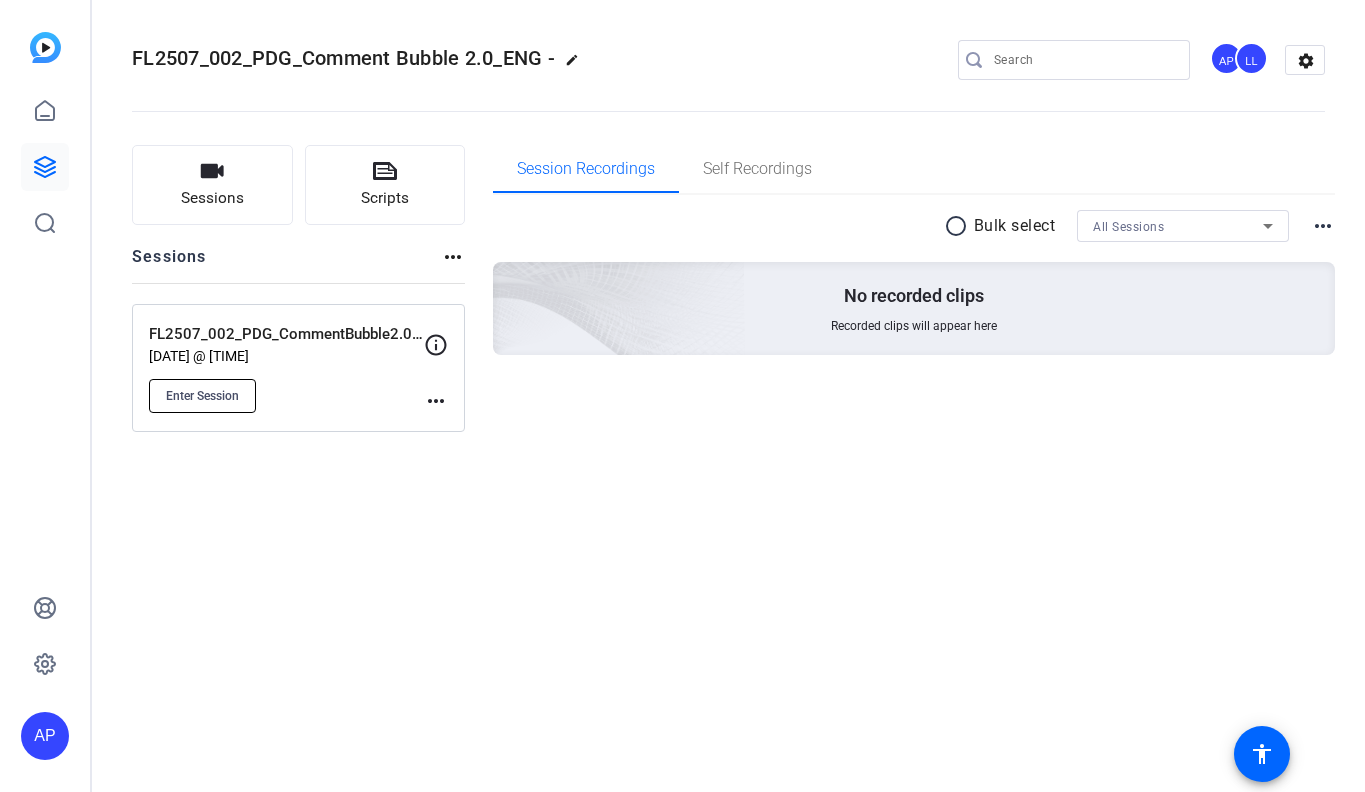 scroll, scrollTop: 0, scrollLeft: 0, axis: both 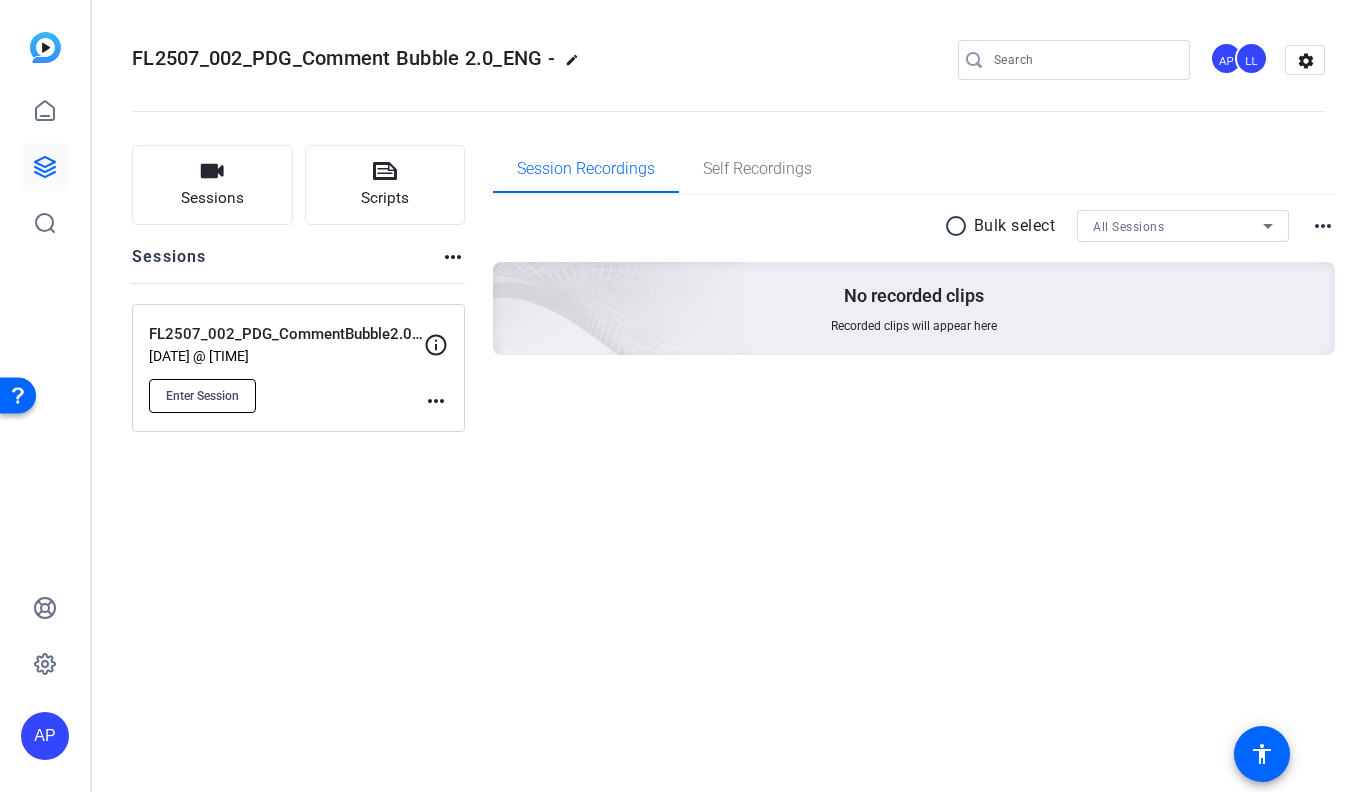 click on "Enter Session" 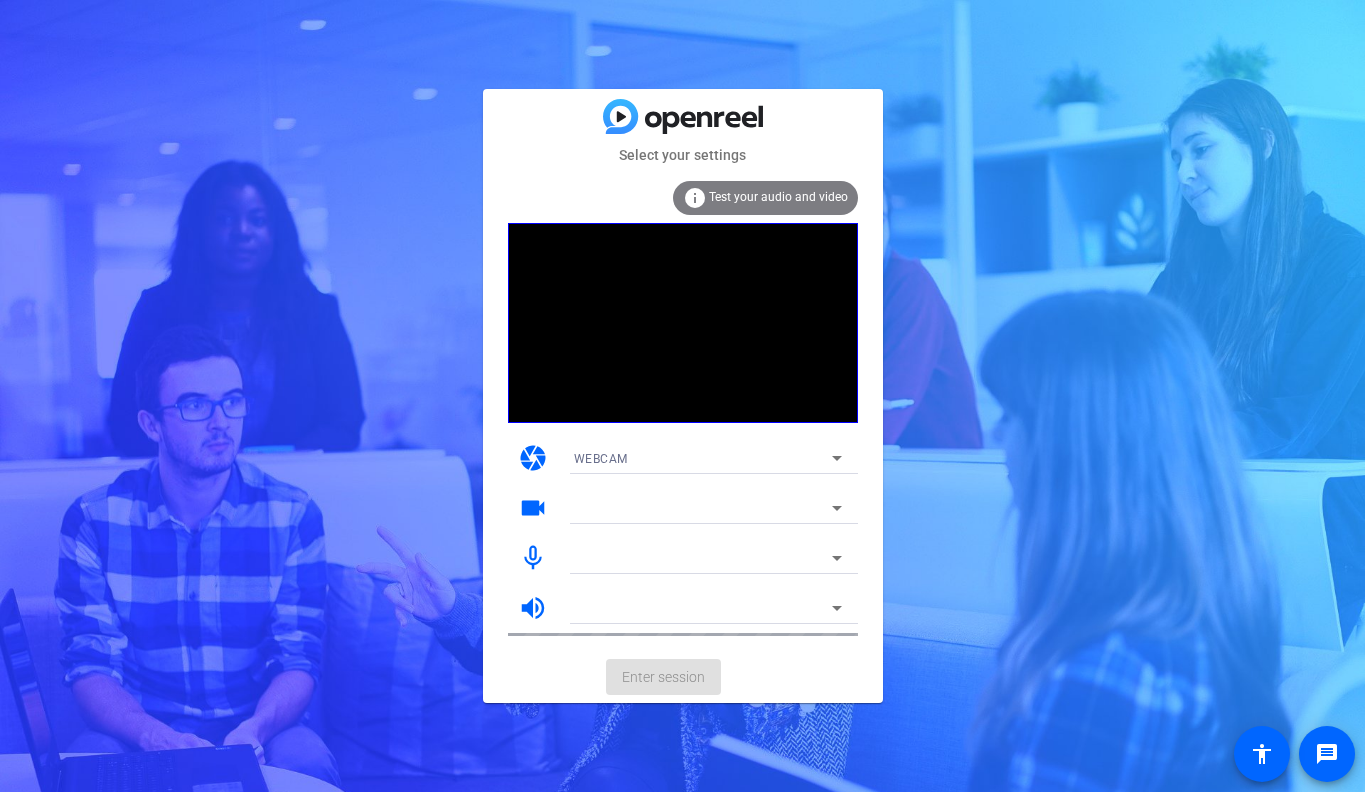 scroll, scrollTop: 0, scrollLeft: 0, axis: both 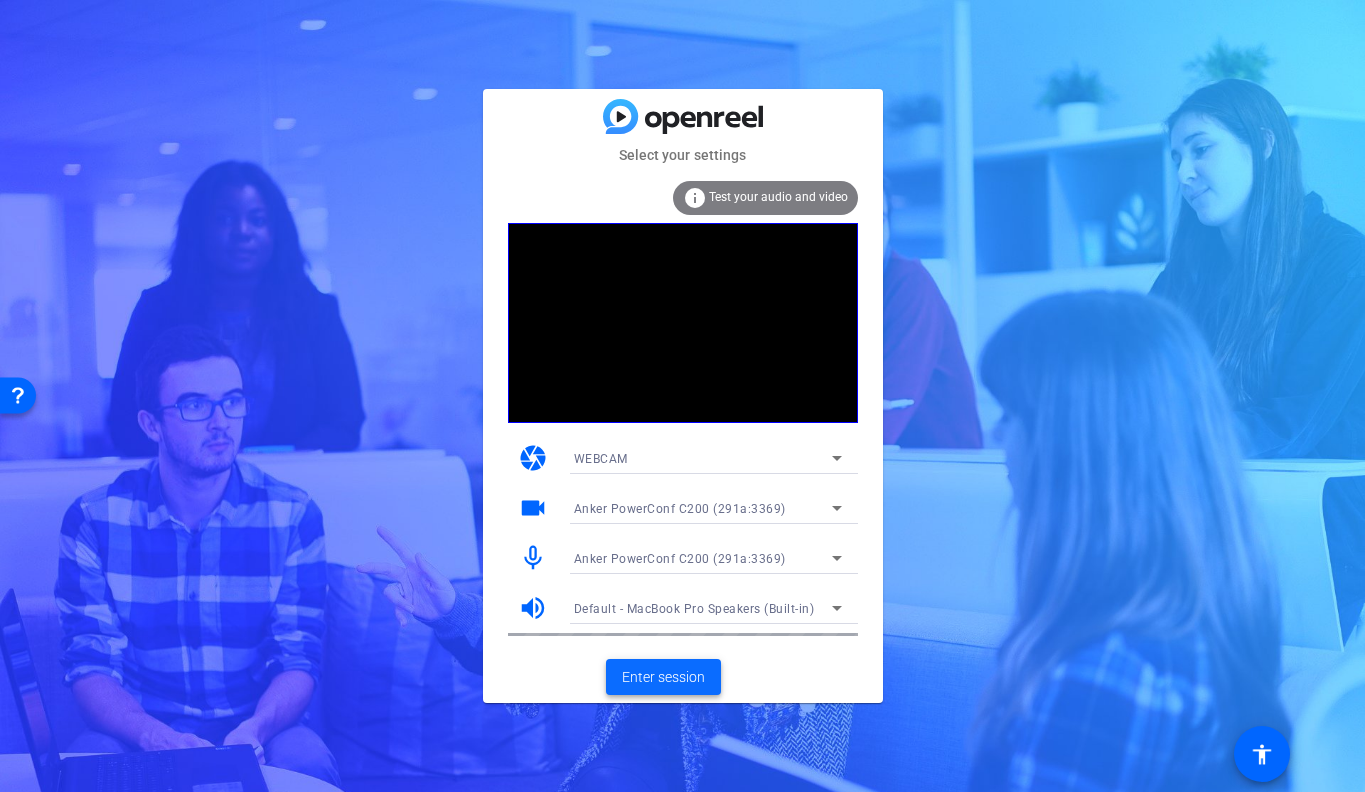 click on "Enter session" 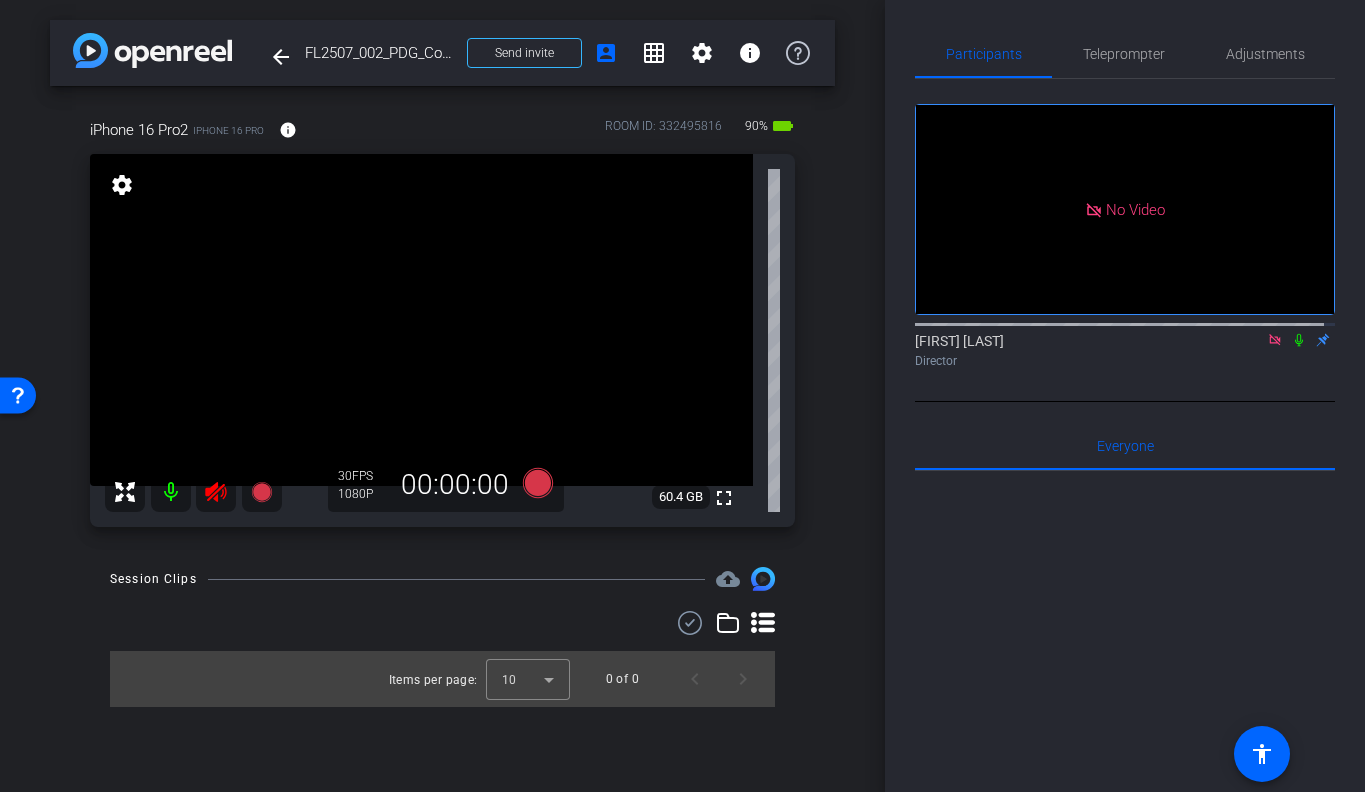 click 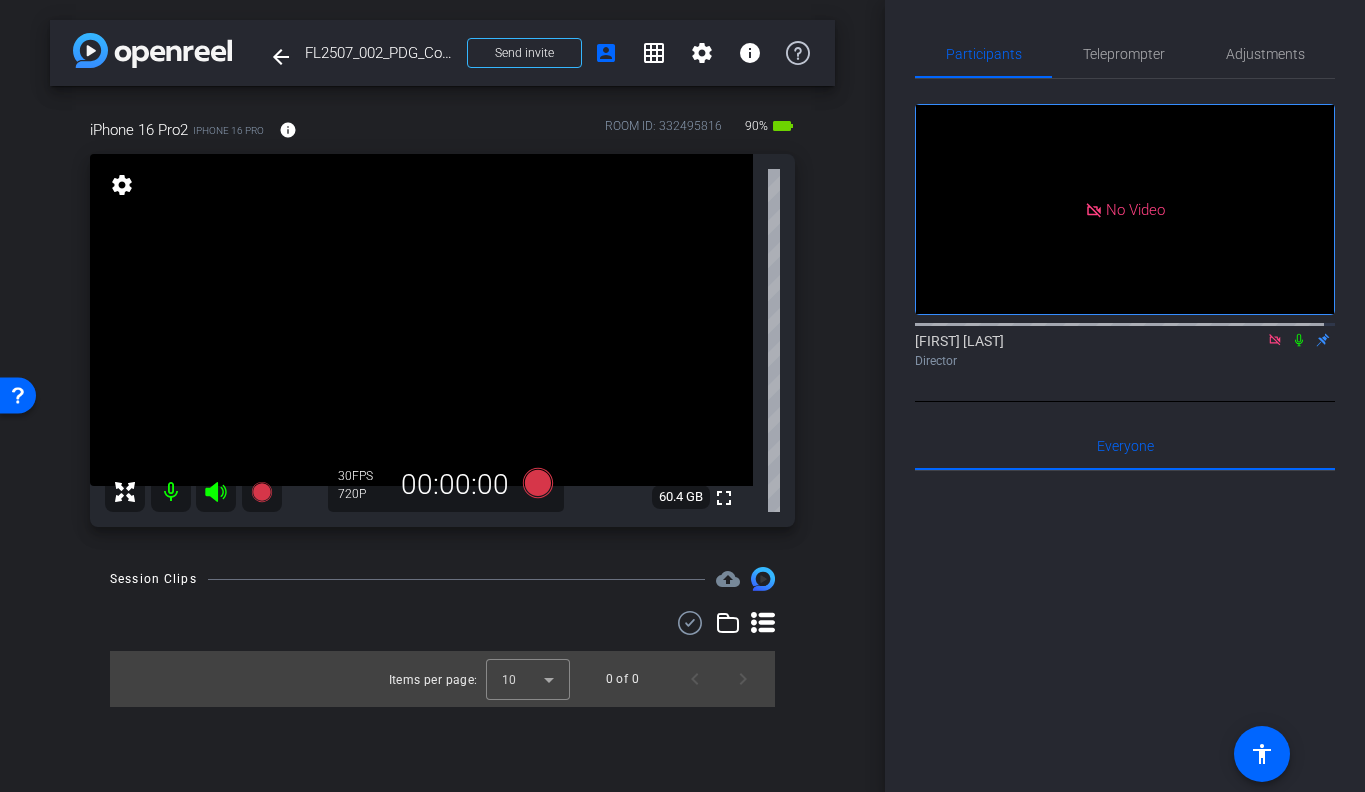 click 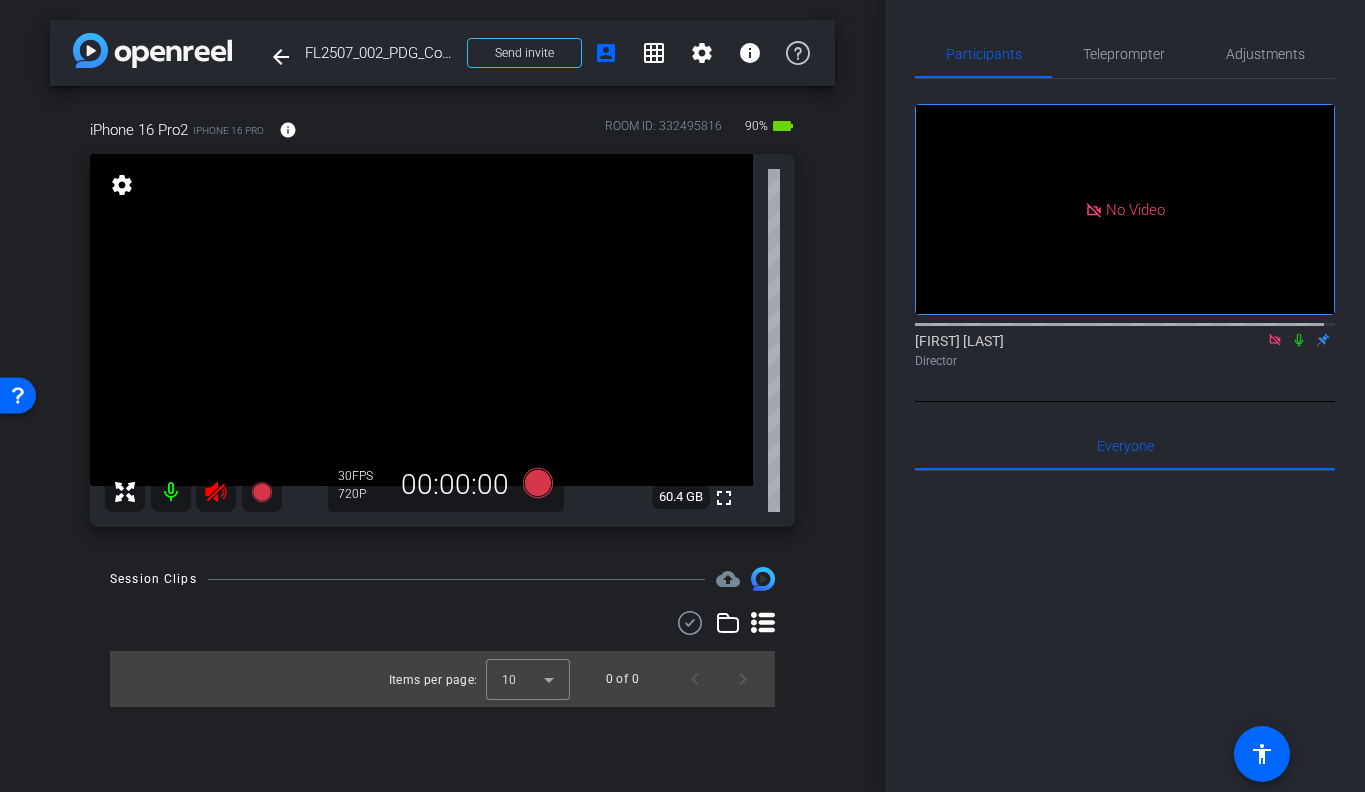 click 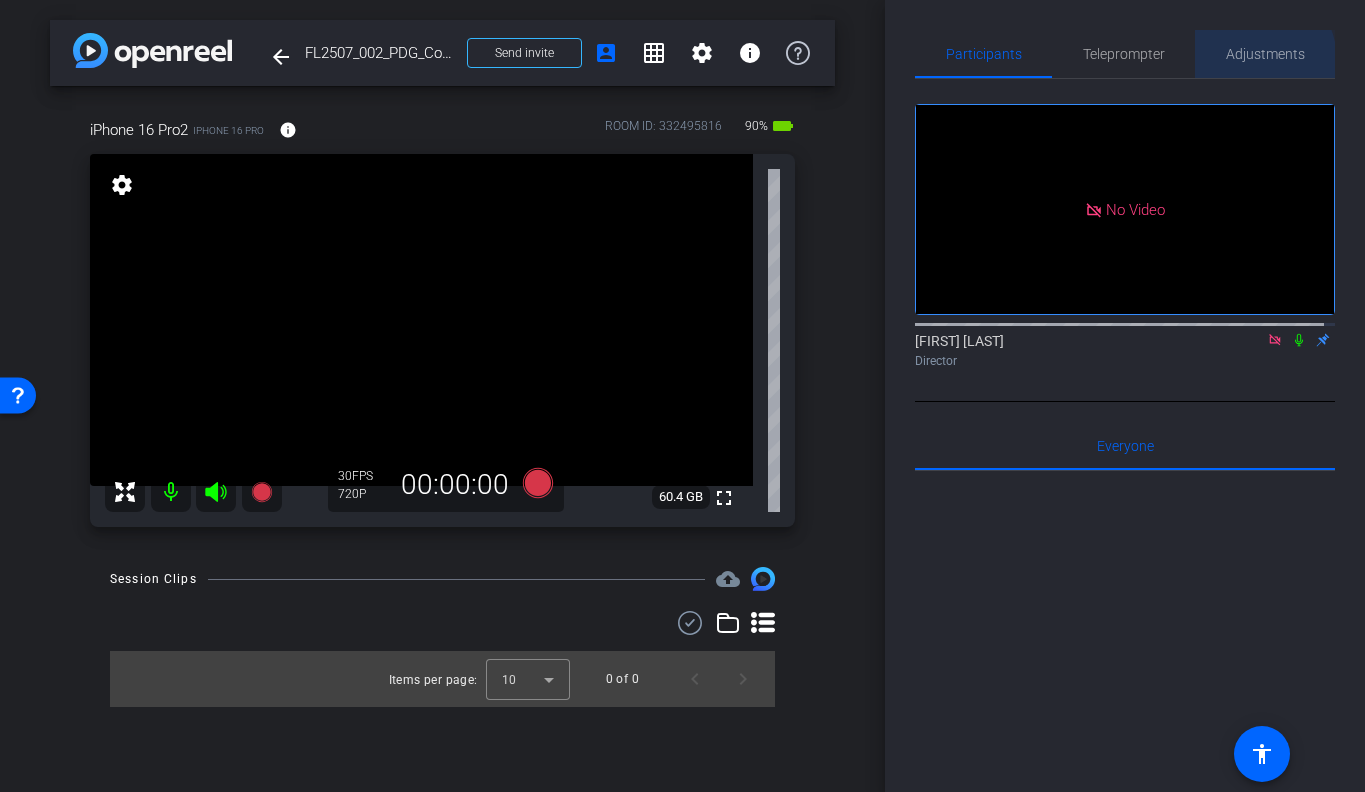 click on "Adjustments" at bounding box center [1265, 54] 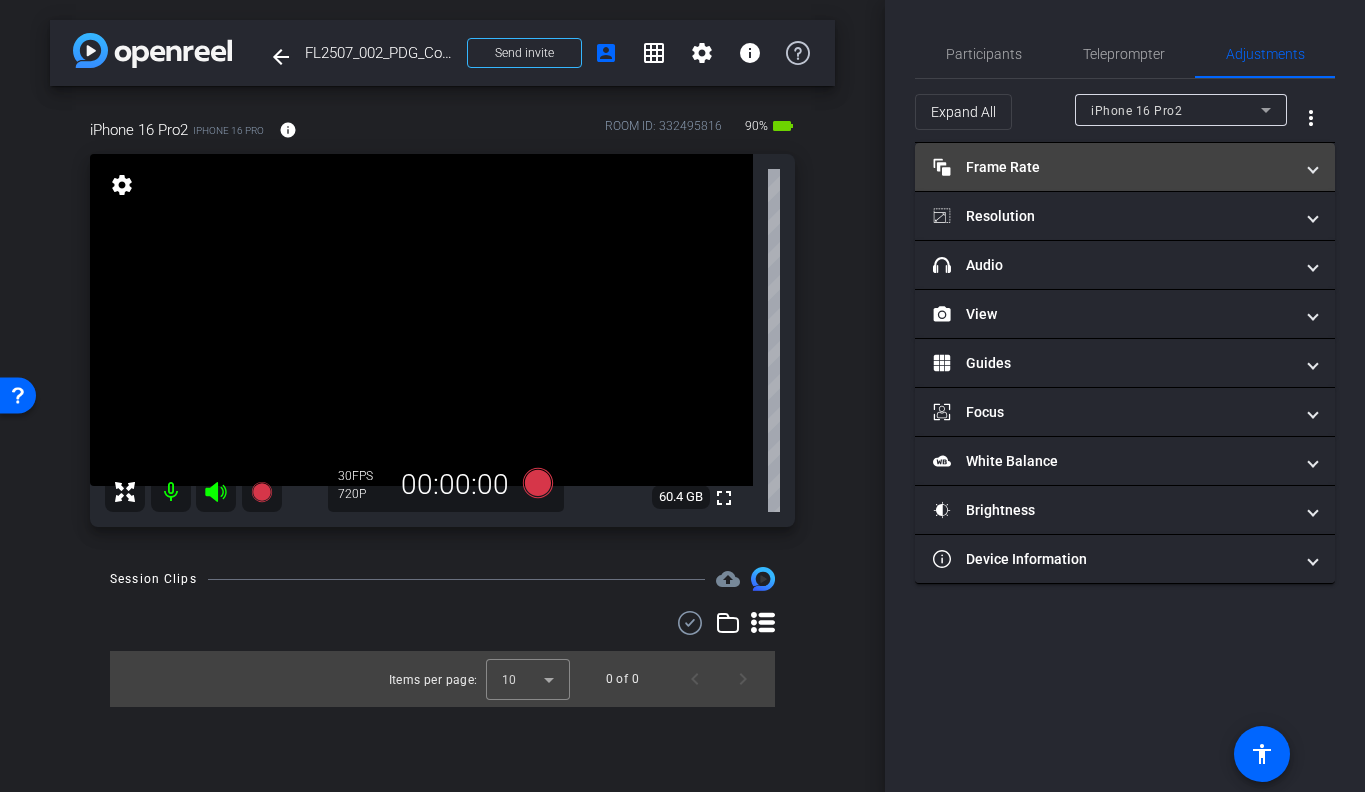 click on "Frame Rate
Frame Rate" at bounding box center (1113, 167) 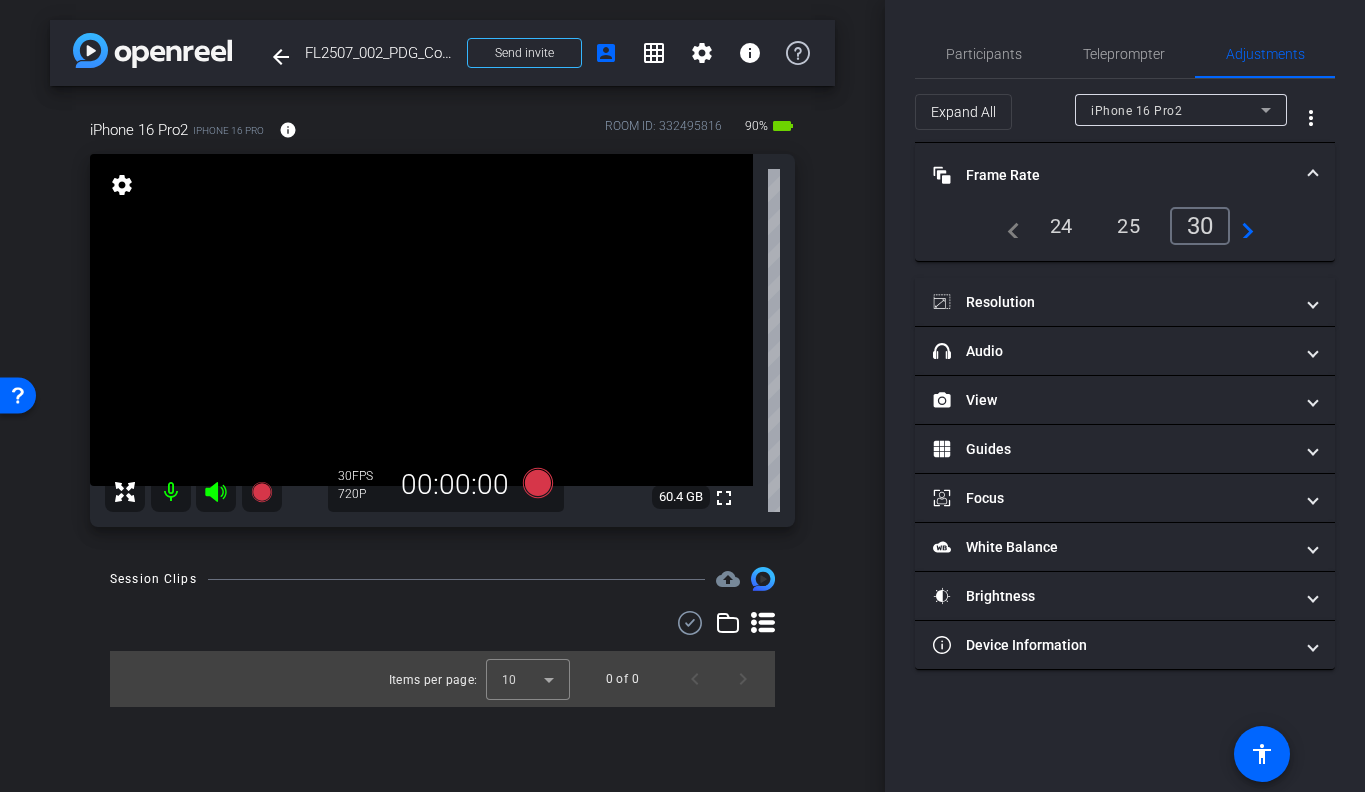 click on "24" at bounding box center (1061, 226) 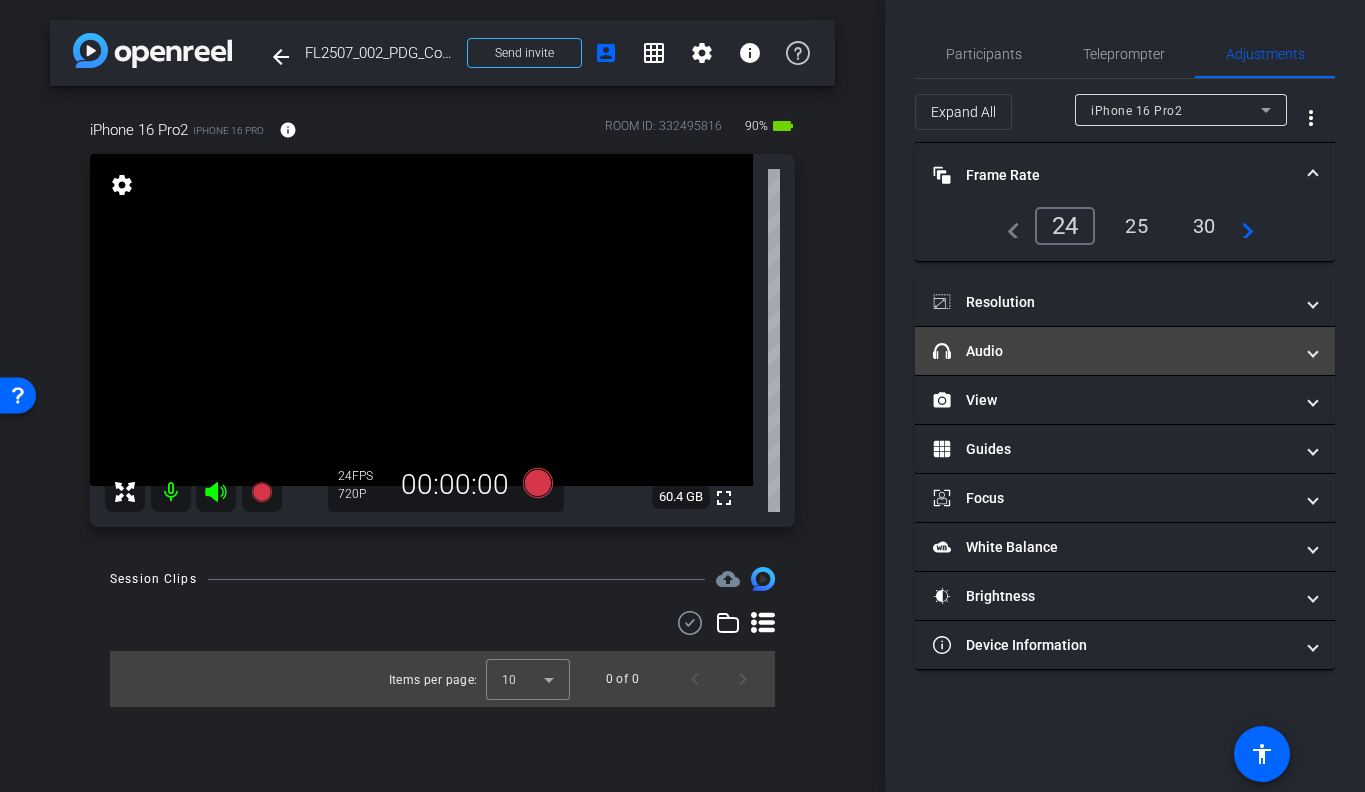 click on "headphone icon
Audio" at bounding box center (1113, 351) 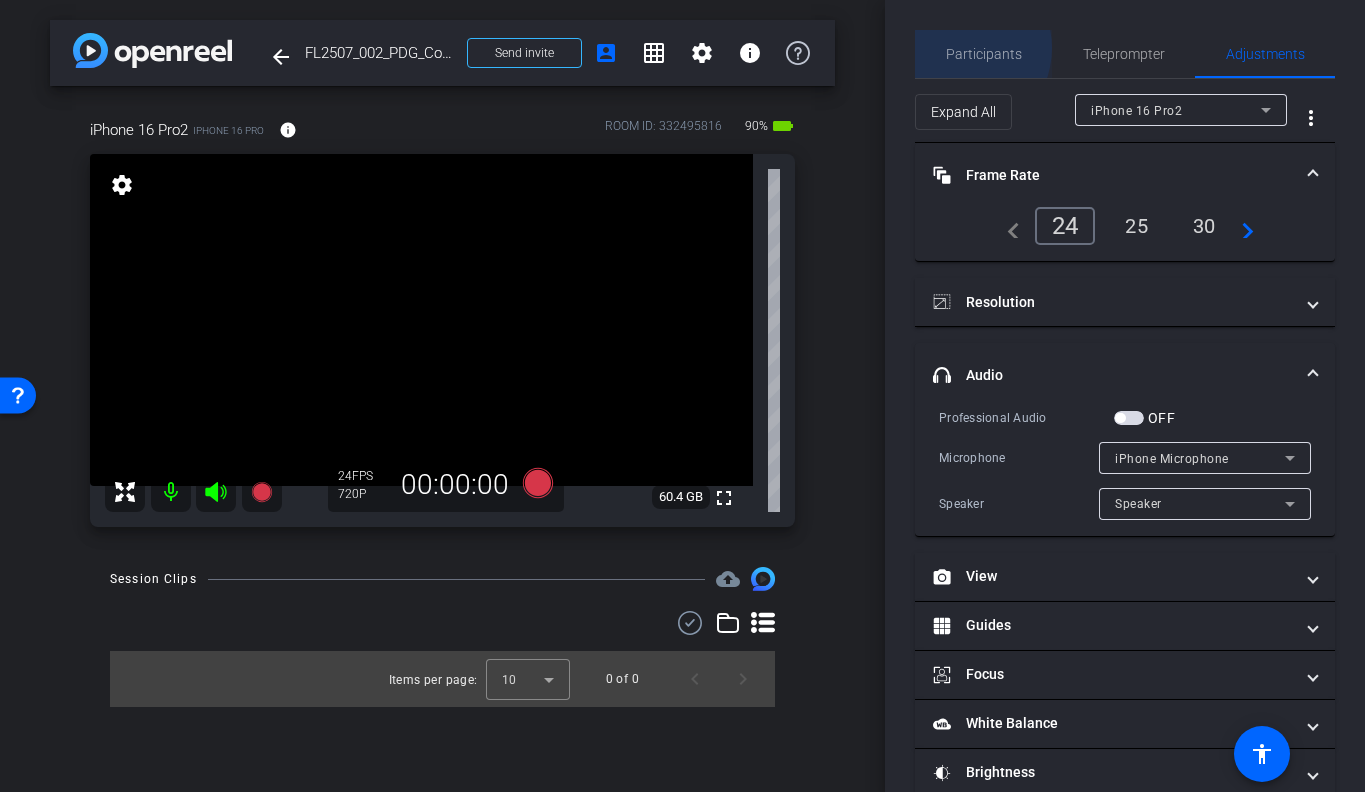 click on "Participants" at bounding box center (984, 54) 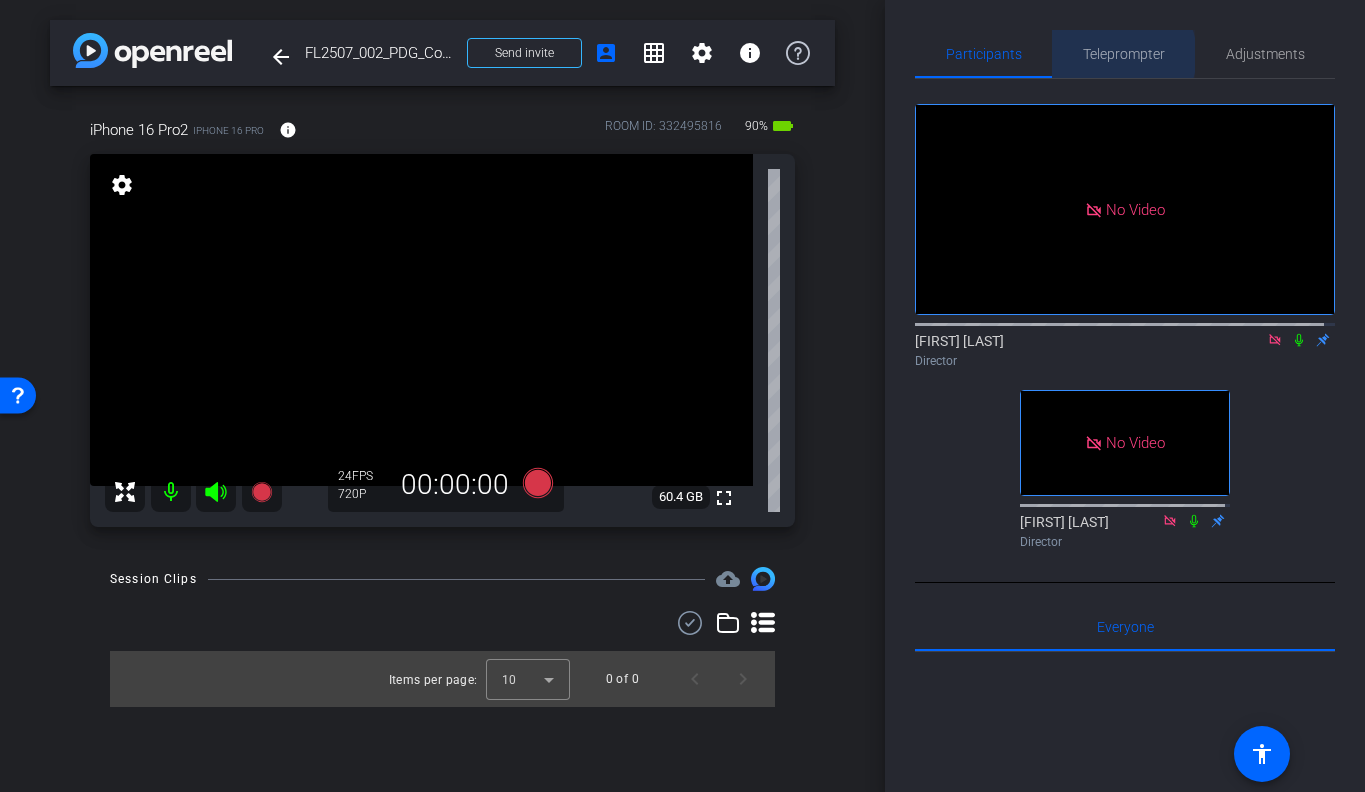 click on "Teleprompter" at bounding box center (1124, 54) 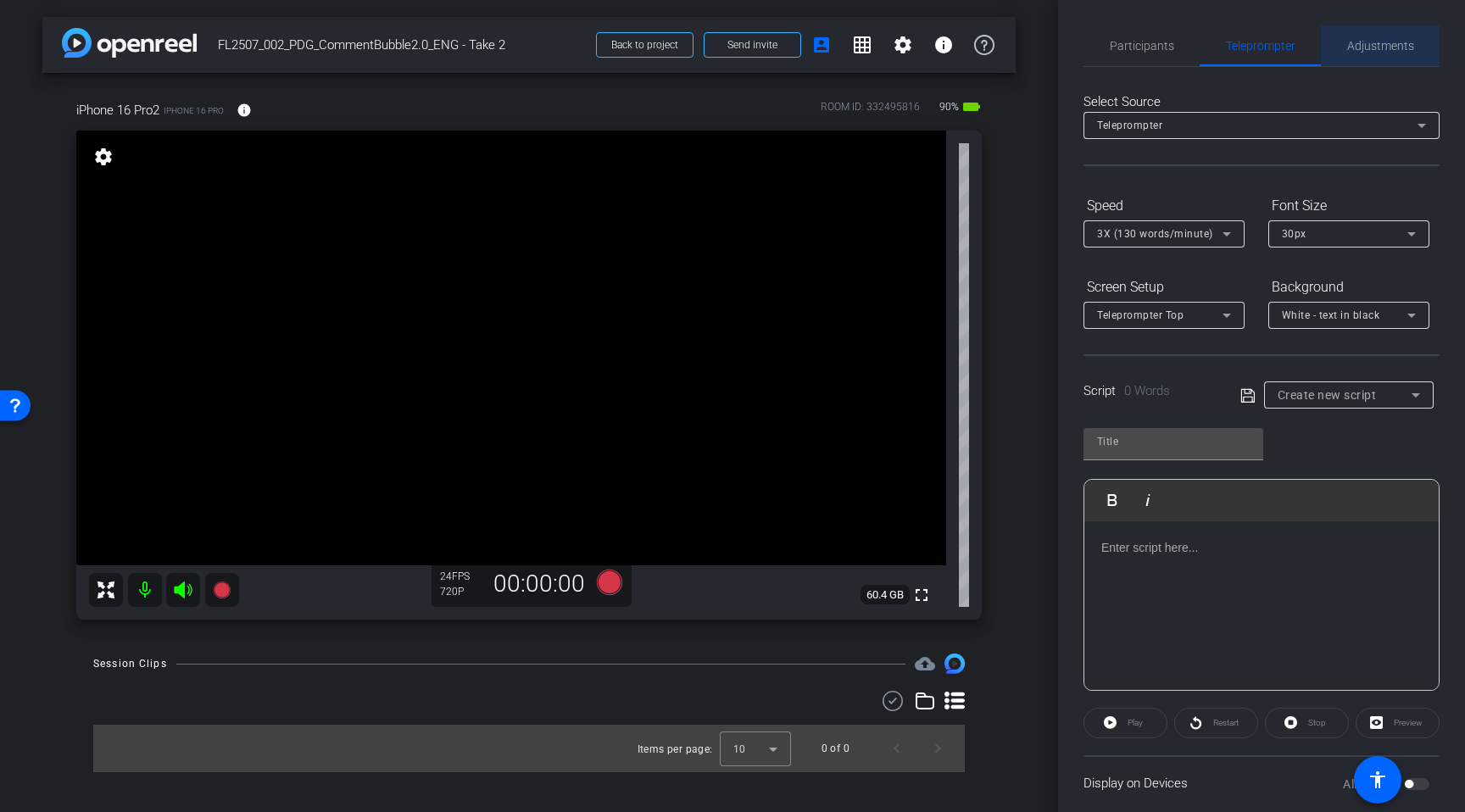 click on "Adjustments" at bounding box center (1380, 46) 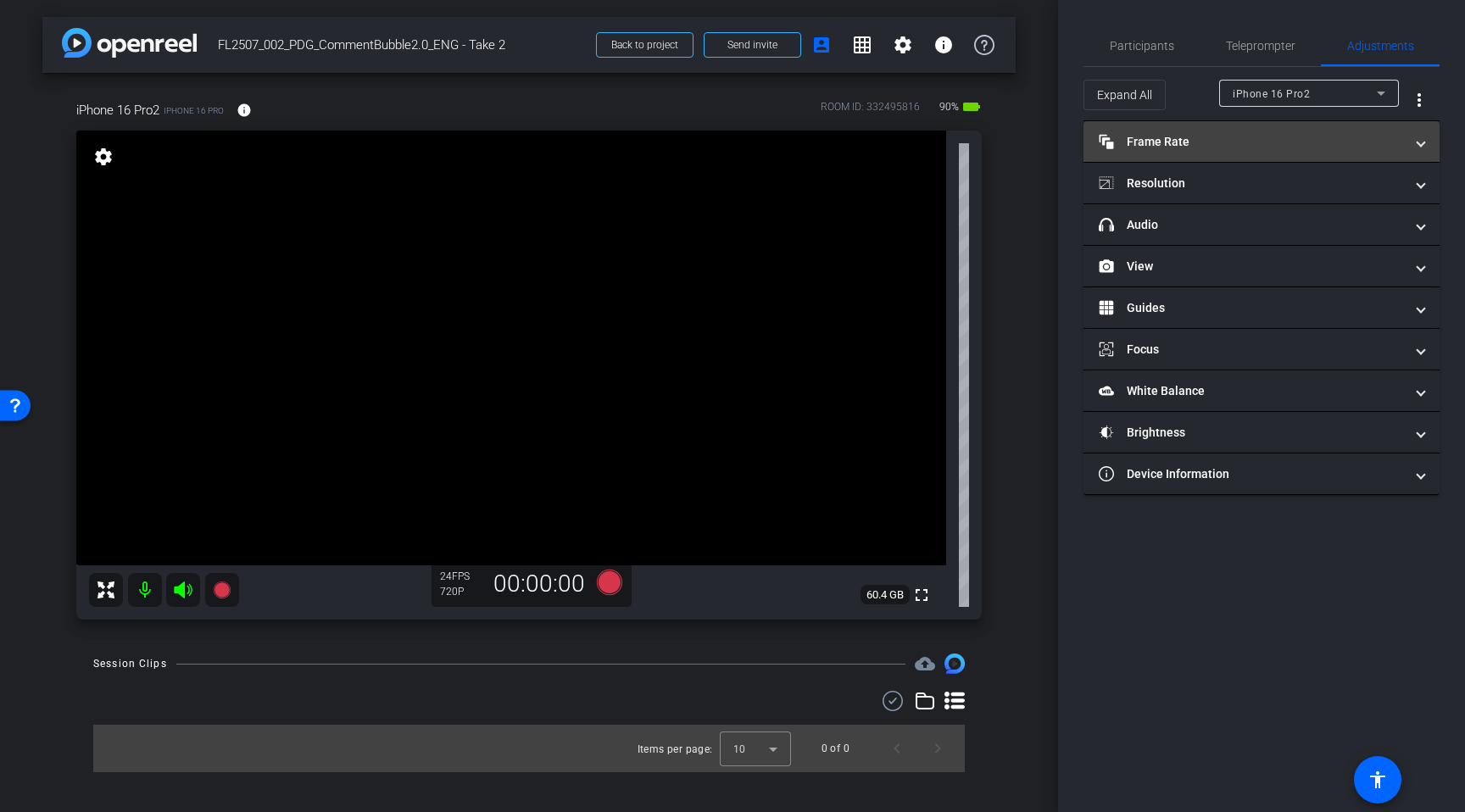 click on "Frame Rate
Frame Rate" at bounding box center [1251, 142] 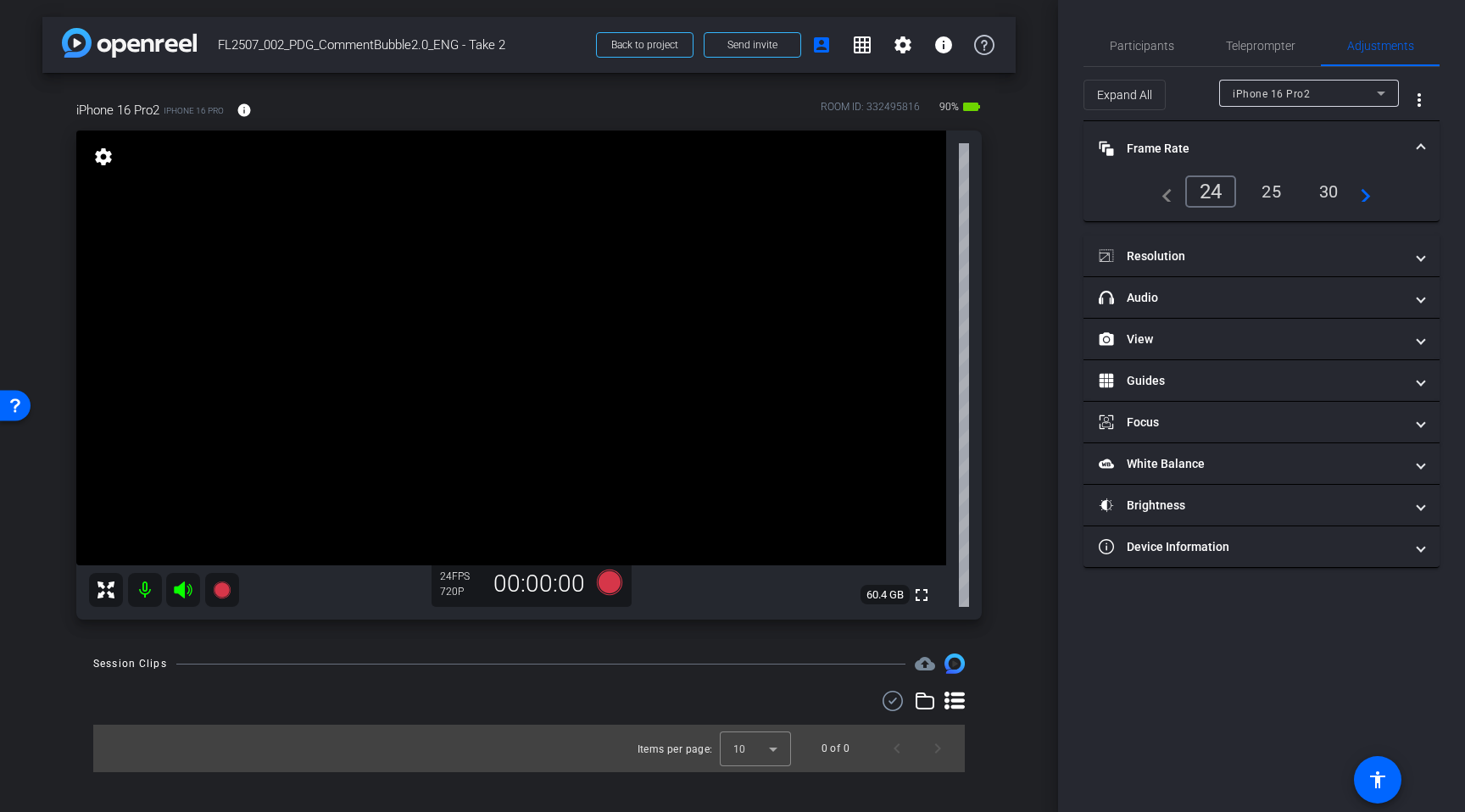 click on "Frame Rate
Frame Rate" at bounding box center [1262, 148] 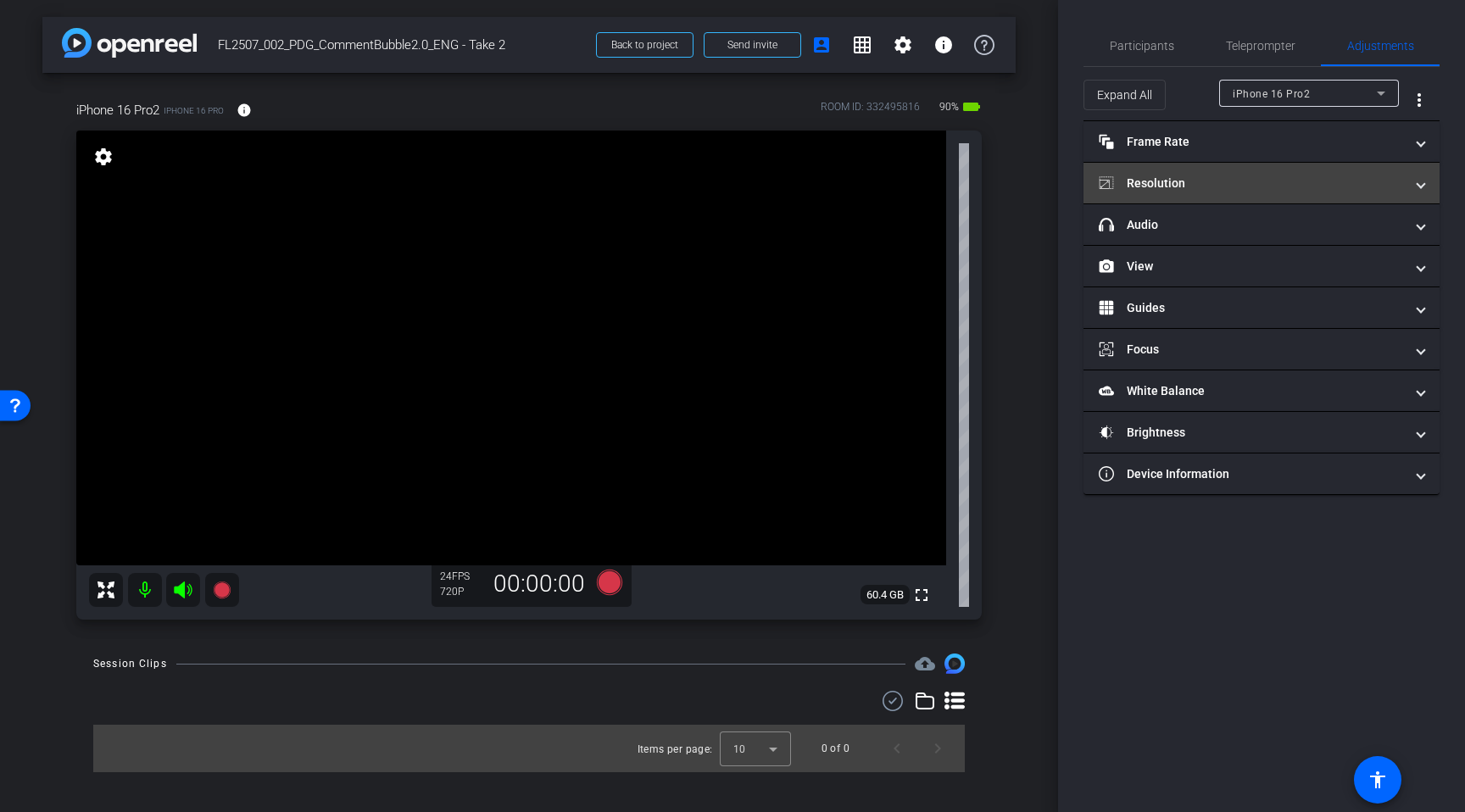 click on "Resolution" at bounding box center (1251, 183) 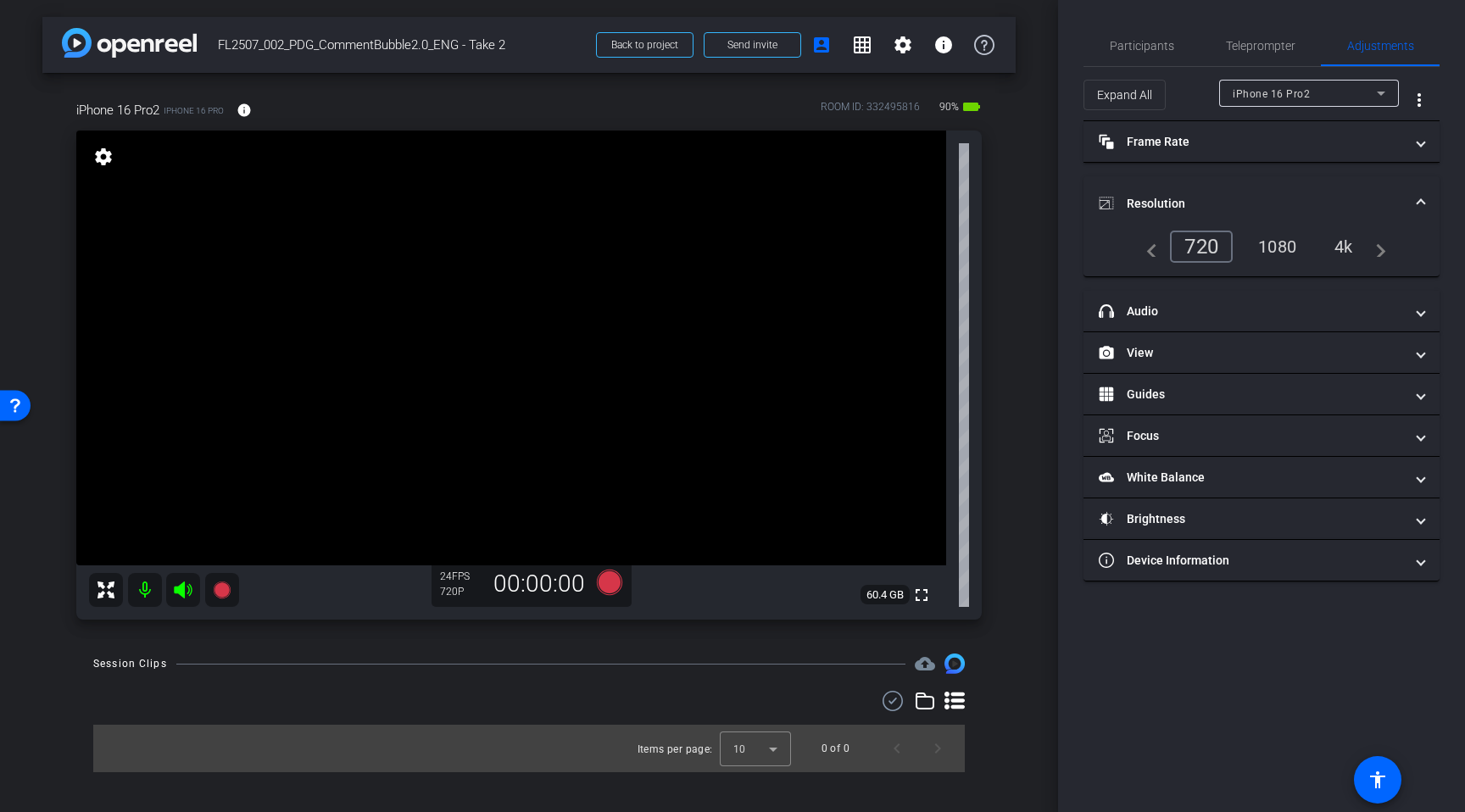 click on "4k" at bounding box center (1344, 247) 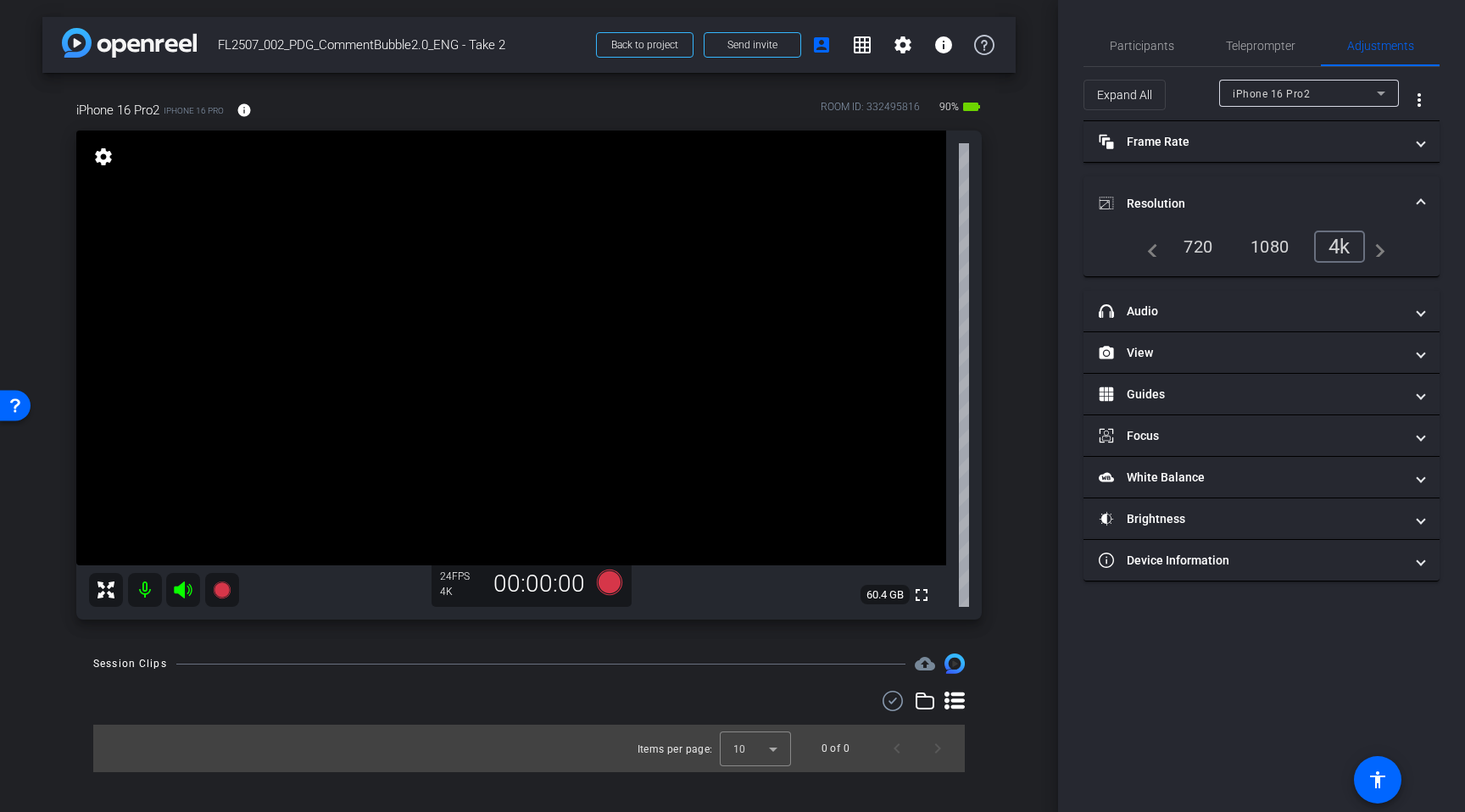 click on "Resolution" at bounding box center [1262, 203] 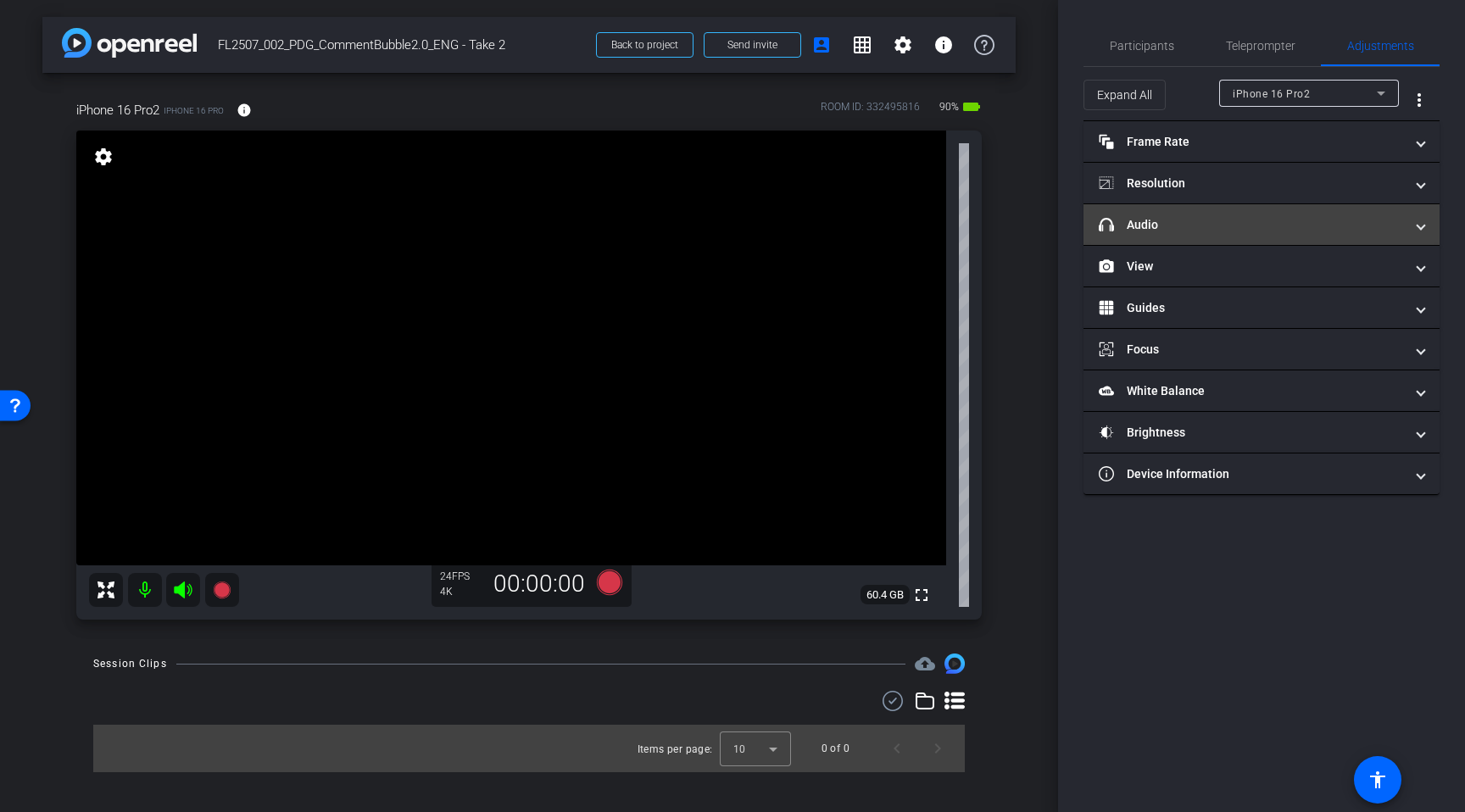 click on "headphone icon
Audio" at bounding box center [1251, 225] 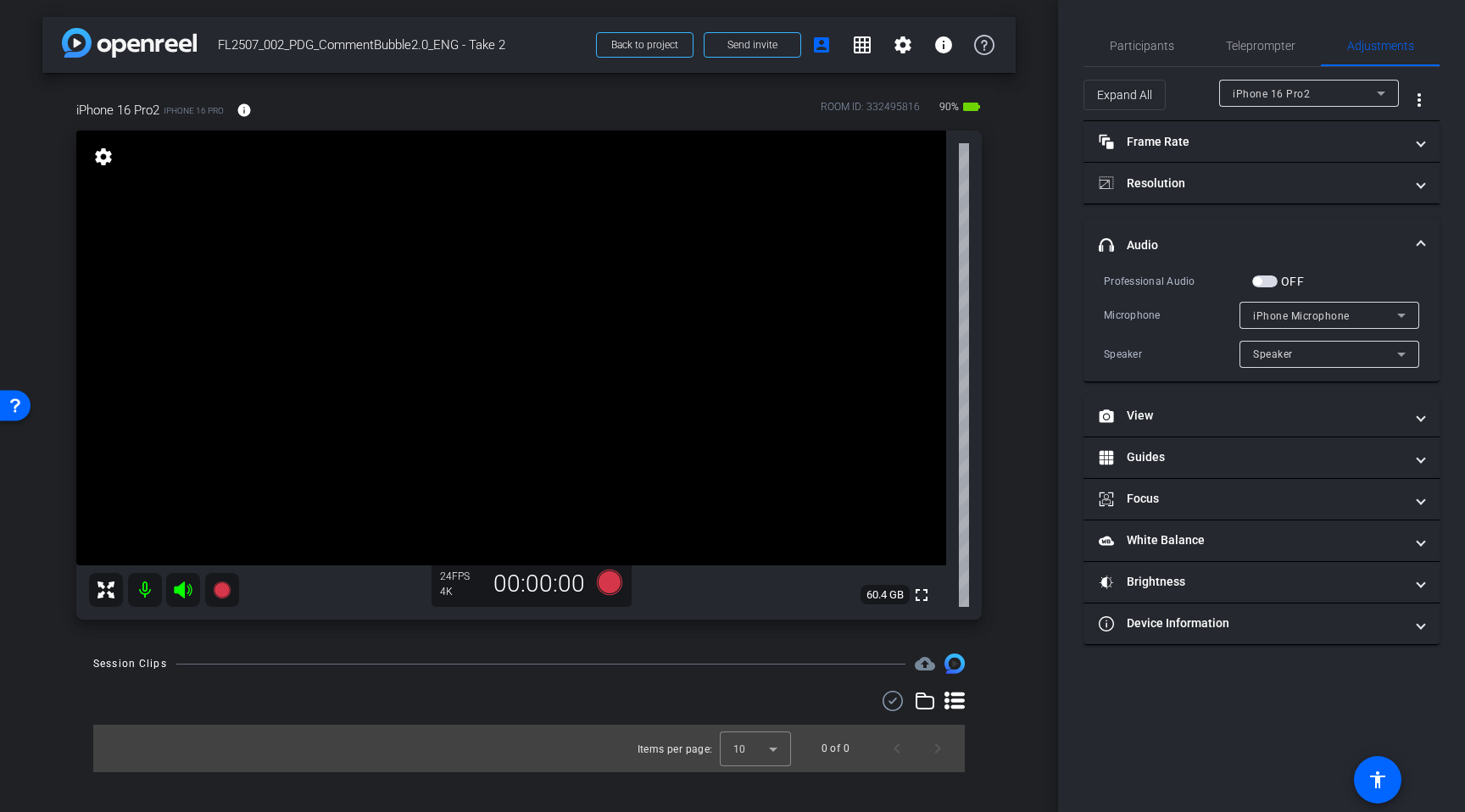 click on "iPhone Microphone" at bounding box center [1325, 315] 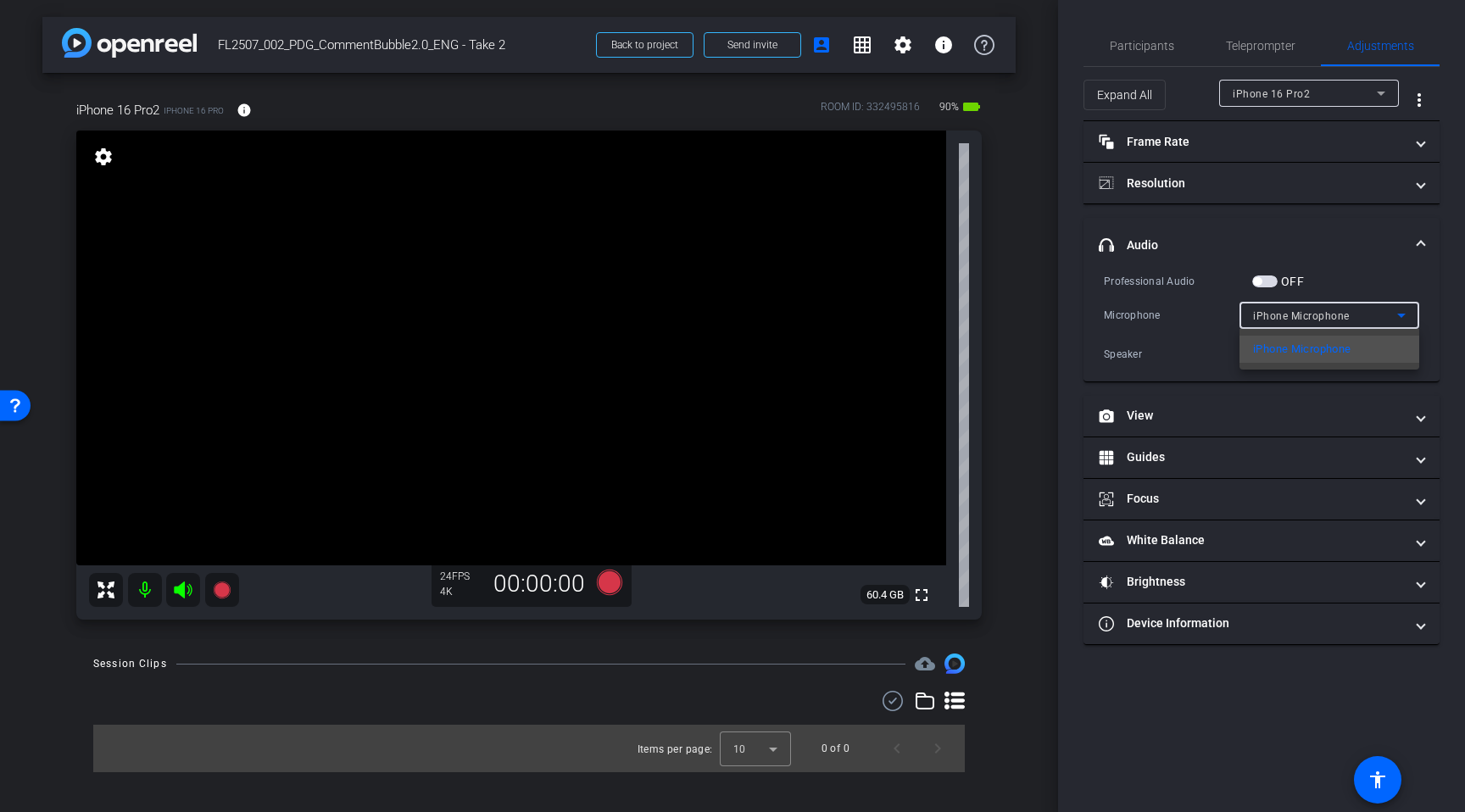 click at bounding box center [732, 406] 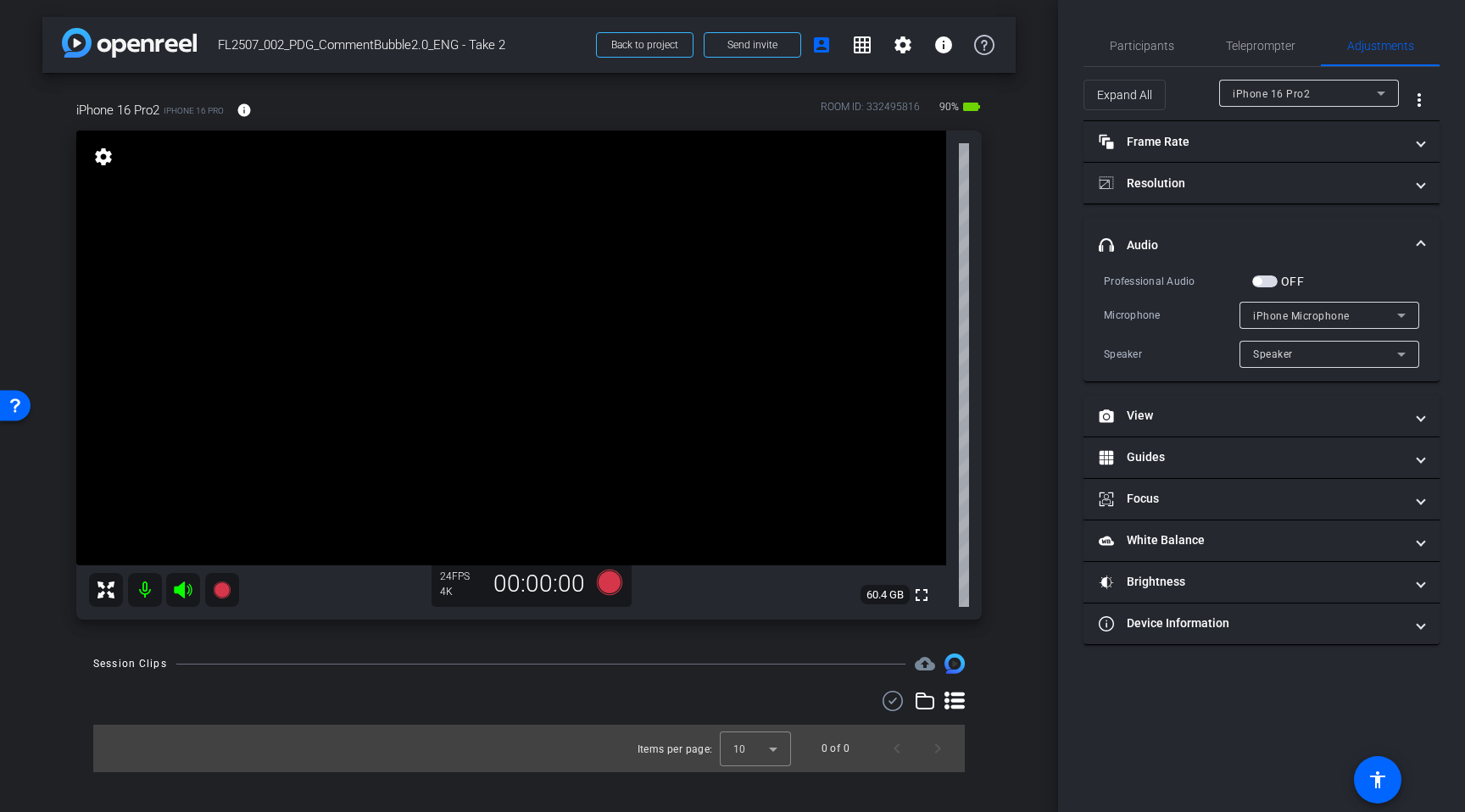 click 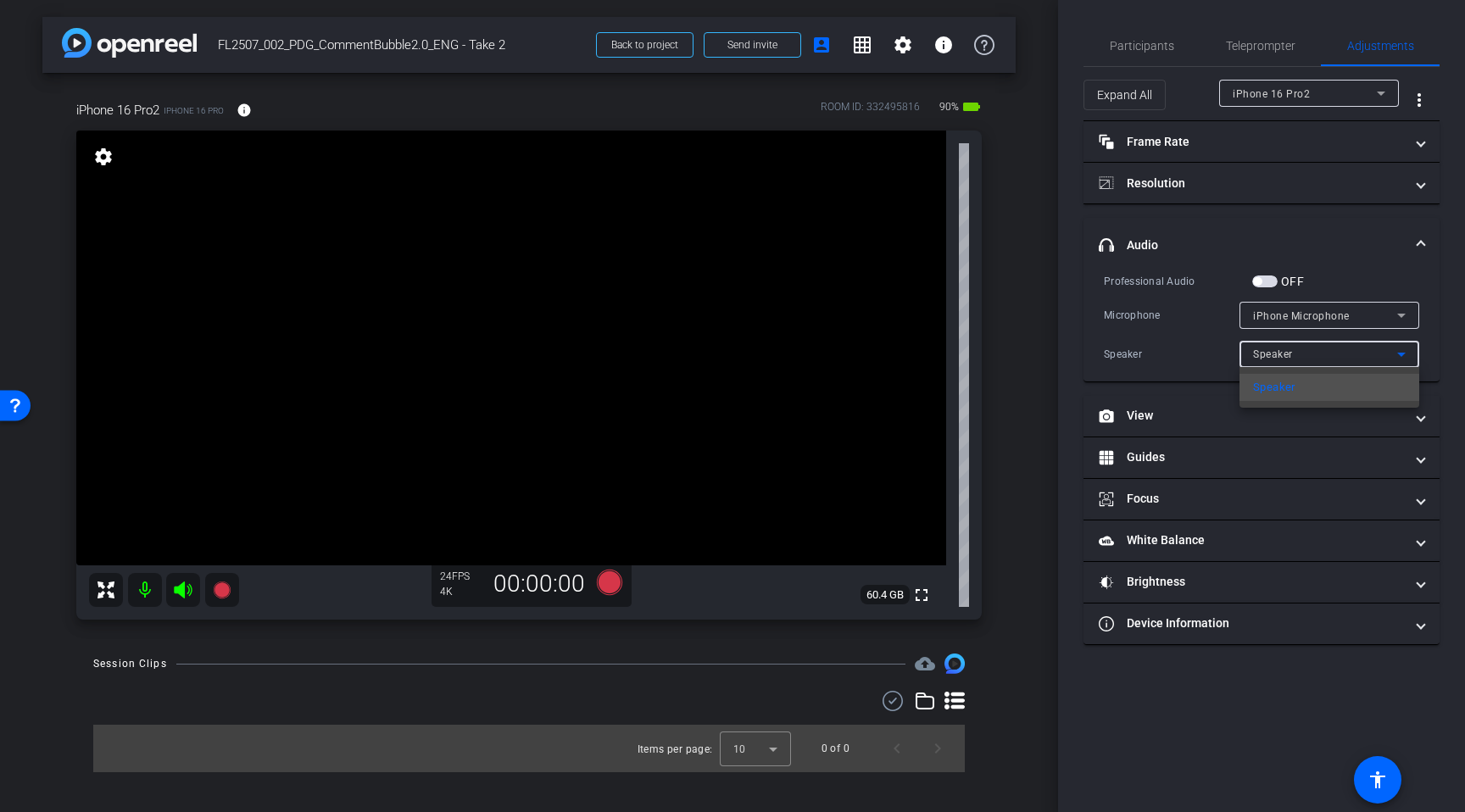 click at bounding box center (732, 406) 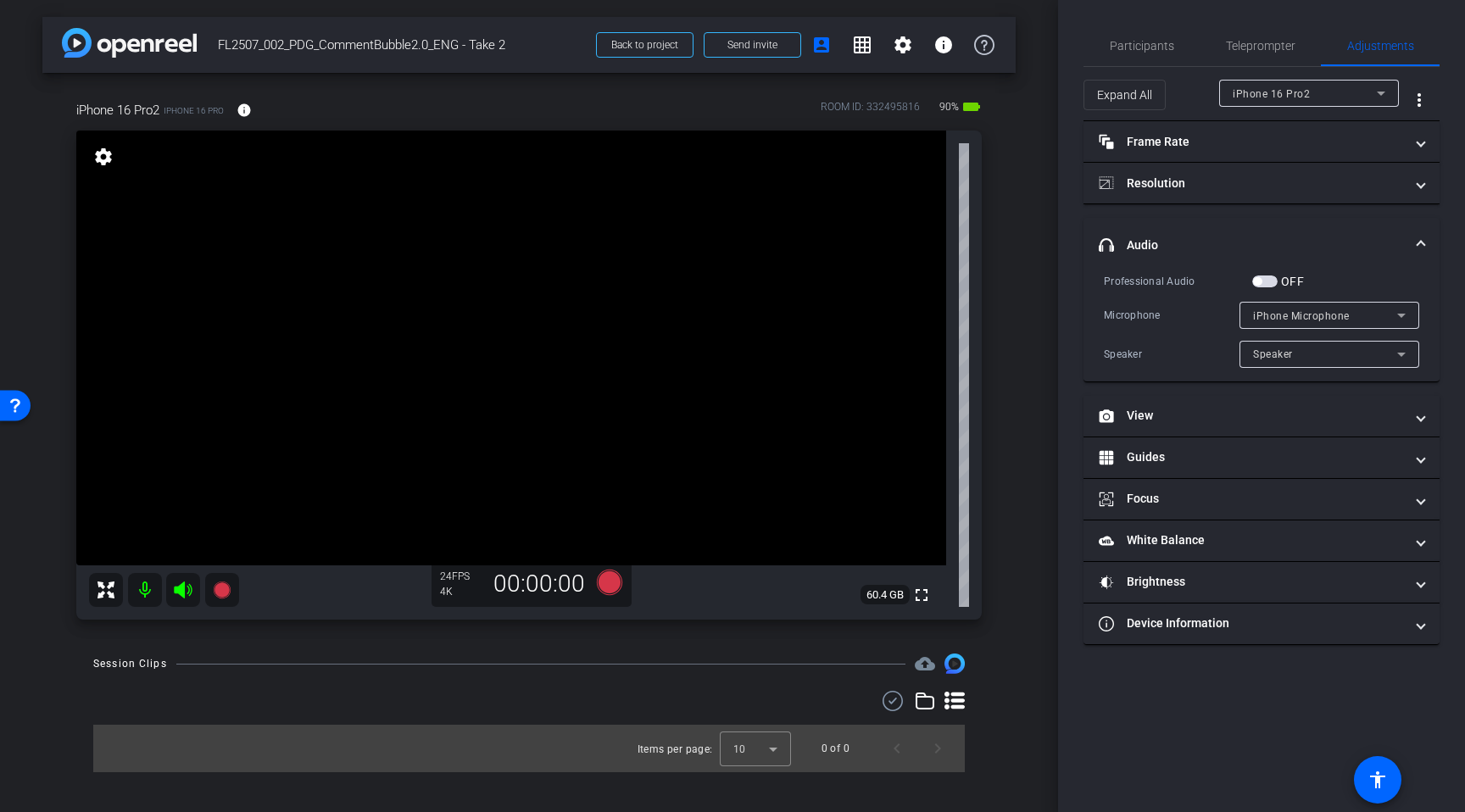 click 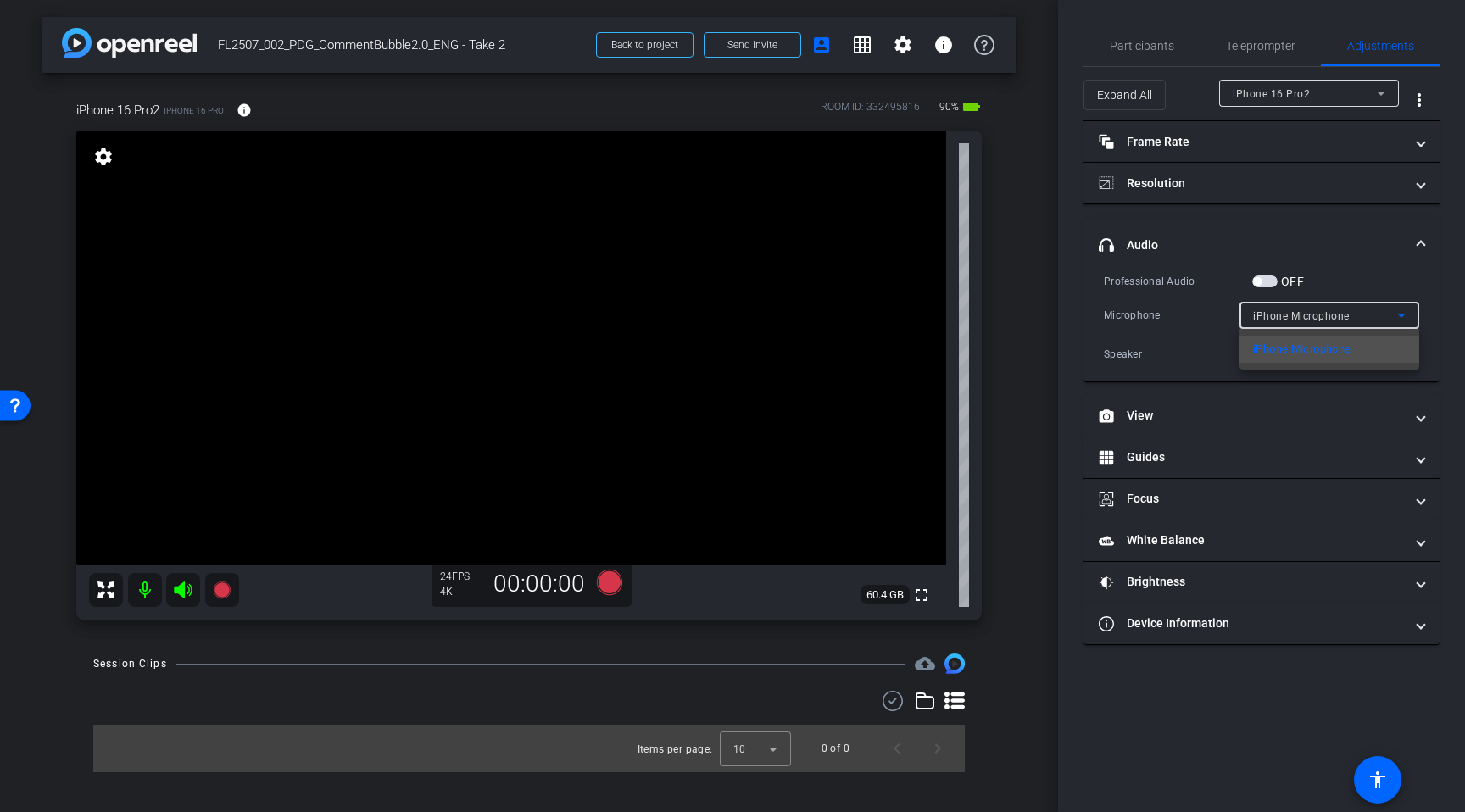 click at bounding box center [732, 406] 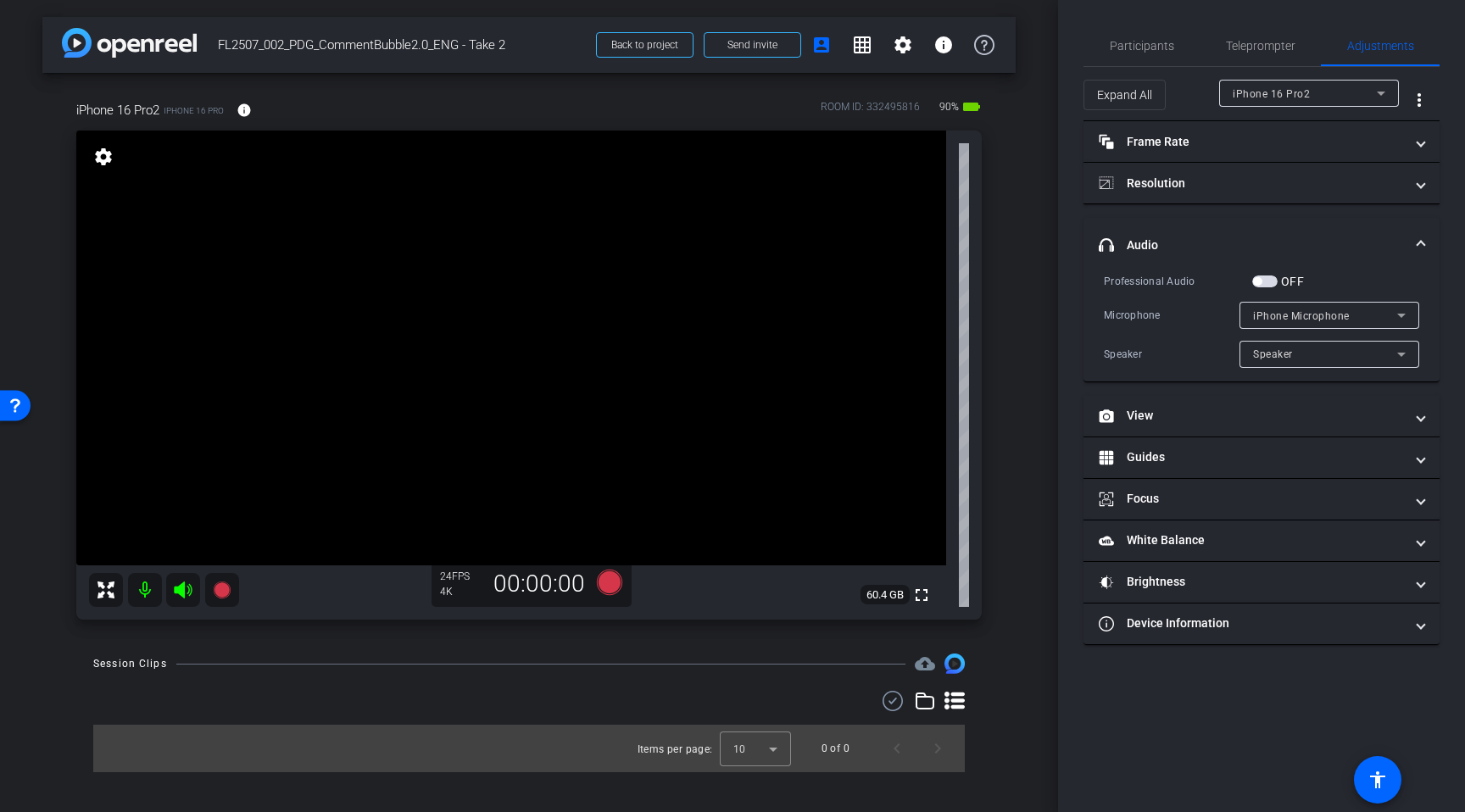 click at bounding box center [1265, 281] 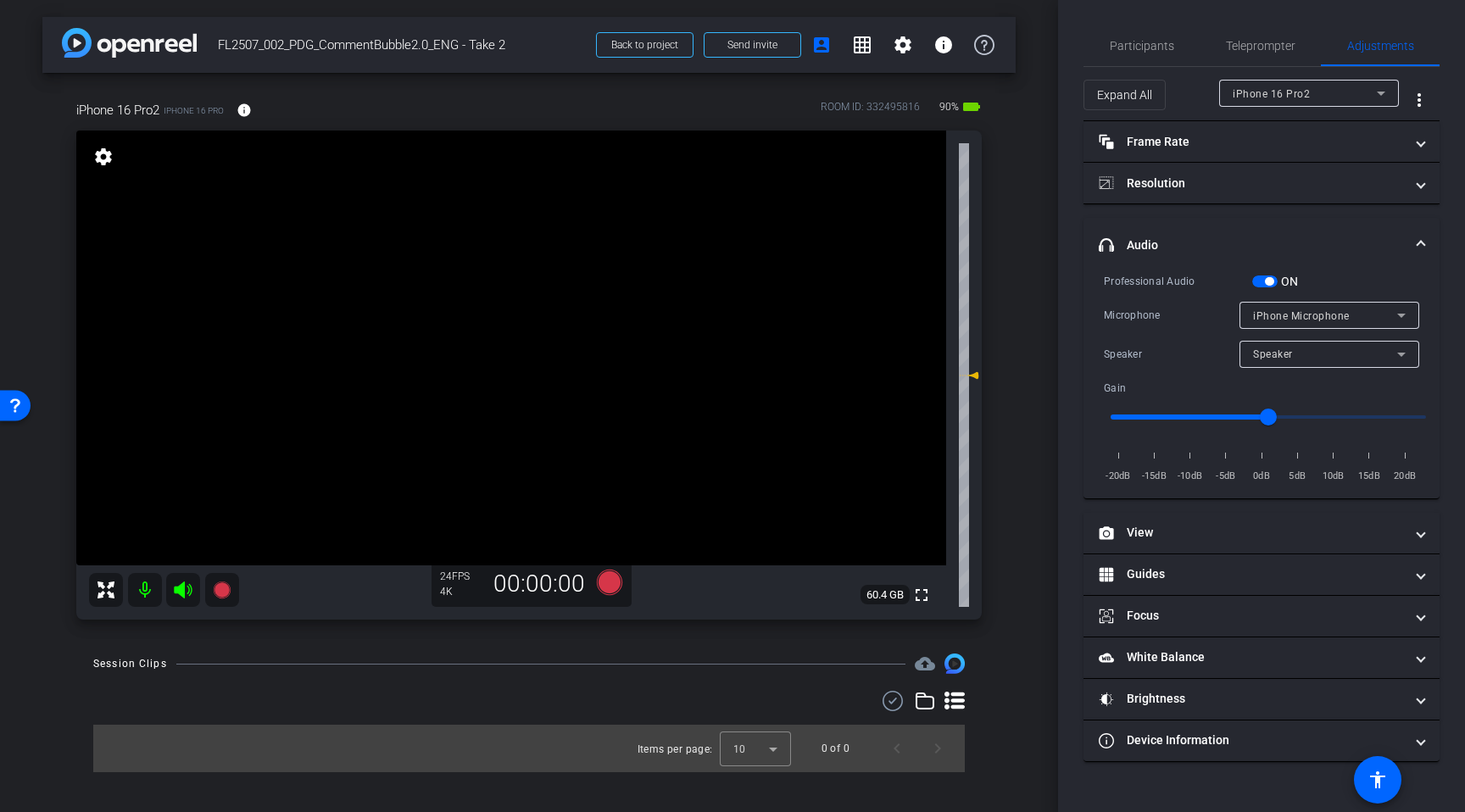 click 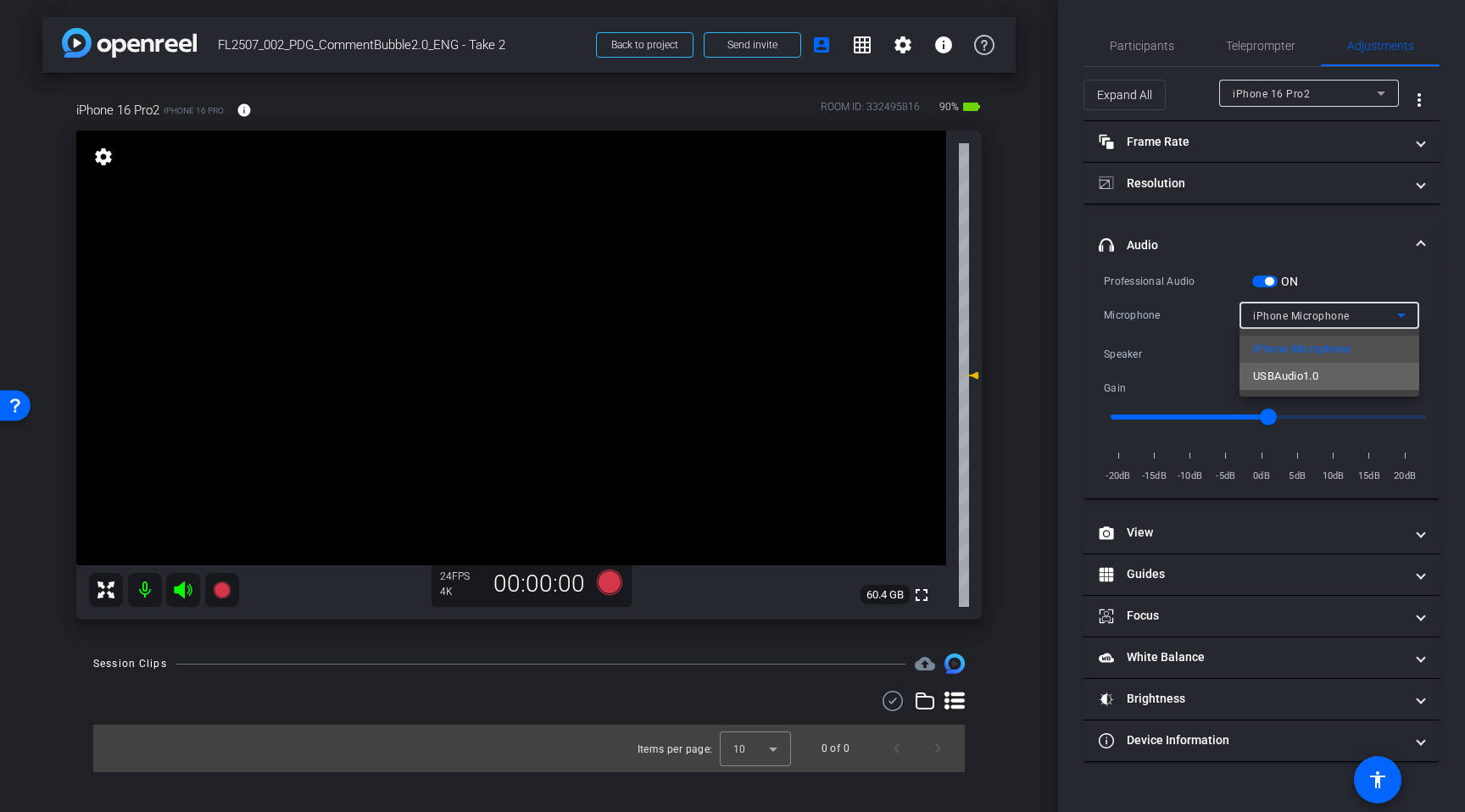 click on "USBAudio1.0" at bounding box center [1329, 376] 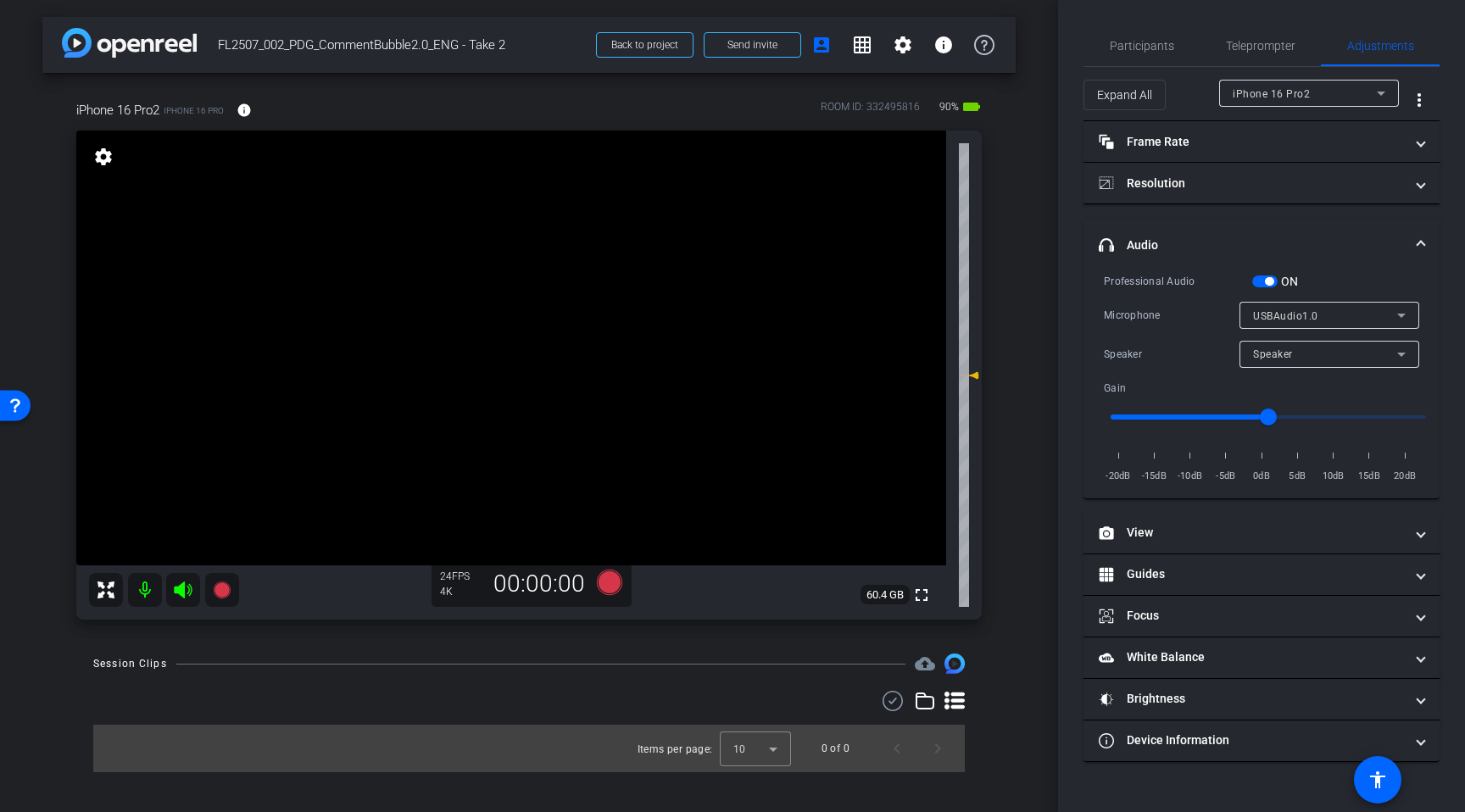 click on "Participants Teleprompter Adjustments  Adam Palcher
Director   Louie Lopez
Director   Everyone  0 Mark all read To: Everyone Mark all read Select Source Teleprompter Speed 3X (130 words/minute) Font Size 30px Screen Setup Teleprompter Top Background White - text in black  Script  0 Words
Create new script               Play        Play from this location               Play Selected        Play and display the selected text only Bold Italic Enter script here...
Play
Restart" 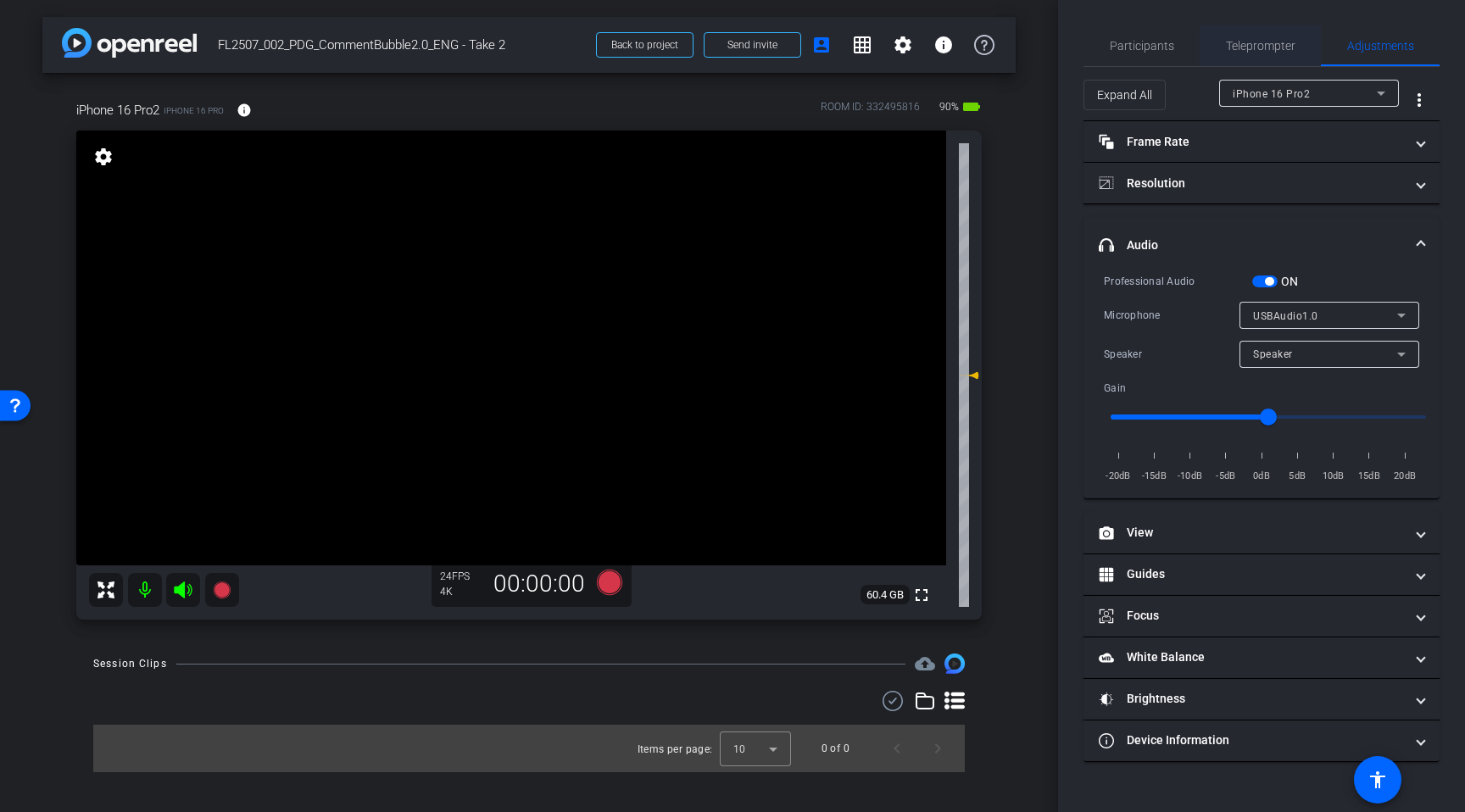 click on "Teleprompter" at bounding box center (1261, 46) 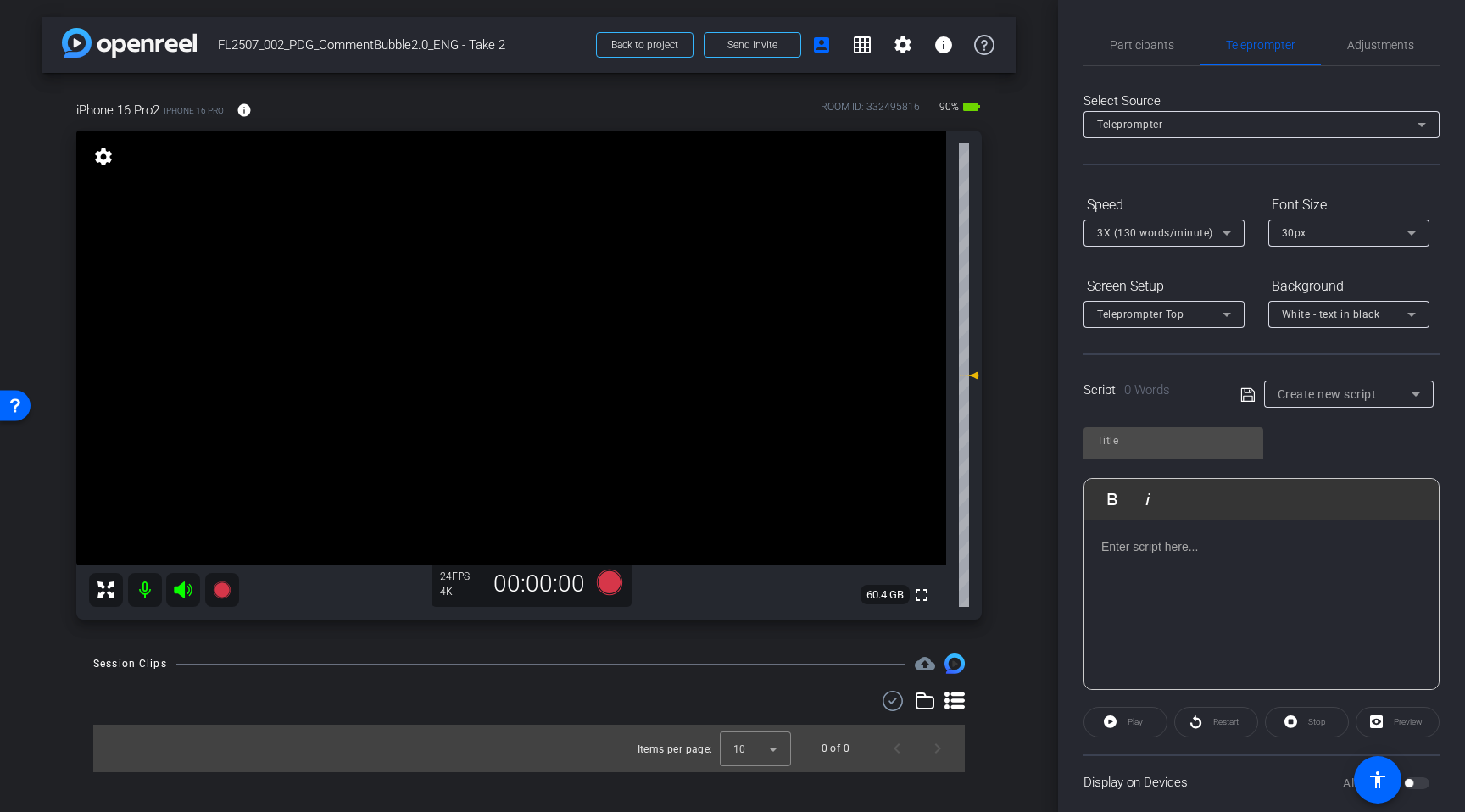scroll, scrollTop: 0, scrollLeft: 0, axis: both 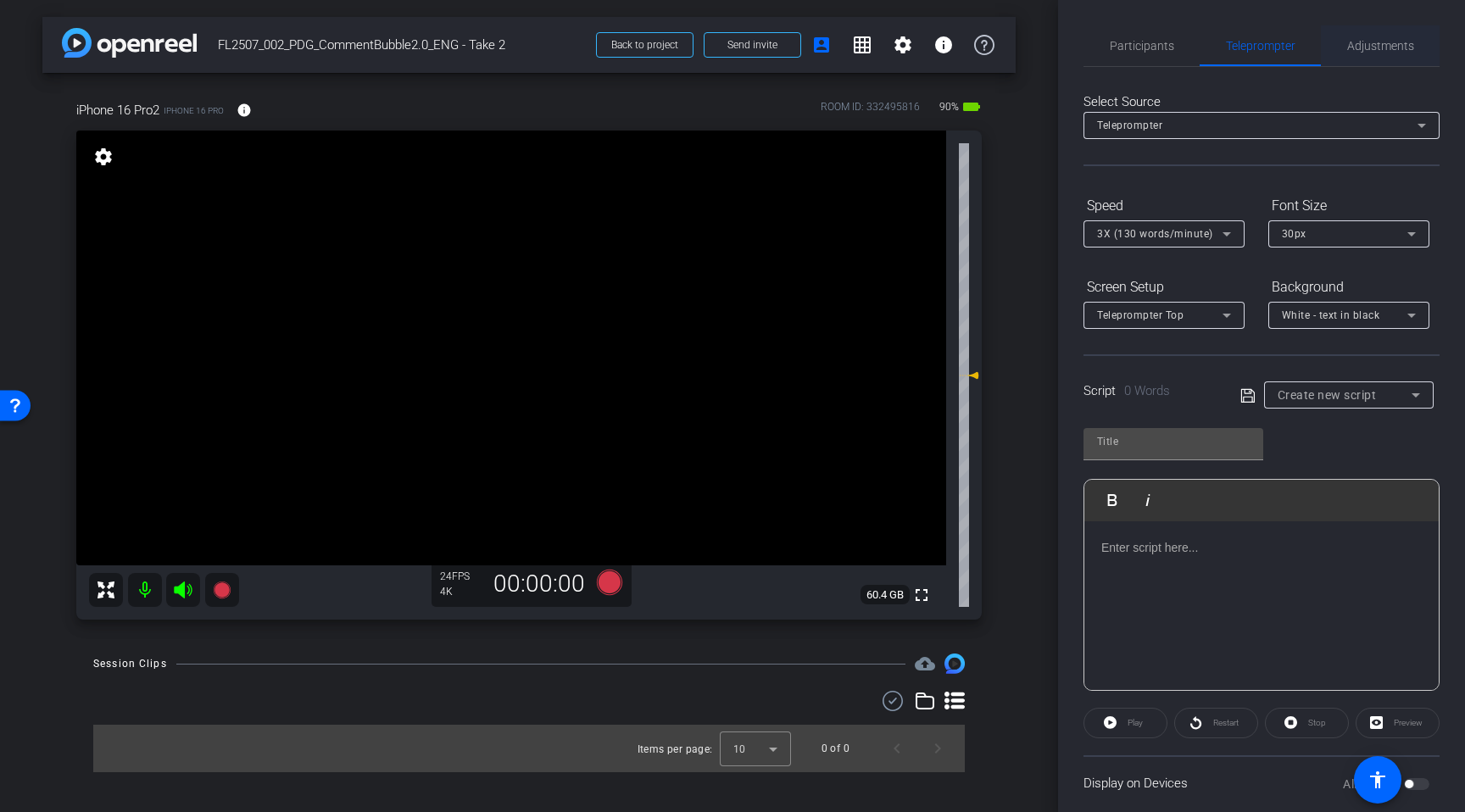 click on "Adjustments" at bounding box center (1380, 46) 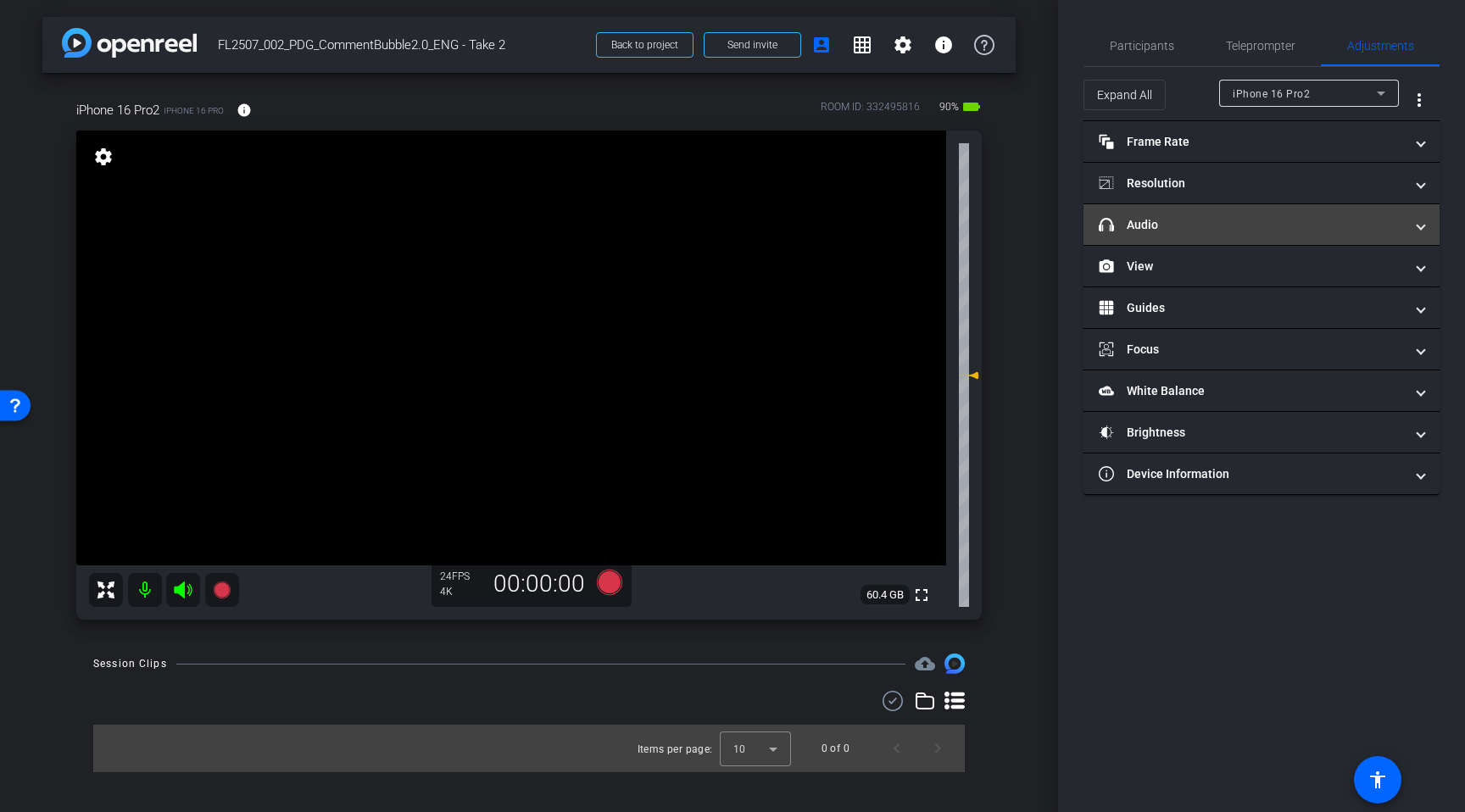 click on "headphone icon
Audio" at bounding box center [1251, 225] 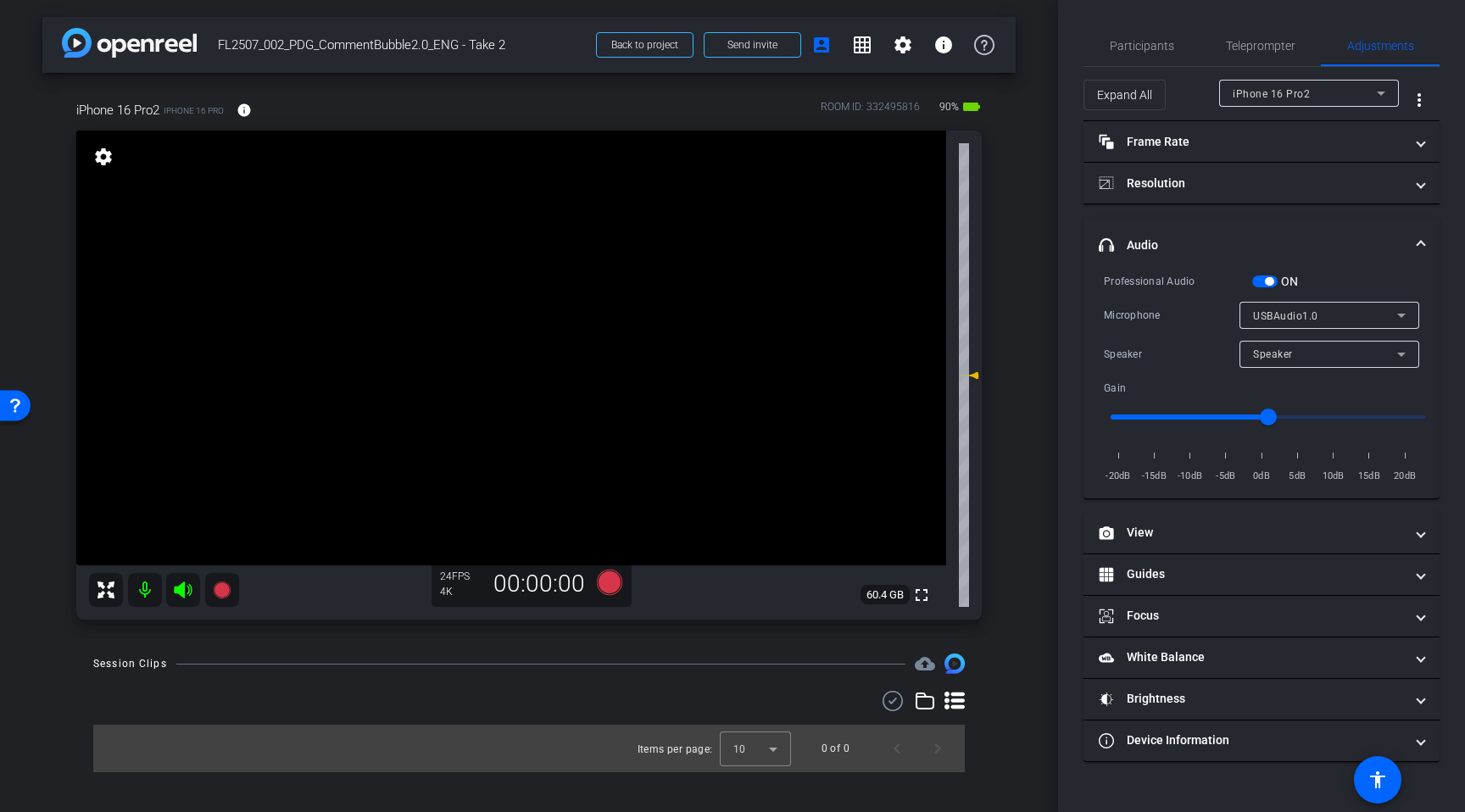 click on "headphone icon
Audio" at bounding box center [1262, 245] 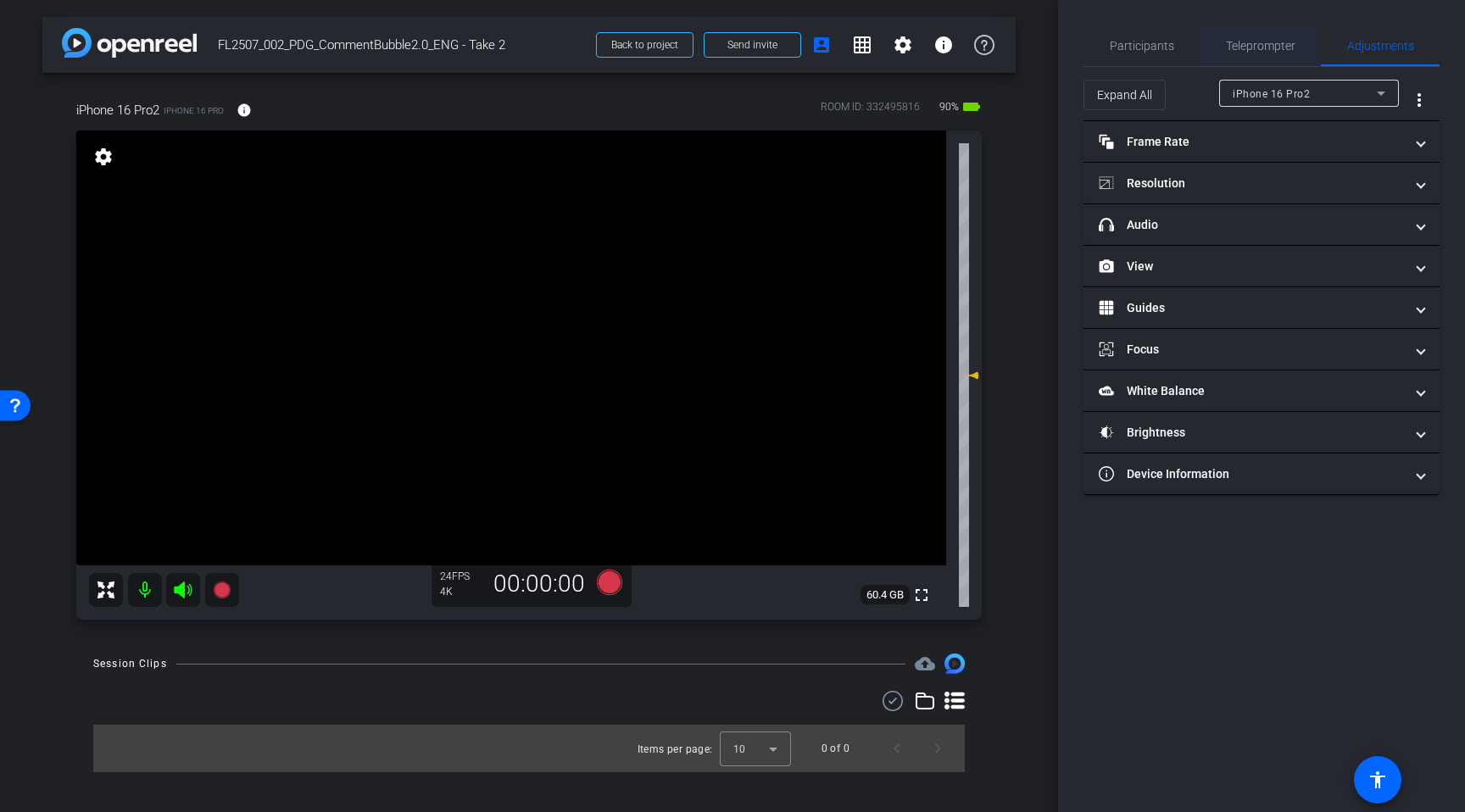 click on "Teleprompter" at bounding box center [1261, 46] 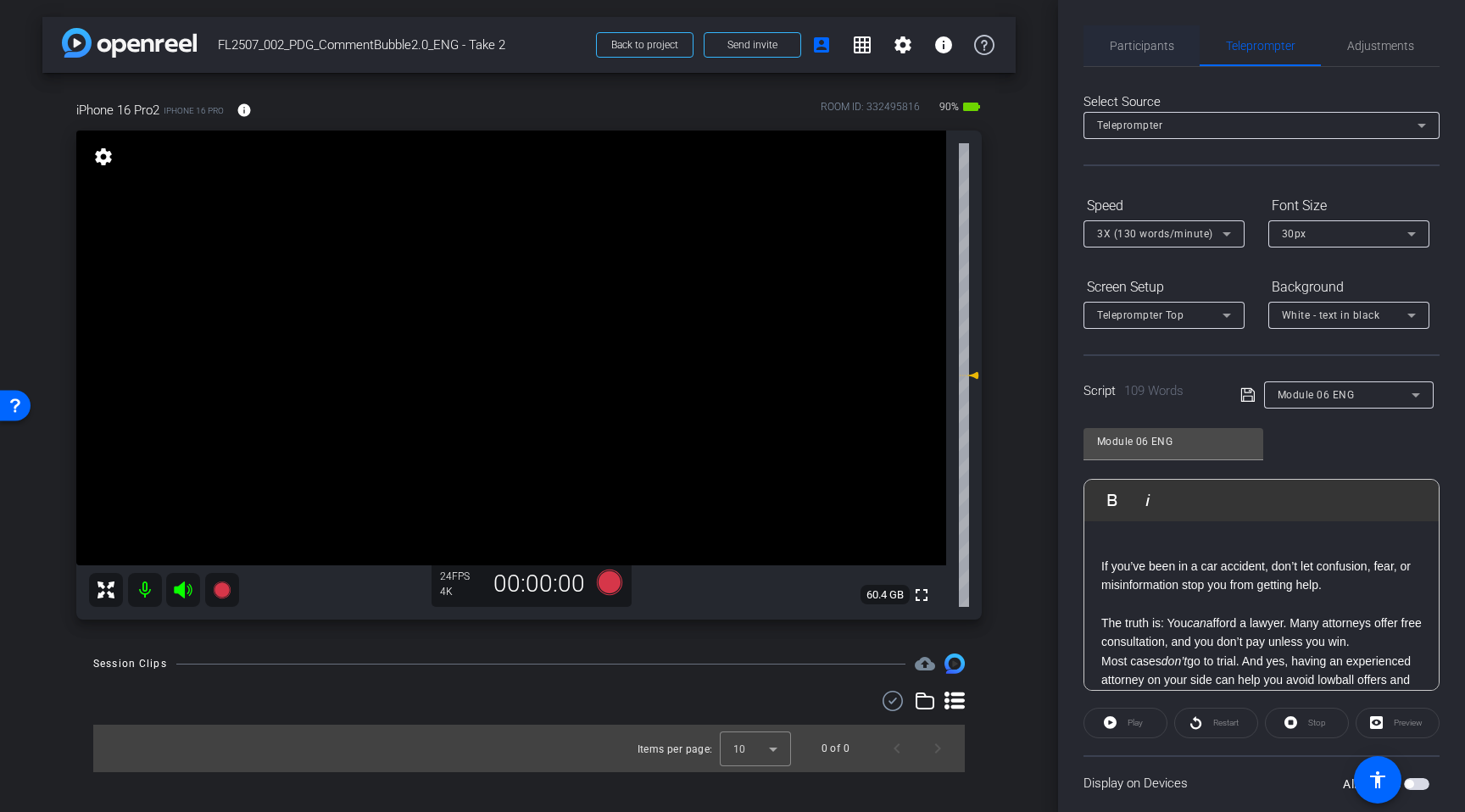 click on "Participants" at bounding box center (1142, 46) 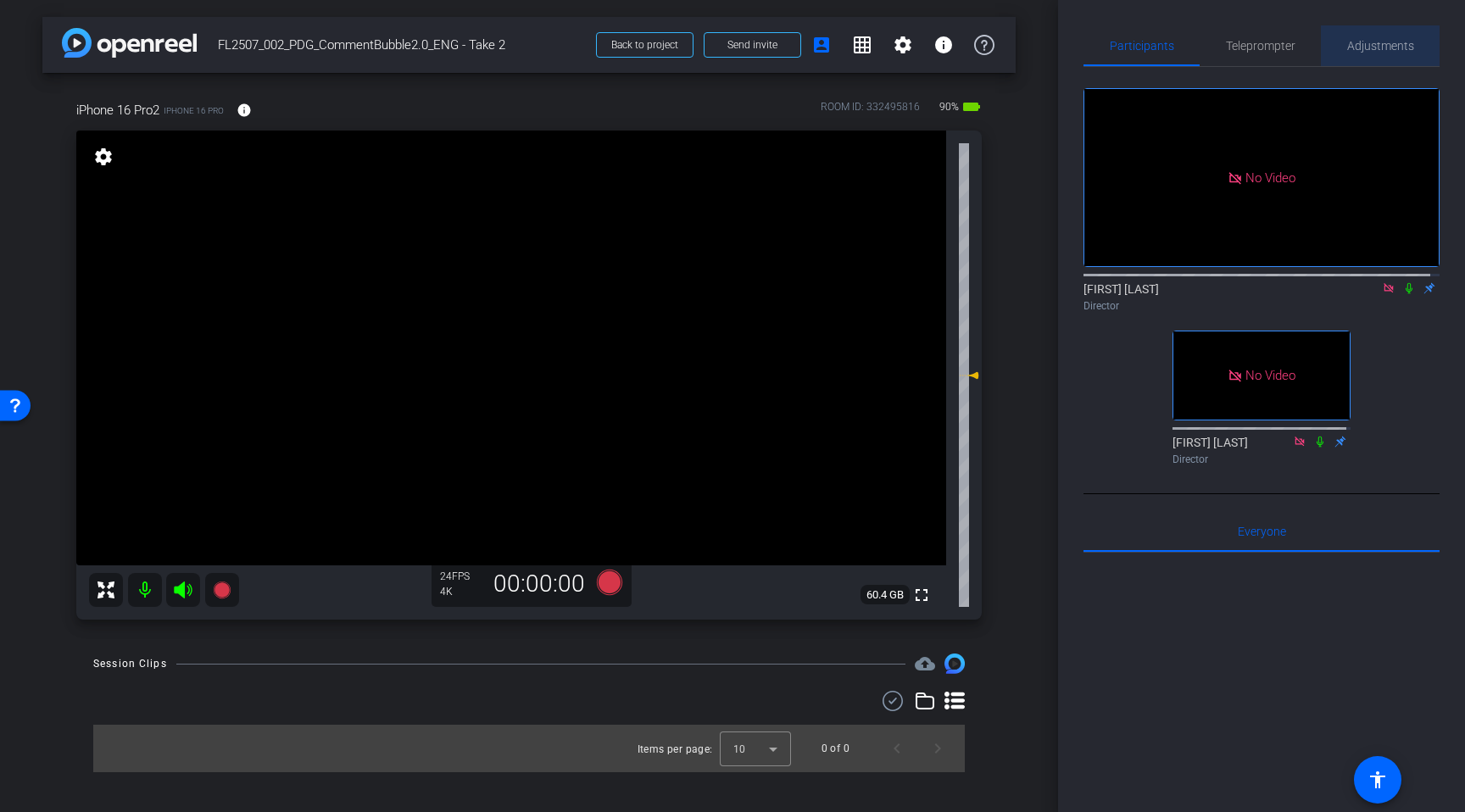click on "Adjustments" at bounding box center (1380, 46) 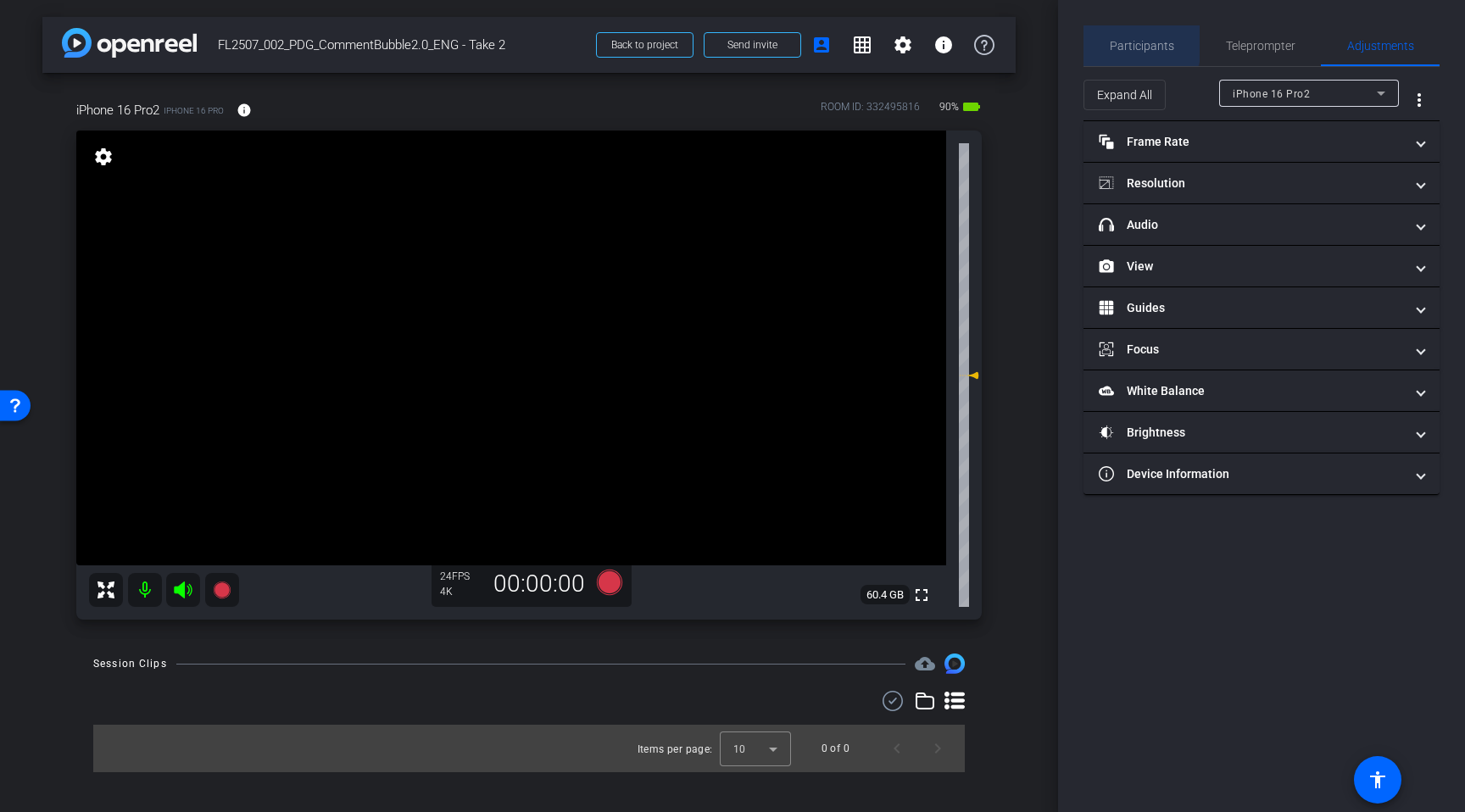 click on "Participants" at bounding box center (1142, 46) 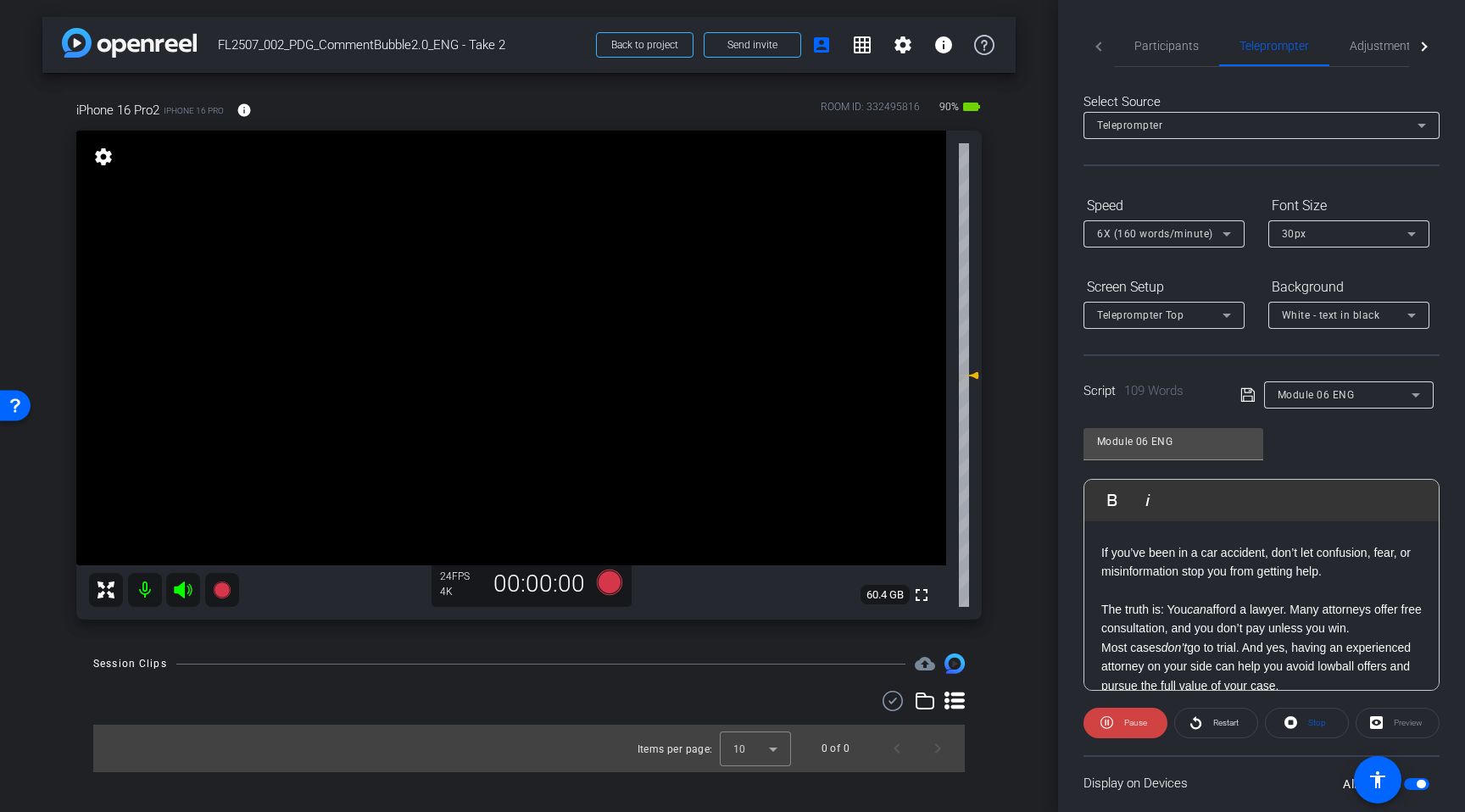 scroll, scrollTop: 0, scrollLeft: 0, axis: both 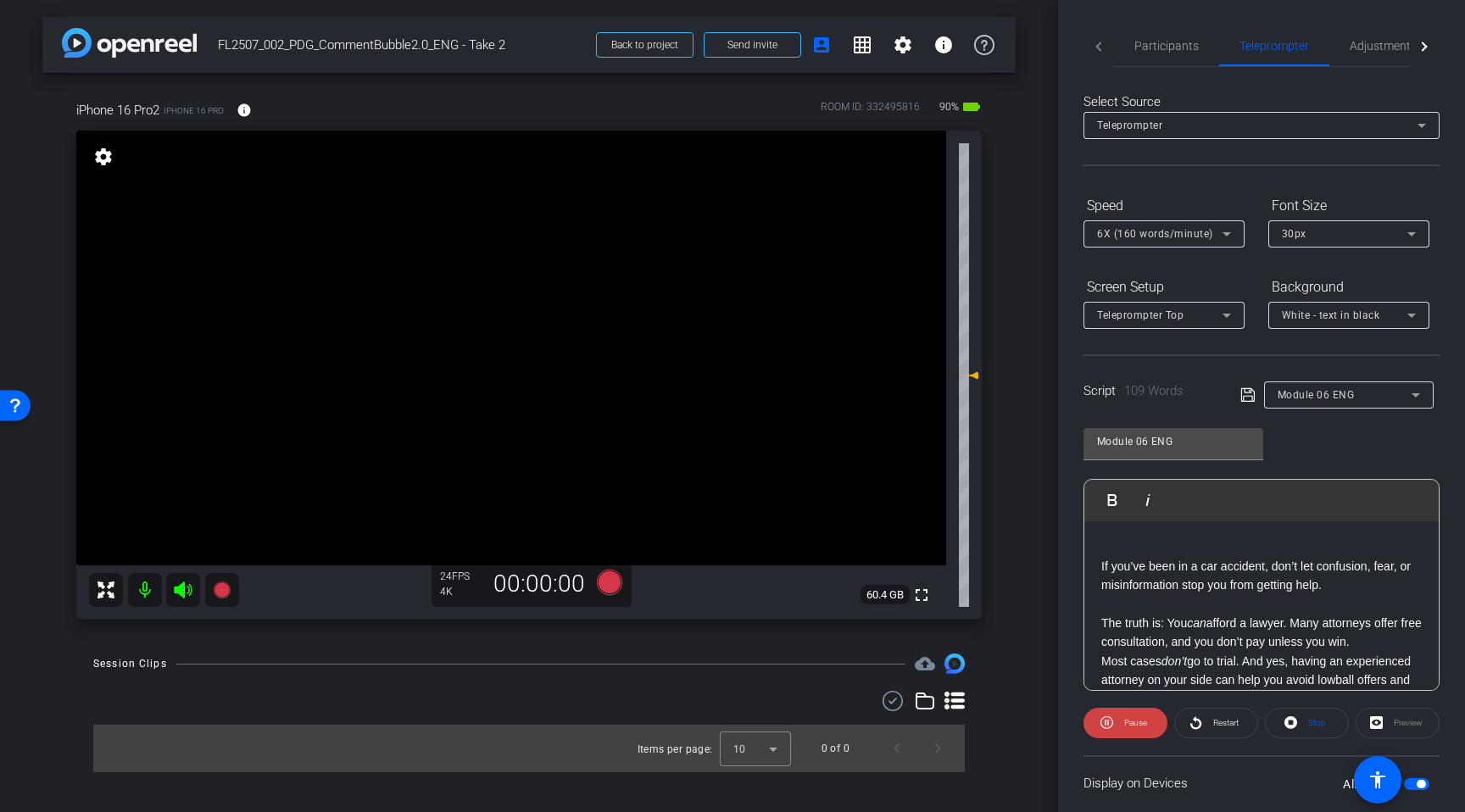 click on "If you’ve been in a car accident, don’t let confusion, fear, or misinformation stop you from getting help. The truth is: You  can  afford a lawyer. Many attorneys offer free consultation, and you don’t pay unless you win. Most cases  don’t  go to trial. And yes, having an experienced attorney on your side can help you avoid lowball offers and pursue the full value of your case. FindLegal is here to make it simple. They’ll connect you with an experienced attorney for a free case review.  No pressure. No upfront costs. No guesswork.  Just real help, when you need it most. Click the link below for a free consultation" 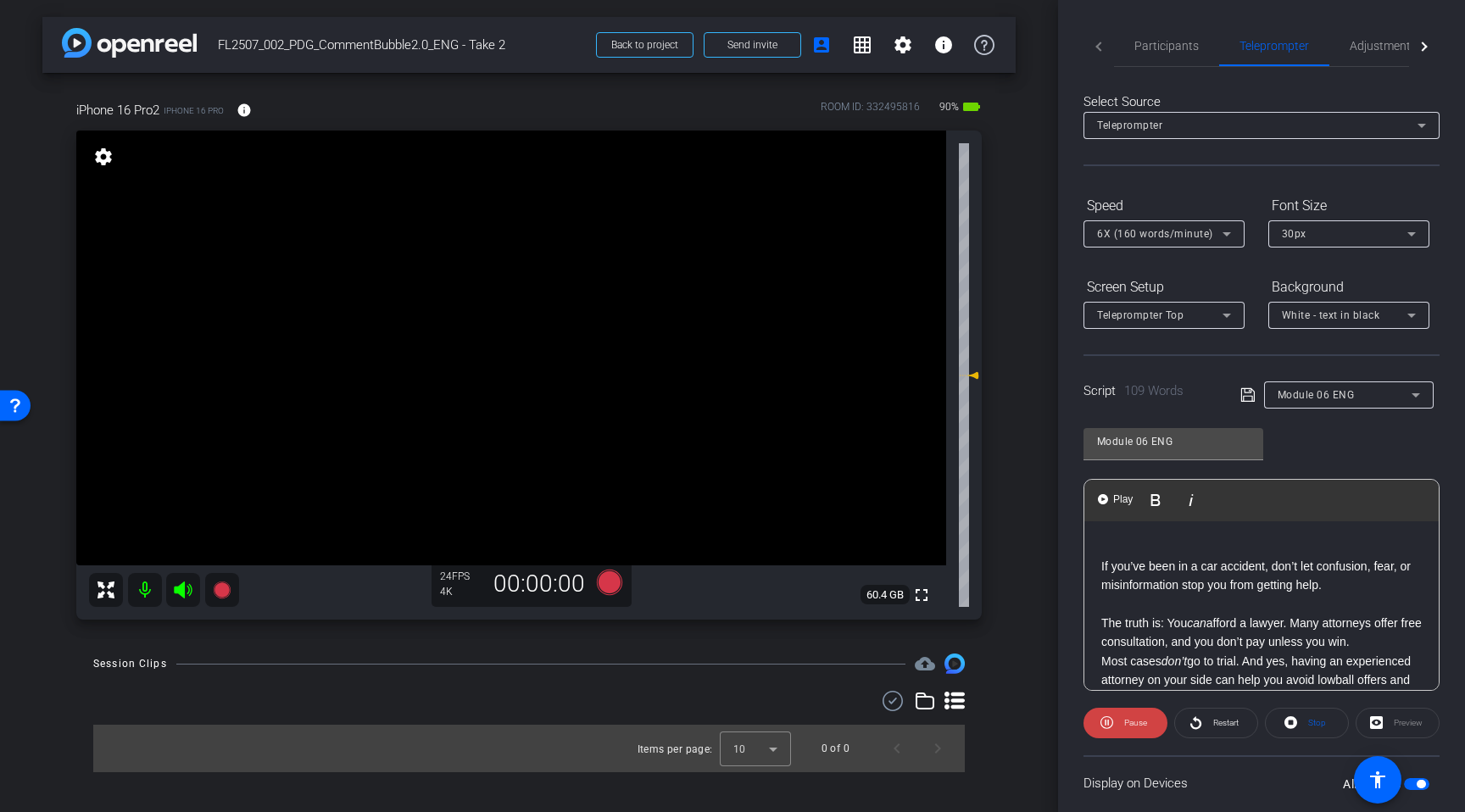 click 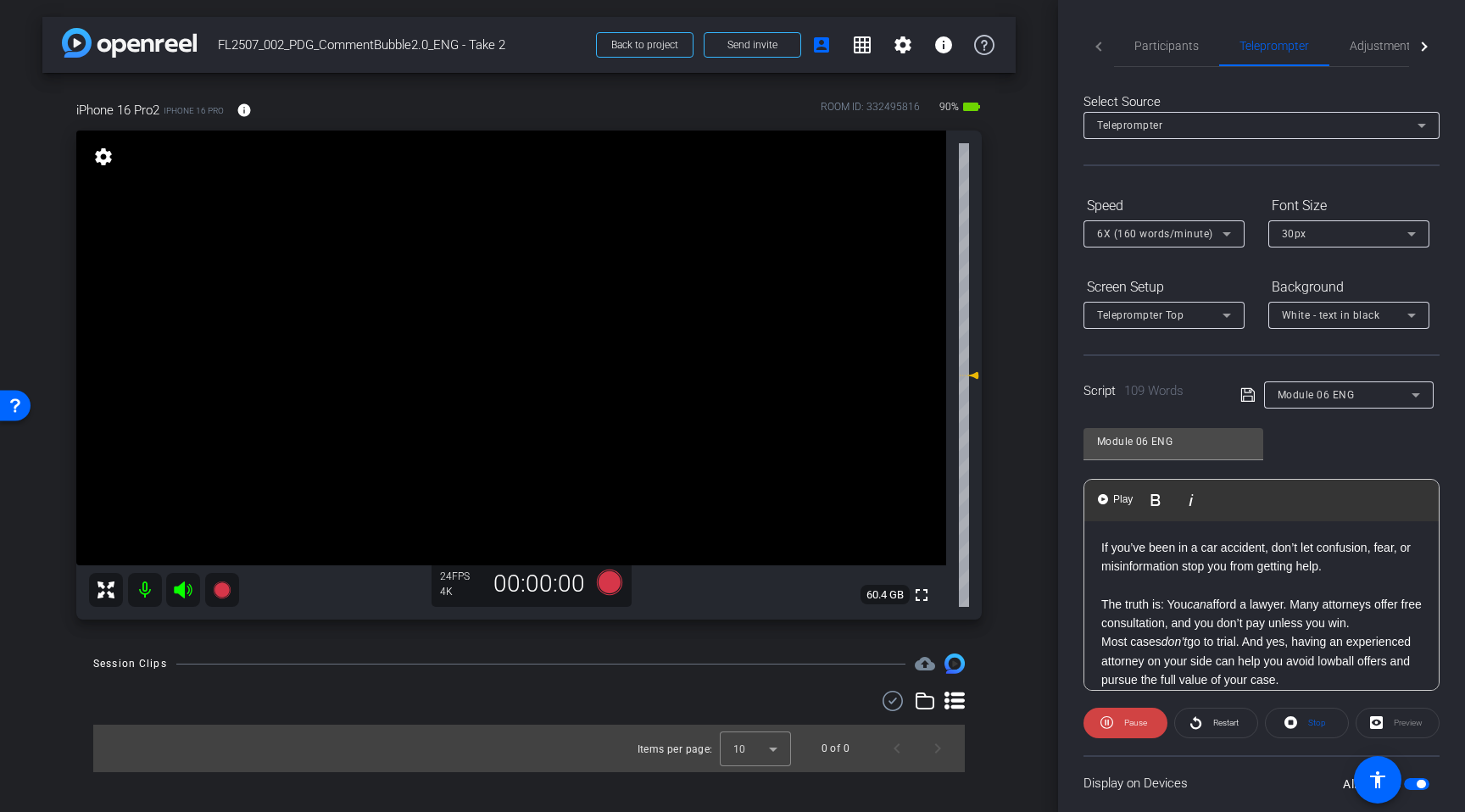 click on "Module 06 ENG               Play        Play from this location               Play Selected        Play and display the selected text only Bold Italic If you’ve been in a car accident, don’t let confusion, fear, or misinformation stop you from getting help. The truth is: You  can  afford a lawyer. Many attorneys offer free consultation, and you don’t pay unless you win. Most cases  don’t  go to trial. And yes, having an experienced attorney on your side can help you avoid lowball offers and pursue the full value of your case. FindLegal is here to make it simple. They’ll connect you with an experienced attorney for a free case review.  No pressure. No upfront costs. No guesswork.  Just real help, when you need it most. Click the link below for a free consultation Enter script here..." 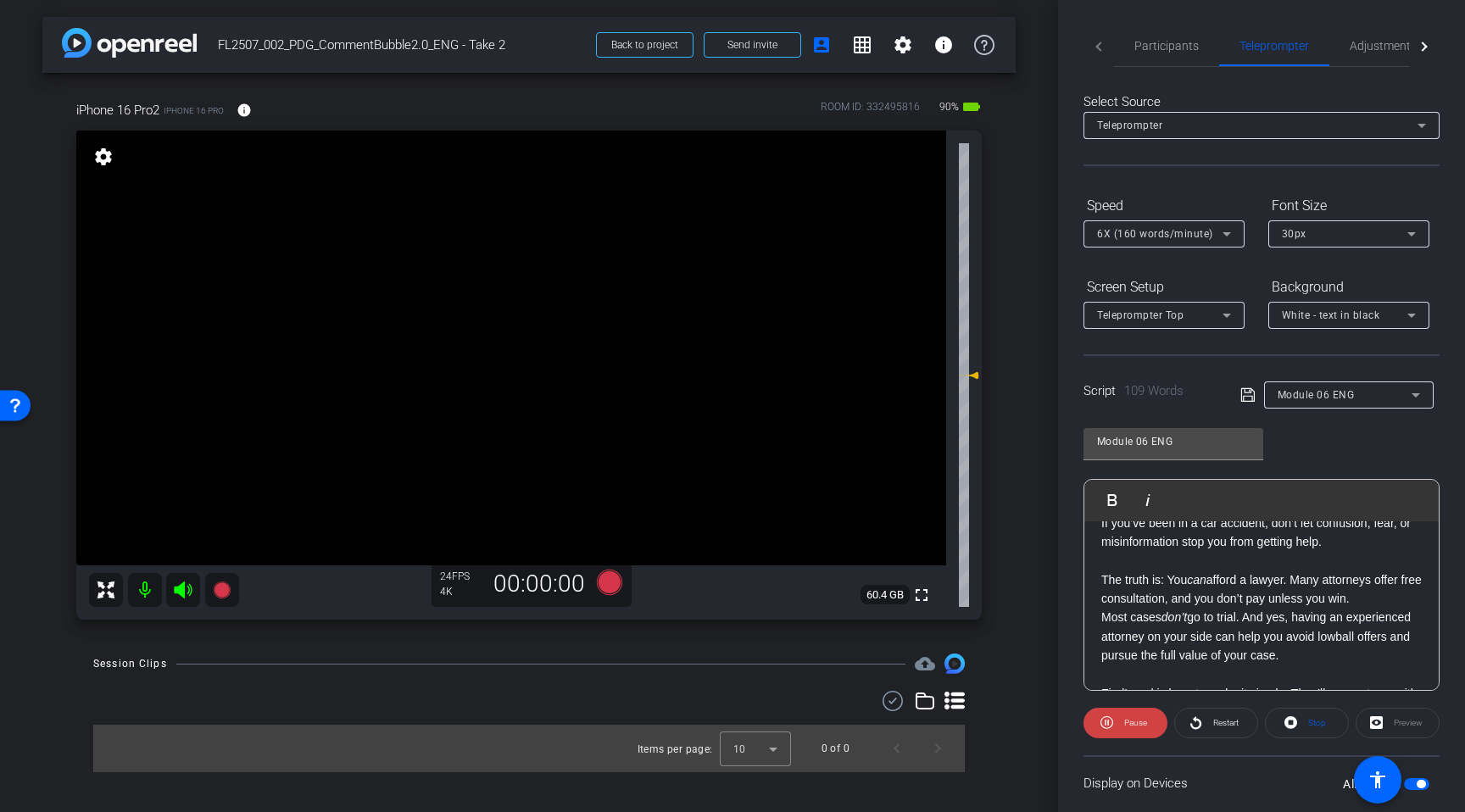 scroll, scrollTop: 25, scrollLeft: 0, axis: vertical 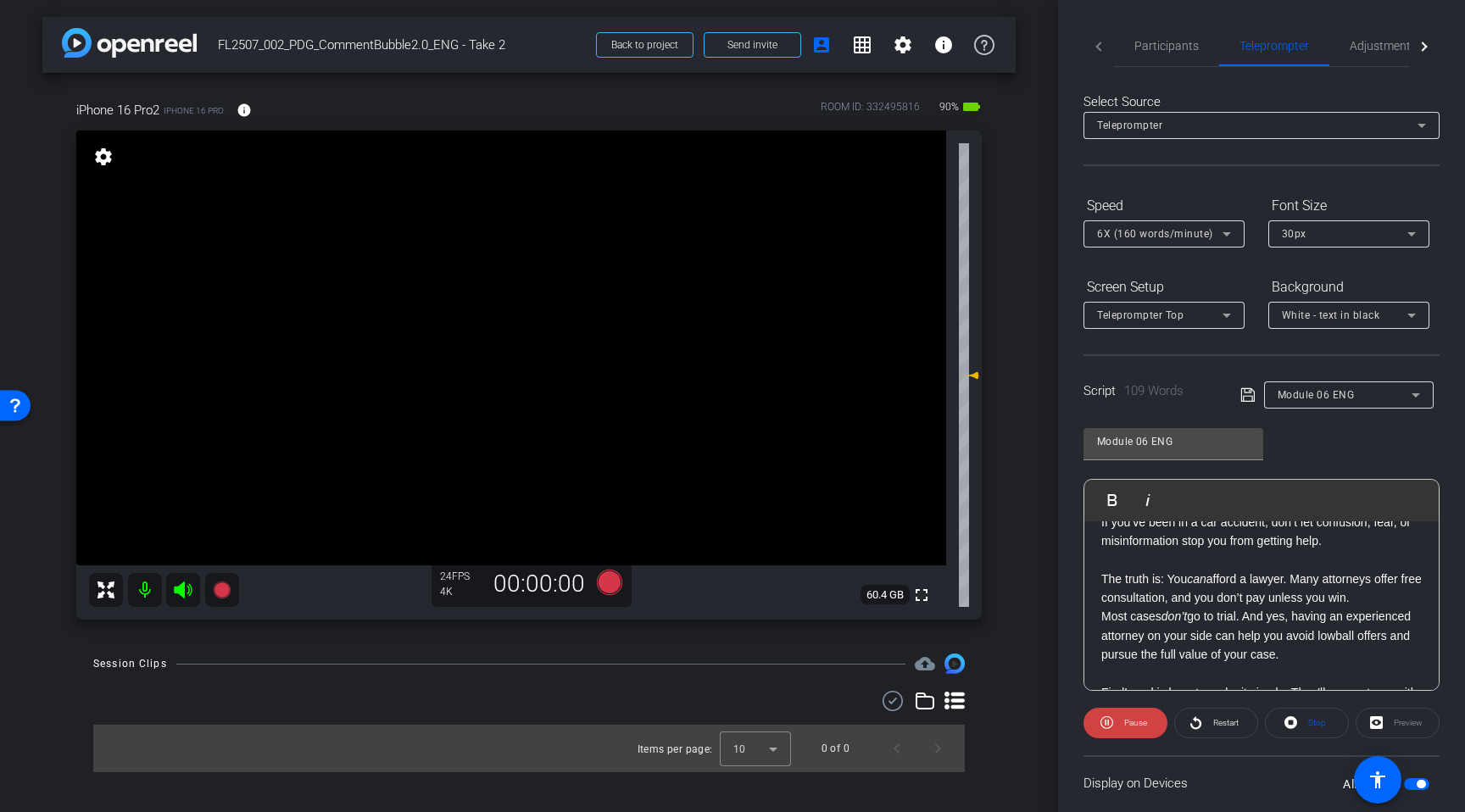 click on "Most cases  don’t  go to trial. And yes, having an experienced attorney on your side can help you avoid lowball offers and pursue the full value of your case." 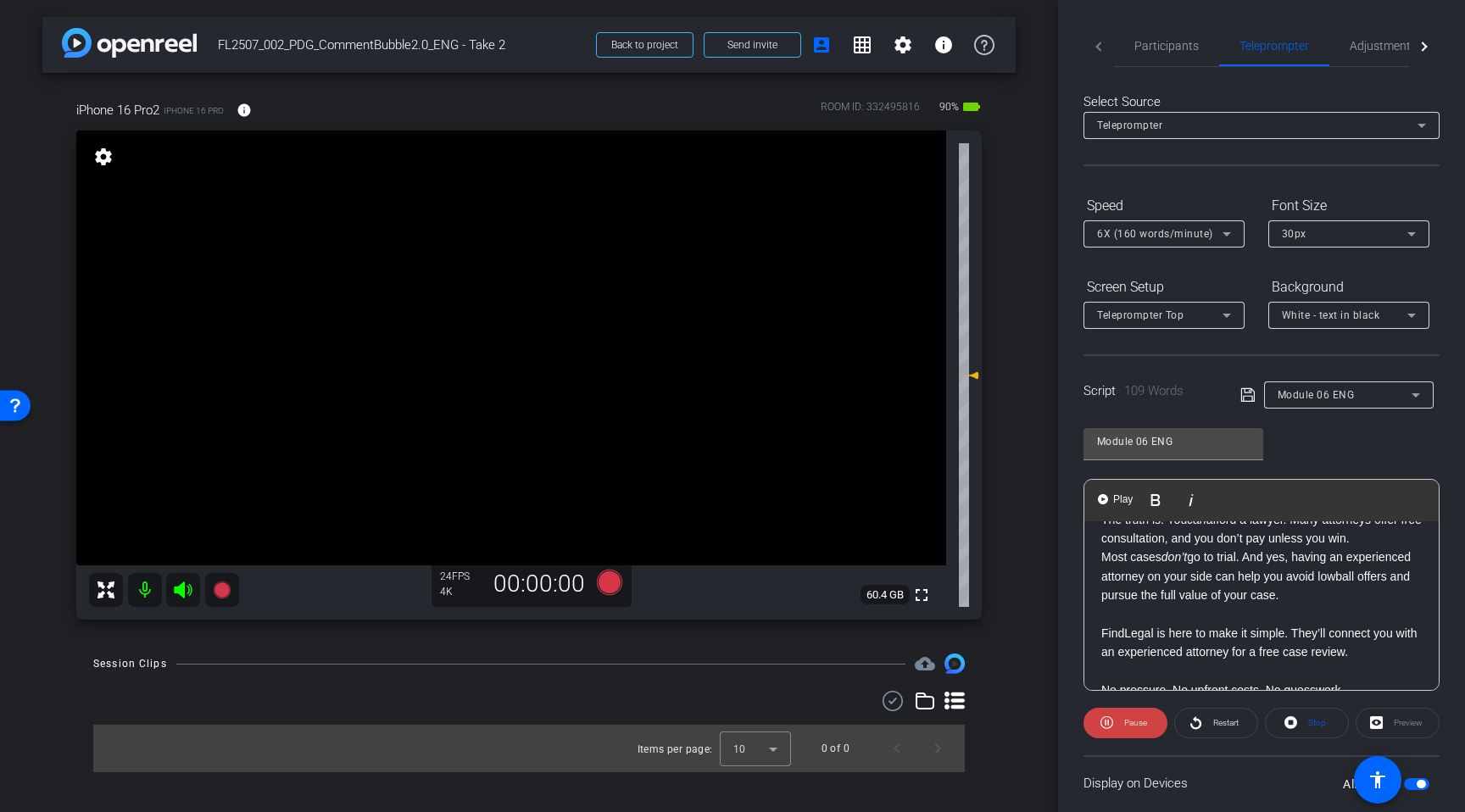 scroll, scrollTop: 109, scrollLeft: 0, axis: vertical 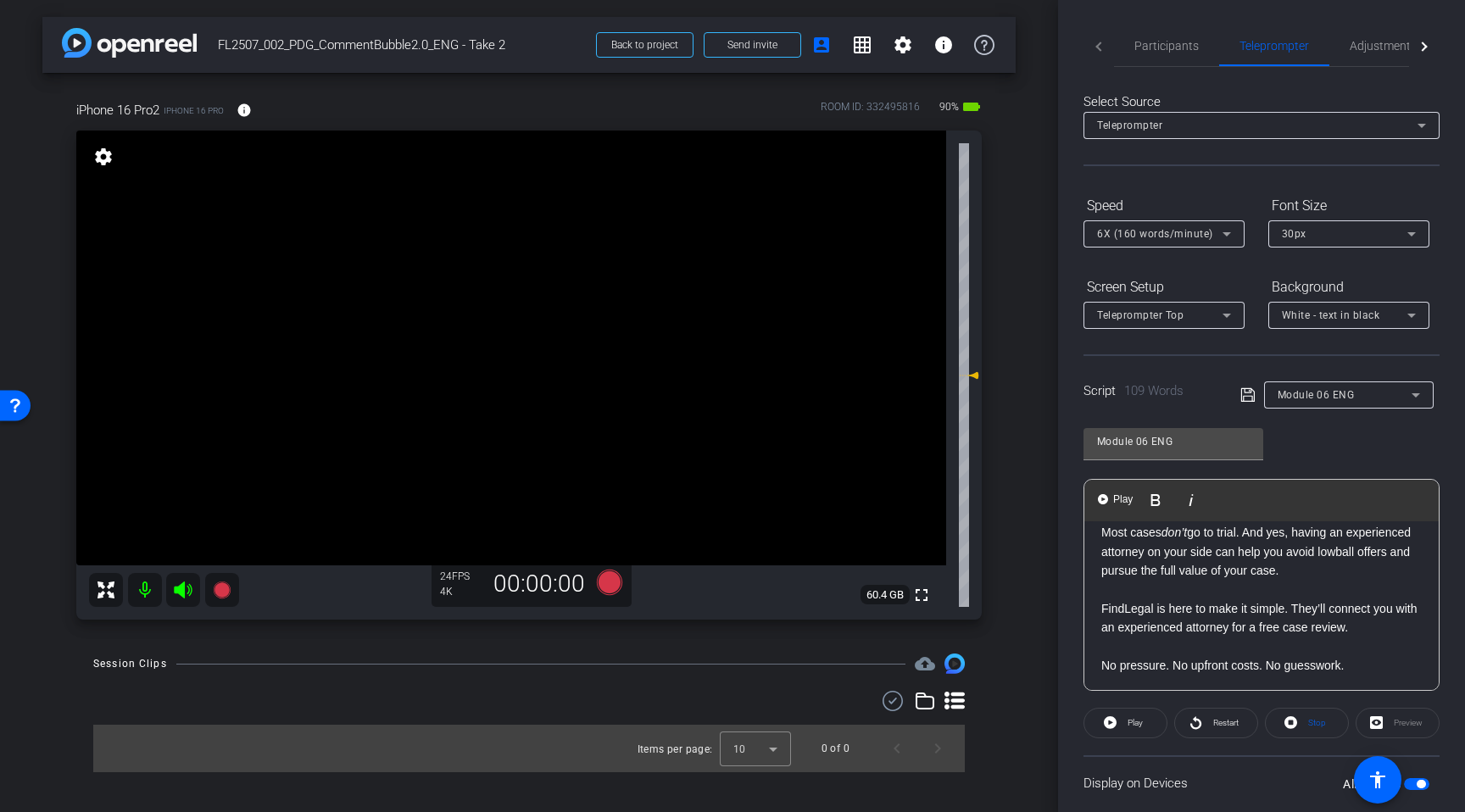 click on "Most cases  don’t  go to trial. And yes, having an experienced attorney on your side can help you avoid lowball offers and pursue the full value of your case." 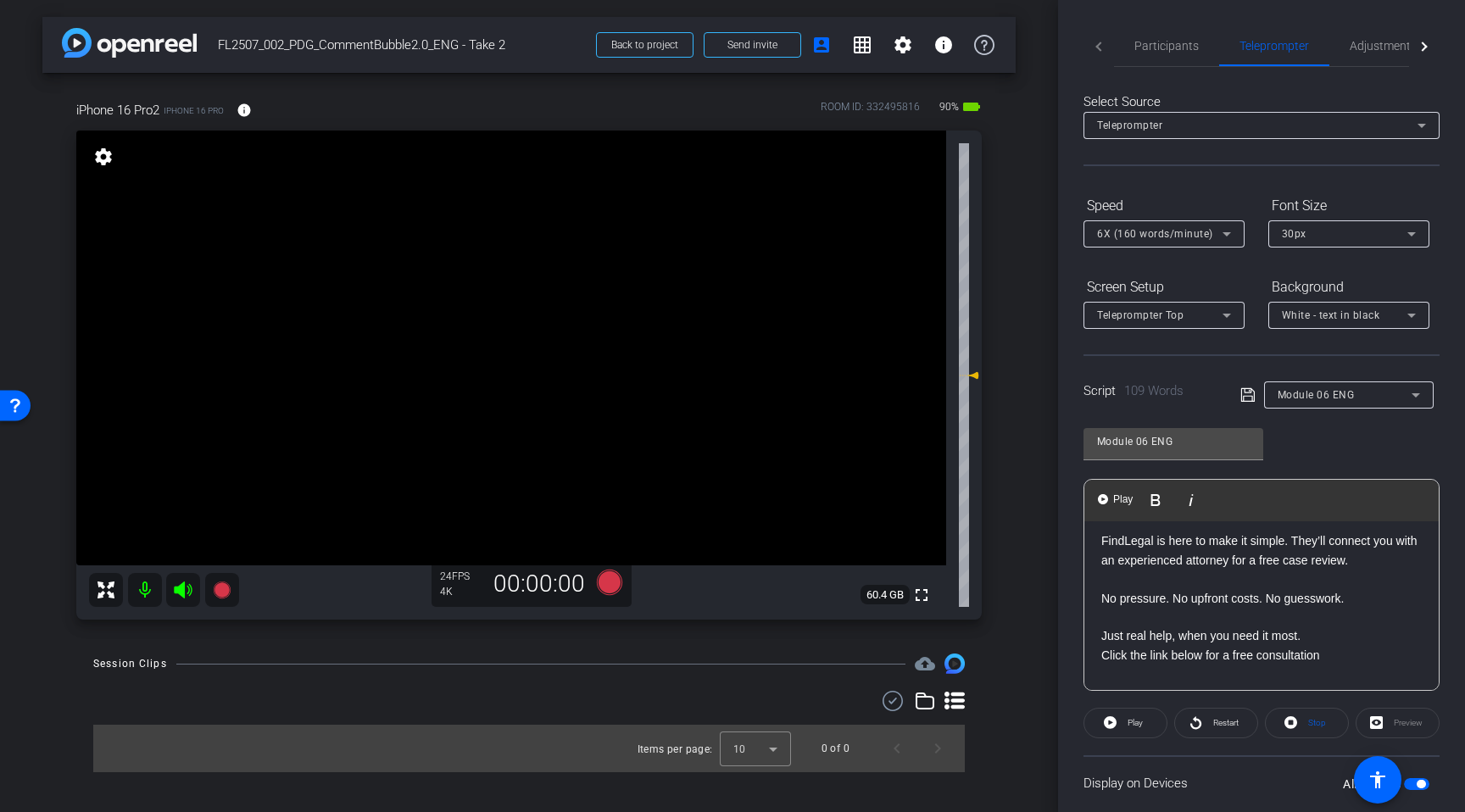 scroll, scrollTop: 199, scrollLeft: 0, axis: vertical 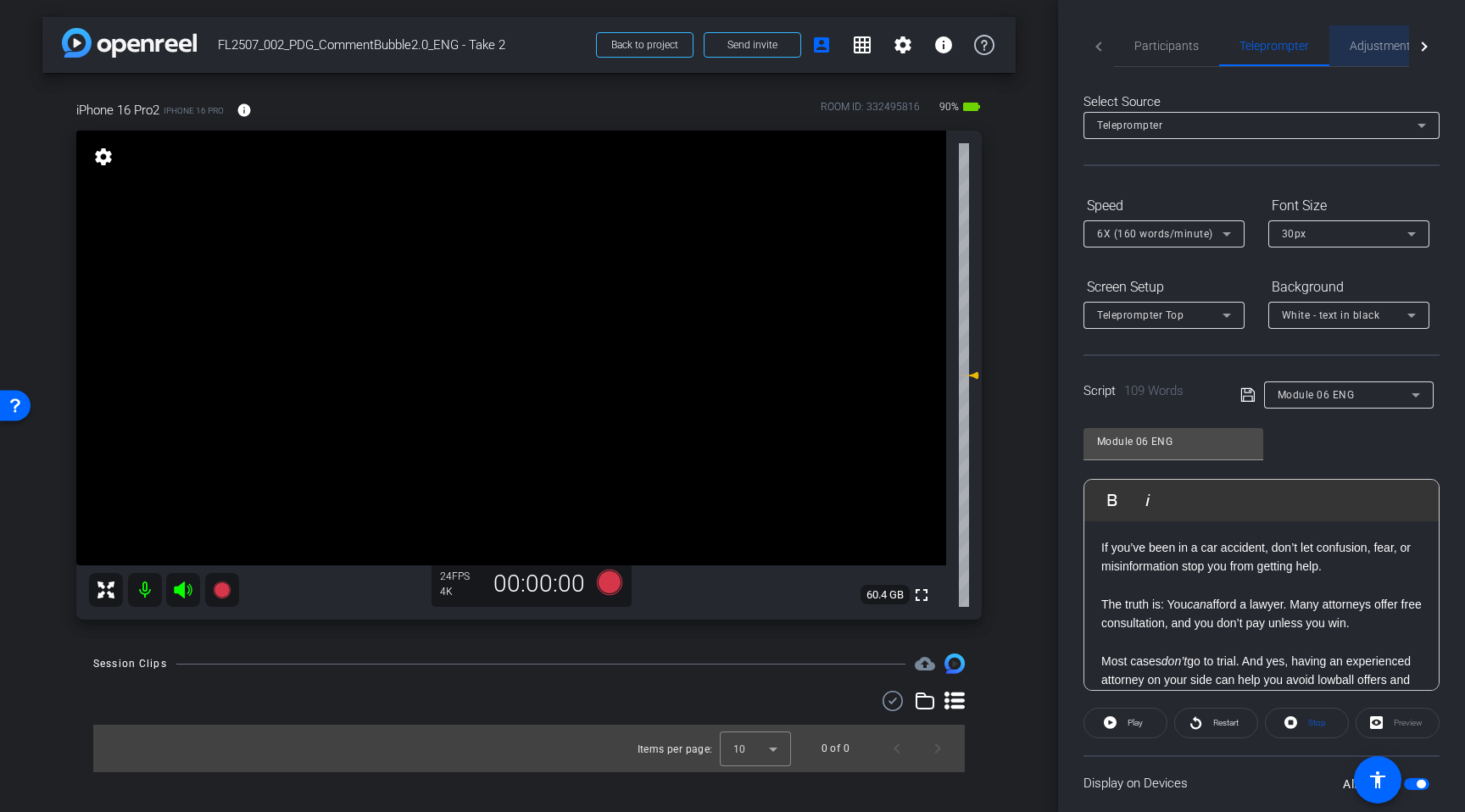 click on "Adjustments" at bounding box center [1383, 46] 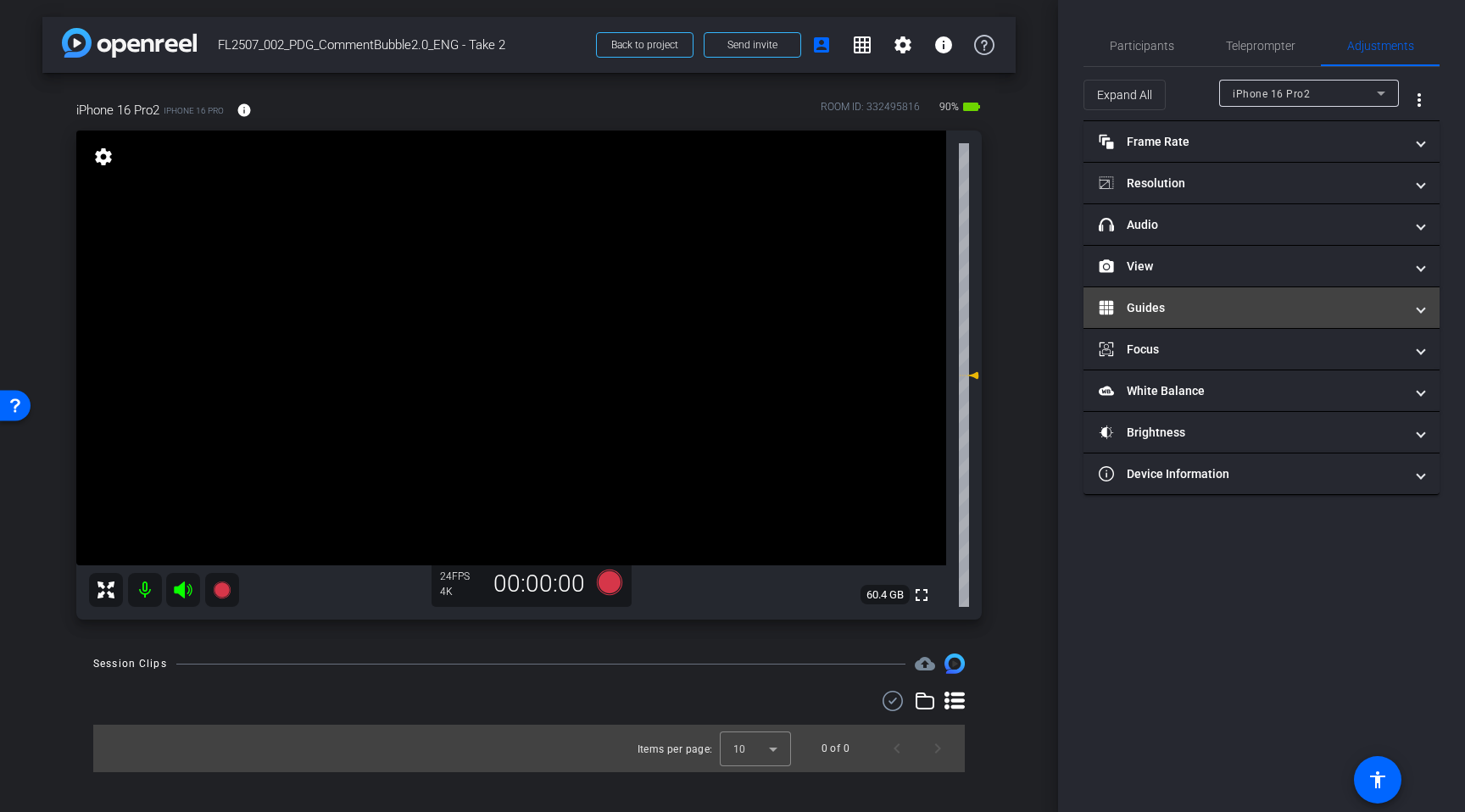 click on "Guides" at bounding box center [1251, 308] 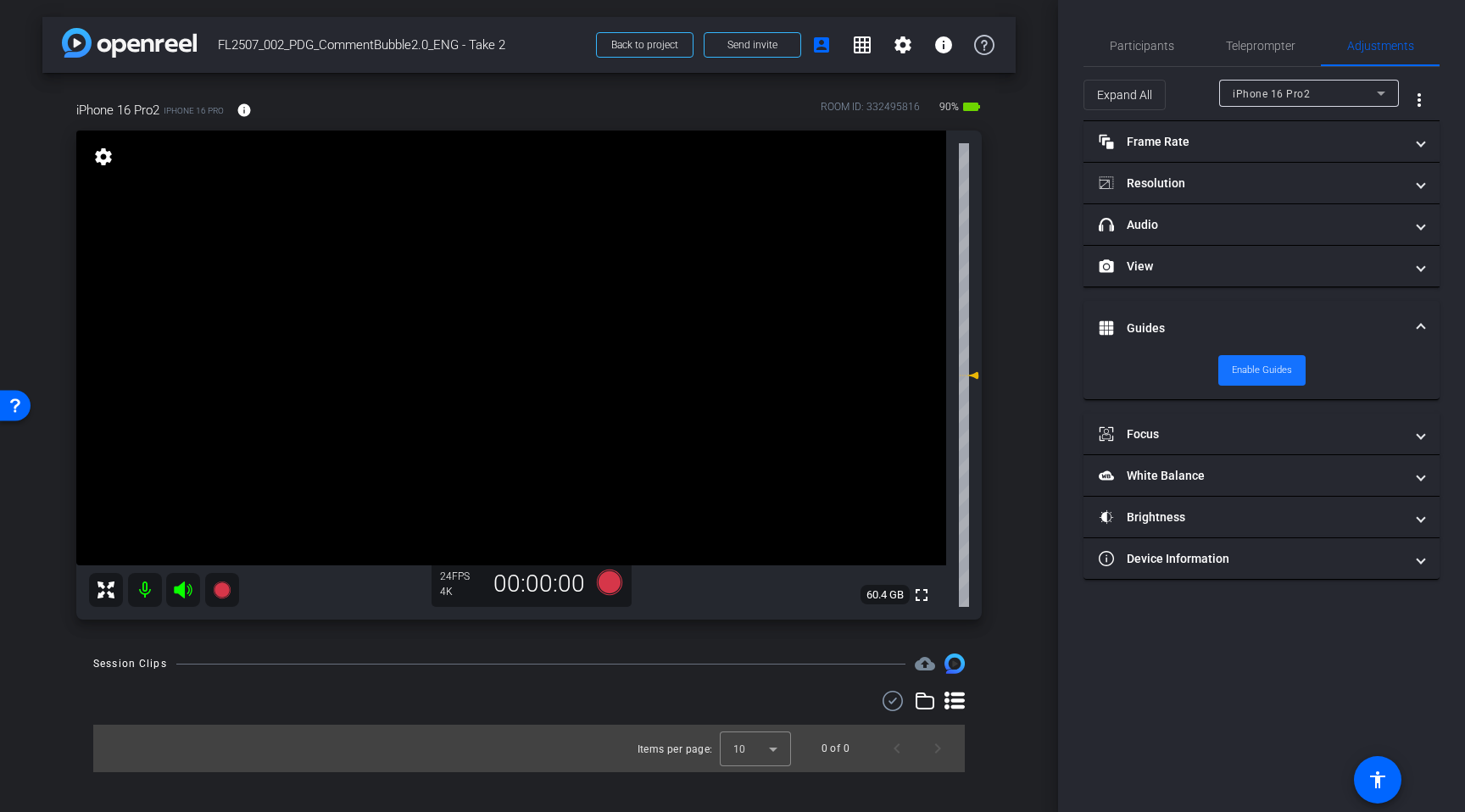 click on "Enable Guides" at bounding box center (1262, 370) 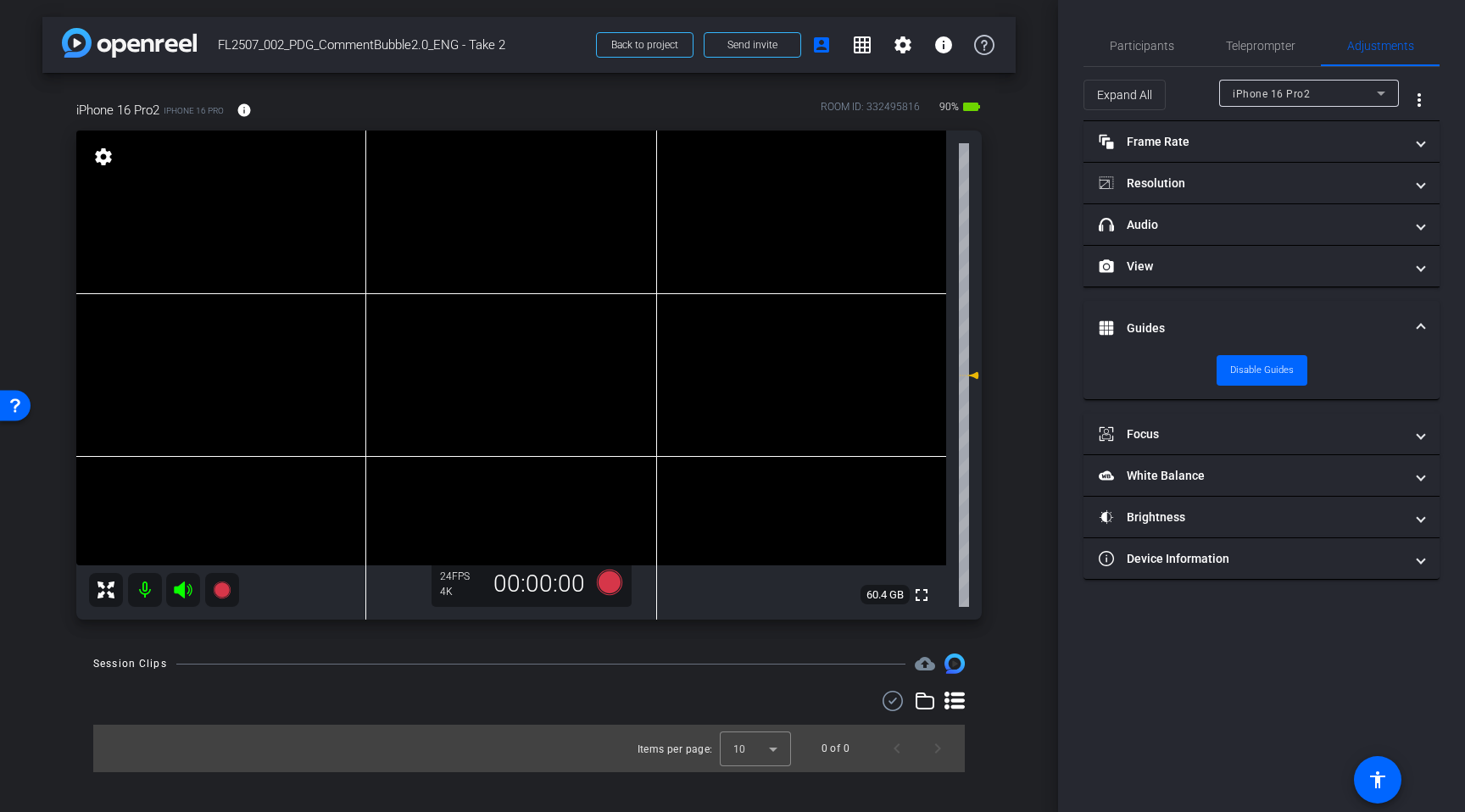click on "Frame Rate
Frame Rate navigate_before  24   25   30  navigate_next
Resolution navigate_before  720   1080   4k  navigate_next
headphone icon
Audio  Professional Audio  ON  Microphone USBAudio1.0 Speaker Speaker Gain -20dB -15dB -10dB -5dB 0dB 5dB 10dB 15dB 20dB
View  crop_landscape  |  crop_portrait  Landscape  Front Wide Lens
Guides   Disable Guides
Focus   Focus: Manual   Enable Auto Focus ?   Focus will be Auto adjusted   Enable Auto Focus
White Balance" 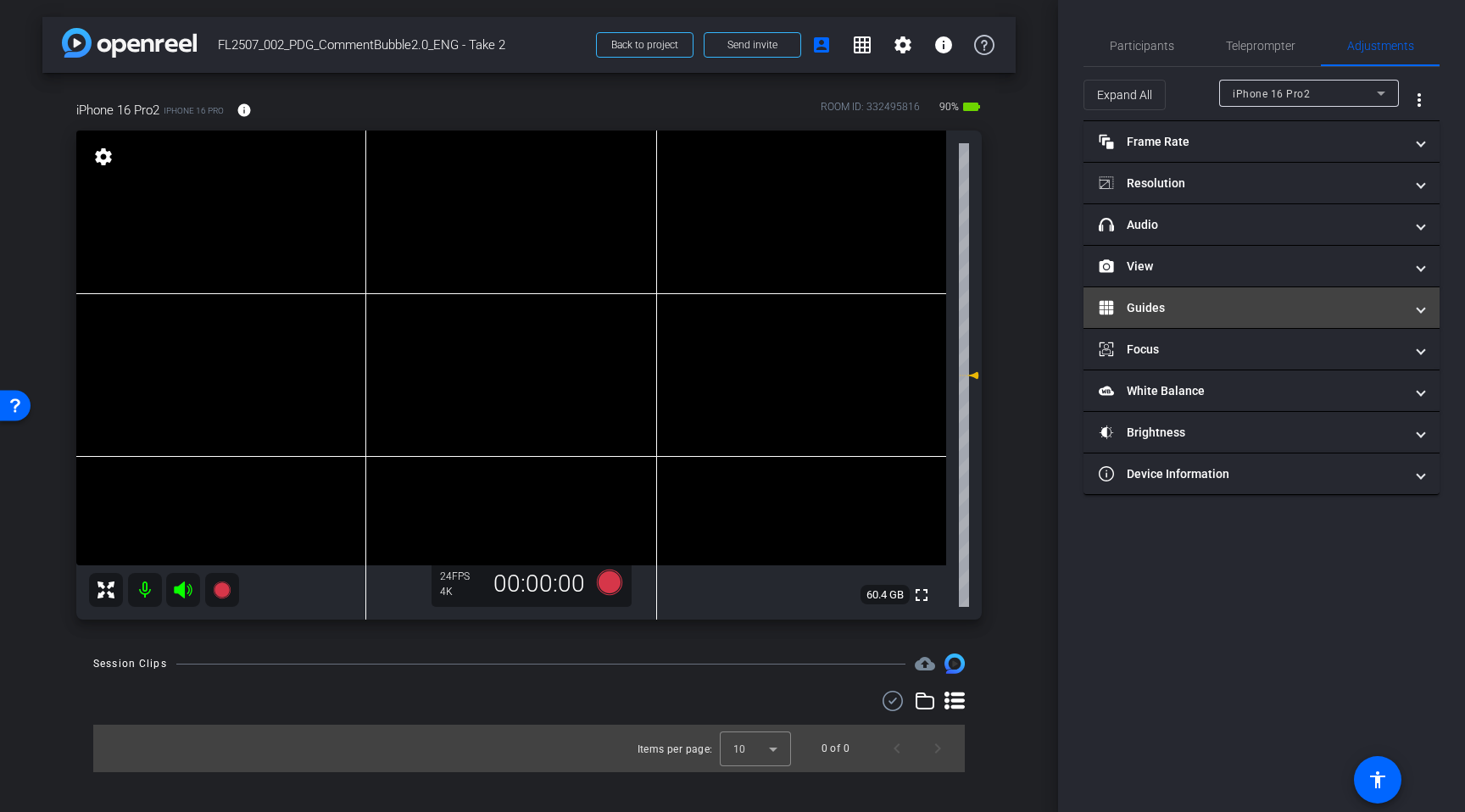 click on "Guides" at bounding box center (1262, 308) 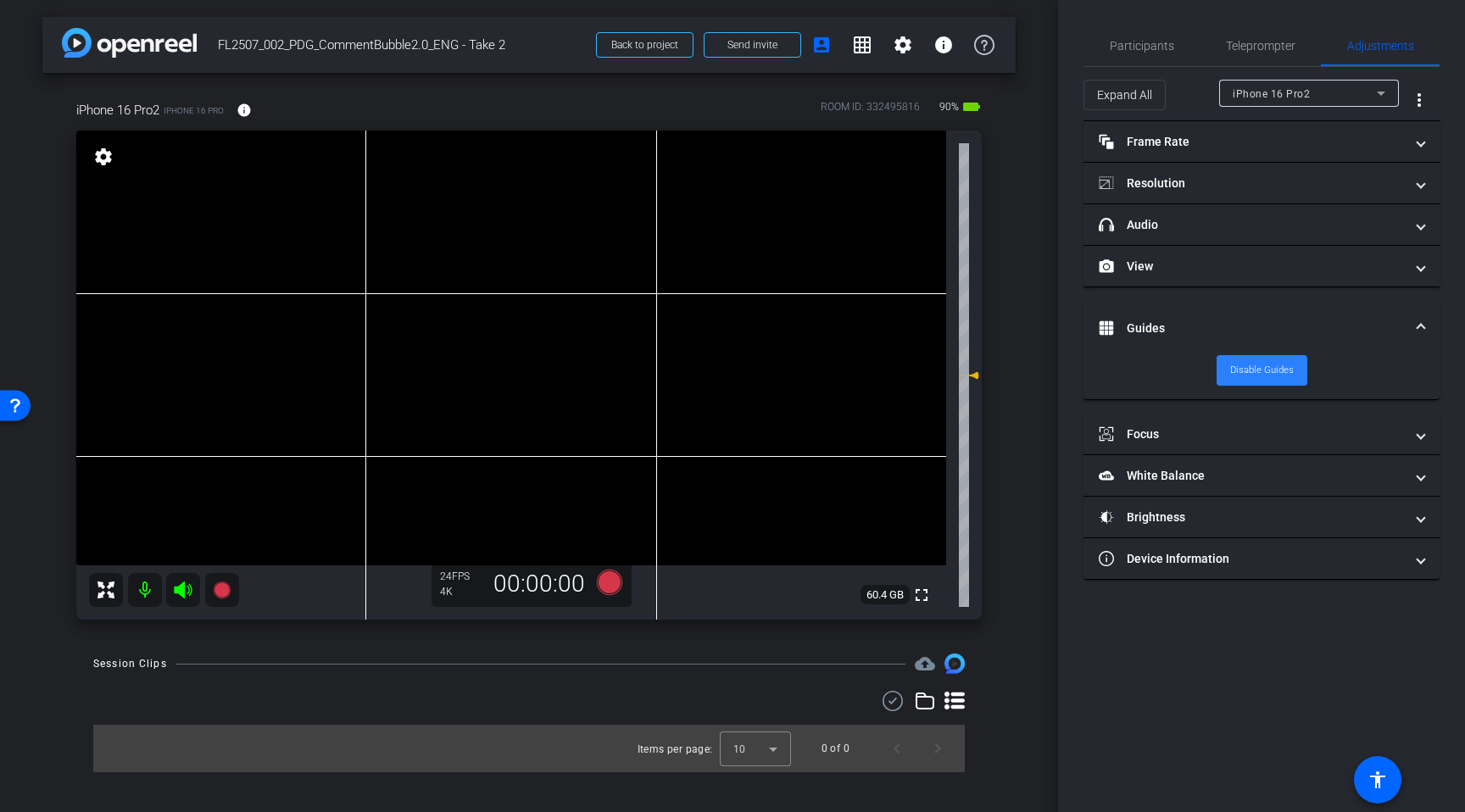 click on "Disable Guides" at bounding box center (1262, 370) 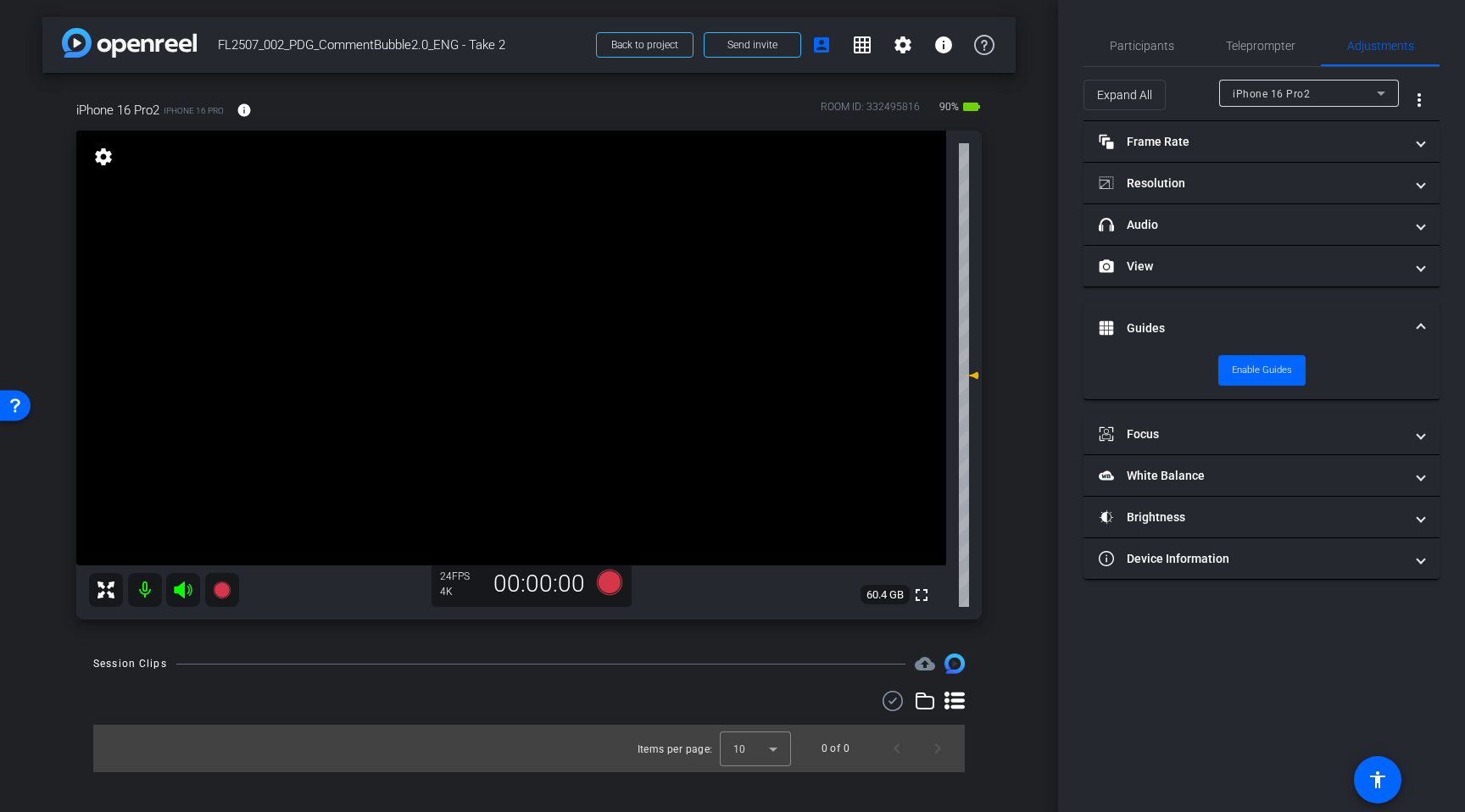 click on "Guides" at bounding box center (1262, 328) 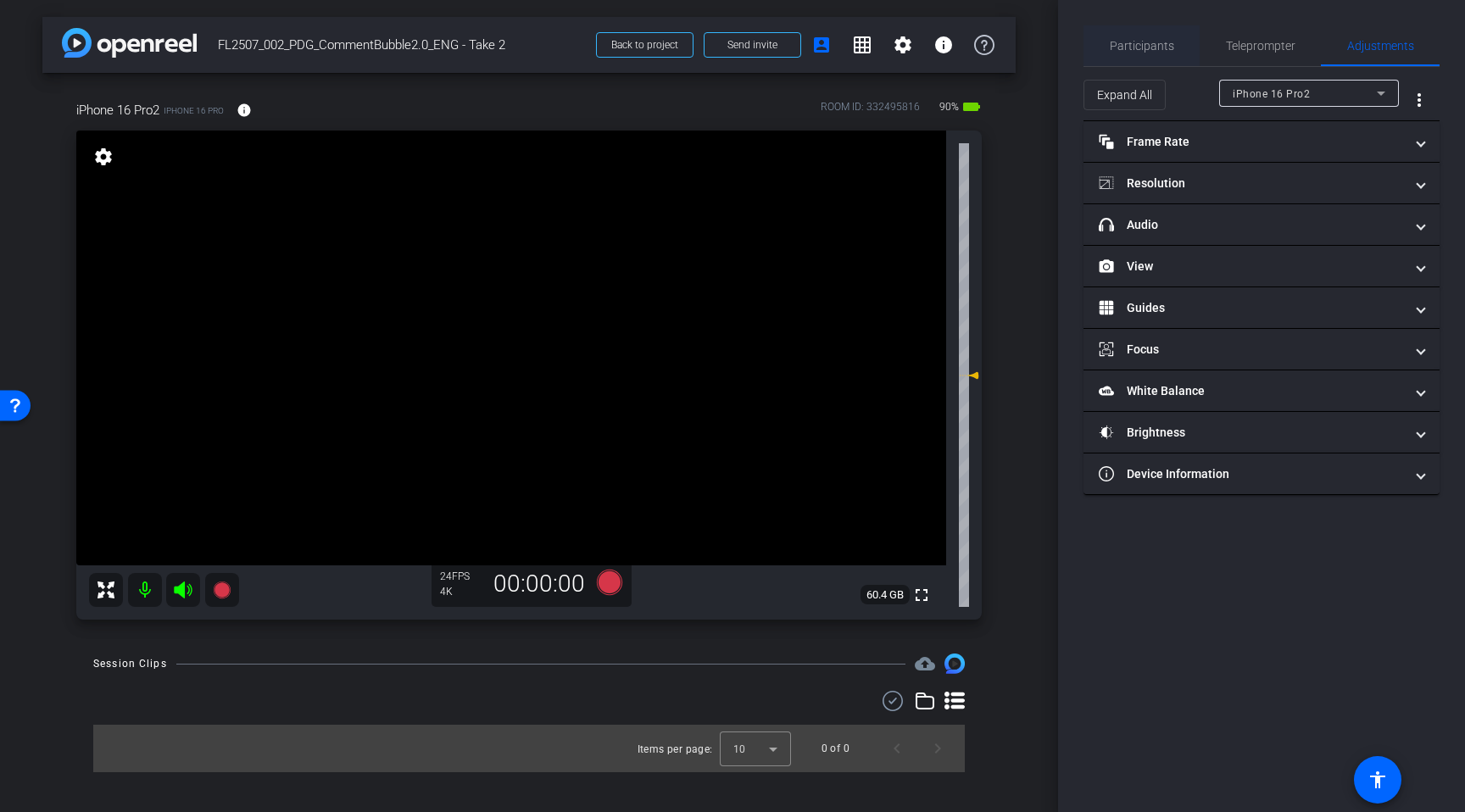 click on "Participants" at bounding box center [1142, 46] 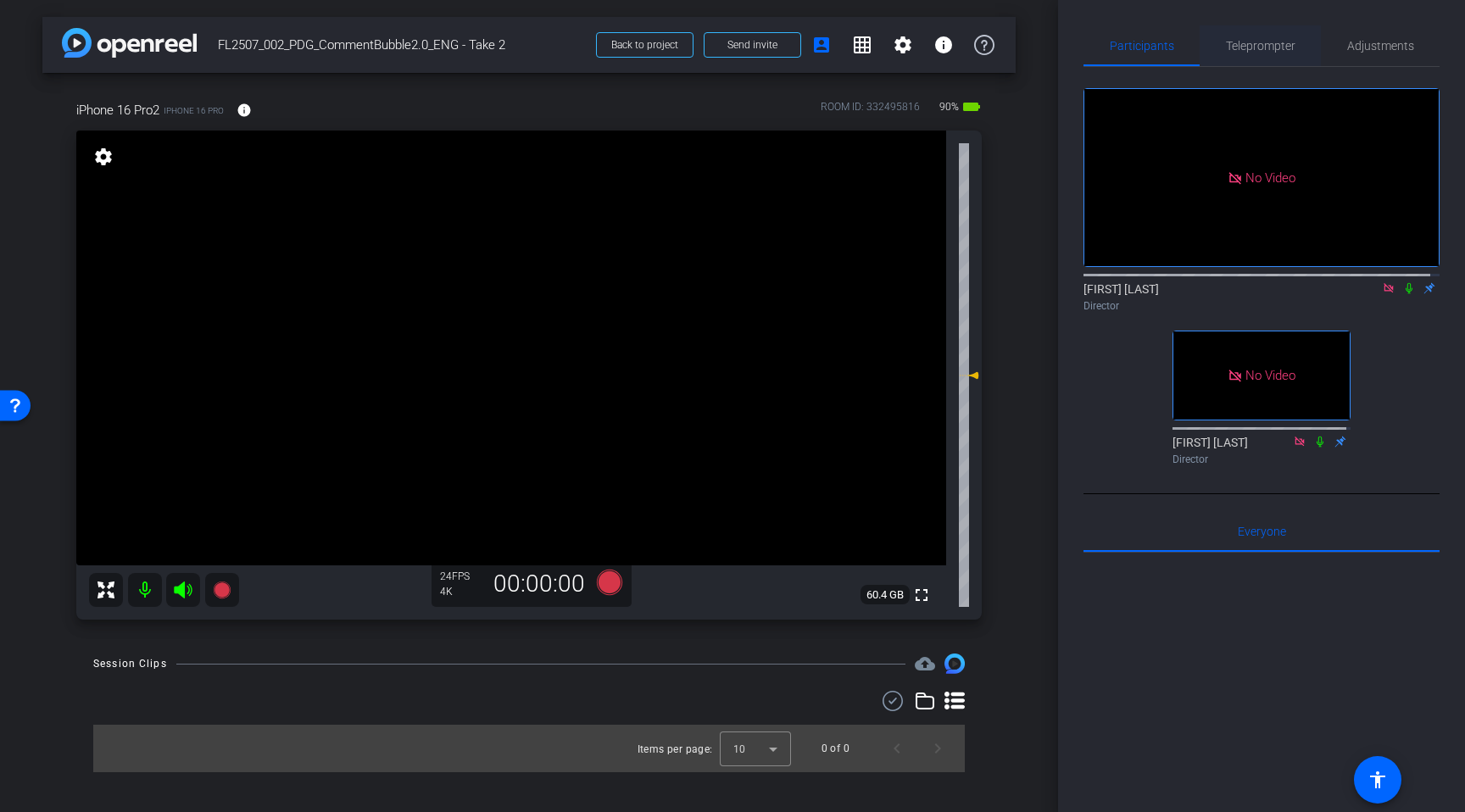 click on "Teleprompter" at bounding box center (1260, 46) 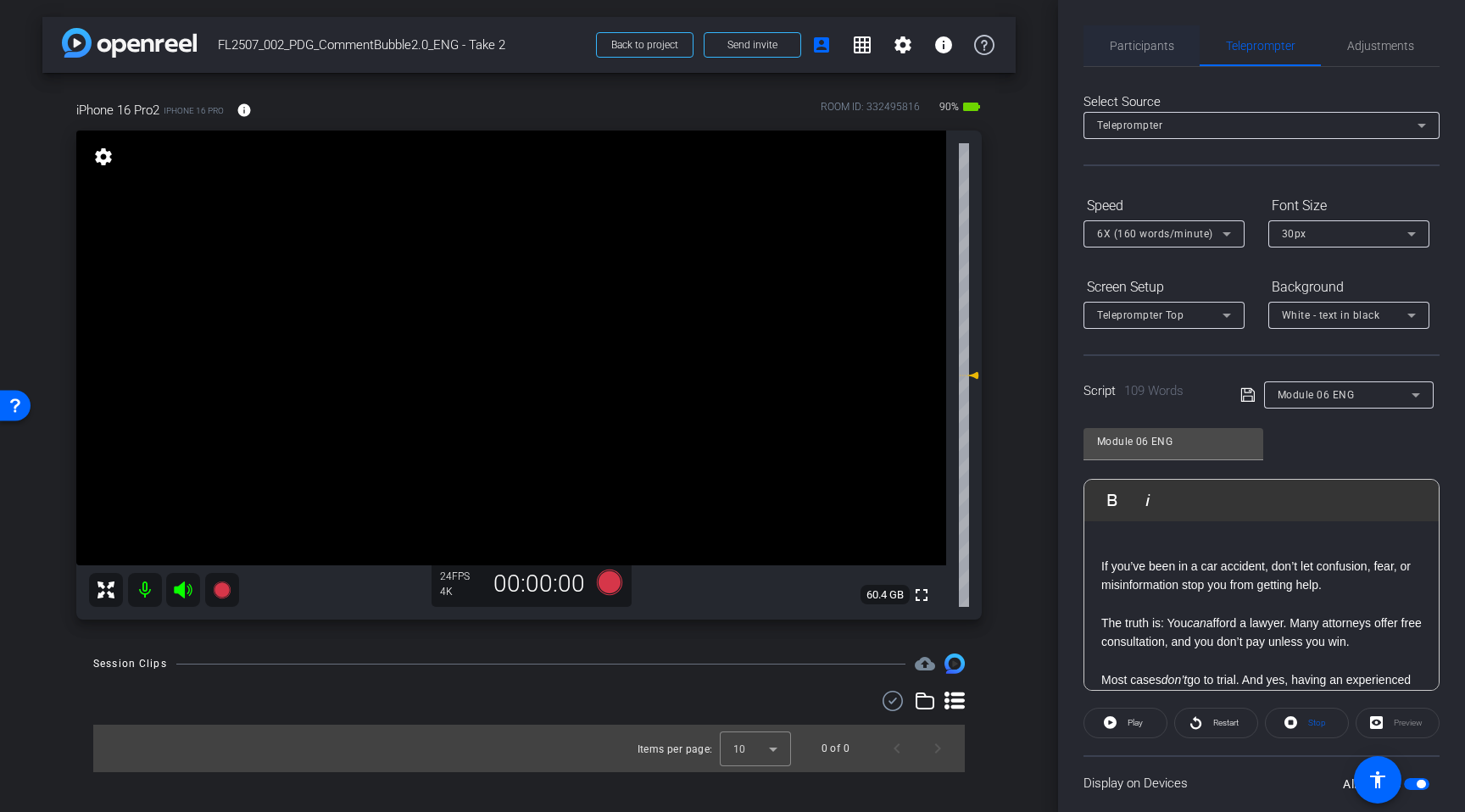 click on "Participants" at bounding box center [1142, 46] 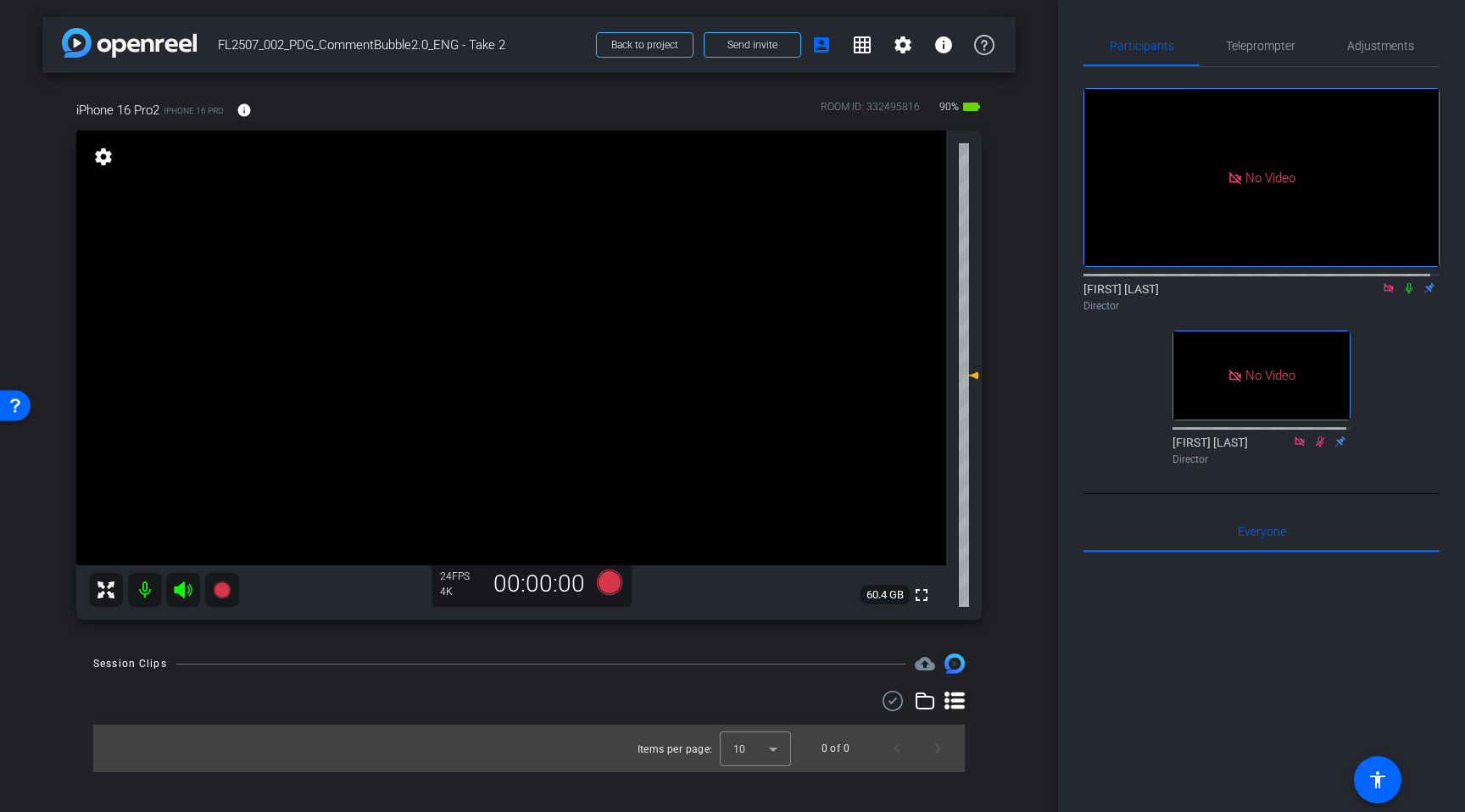 click 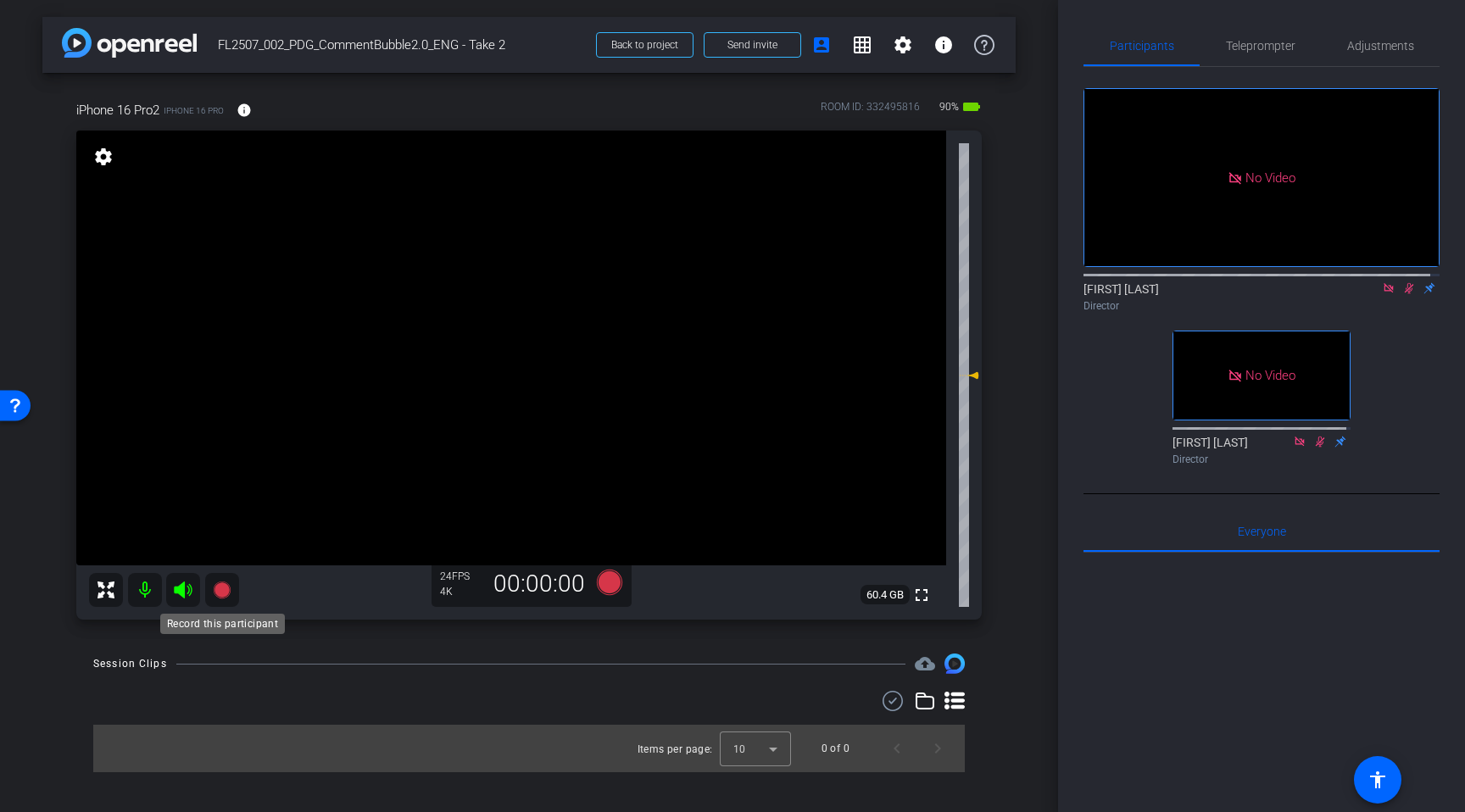 click 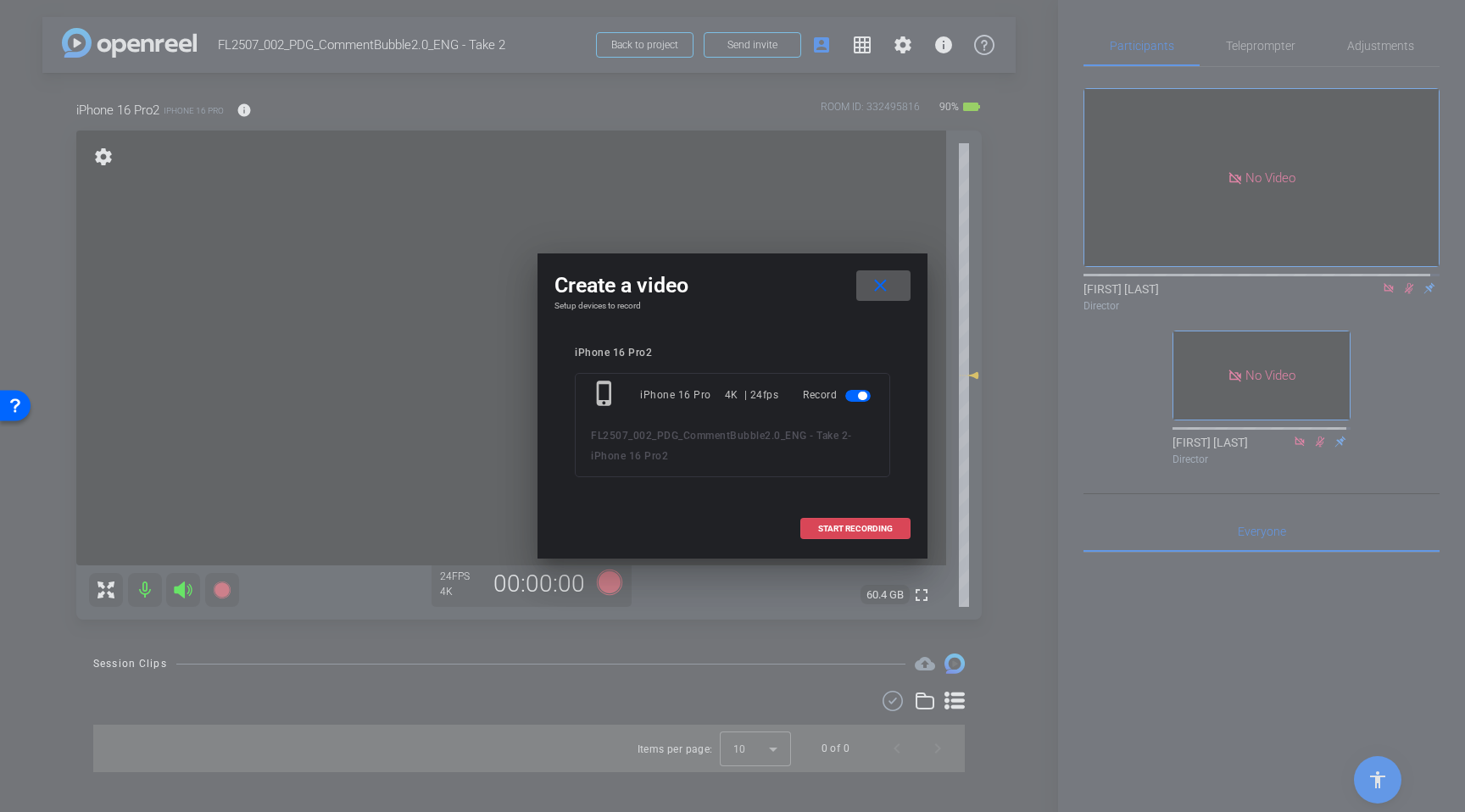 click on "START RECORDING" at bounding box center (855, 529) 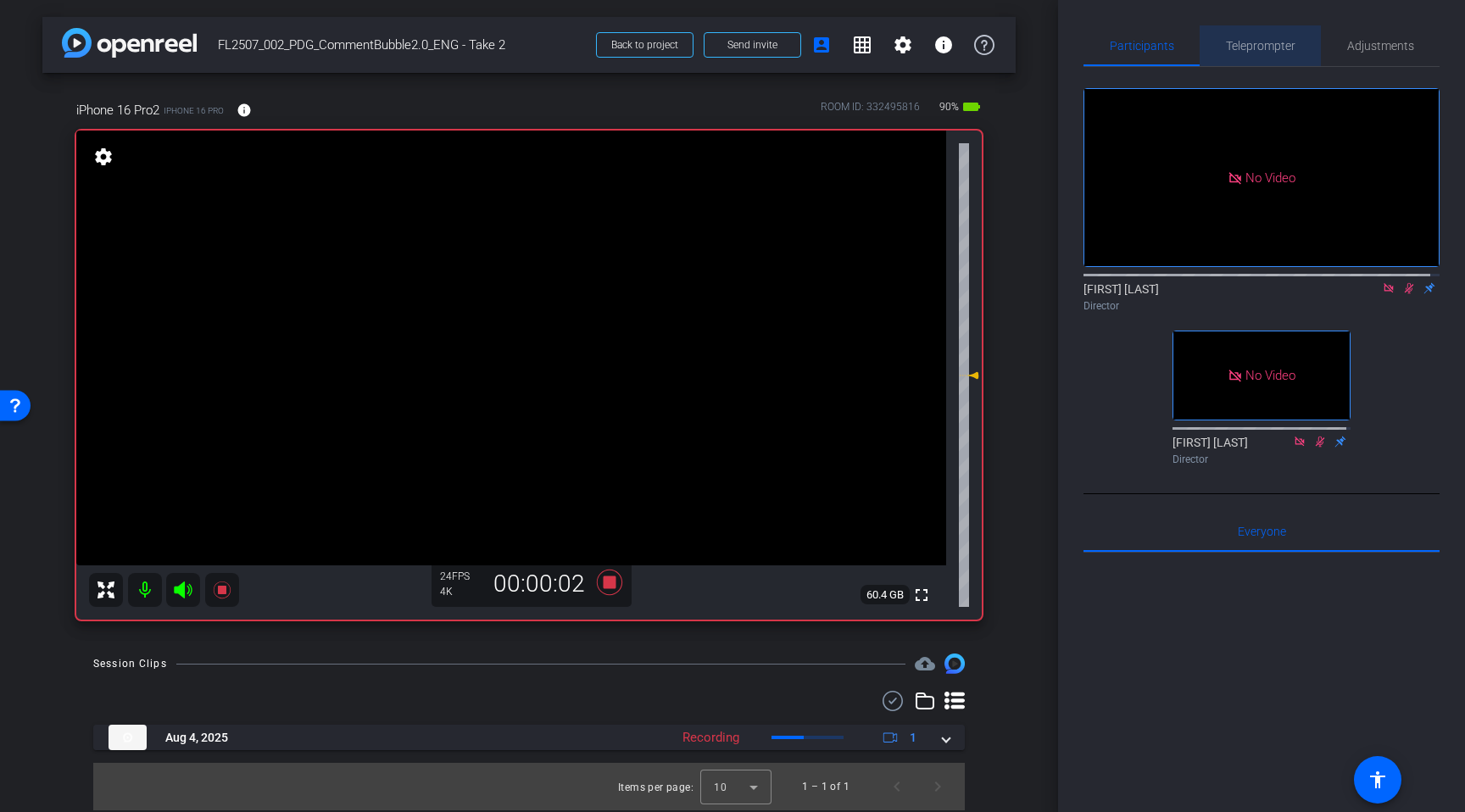click on "Teleprompter" at bounding box center (1261, 46) 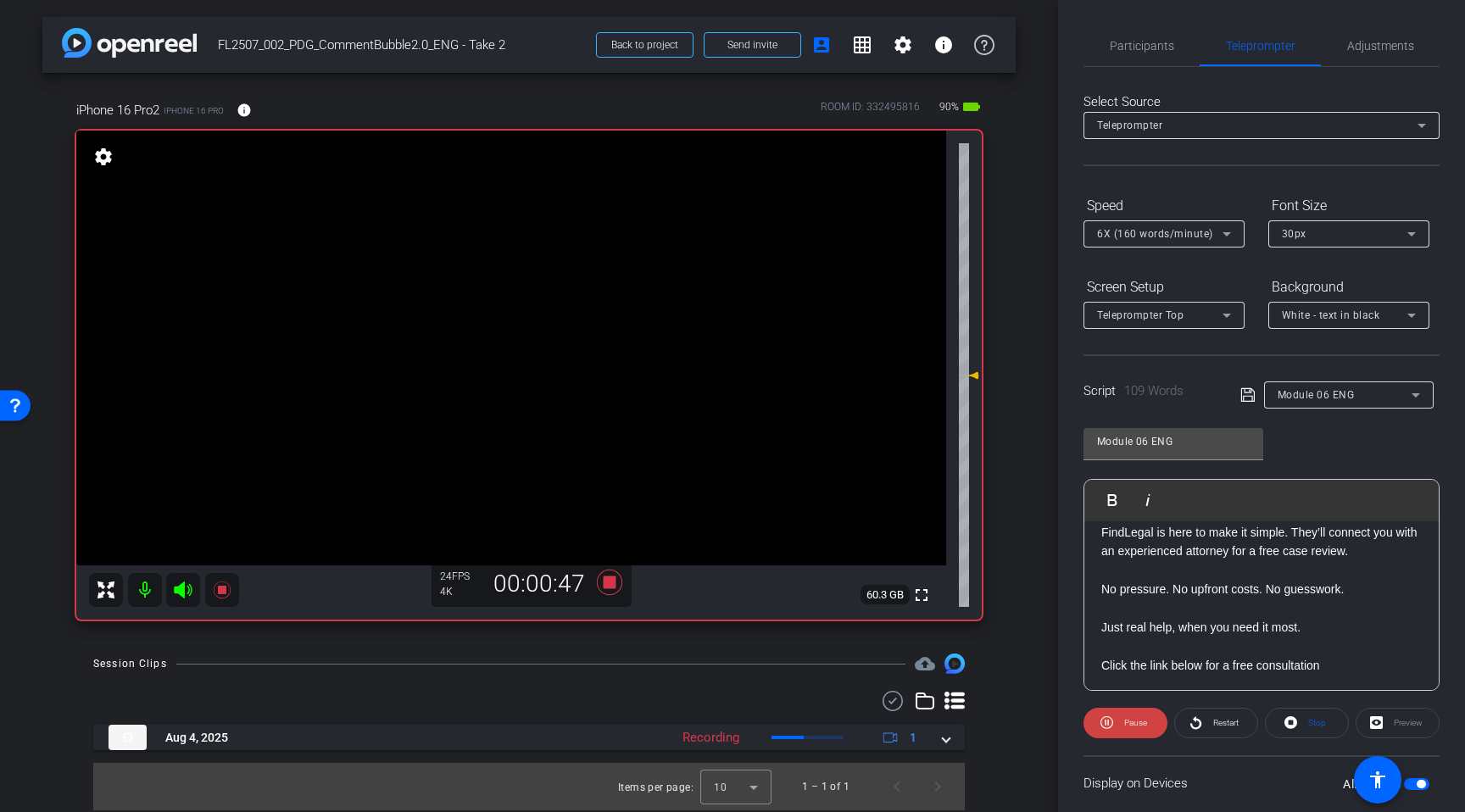 scroll, scrollTop: 244, scrollLeft: 0, axis: vertical 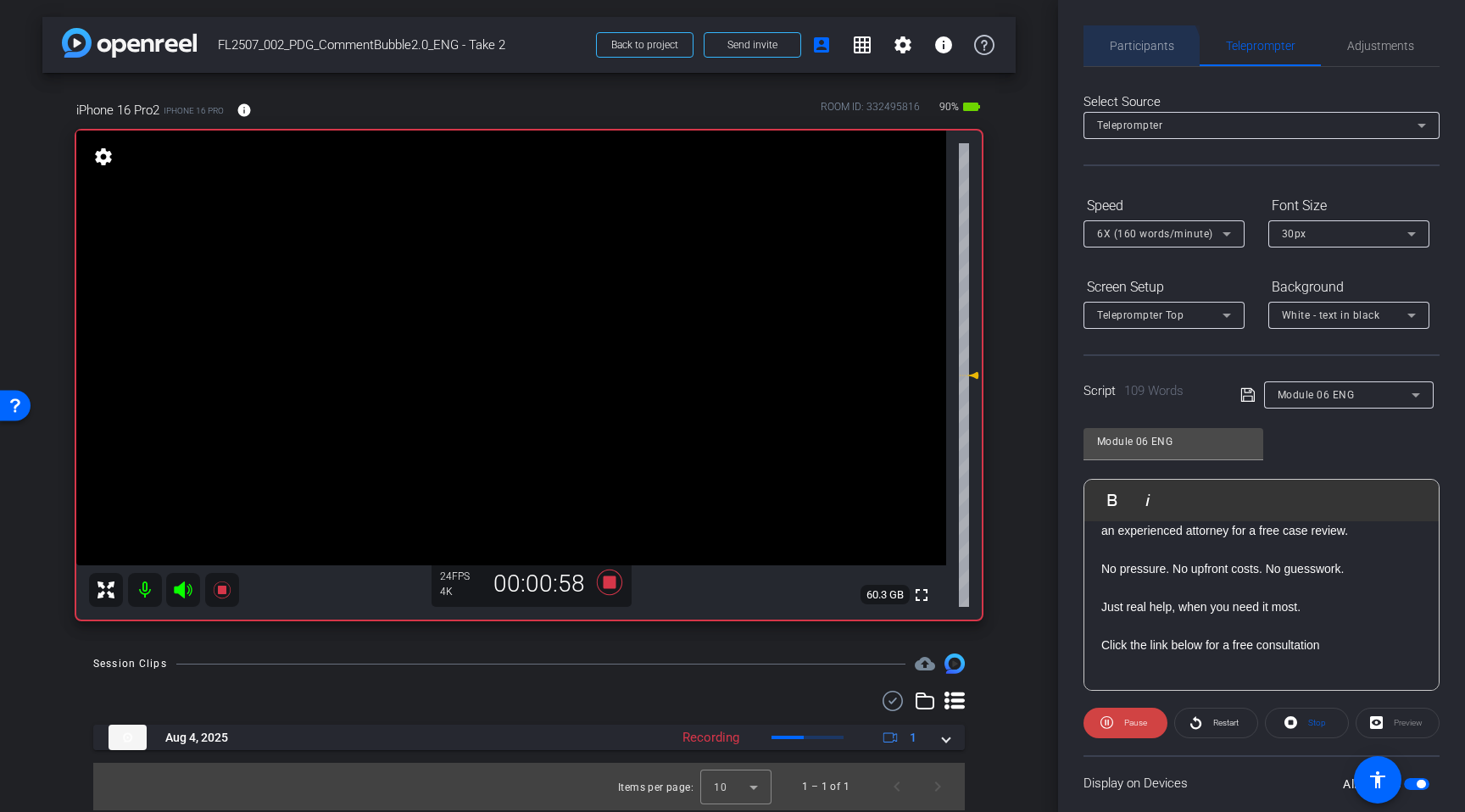 click on "Participants" at bounding box center [1142, 46] 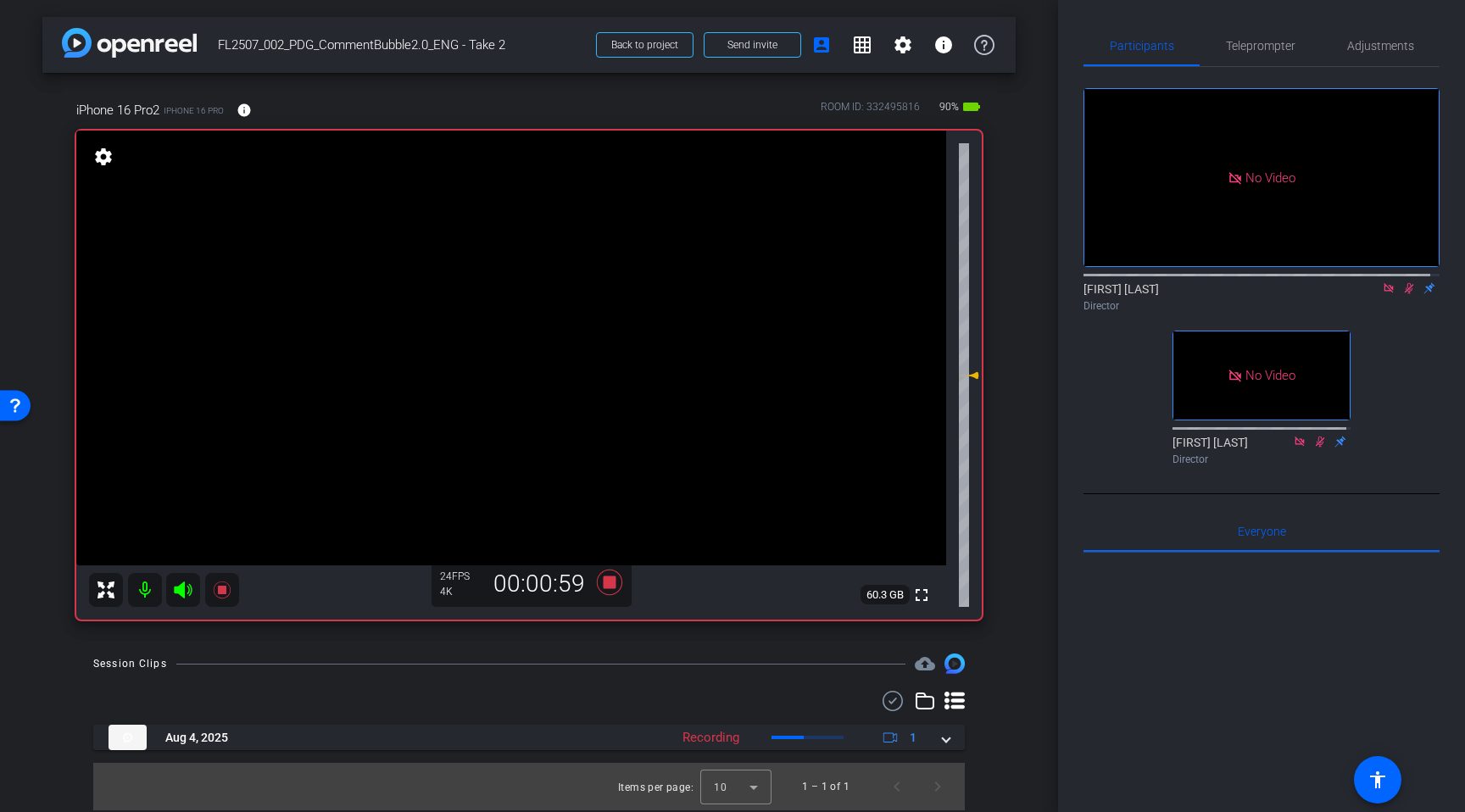click 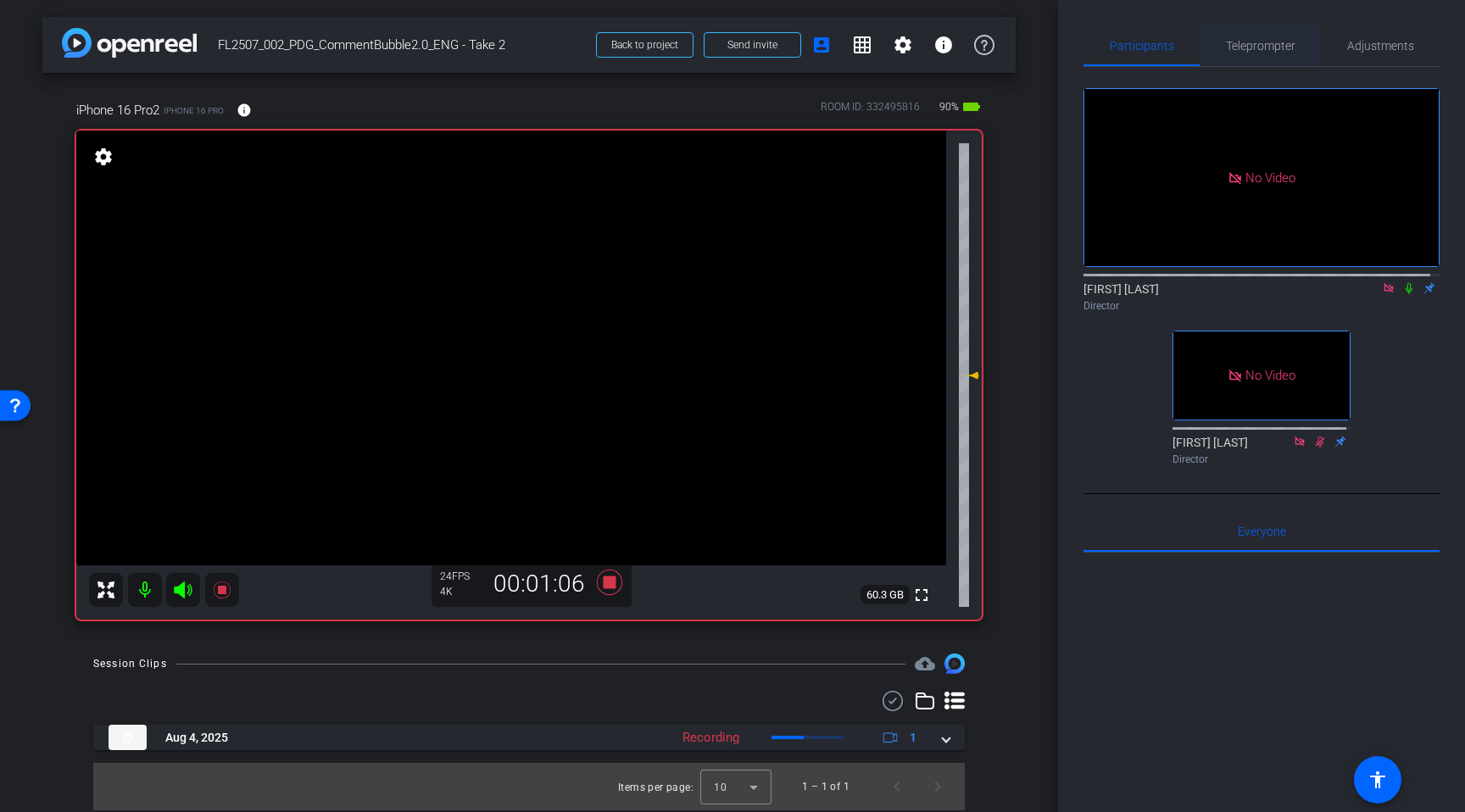 click on "Teleprompter" at bounding box center (1261, 46) 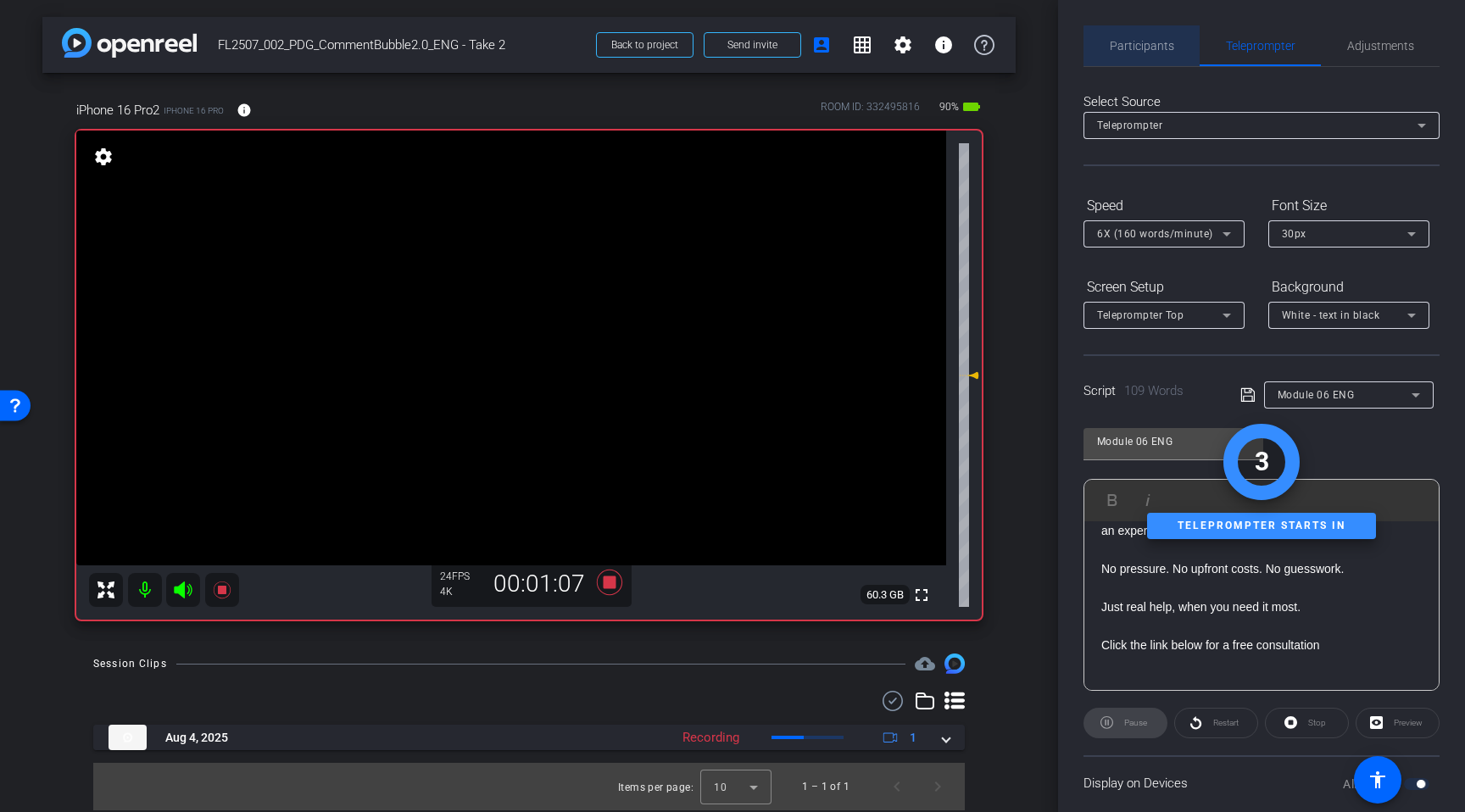 click on "Participants" at bounding box center (1142, 46) 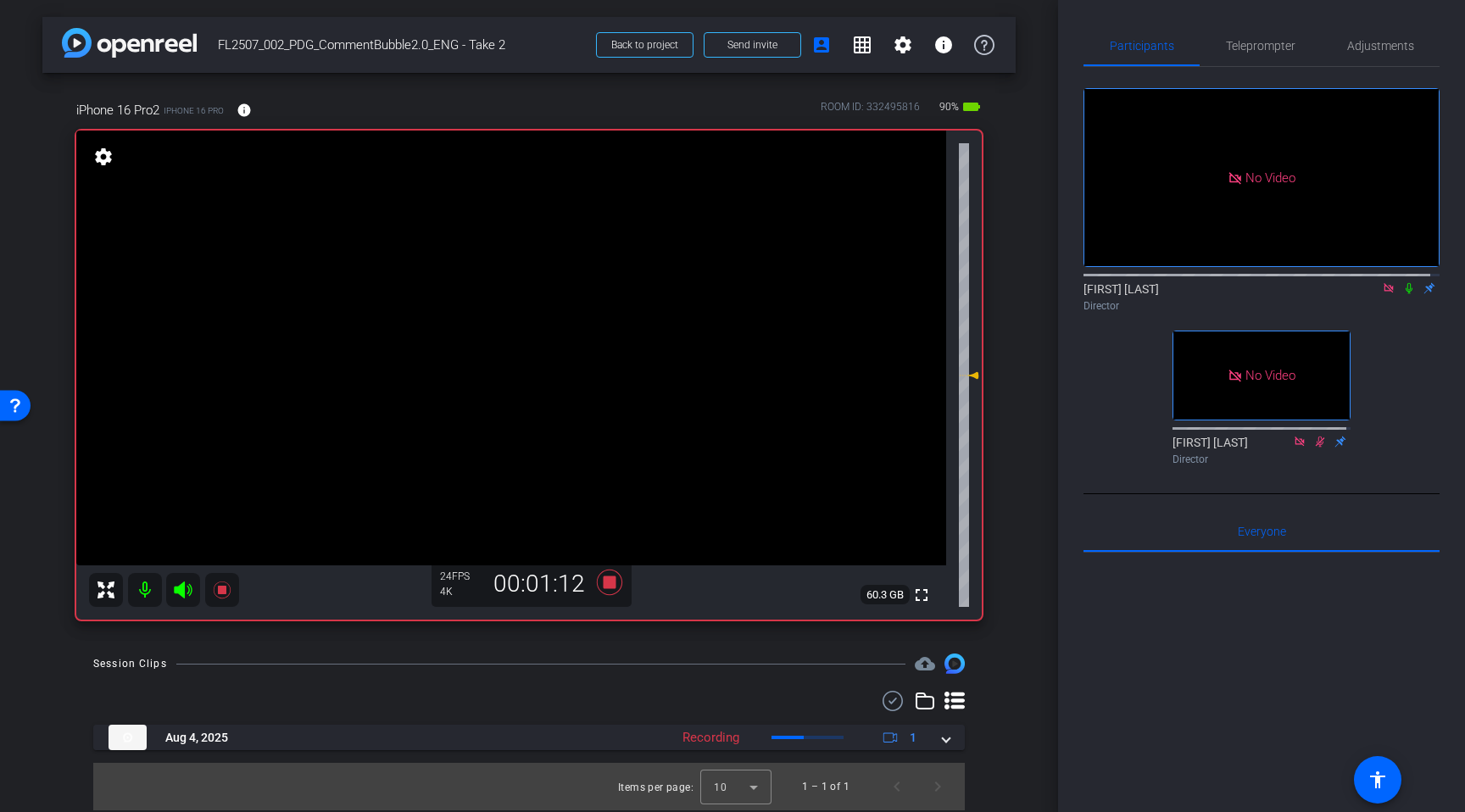 click 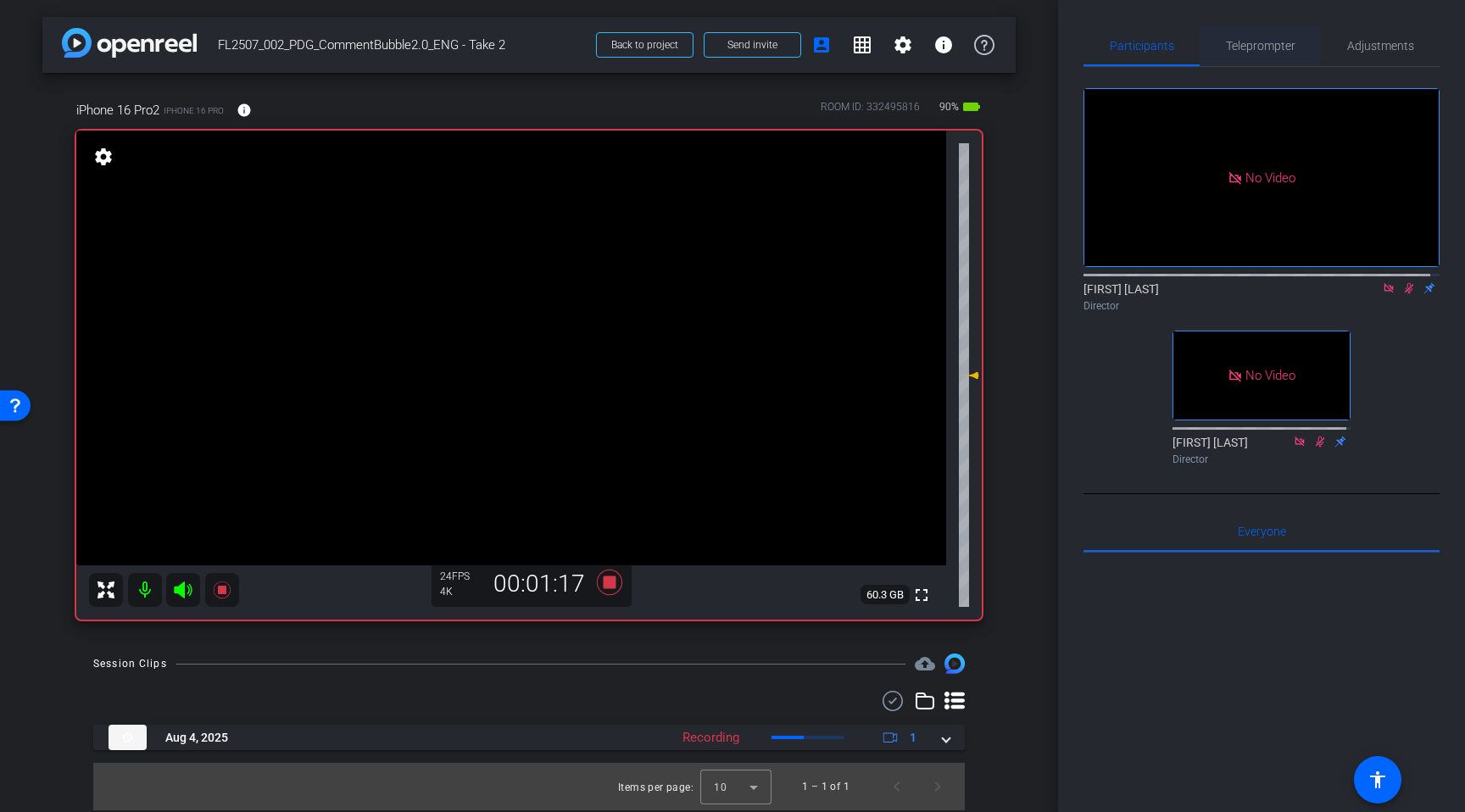 click on "Teleprompter" at bounding box center (1261, 46) 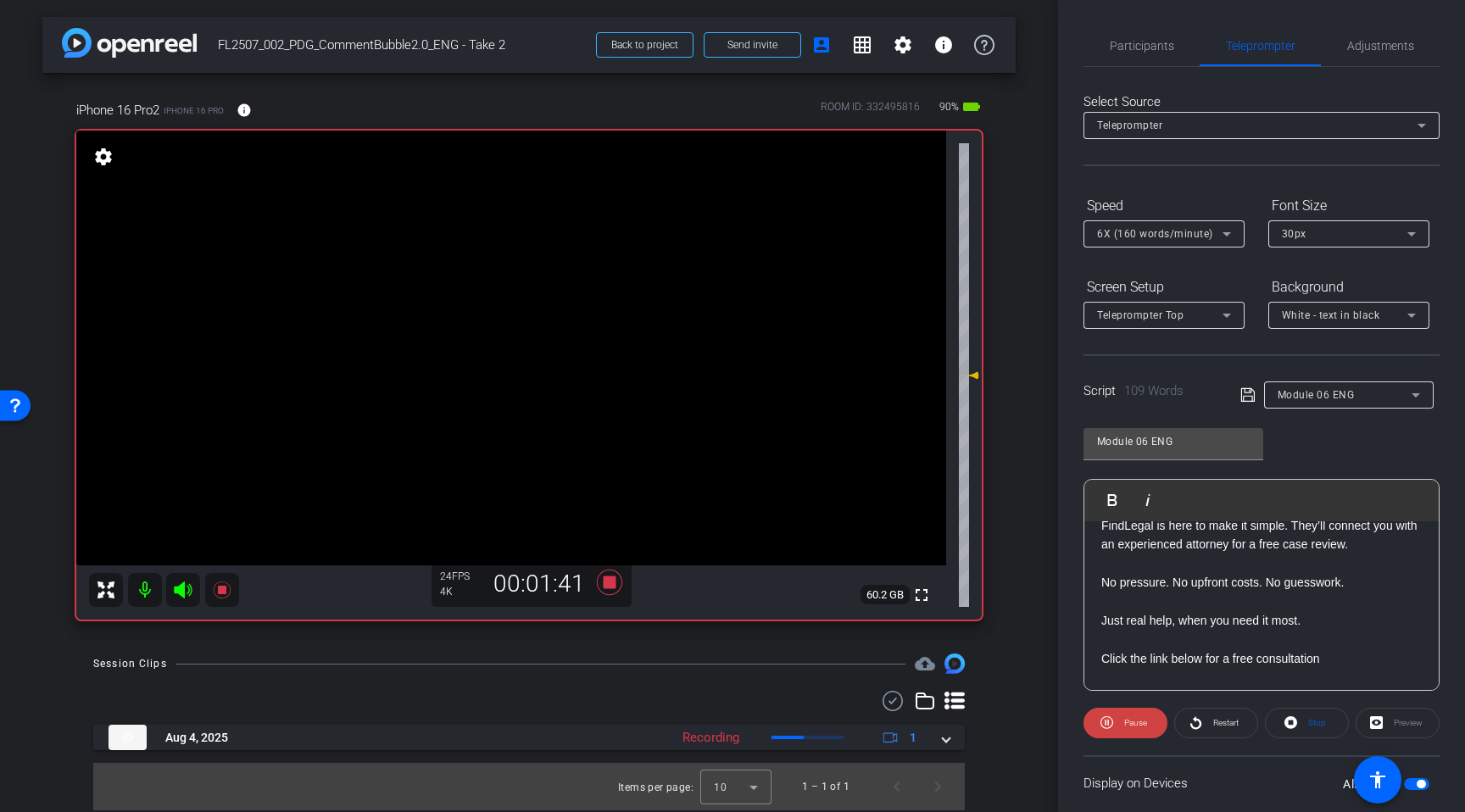 scroll, scrollTop: 244, scrollLeft: 0, axis: vertical 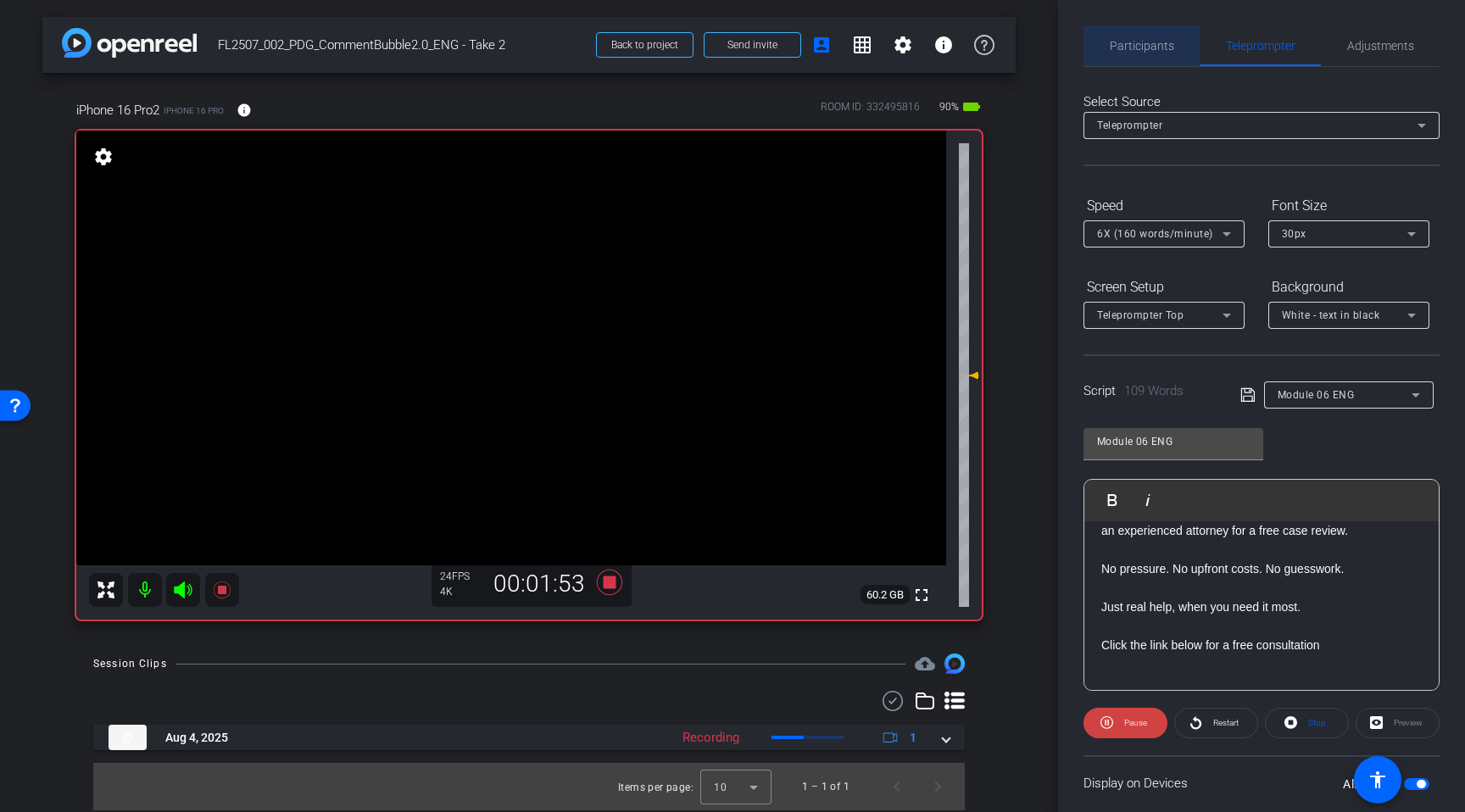 click on "Participants" at bounding box center [1142, 46] 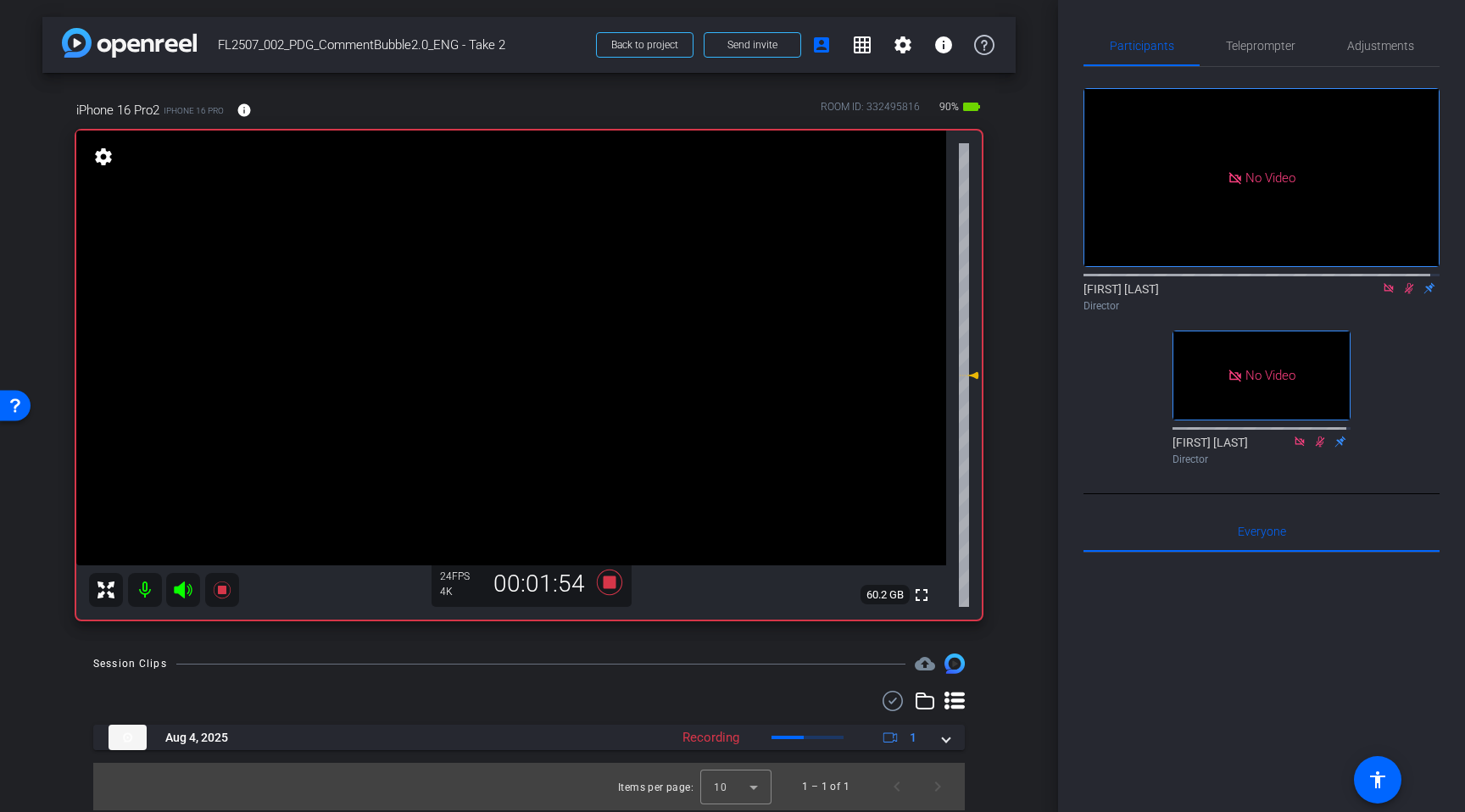 click 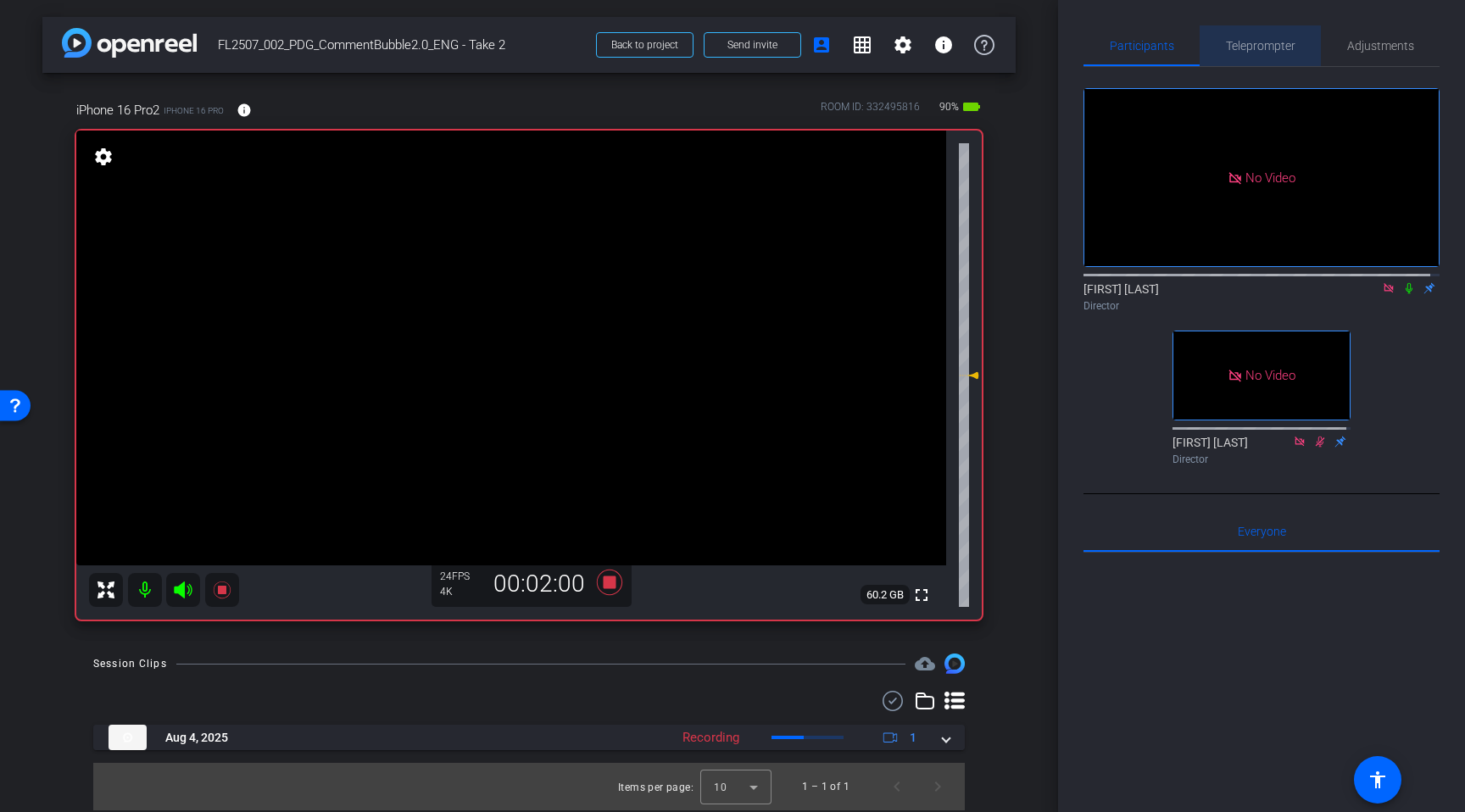 click on "Teleprompter" at bounding box center [1261, 46] 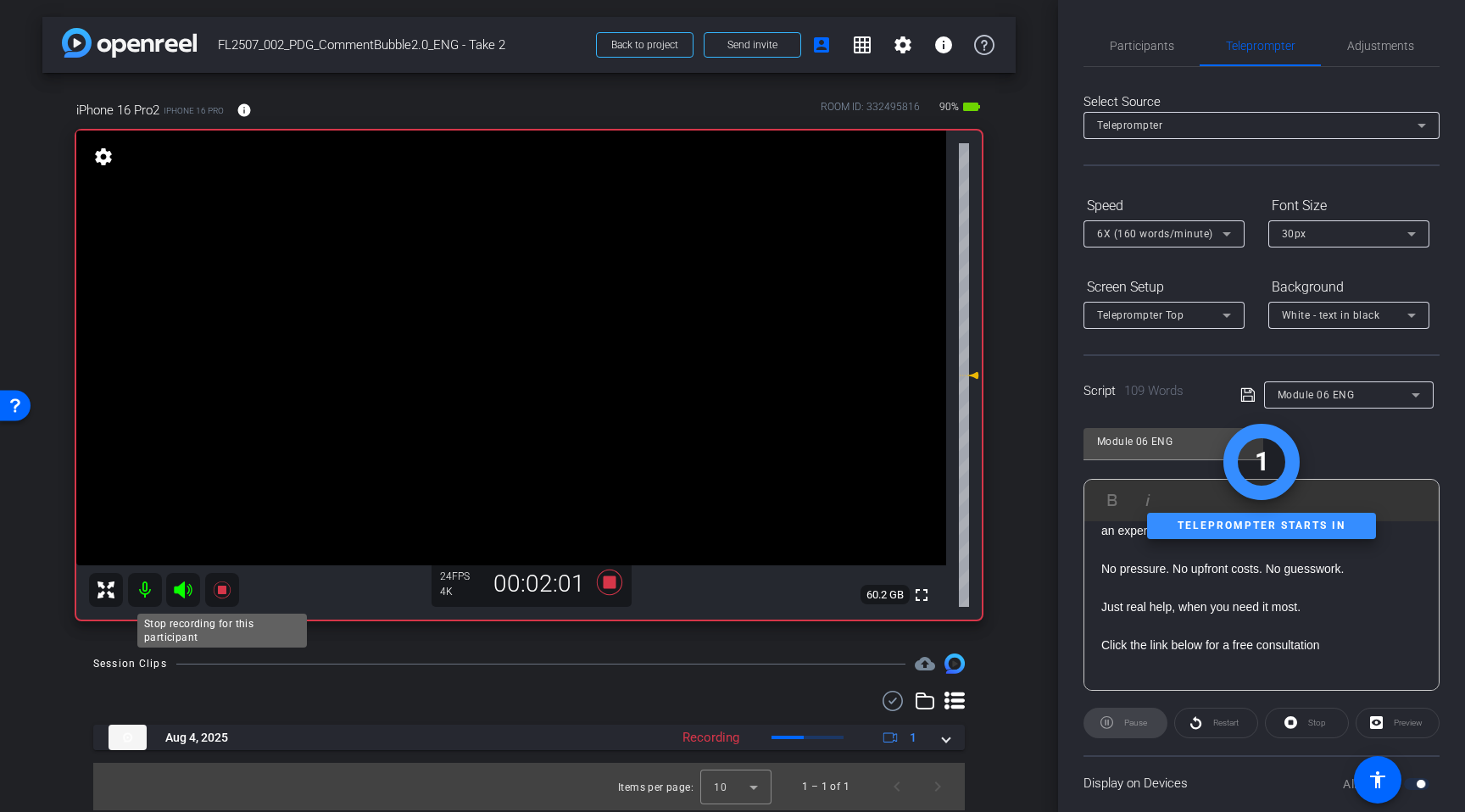 click 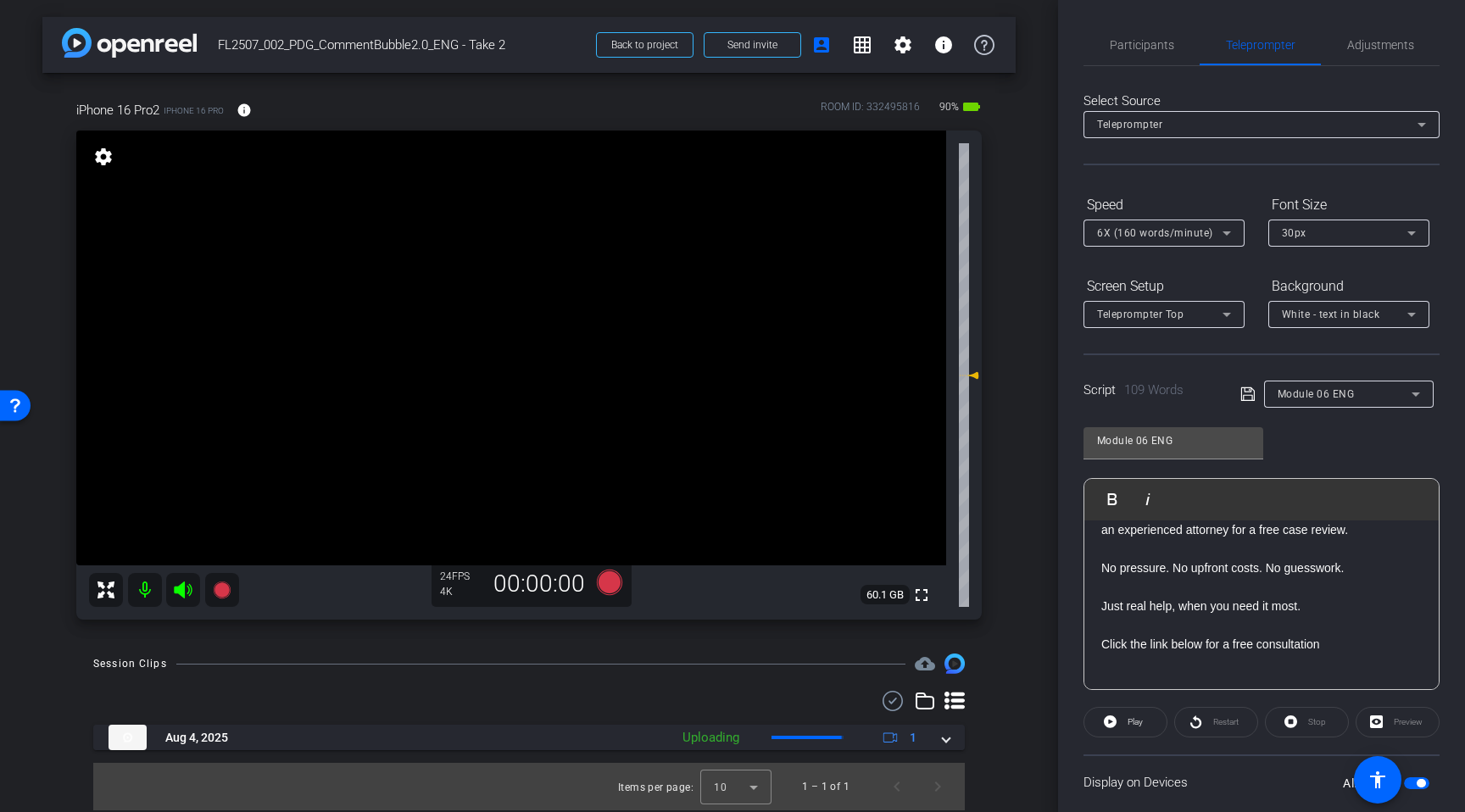 scroll, scrollTop: 0, scrollLeft: 0, axis: both 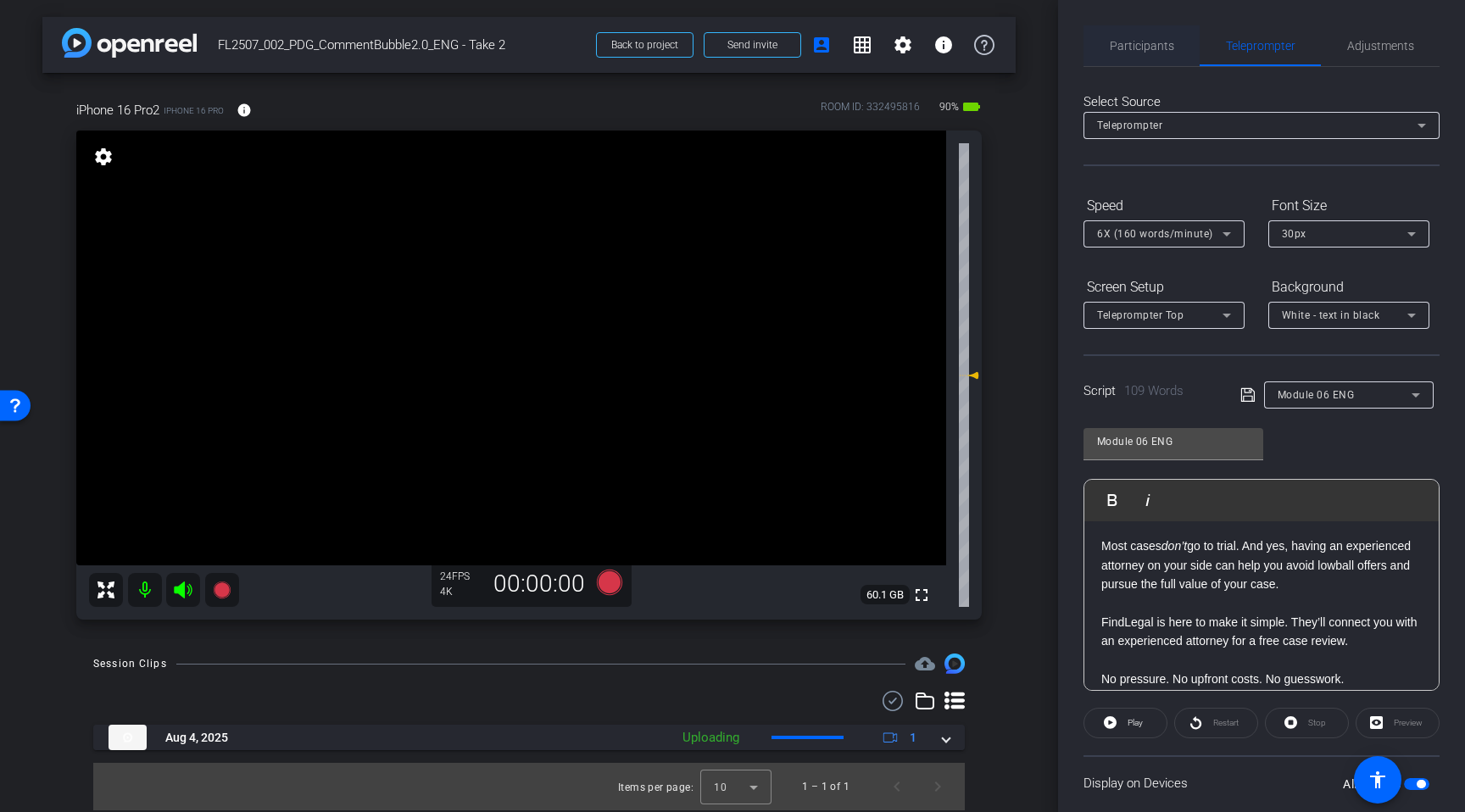 click on "Participants" at bounding box center (1142, 46) 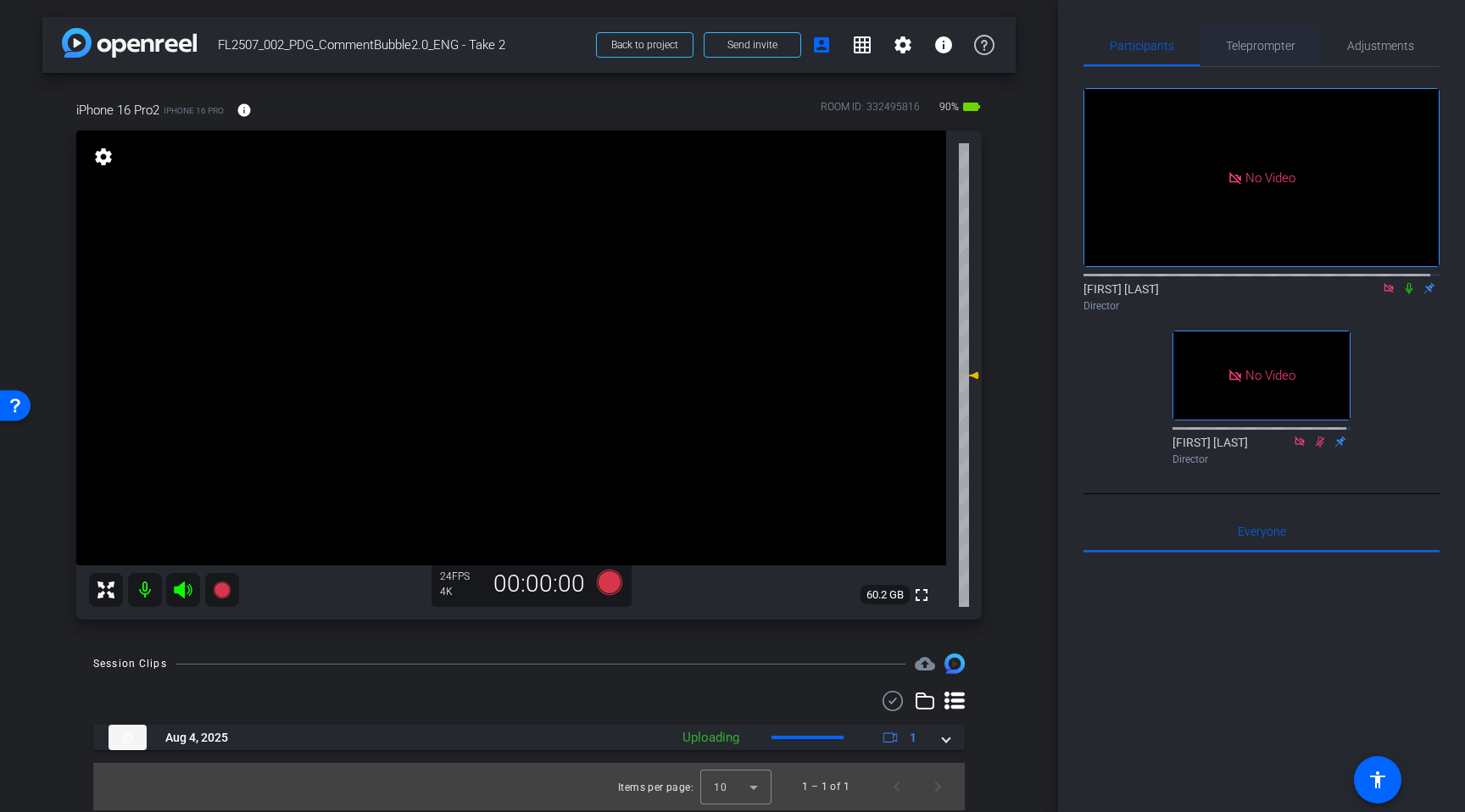 click on "Teleprompter" at bounding box center [1261, 46] 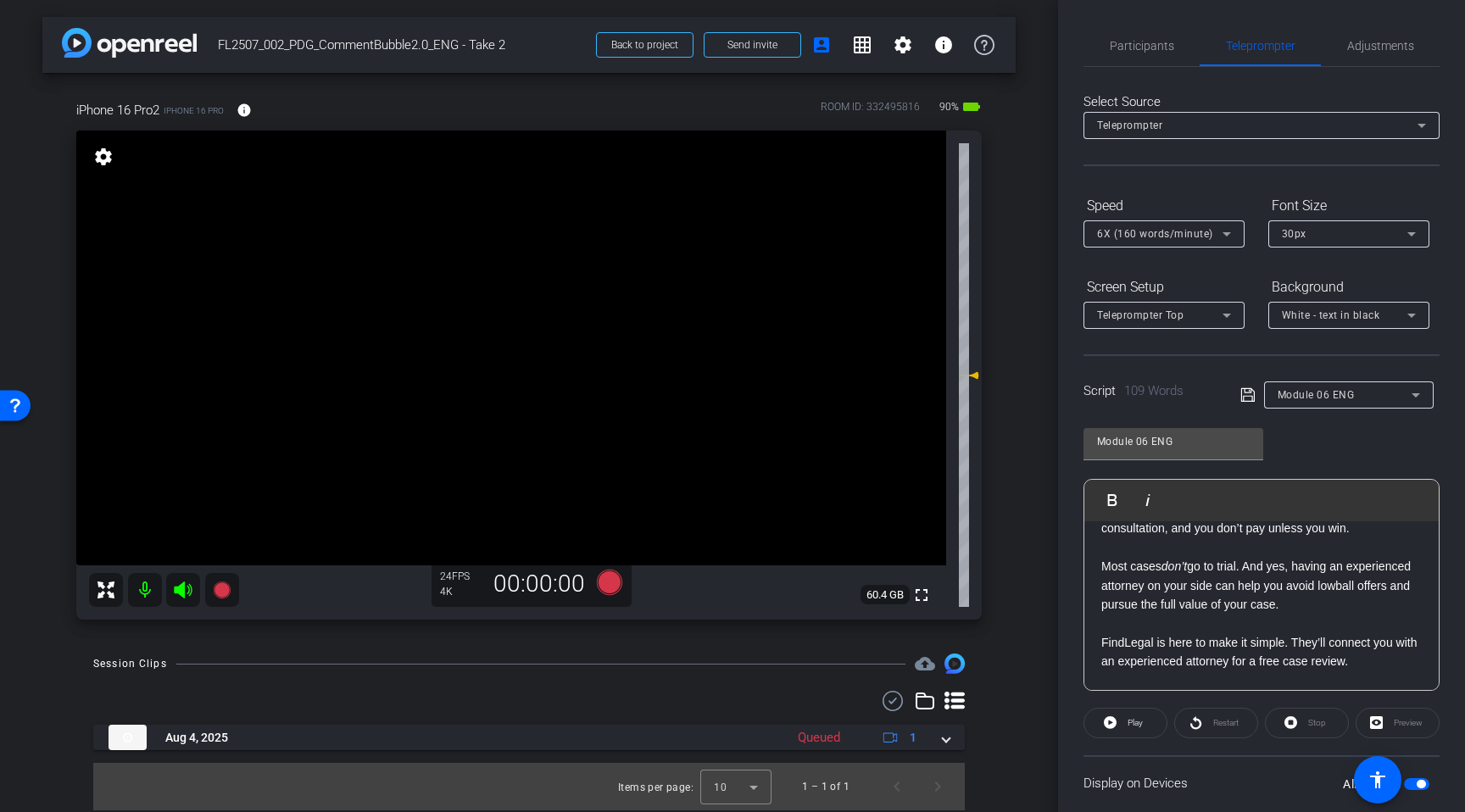 scroll, scrollTop: 115, scrollLeft: 0, axis: vertical 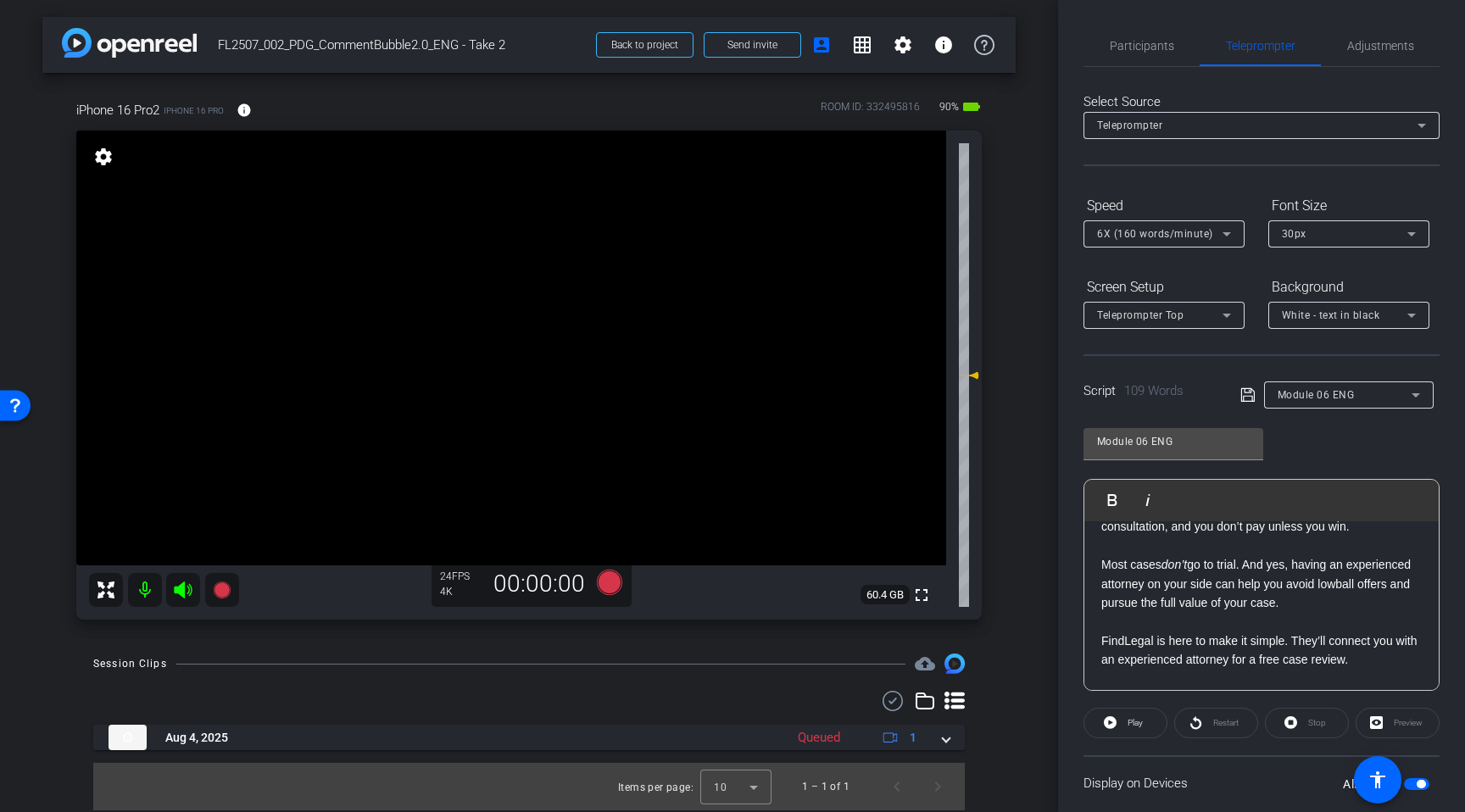 click on "Session Clips   cloud_upload
Aug 4, 2025   Queued
1  Items per page:  10  1 – 1 of 1" at bounding box center [529, 731] 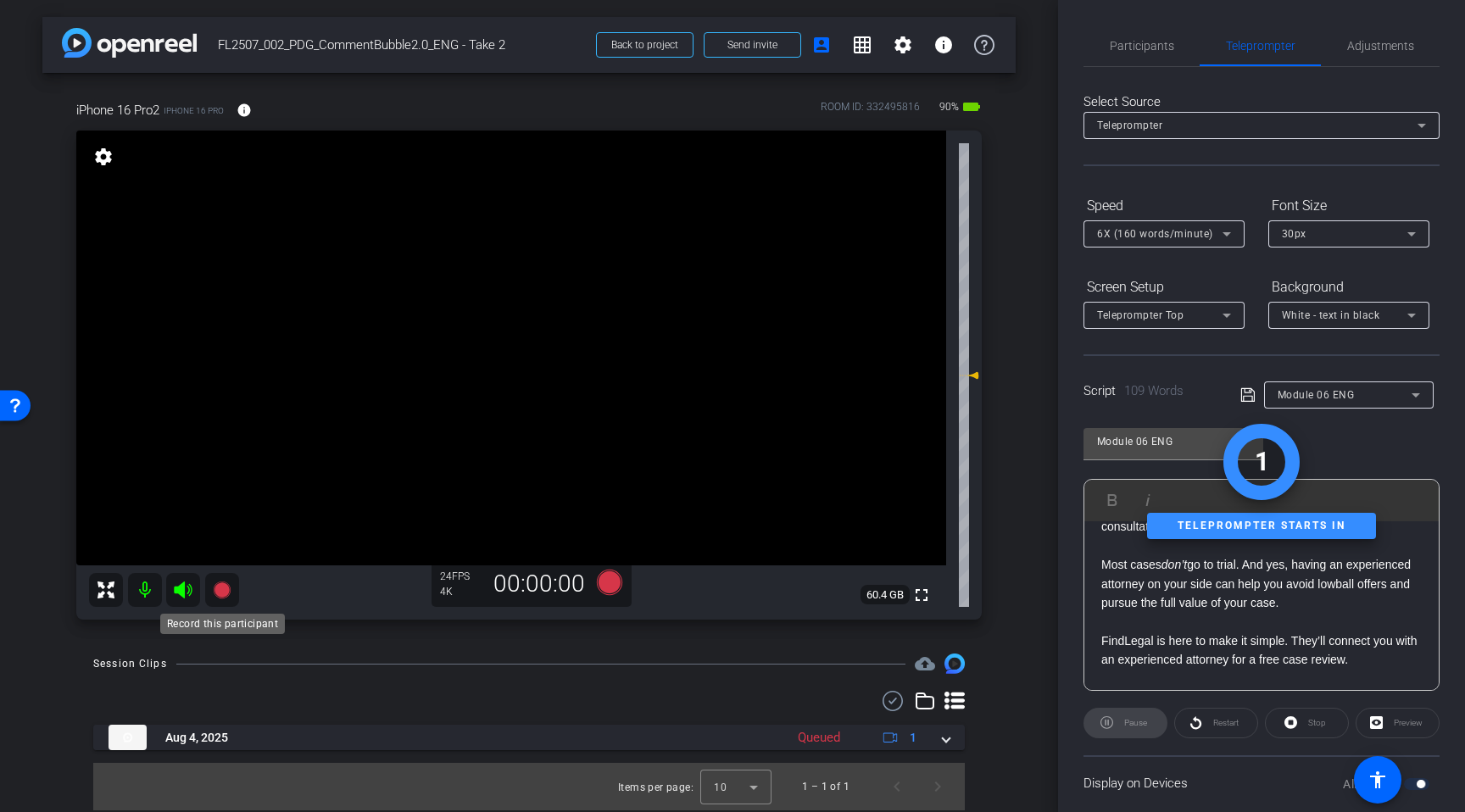 click 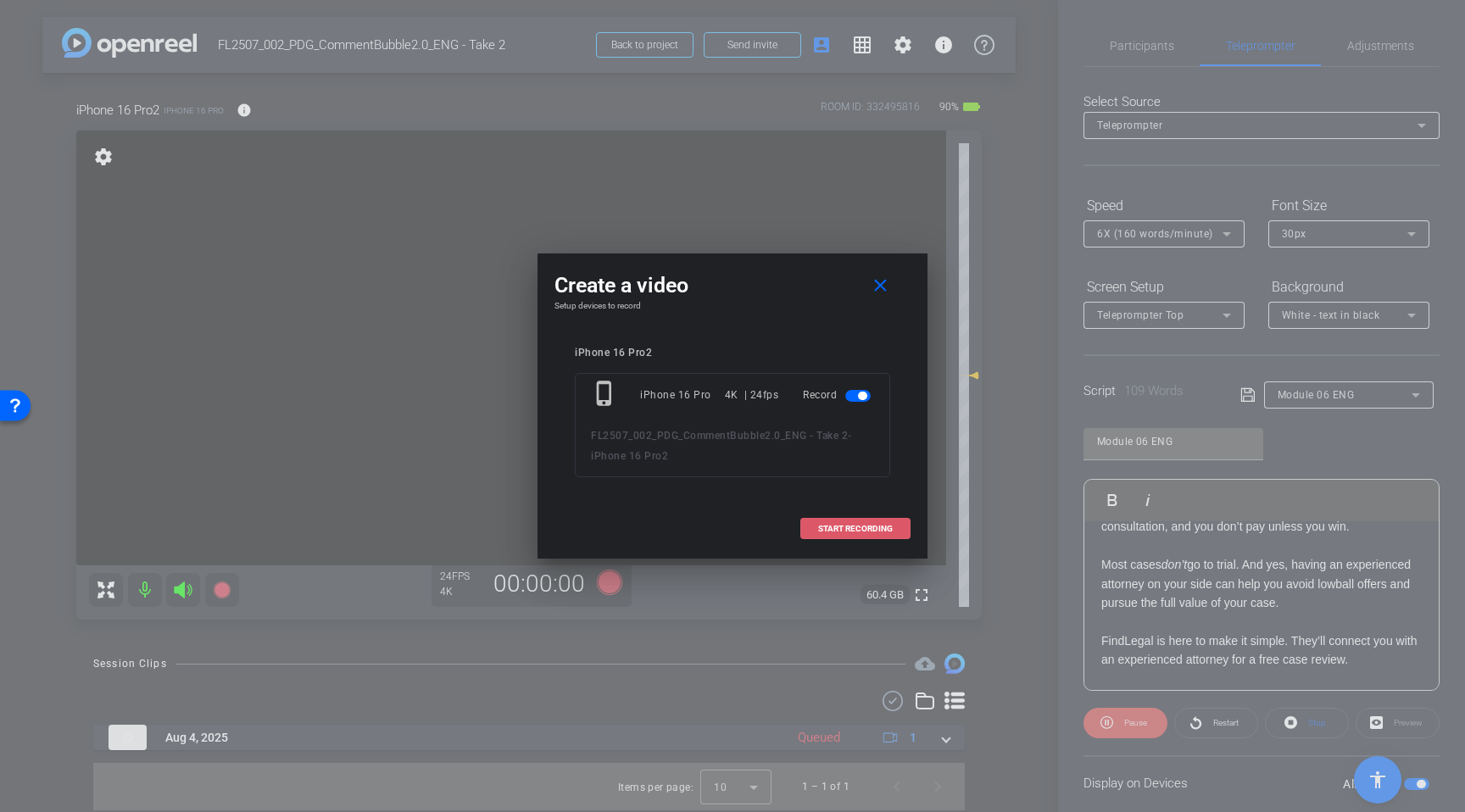 click at bounding box center (855, 529) 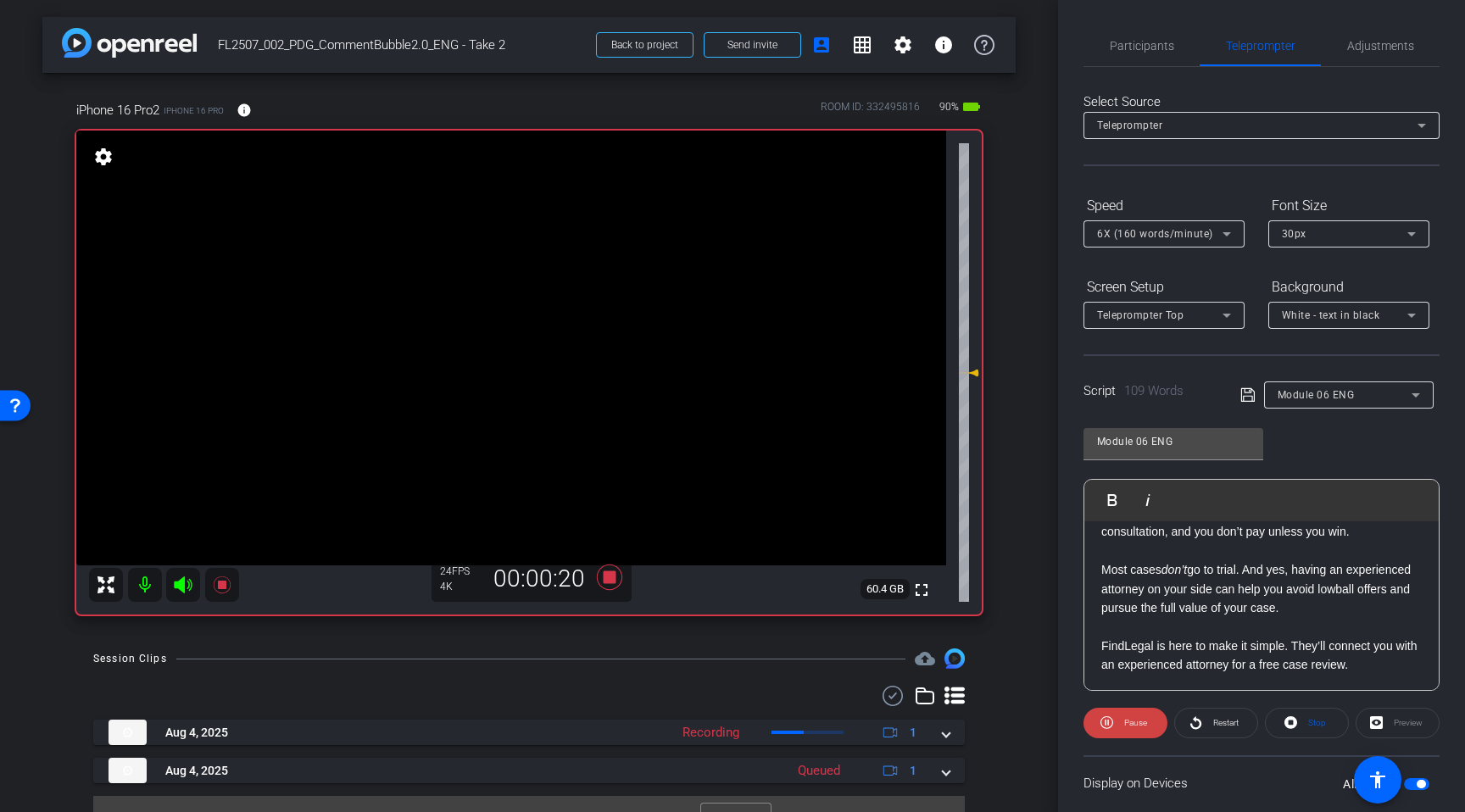 scroll, scrollTop: 114, scrollLeft: 0, axis: vertical 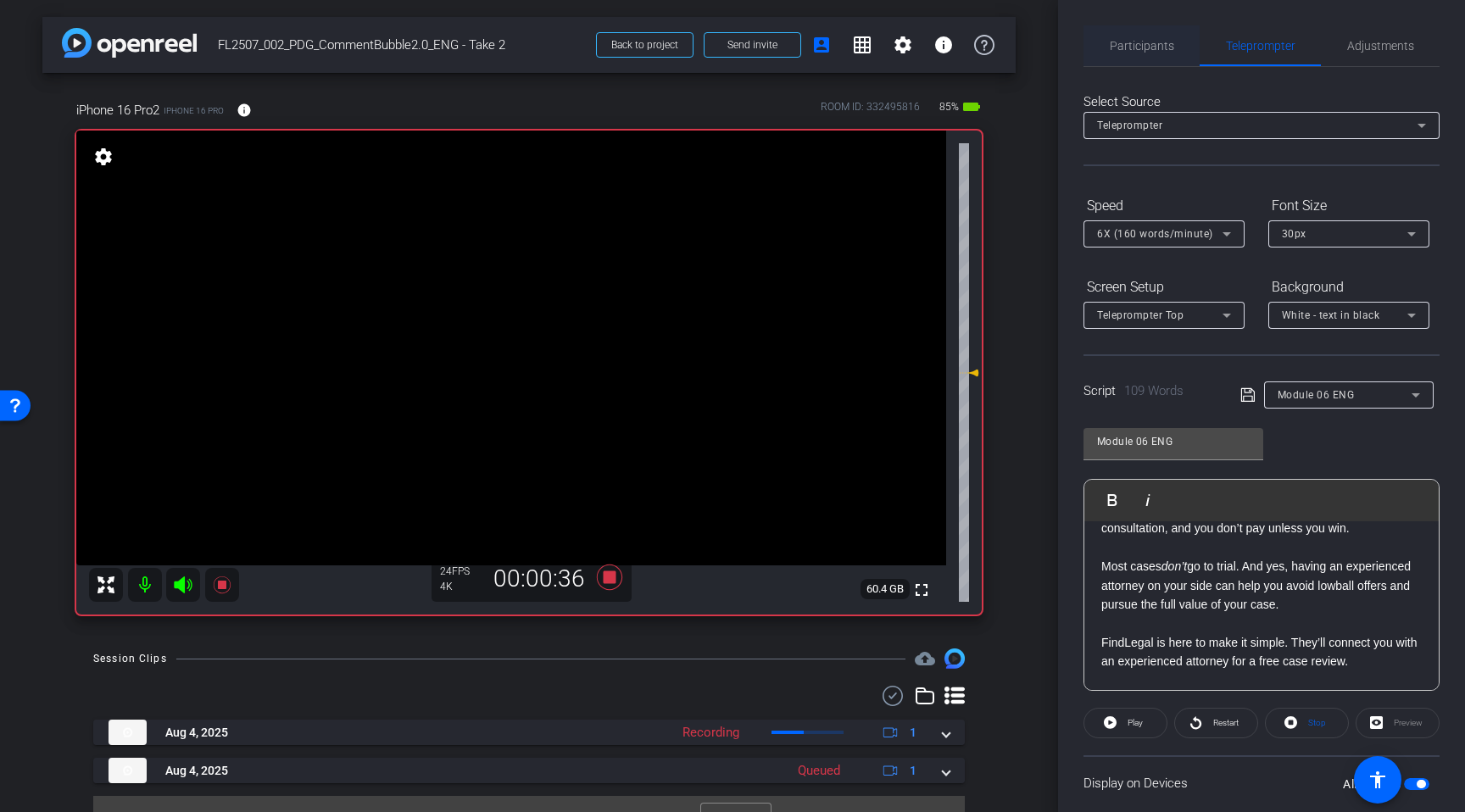 click on "Participants" at bounding box center (1142, 46) 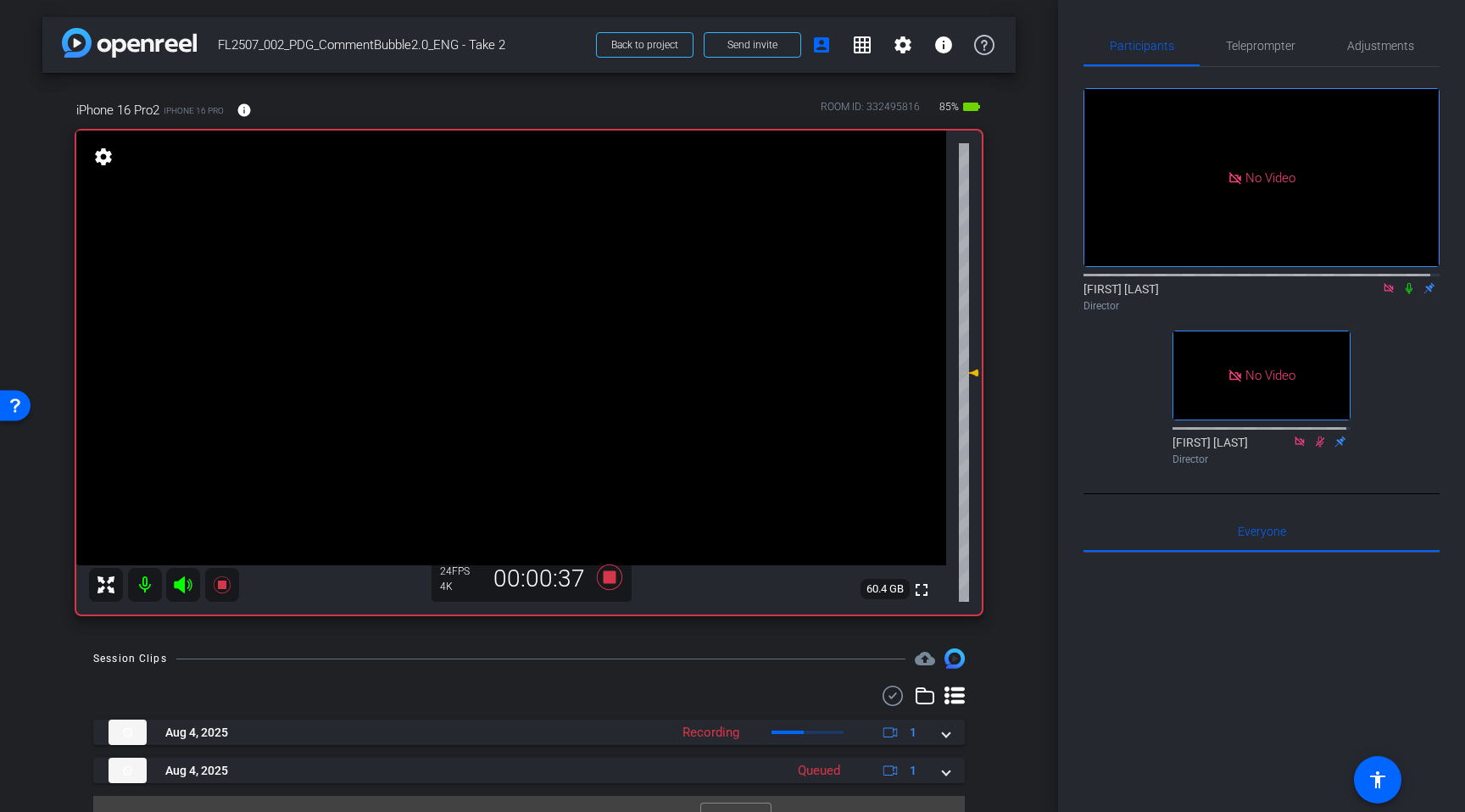 click 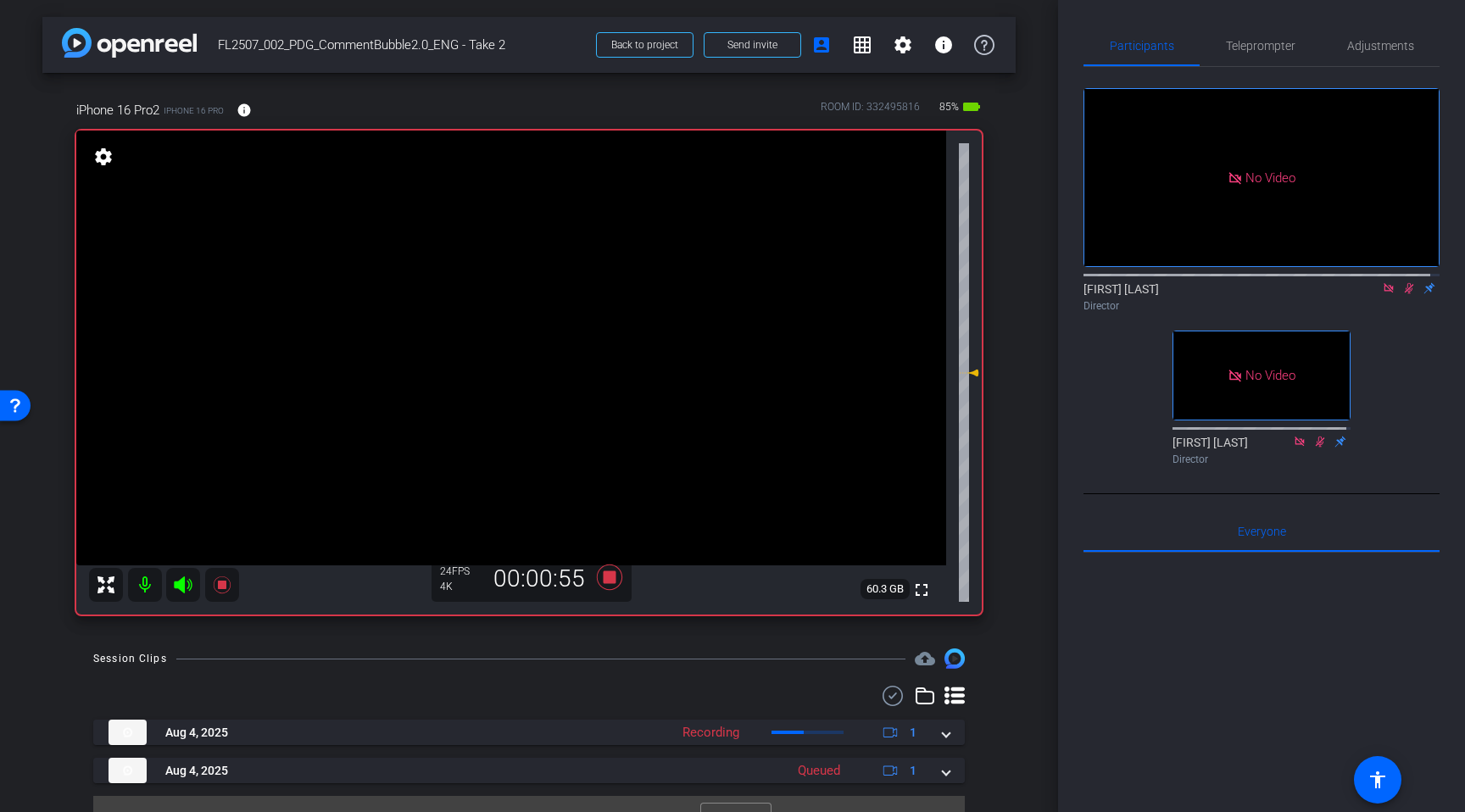click 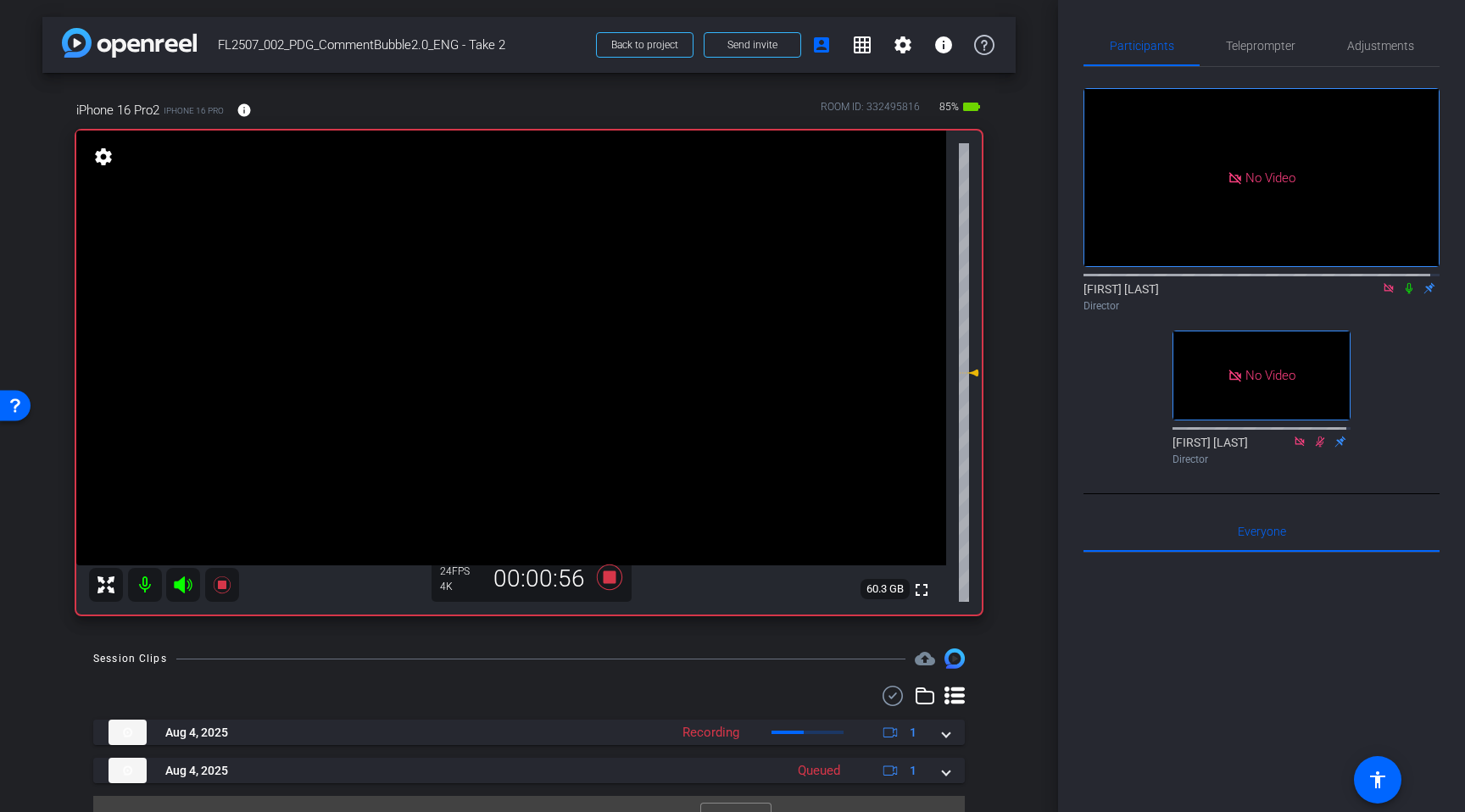 click 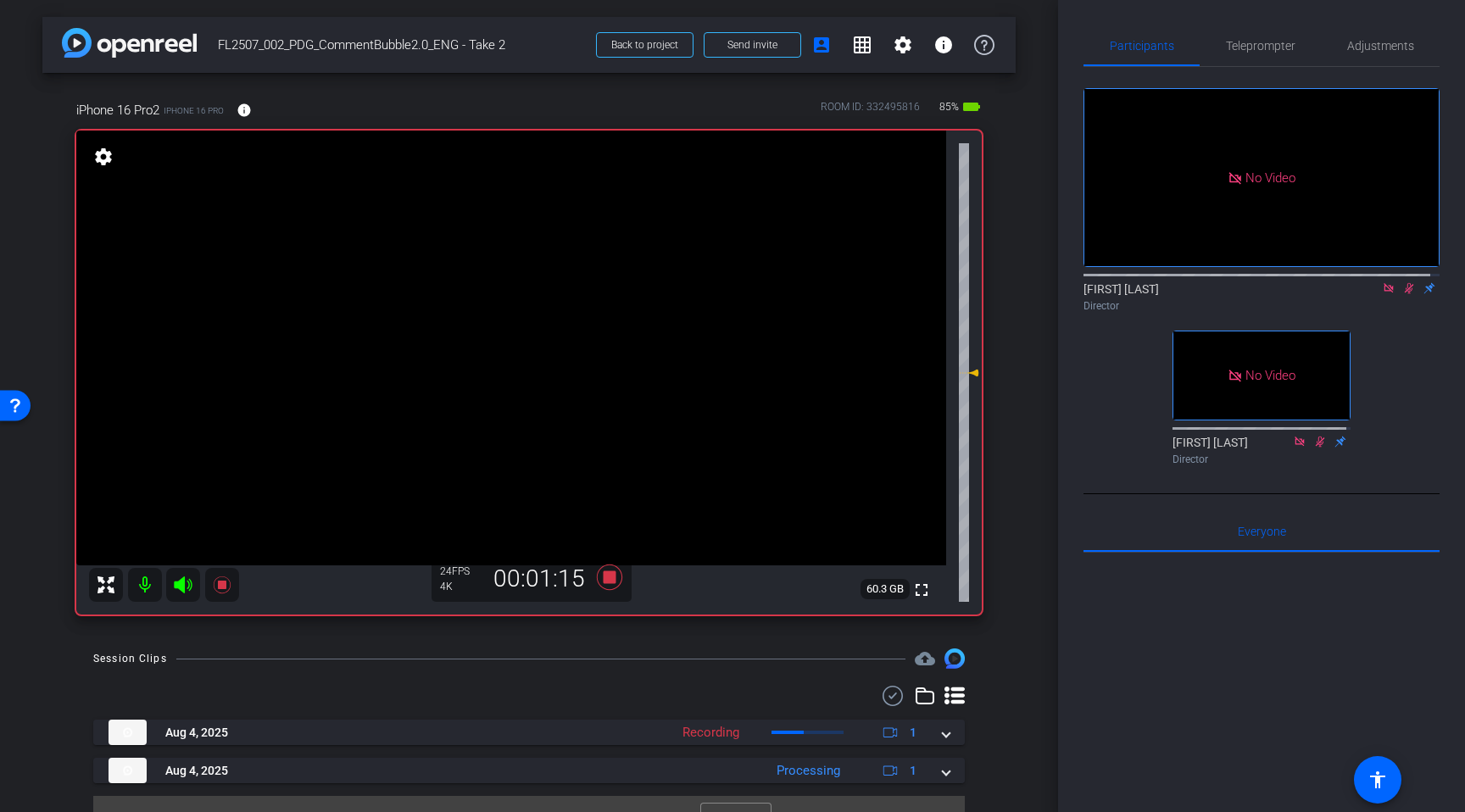 click 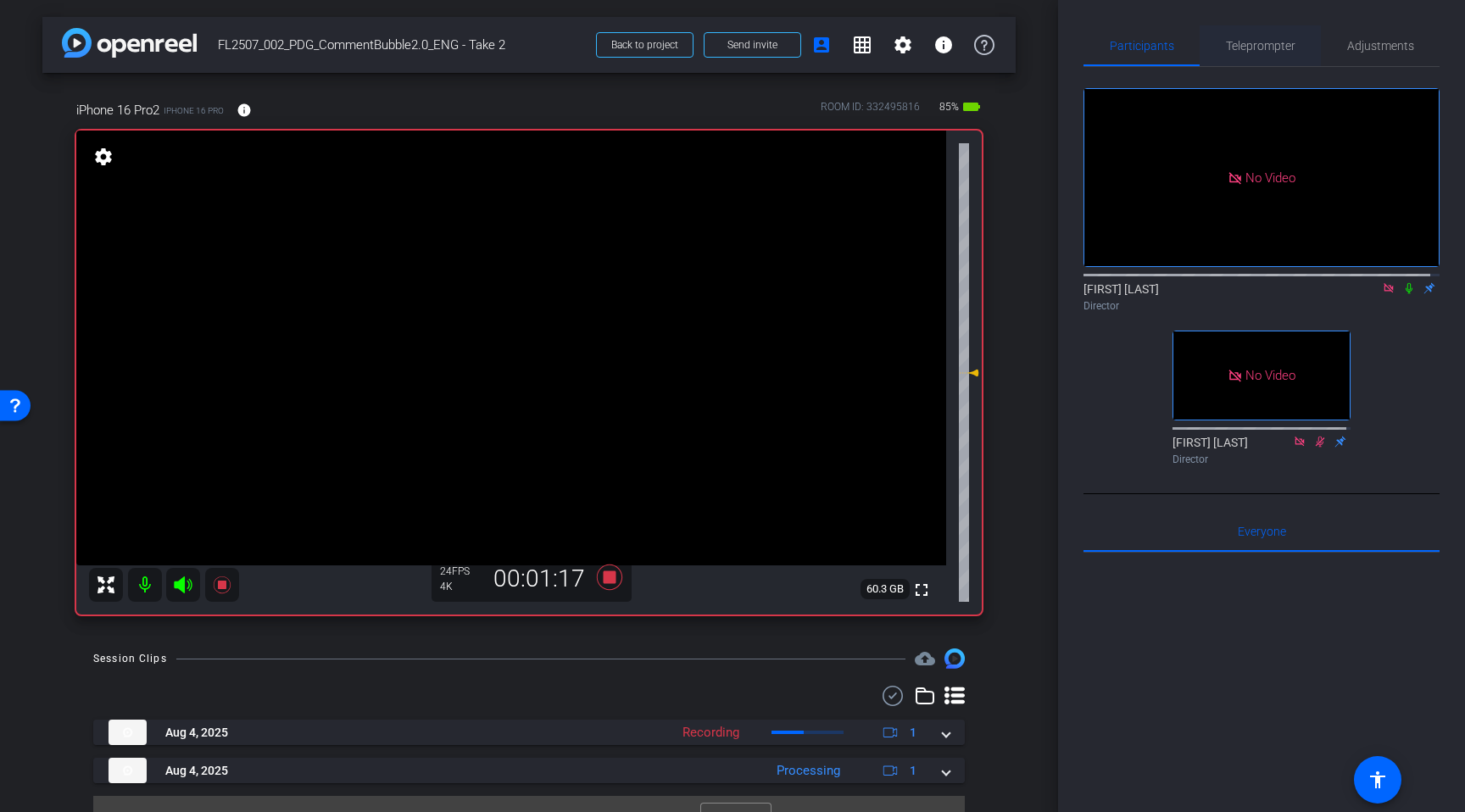 click on "Teleprompter" at bounding box center (1261, 46) 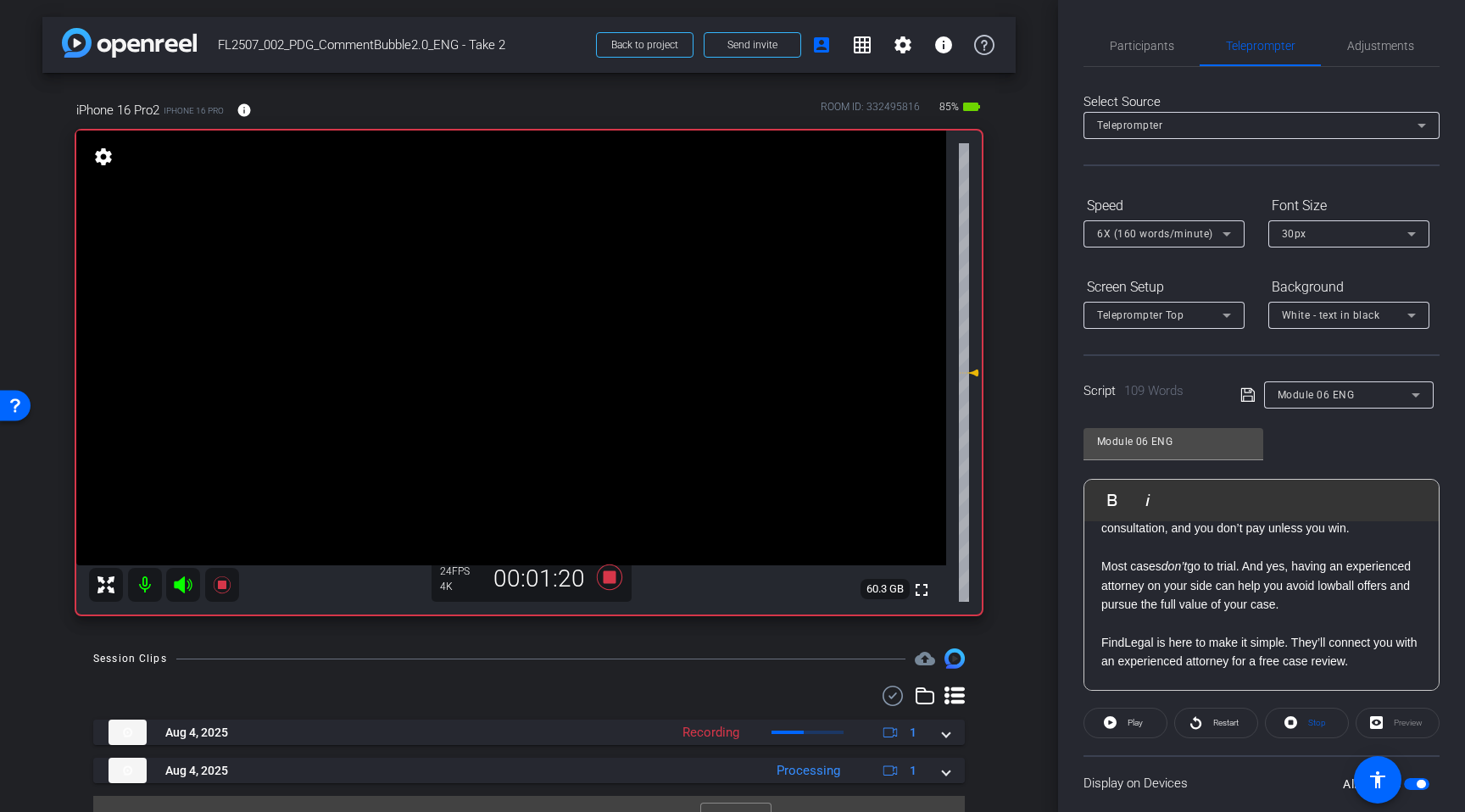 click on "Select Source Teleprompter Speed 6X (160 words/minute) Font Size 30px Screen Setup Teleprompter Top Background White - text in black  Script  109 Words
Module 06 ENG Module 06 ENG               Play        Play from this location               Play Selected        Play and display the selected text only Bold Italic If you’ve been in a car accident, don’t let confusion, fear, or misinformation stop you from getting help. The truth is: You  can  afford a lawyer. Many attorneys offer free consultation, and you don’t pay unless you win. Most cases  don’t  go to trial. And yes, having an experienced attorney on your side can help you avoid lowball offers and pursue the full value of your case. FindLegal is here to make it simple. They’ll connect you with an experienced attorney for a free case review.  No pressure. No upfront costs. No guesswork.  Just real help, when you need it most. Click the link below for a free consultation Enter script here..." 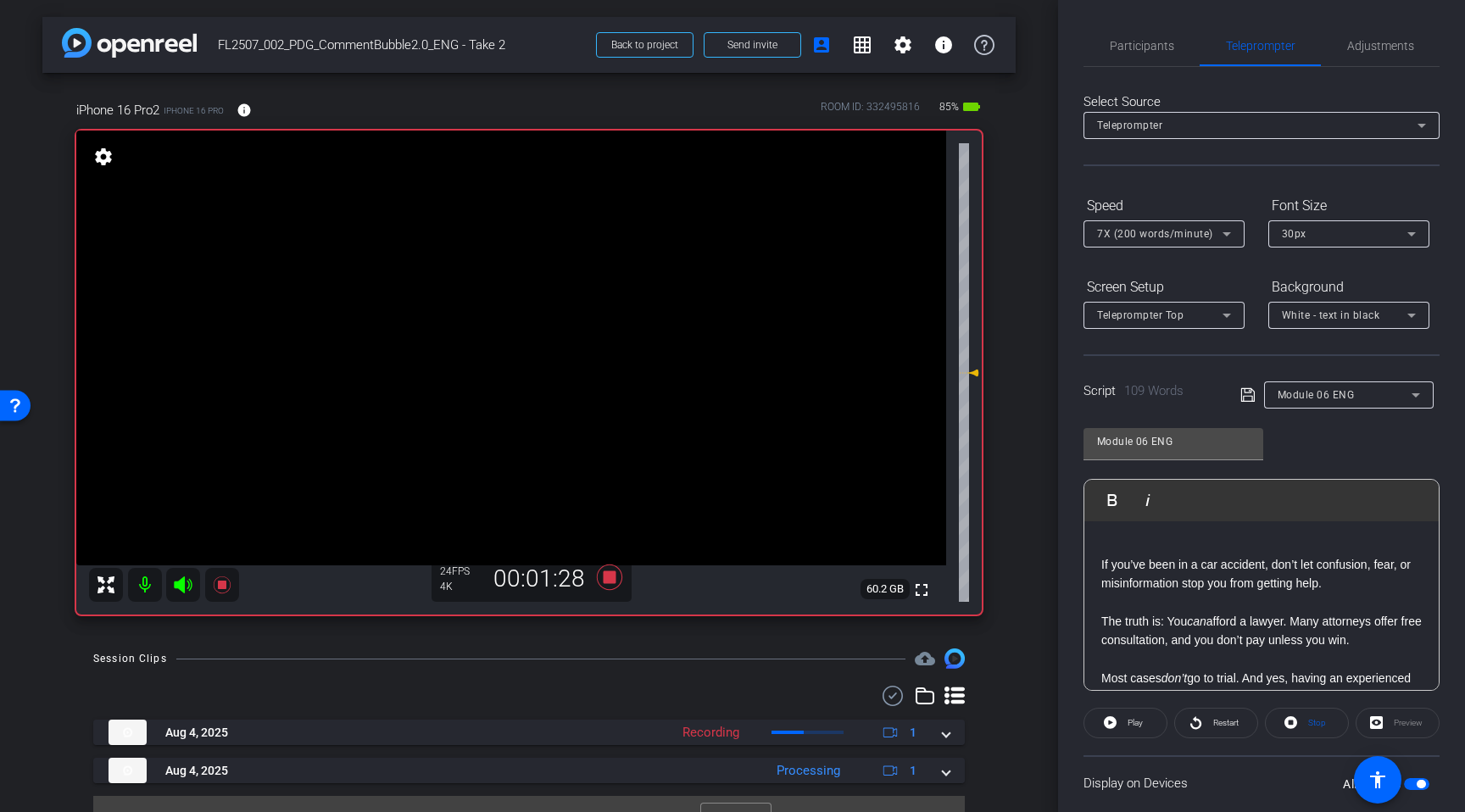 scroll, scrollTop: 0, scrollLeft: 0, axis: both 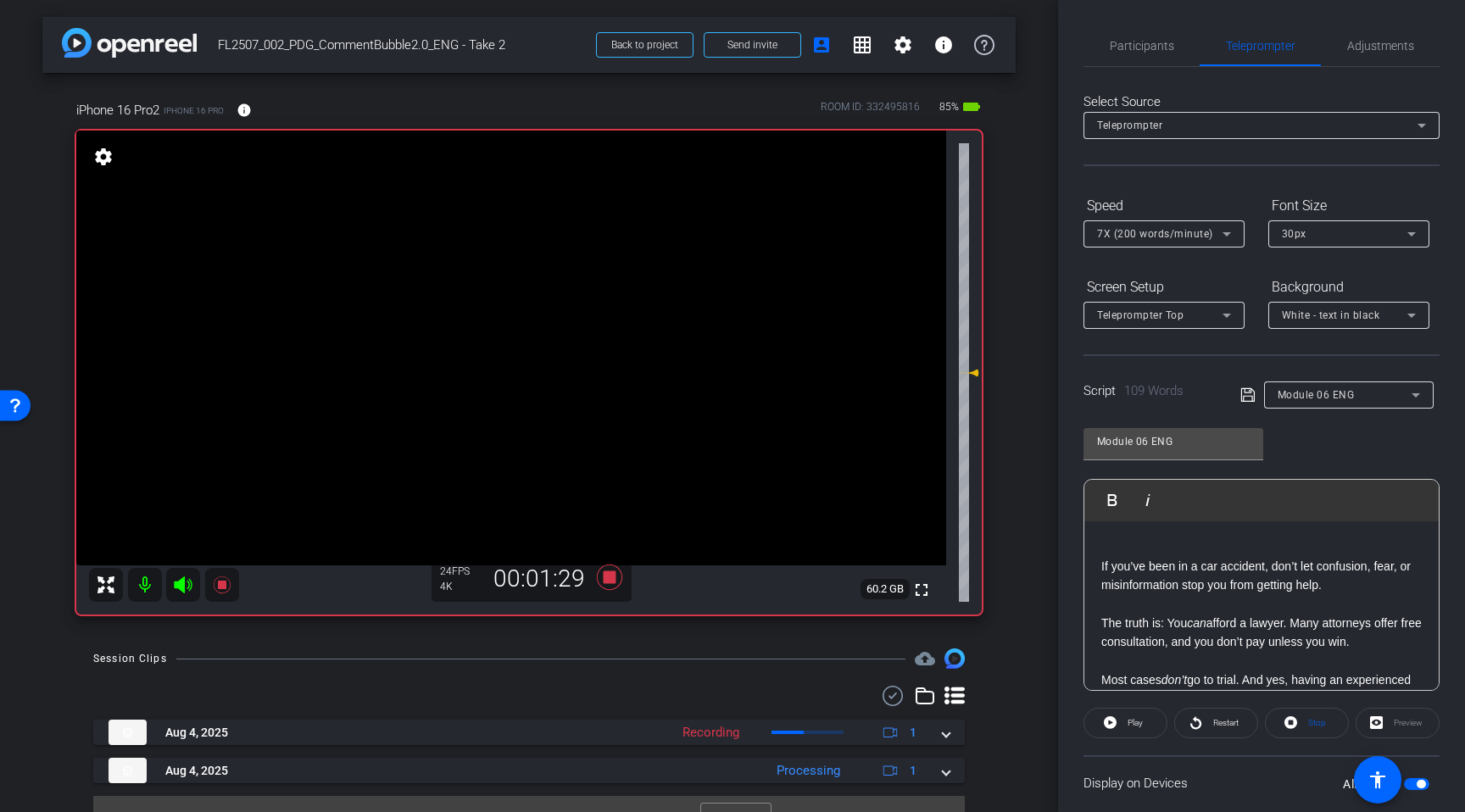 click on "Module 06 ENG               Play        Play from this location               Play Selected        Play and display the selected text only Bold Italic If you’ve been in a car accident, don’t let confusion, fear, or misinformation stop you from getting help. The truth is: You  can  afford a lawyer. Many attorneys offer free consultation, and you don’t pay unless you win. Most cases  don’t  go to trial. And yes, having an experienced attorney on your side can help you avoid lowball offers and pursue the full value of your case. FindLegal is here to make it simple. They’ll connect you with an experienced attorney for a free case review.  No pressure. No upfront costs. No guesswork.  Just real help, when you need it most. Click the link below for a free consultation Enter script here..." 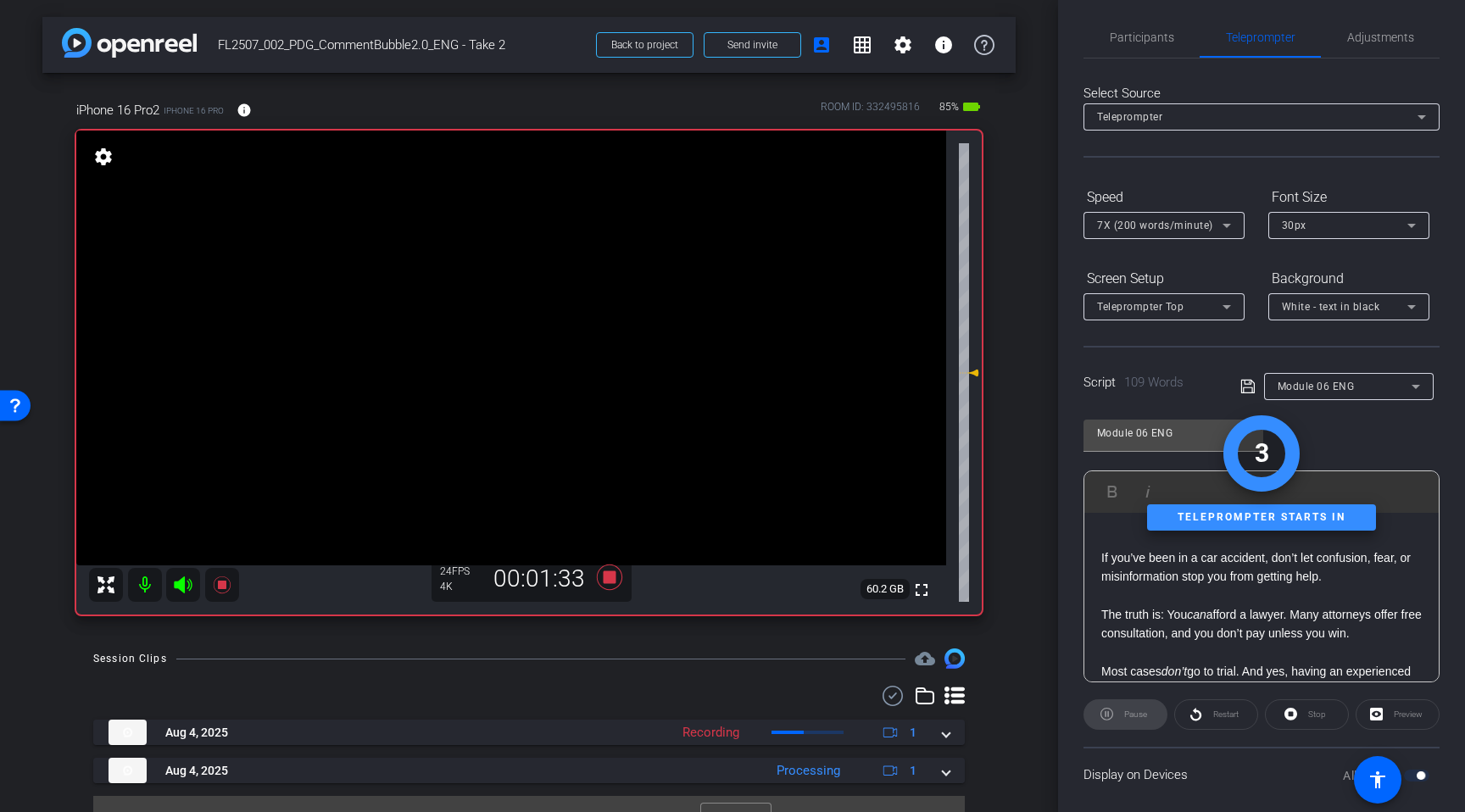 scroll, scrollTop: 0, scrollLeft: 0, axis: both 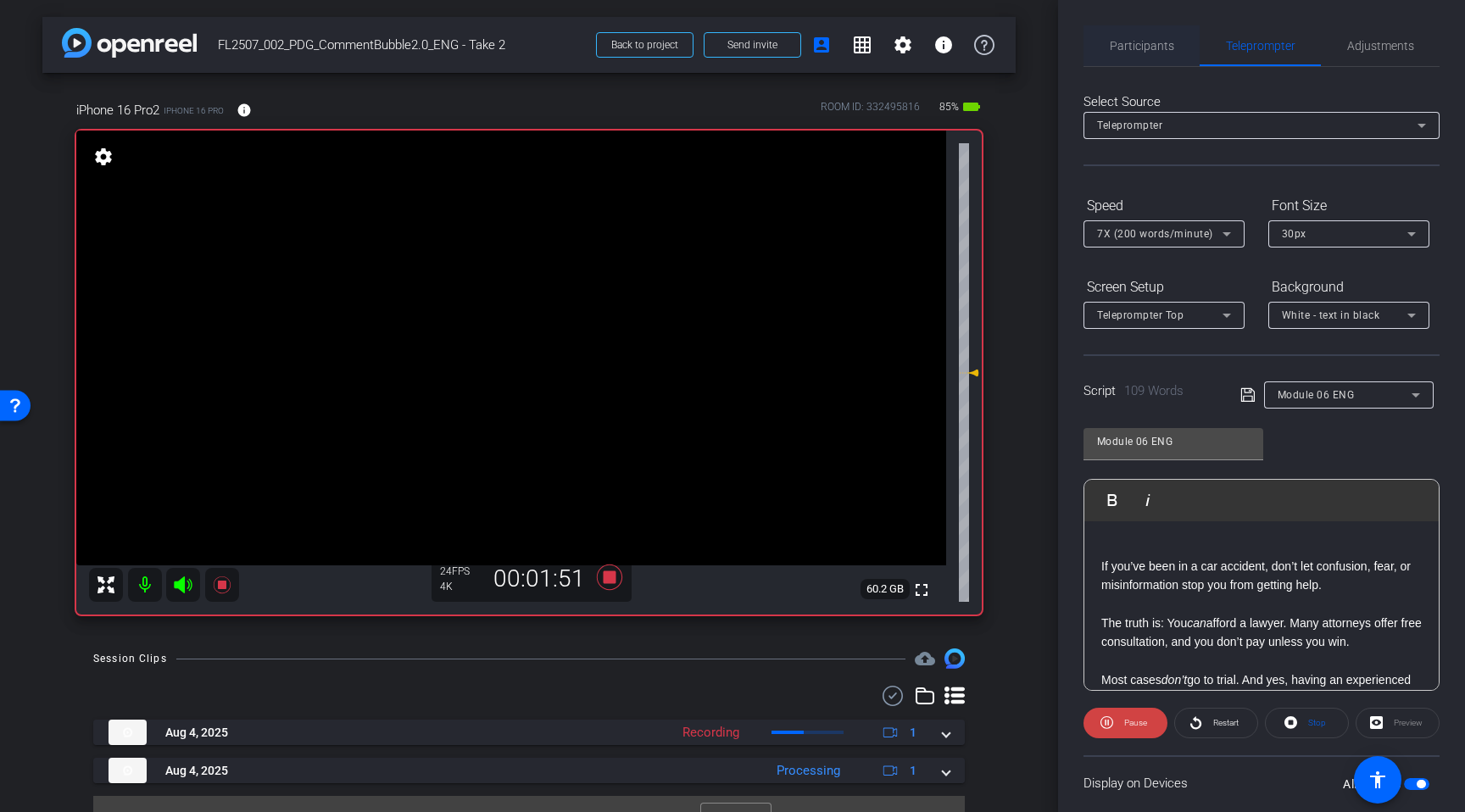 click on "Participants" at bounding box center (1142, 46) 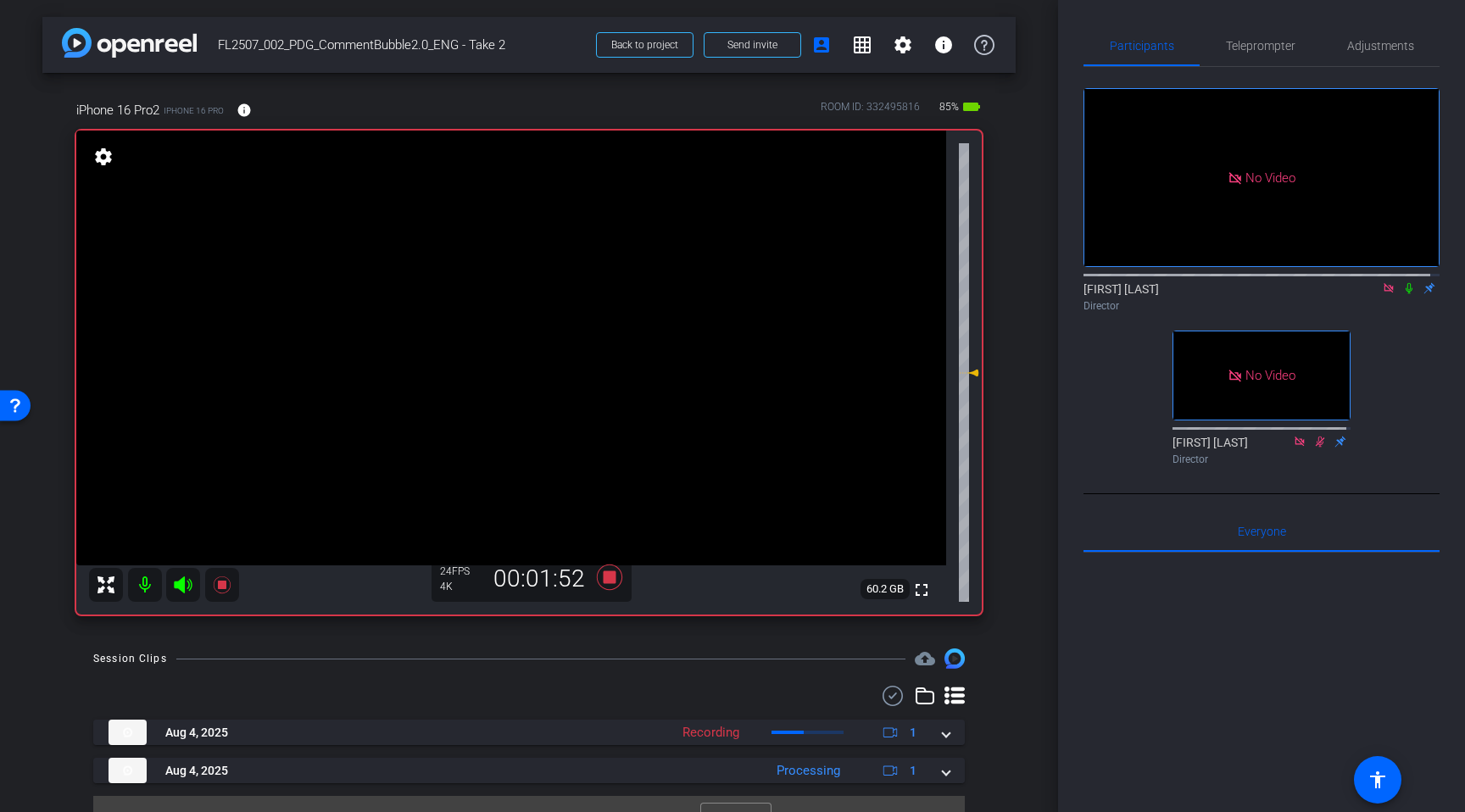 click 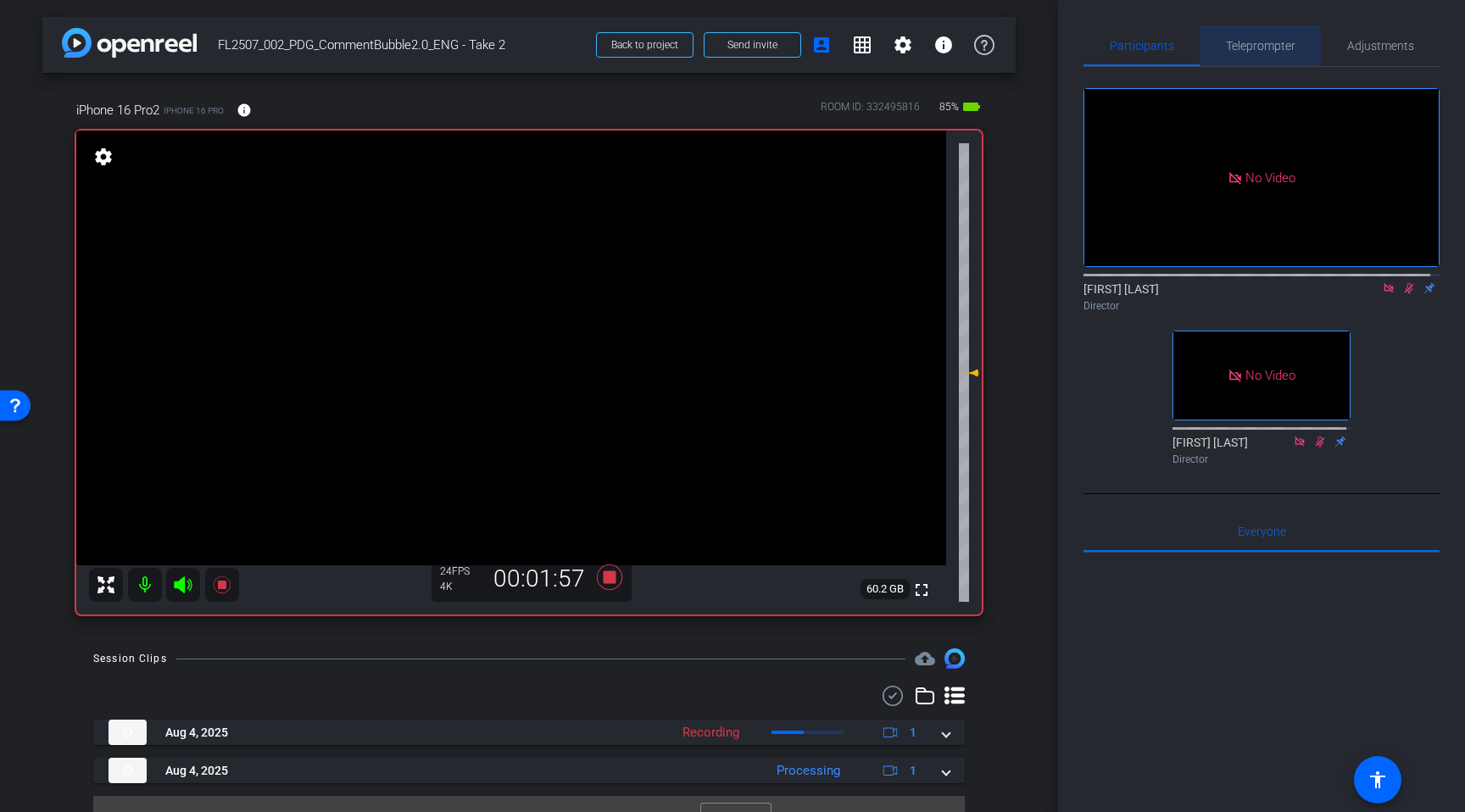 click on "Teleprompter" at bounding box center [1261, 46] 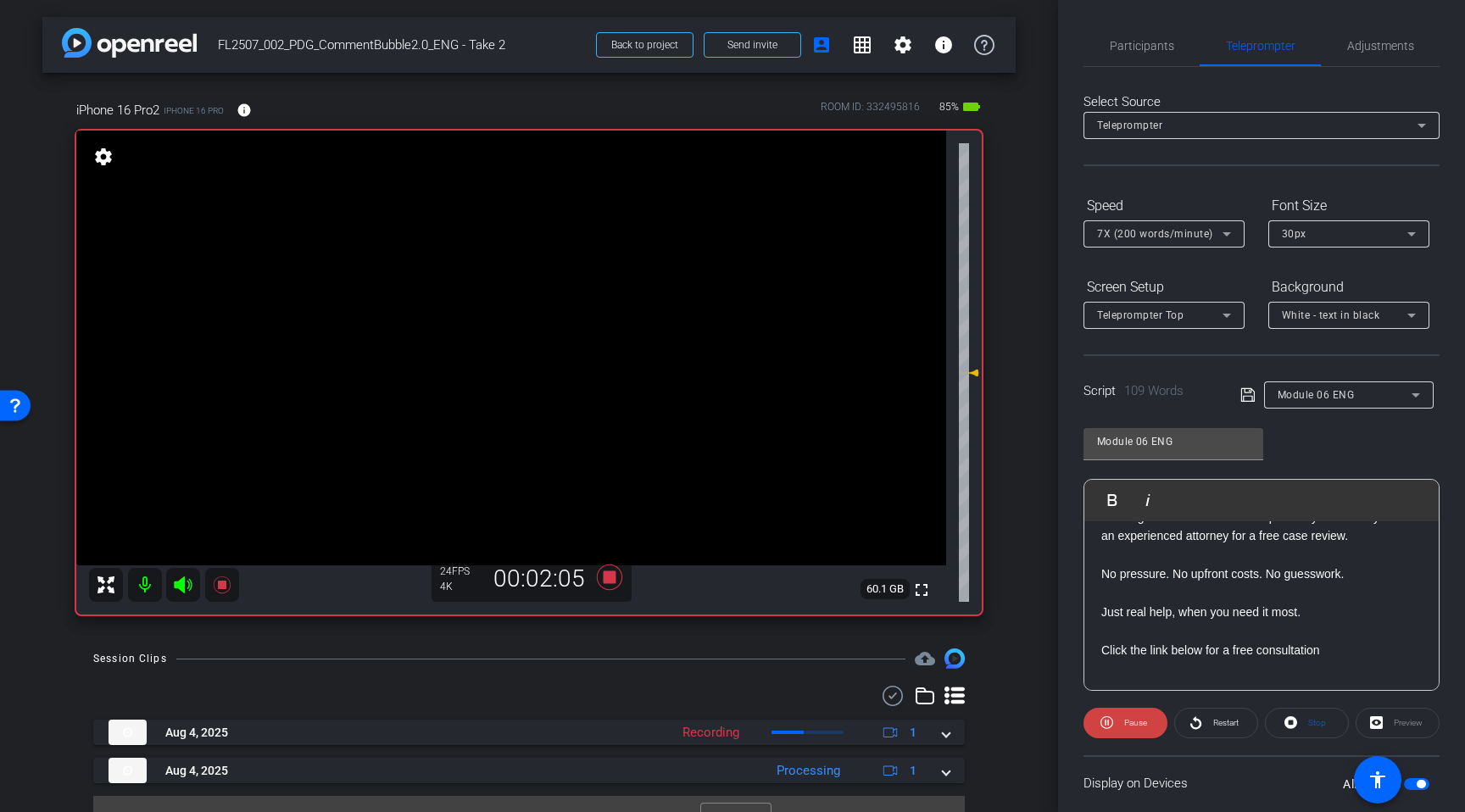 scroll, scrollTop: 244, scrollLeft: 0, axis: vertical 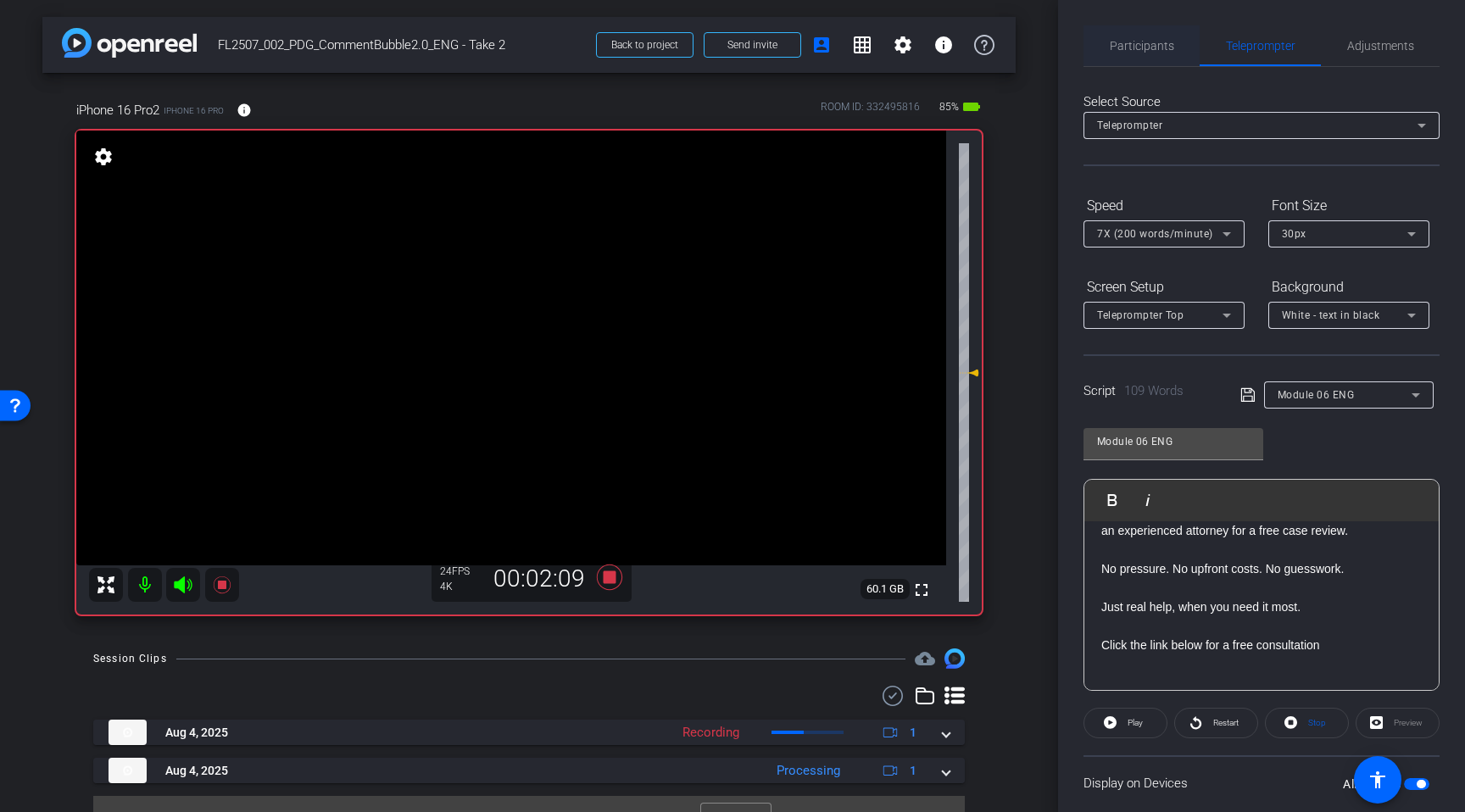 click on "Participants" at bounding box center [1142, 46] 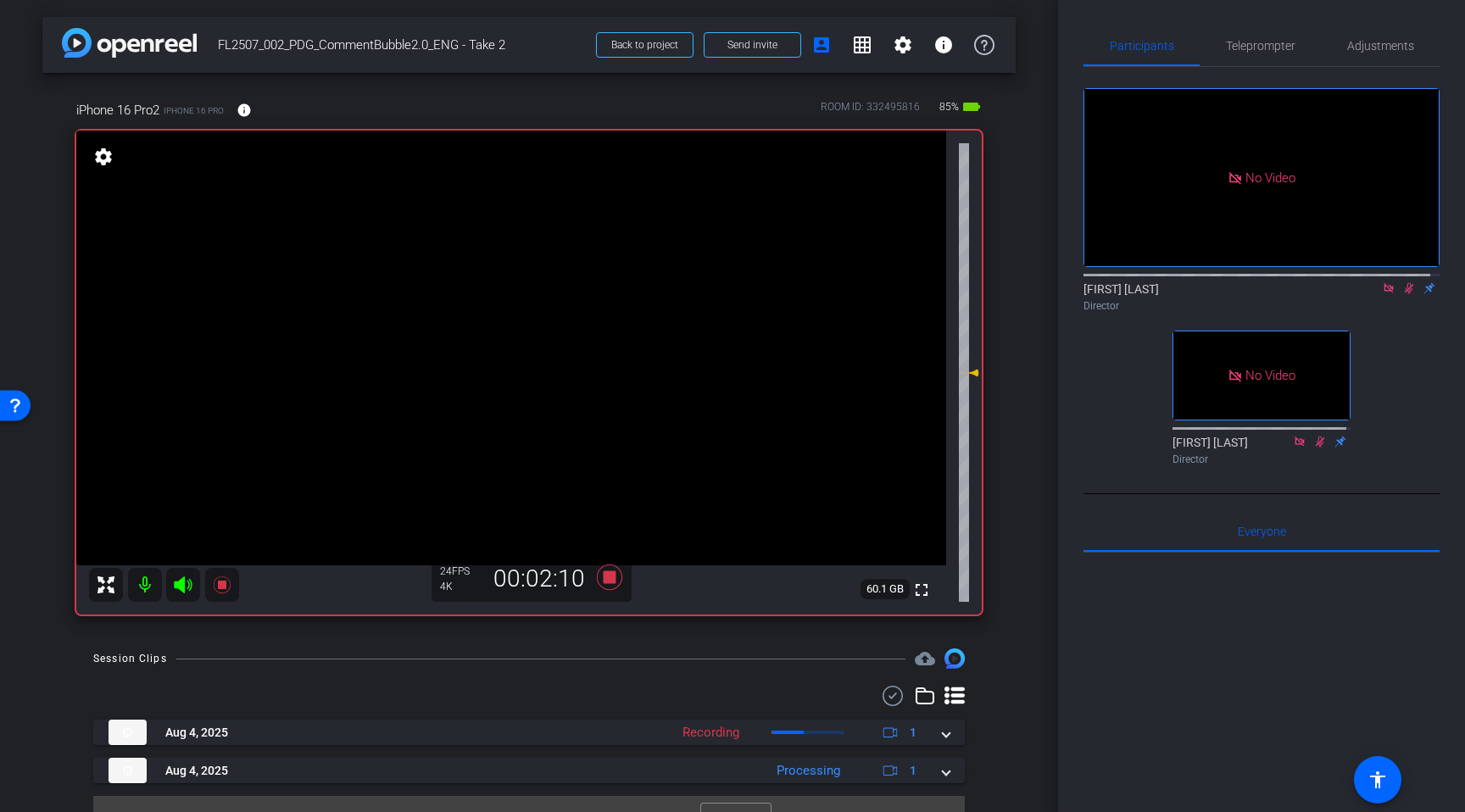 click 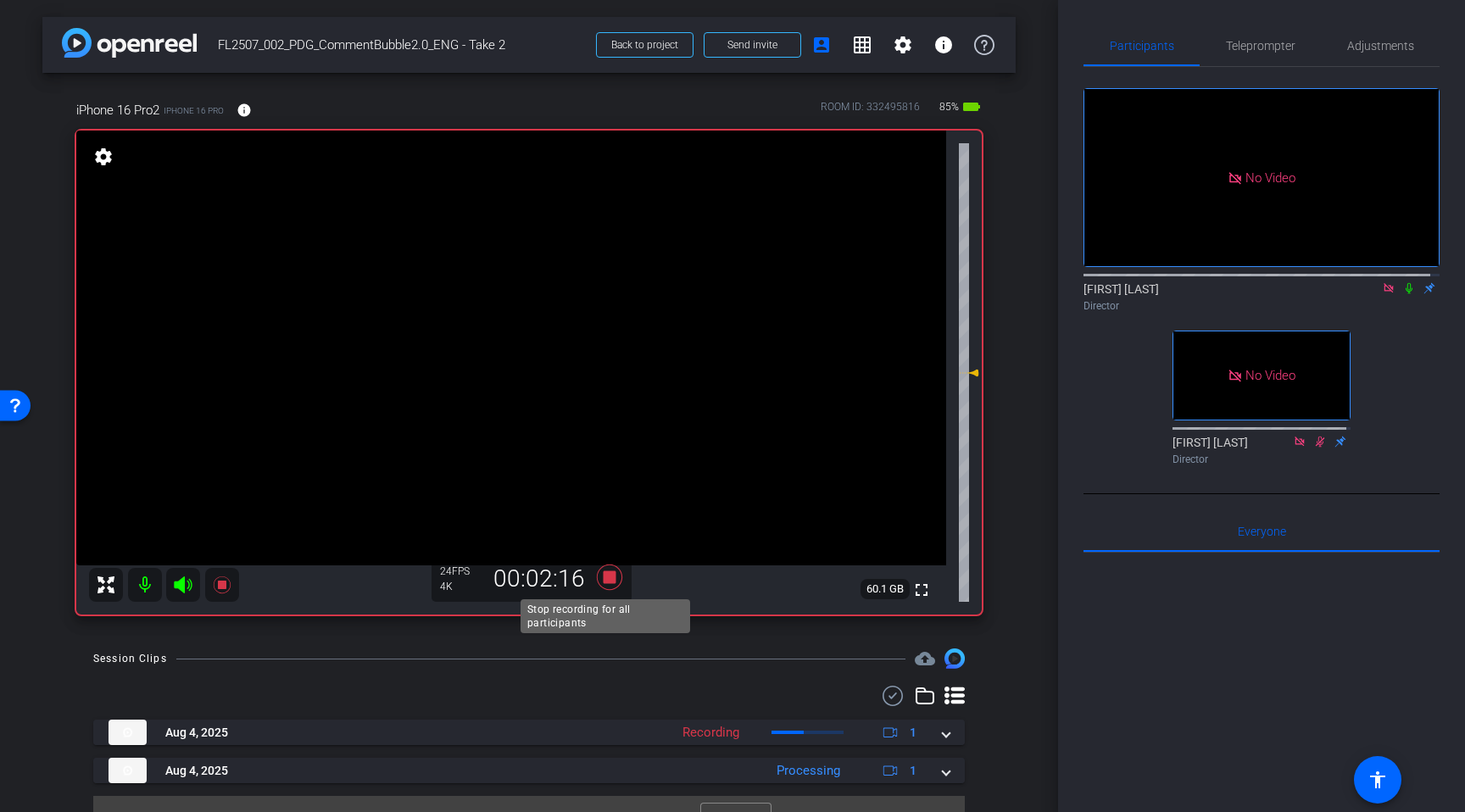 click 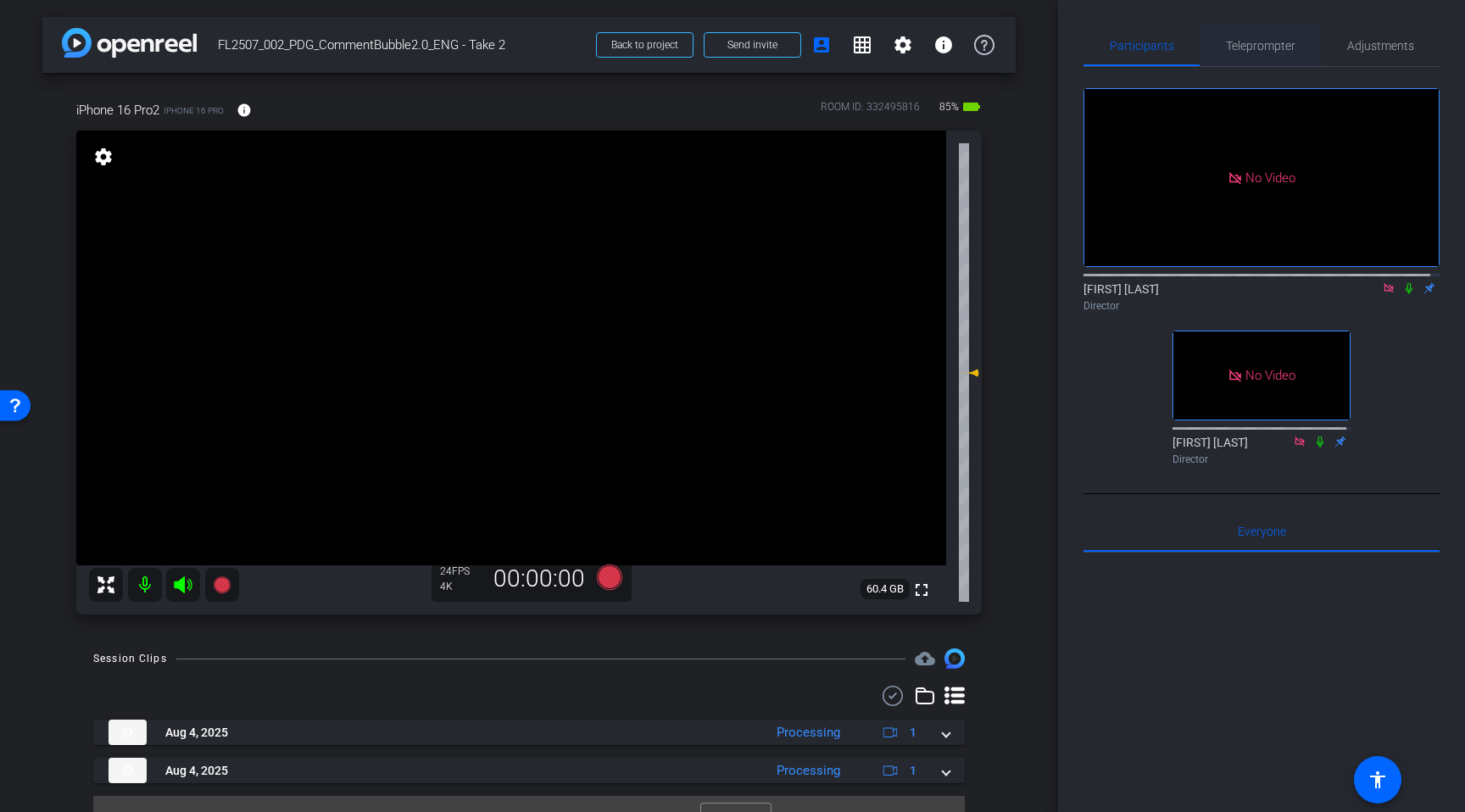 click on "Teleprompter" at bounding box center [1261, 46] 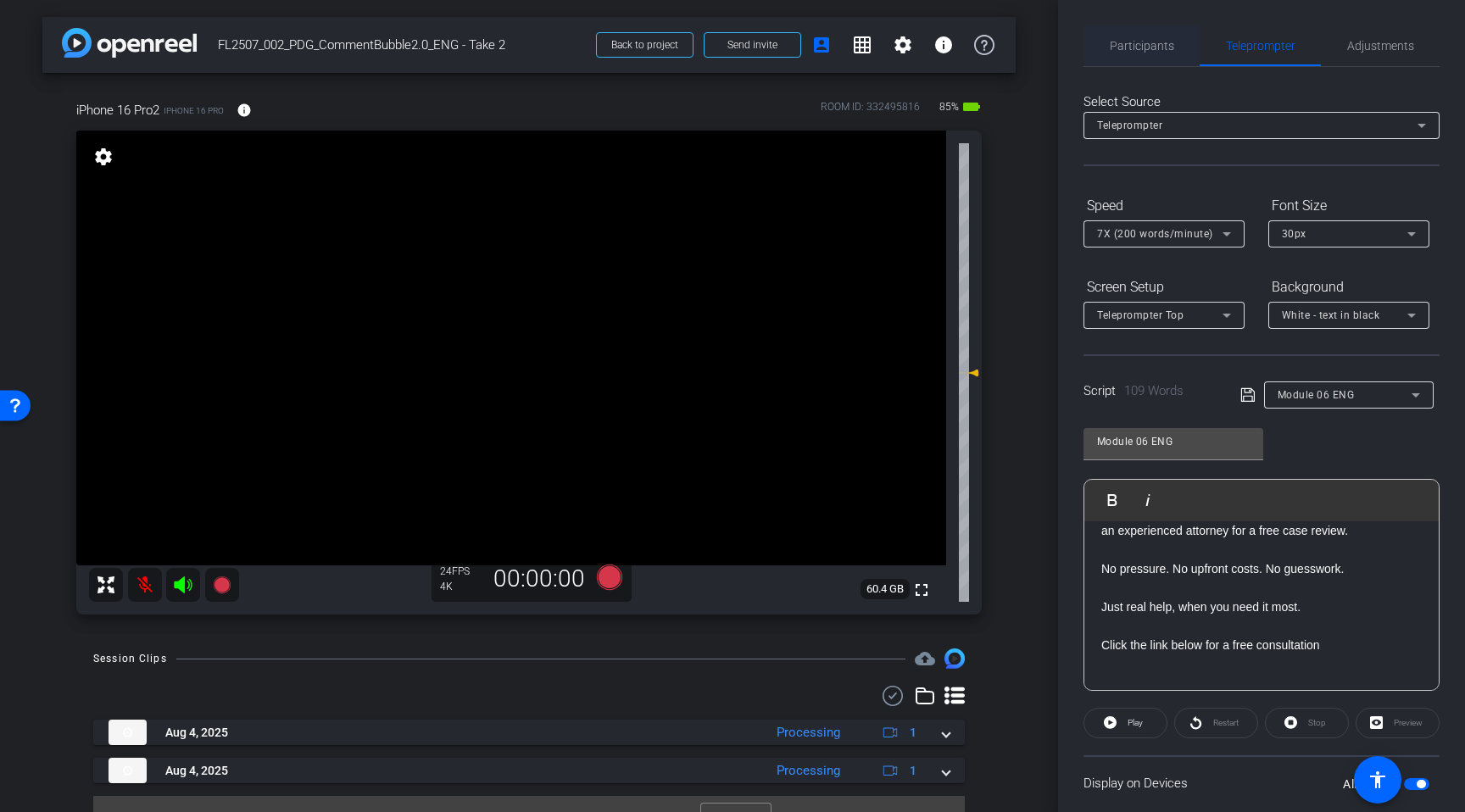 click on "Participants" at bounding box center (1142, 46) 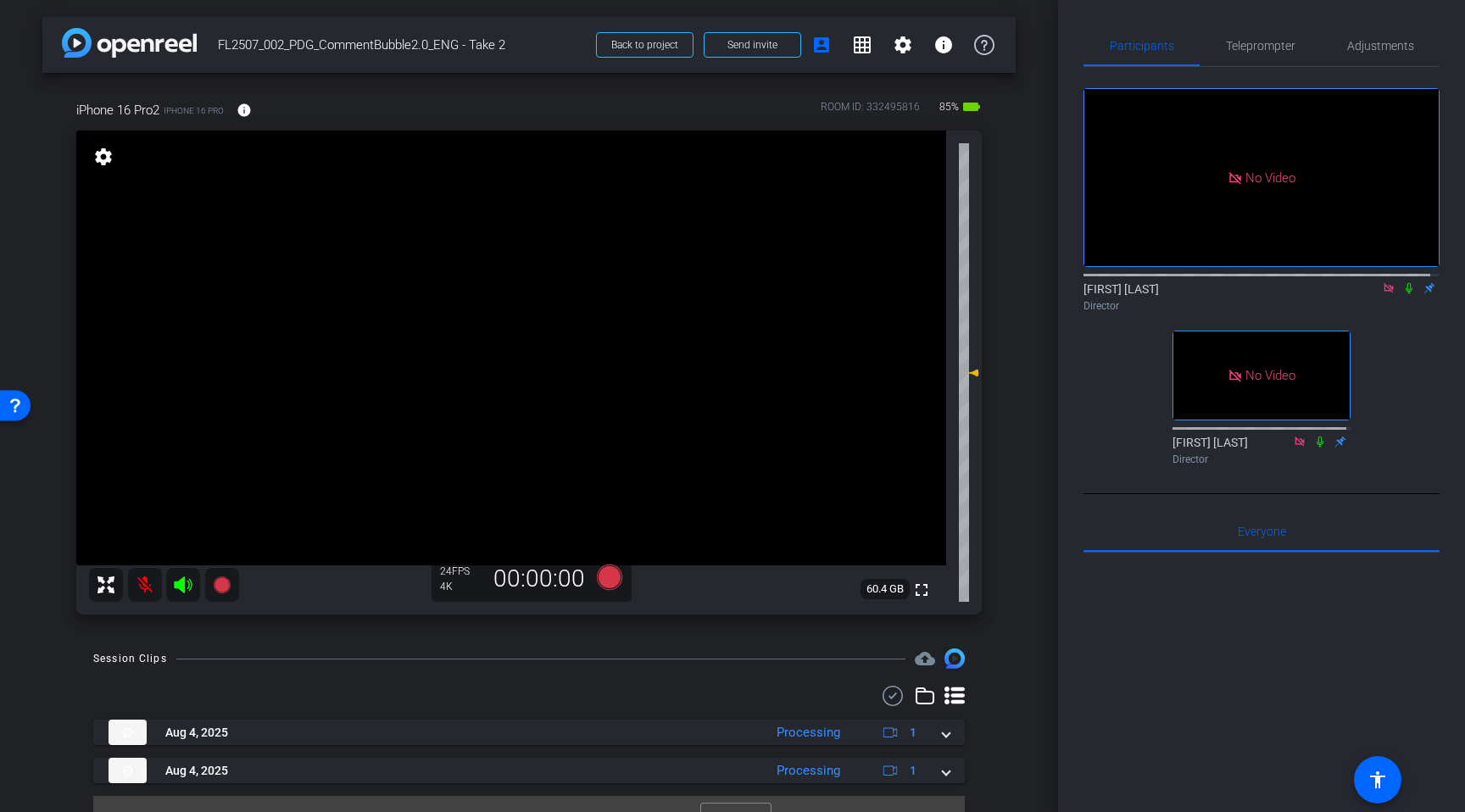 click 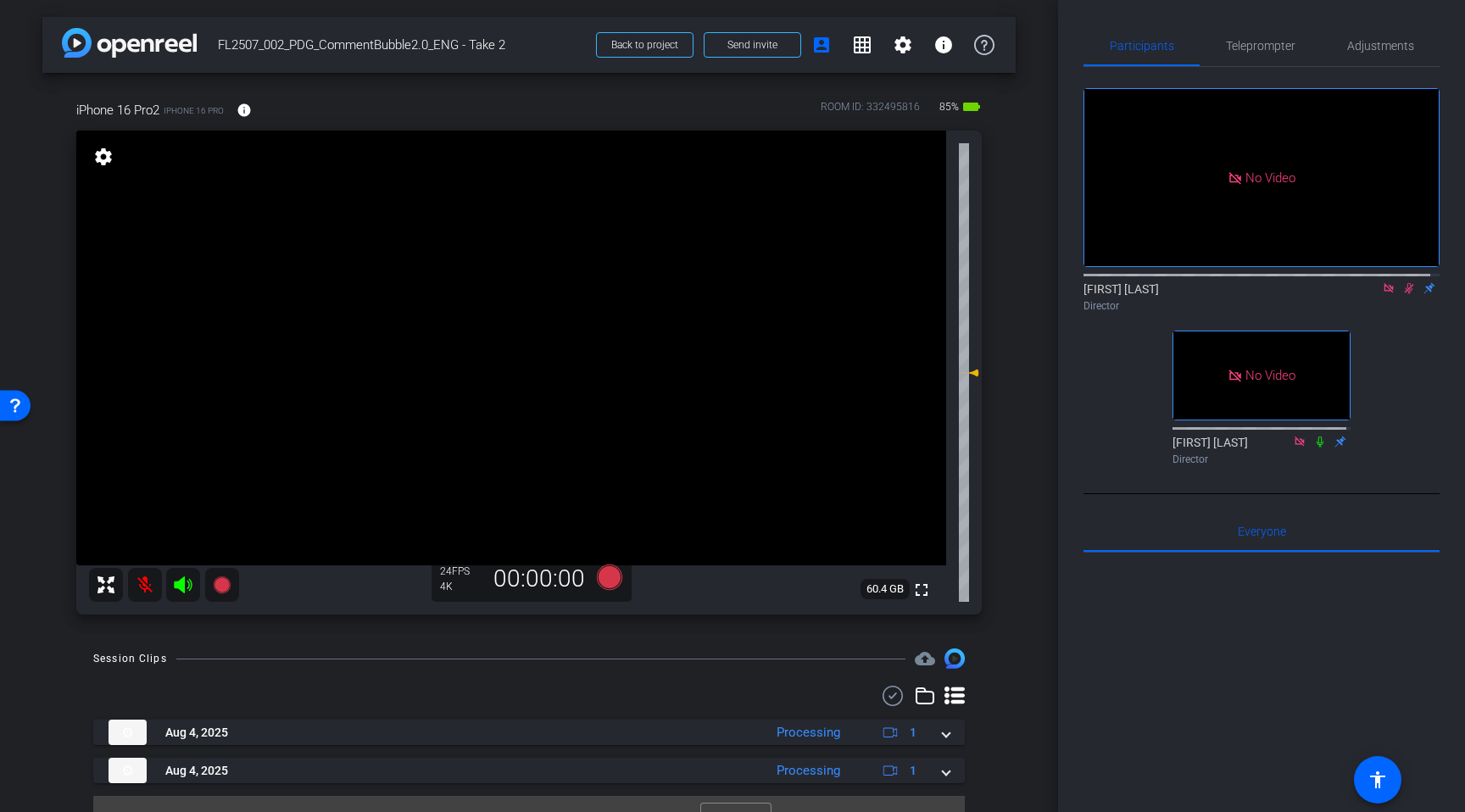 click 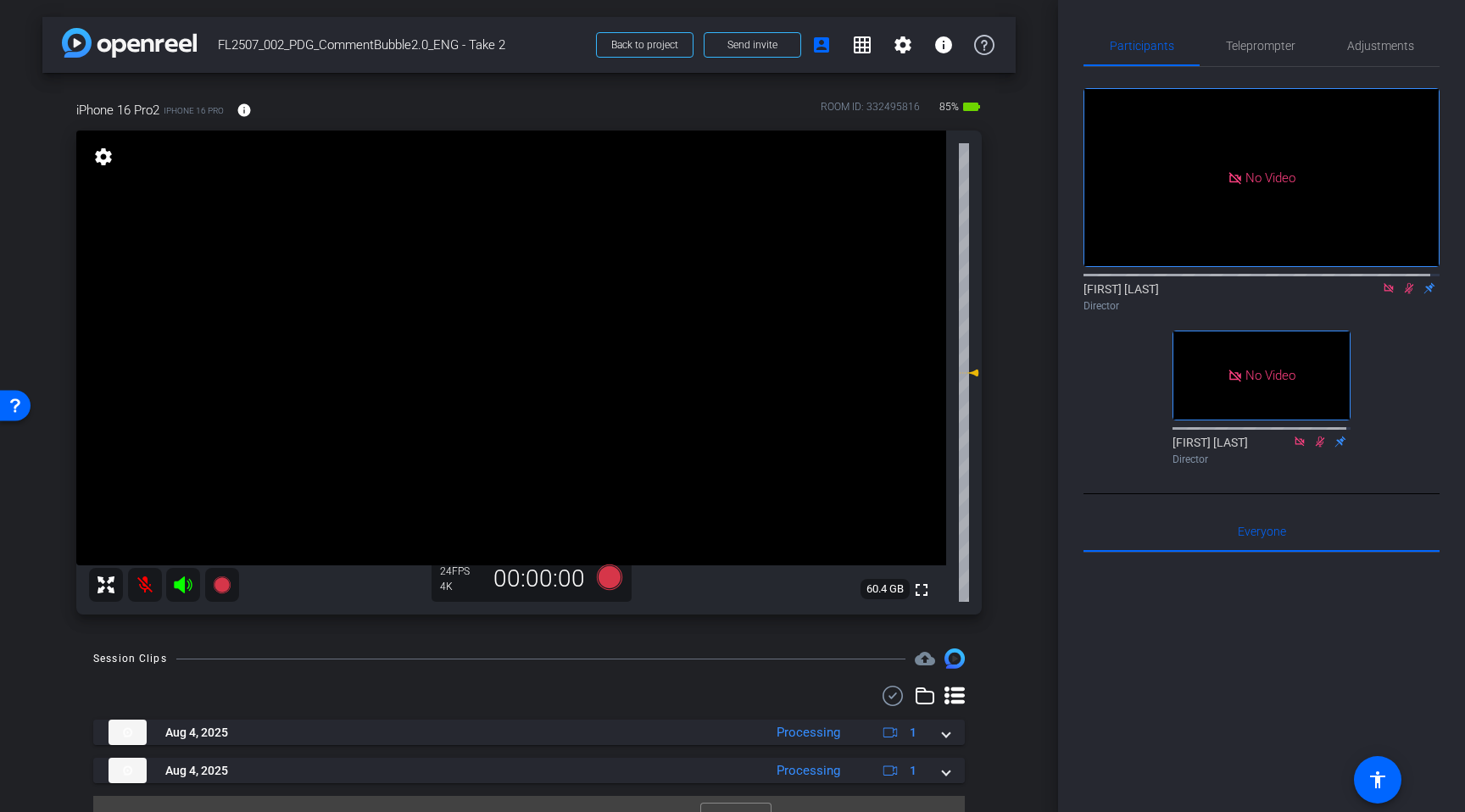 click 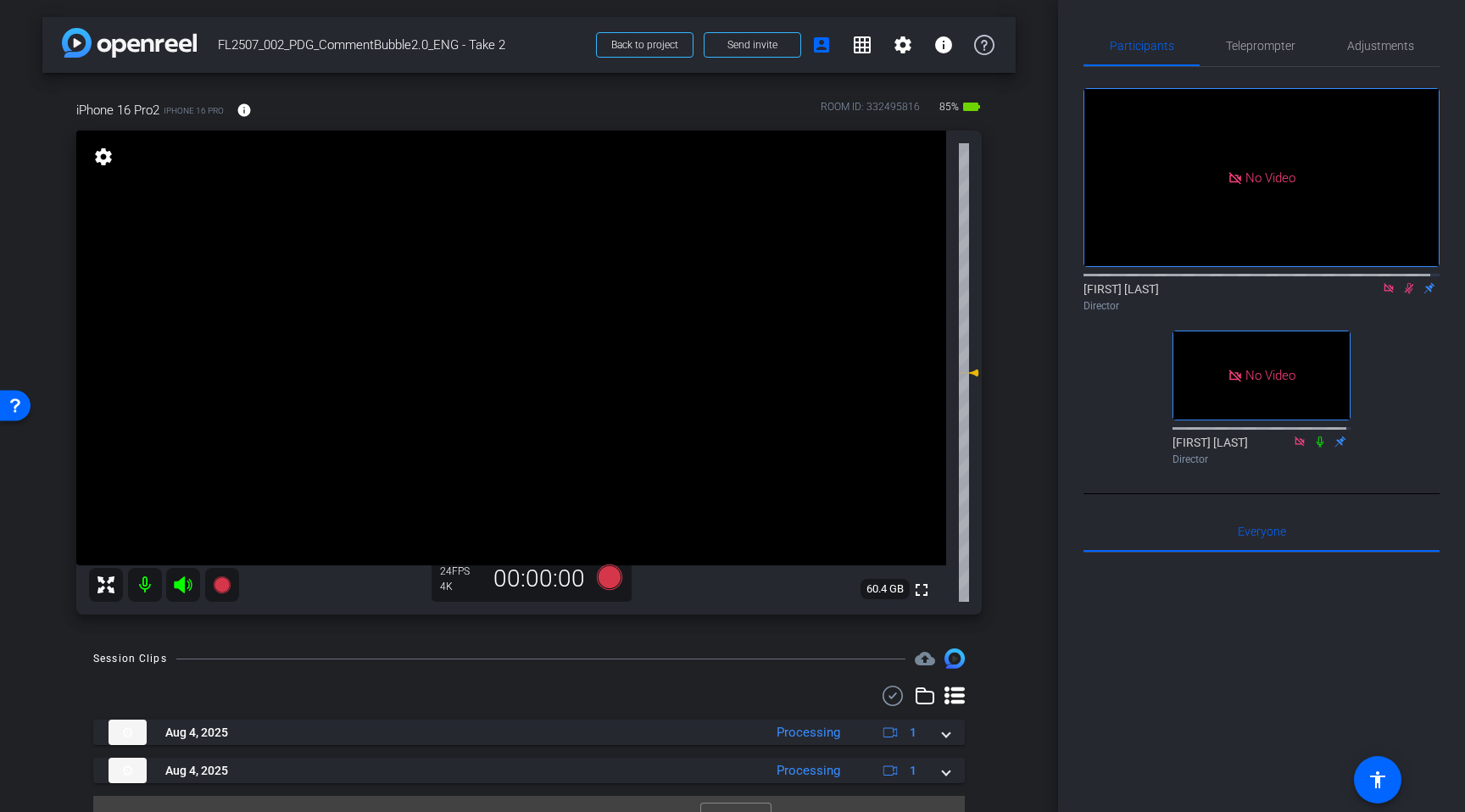 click 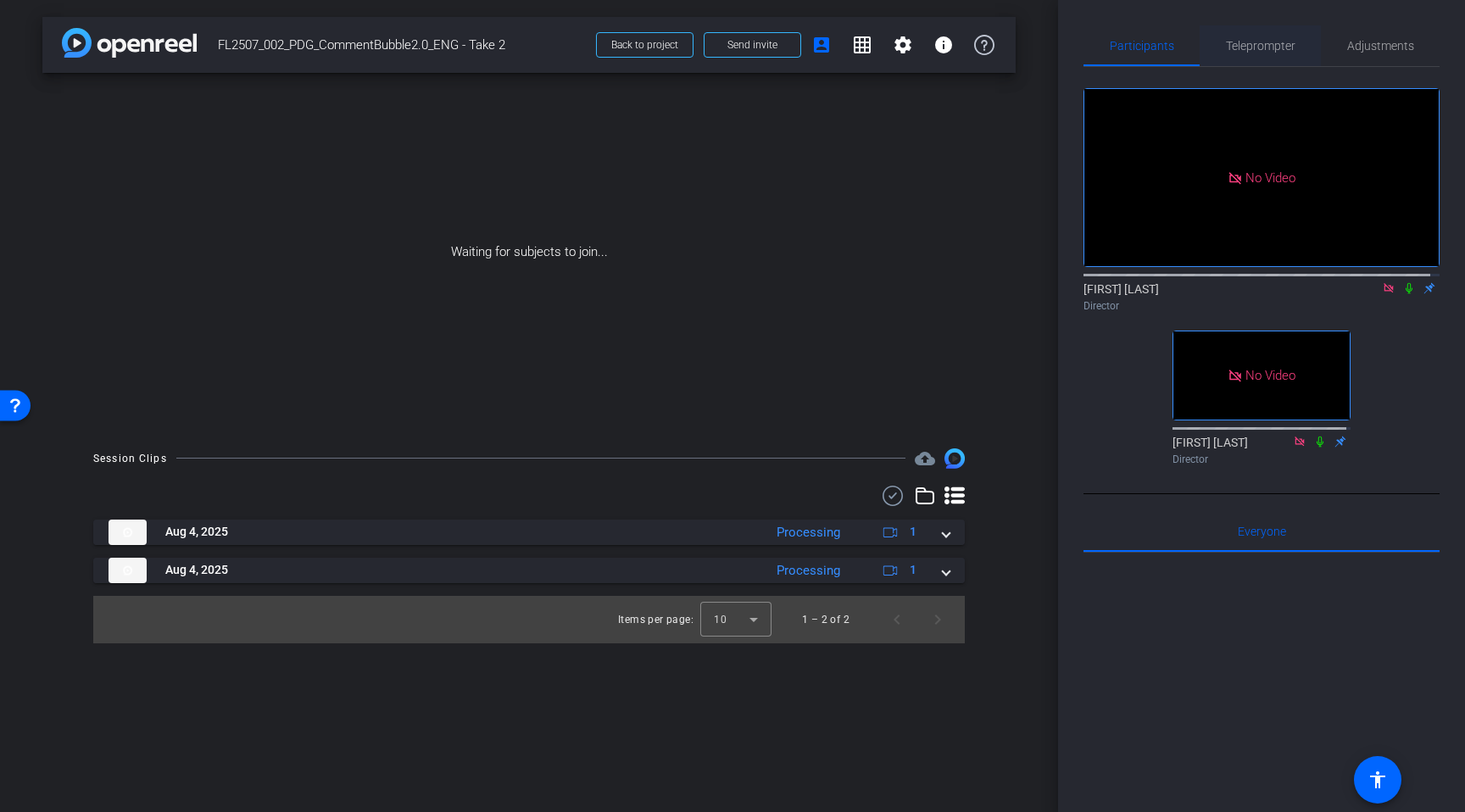 click on "Teleprompter" at bounding box center [1260, 46] 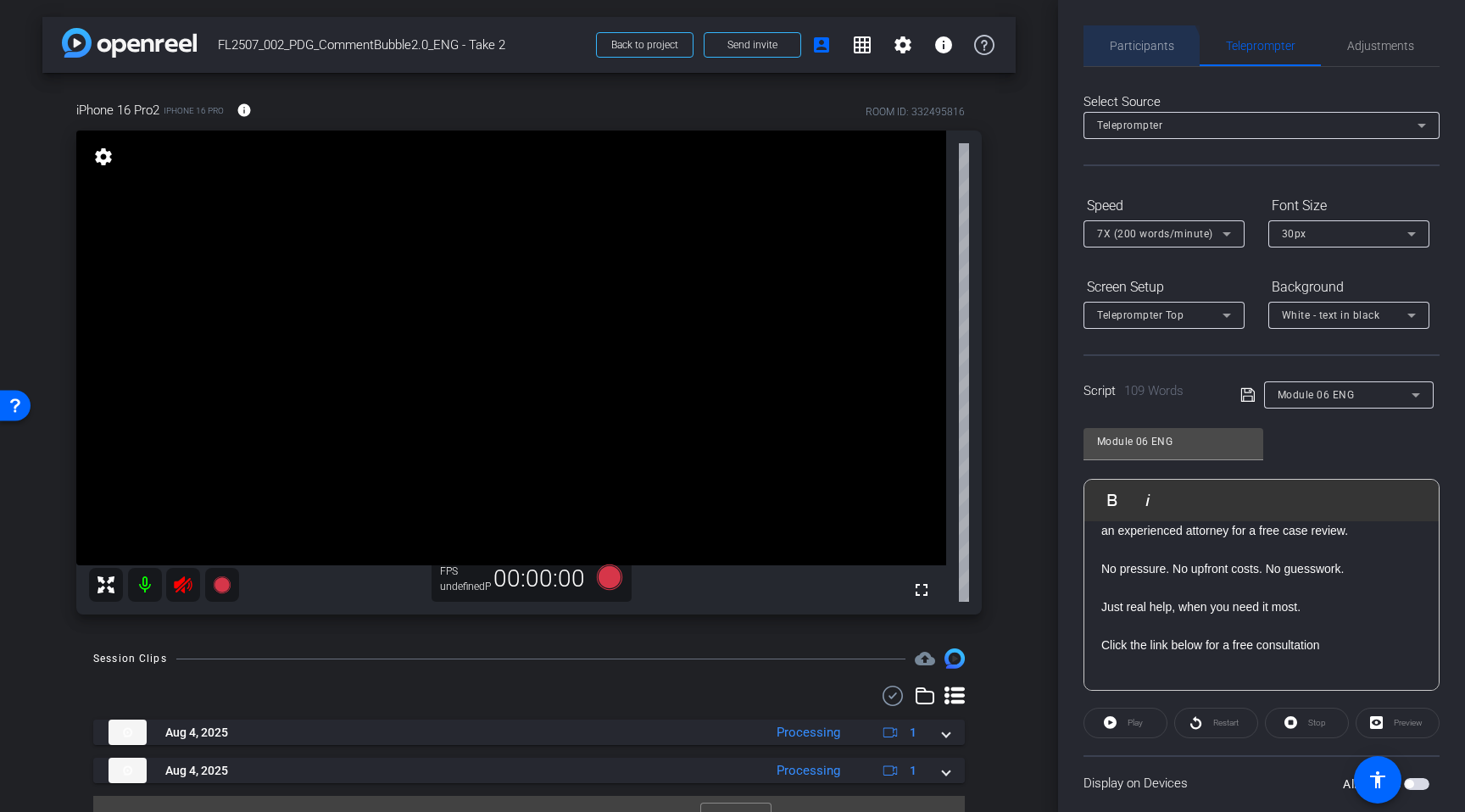 click on "Participants" at bounding box center [1142, 46] 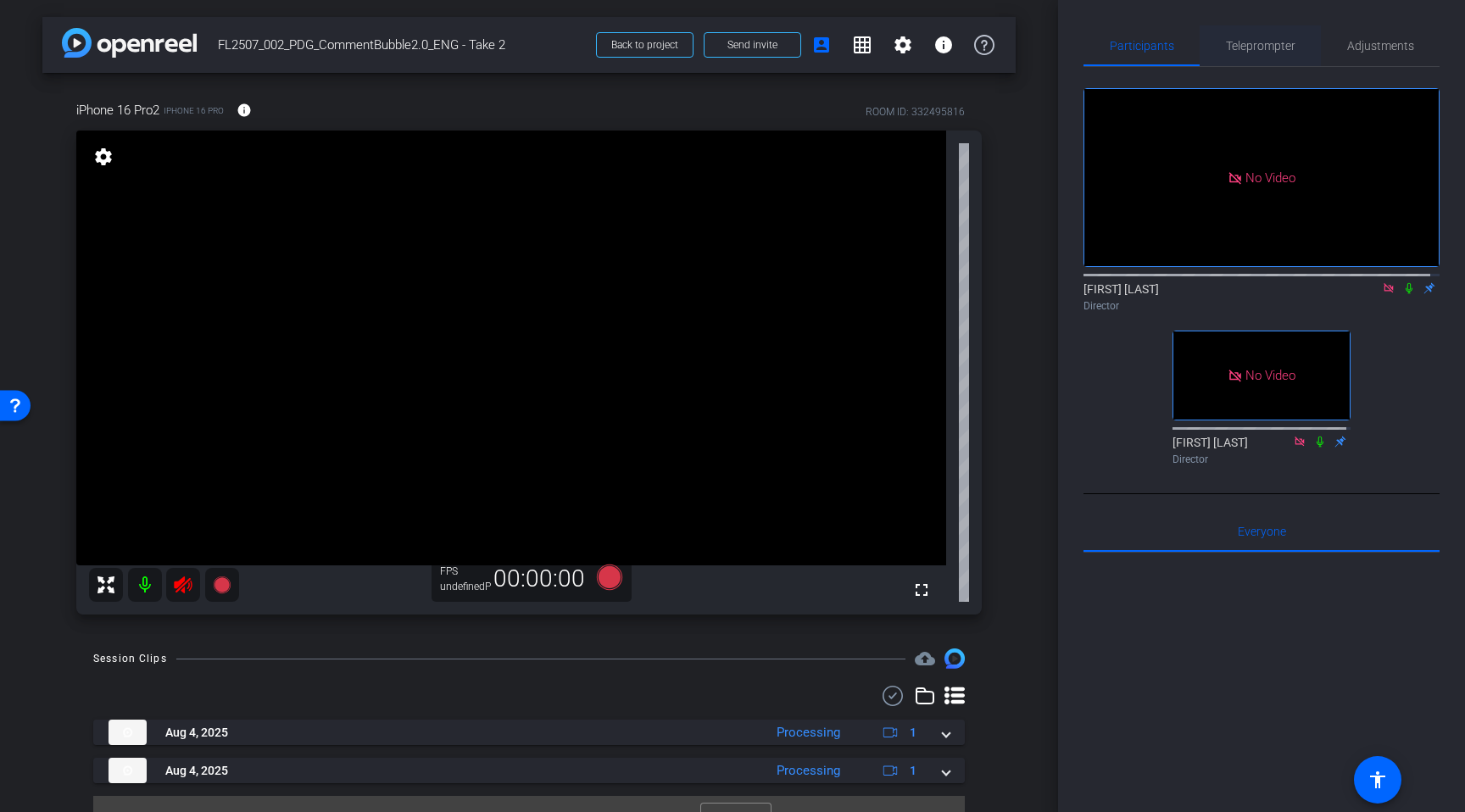click on "Teleprompter" at bounding box center (1261, 46) 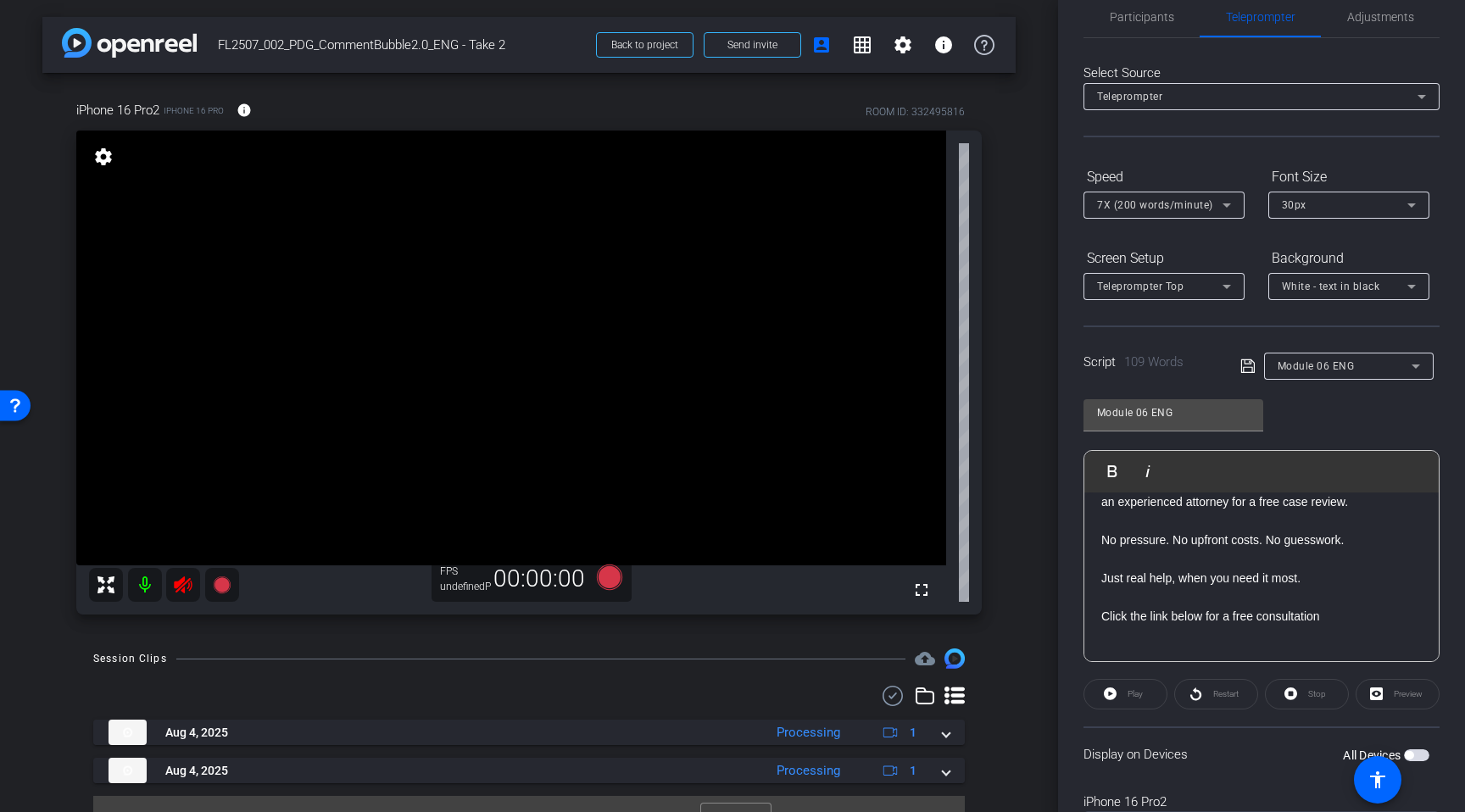 scroll, scrollTop: 114, scrollLeft: 0, axis: vertical 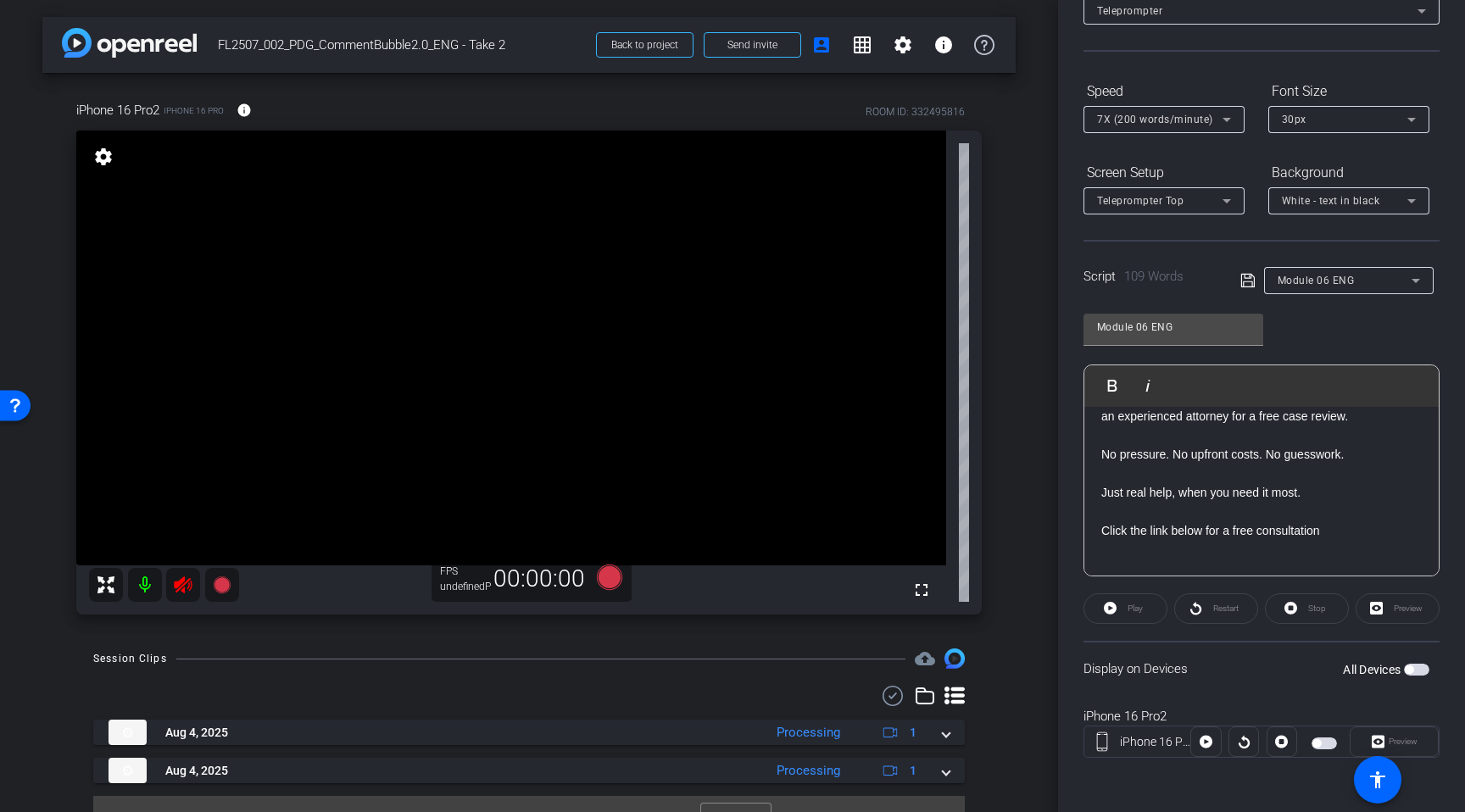 click at bounding box center [1417, 670] 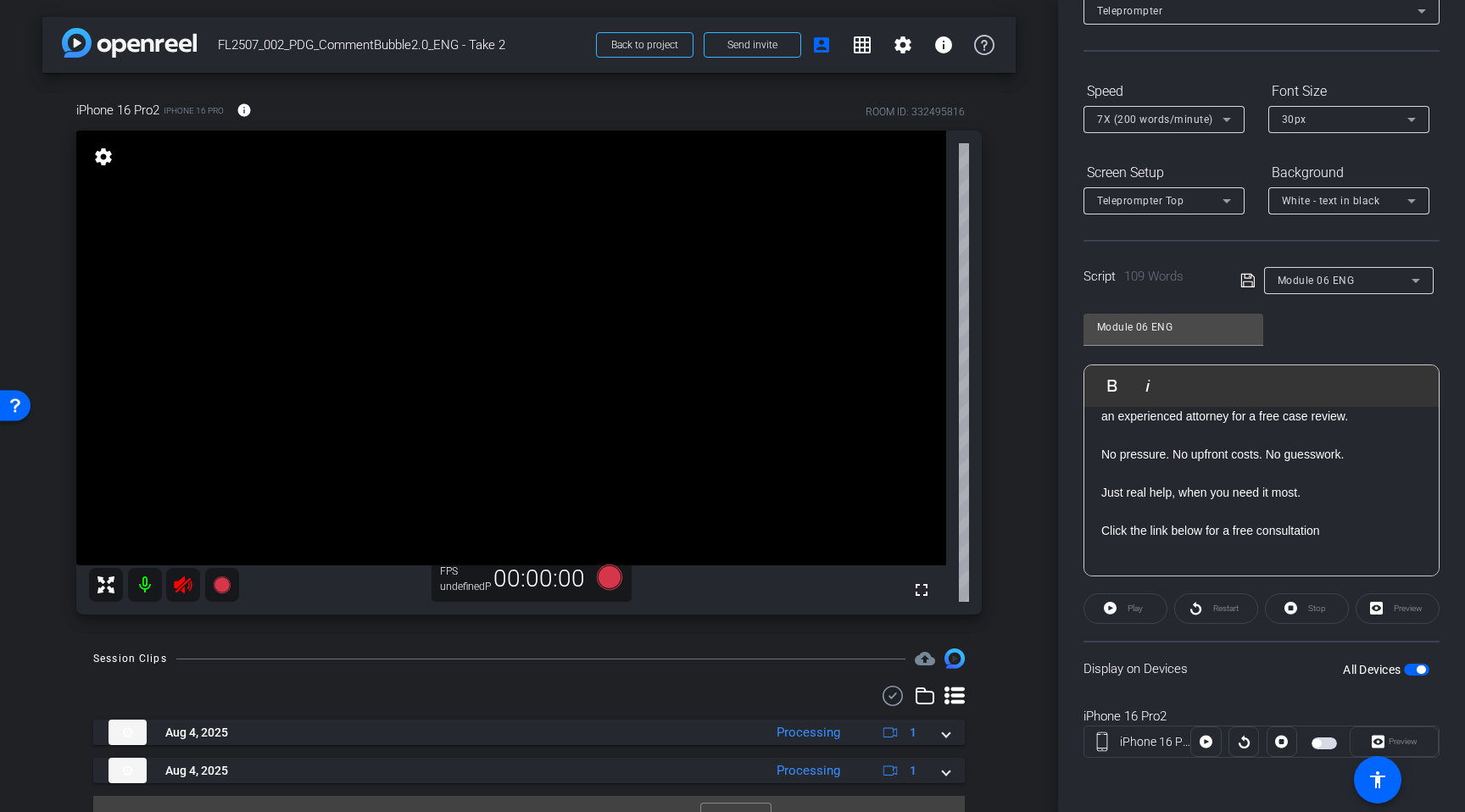 click at bounding box center [1421, 670] 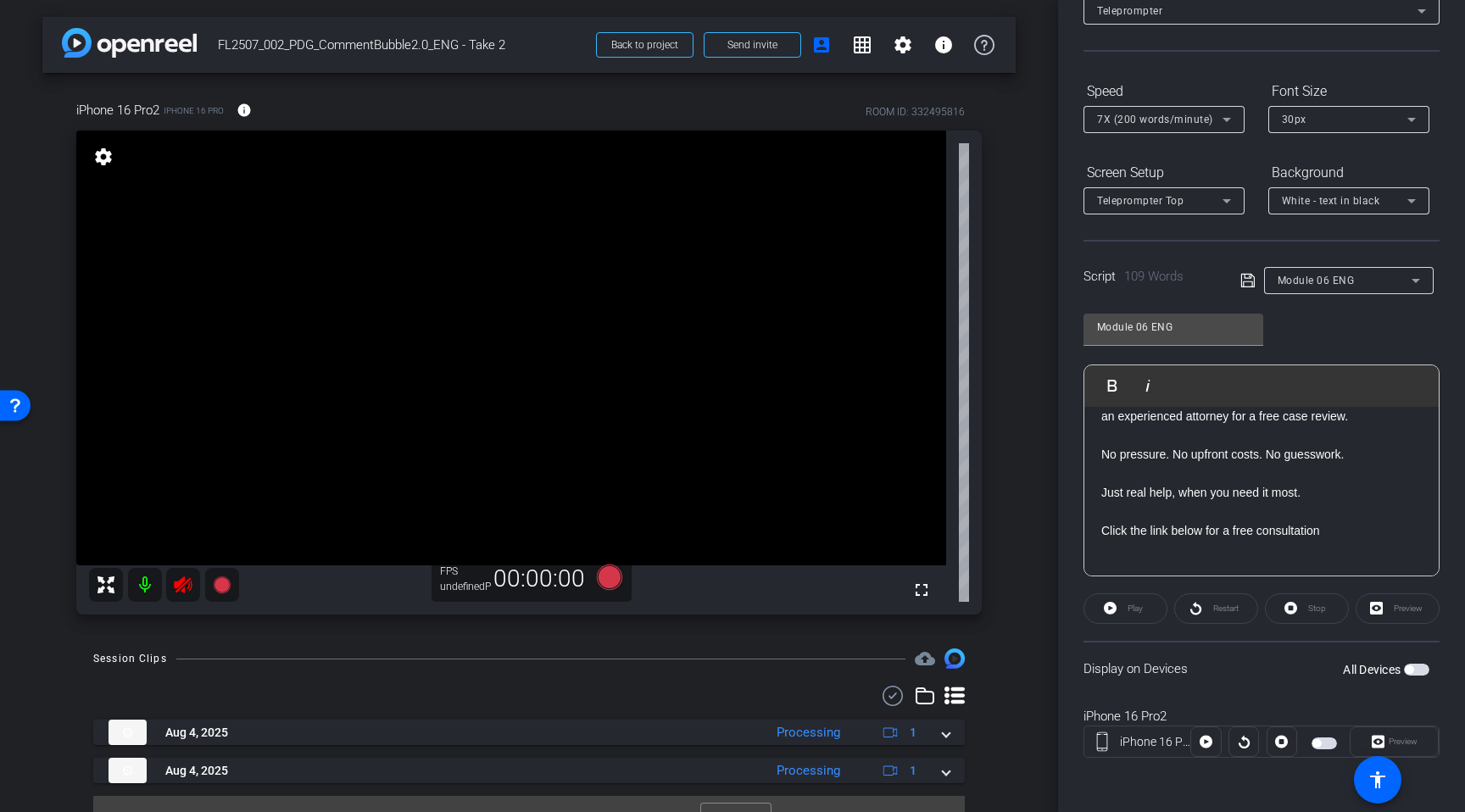 click on "Display on Devices  All Devices" 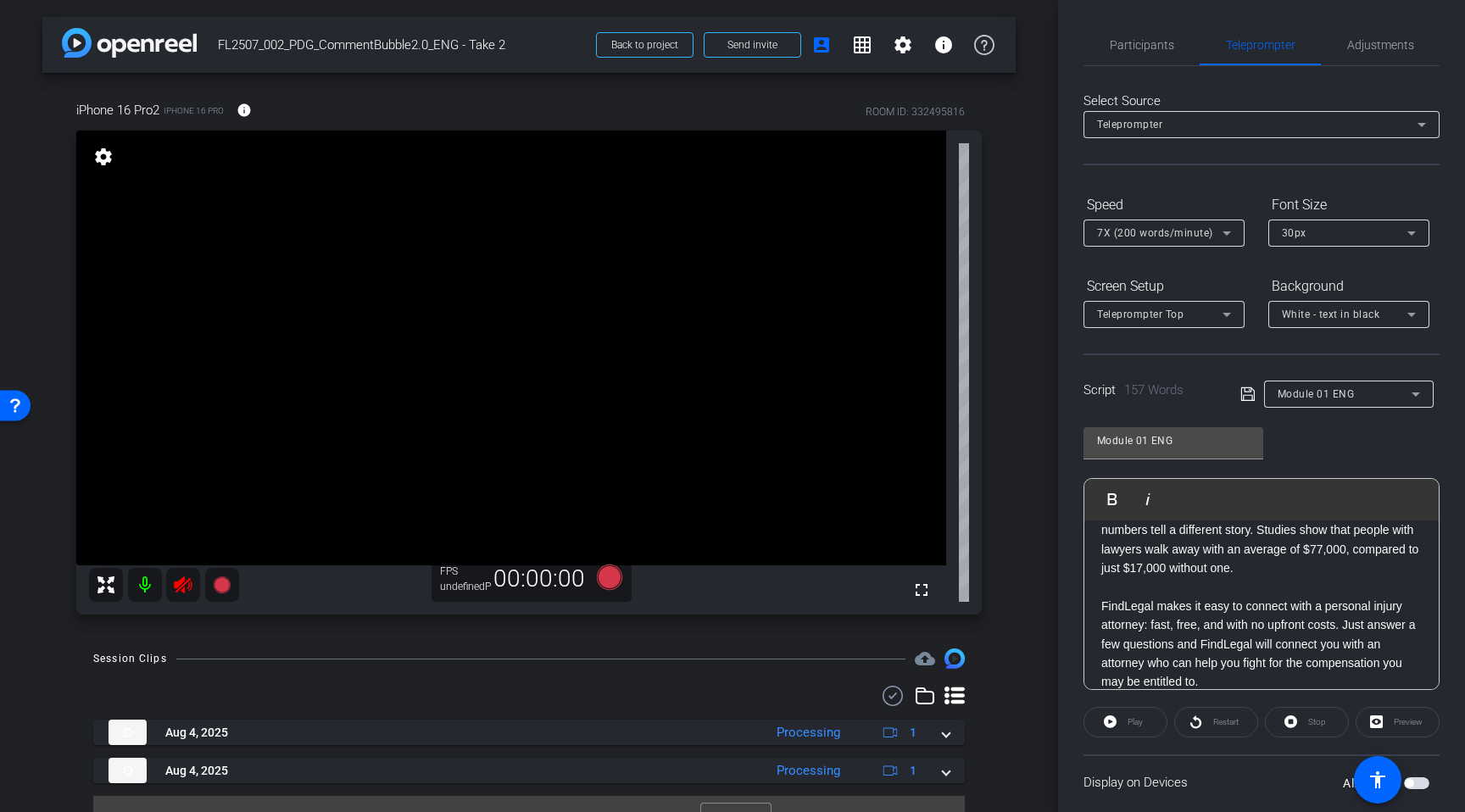scroll, scrollTop: 0, scrollLeft: 0, axis: both 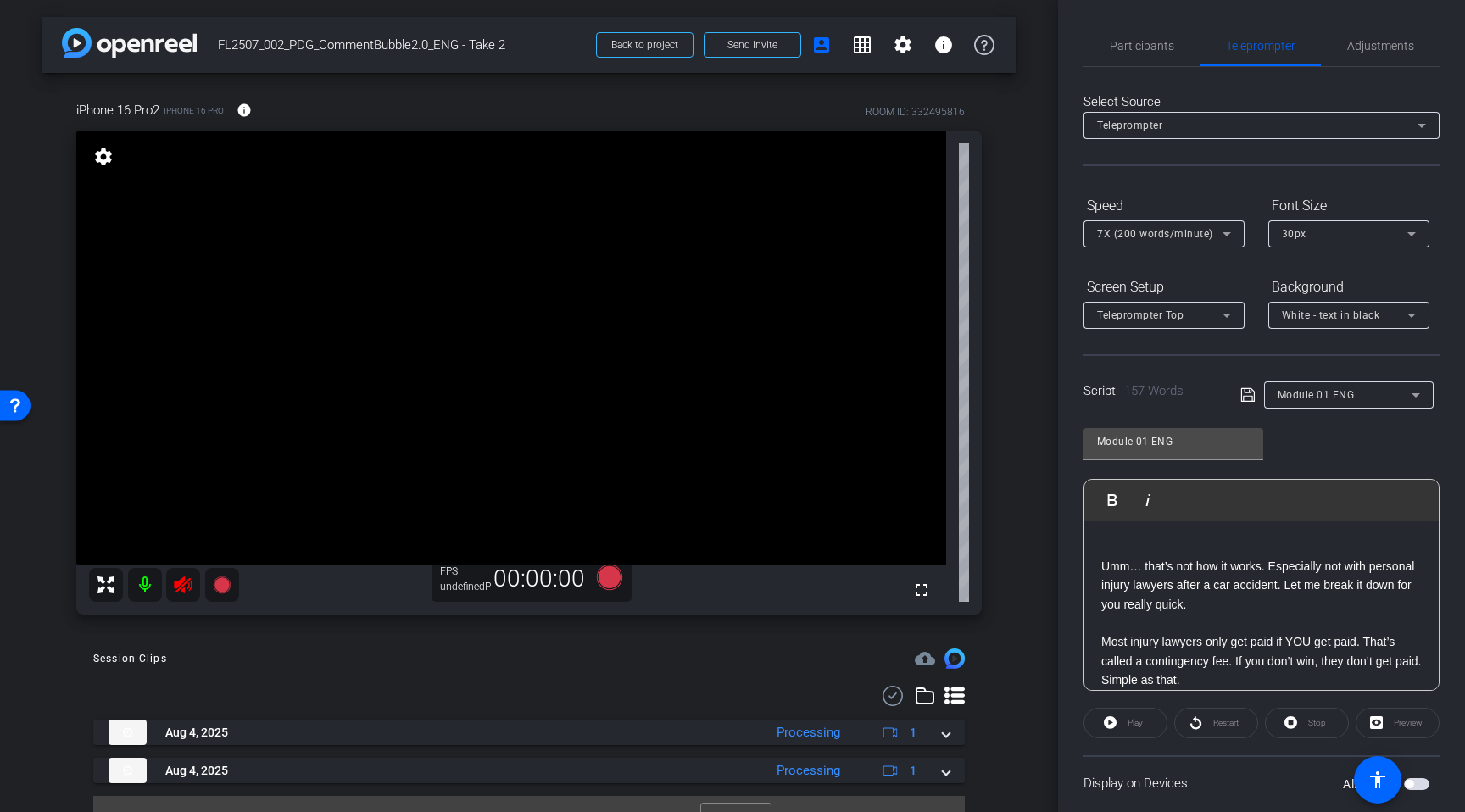click 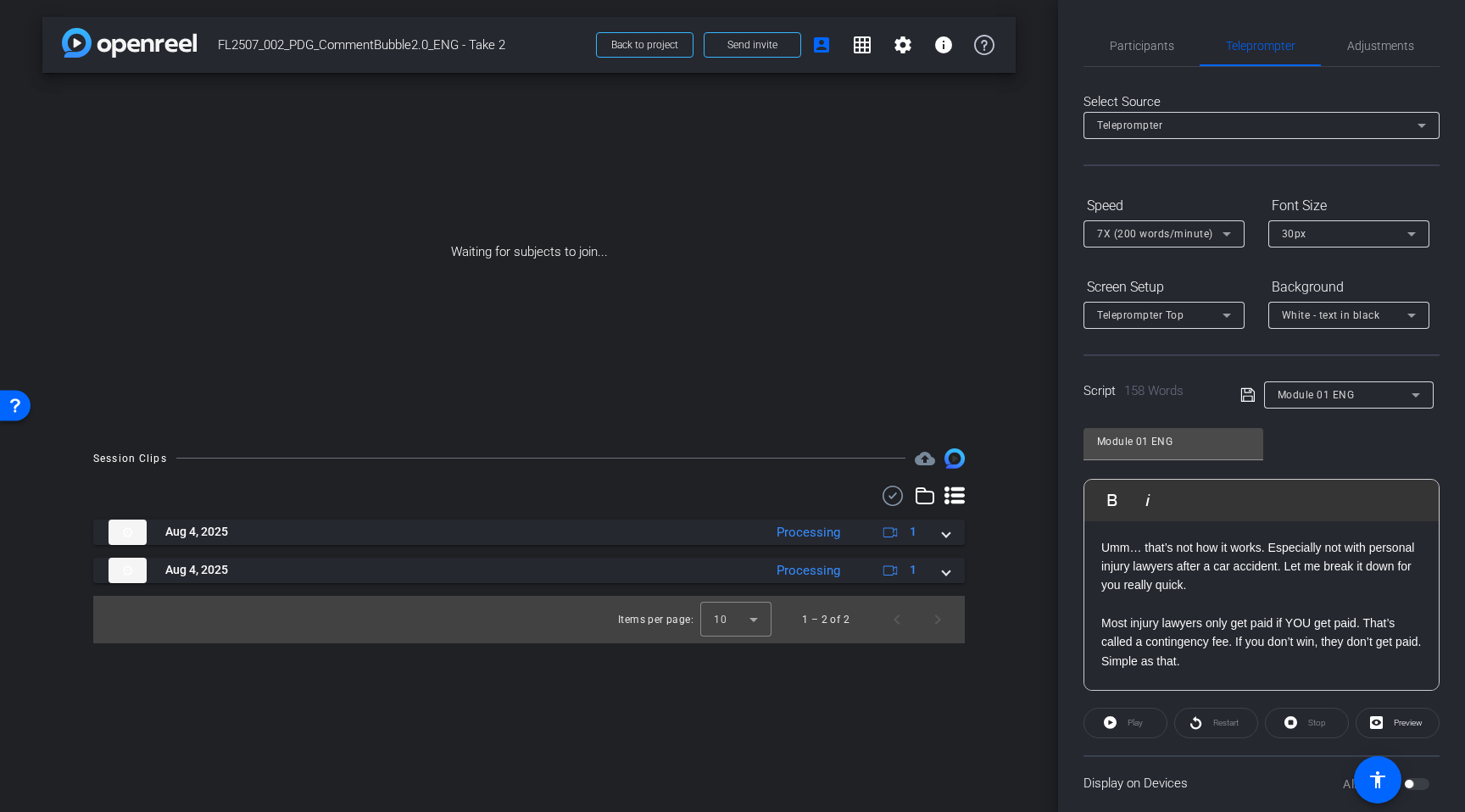 scroll, scrollTop: 320, scrollLeft: 0, axis: vertical 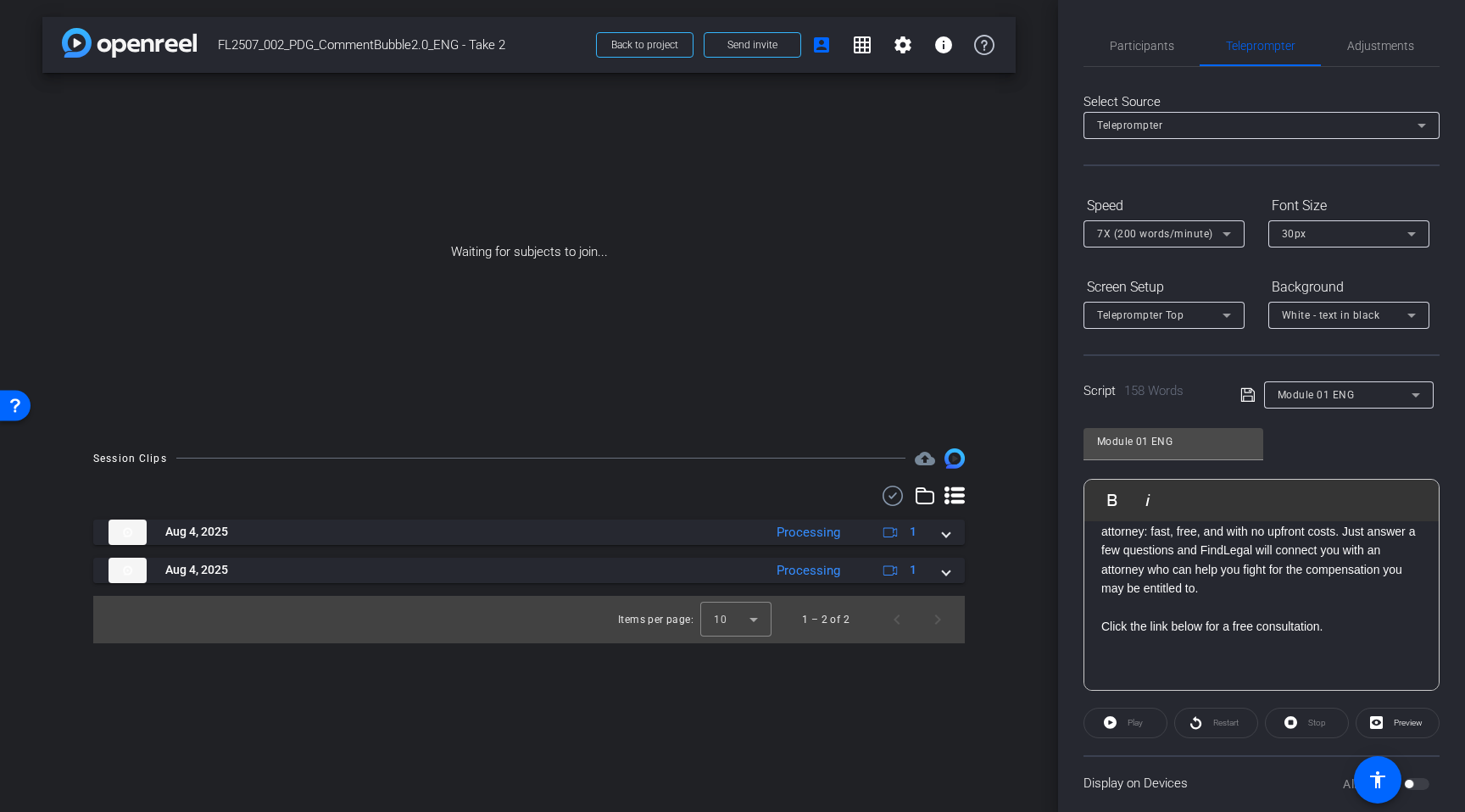 click 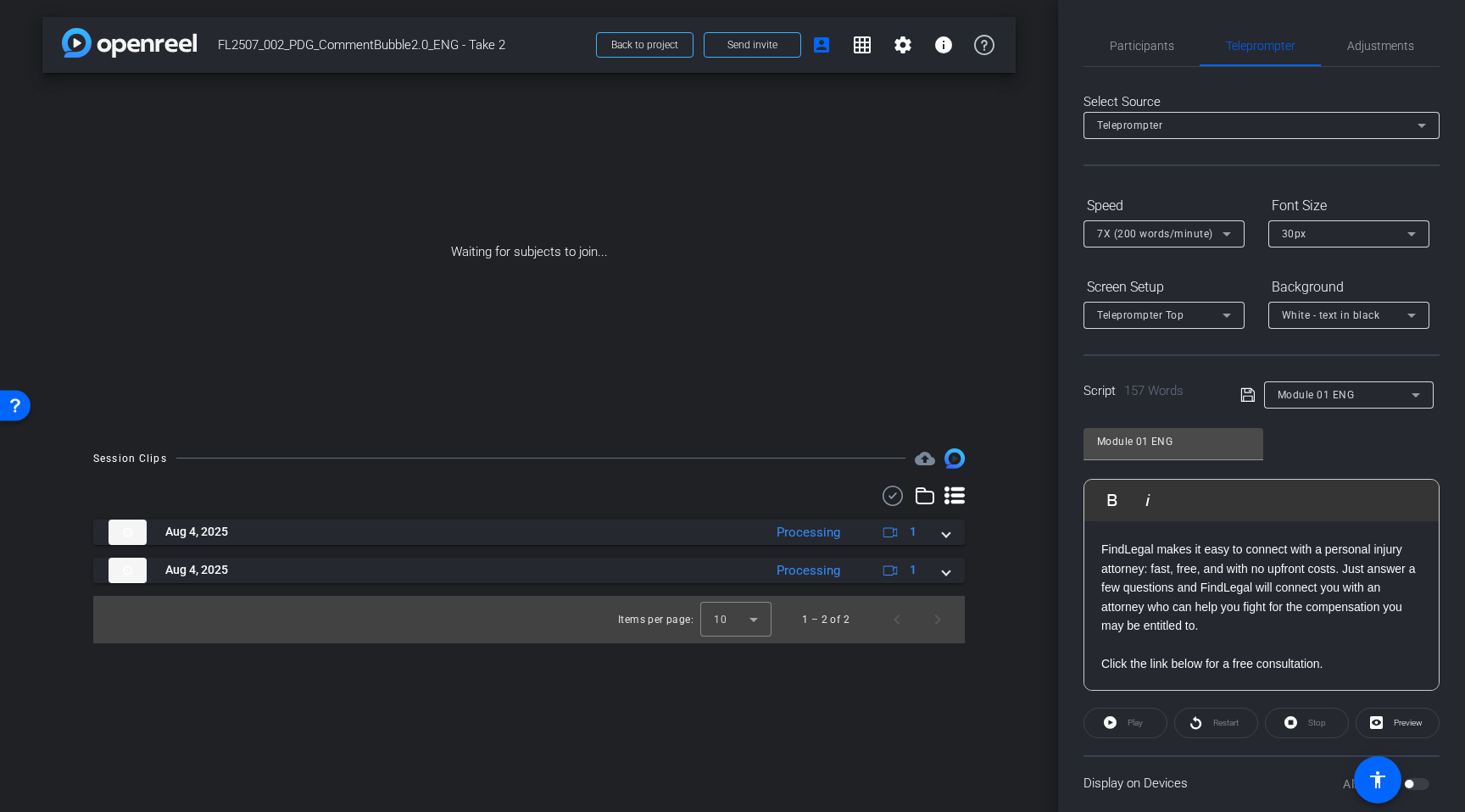 scroll, scrollTop: 0, scrollLeft: 0, axis: both 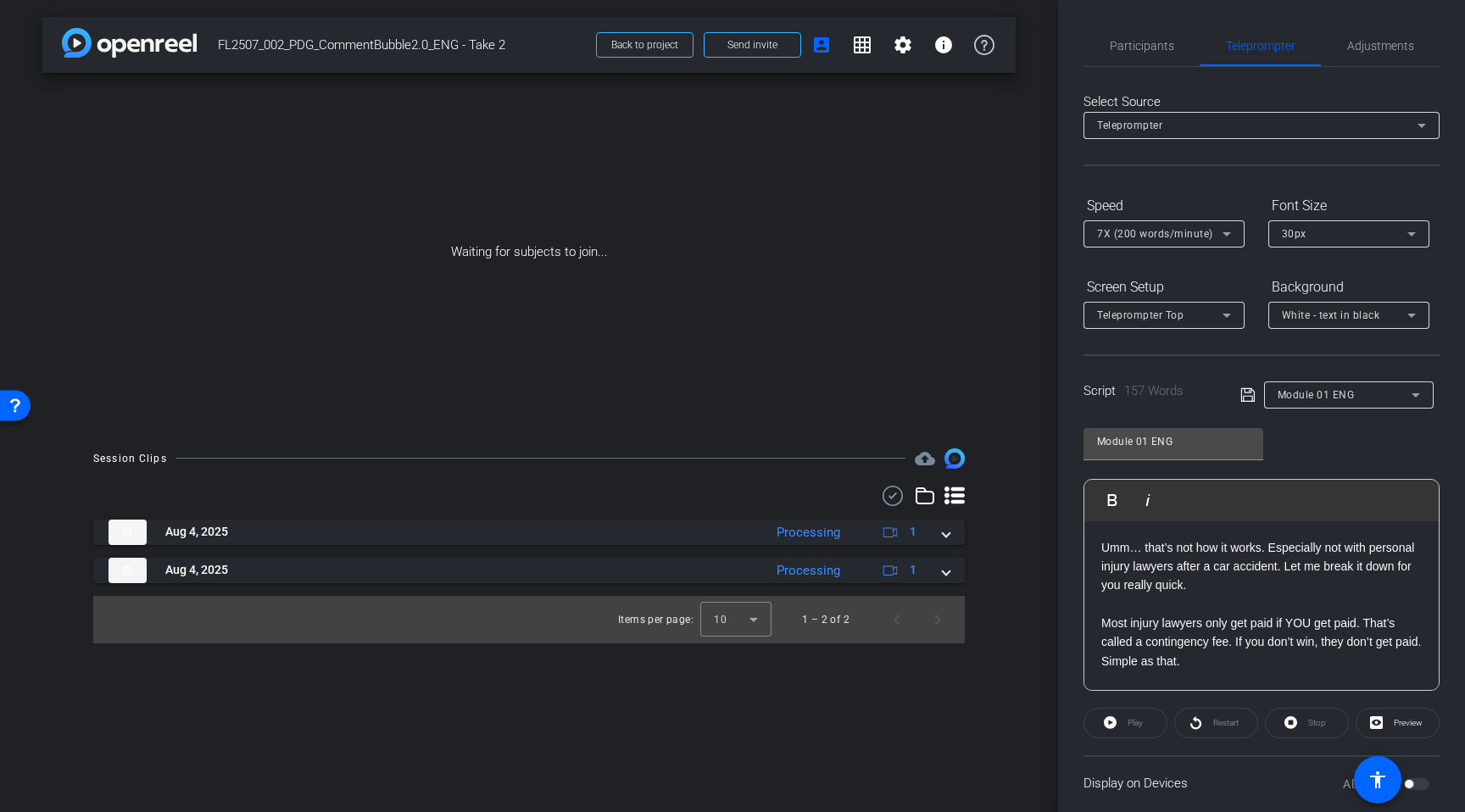 click on "Module 01 ENG               Play        Play from this location               Play Selected        Play and display the selected text only Bold Italic Umm… that’s not how it works. Especially not with personal injury lawyers after a car accident. Let me break it down for you really quick. Most injury lawyers only get paid if YOU get paid. That’s called a contingency fee. If you don’t win, they don’t get paid. Simple as that. In fact, stats show people who get legal help receive about  3.5x more  than those who go it alone. So yeah, some people think lawyers take everything, but the numbers tell a different story. Studies show that people with lawyers walk away with an average of $77,000, compared to just $17,000 without one. FindLegal makes it easy to connect with a personal injury attorney: fast, free, and with no upfront costs. Just answer a few questions and FindLegal will connect you with an attorney who can help you fight for the compensation you may be entitled to.   Enter script here..." 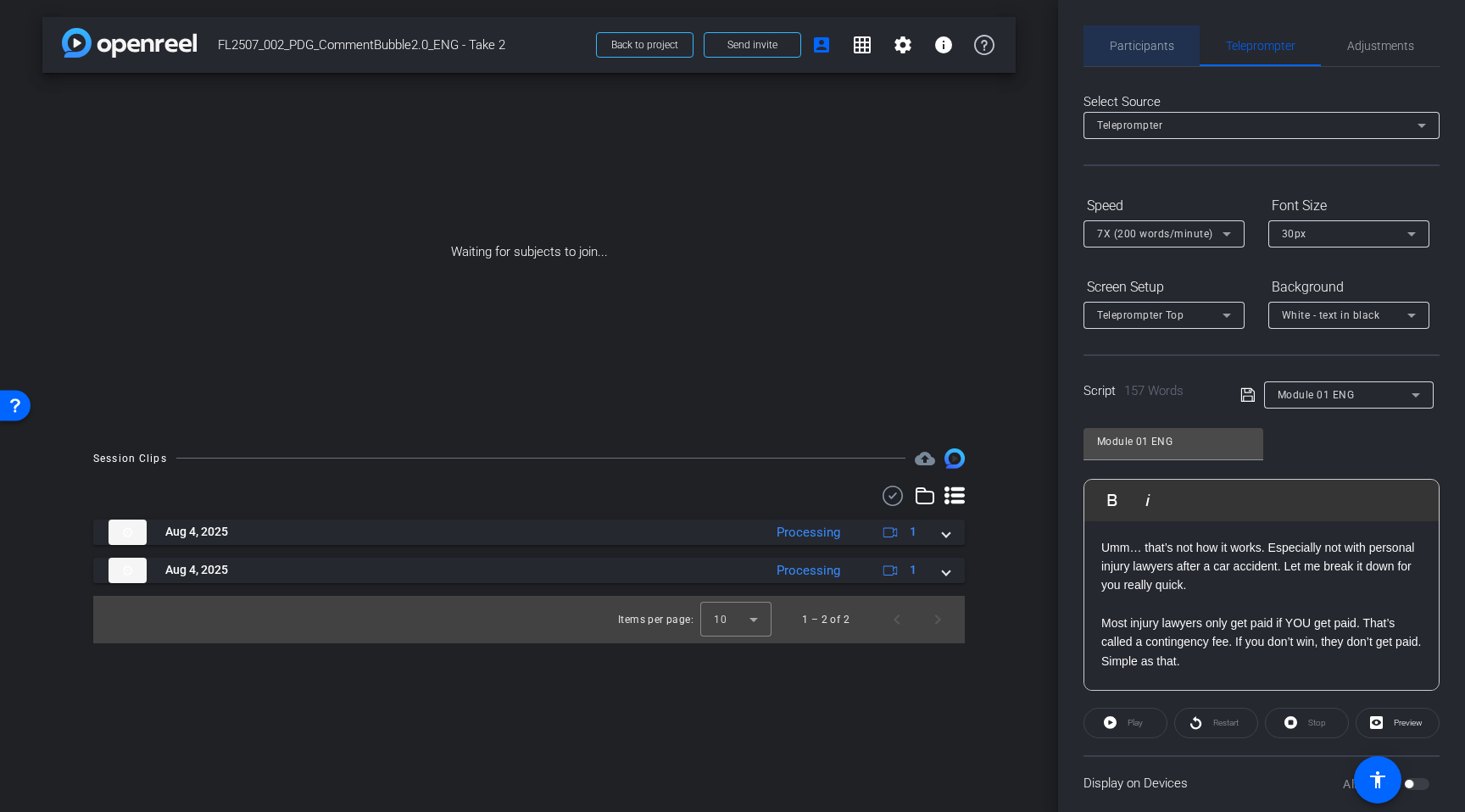 click on "Participants" at bounding box center (1142, 46) 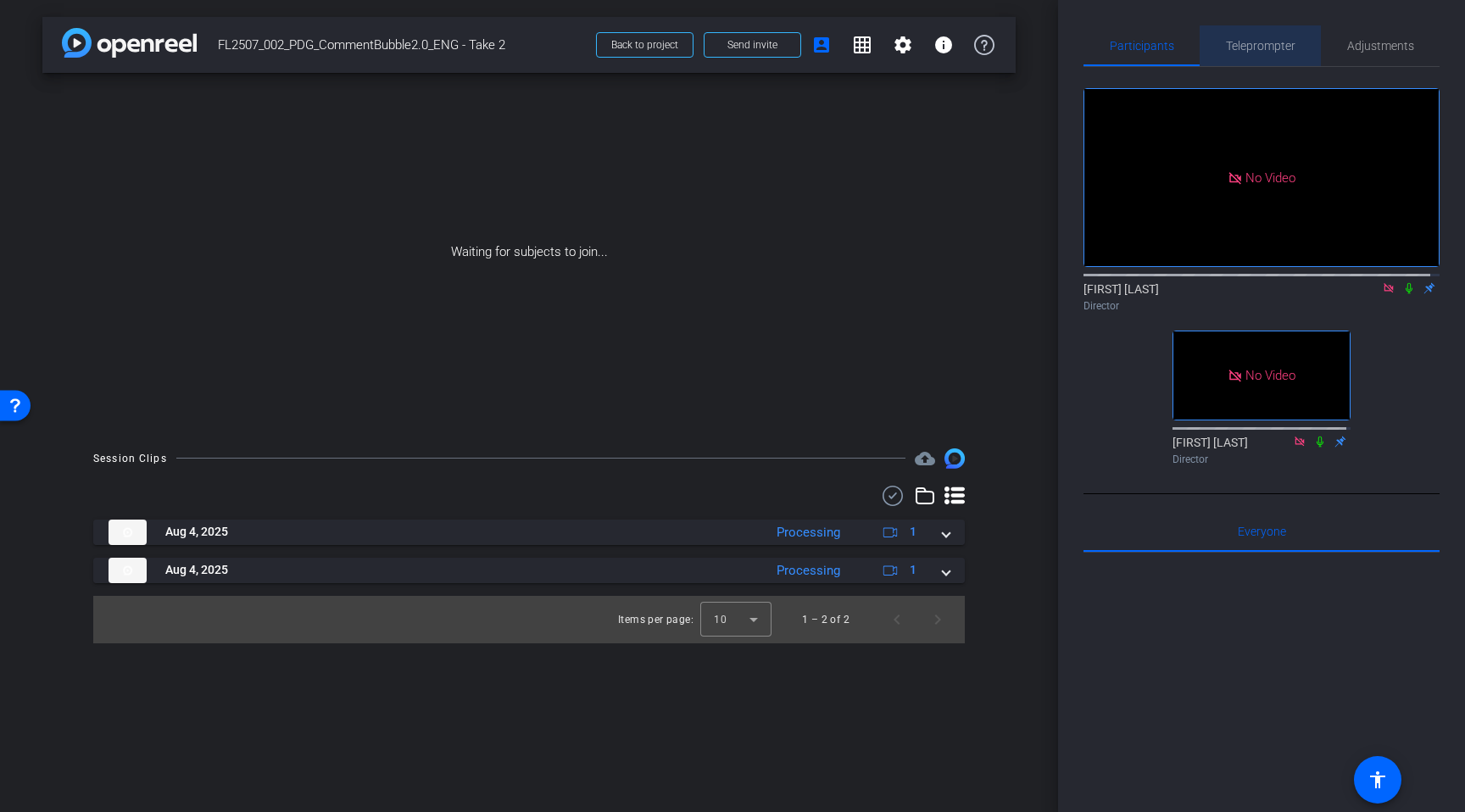 click on "Teleprompter" at bounding box center [1261, 46] 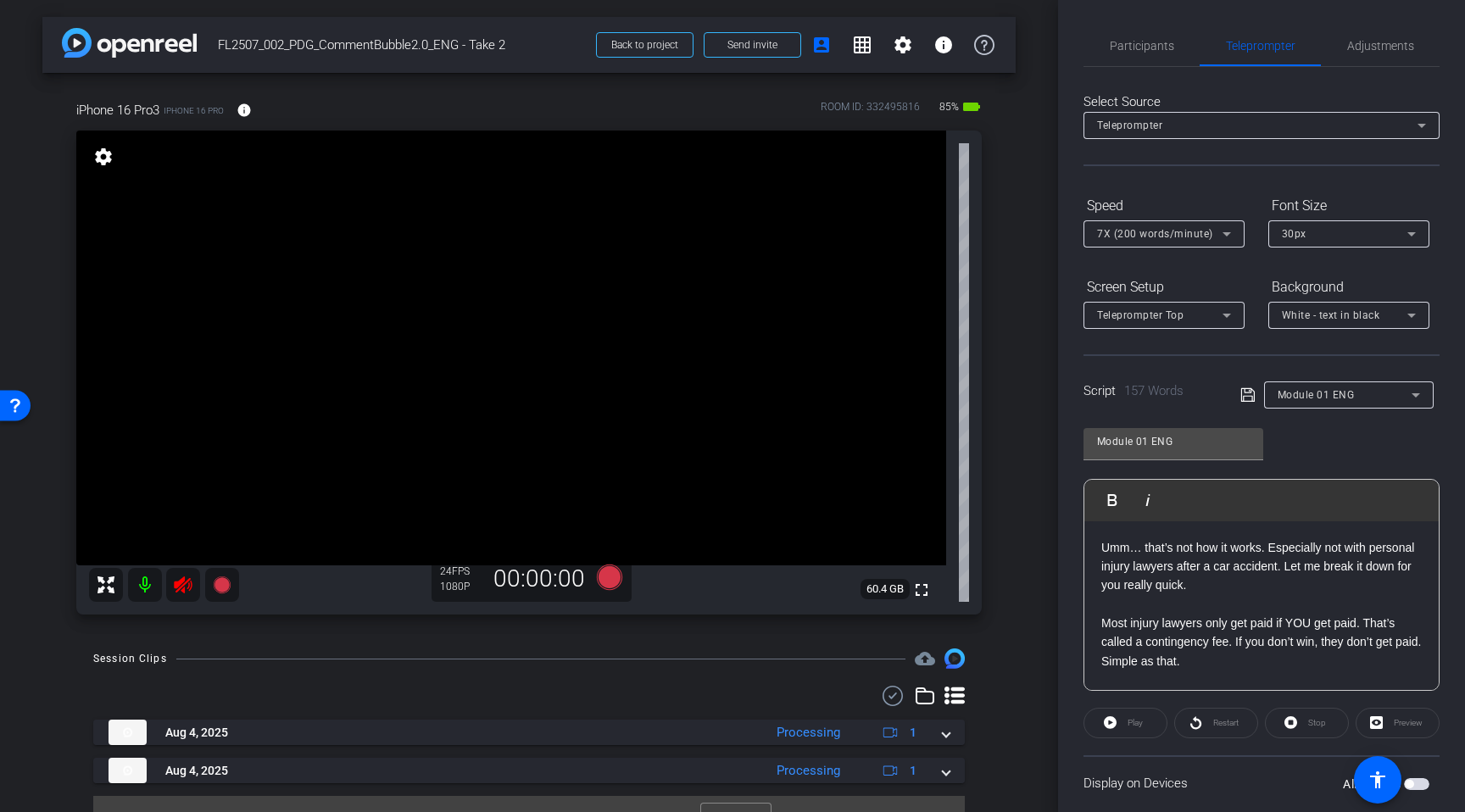 click 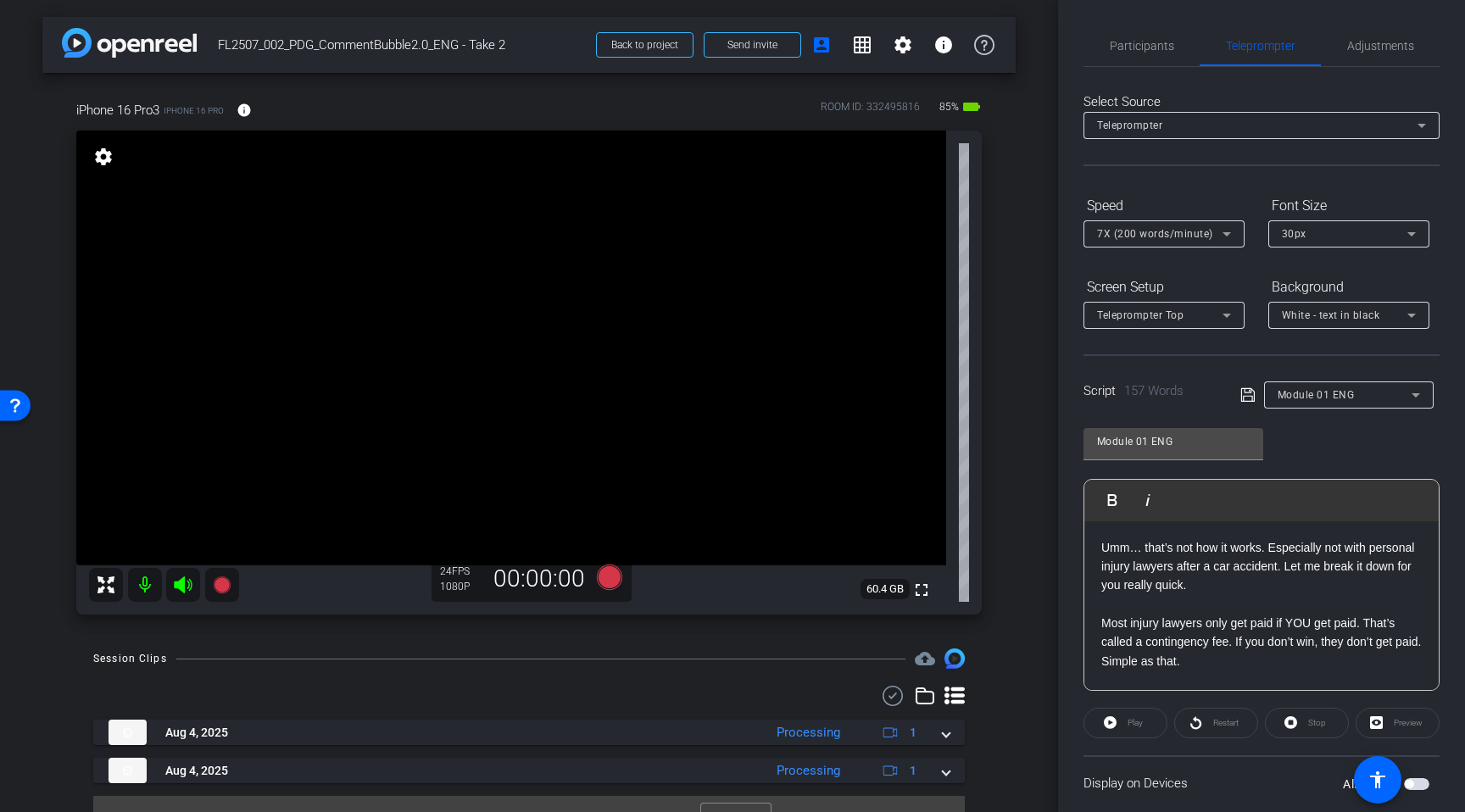 click 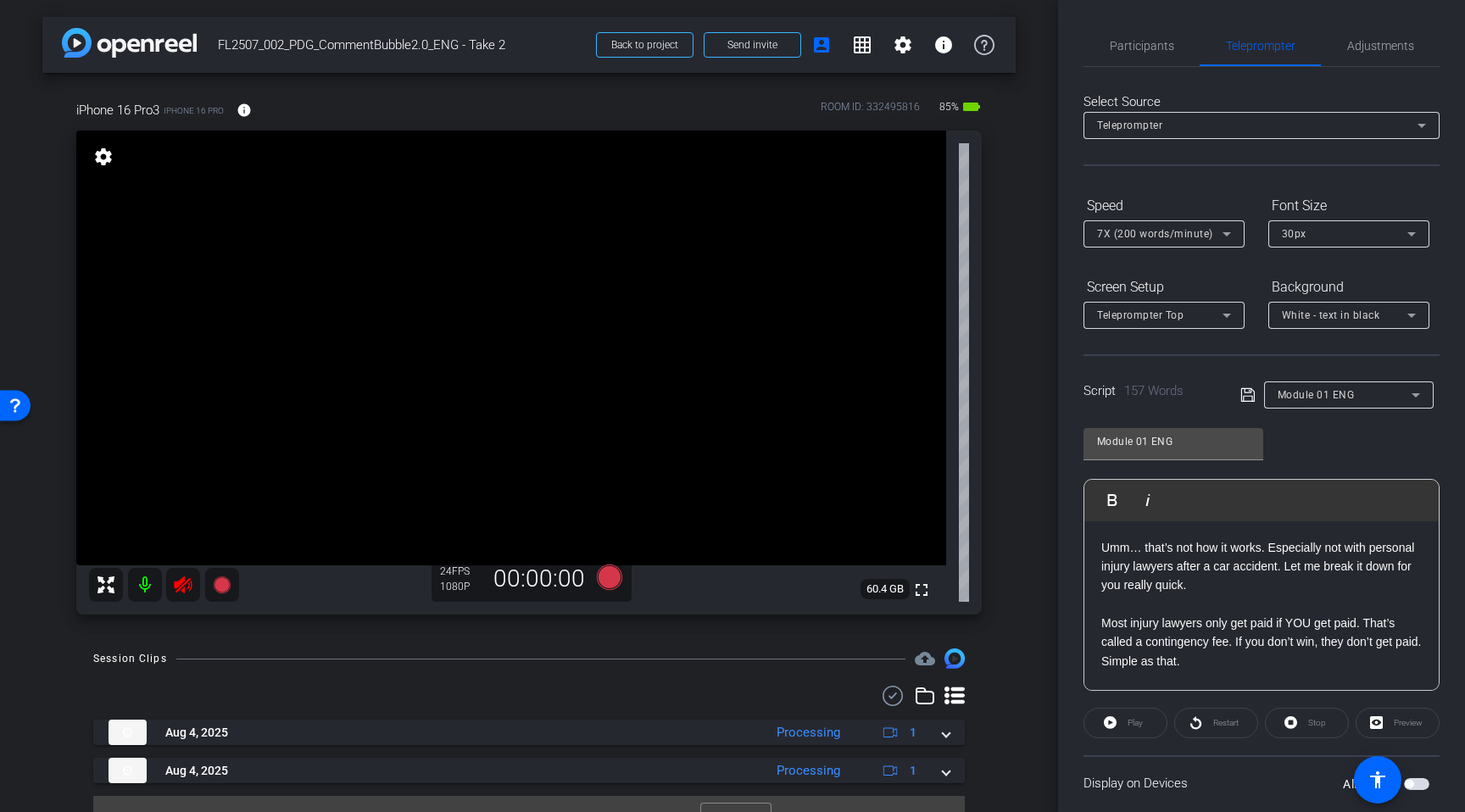 click 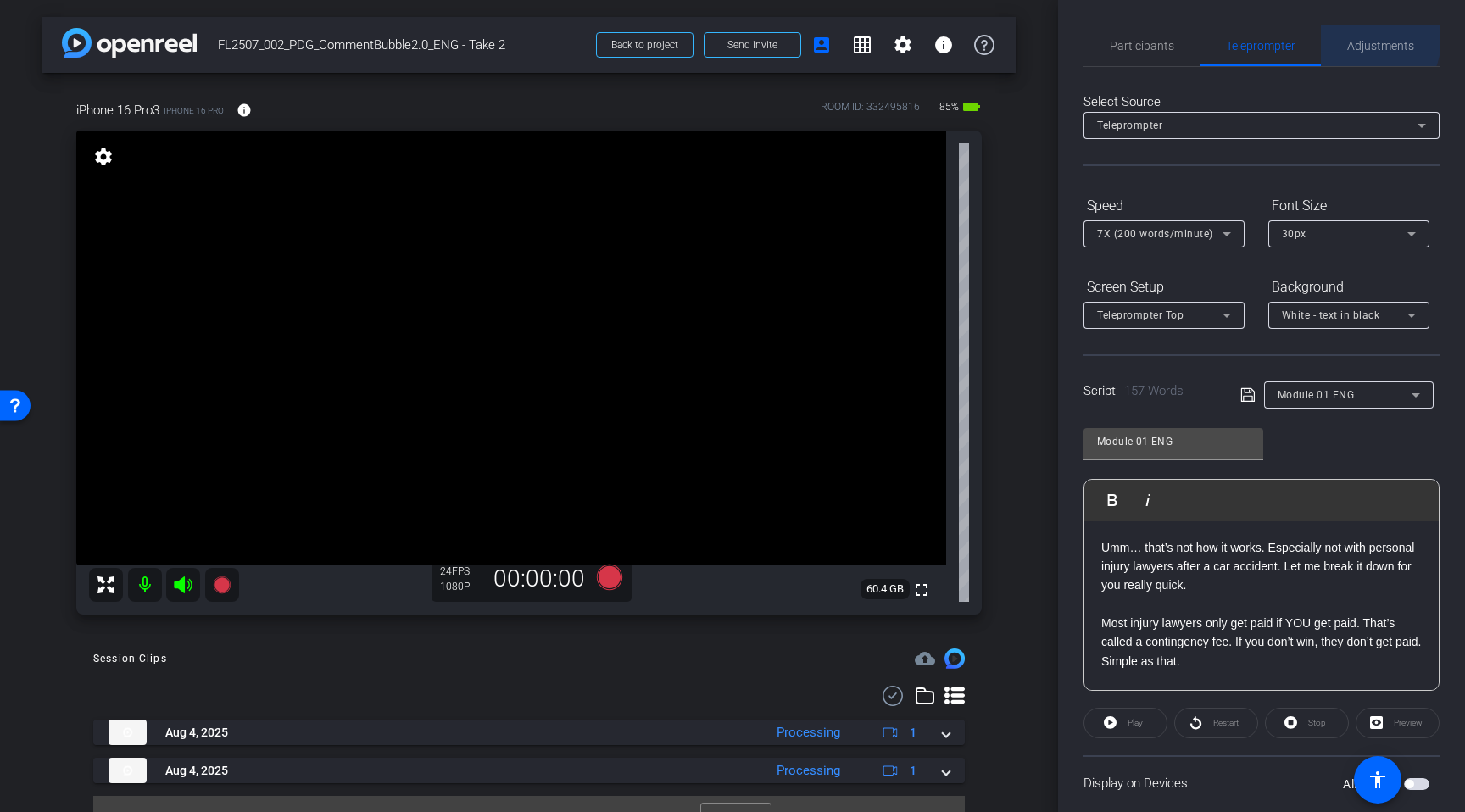 click on "Adjustments" at bounding box center [1380, 46] 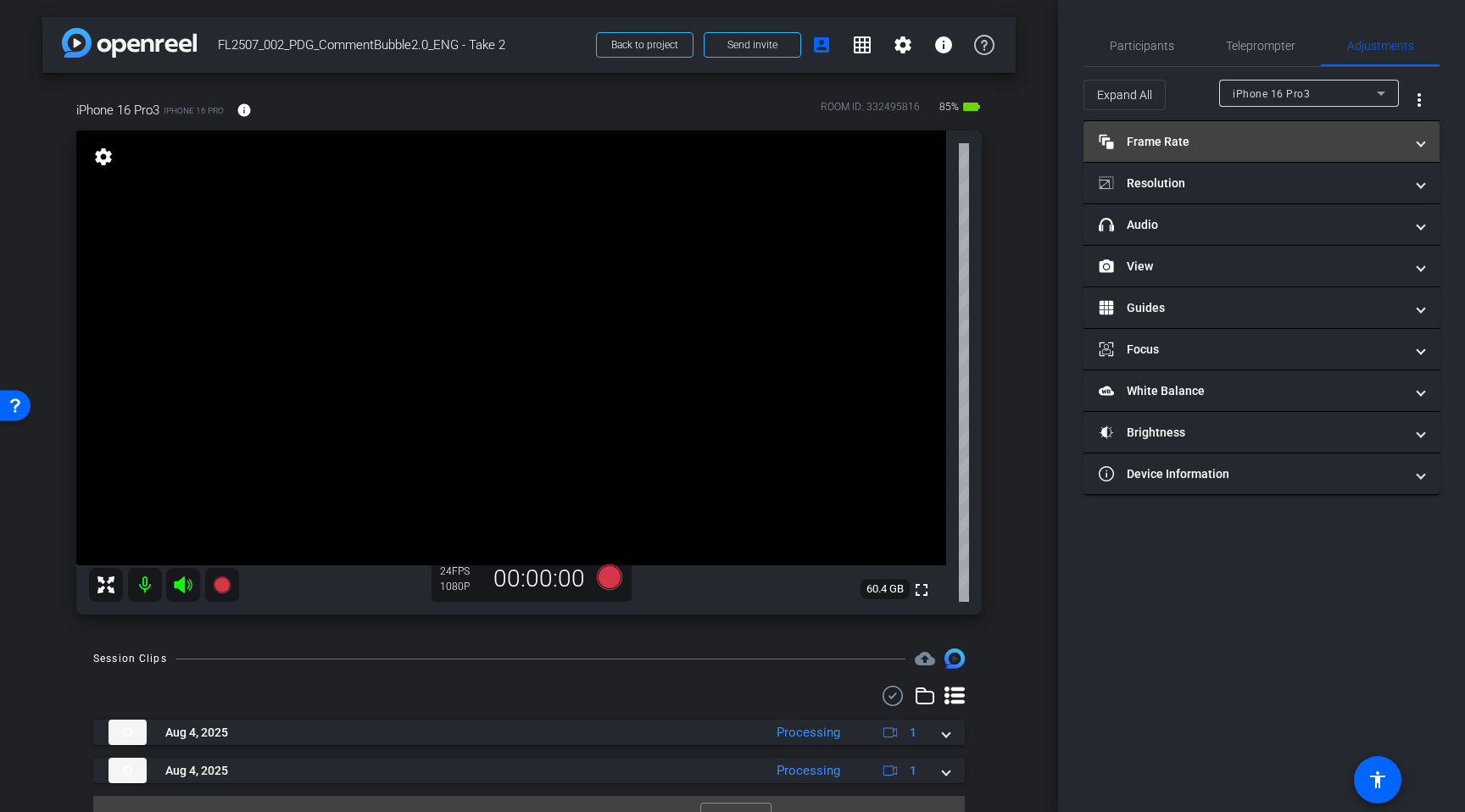 click on "Frame Rate
Frame Rate" at bounding box center (1251, 142) 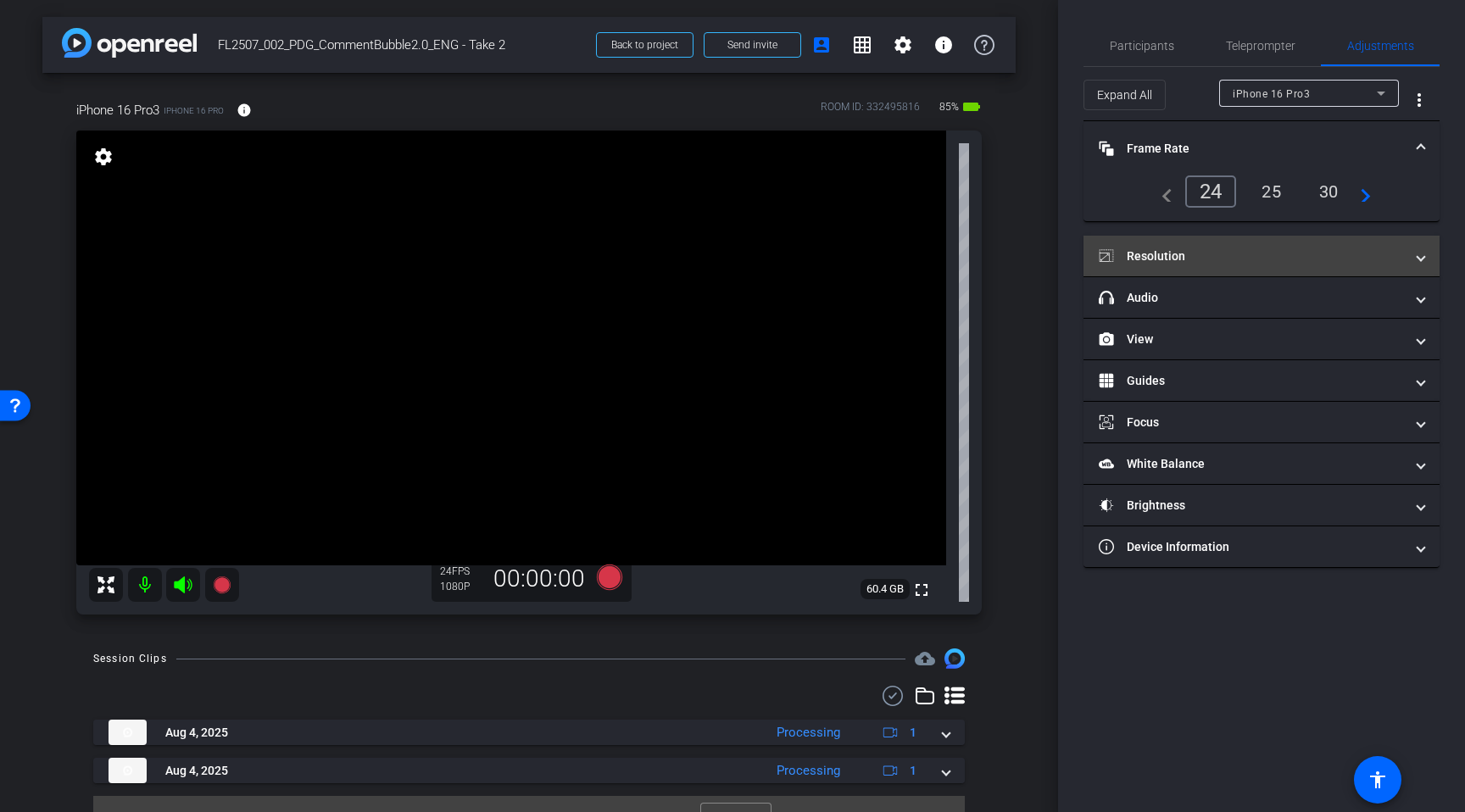 click on "Resolution" at bounding box center (1262, 256) 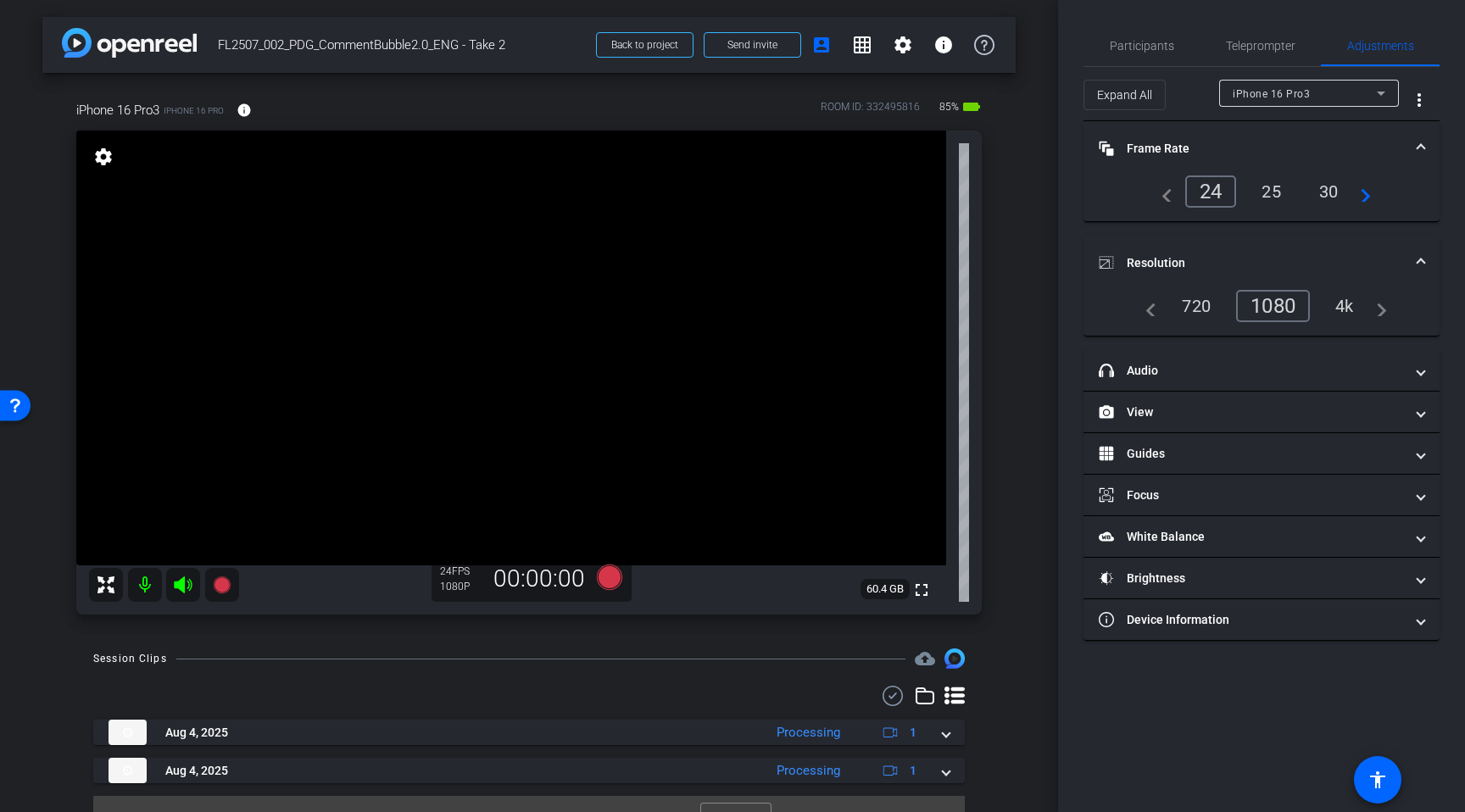 click on "4k" at bounding box center (1345, 306) 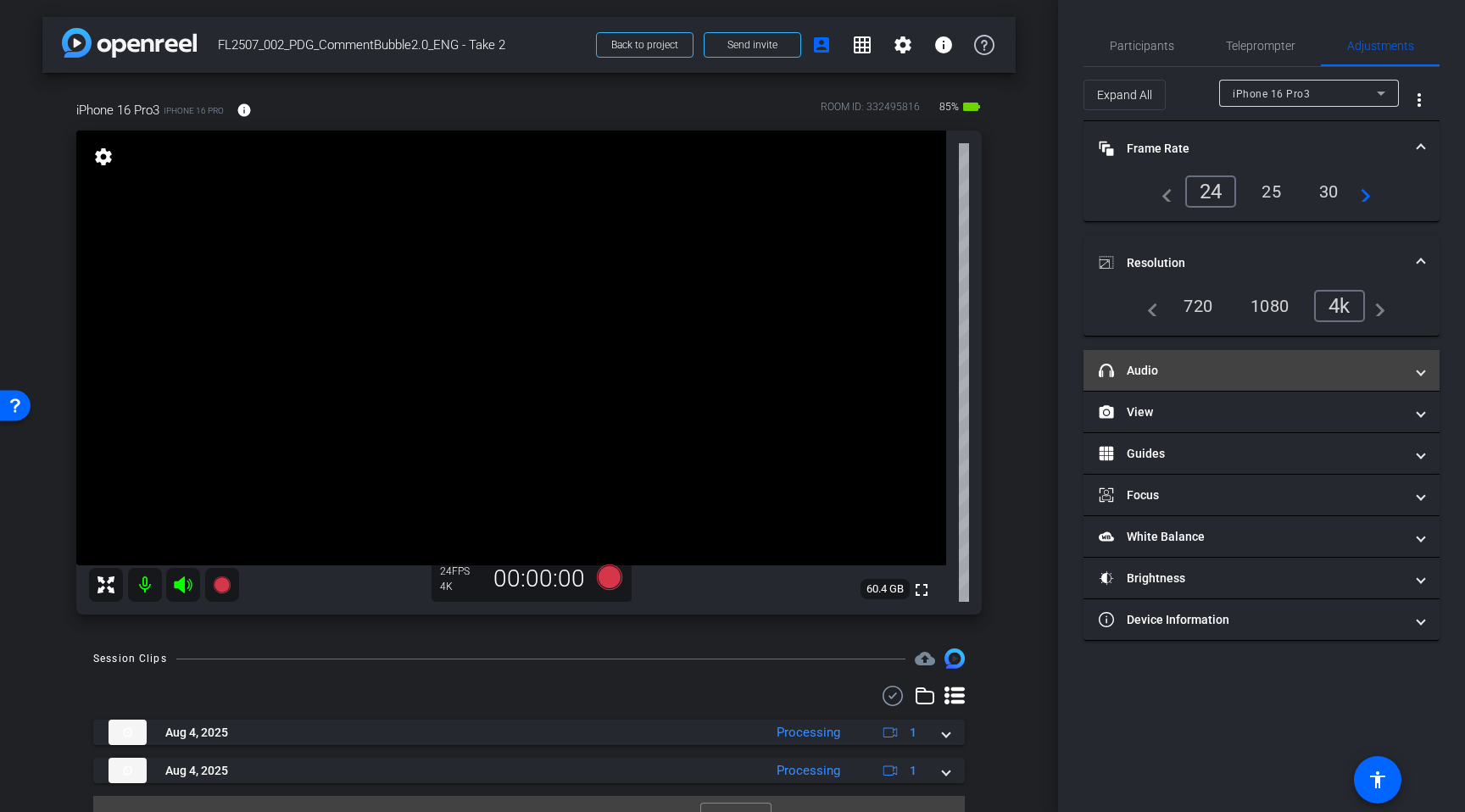 click on "headphone icon
Audio" at bounding box center (1251, 370) 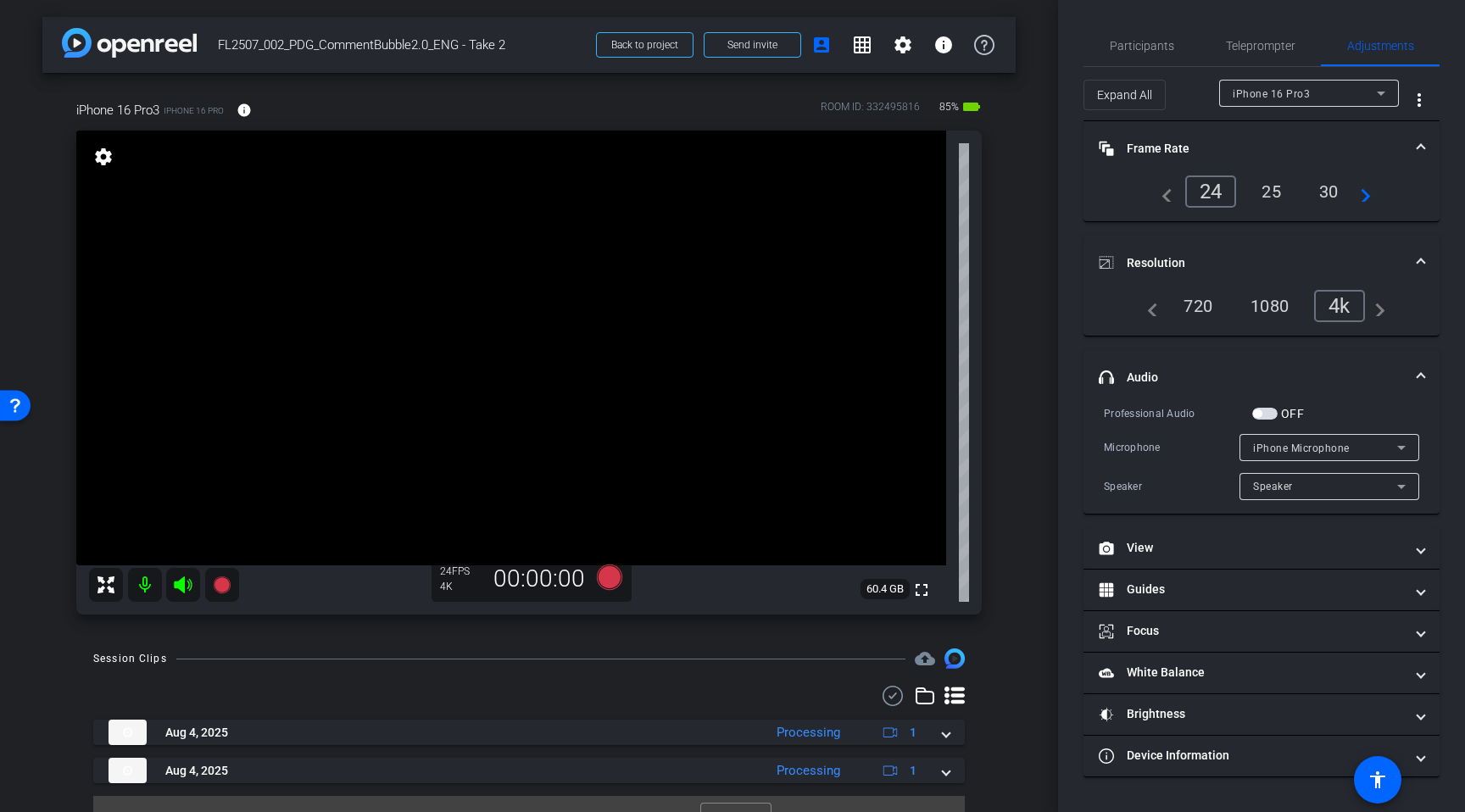 click at bounding box center [1265, 414] 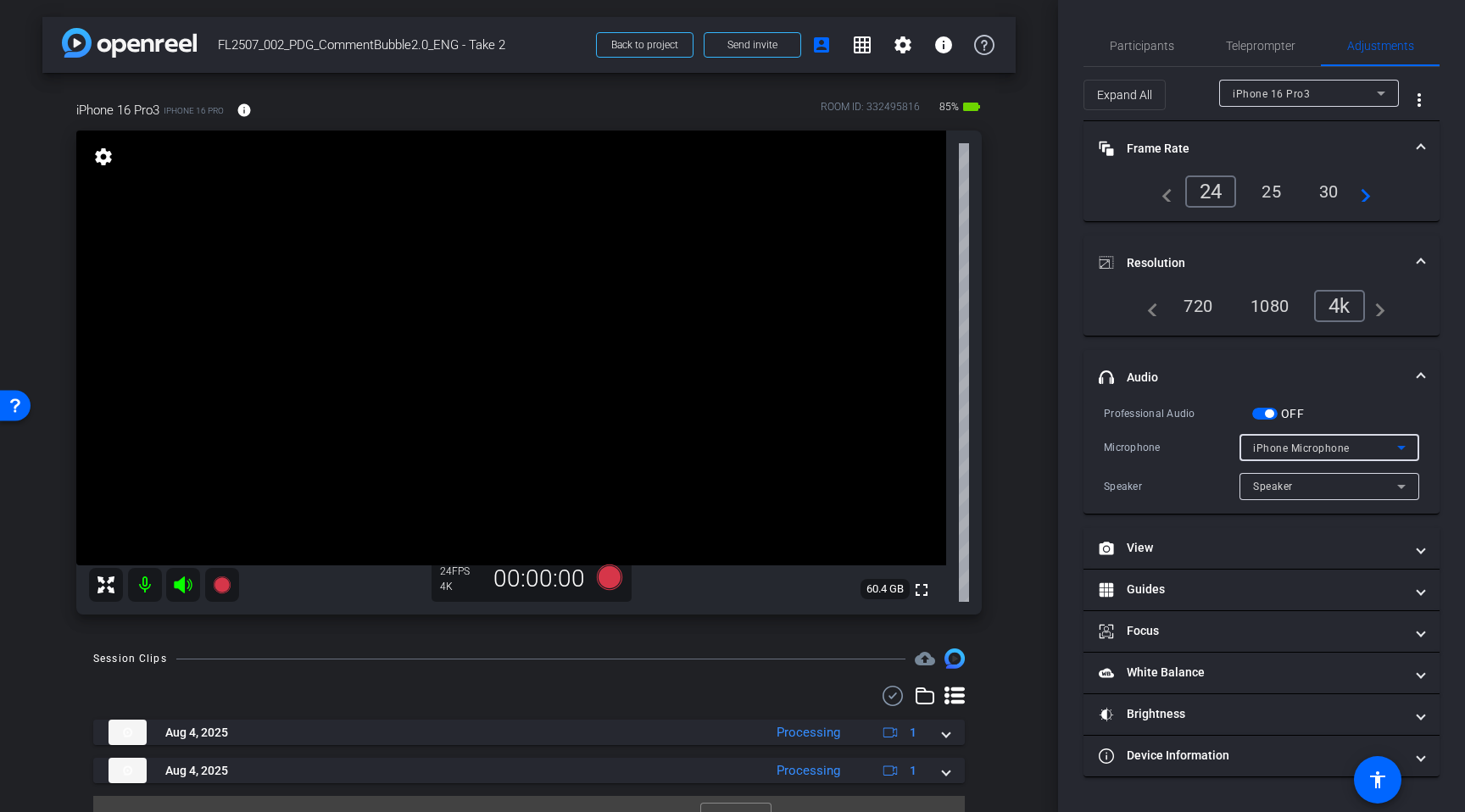 click 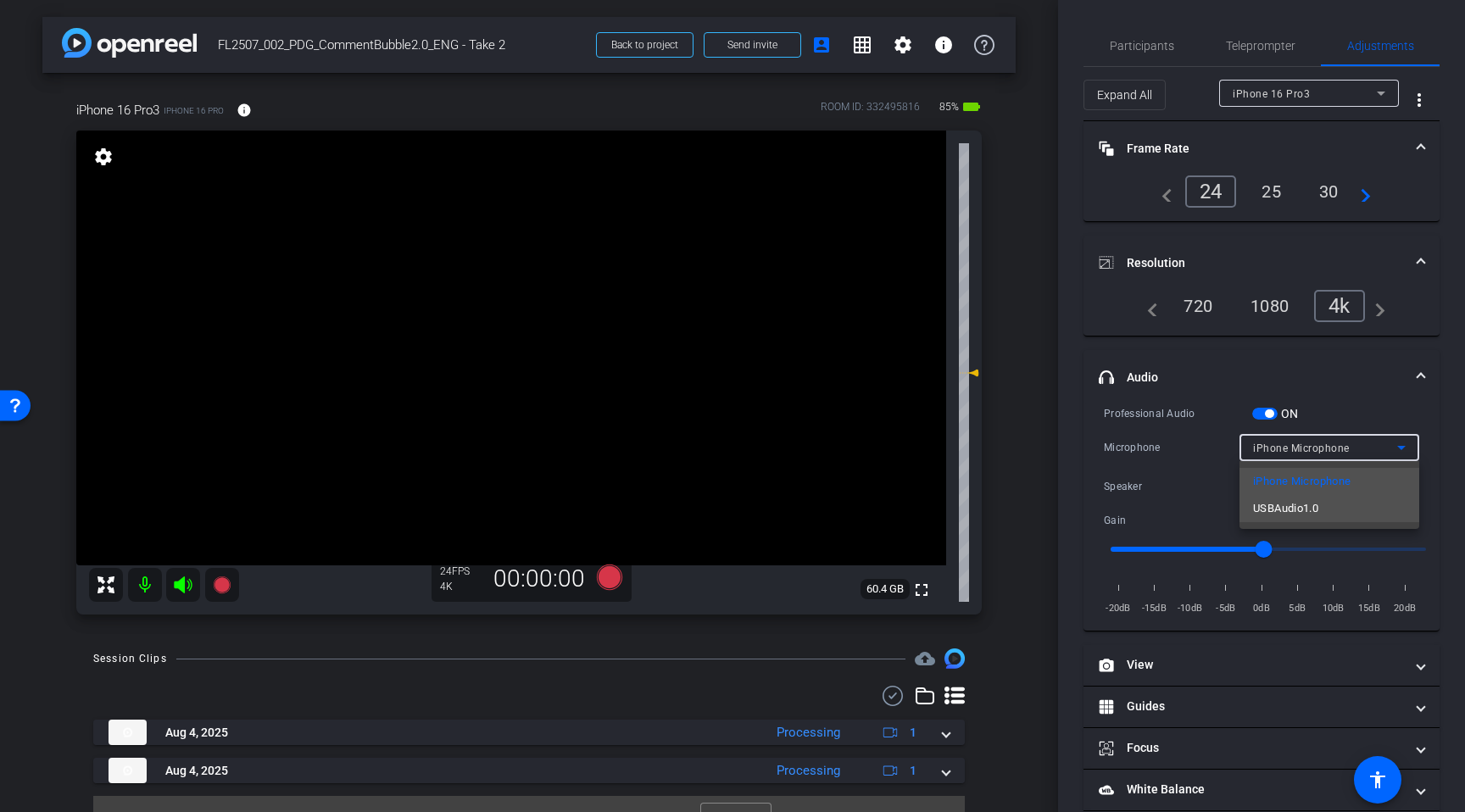 click on "USBAudio1.0" at bounding box center (1329, 509) 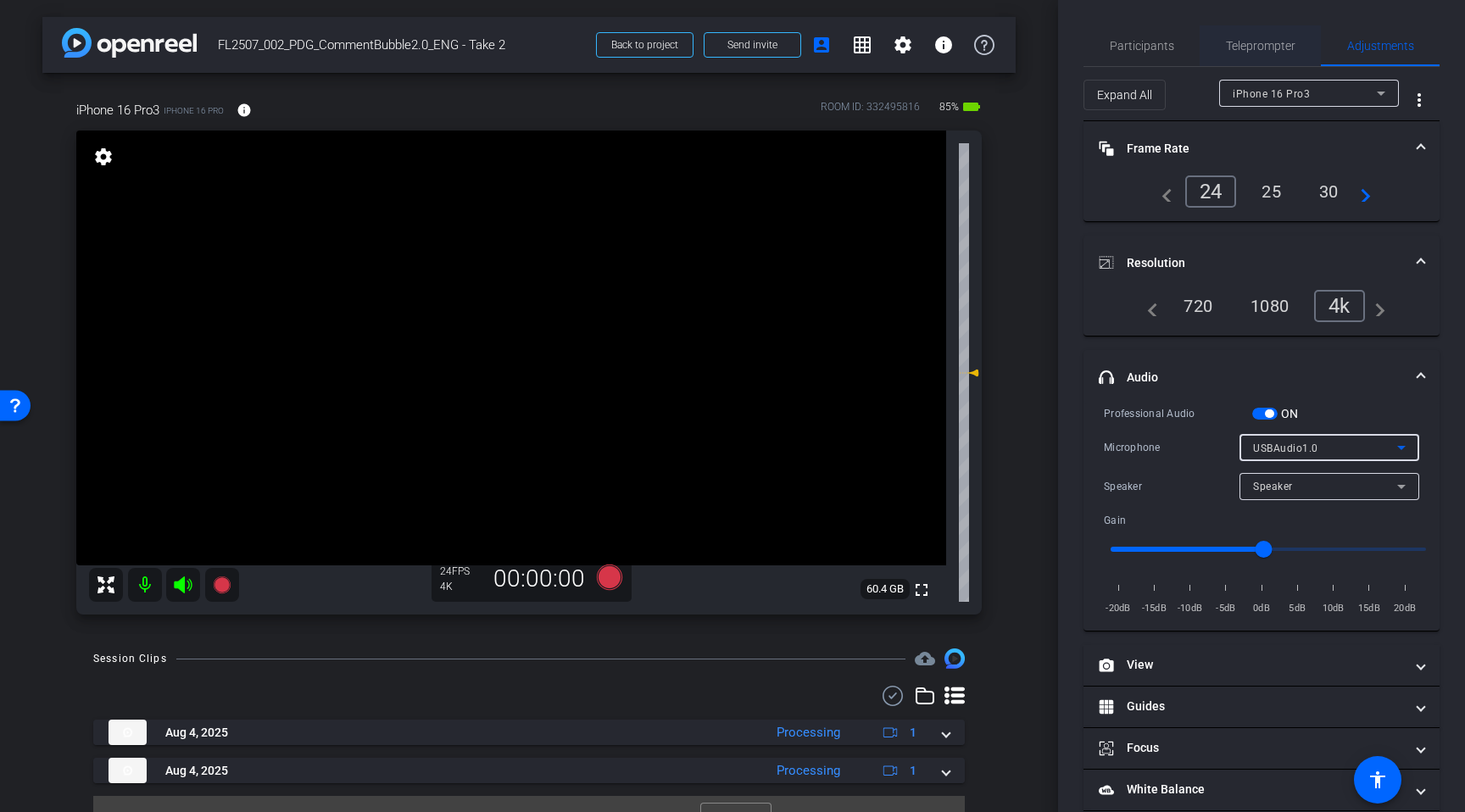 click on "Teleprompter" at bounding box center (1261, 46) 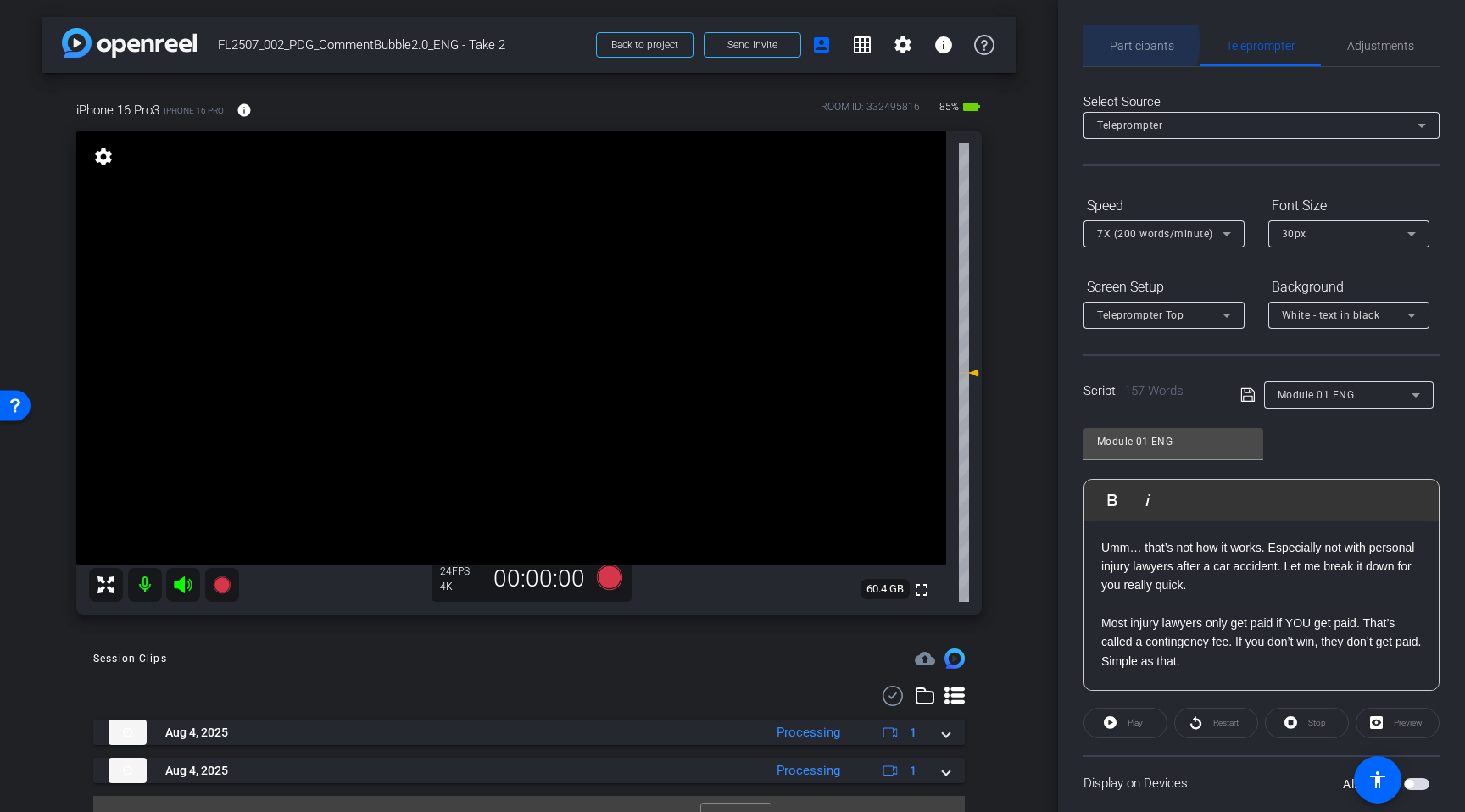 click on "Participants" at bounding box center [1142, 46] 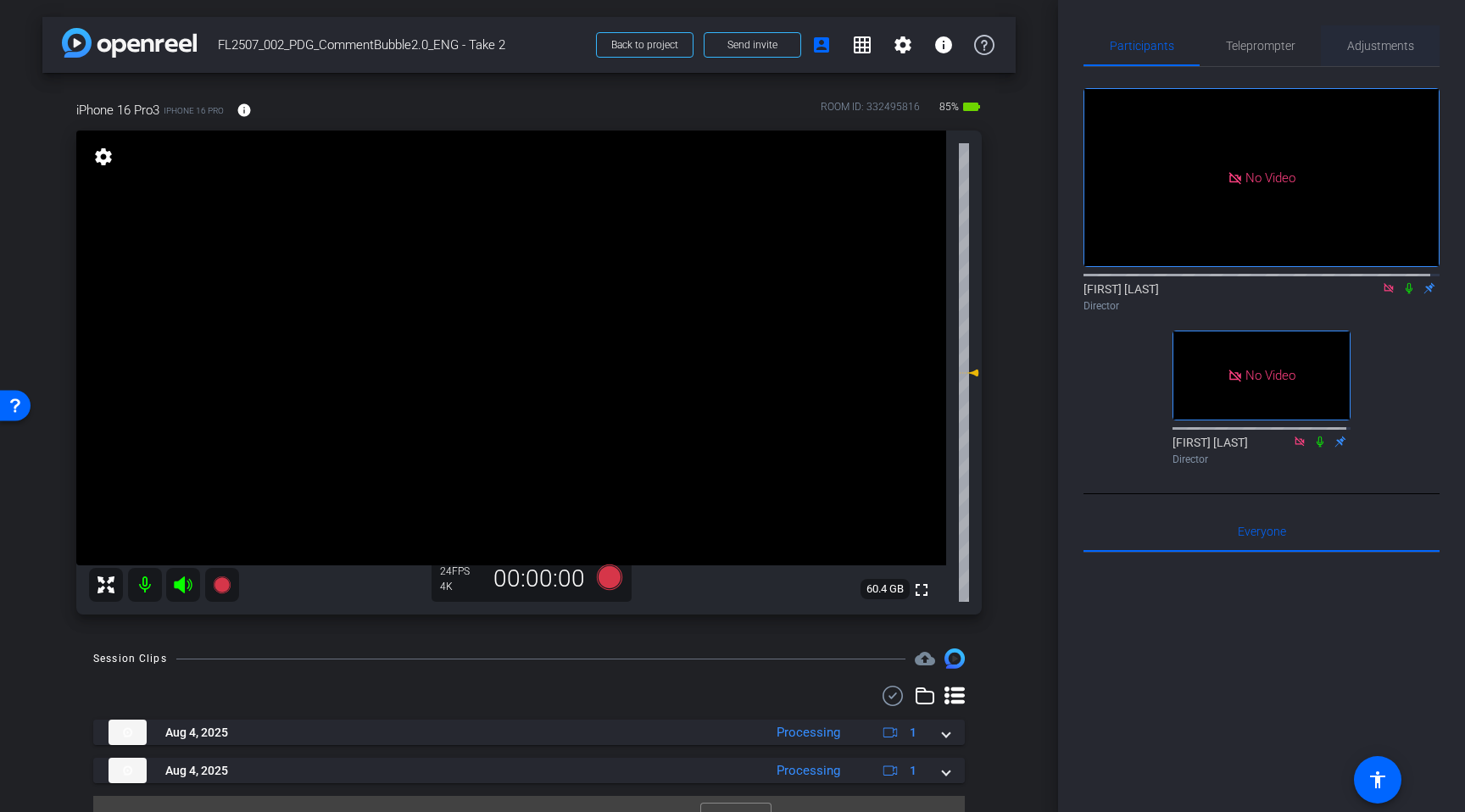 click on "Adjustments" at bounding box center [1380, 46] 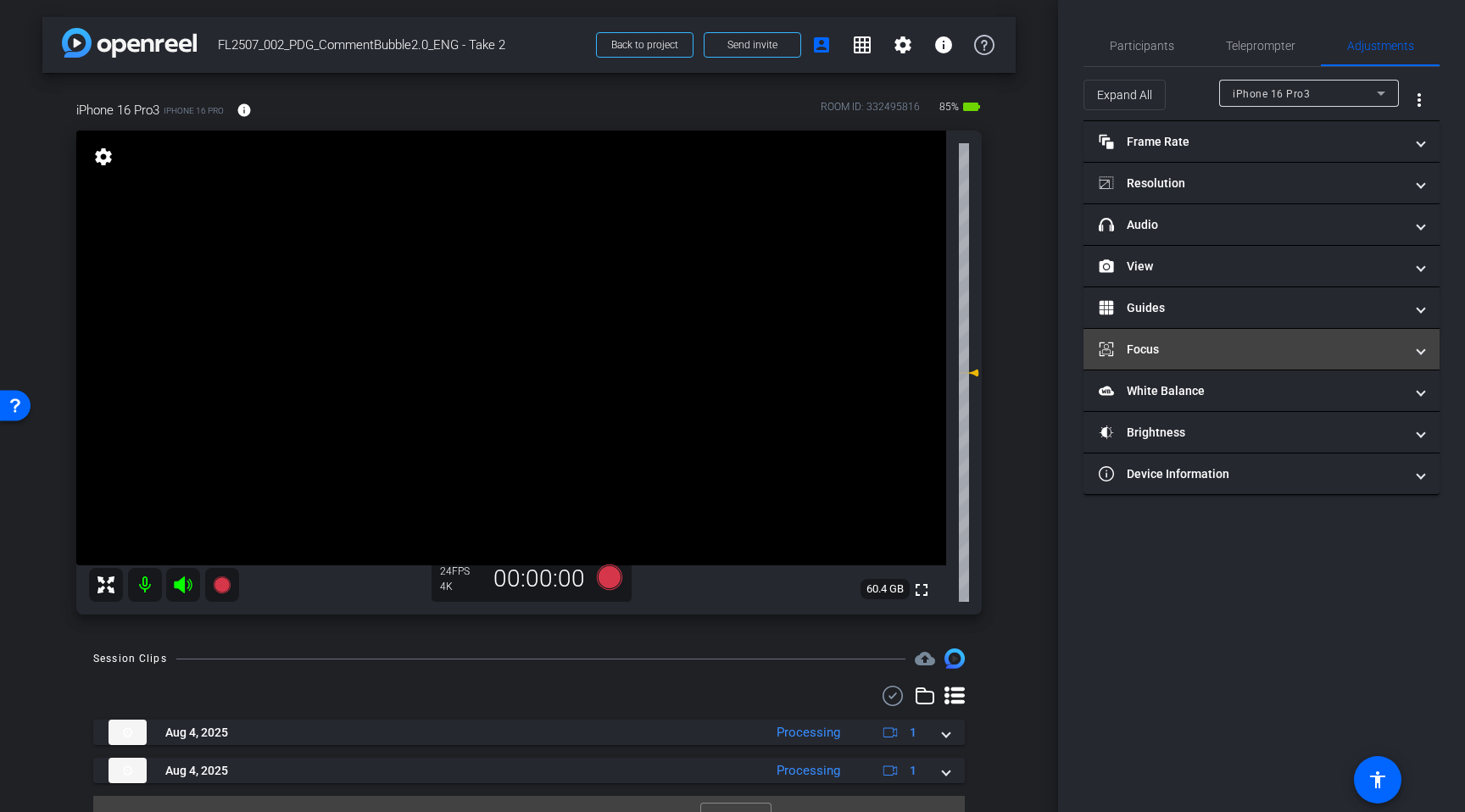 click on "Focus" at bounding box center (1262, 349) 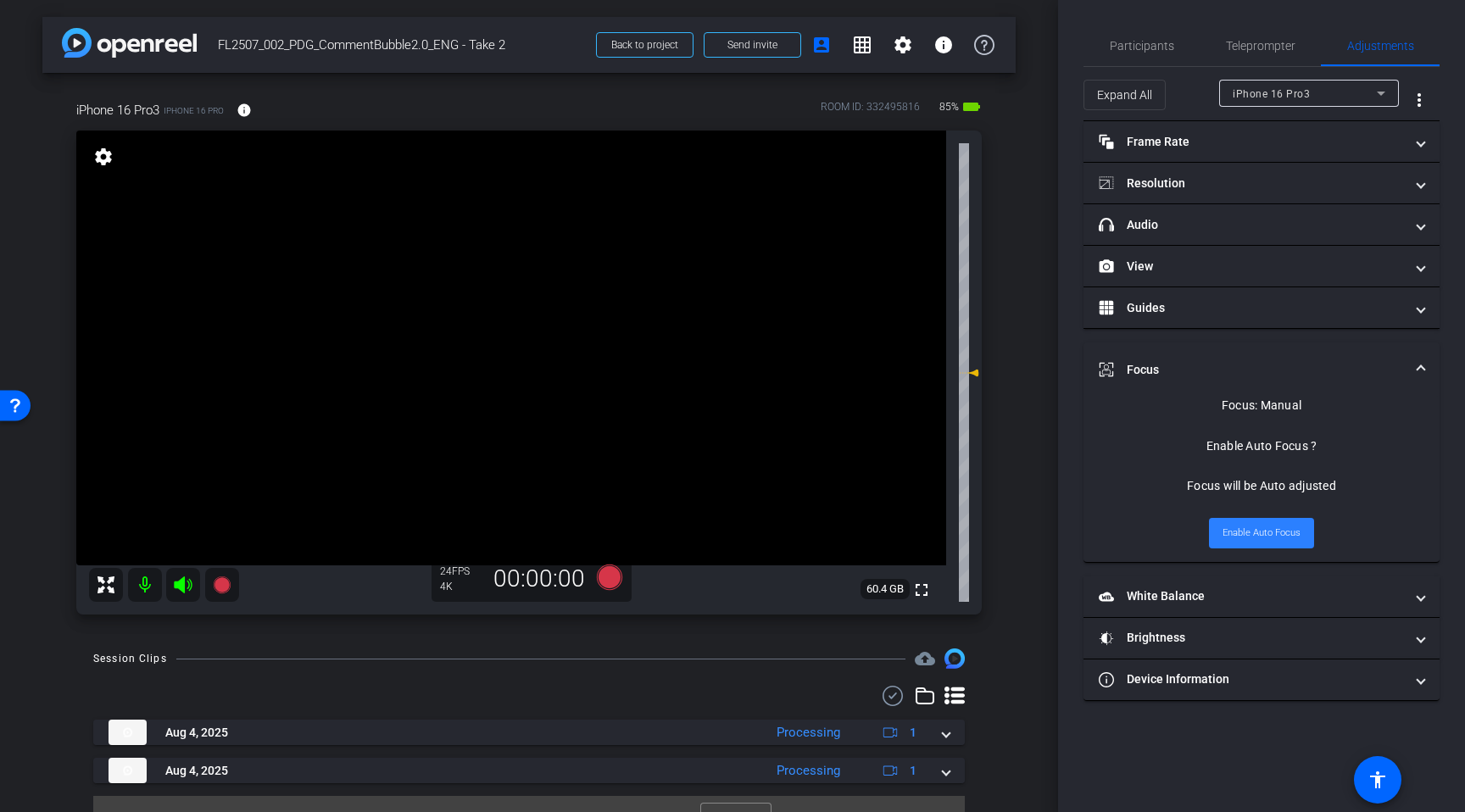 click on "Enable Auto Focus" at bounding box center (1262, 533) 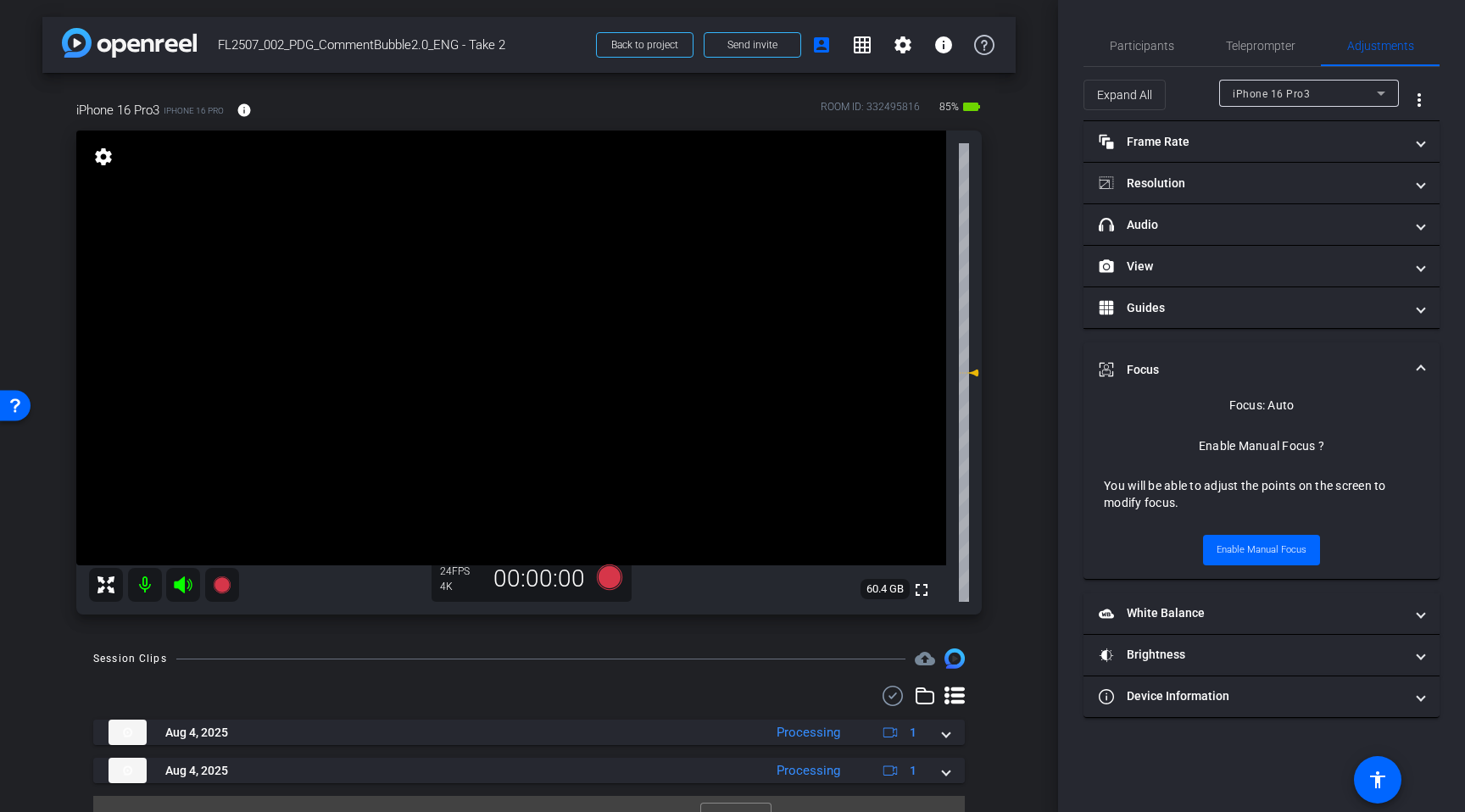 click on "Focus" at bounding box center [1262, 370] 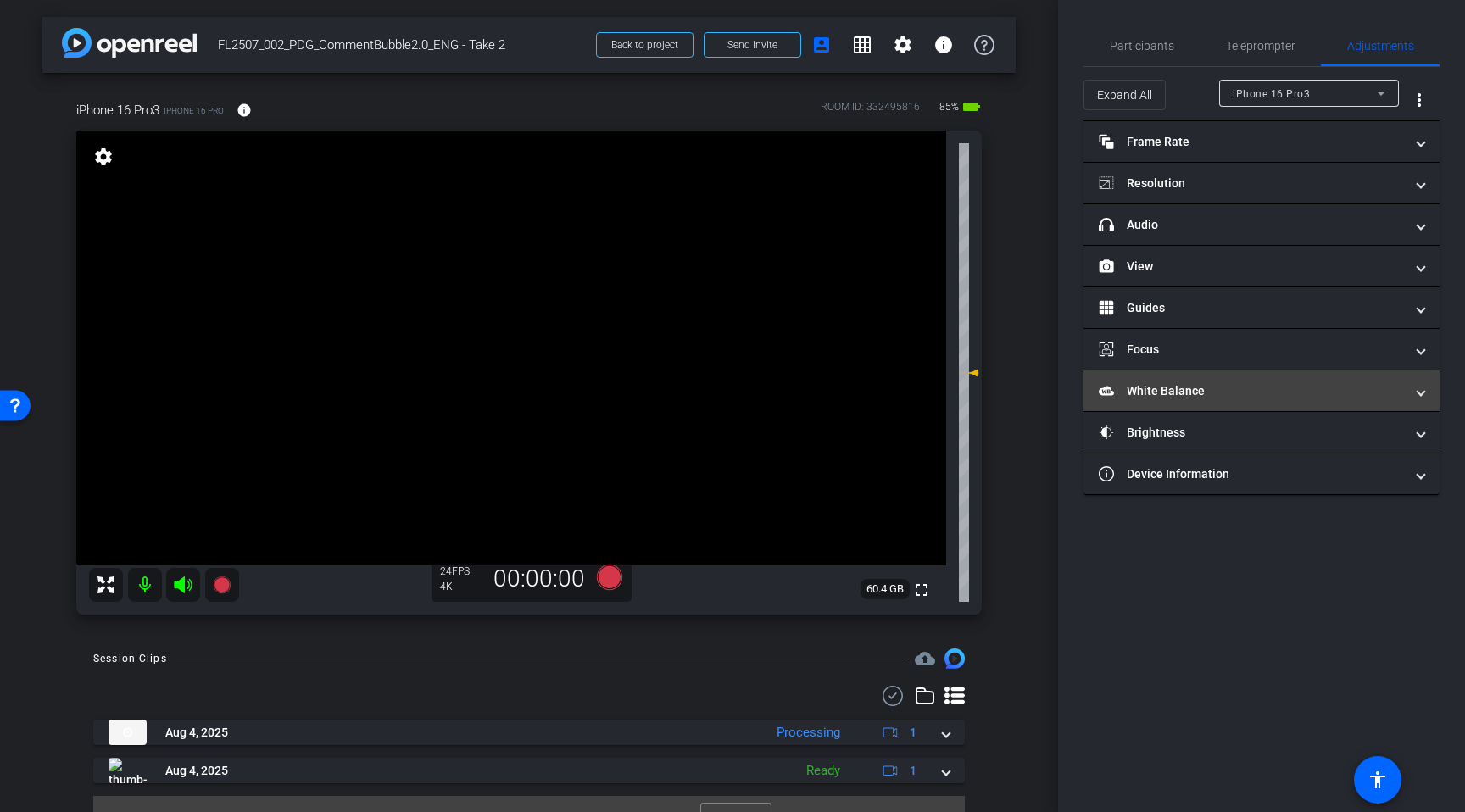 click on "White Balance
White Balance" at bounding box center [1251, 391] 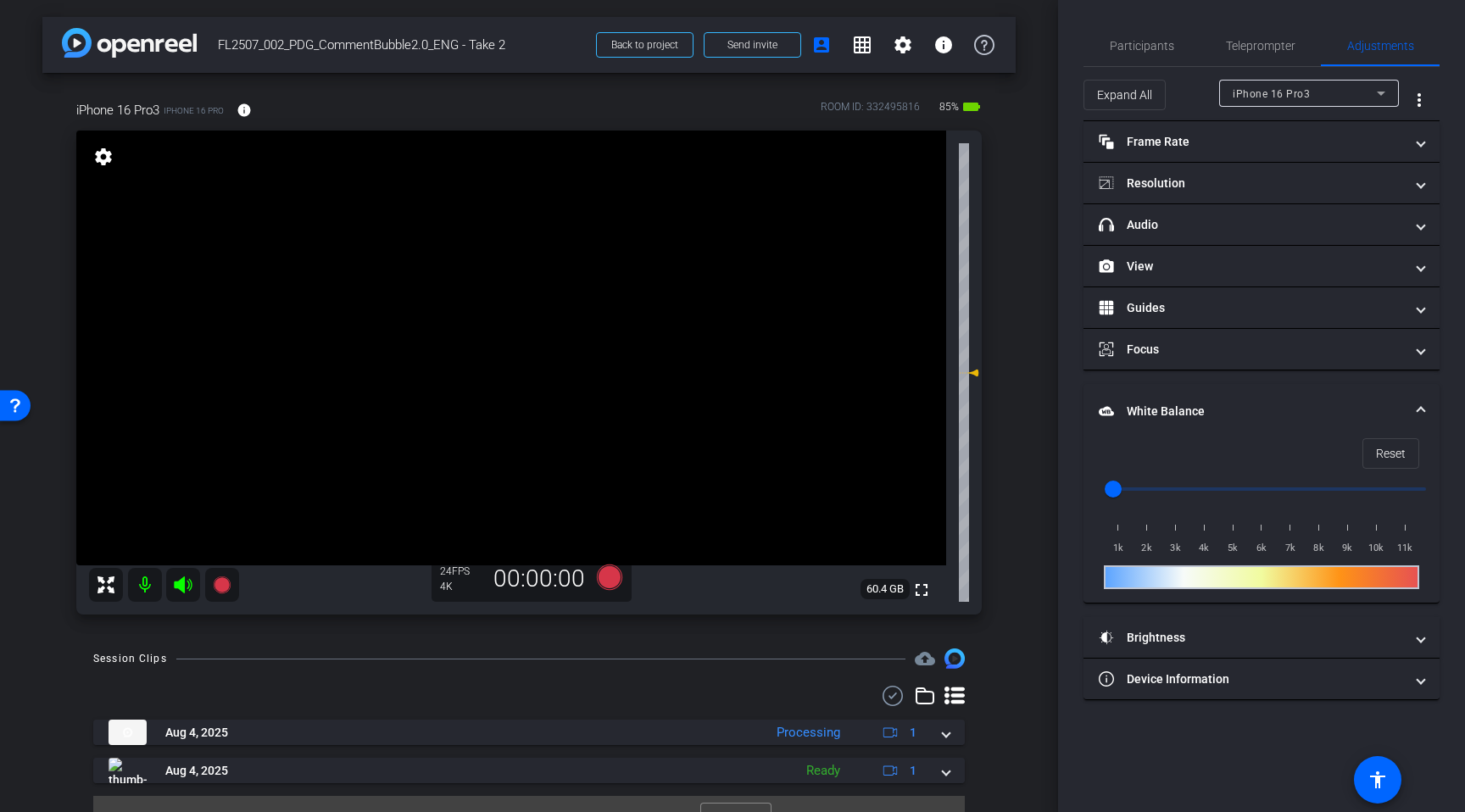 click on "White Balance
White Balance" at bounding box center [1262, 411] 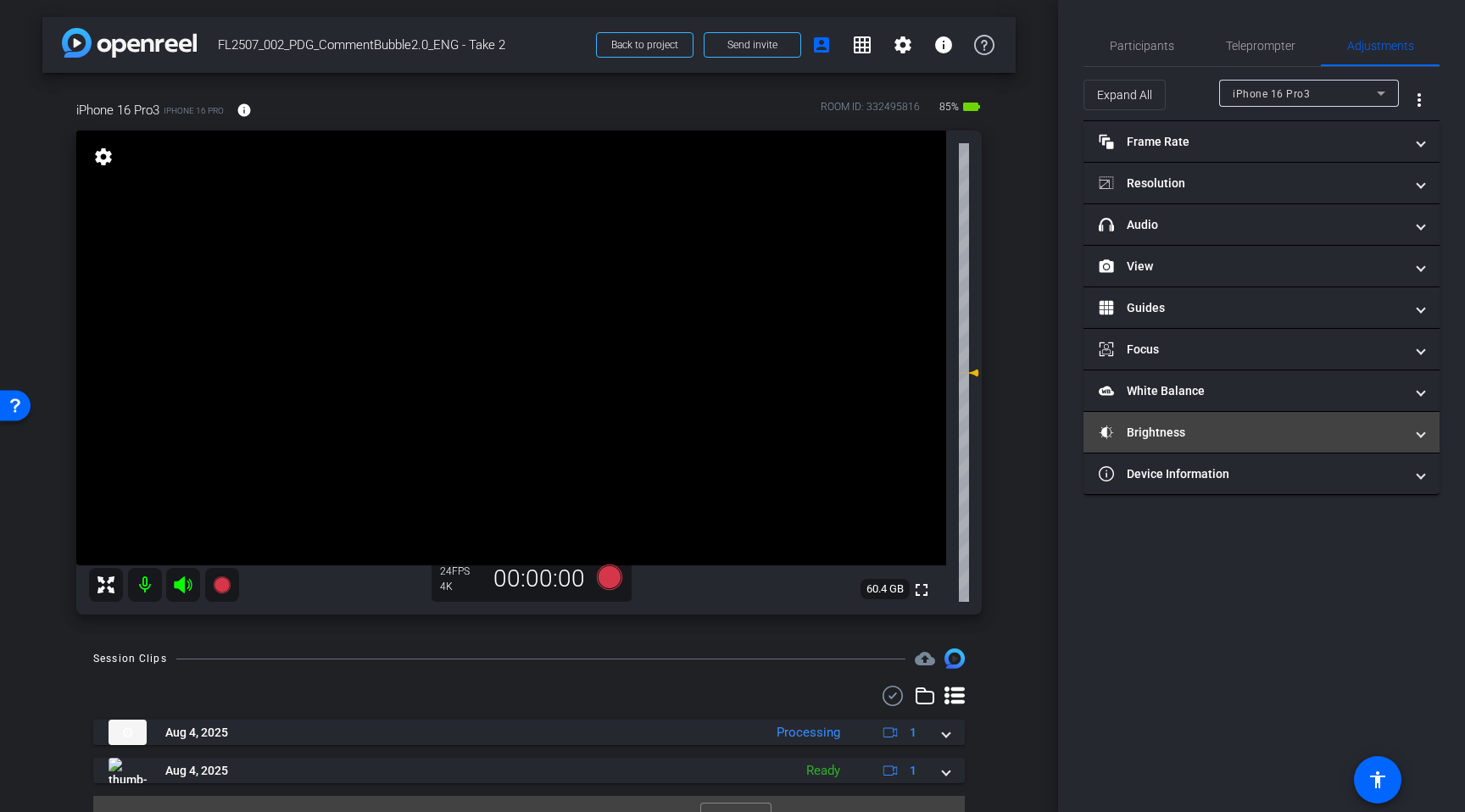 click on "Brightness" at bounding box center [1251, 432] 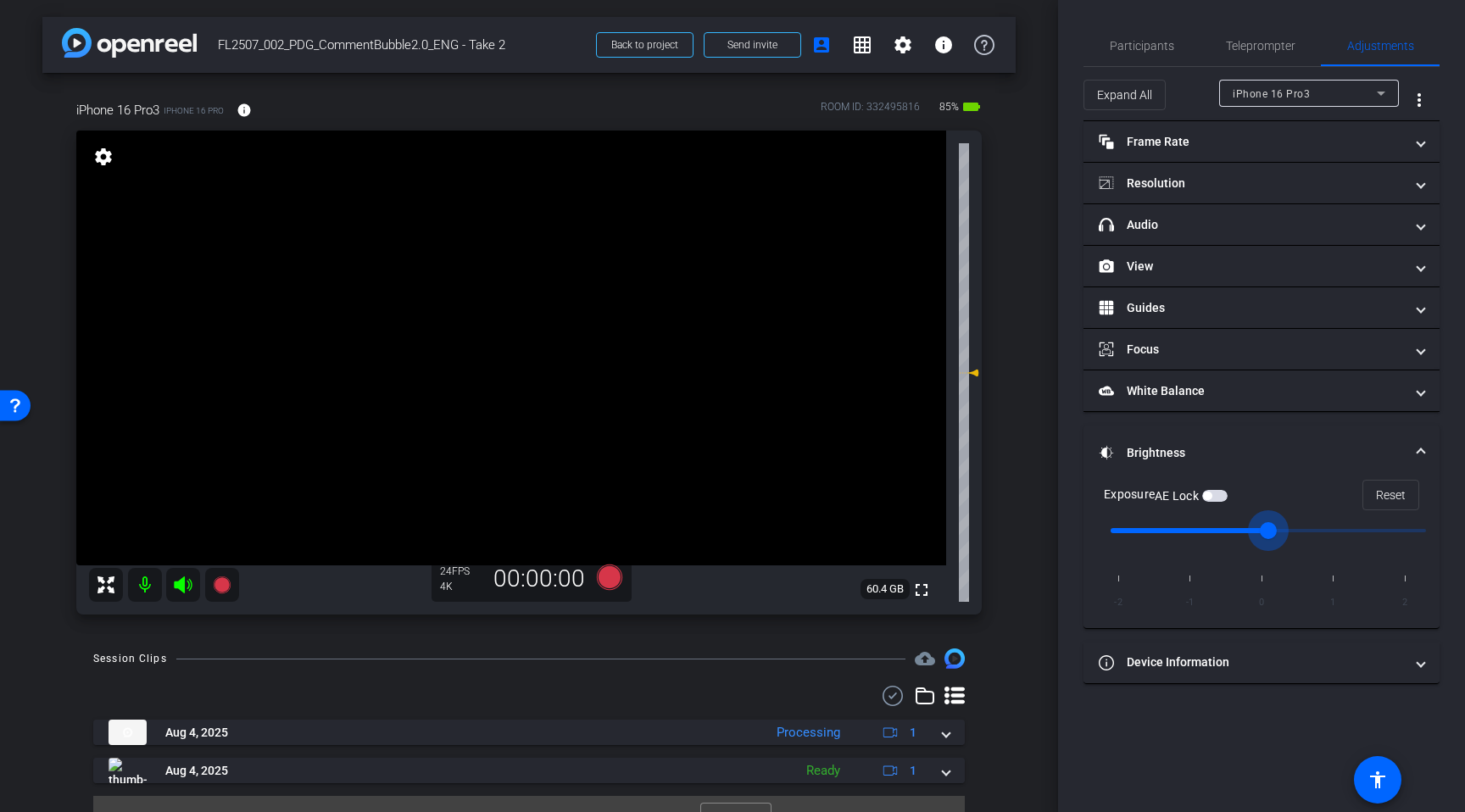 drag, startPoint x: 1240, startPoint y: 532, endPoint x: 1228, endPoint y: 533, distance: 12.041595 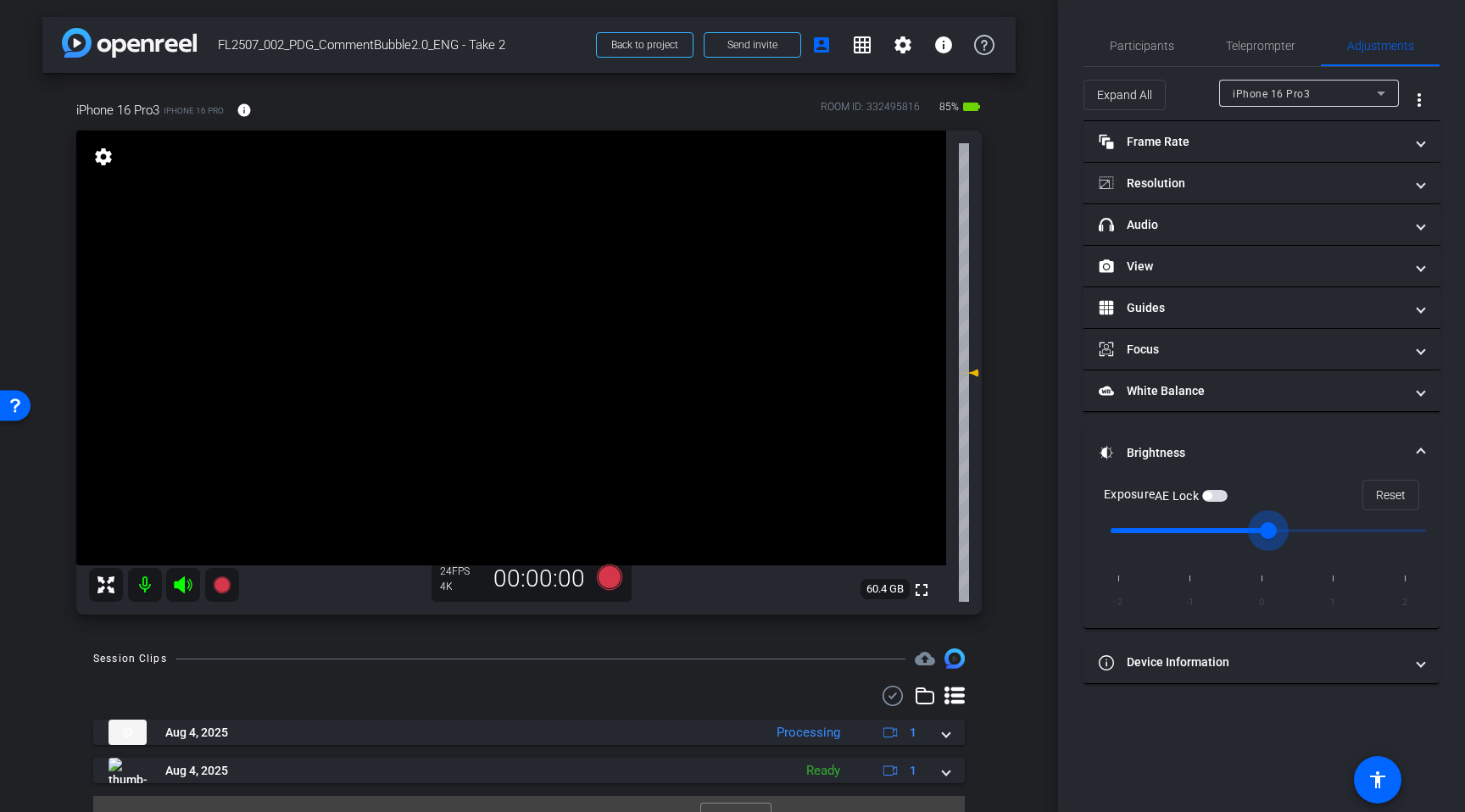 click at bounding box center (1268, 531) 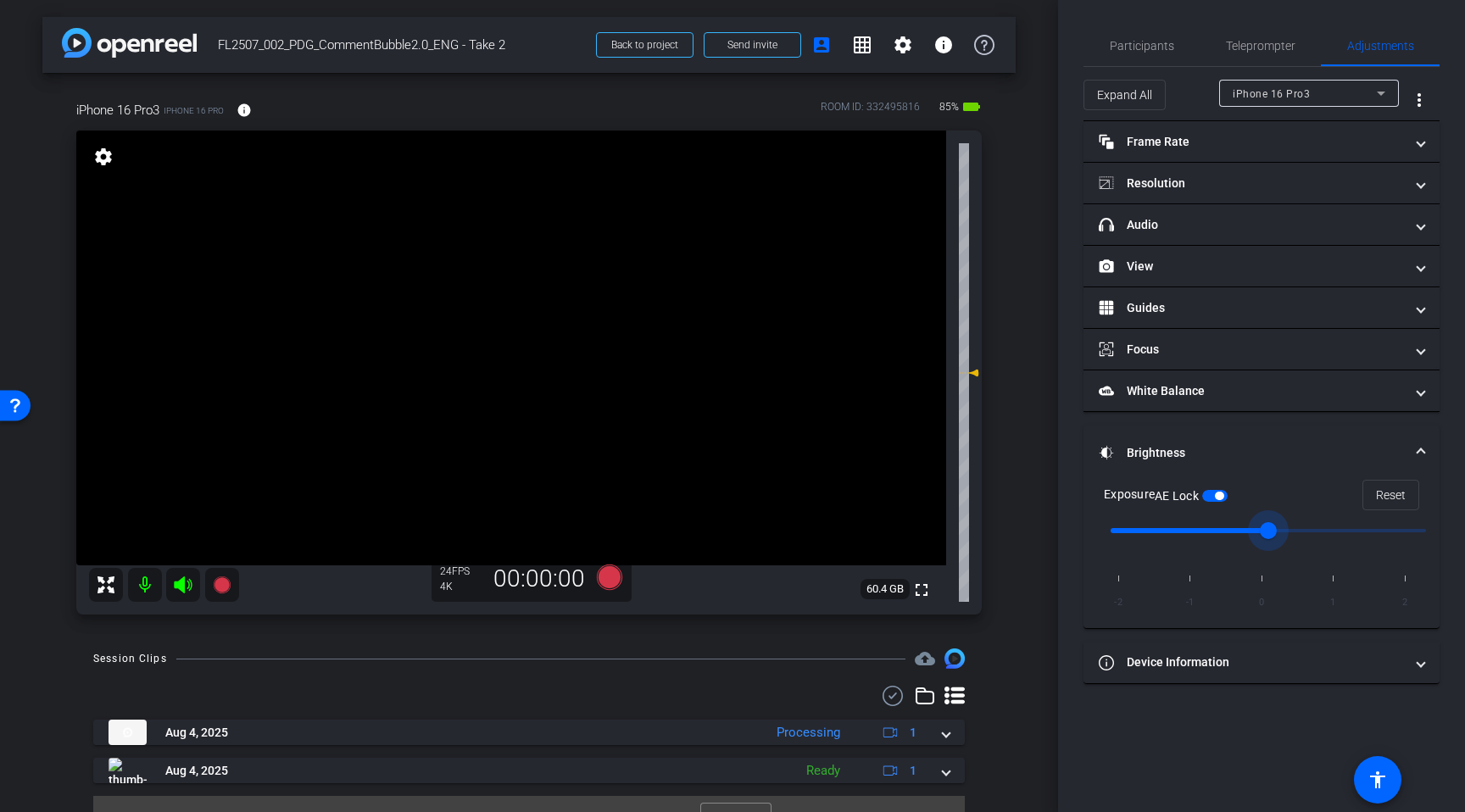 click at bounding box center (1268, 531) 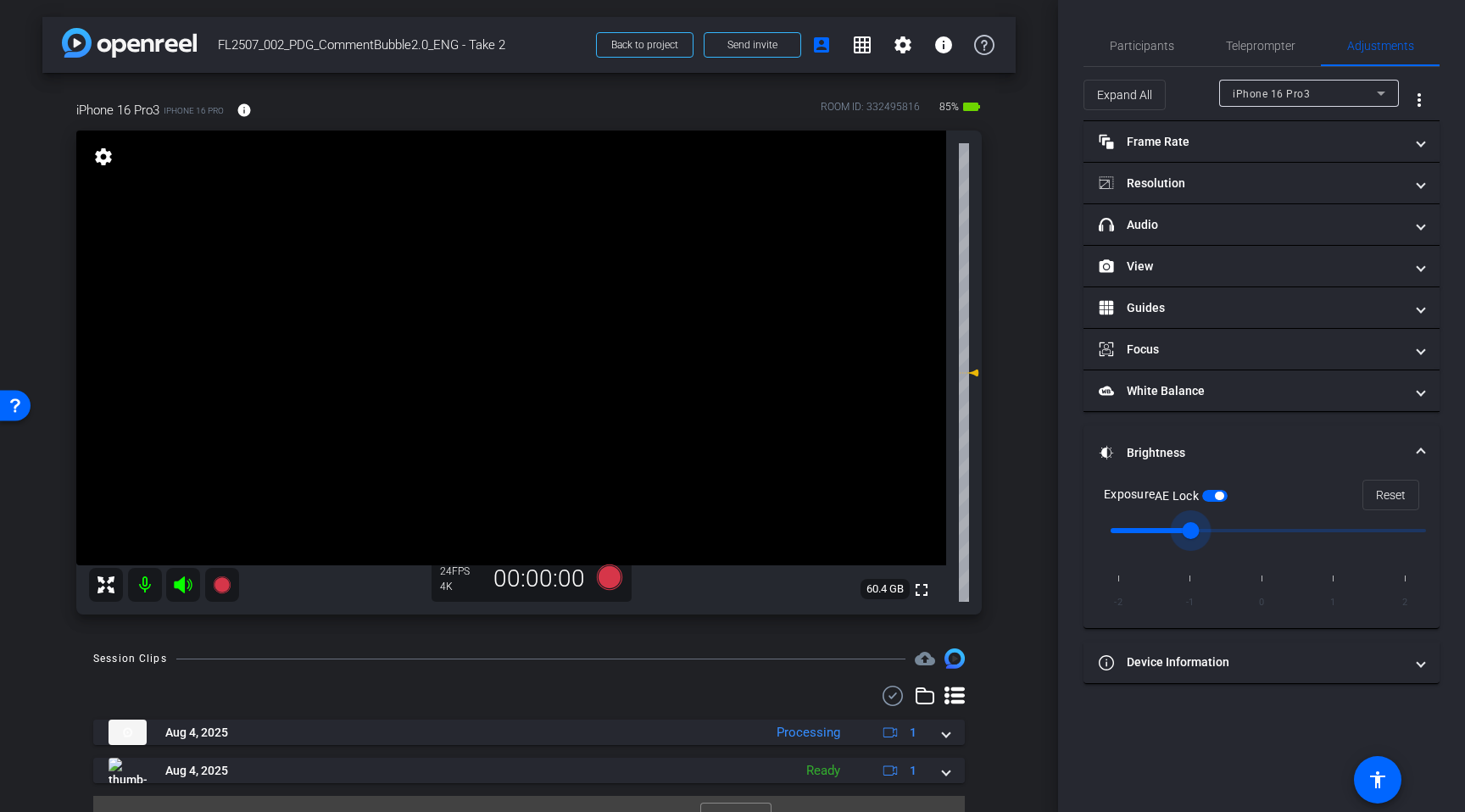 click at bounding box center (1268, 531) 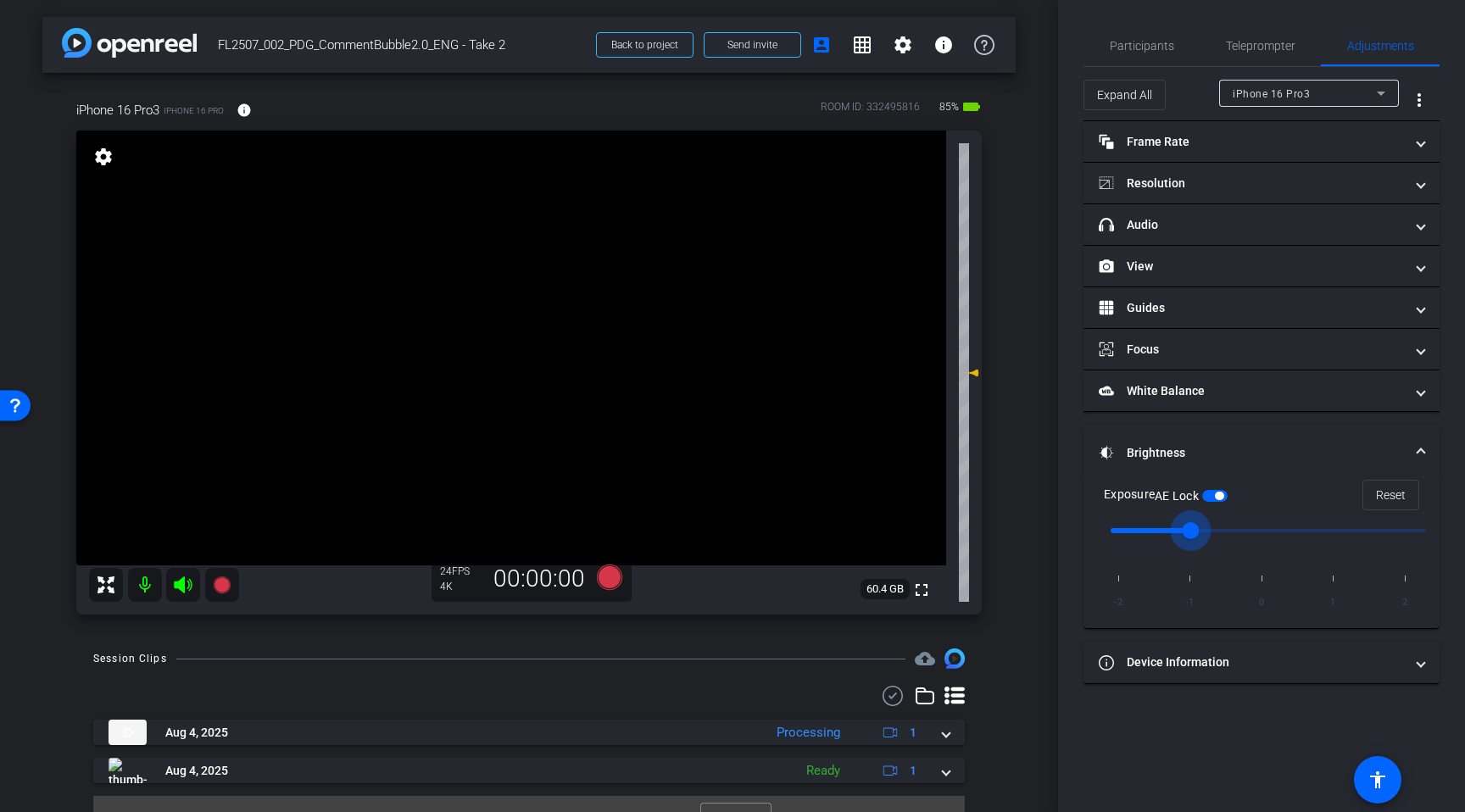click at bounding box center (1268, 531) 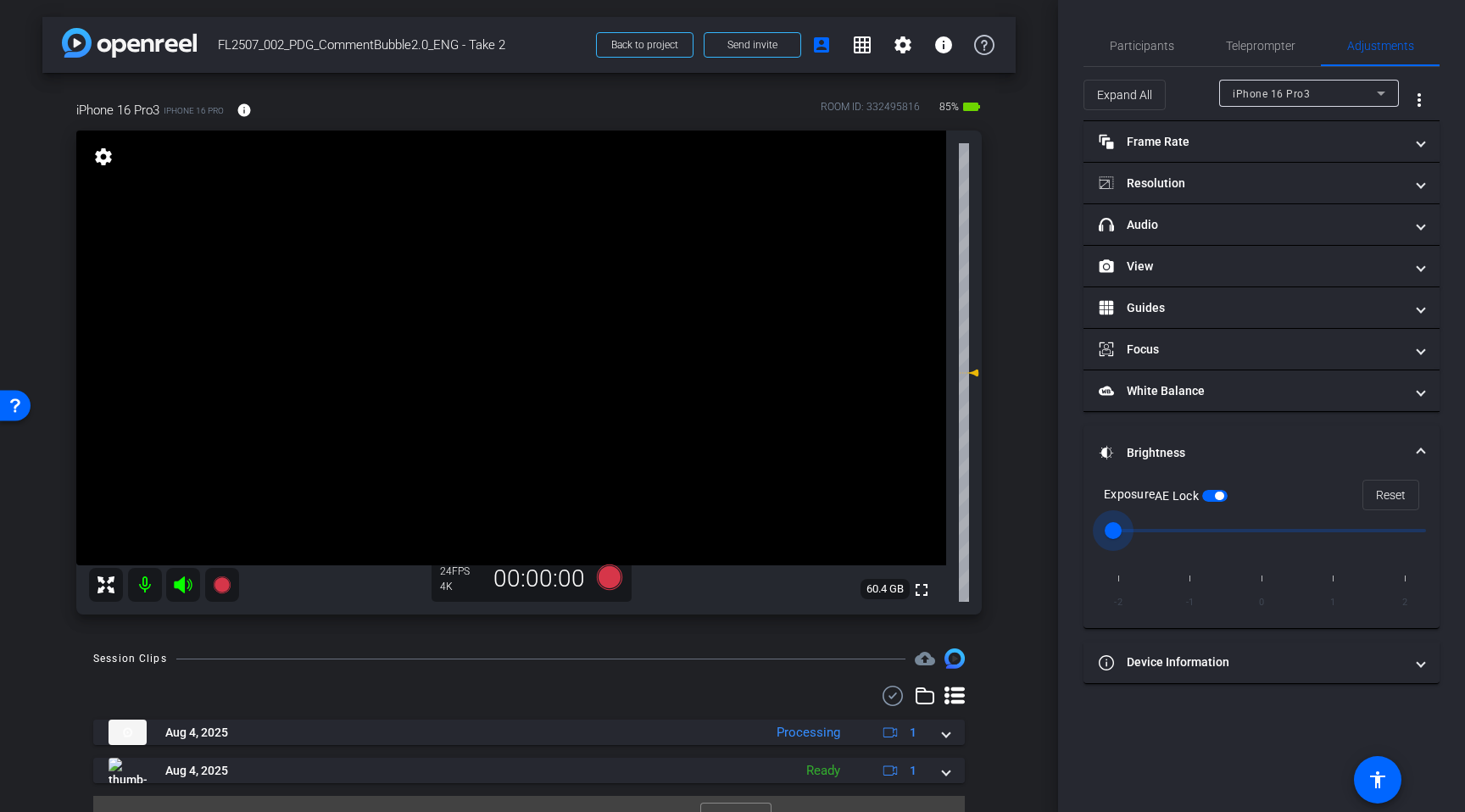type on "-1" 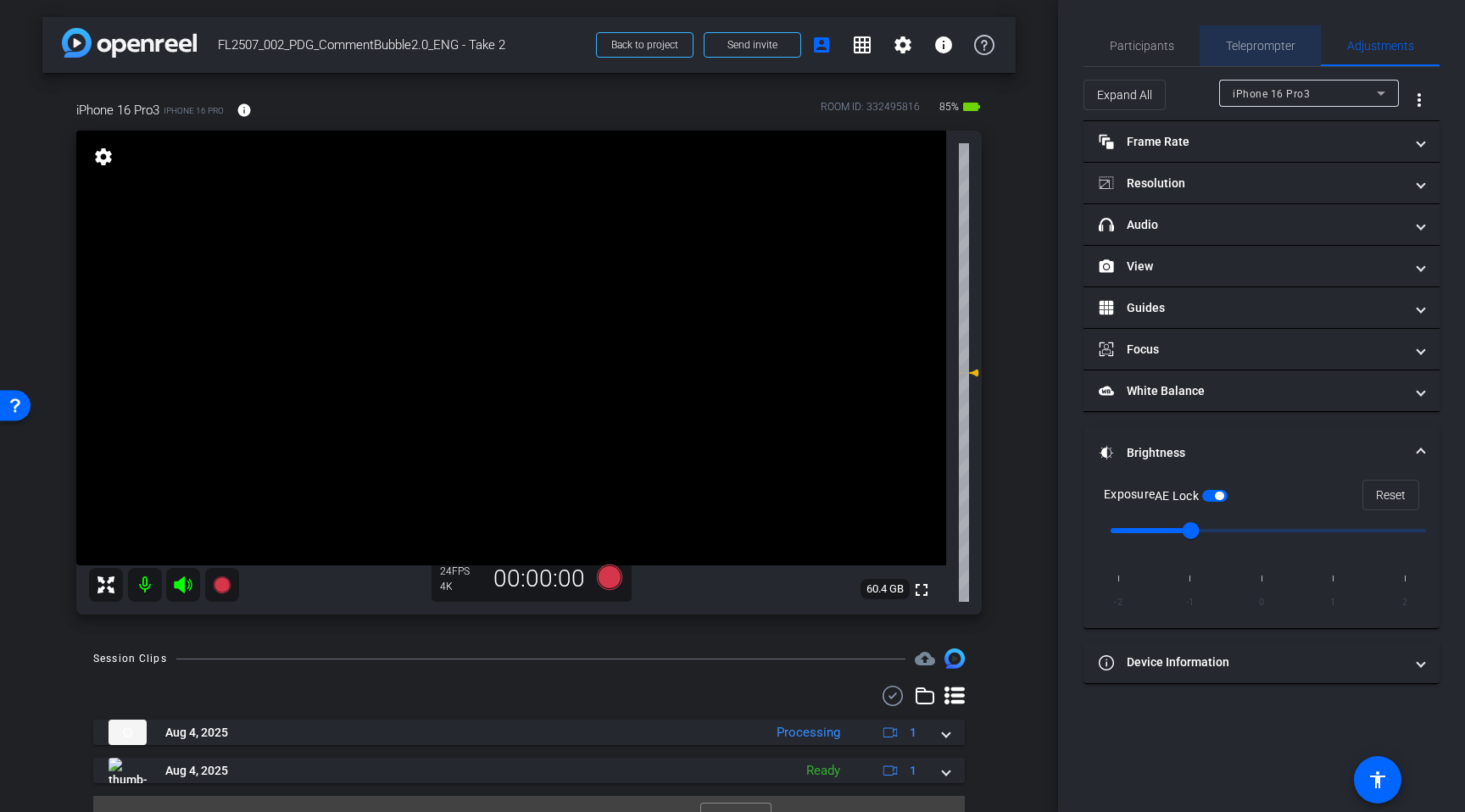 click on "Teleprompter" at bounding box center [1261, 46] 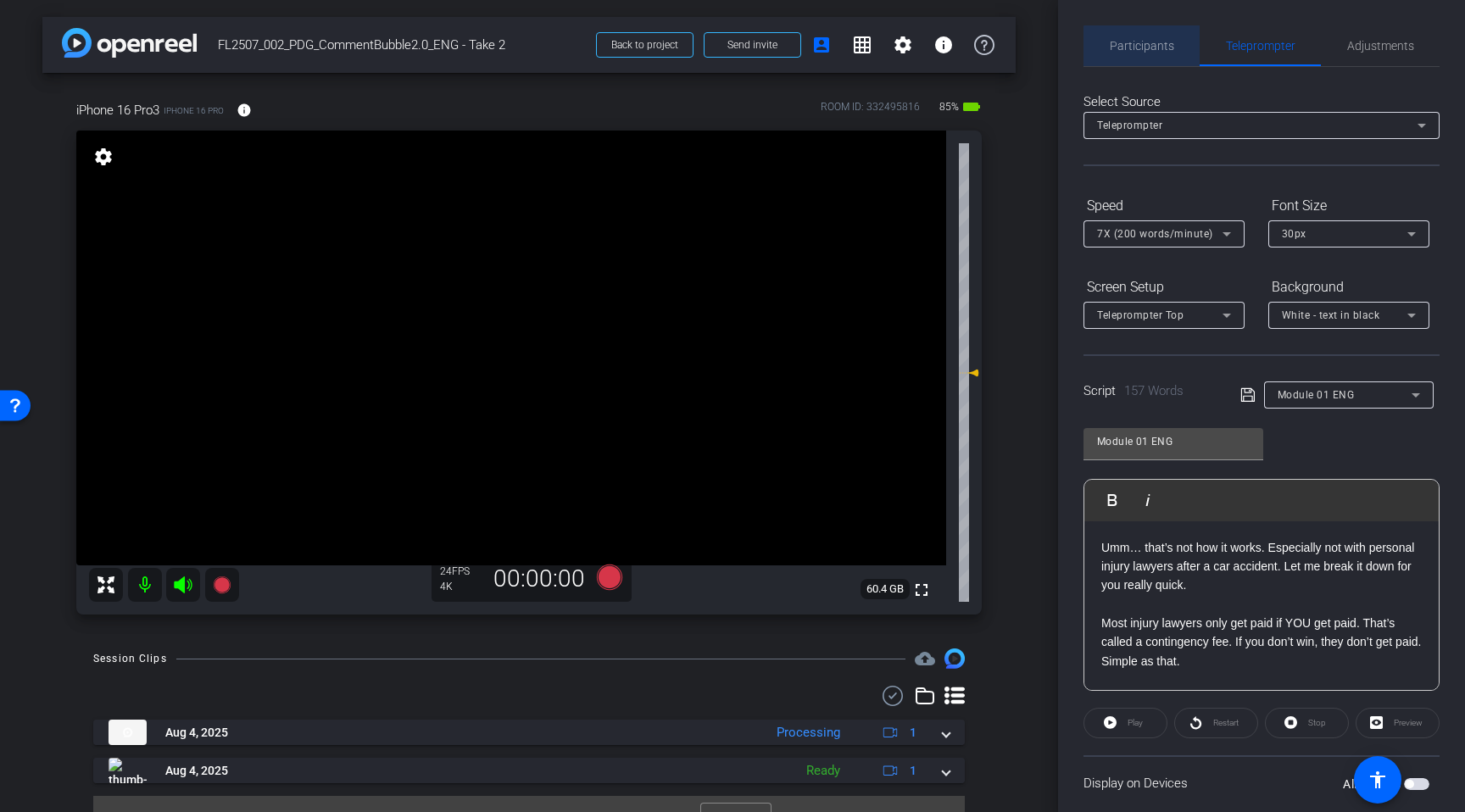 click on "Participants" at bounding box center [1142, 46] 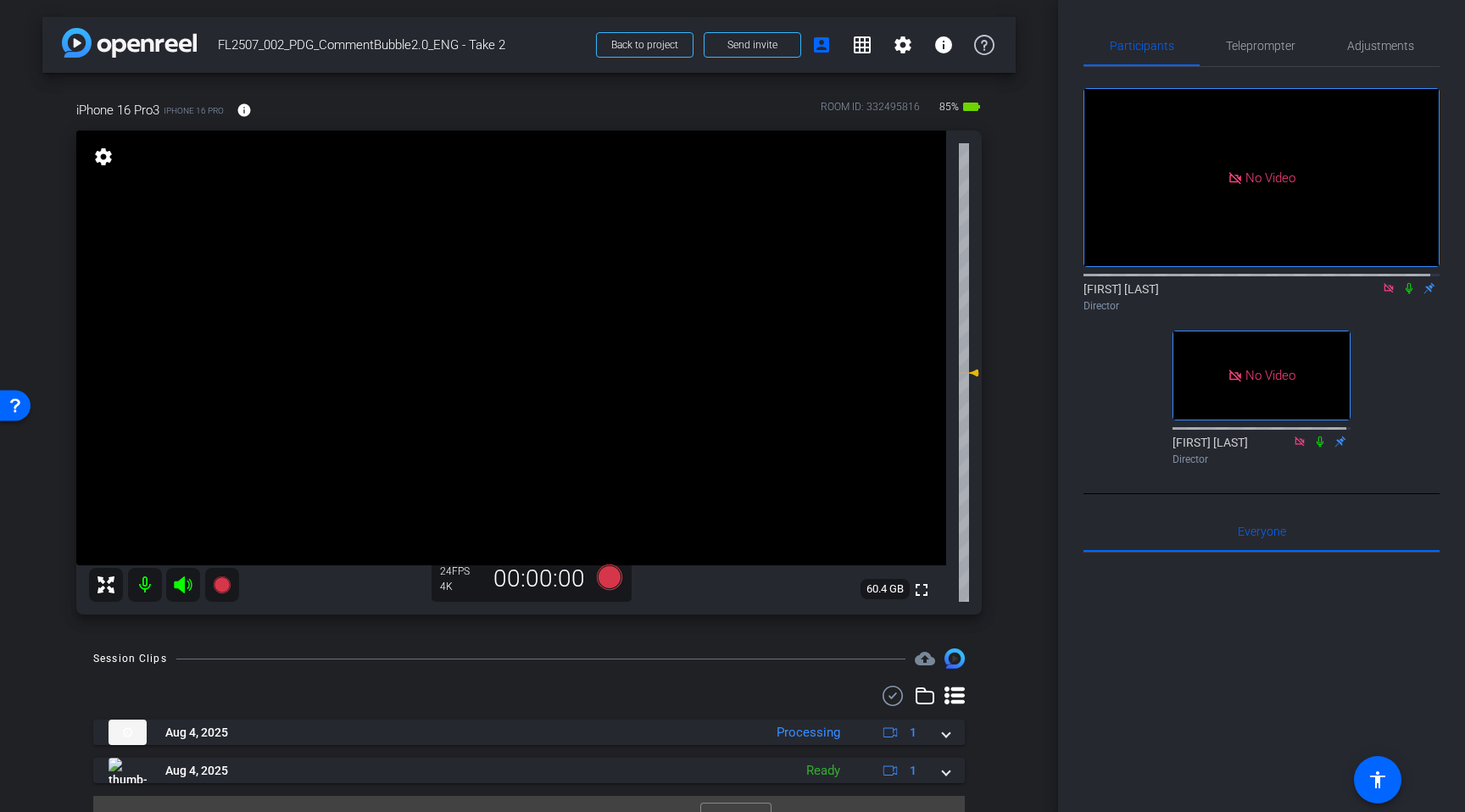 click 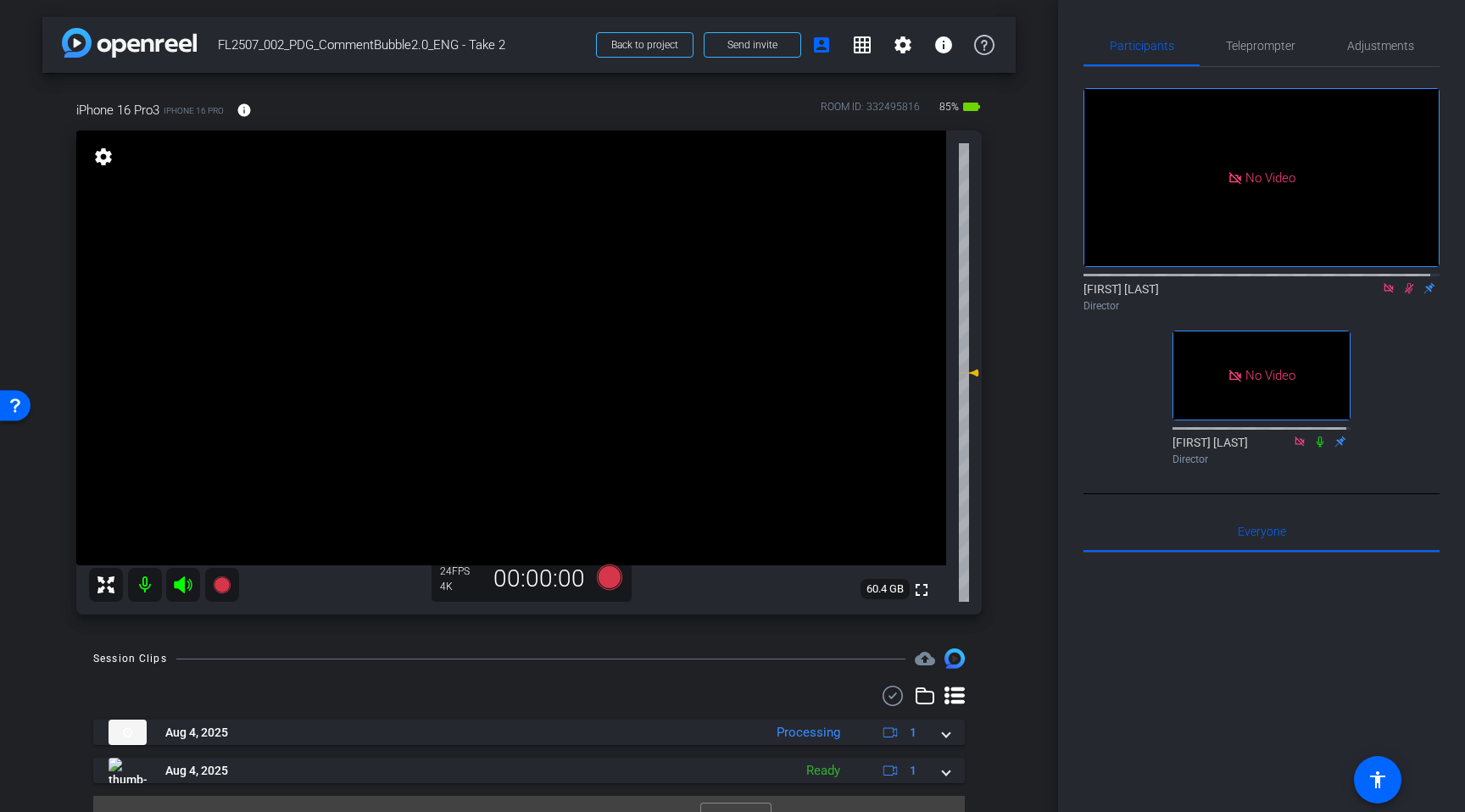 click 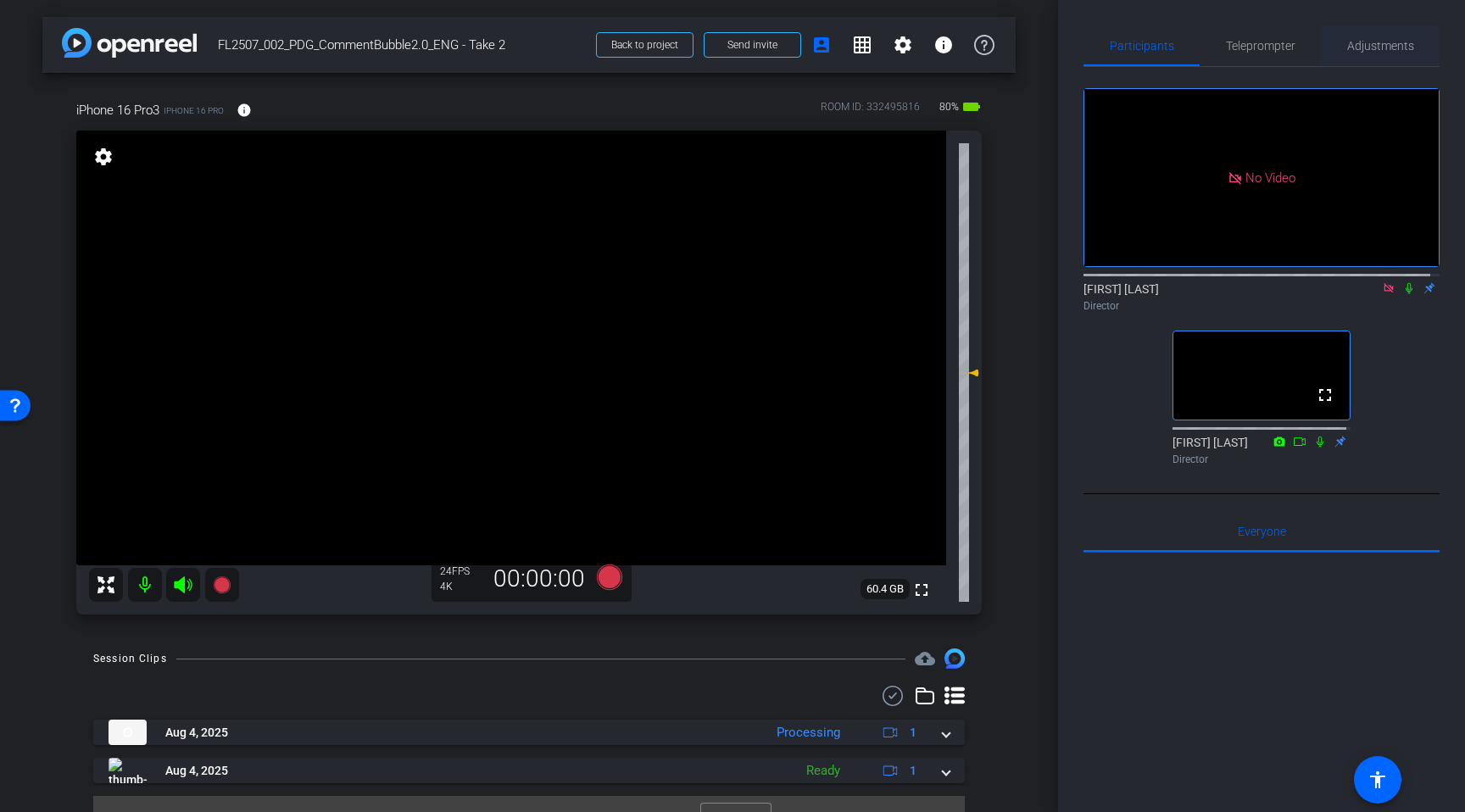 click on "Adjustments" at bounding box center [1380, 46] 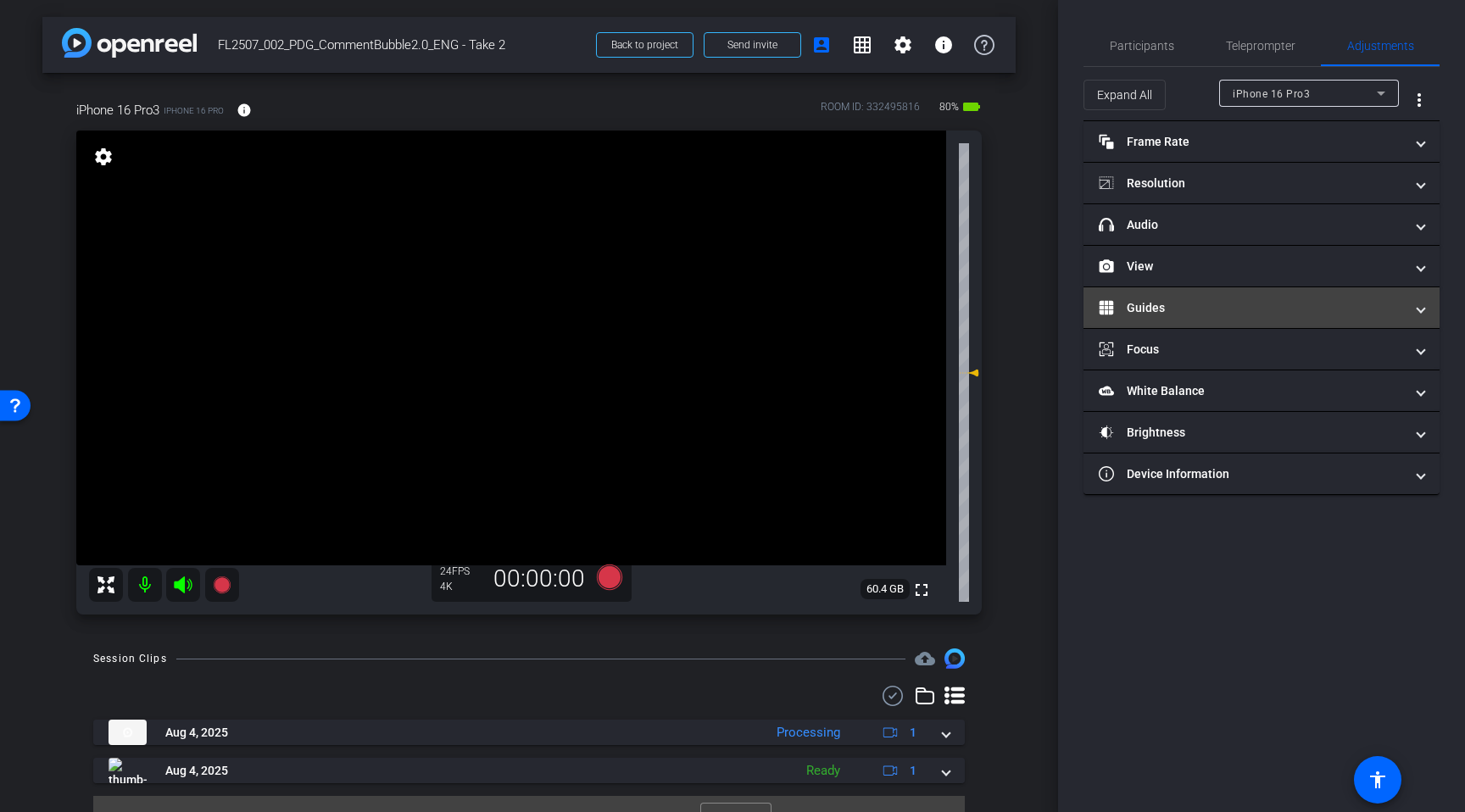 click on "Guides" at bounding box center [1251, 308] 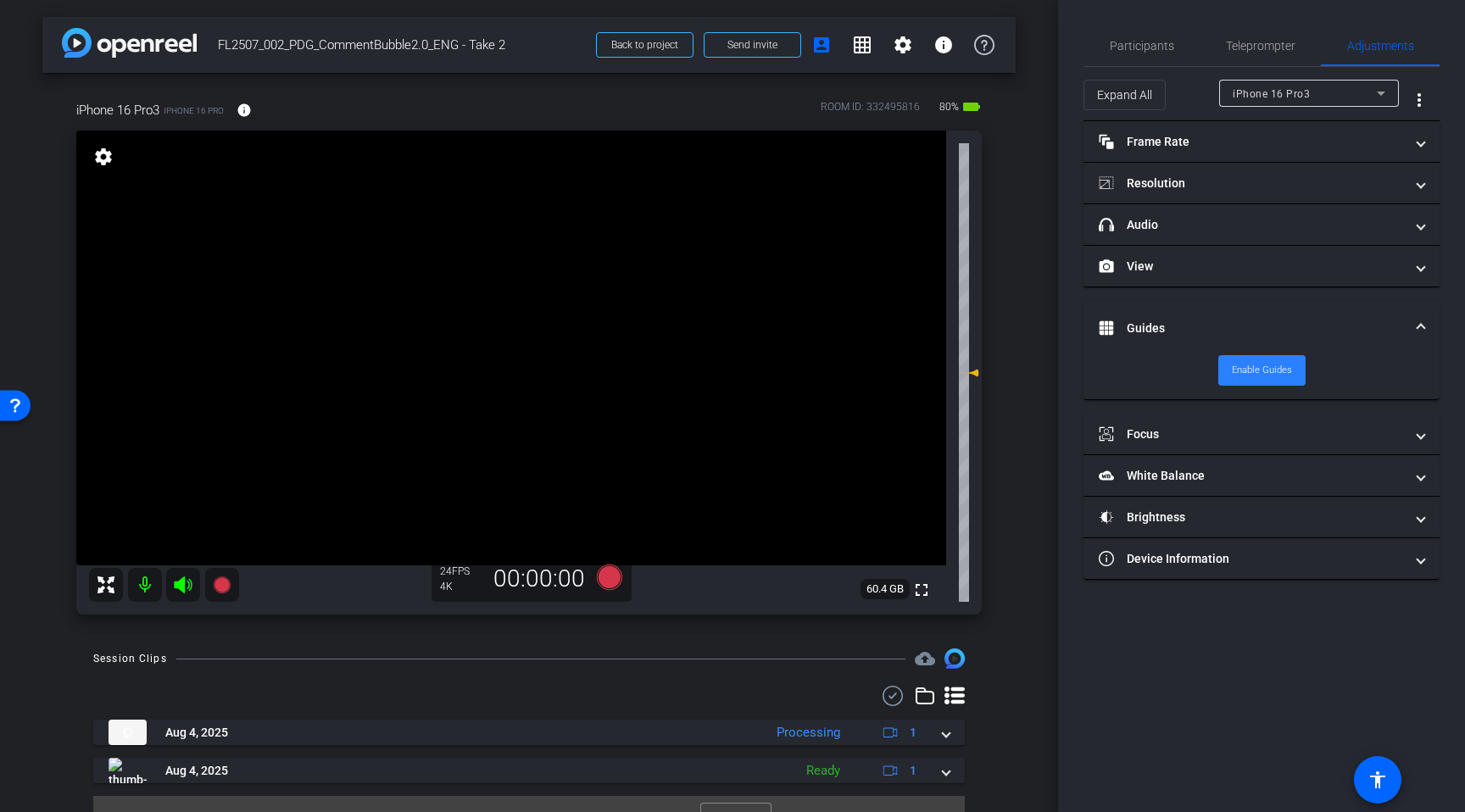 click on "Enable Guides" at bounding box center (1262, 370) 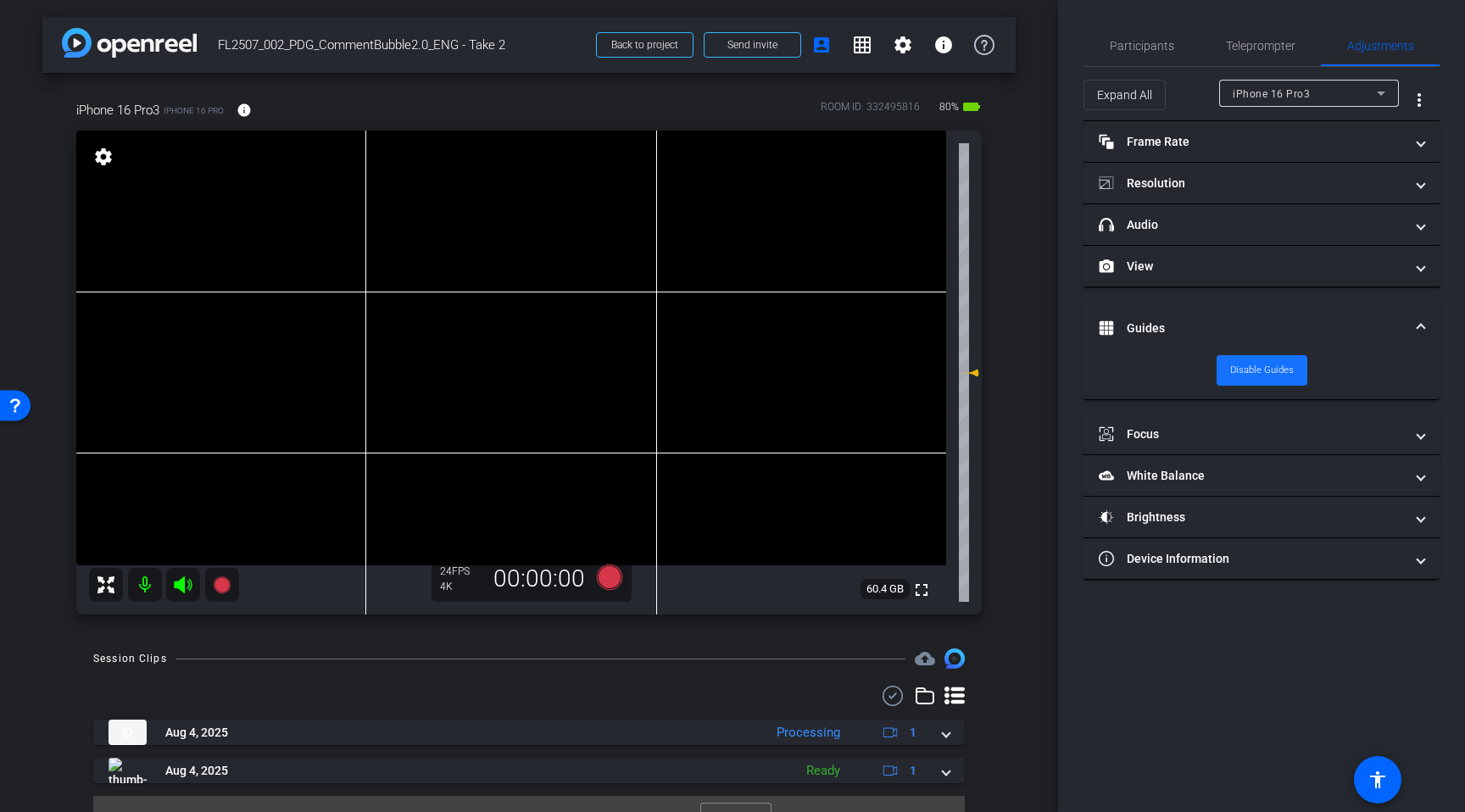 click on "Disable Guides" at bounding box center [1262, 370] 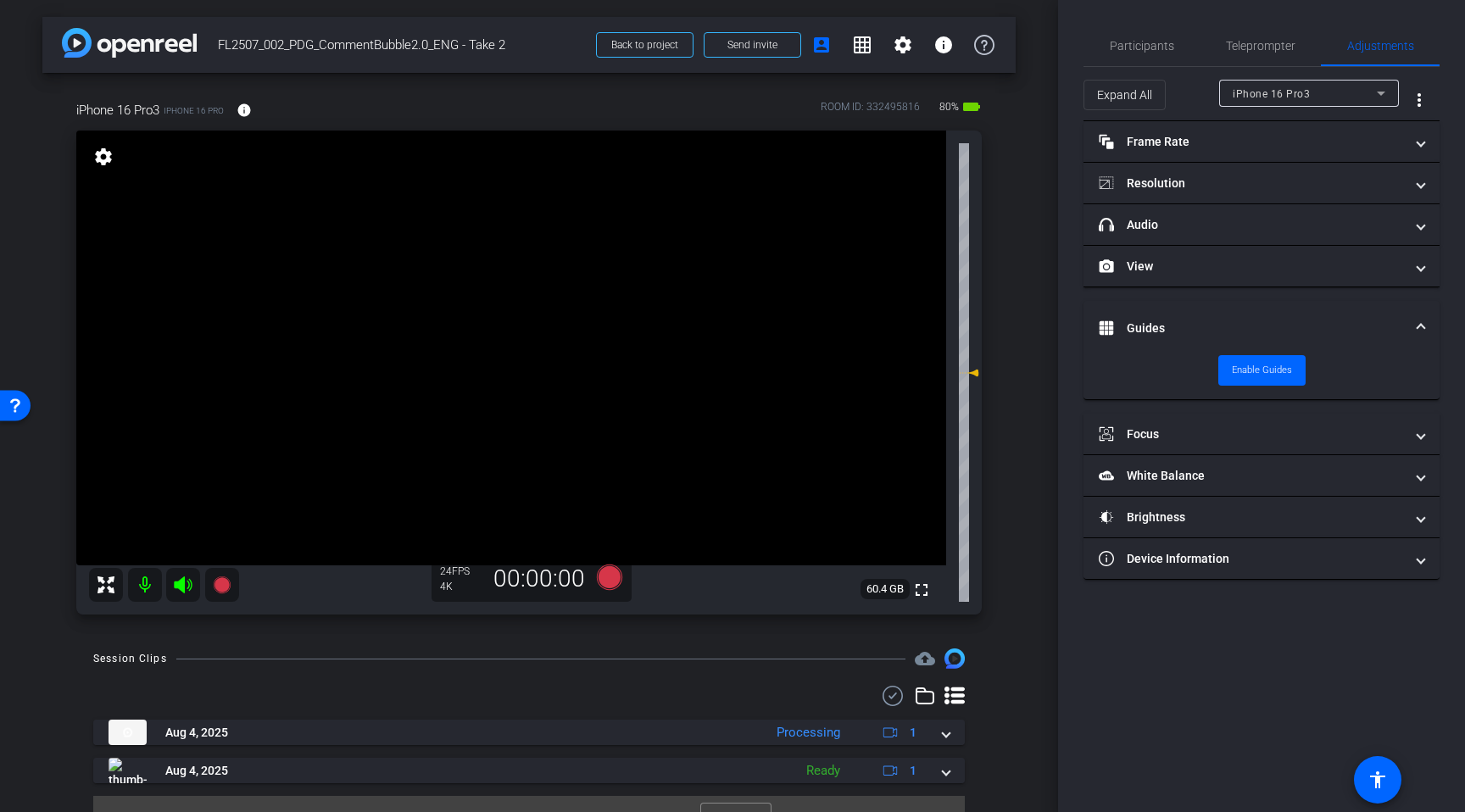 click on "Guides" at bounding box center (1262, 328) 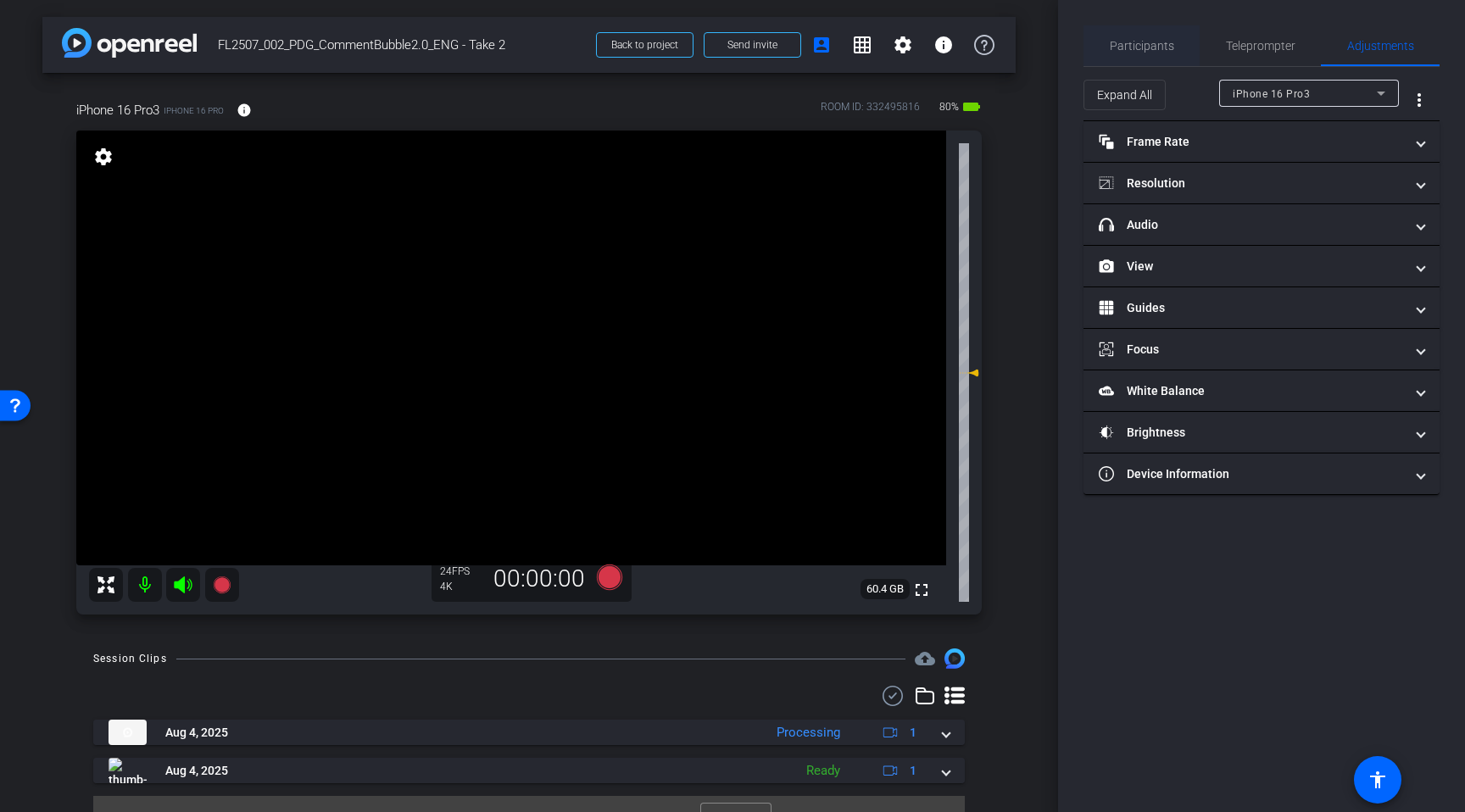 click on "Participants" at bounding box center [1142, 46] 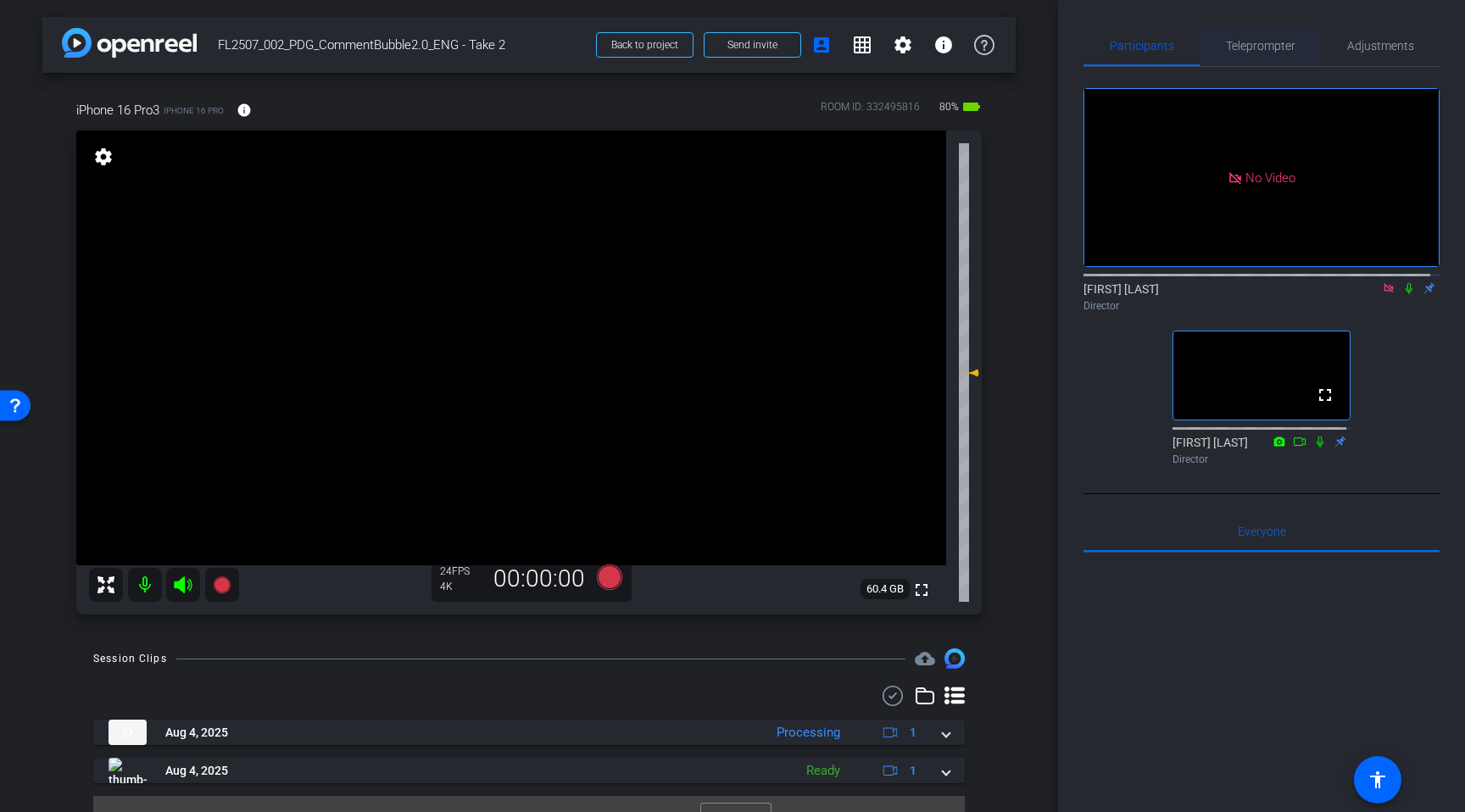click on "Teleprompter" at bounding box center (1261, 46) 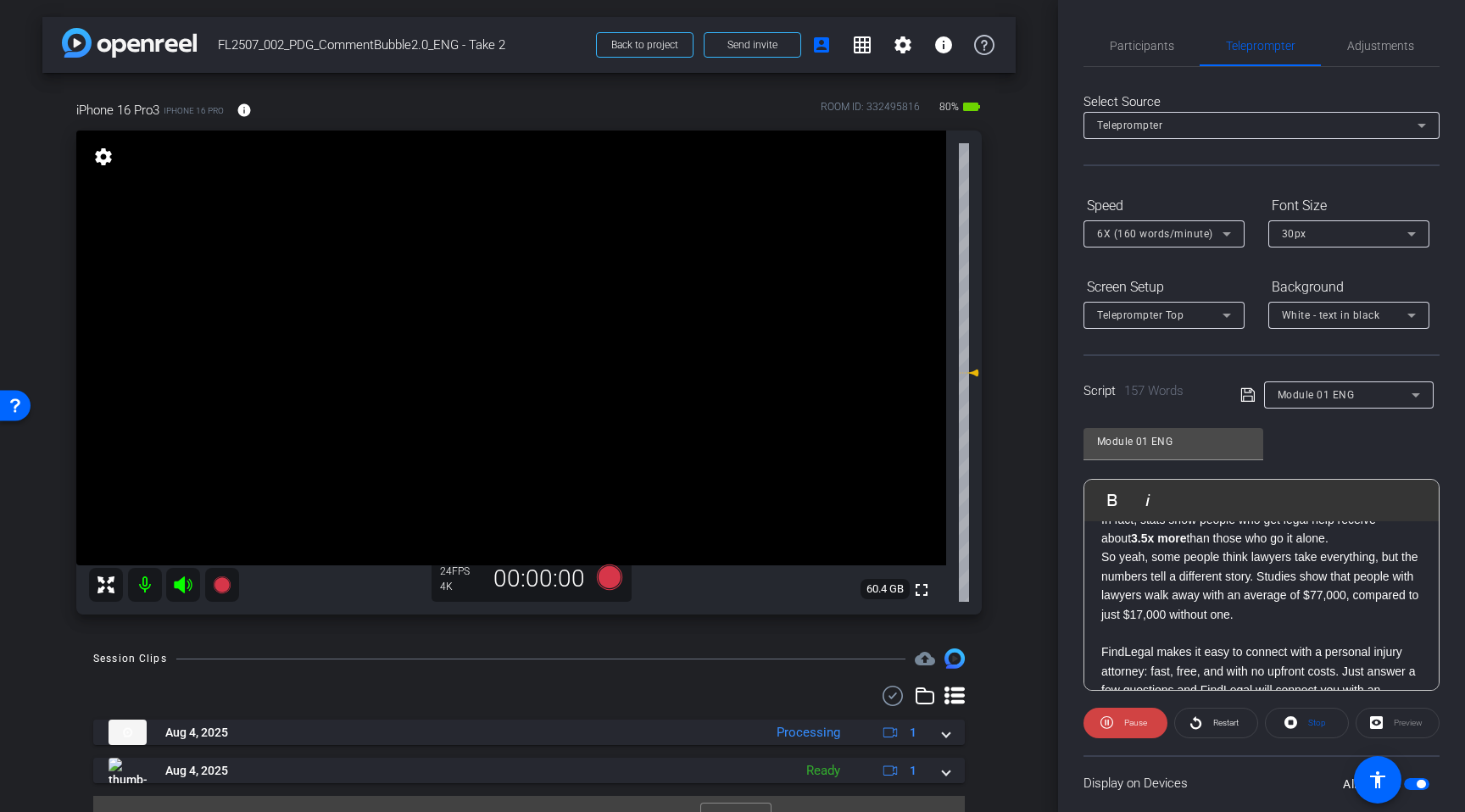 scroll, scrollTop: 178, scrollLeft: 0, axis: vertical 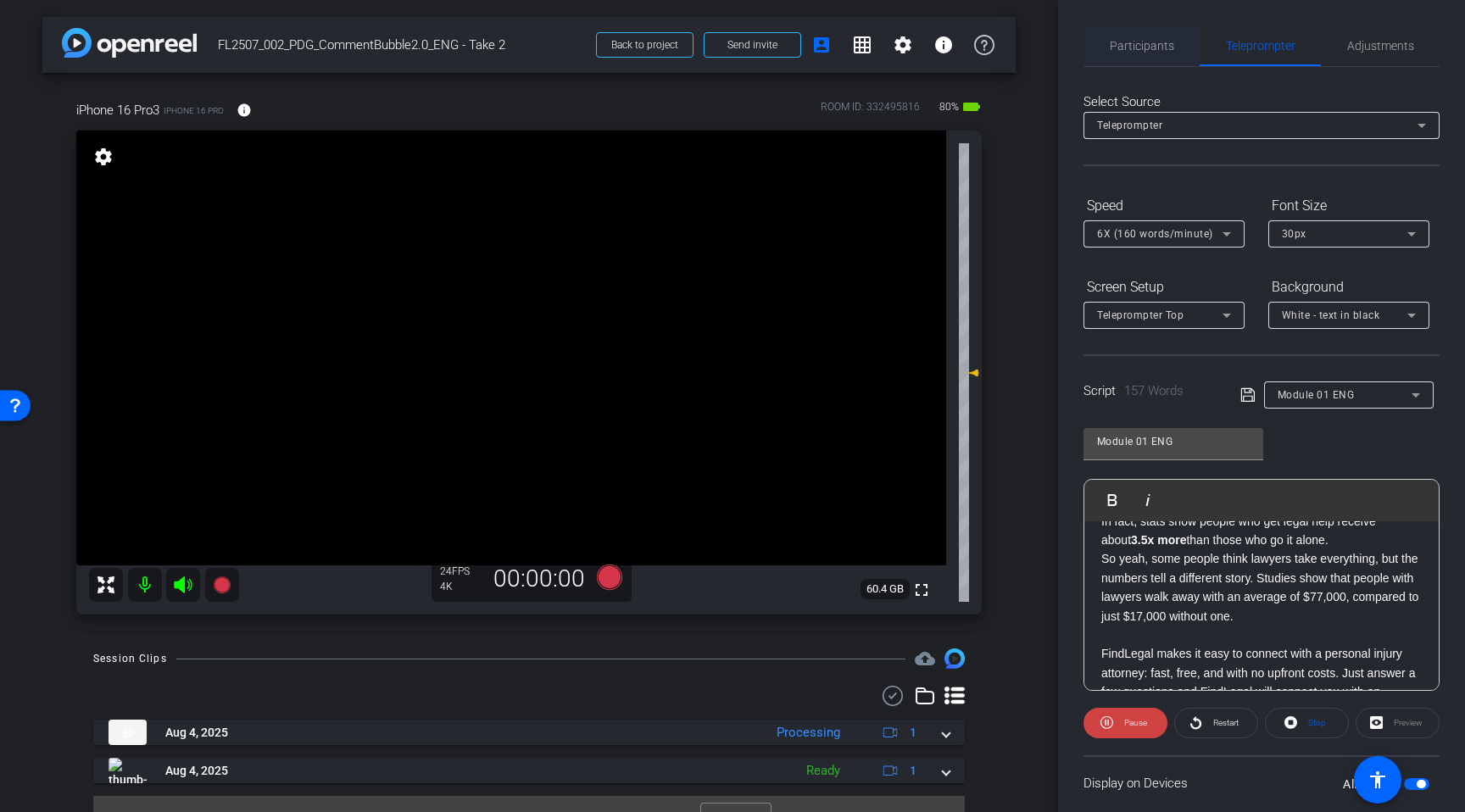 click on "Participants" at bounding box center (1142, 46) 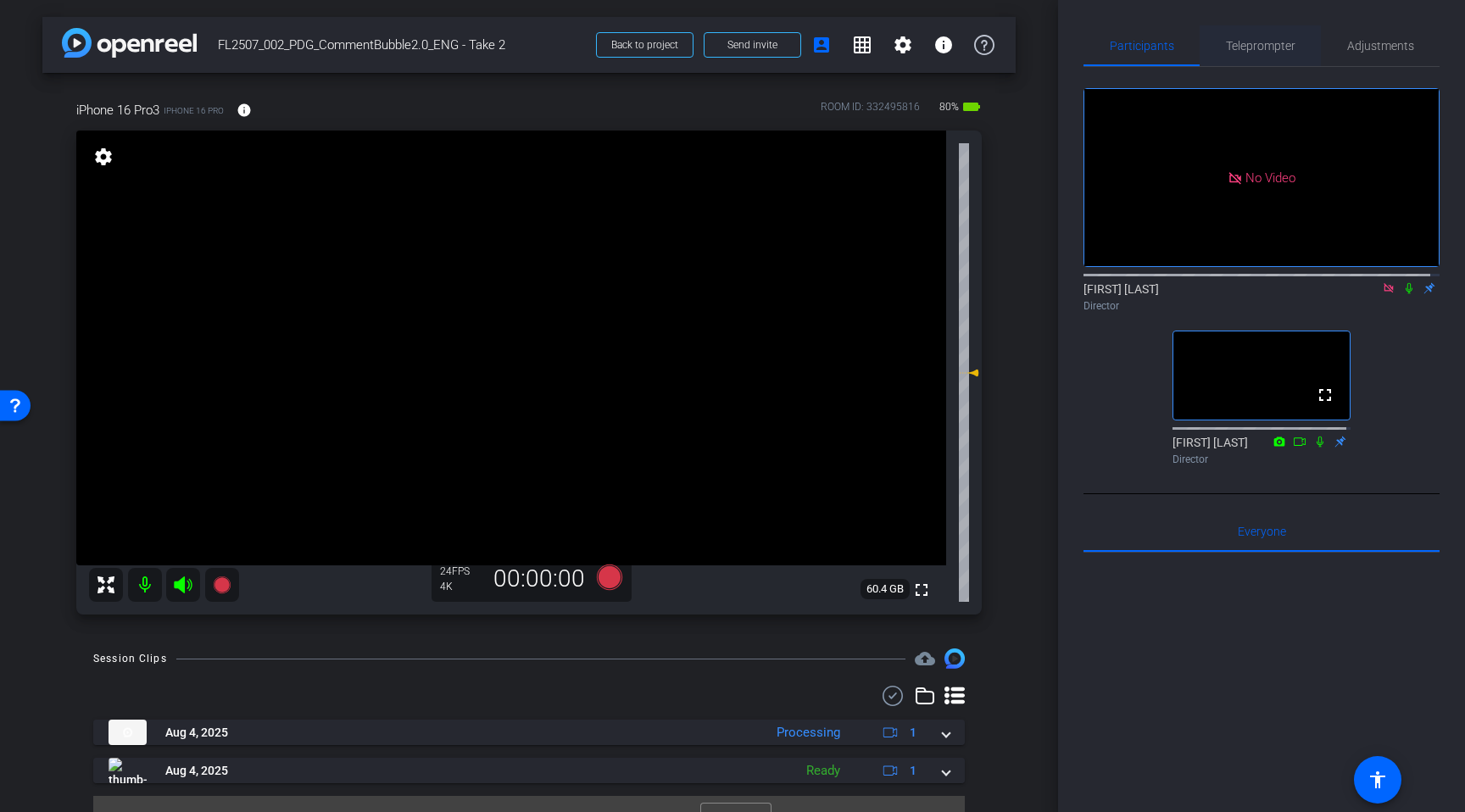 click on "Teleprompter" at bounding box center [1261, 46] 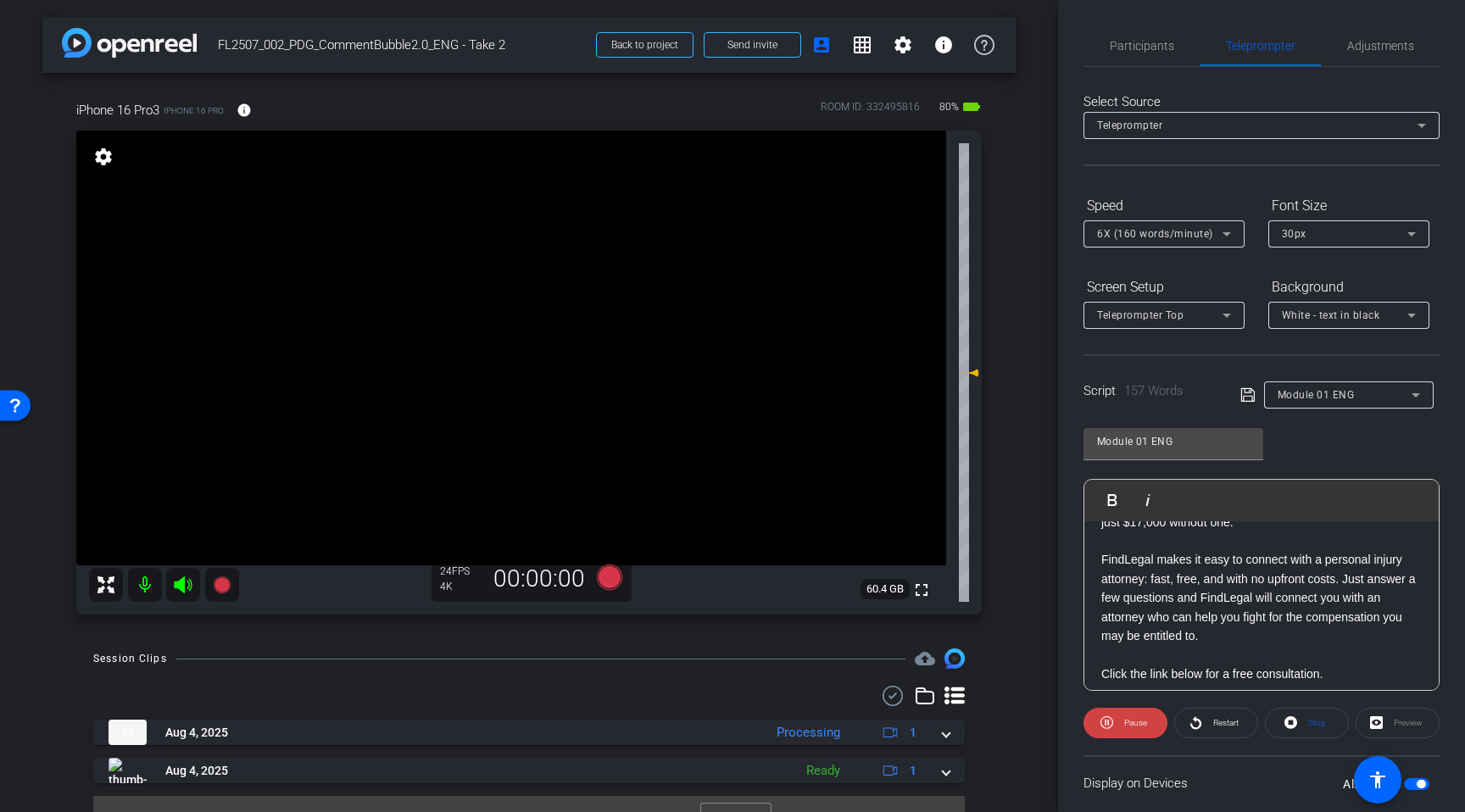 scroll, scrollTop: 282, scrollLeft: 0, axis: vertical 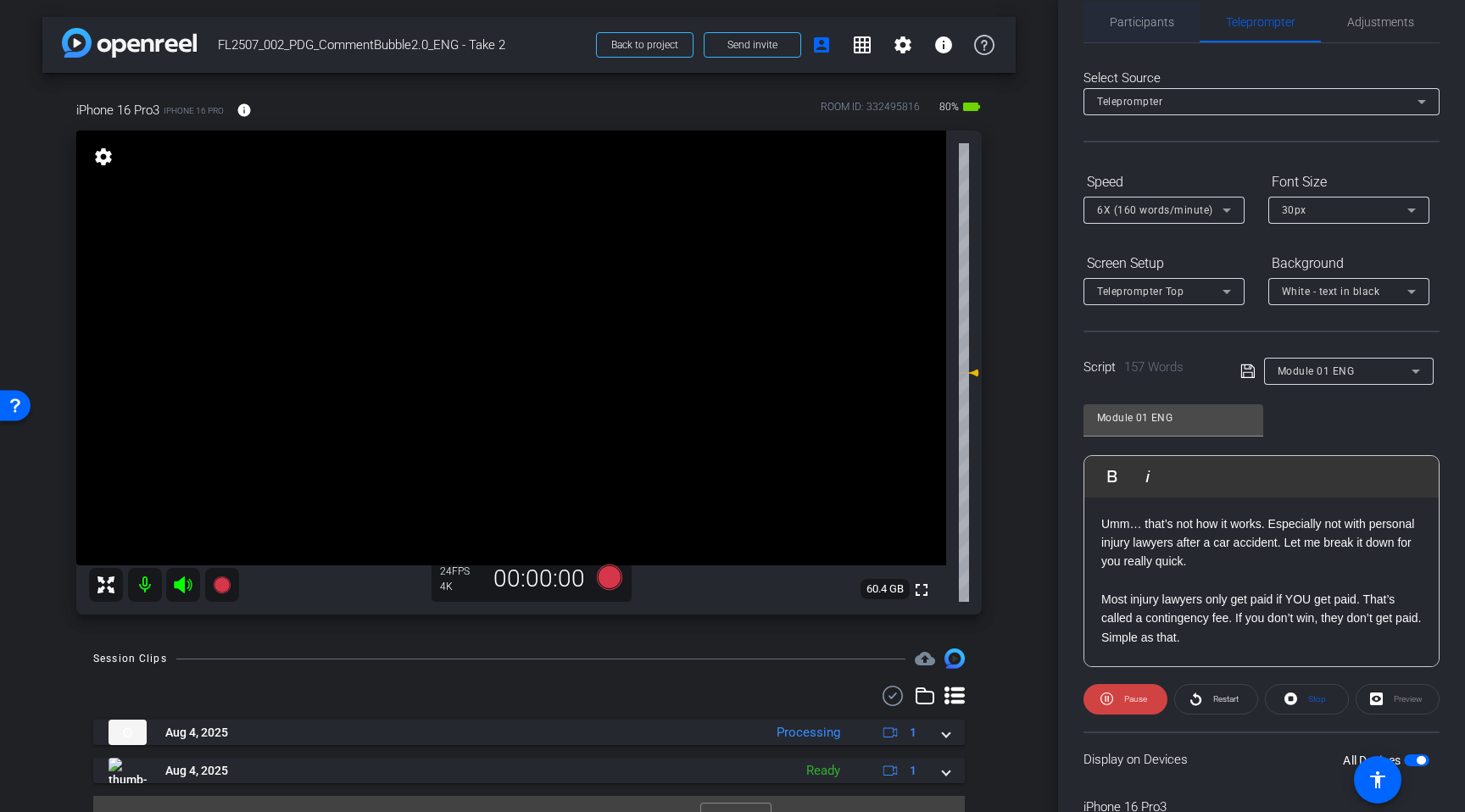 click on "Participants" at bounding box center [1142, 22] 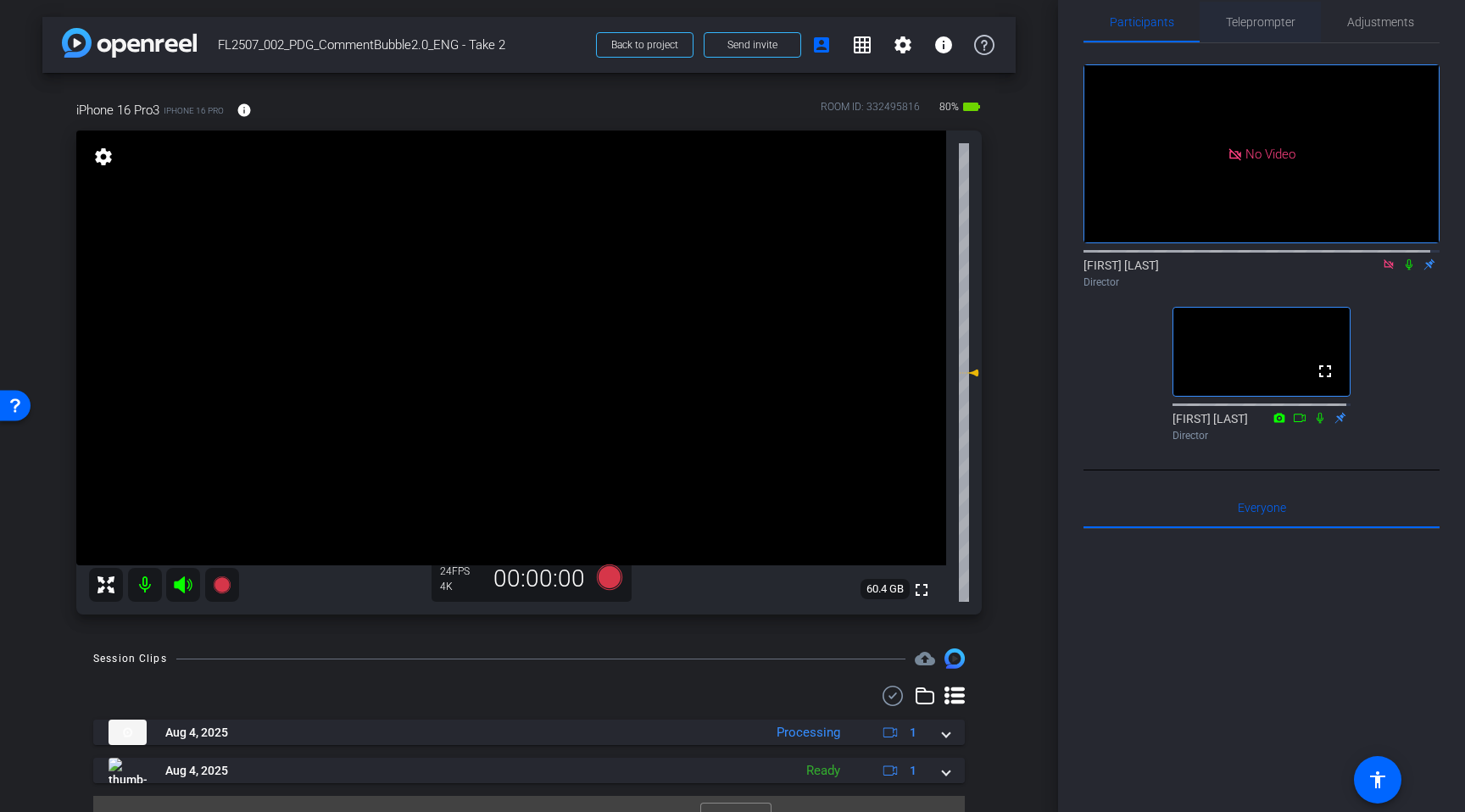 click on "Teleprompter" at bounding box center [1261, 22] 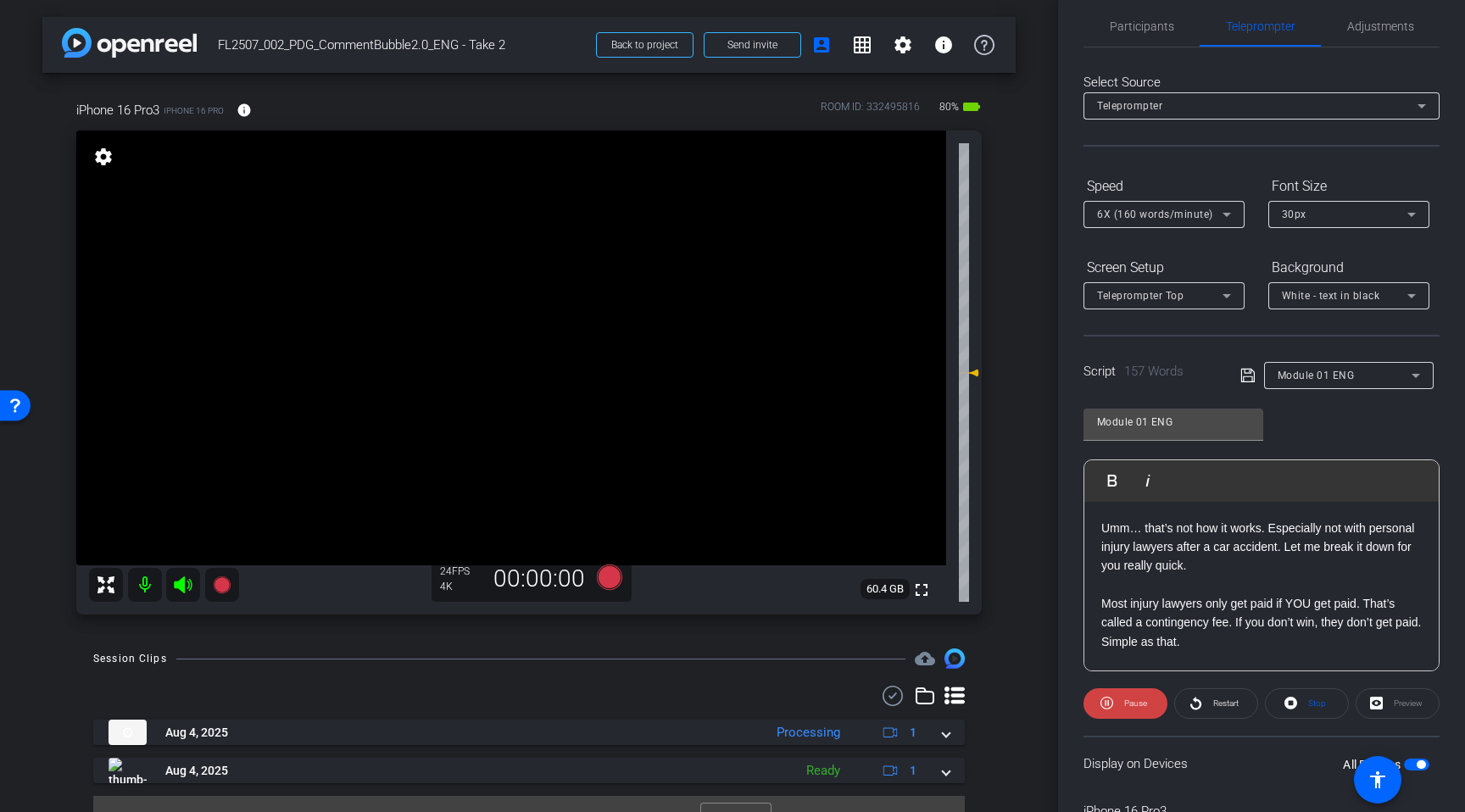 scroll, scrollTop: 22, scrollLeft: 0, axis: vertical 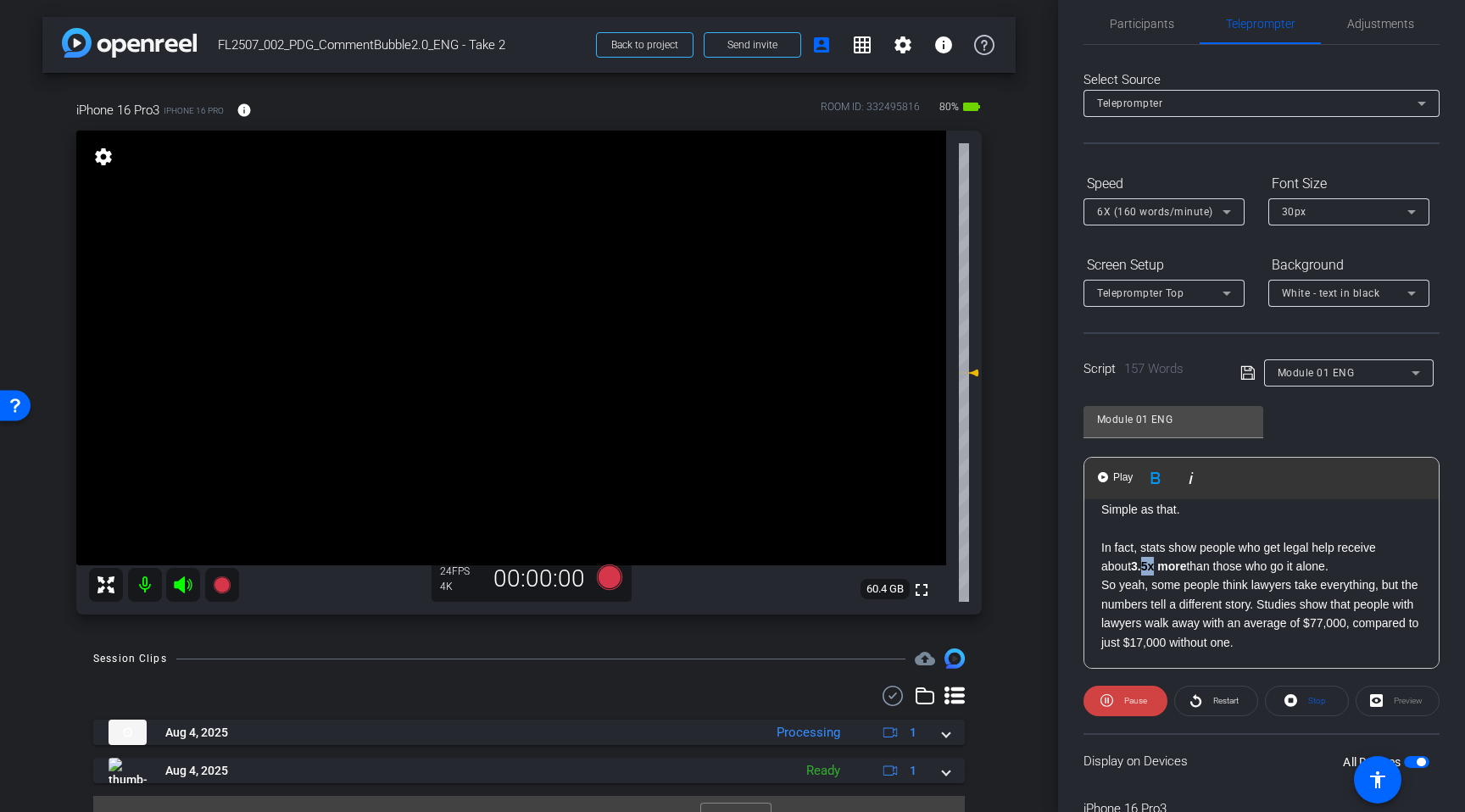 drag, startPoint x: 1145, startPoint y: 565, endPoint x: 1157, endPoint y: 571, distance: 13.416408 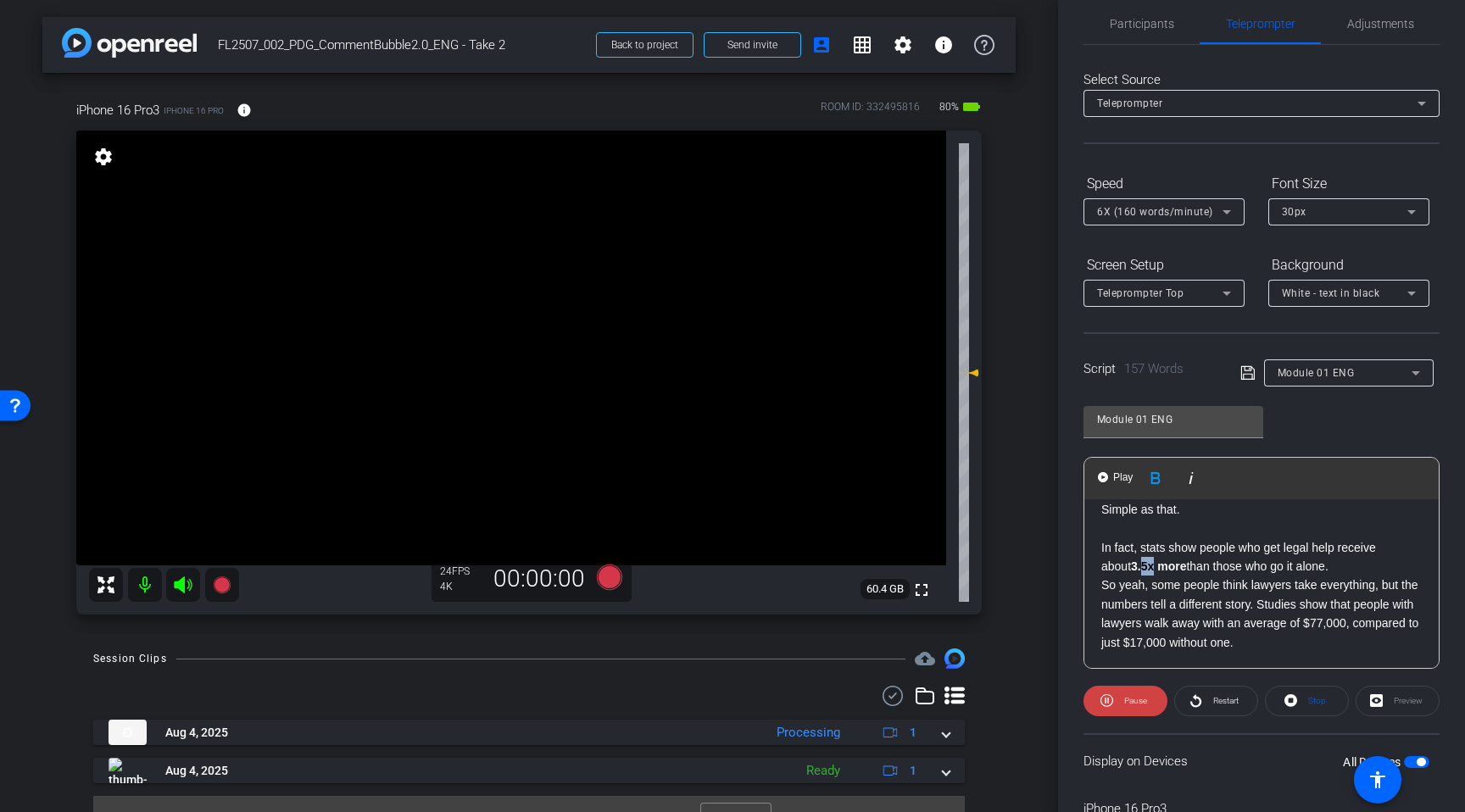 click on "3.5x more" 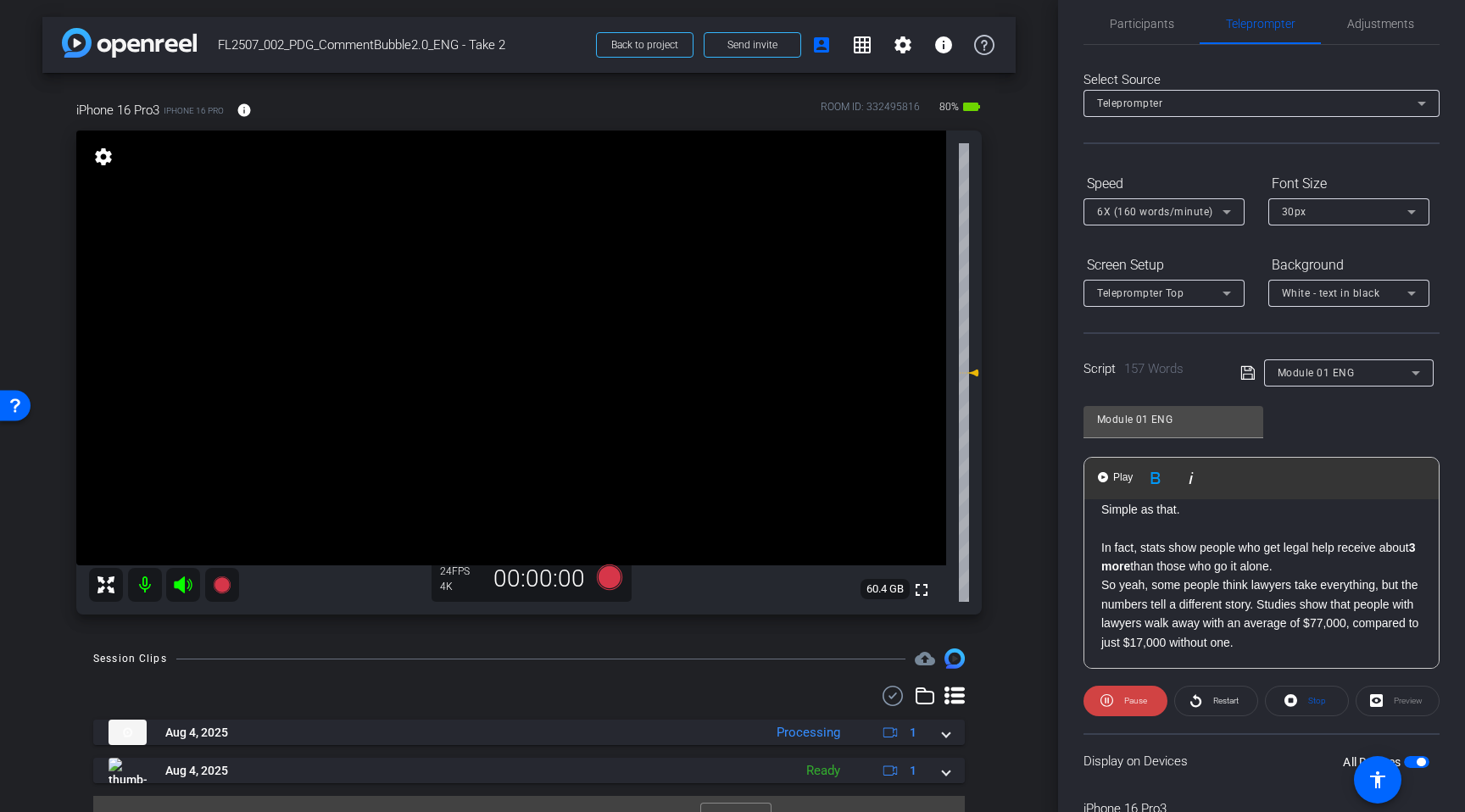 type 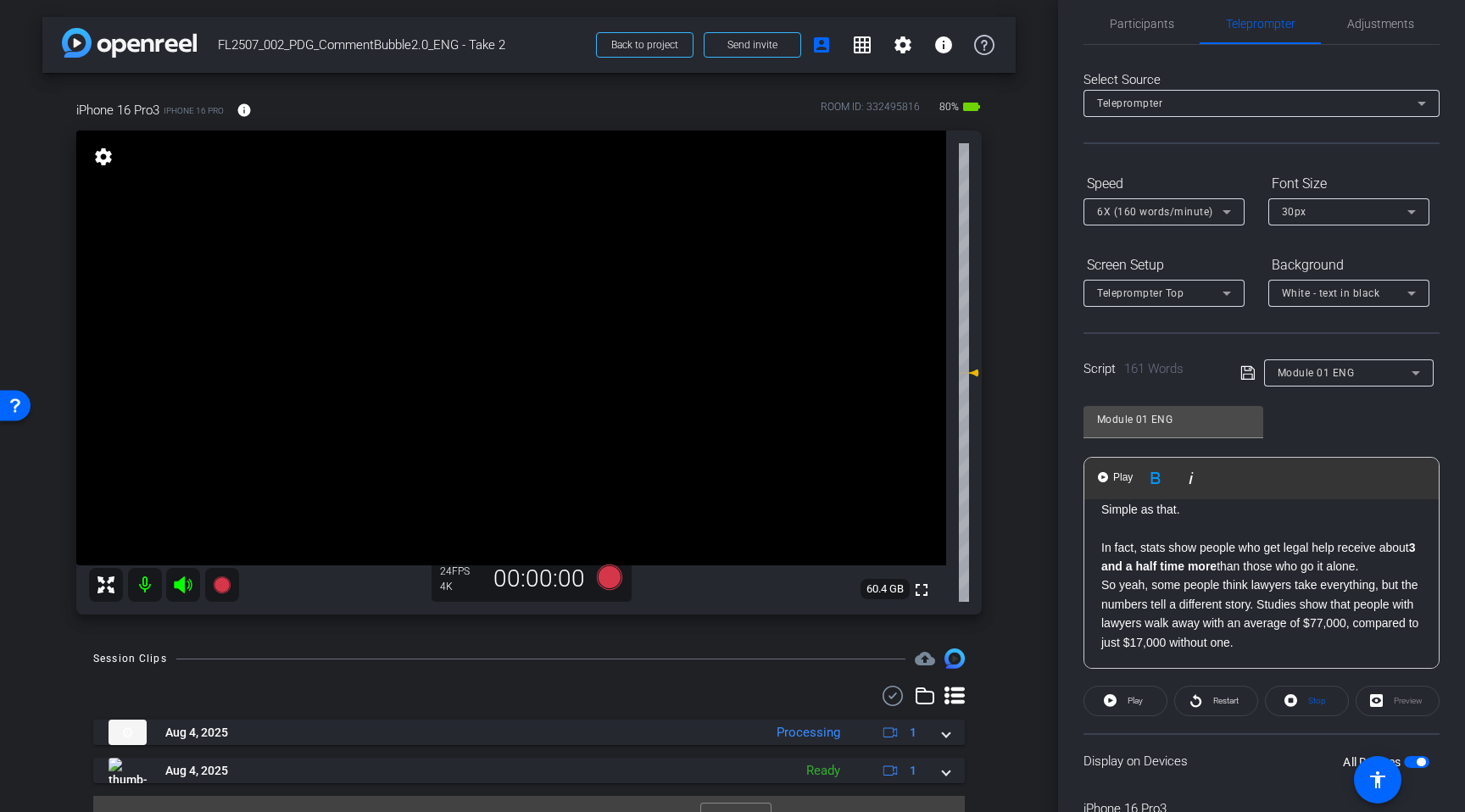 click on "In fact, stats show people who get legal help receive about  3 and a half time more  than those who go it alone." 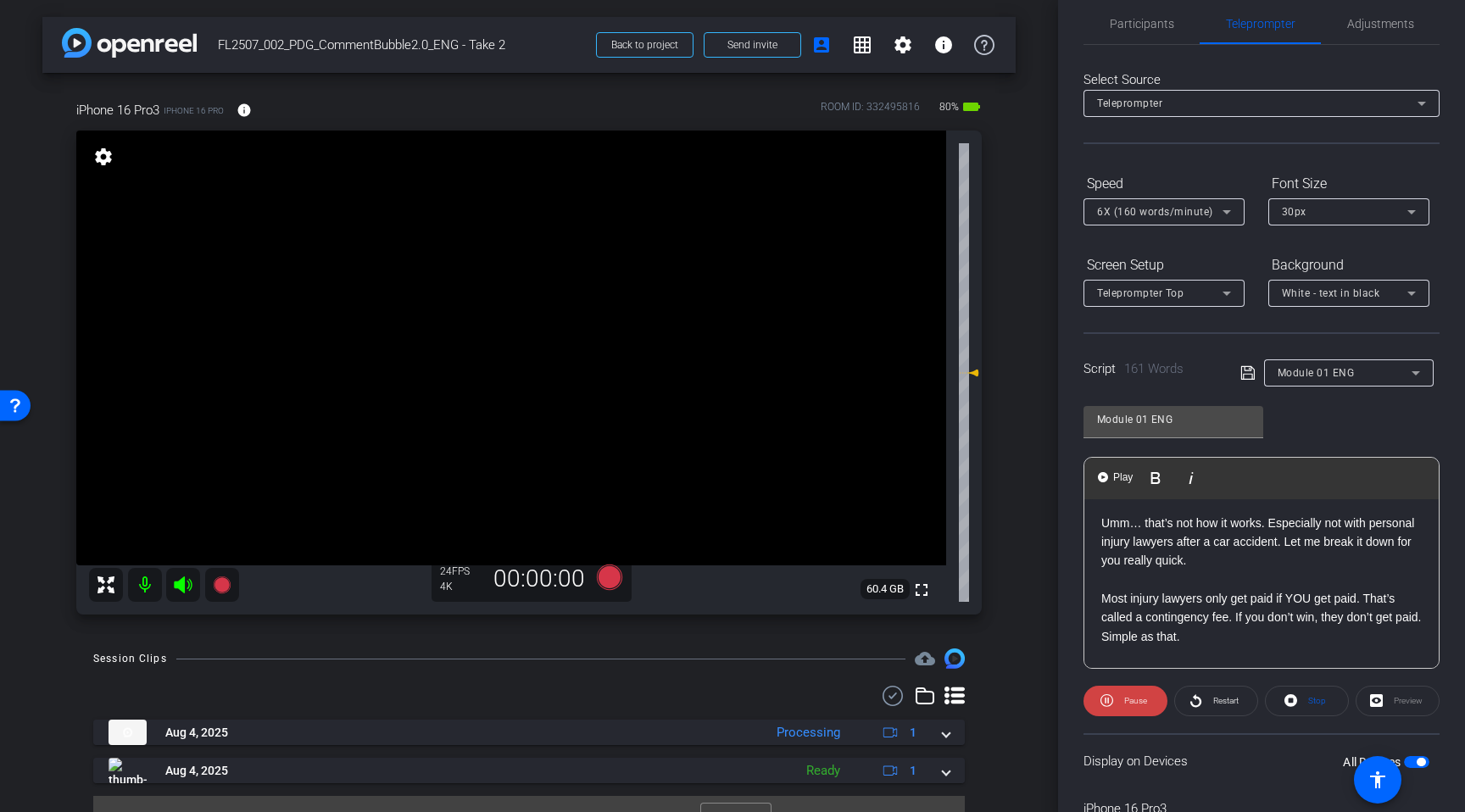 scroll, scrollTop: 0, scrollLeft: 0, axis: both 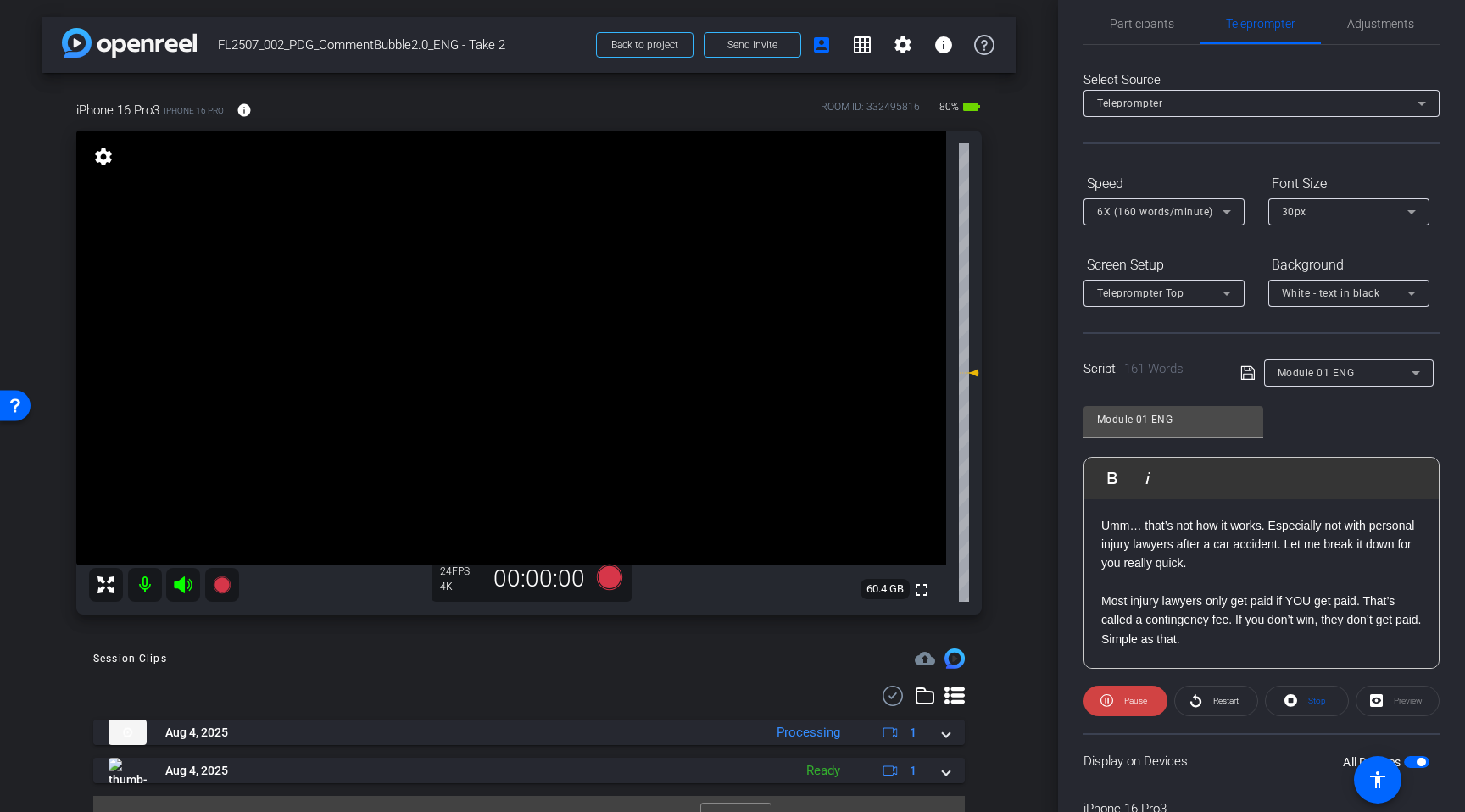 click on "Module 01 ENG               Play        Play from this location               Play Selected        Play and display the selected text only Bold Italic Umm… that’s not how it works. Especially not with personal injury lawyers after a car accident. Let me break it down for you really quick. Most injury lawyers only get paid if YOU get paid. That’s called a contingency fee. If you don’t win, they don’t get paid. Simple as that. In fact, stats show people who get legal help receive about  3 and a half time more  than those who go it alone. So yeah, some people think lawyers take everything, but the numbers tell a different story. Studies show that people with lawyers walk away with an average of $77,000, compared to just $17,000 without one. FindLegal makes it easy to connect with a personal injury attorney: fast, free, and with no upfront costs. Just answer a few questions and FindLegal will connect you with an attorney who can help you fight for the compensation you may be entitled to." 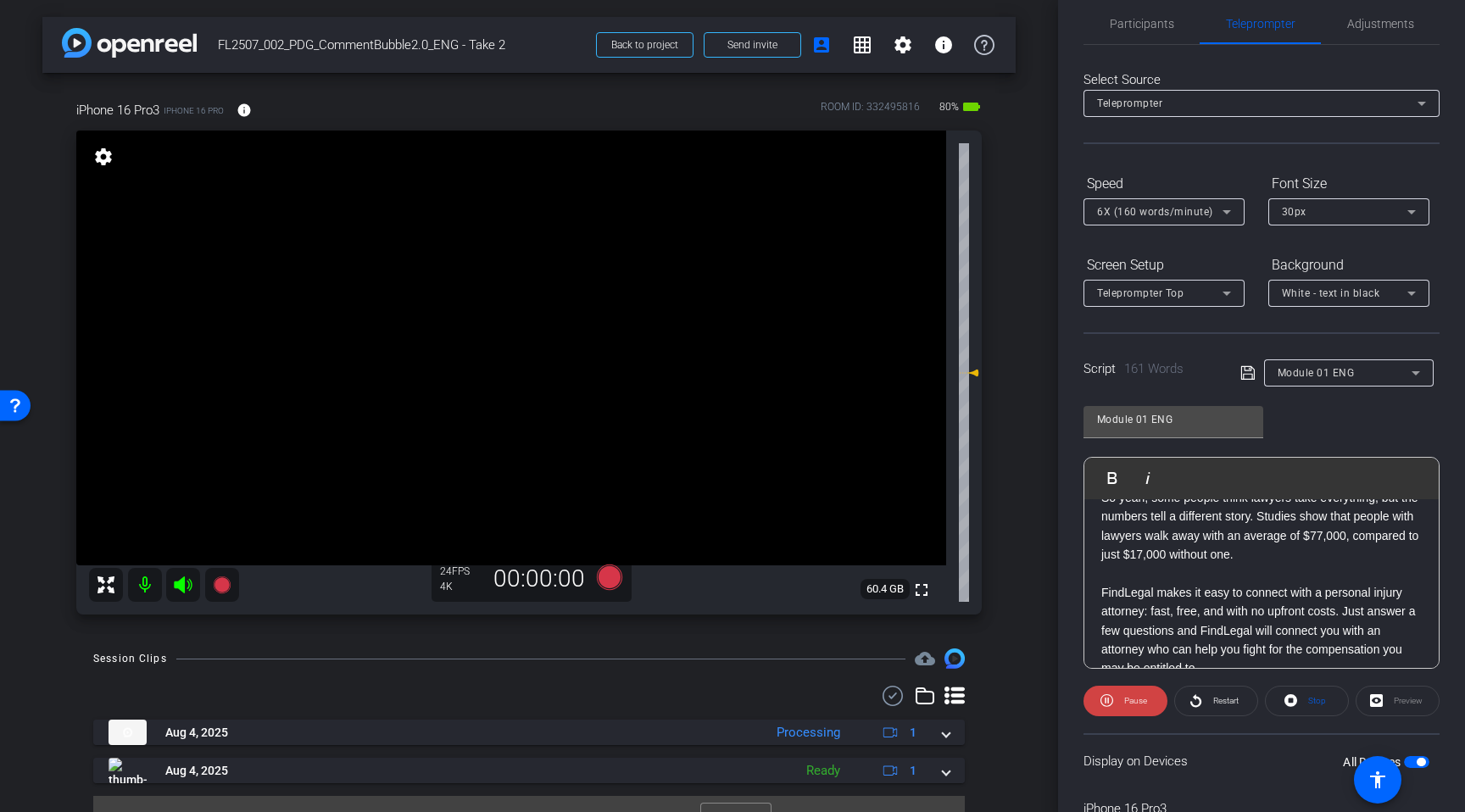 scroll, scrollTop: 236, scrollLeft: 0, axis: vertical 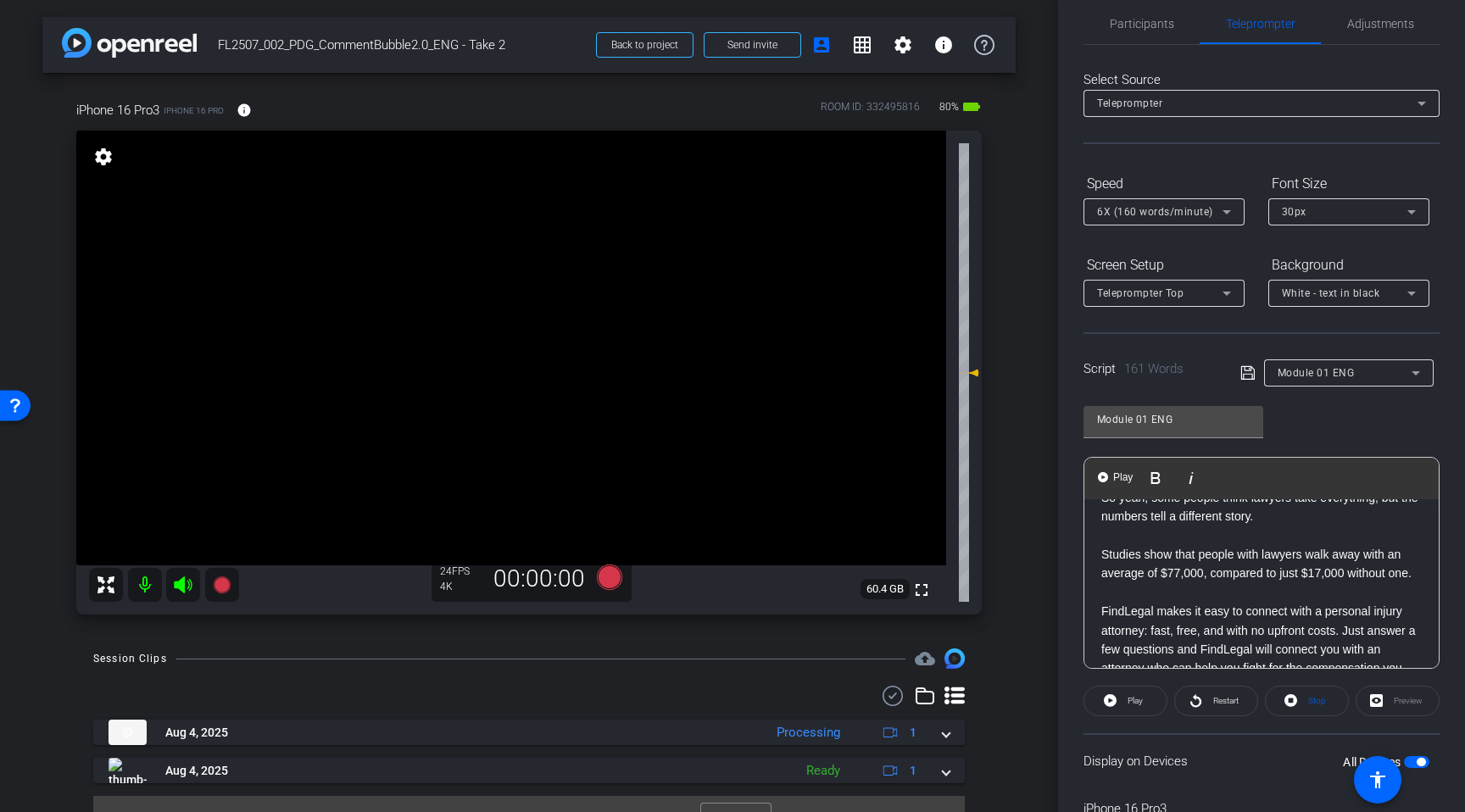 click on "So yeah, some people think lawyers take everything, but the numbers tell a different story." 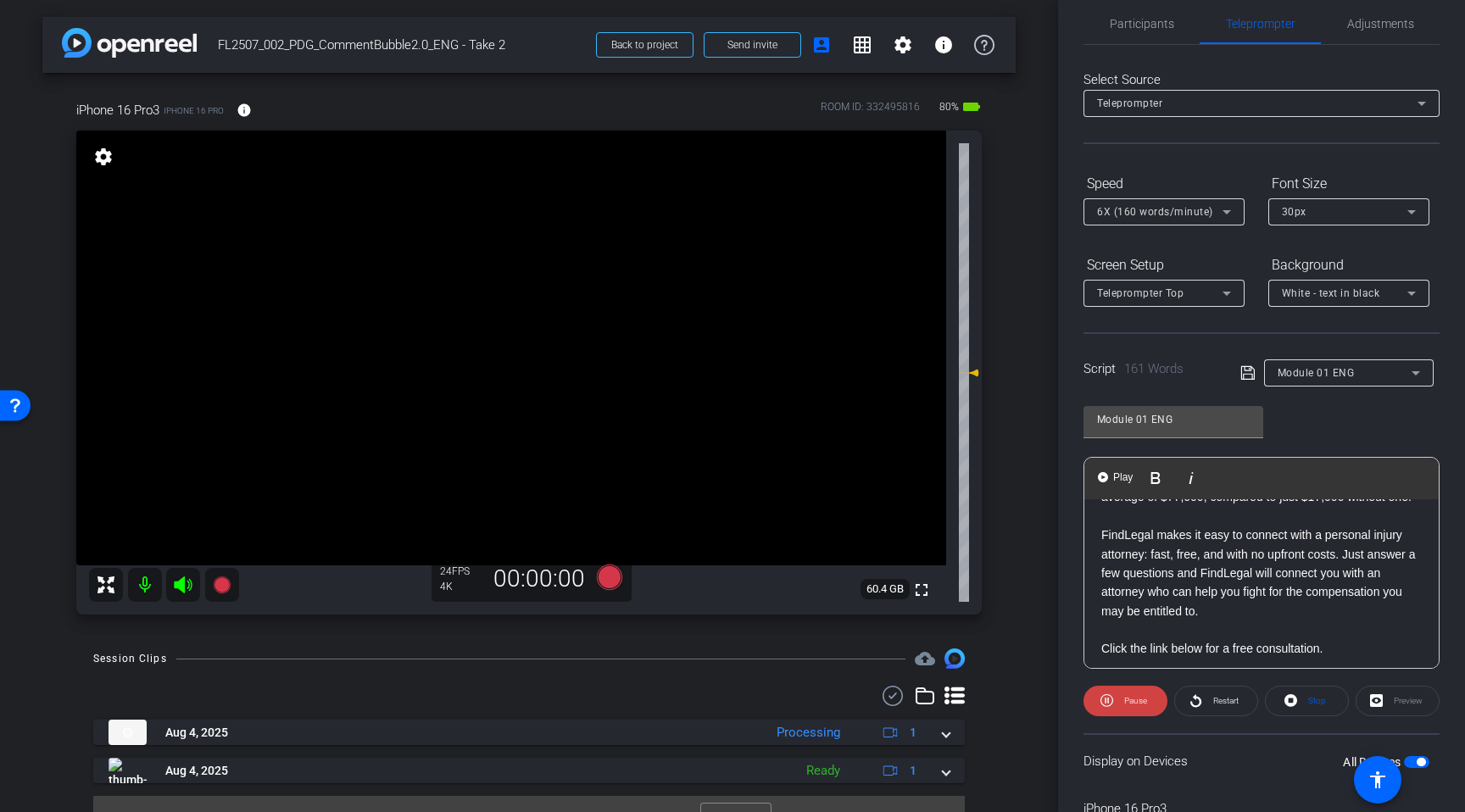 scroll, scrollTop: 319, scrollLeft: 0, axis: vertical 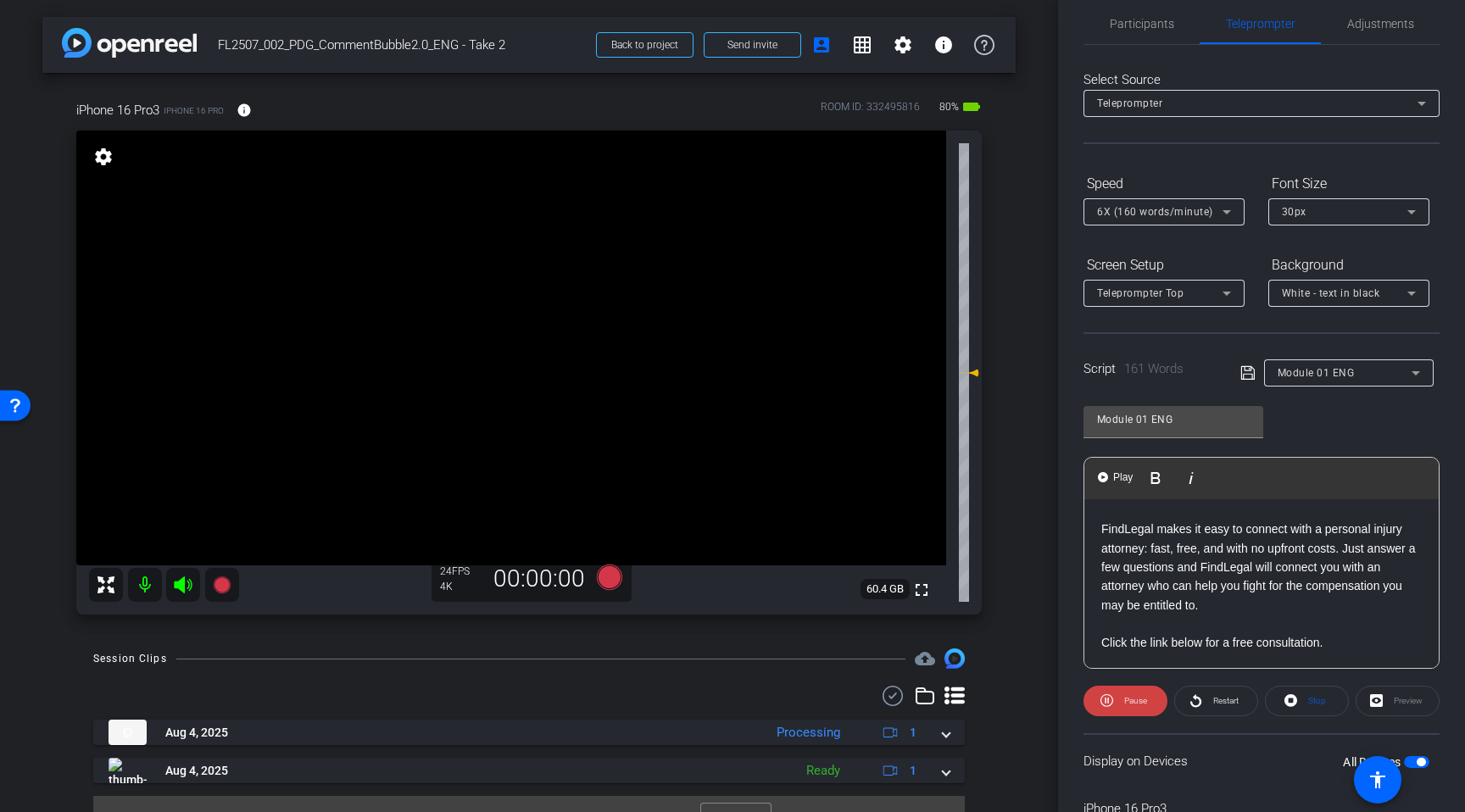 click on "FindLegal makes it easy to connect with a personal injury attorney: fast, free, and with no upfront costs. Just answer a few questions and FindLegal will connect you with an attorney who can help you fight for the compensation you may be entitled to." 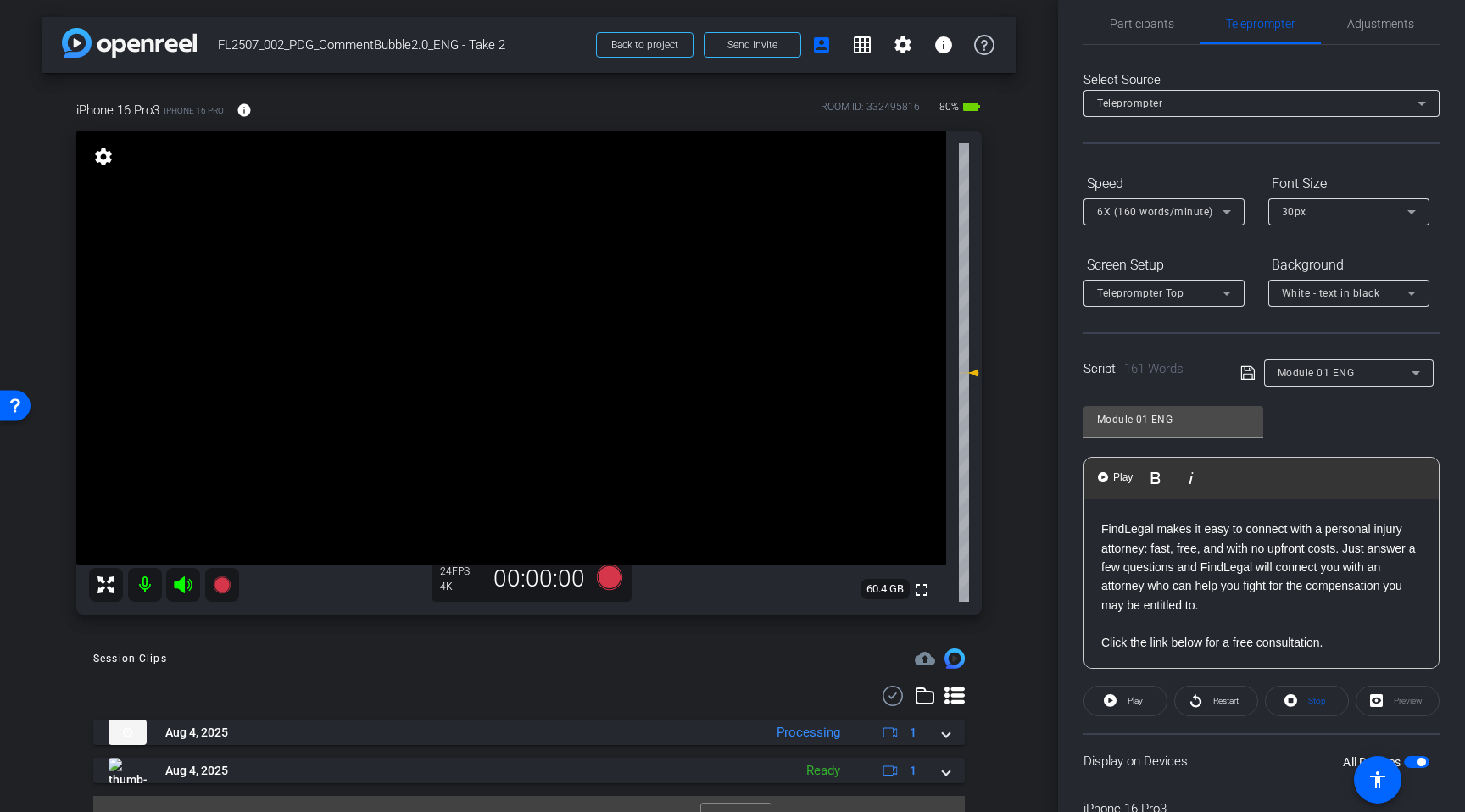 click on "FindLegal makes it easy to connect with a personal injury attorney: fast, free, and with no upfront costs. Just answer a few questions and FindLegal will connect you with an attorney who can help you fight for the compensation you may be entitled to." 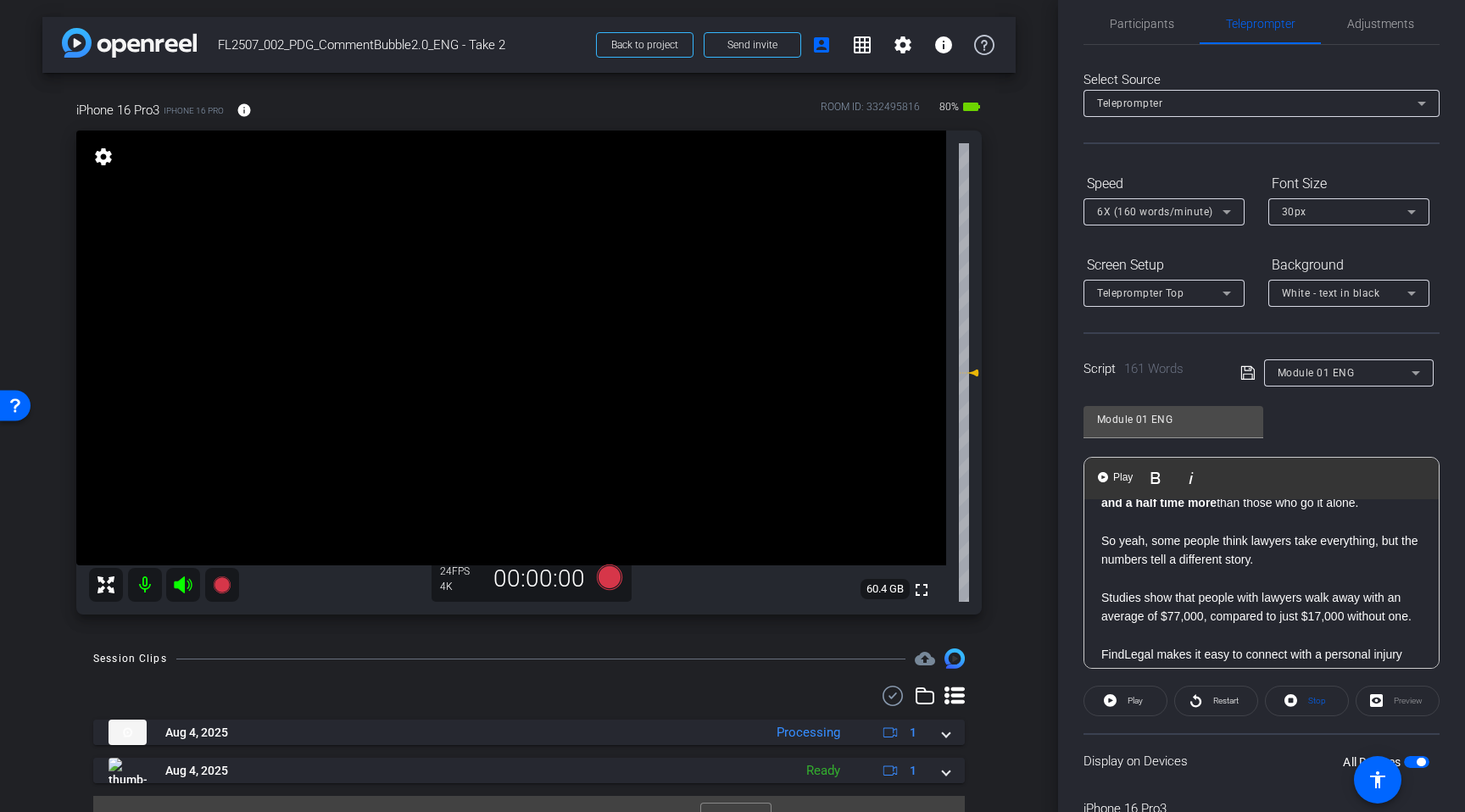 scroll, scrollTop: 0, scrollLeft: 0, axis: both 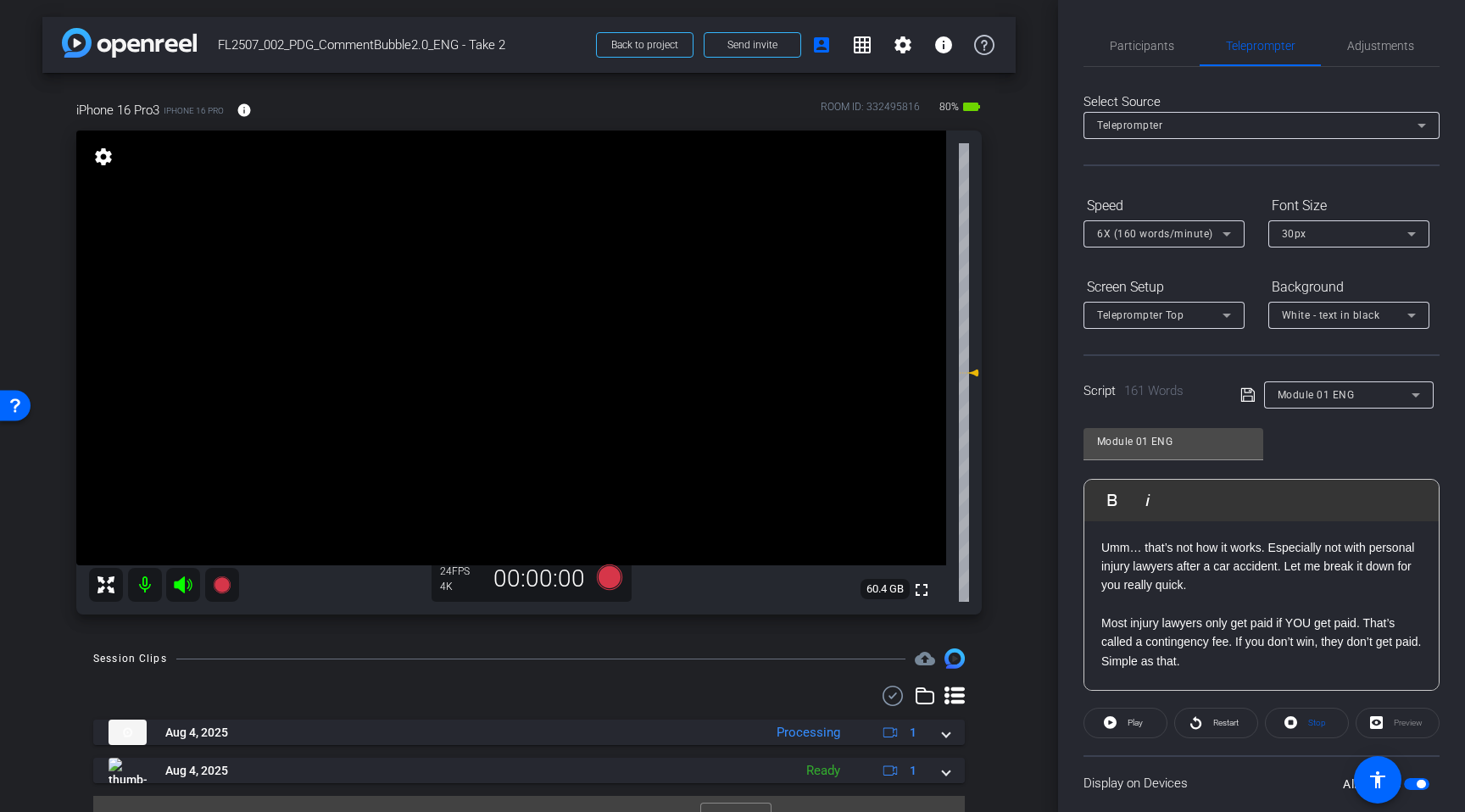 click on "Module 01 ENG               Play        Play from this location               Play Selected        Play and display the selected text only Bold Italic Umm… that’s not how it works. Especially not with personal injury lawyers after a car accident. Let me break it down for you really quick. Most injury lawyers only get paid if YOU get paid. That’s called a contingency fee. If you don’t win, they don’t get paid. Simple as that. In fact, stats show people who get legal help receive about  3 and a half time more  than those who go it alone. So yeah, some people think lawyers take everything, but the numbers tell a different story.  Studies show that people with lawyers walk away with an average of $77,000, compared to just $17,000 without one. FindLegal makes it easy to connect with a personal injury attorney: fast, free, and with no upfront costs.  Just answer a few questions and FindLegal will connect you with an attorney who can help you fight for the compensation you may be entitled to." 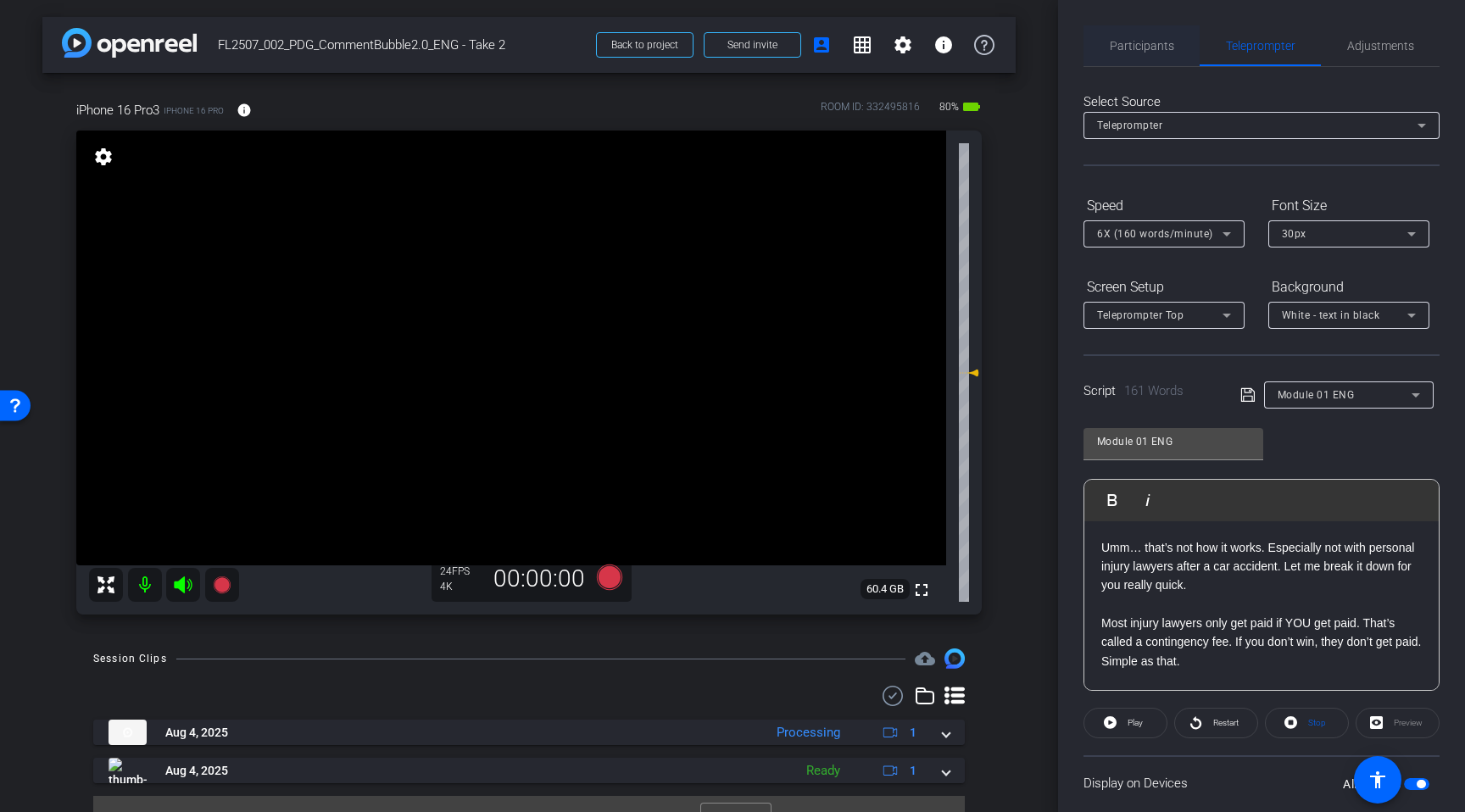 click on "Participants" at bounding box center (1142, 46) 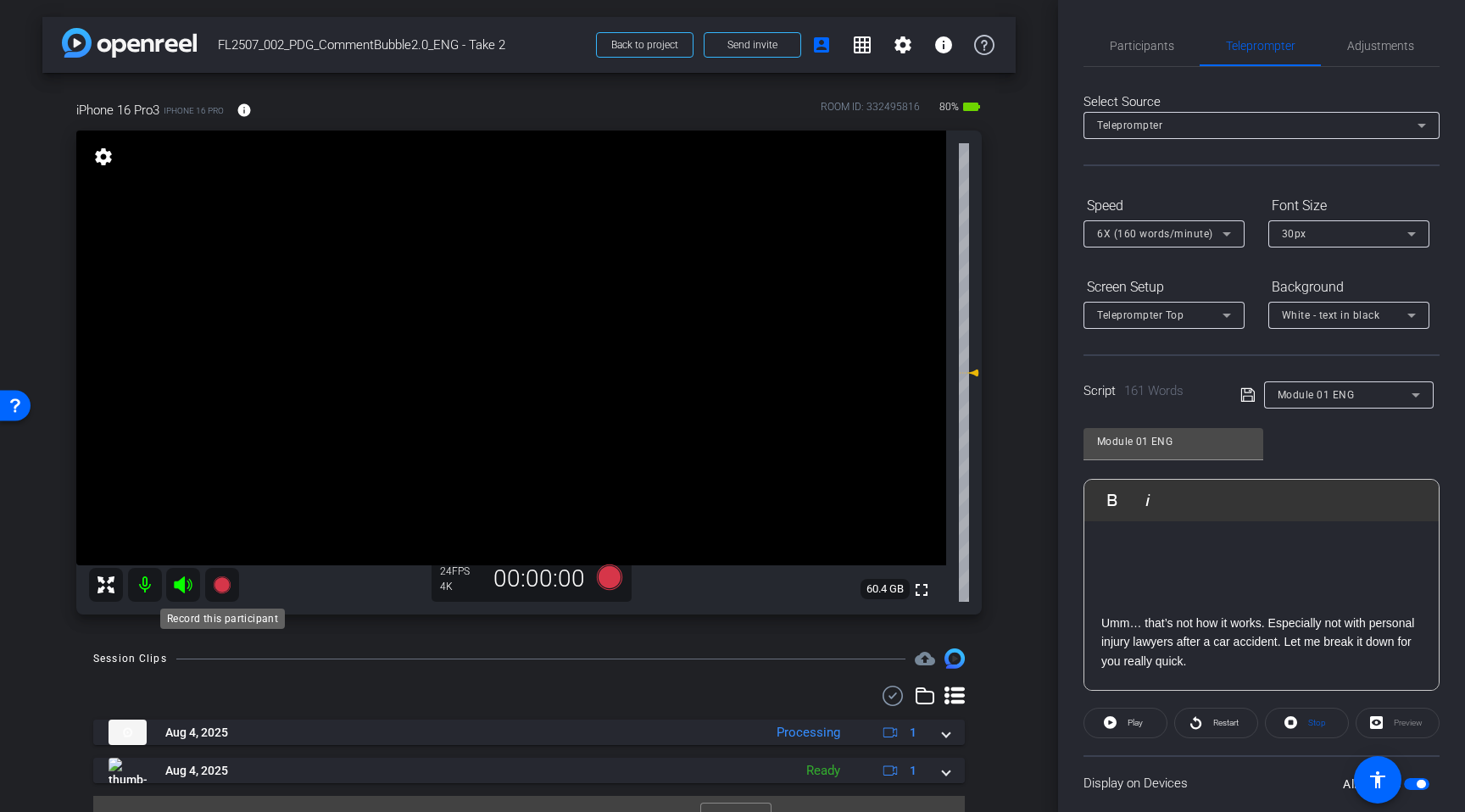 click 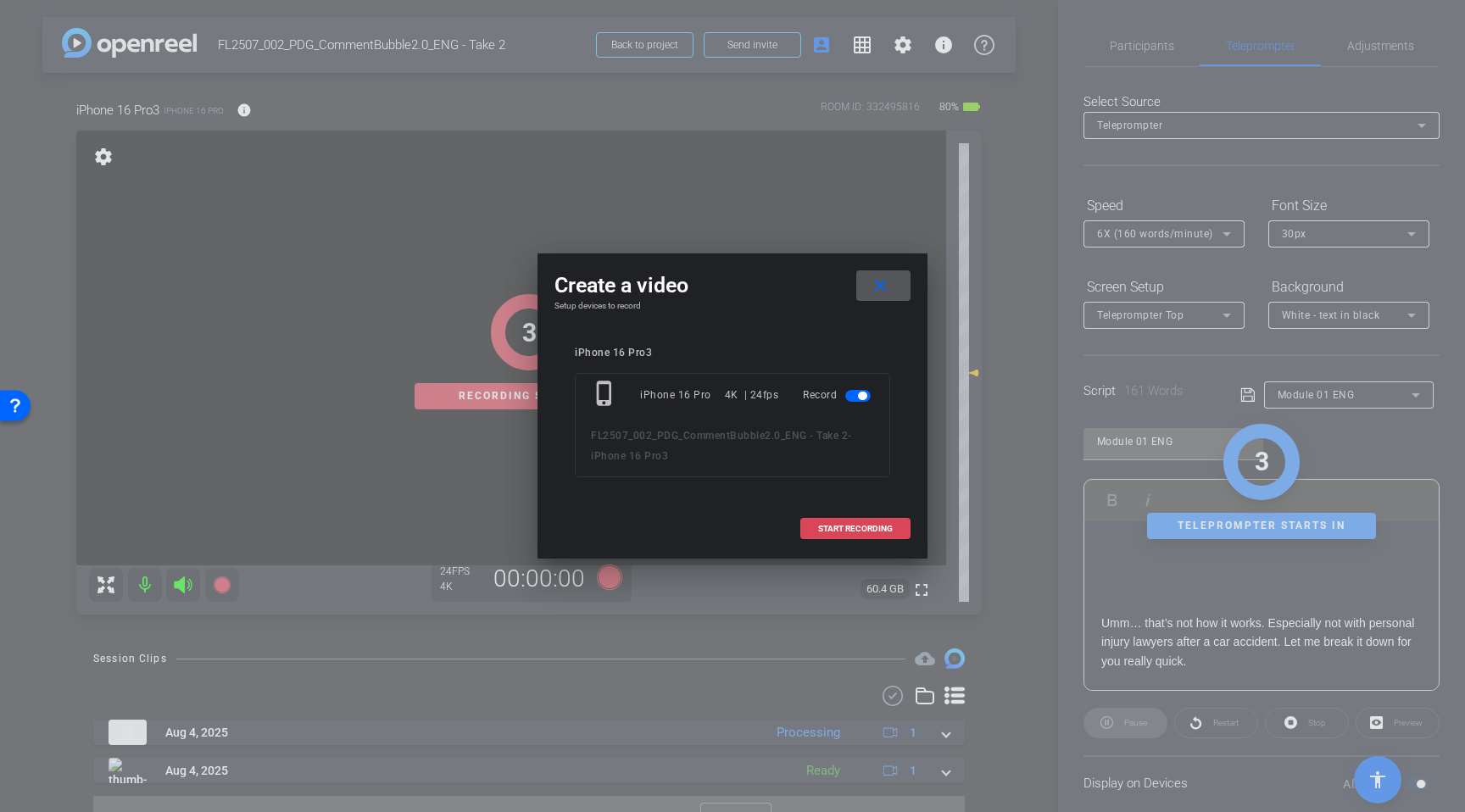click on "START RECORDING" at bounding box center (855, 529) 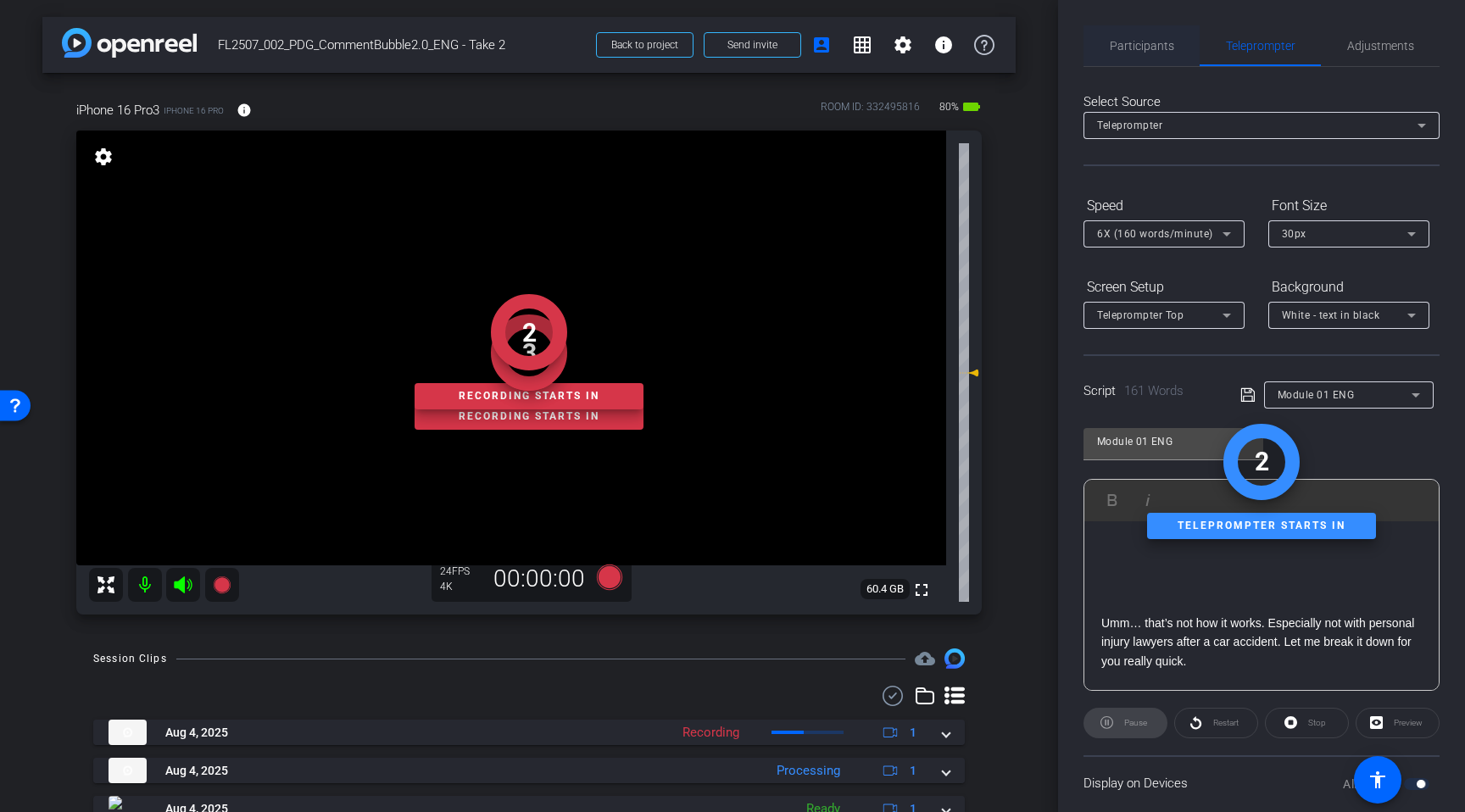 click on "Participants" at bounding box center (1142, 46) 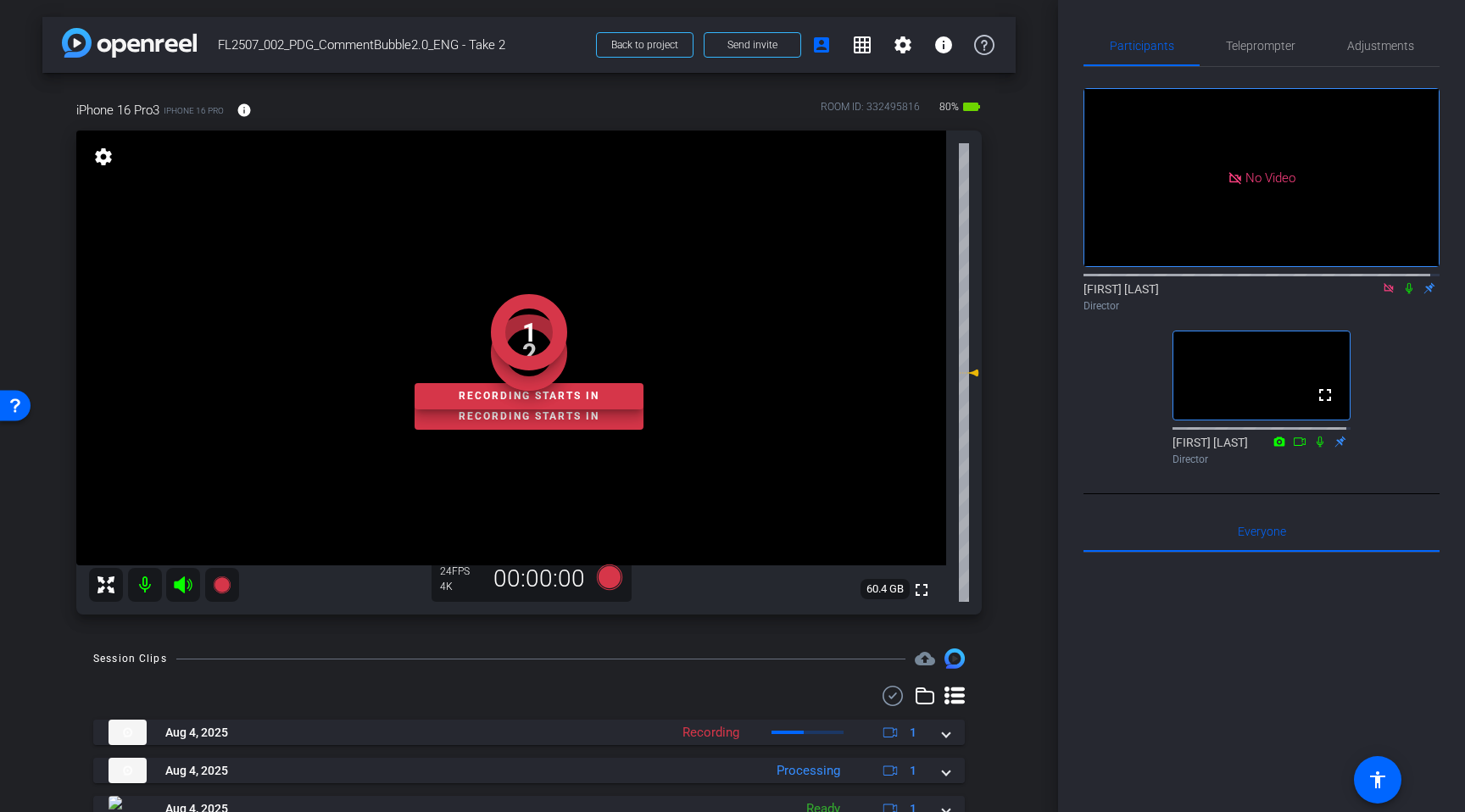 click 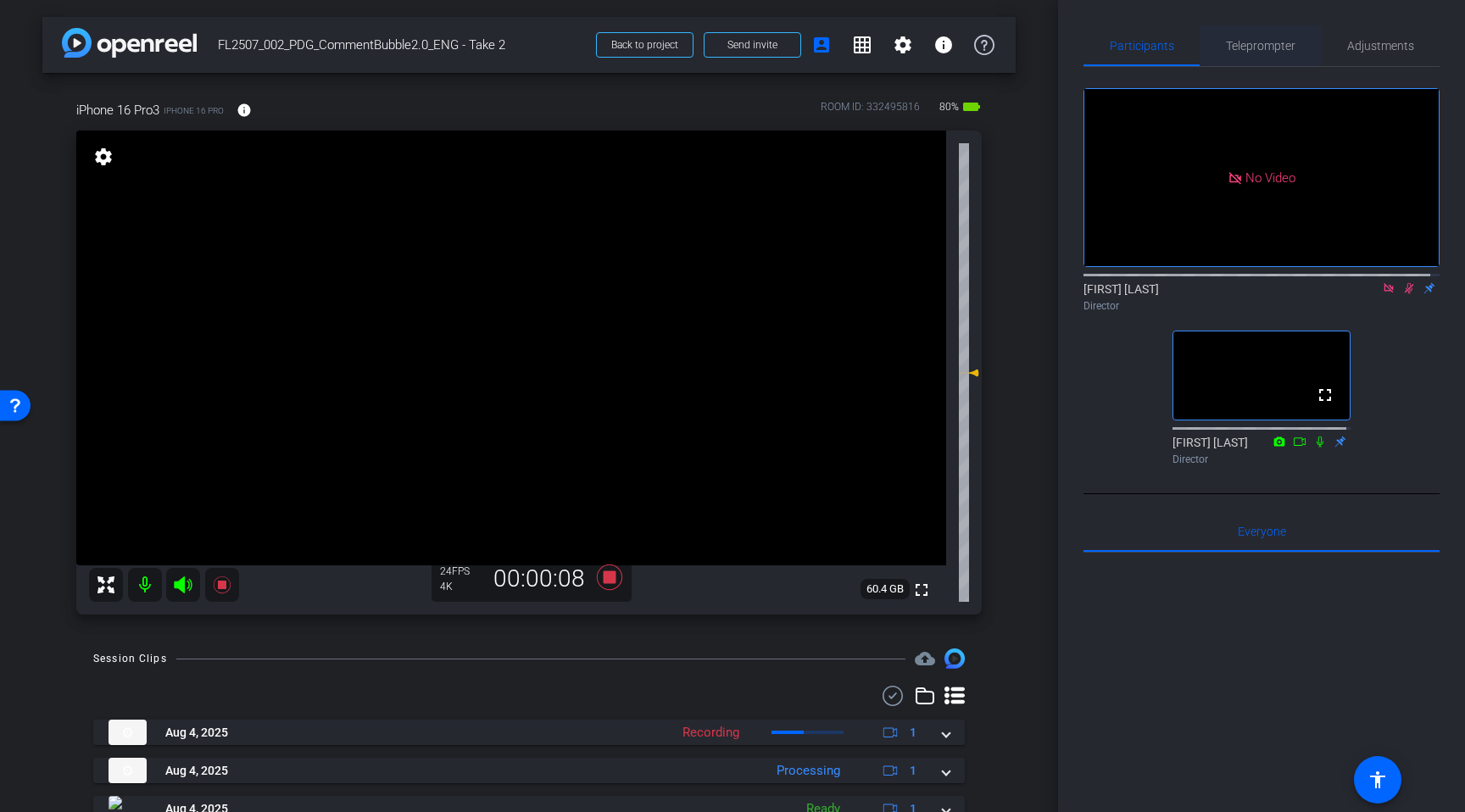 click on "Teleprompter" at bounding box center (1261, 46) 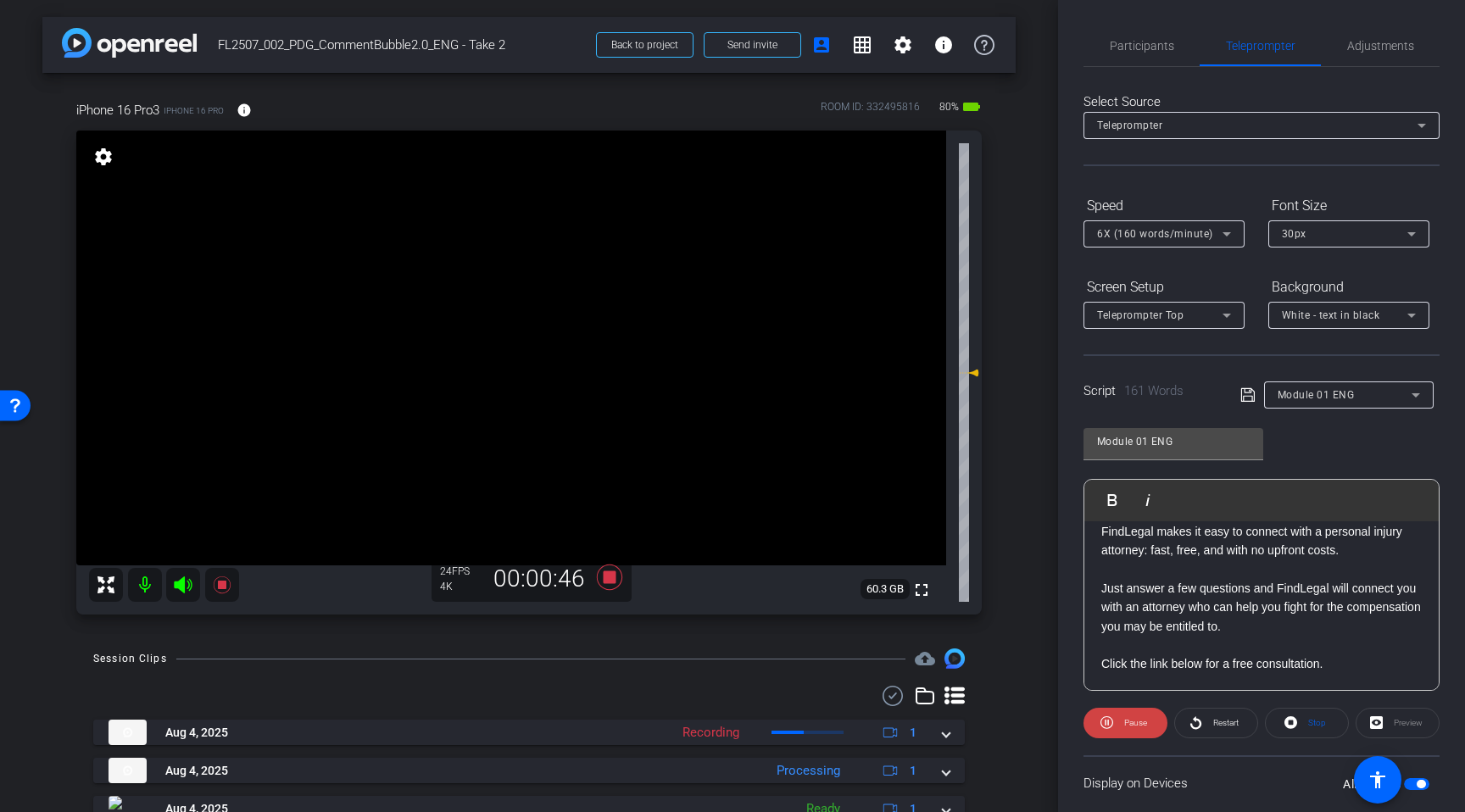 scroll, scrollTop: 453, scrollLeft: 0, axis: vertical 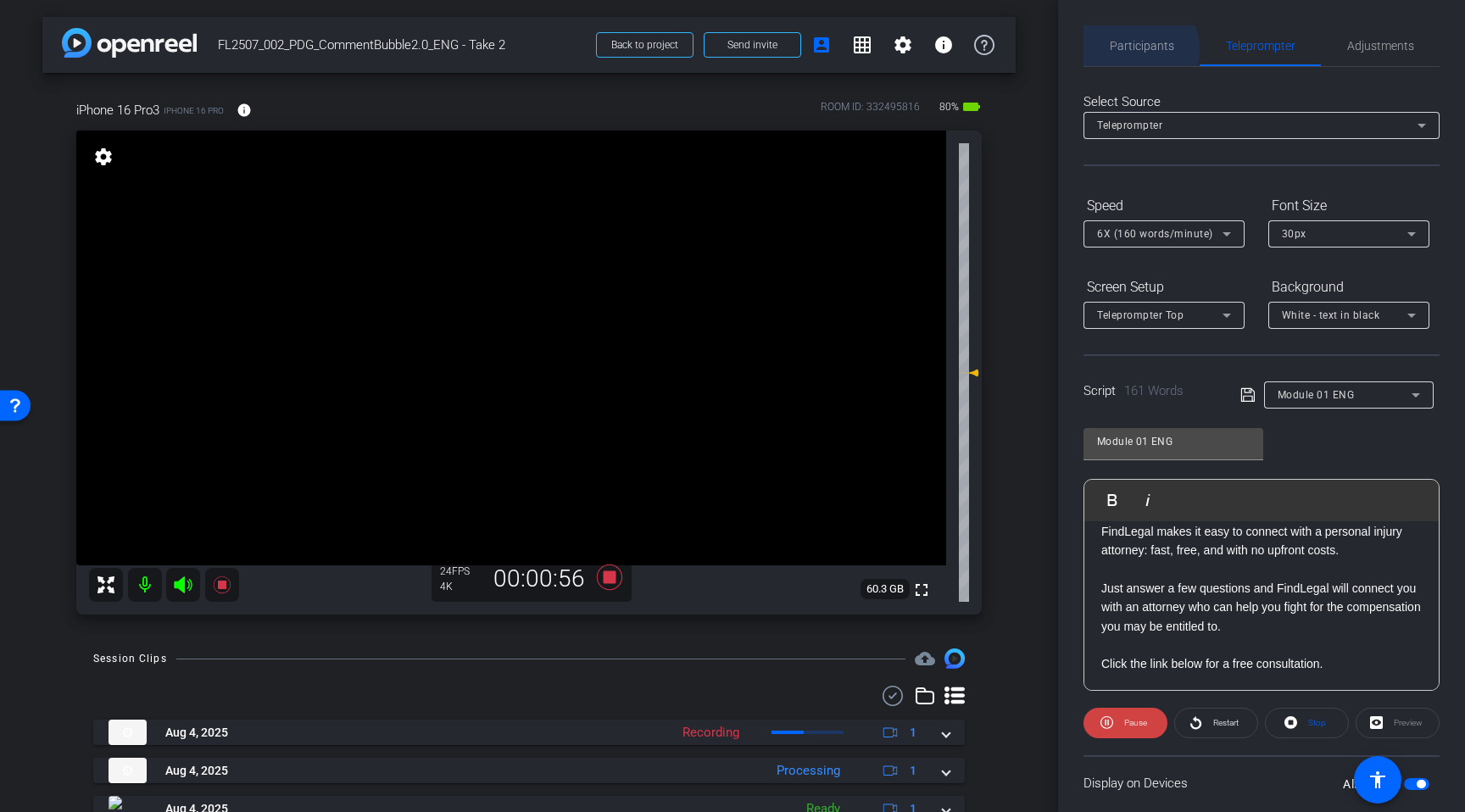 drag, startPoint x: 1133, startPoint y: 49, endPoint x: 1156, endPoint y: 70, distance: 31.144823 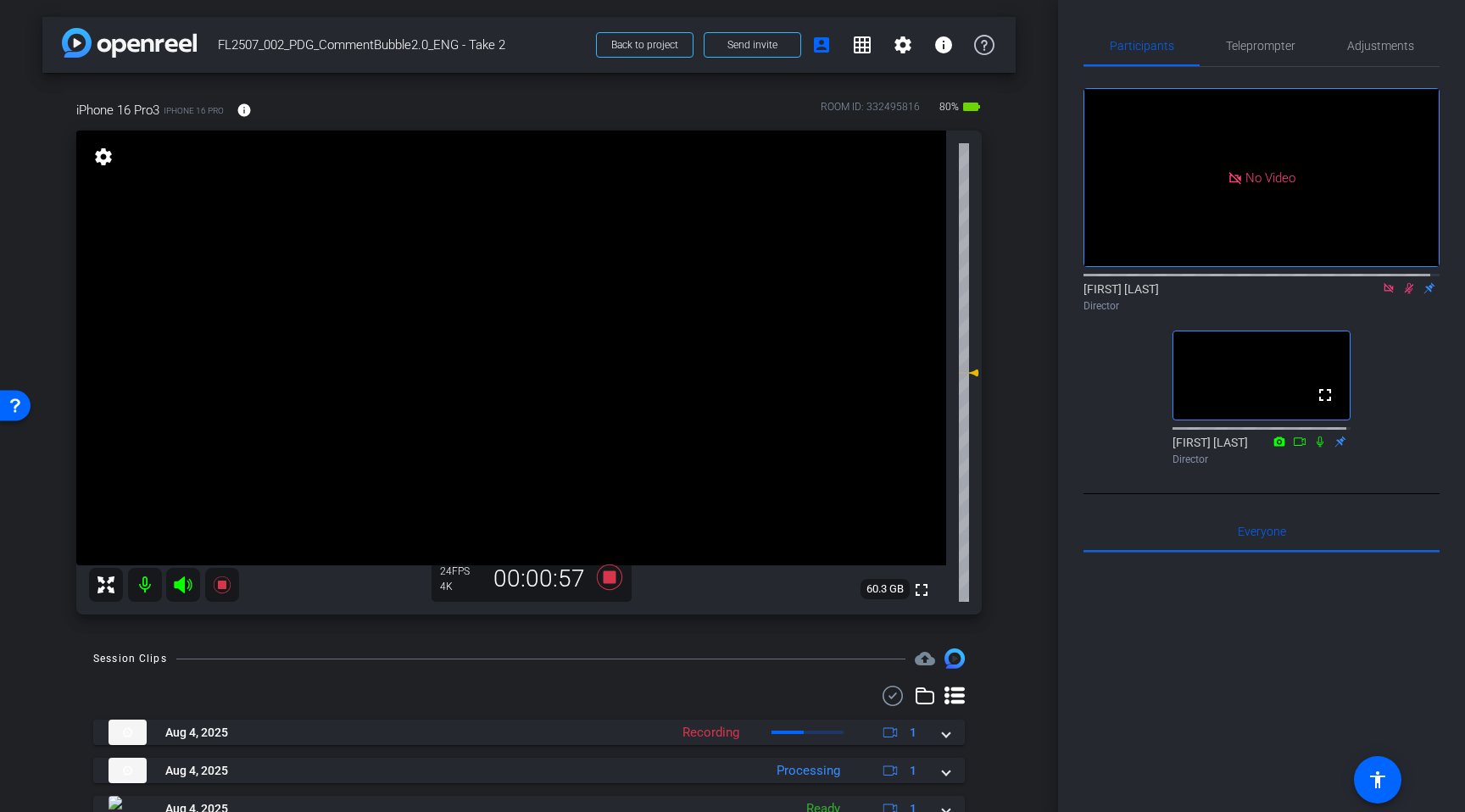 click 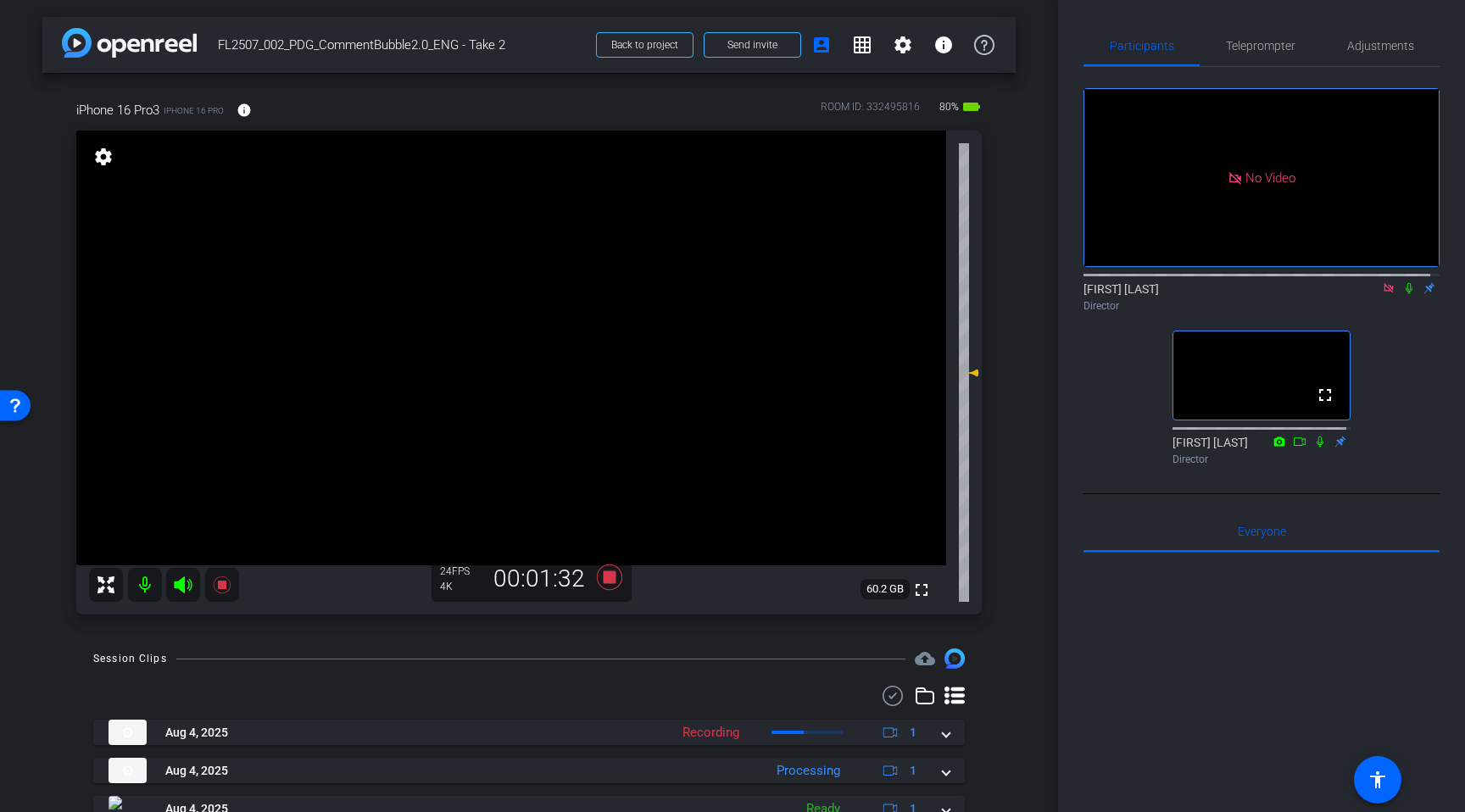 click 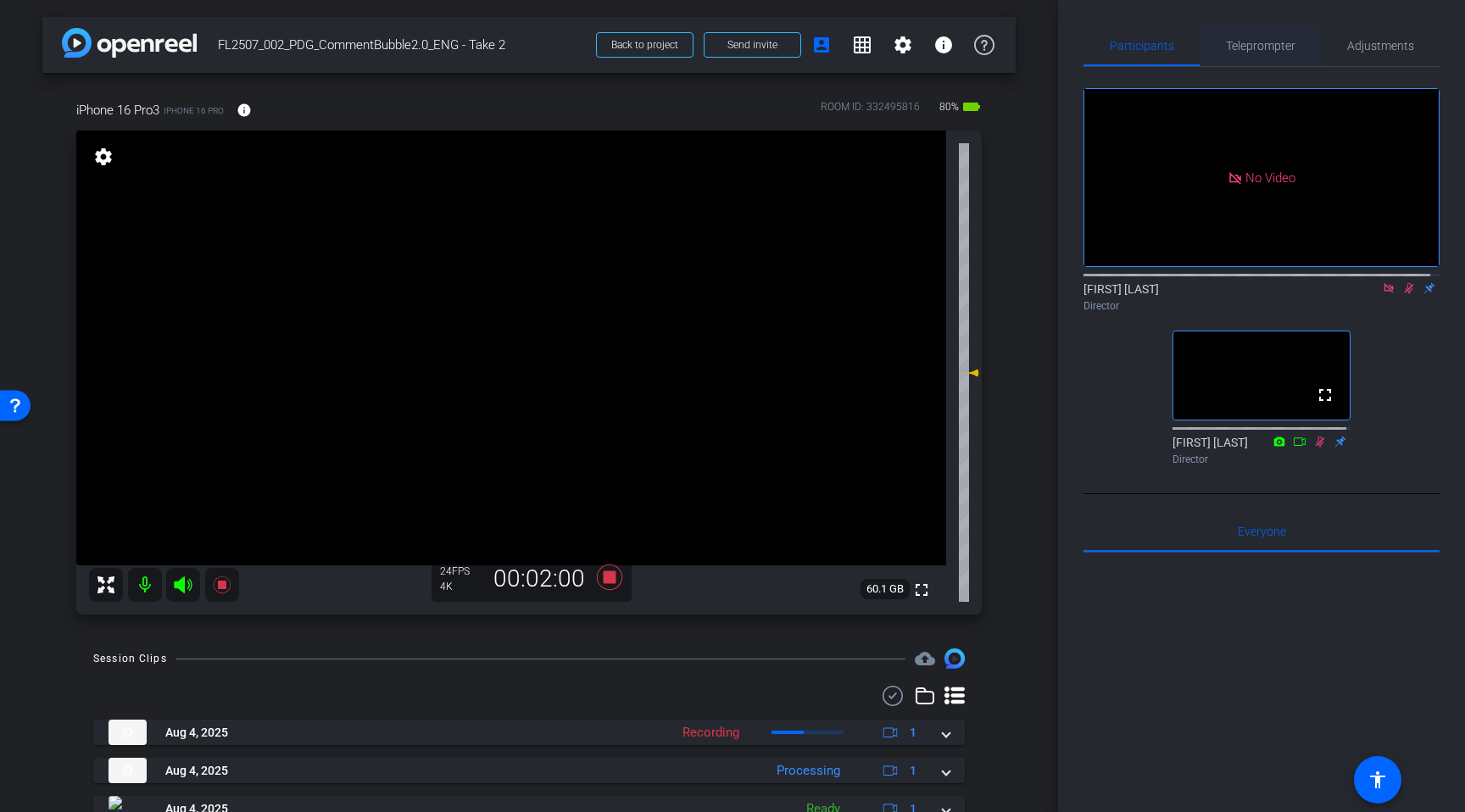 click on "Teleprompter" at bounding box center (1261, 46) 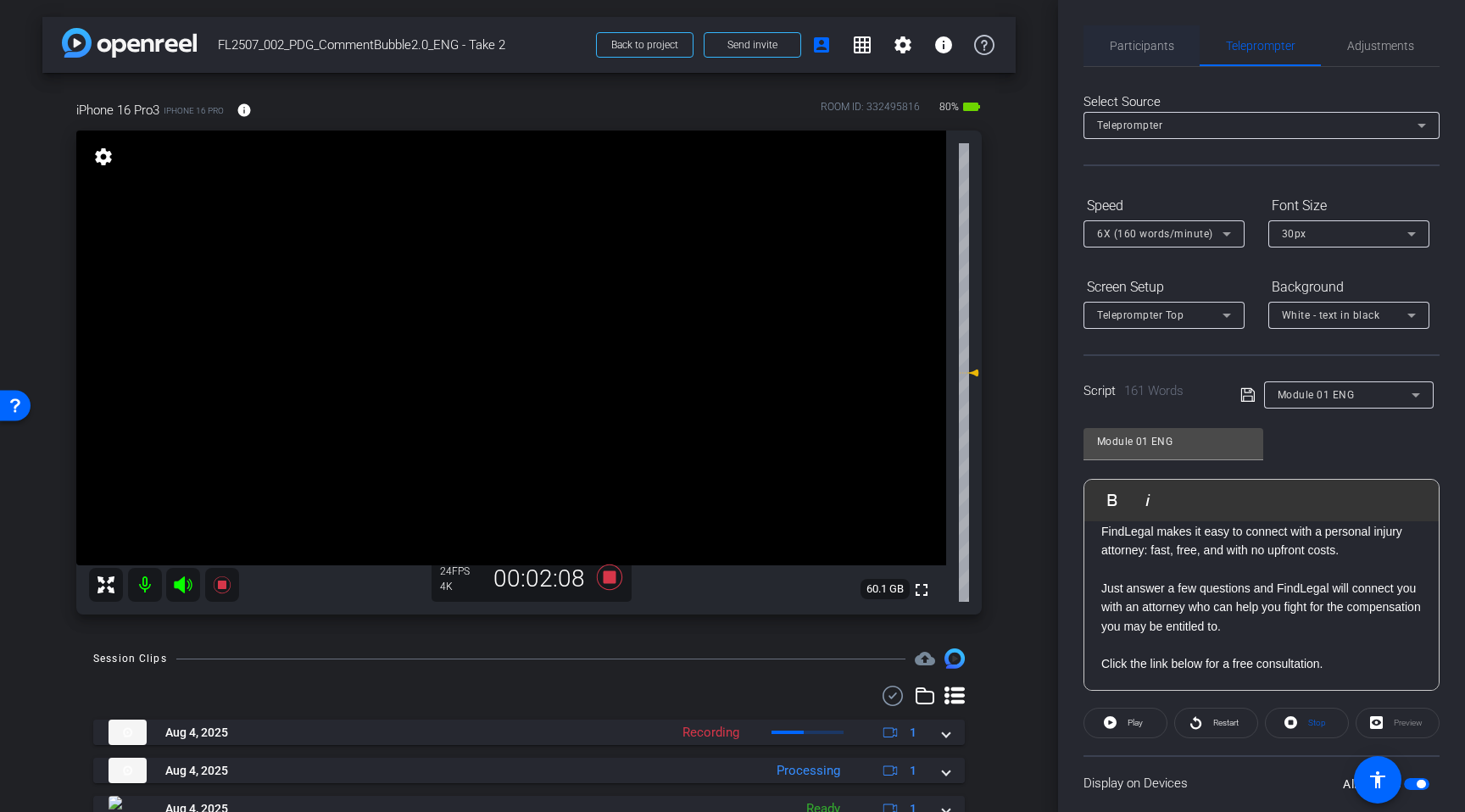 click on "Participants" at bounding box center [1142, 46] 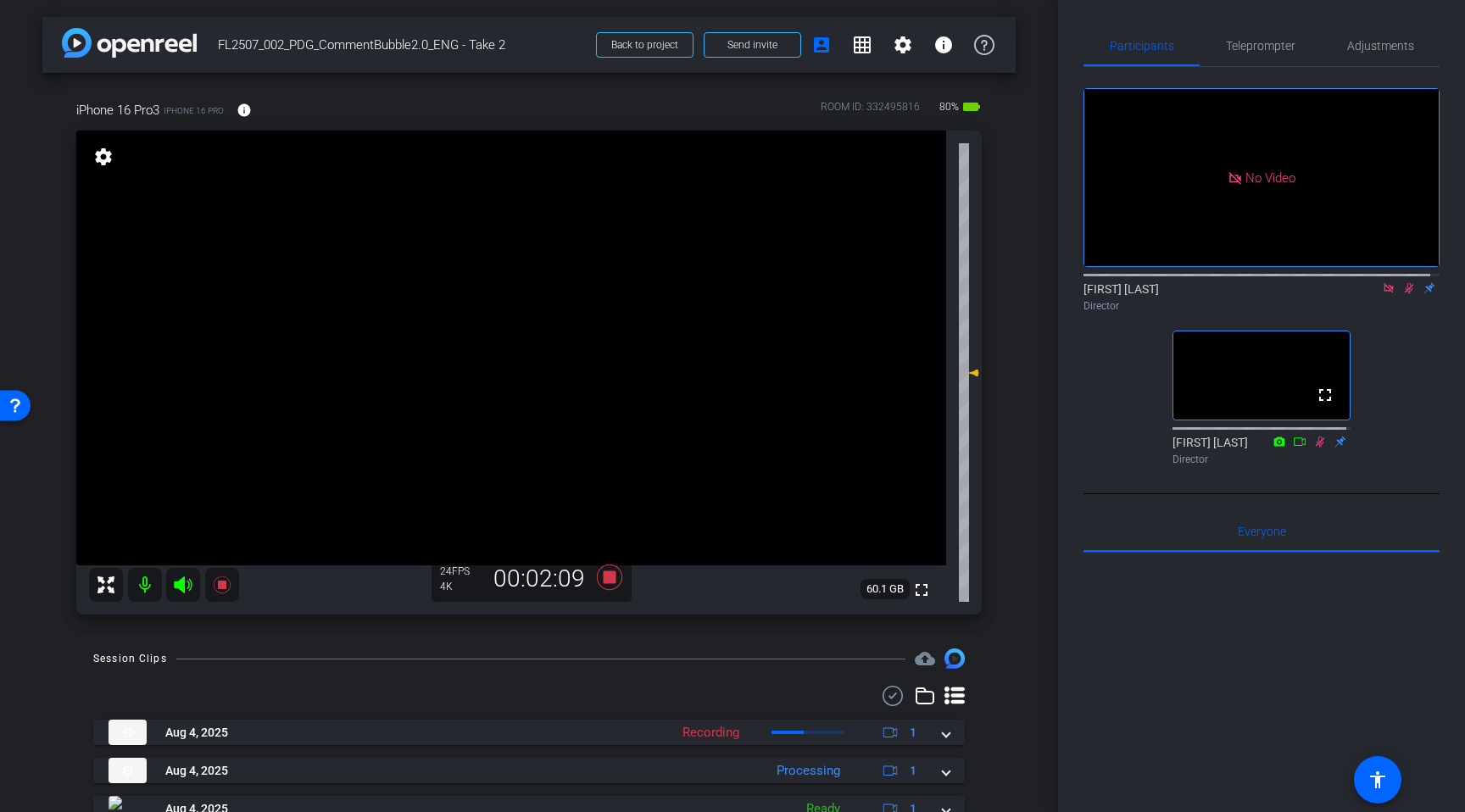 click 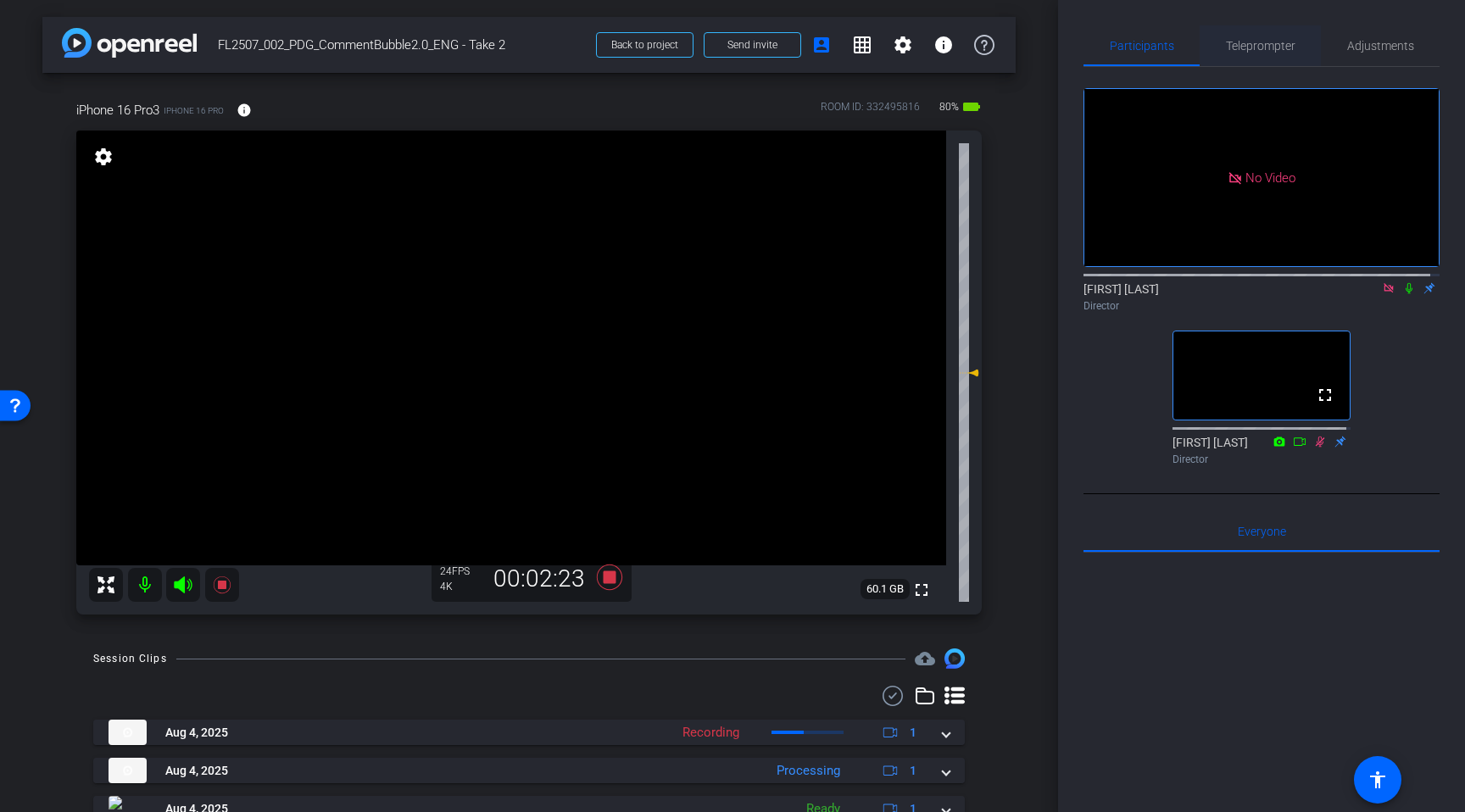click on "Teleprompter" at bounding box center (1261, 46) 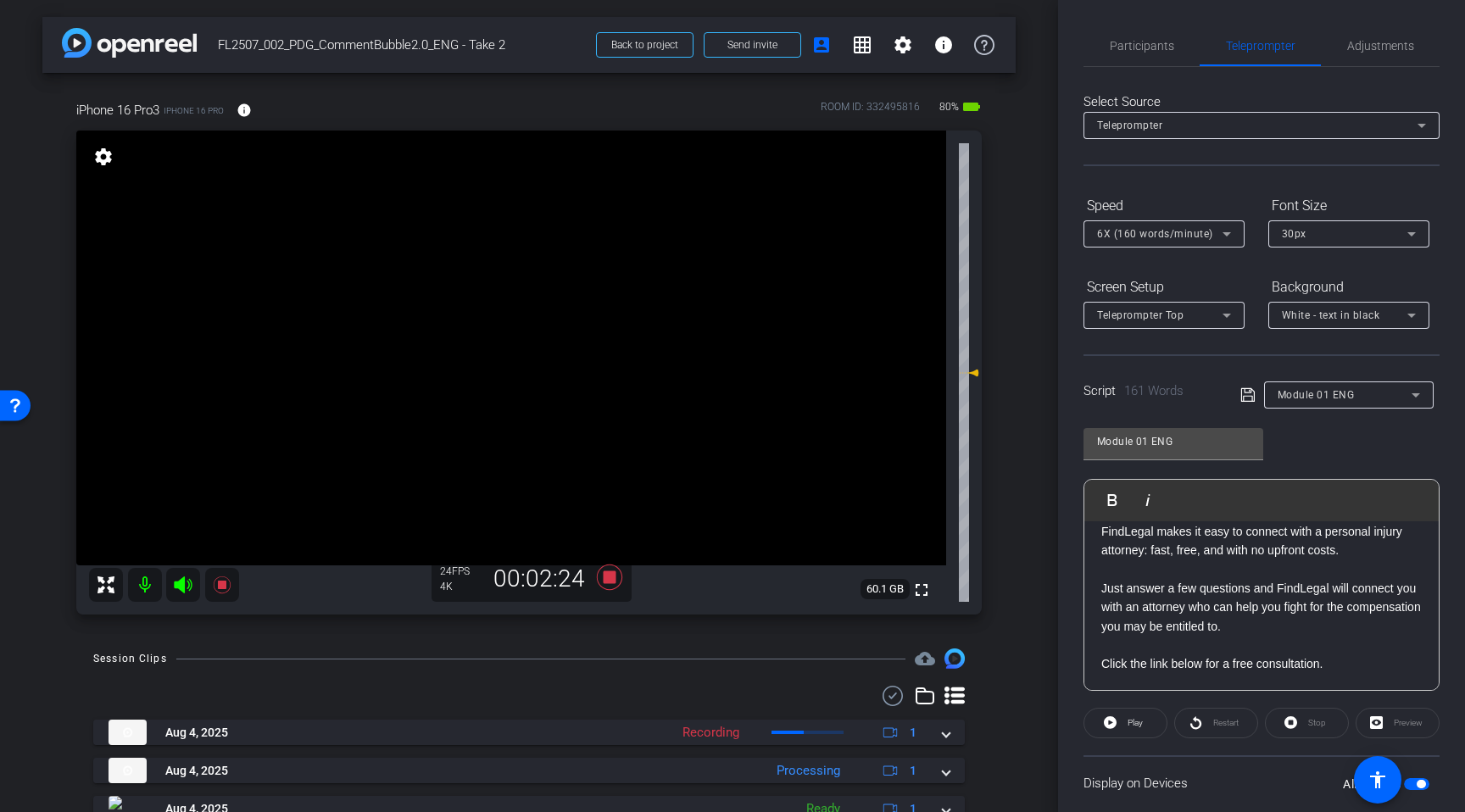 scroll, scrollTop: 3, scrollLeft: 0, axis: vertical 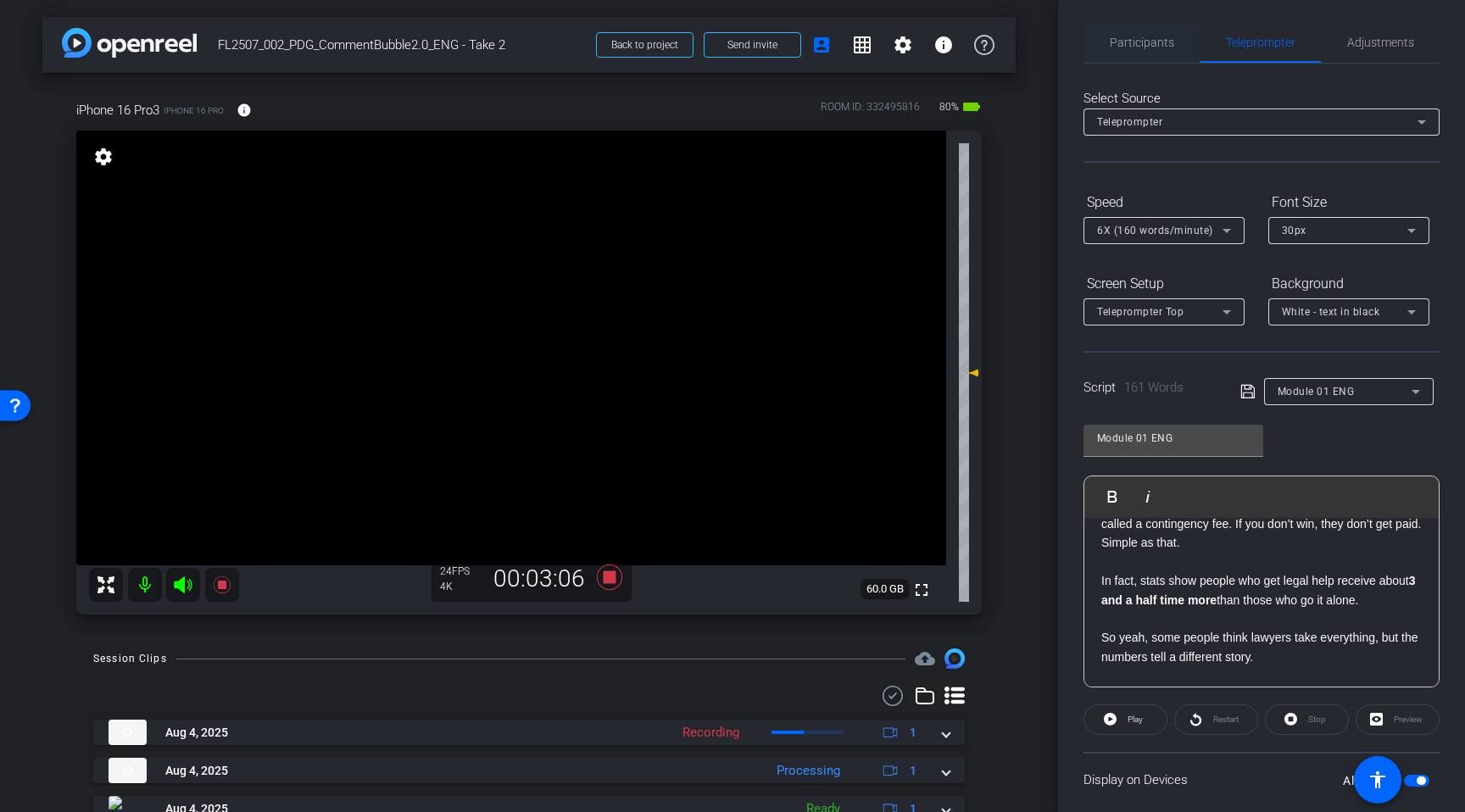click on "Participants" at bounding box center (1142, 42) 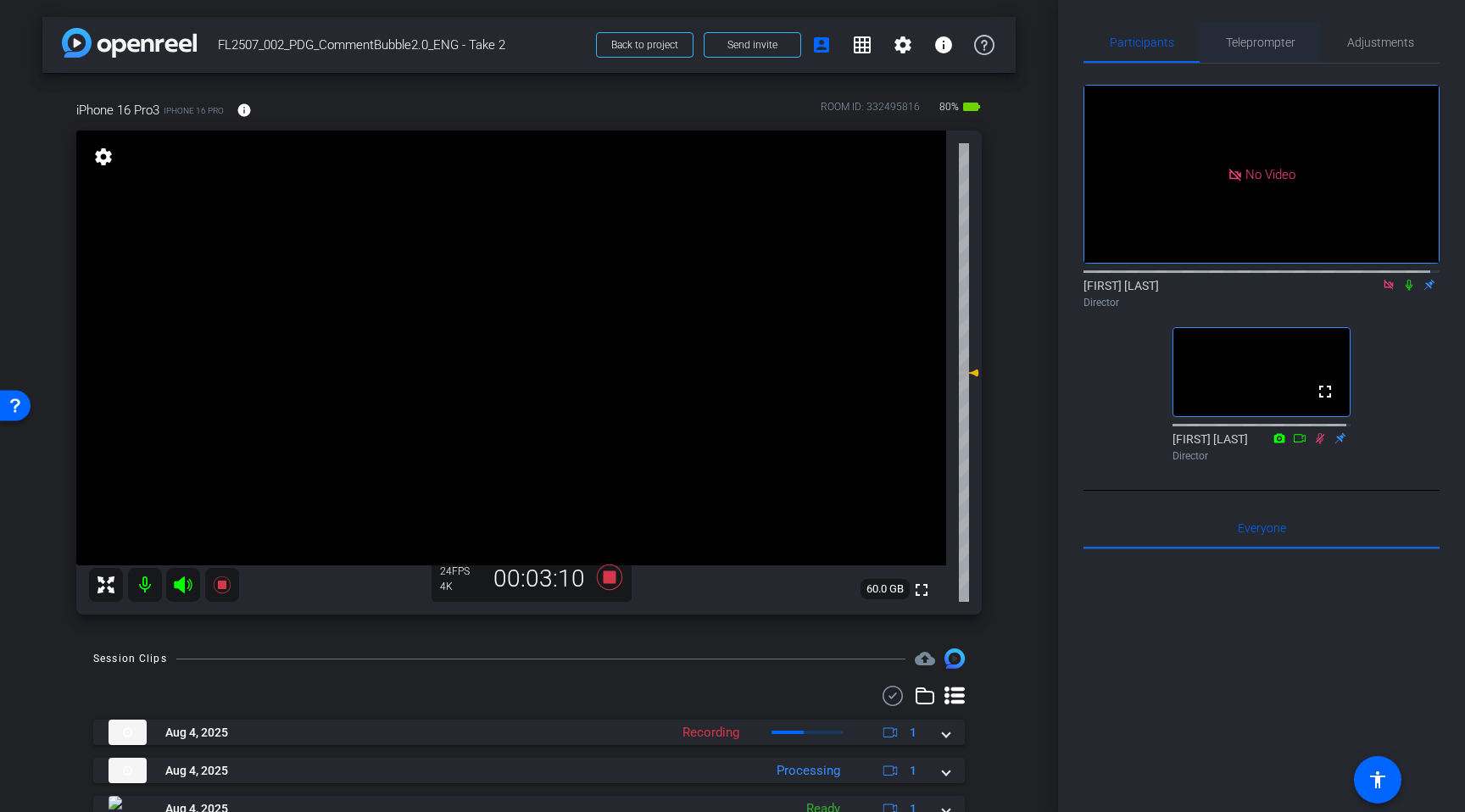 click on "Teleprompter" at bounding box center [1261, 42] 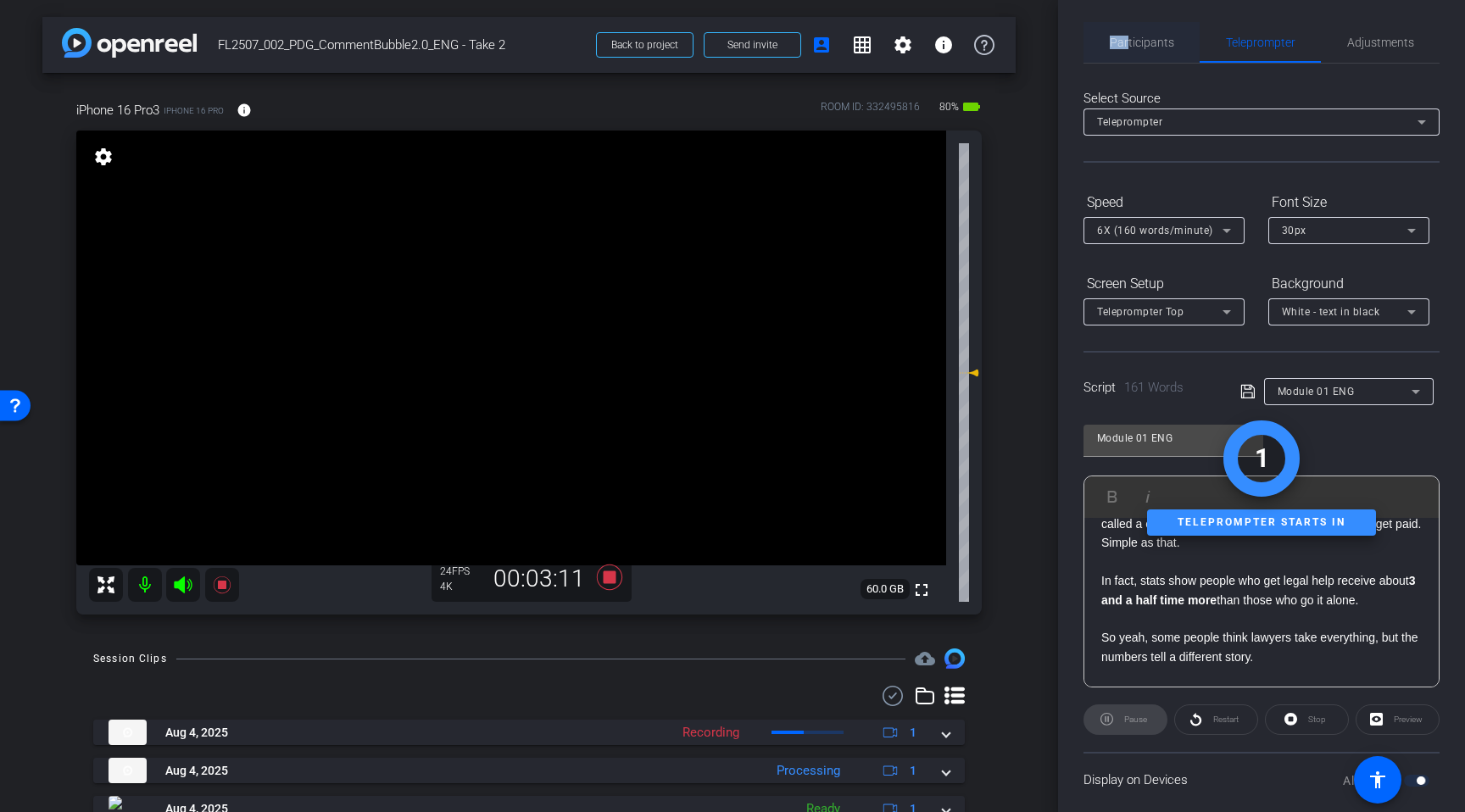 click on "Participants" at bounding box center (1142, 42) 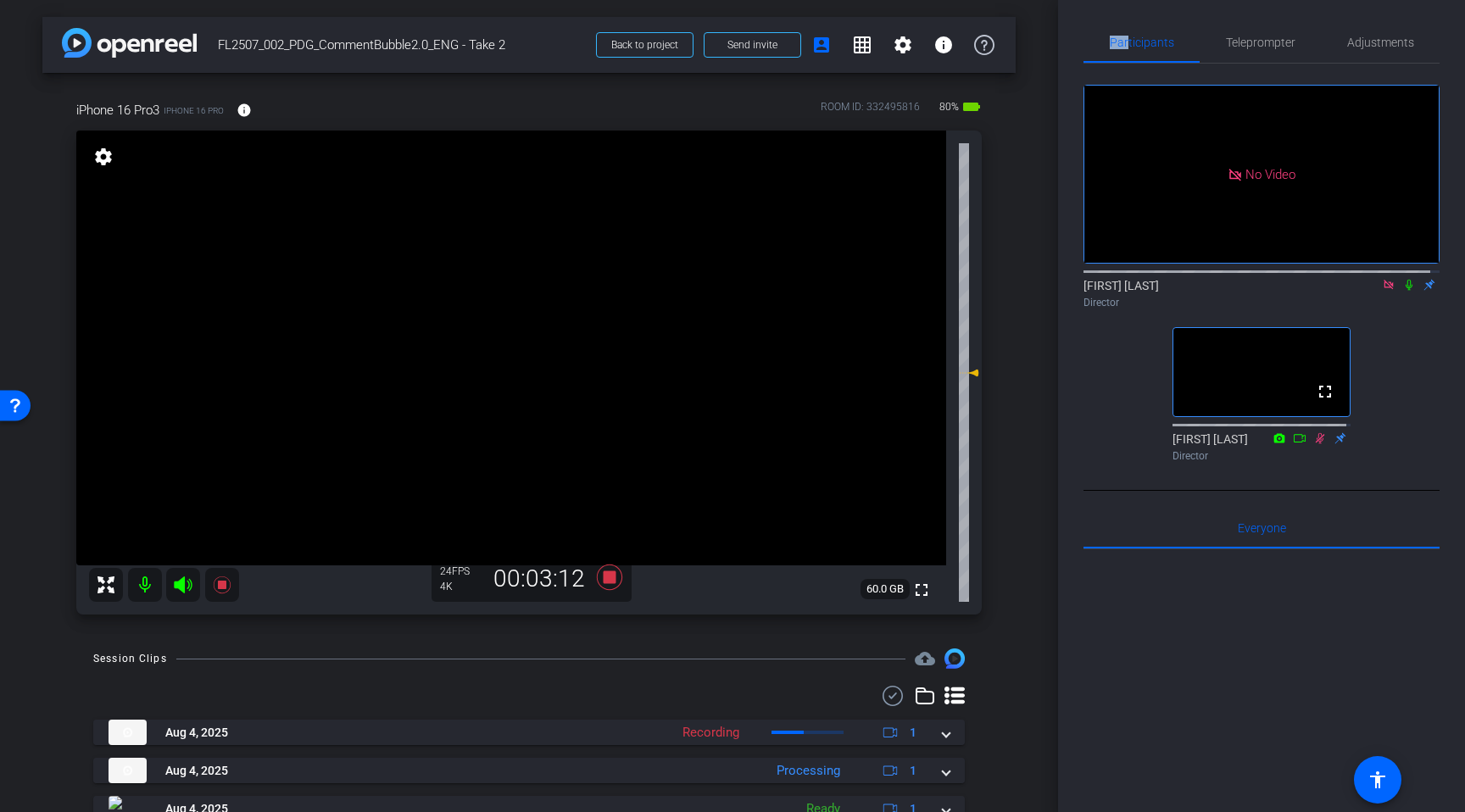 click 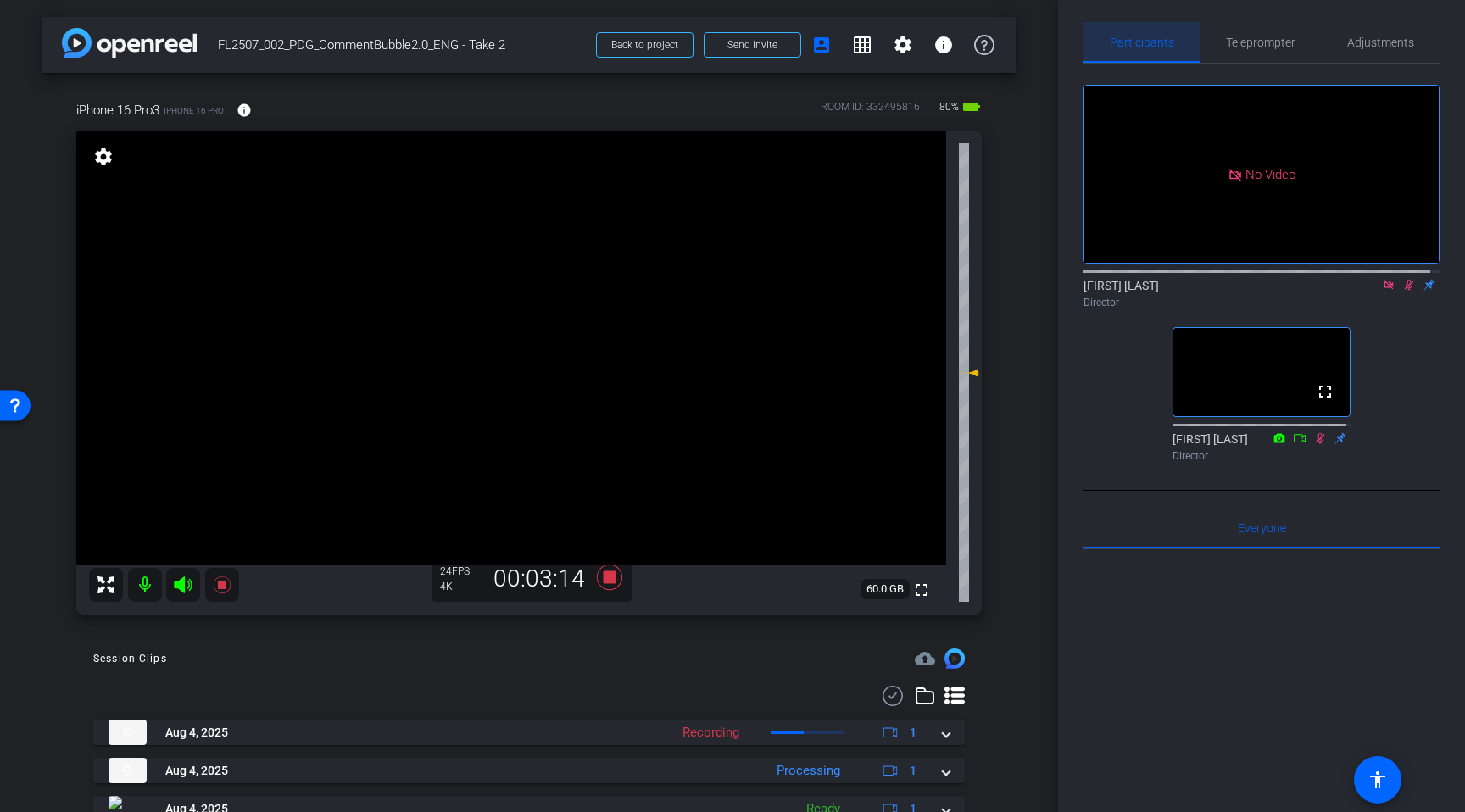 click on "Participants" at bounding box center (1142, 42) 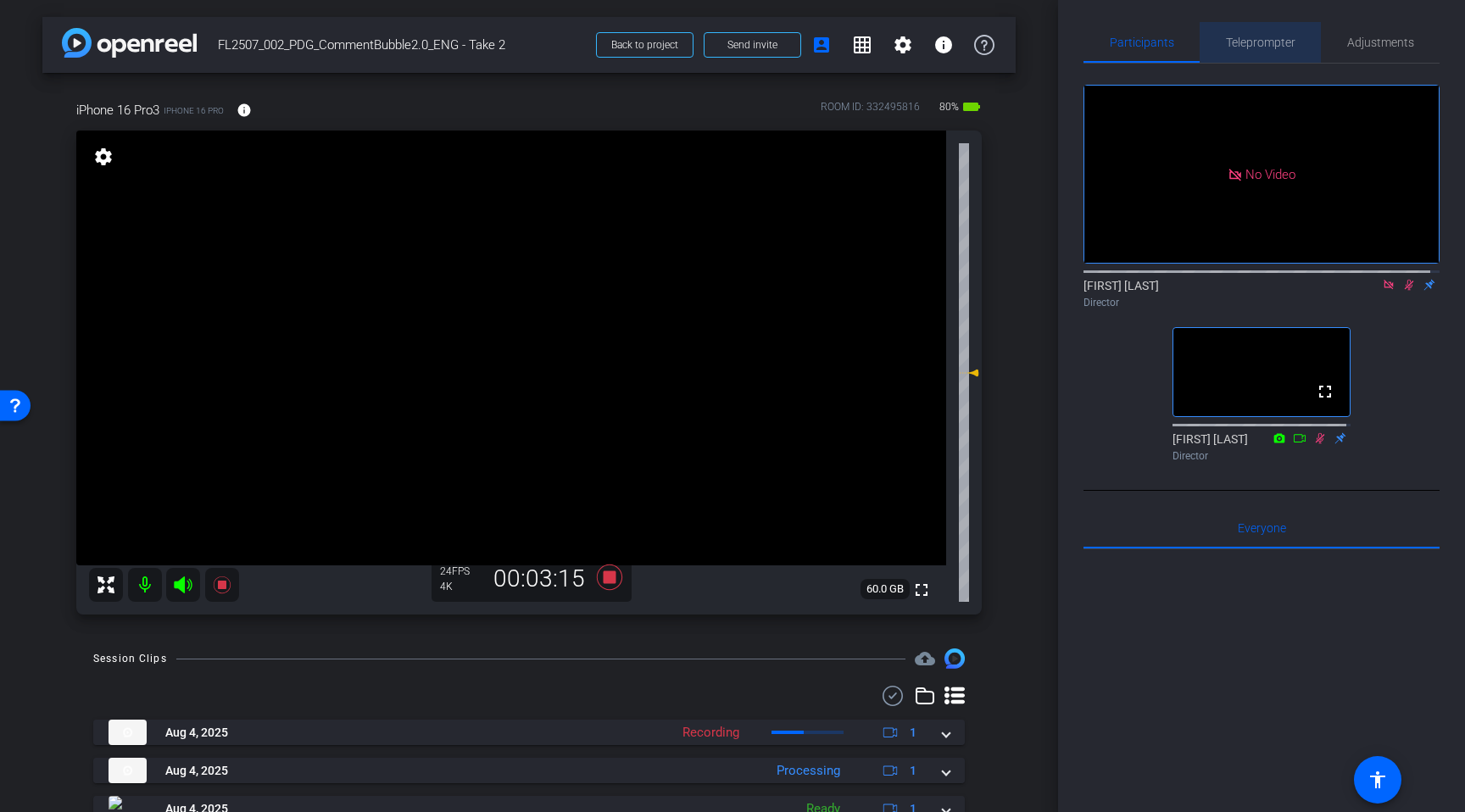 click on "Teleprompter" at bounding box center (1261, 42) 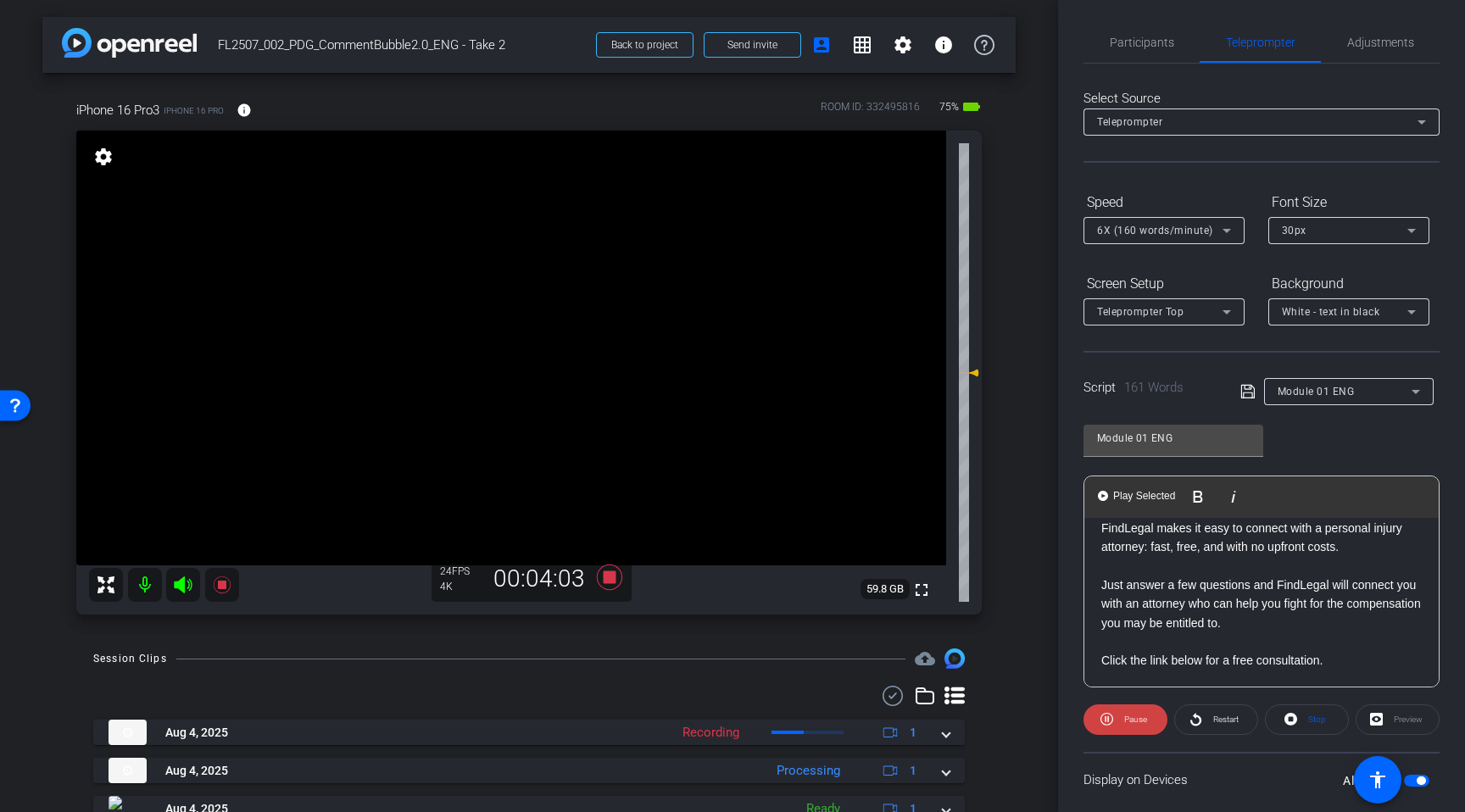 scroll, scrollTop: 453, scrollLeft: 0, axis: vertical 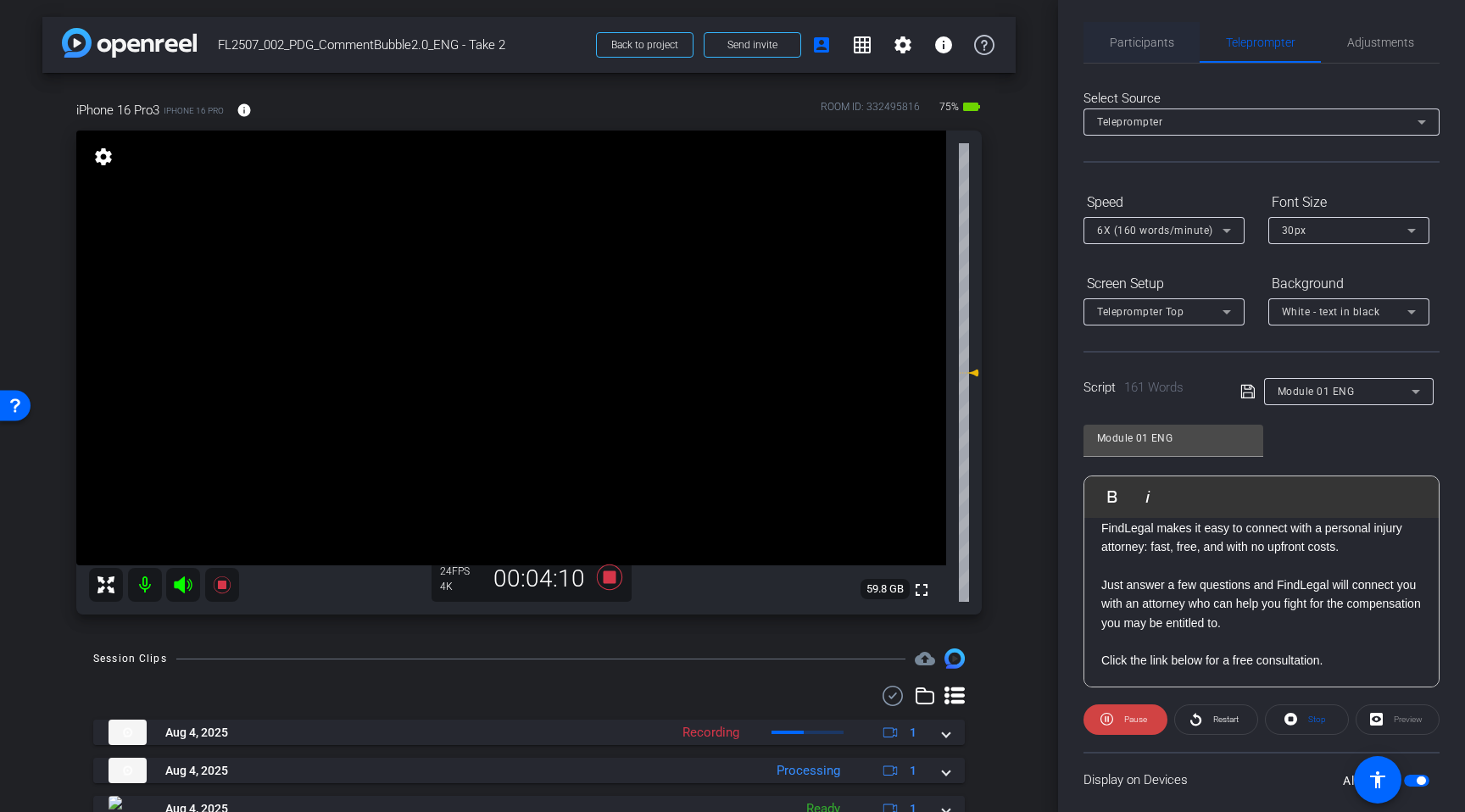 click on "Participants" at bounding box center [1141, 42] 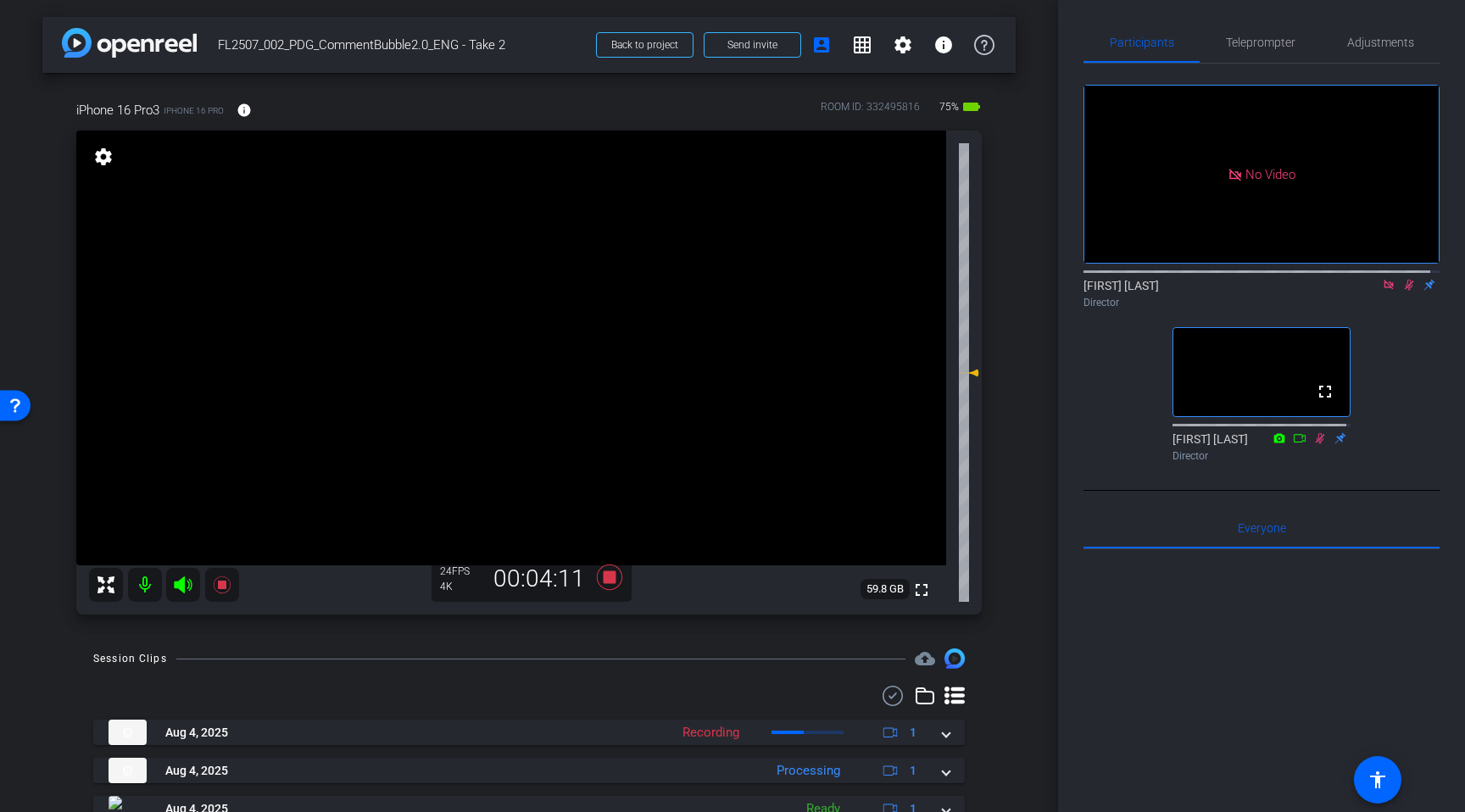 click 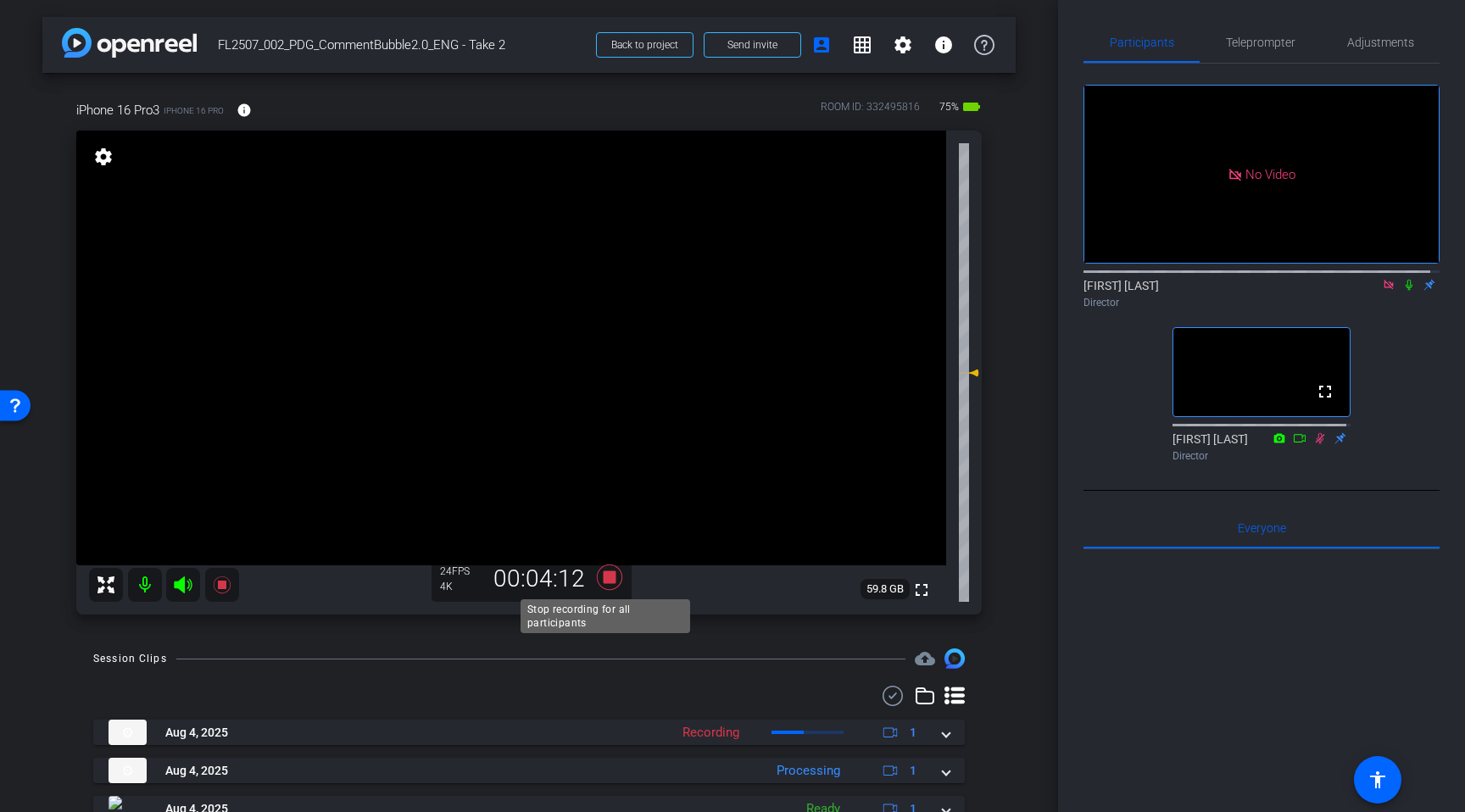 click 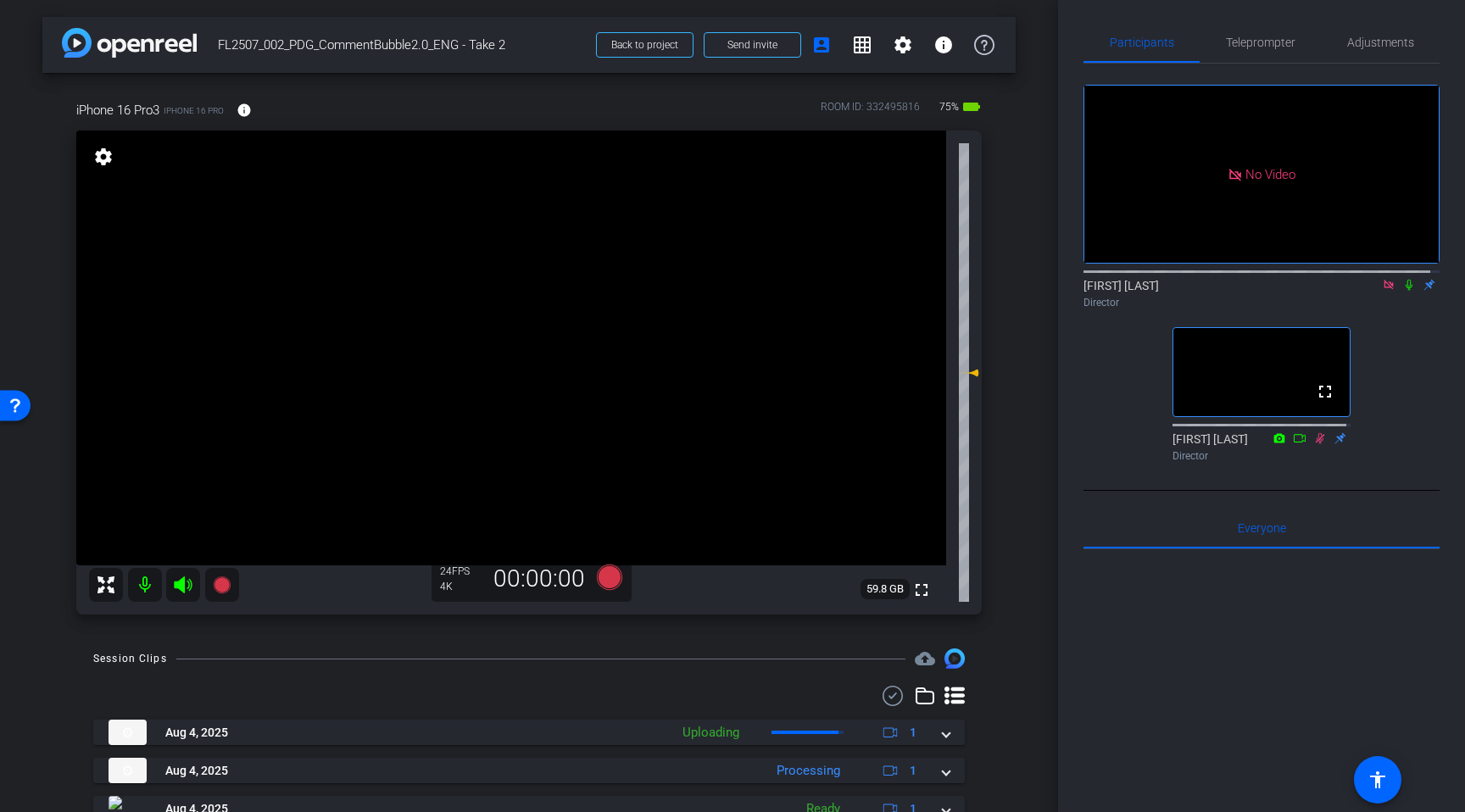 click on "No Video  Adam Palcher
Director  fullscreen  Louie Lopez
Director" 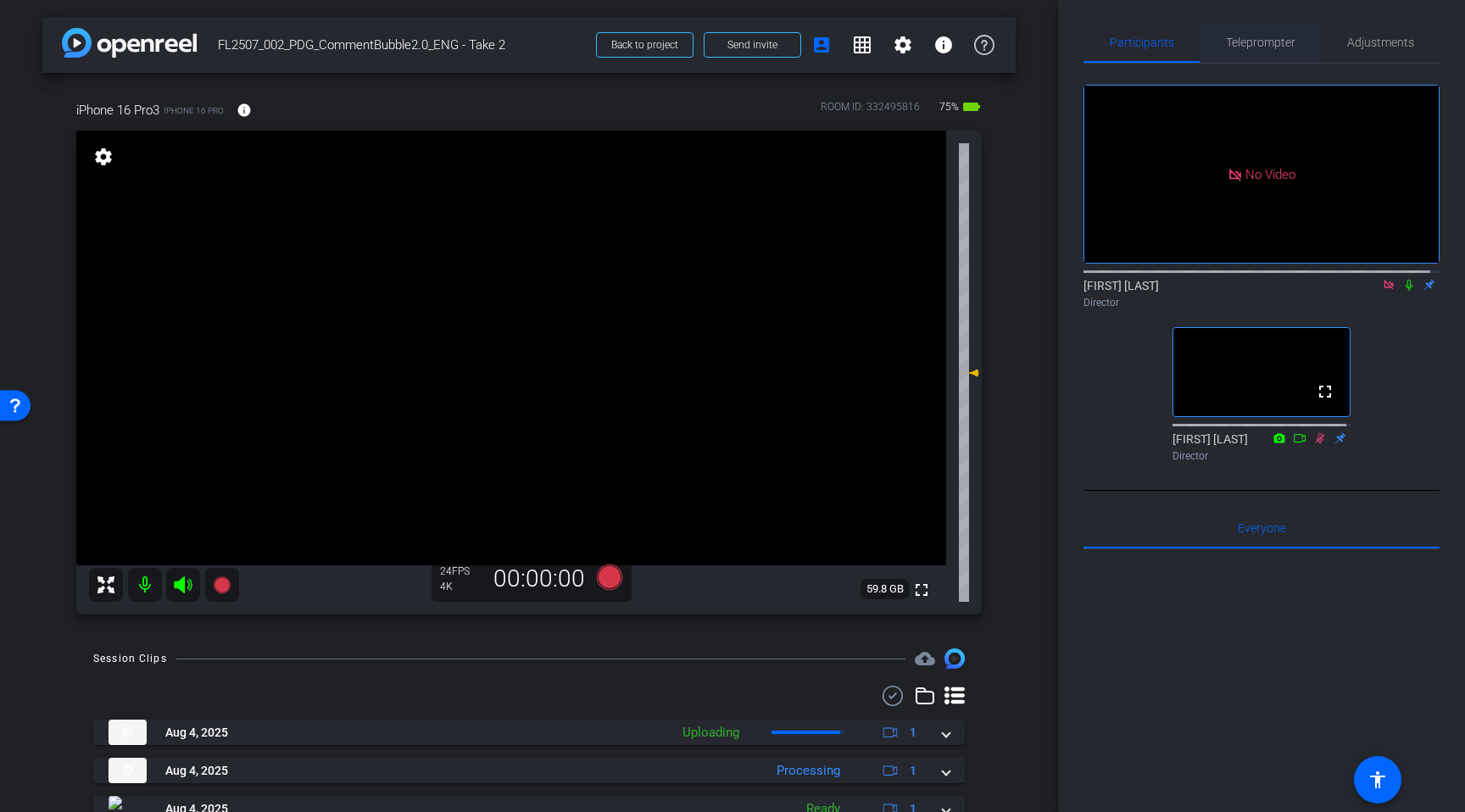 click on "Teleprompter" at bounding box center [1261, 42] 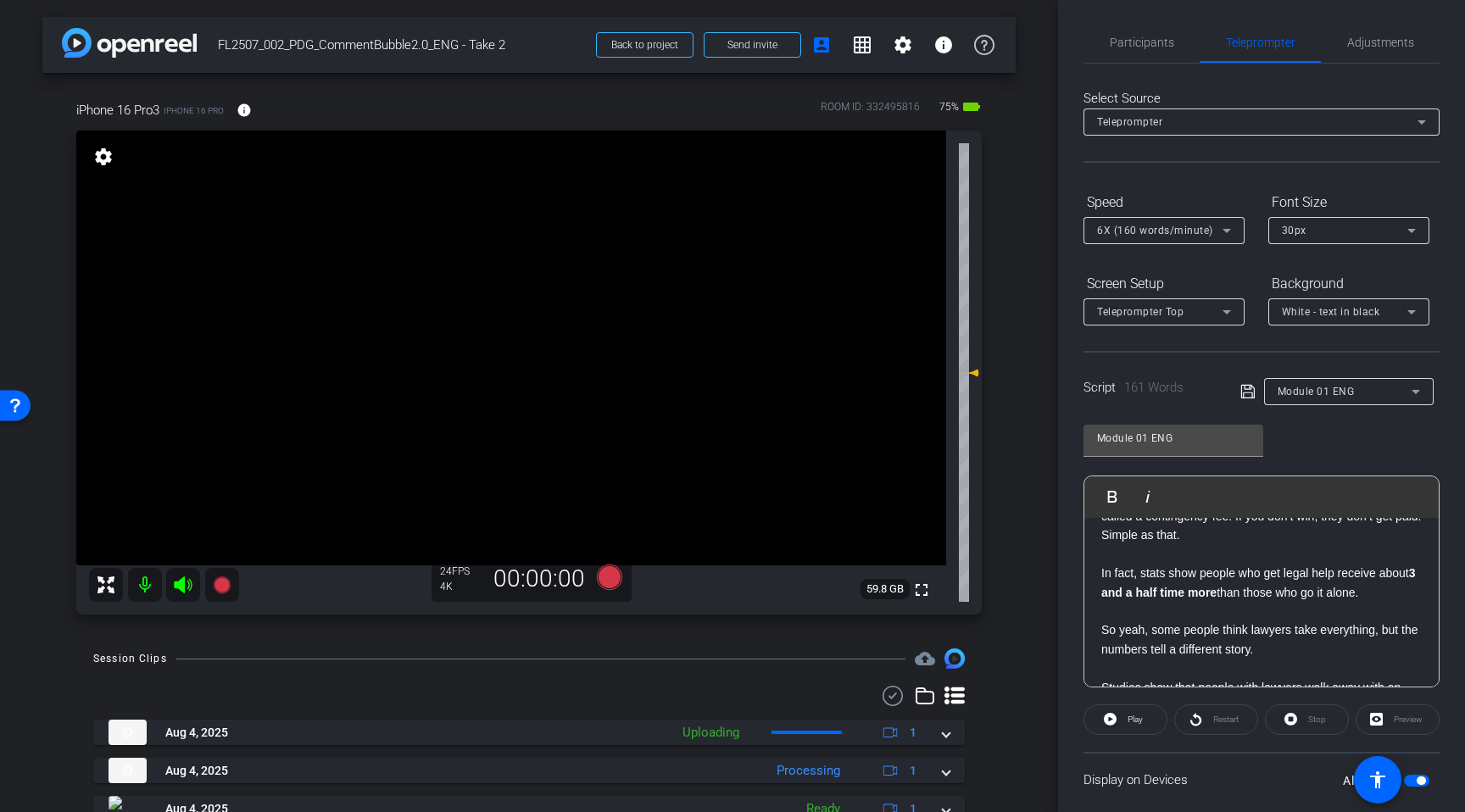 scroll, scrollTop: 0, scrollLeft: 0, axis: both 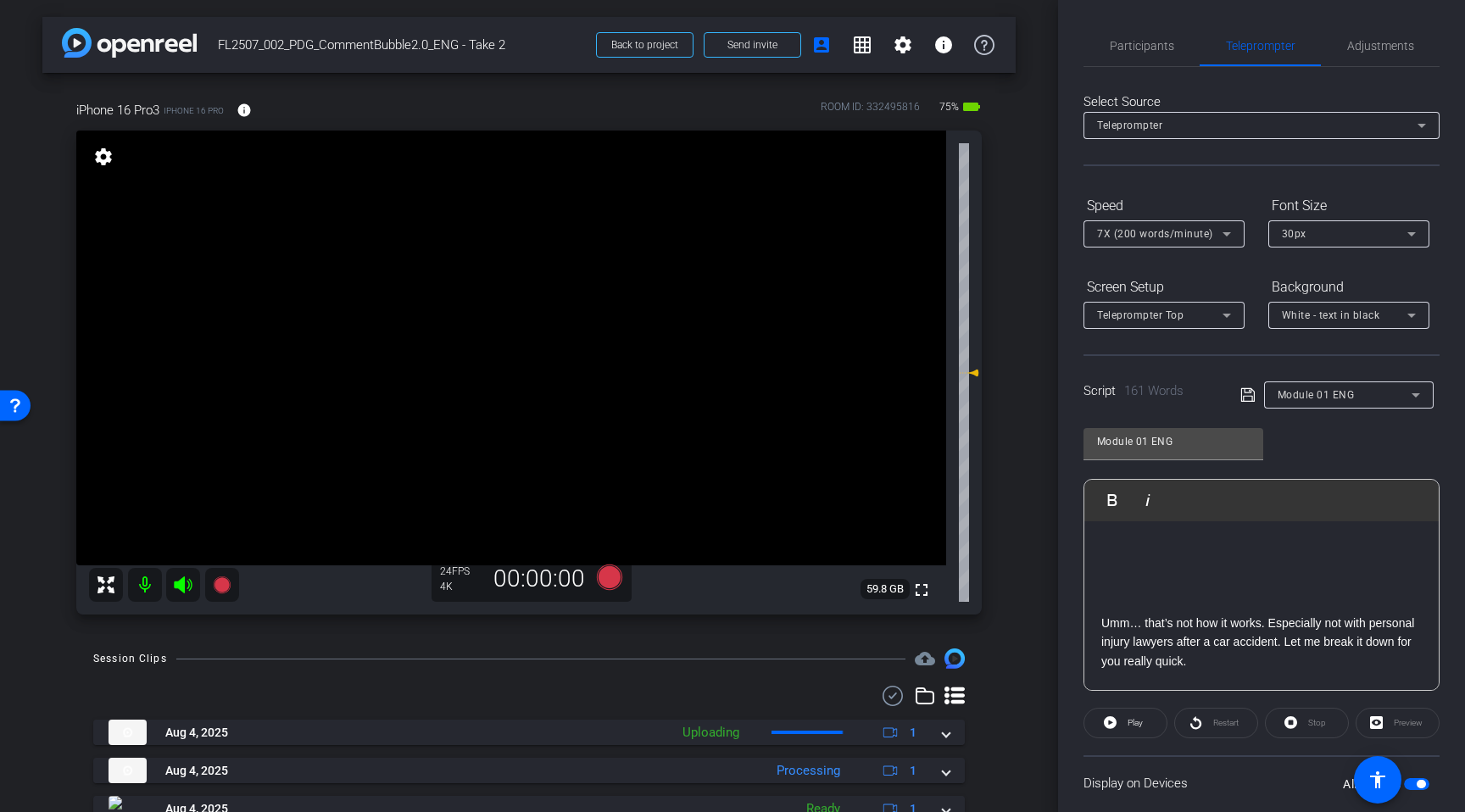 click on "Umm… that’s not how it works. Especially not with personal injury lawyers after a car accident. Let me break it down for you really quick." 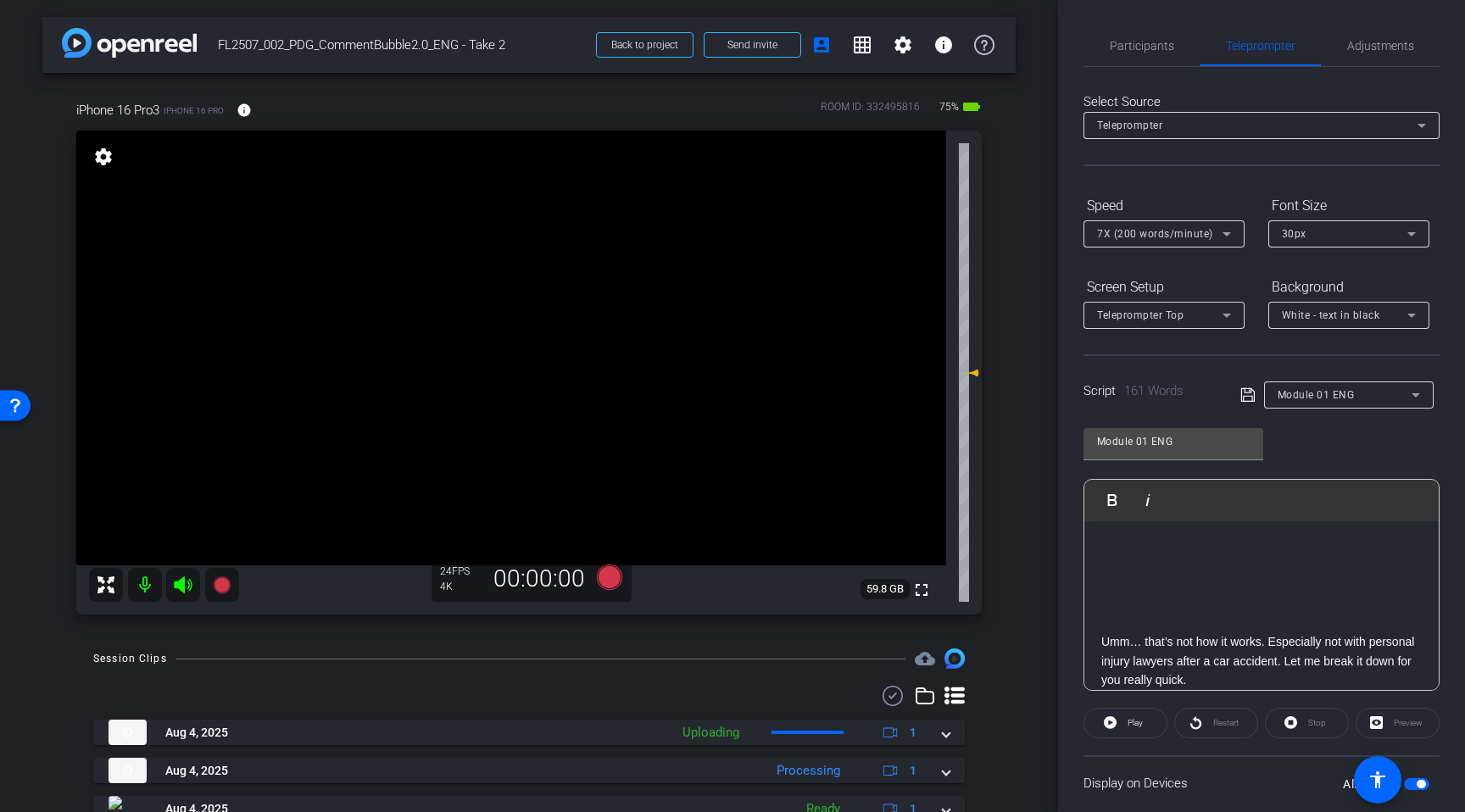 click on "Participants Teleprompter Adjustments  [FIRST] [LAST]
Director   [FIRST] [LAST]
Director   Everyone  0 Mark all read To: Everyone Mark all read Select Source Teleprompter Speed 7X (200 words/minute) Font Size 30px Screen Setup Teleprompter Top Background White - text in black  Script  161 Words
Module 01 ENG Module 01 ENG               Play        Play from this location               Play Selected        Play and display the selected text only Bold Italic Umm… that’s not how it works. Especially not with personal injury lawyers after a car accident. Let me break it down for you really quick. Most injury lawyers only get paid if YOU get paid. That’s called a contingency fee. If you don’t win, they don’t get paid. Simple as that. 3 and a half time more" 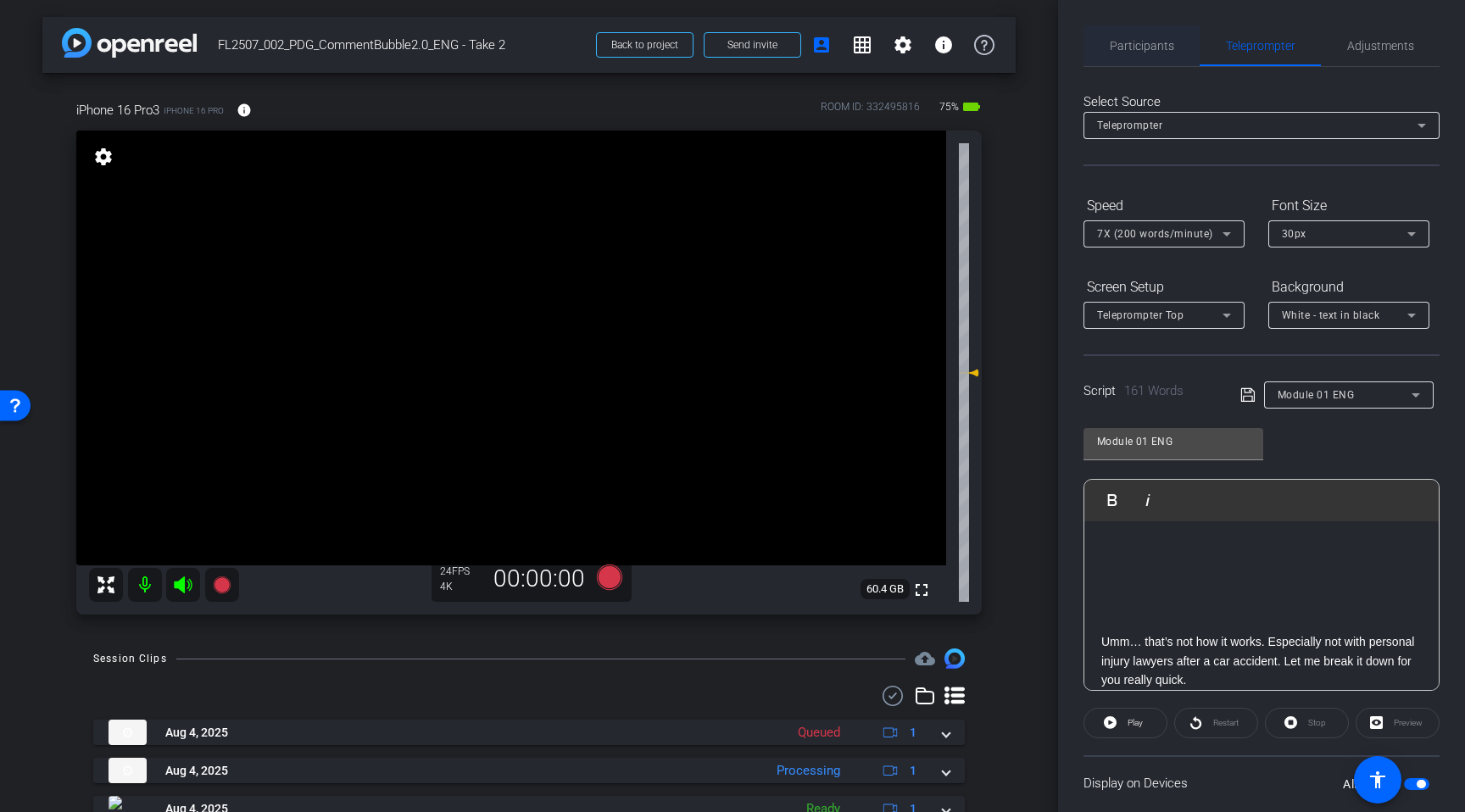 click on "Participants" at bounding box center (1142, 46) 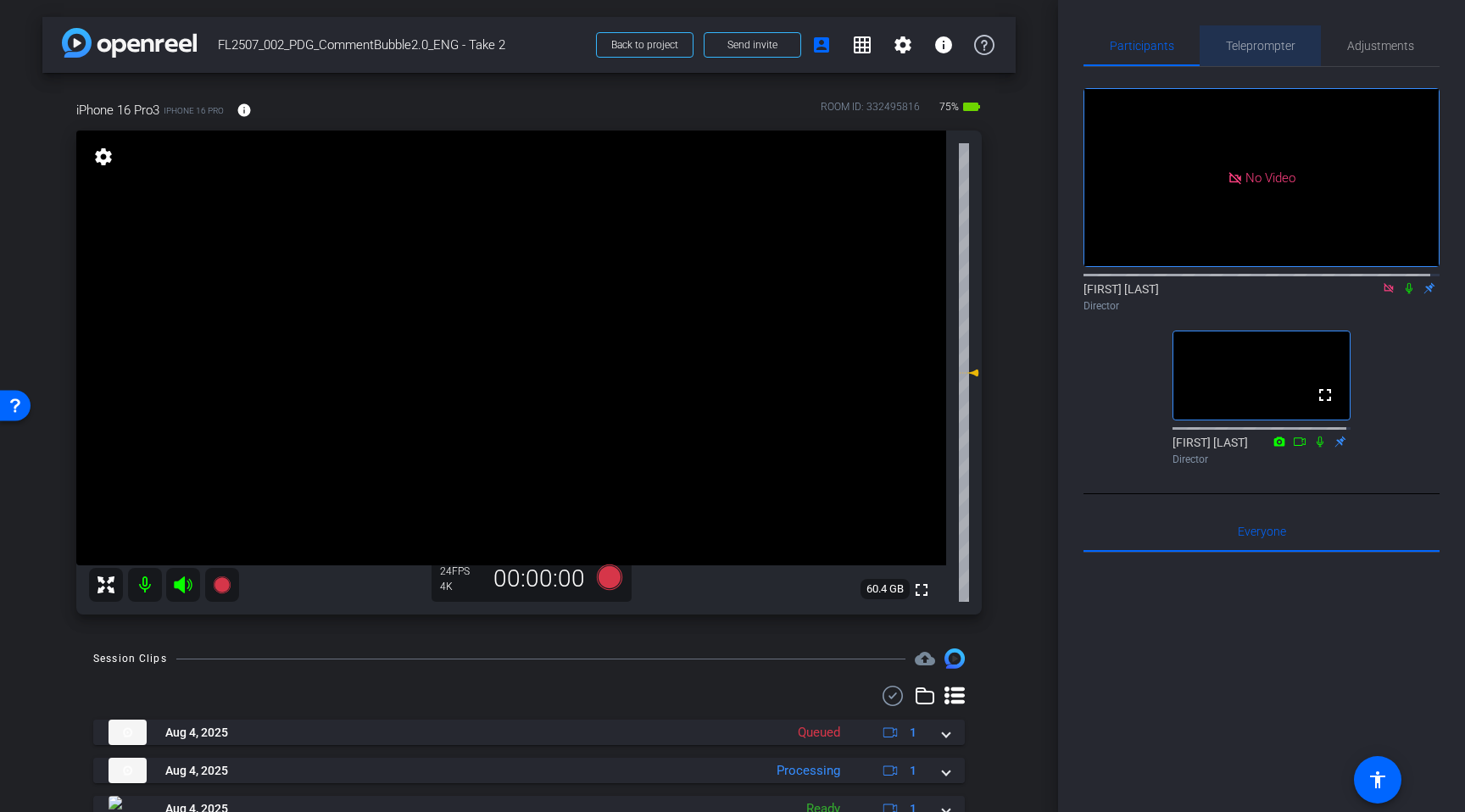 click on "Teleprompter" at bounding box center (1261, 46) 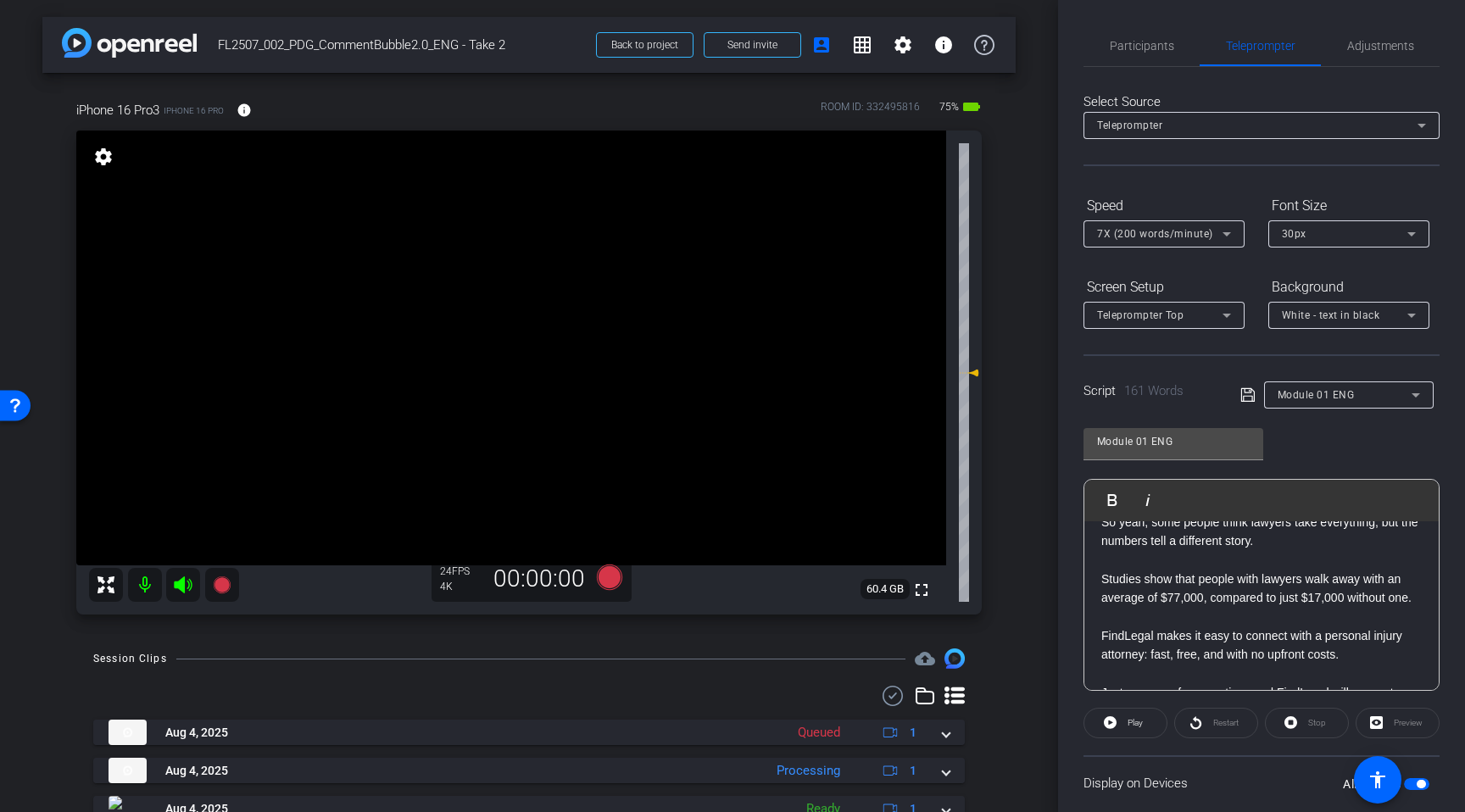 scroll, scrollTop: 247, scrollLeft: 0, axis: vertical 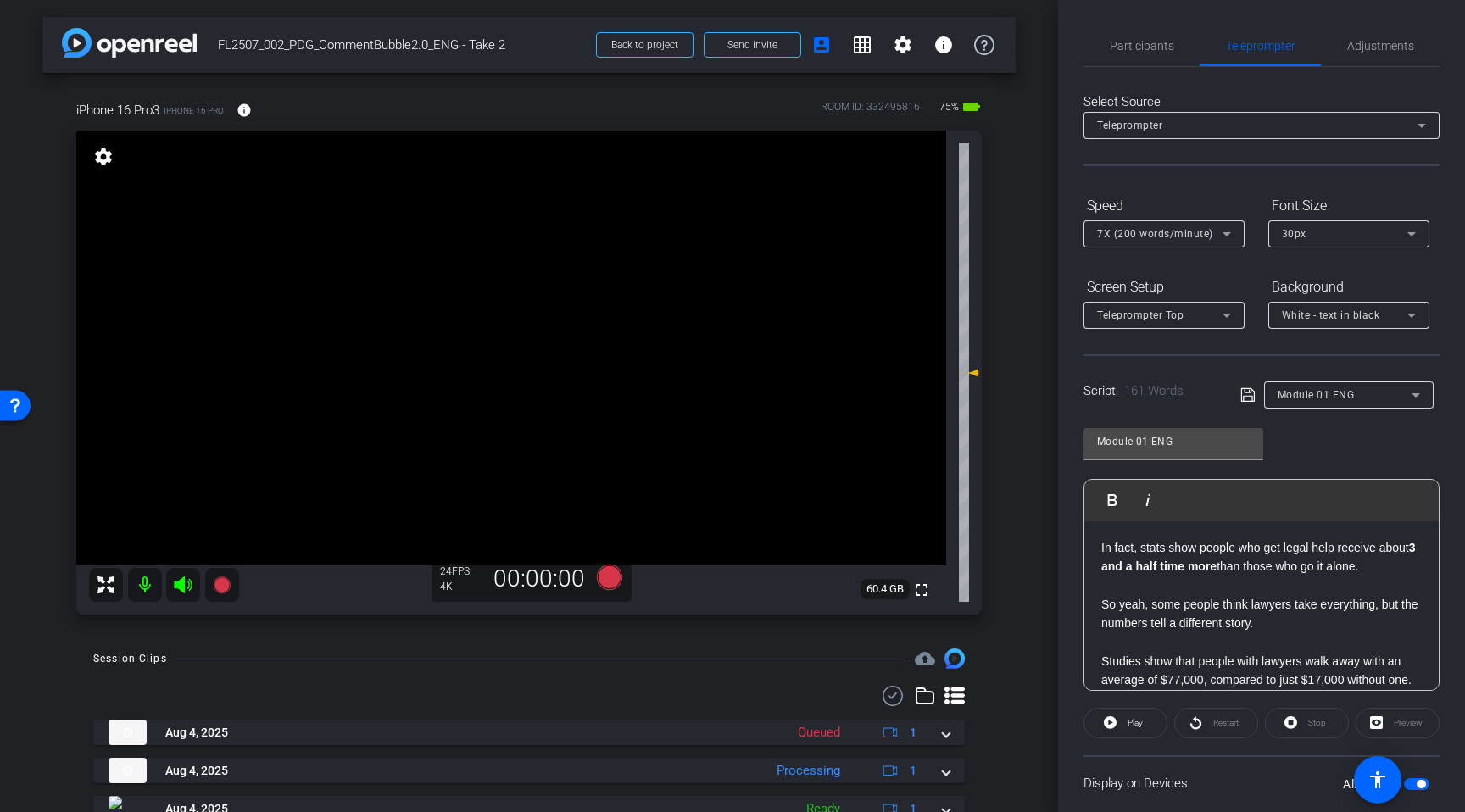 click on "In fact, stats show people who get legal help receive about  3 and a half time more  than those who go it alone." 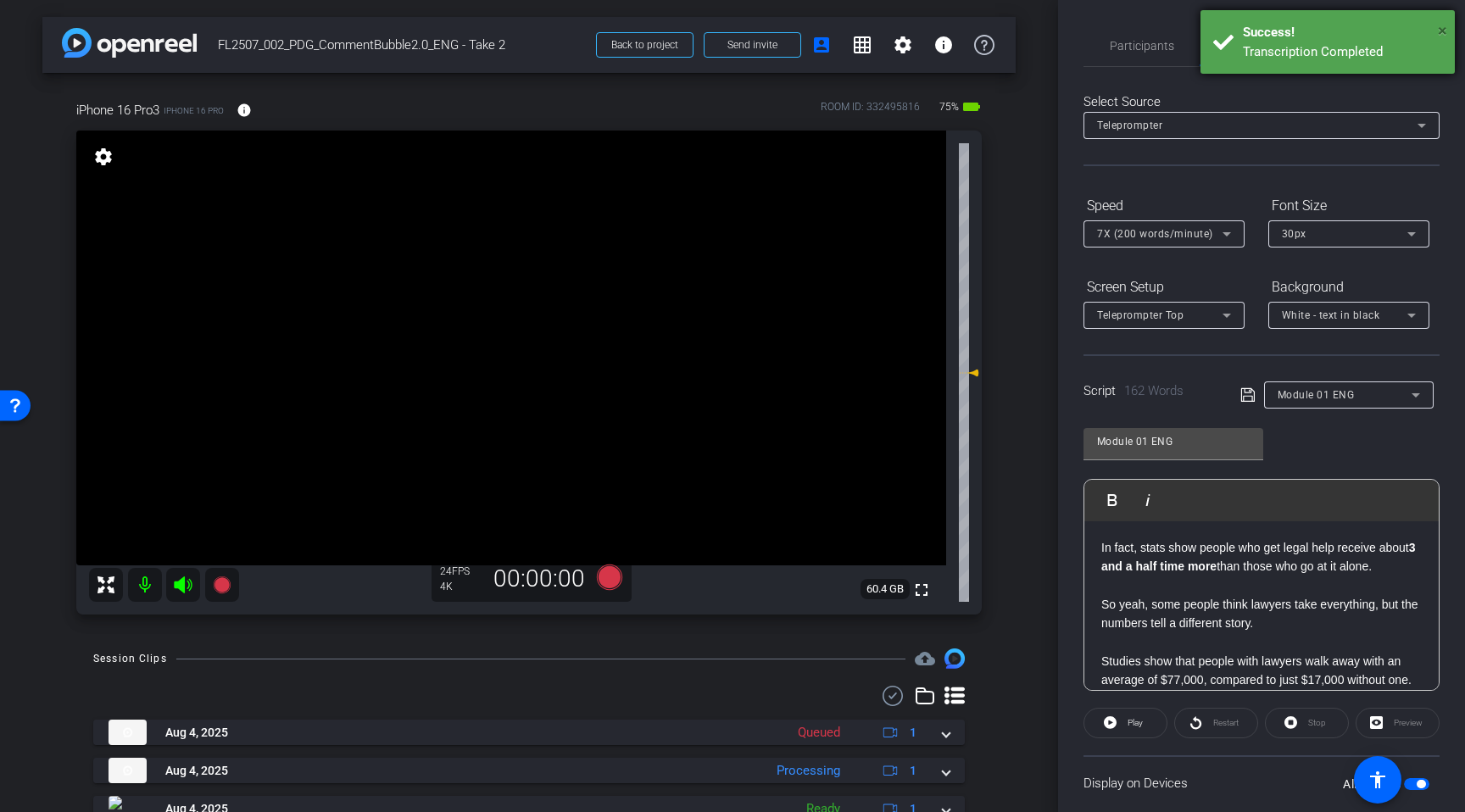 click on "×" at bounding box center (1442, 31) 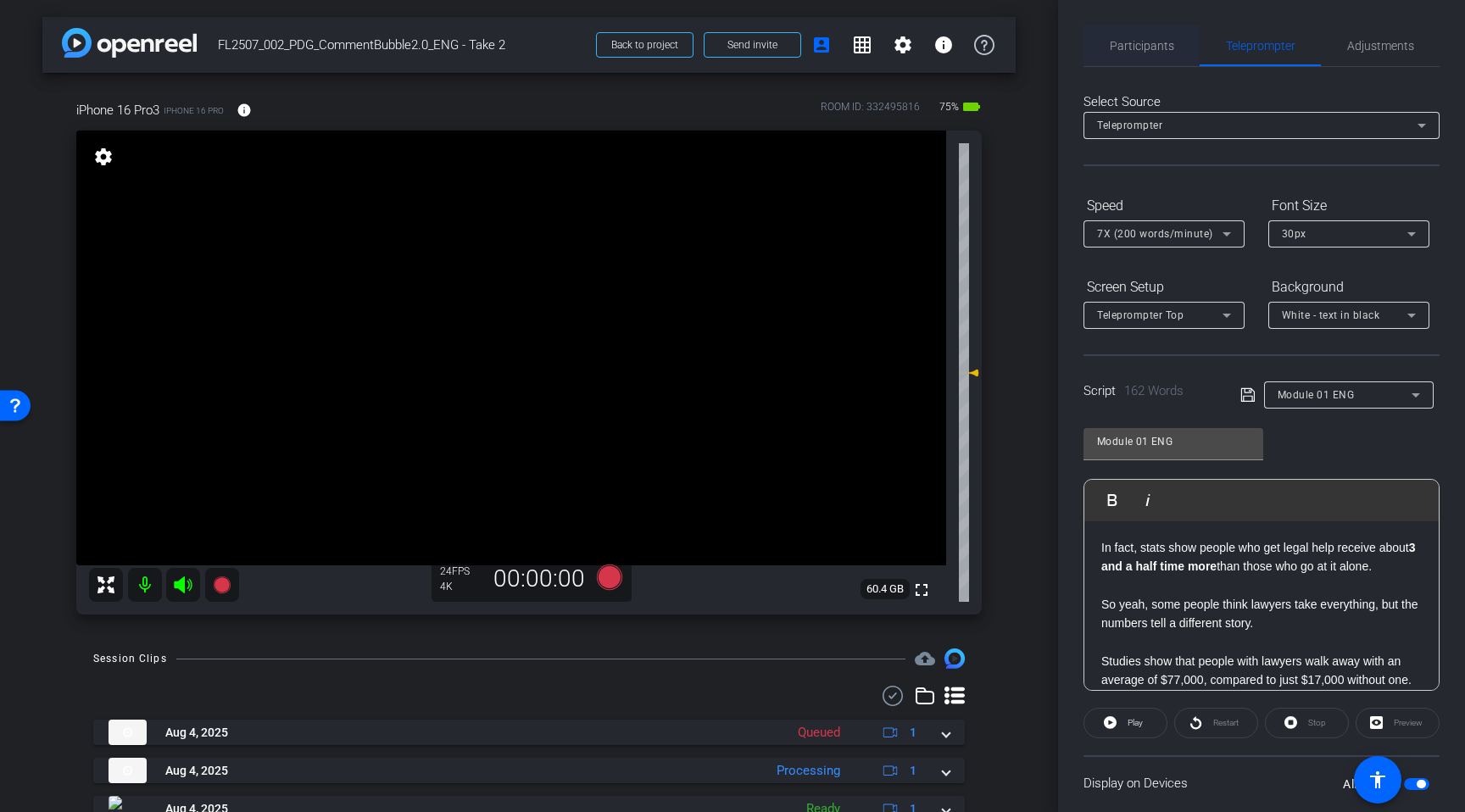 click on "Participants" at bounding box center [1142, 46] 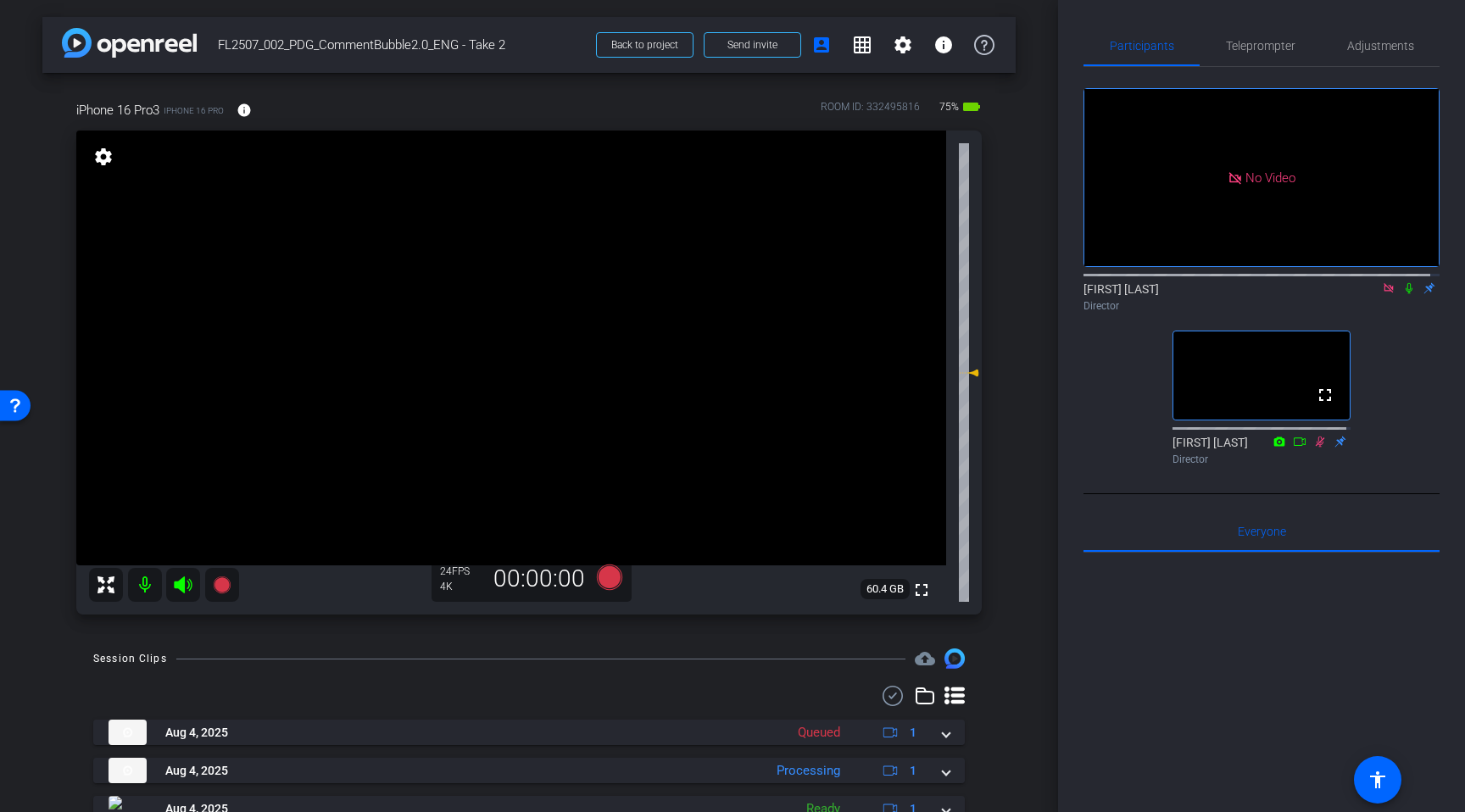 click 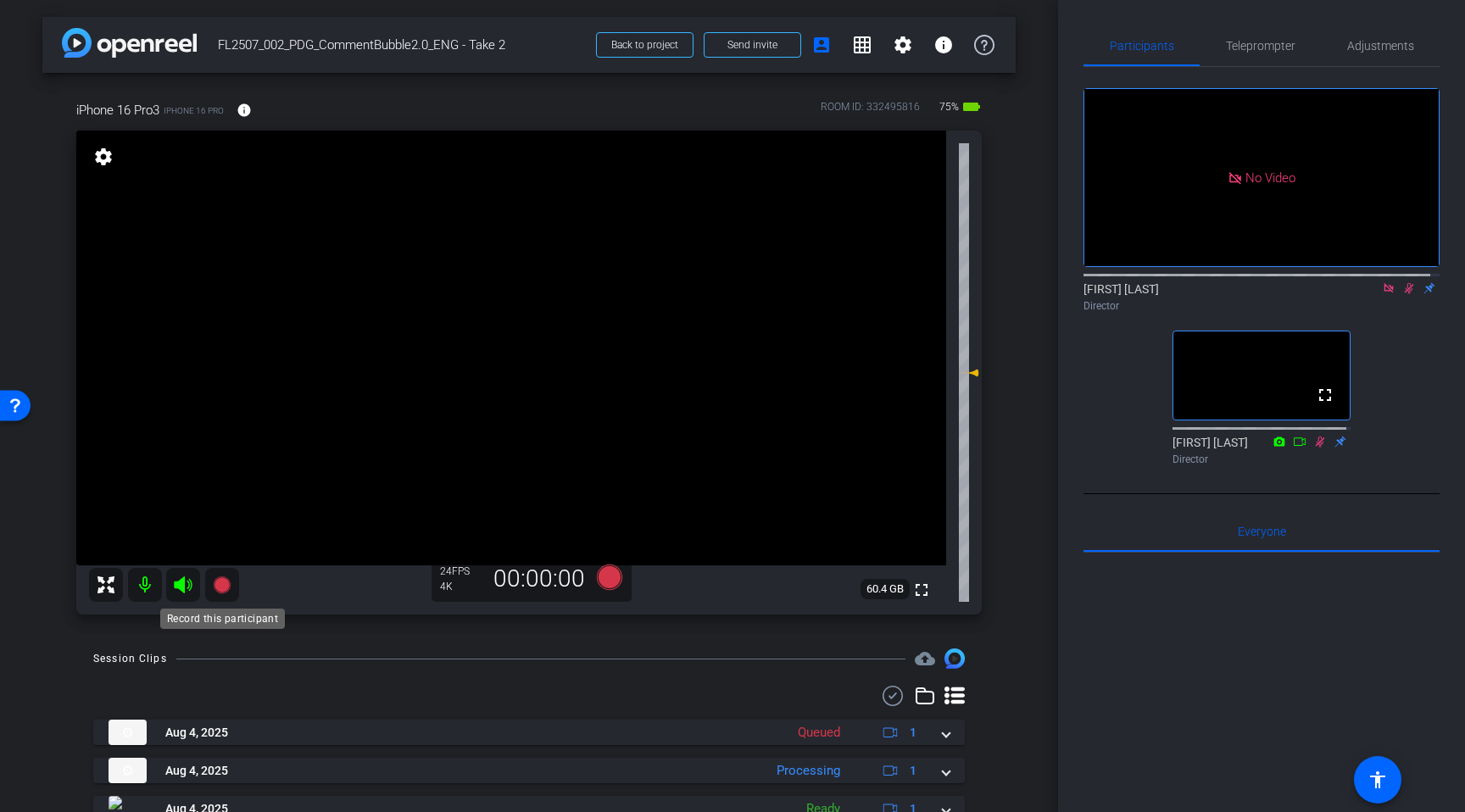 click 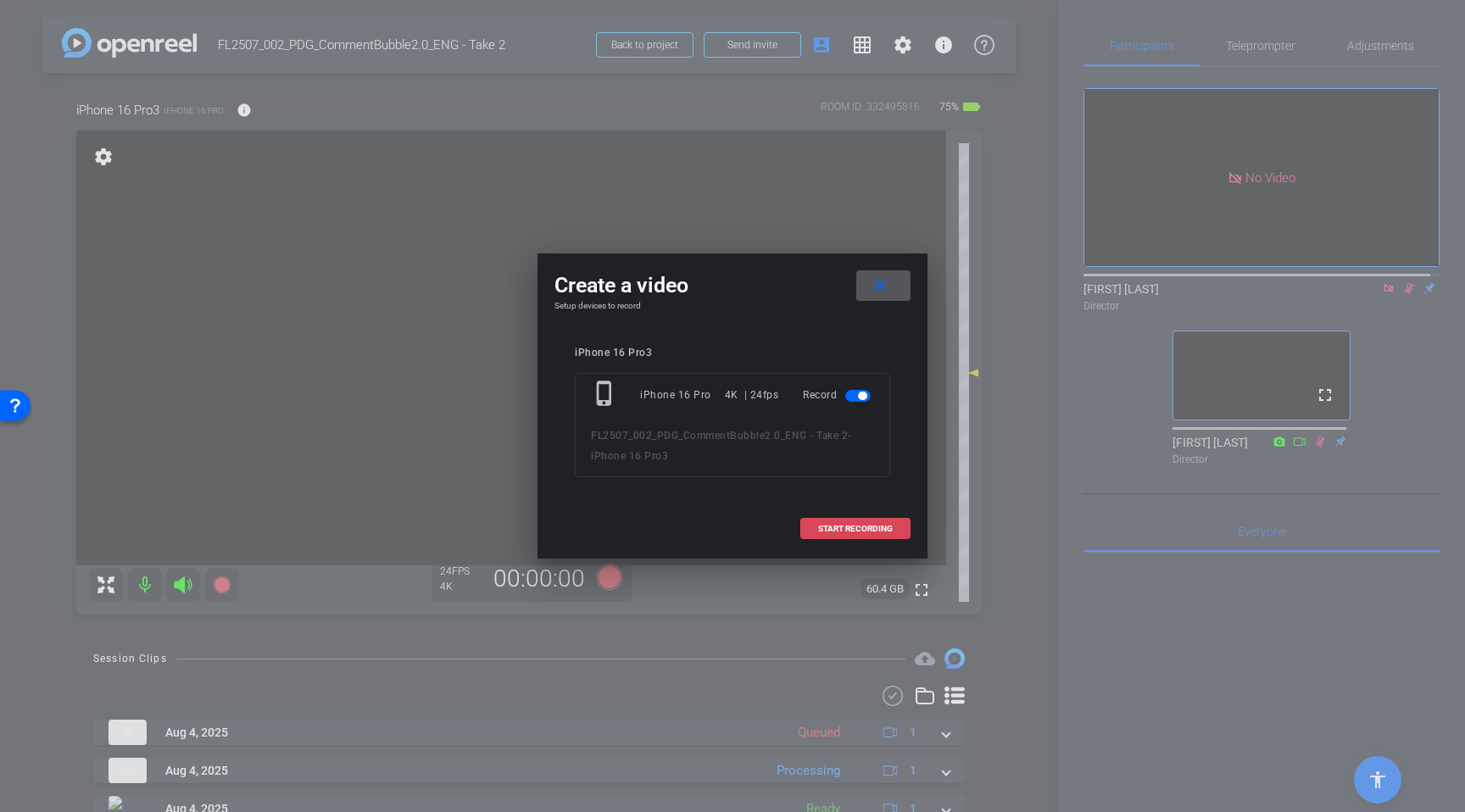 click on "START RECORDING" at bounding box center [855, 529] 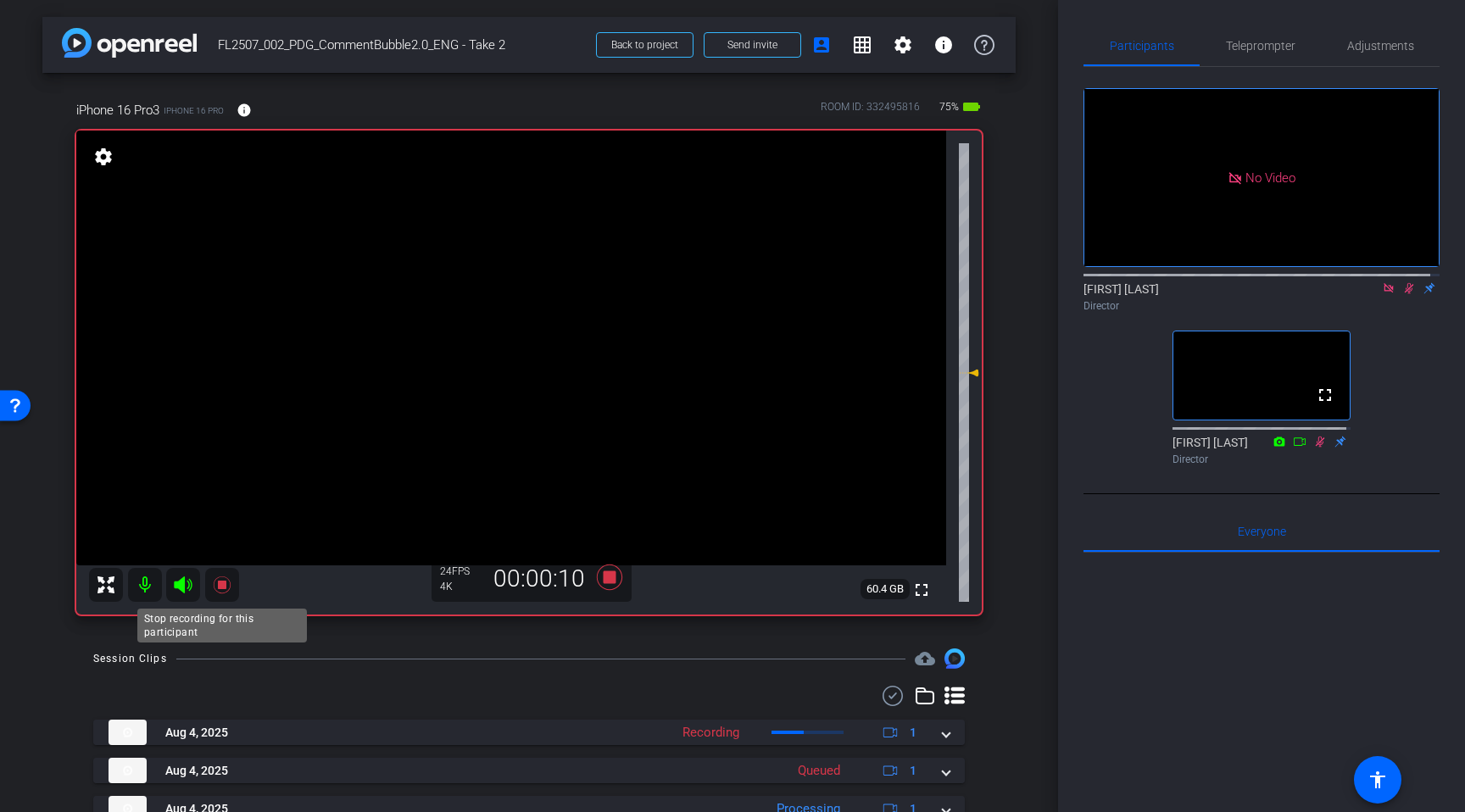click 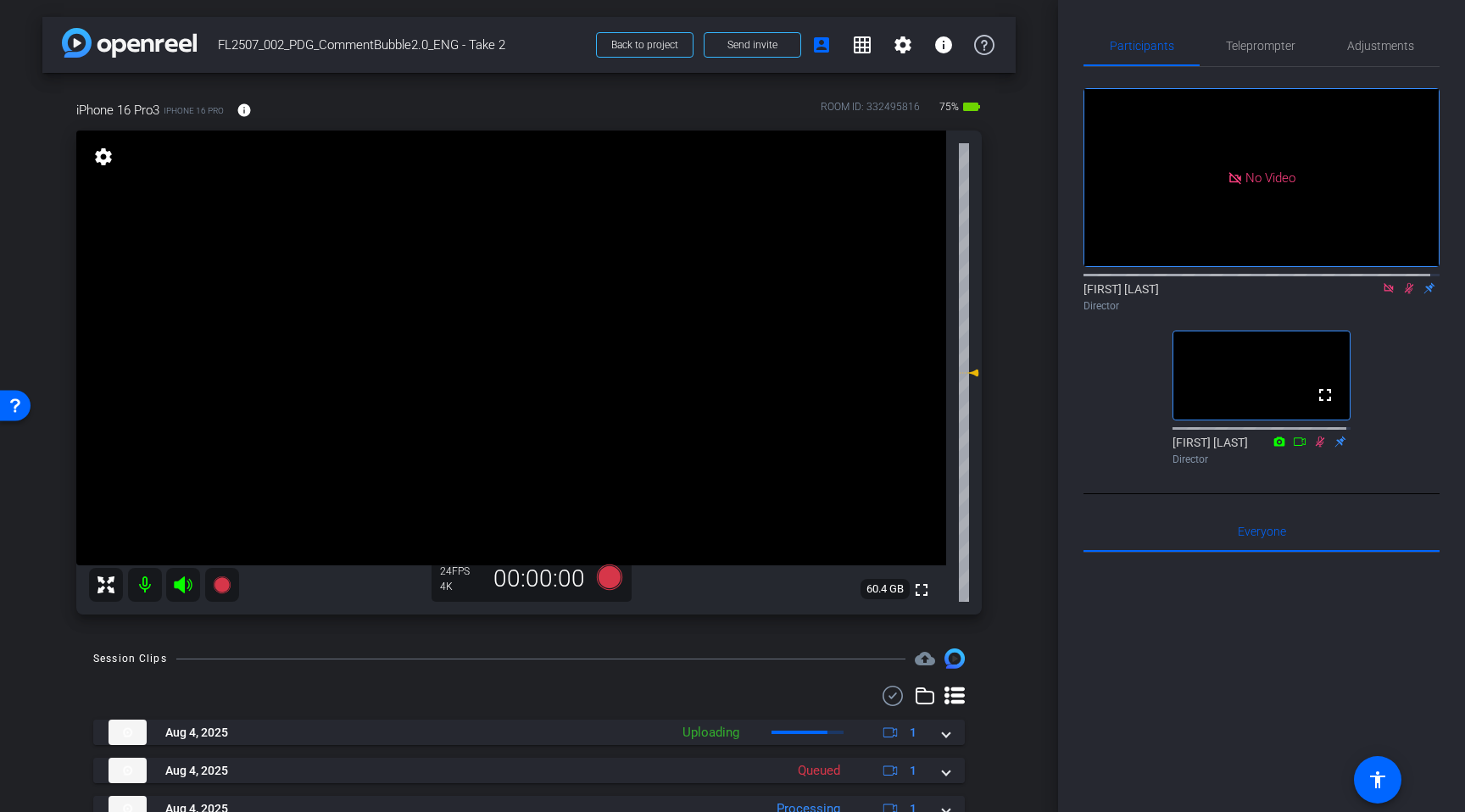 click 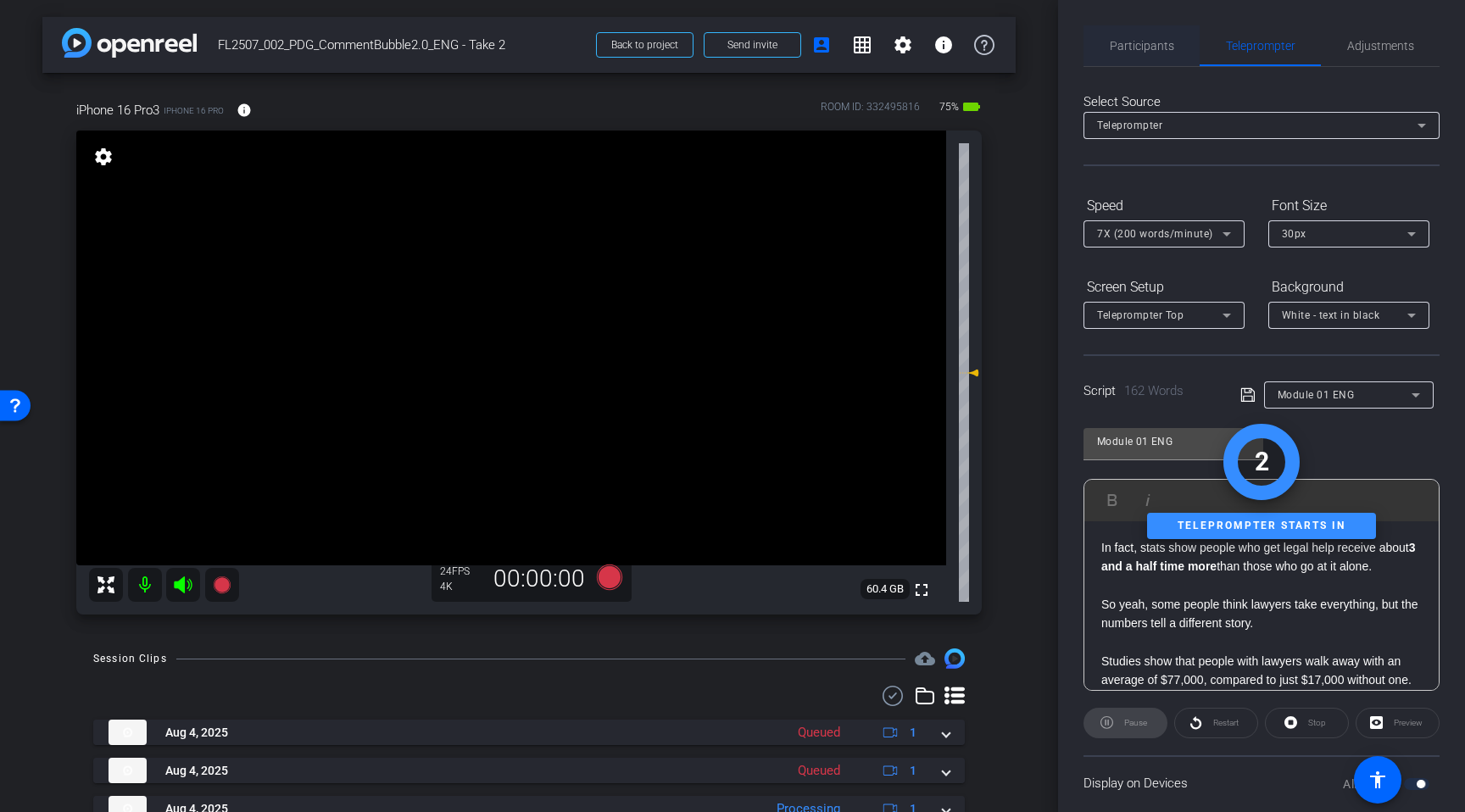 click on "Participants" at bounding box center (1142, 46) 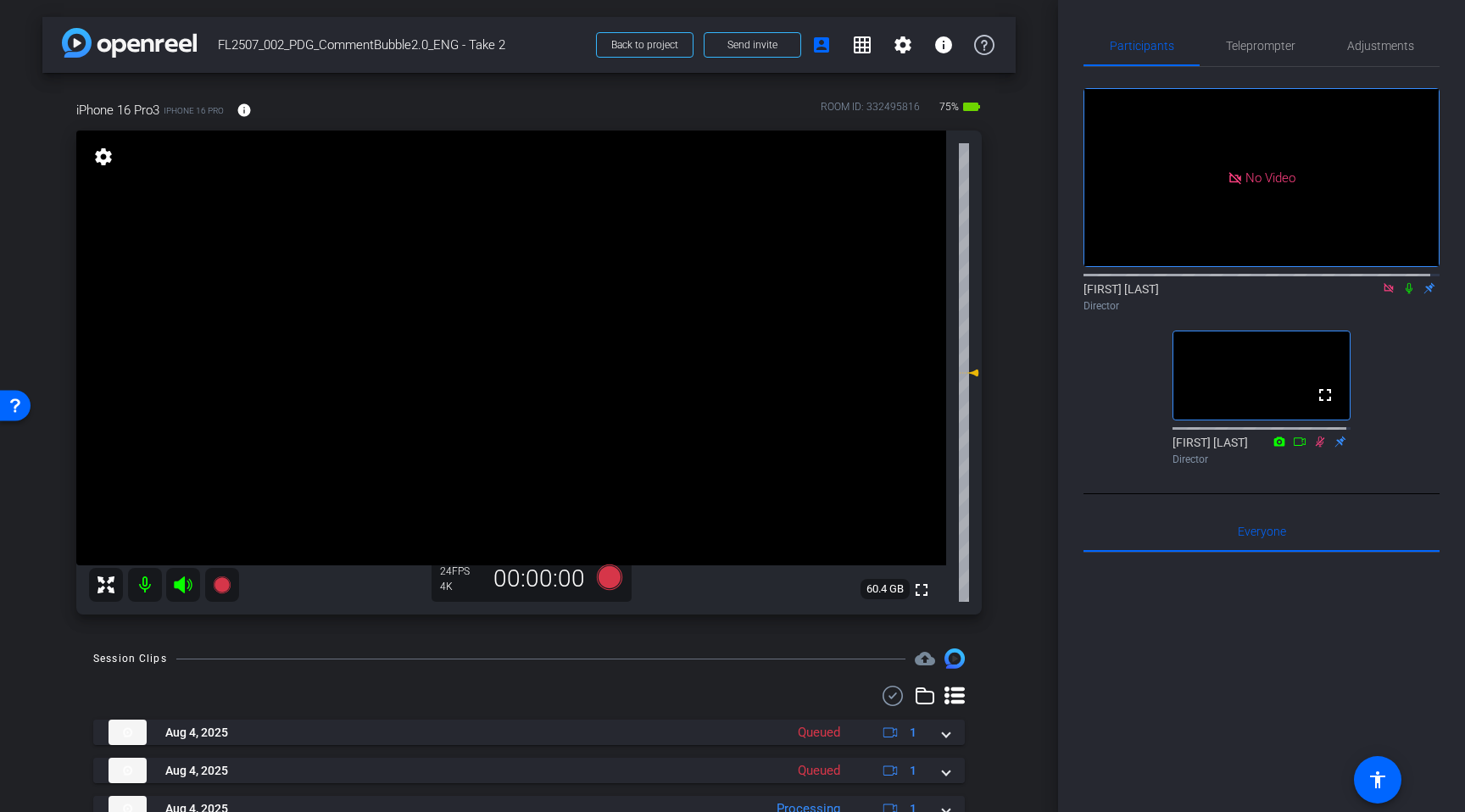 click 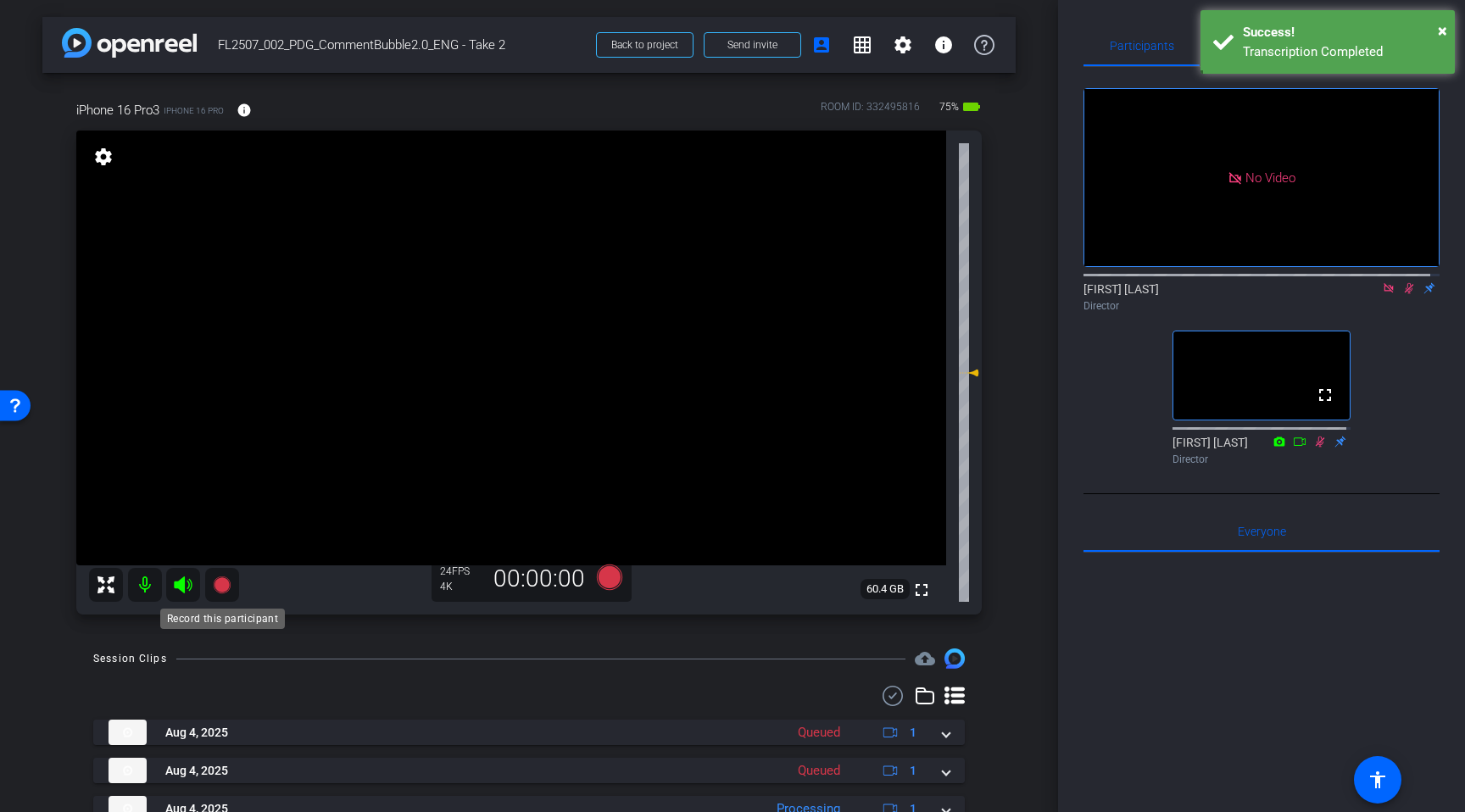 click 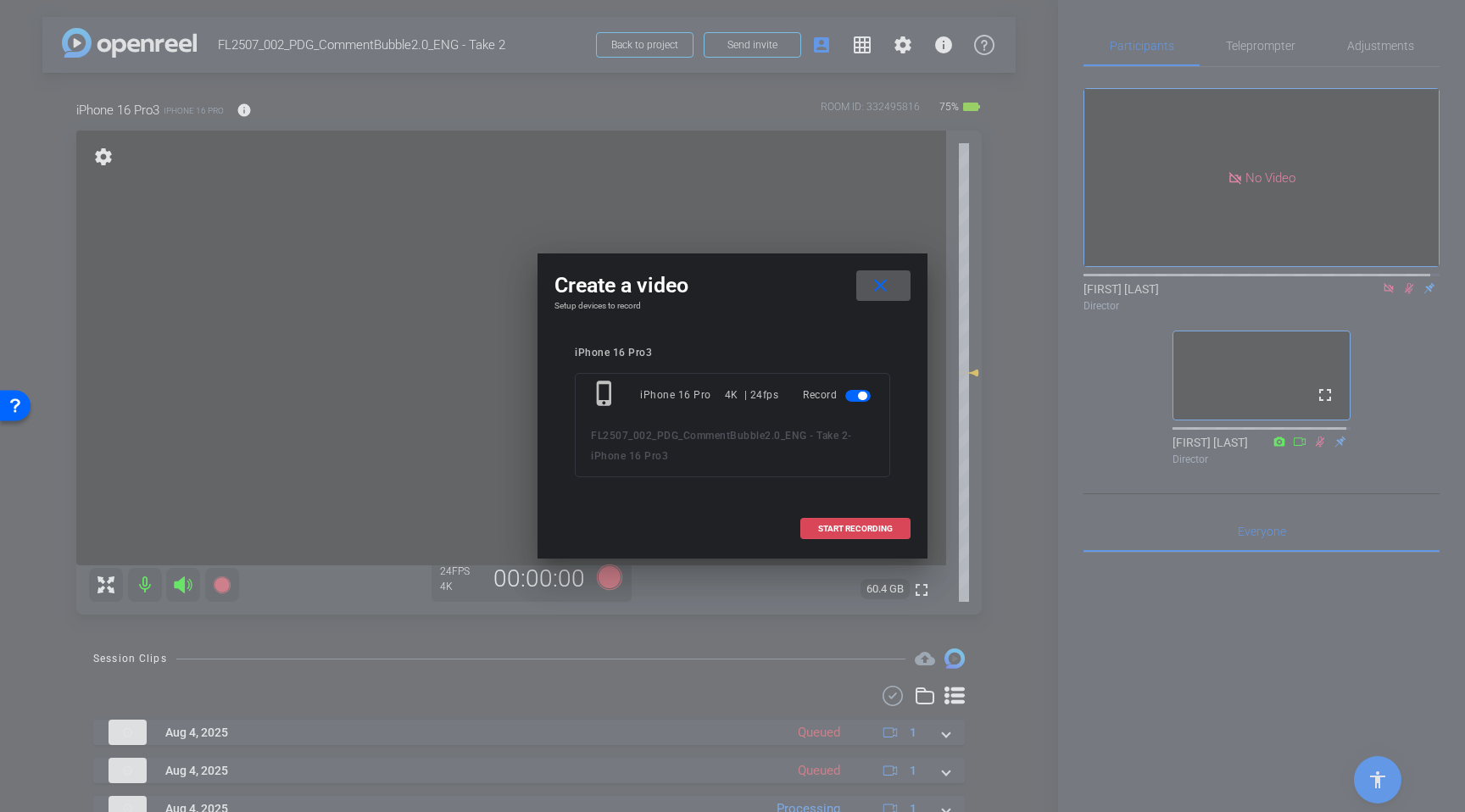 click at bounding box center (855, 529) 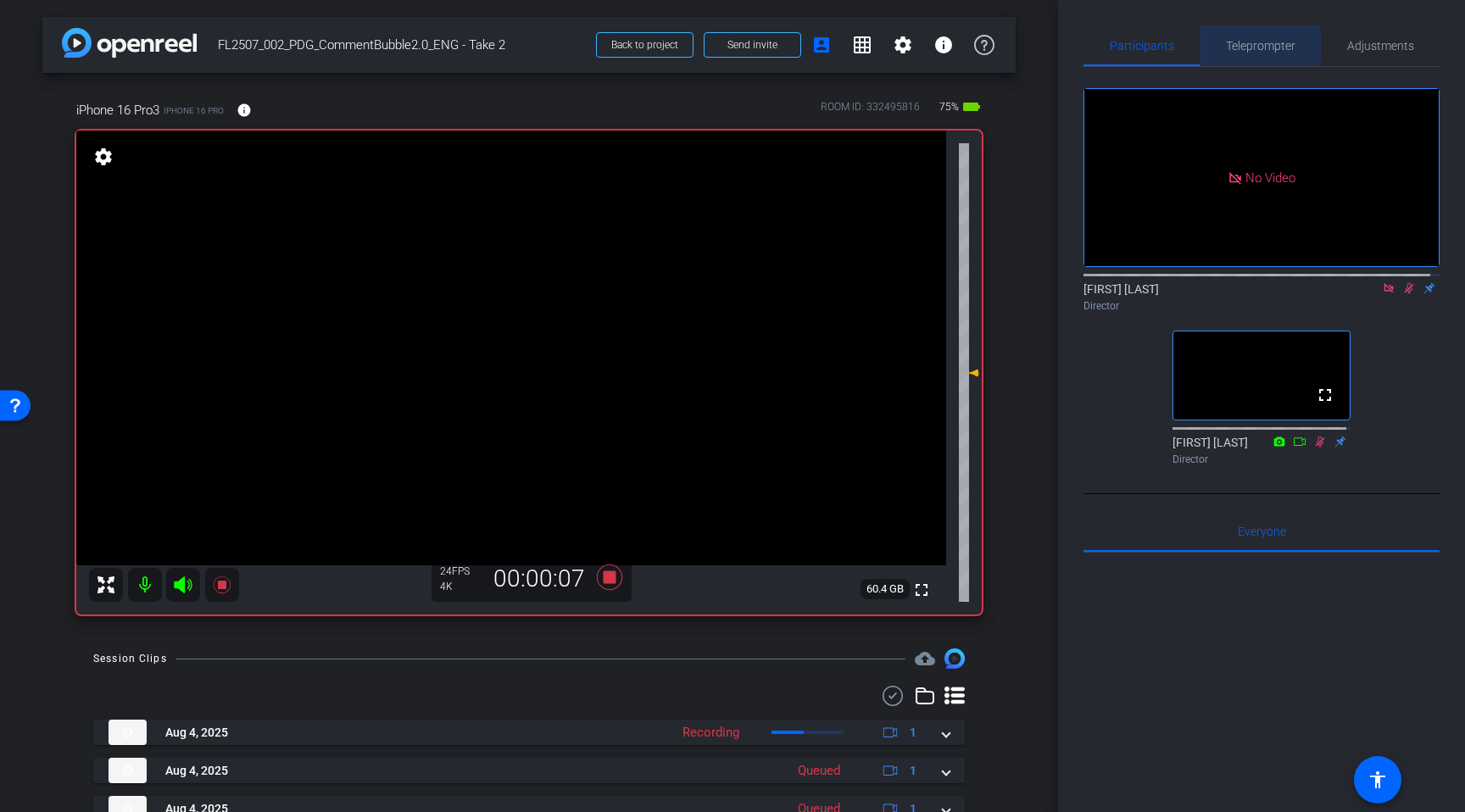 click on "Teleprompter" at bounding box center (1261, 46) 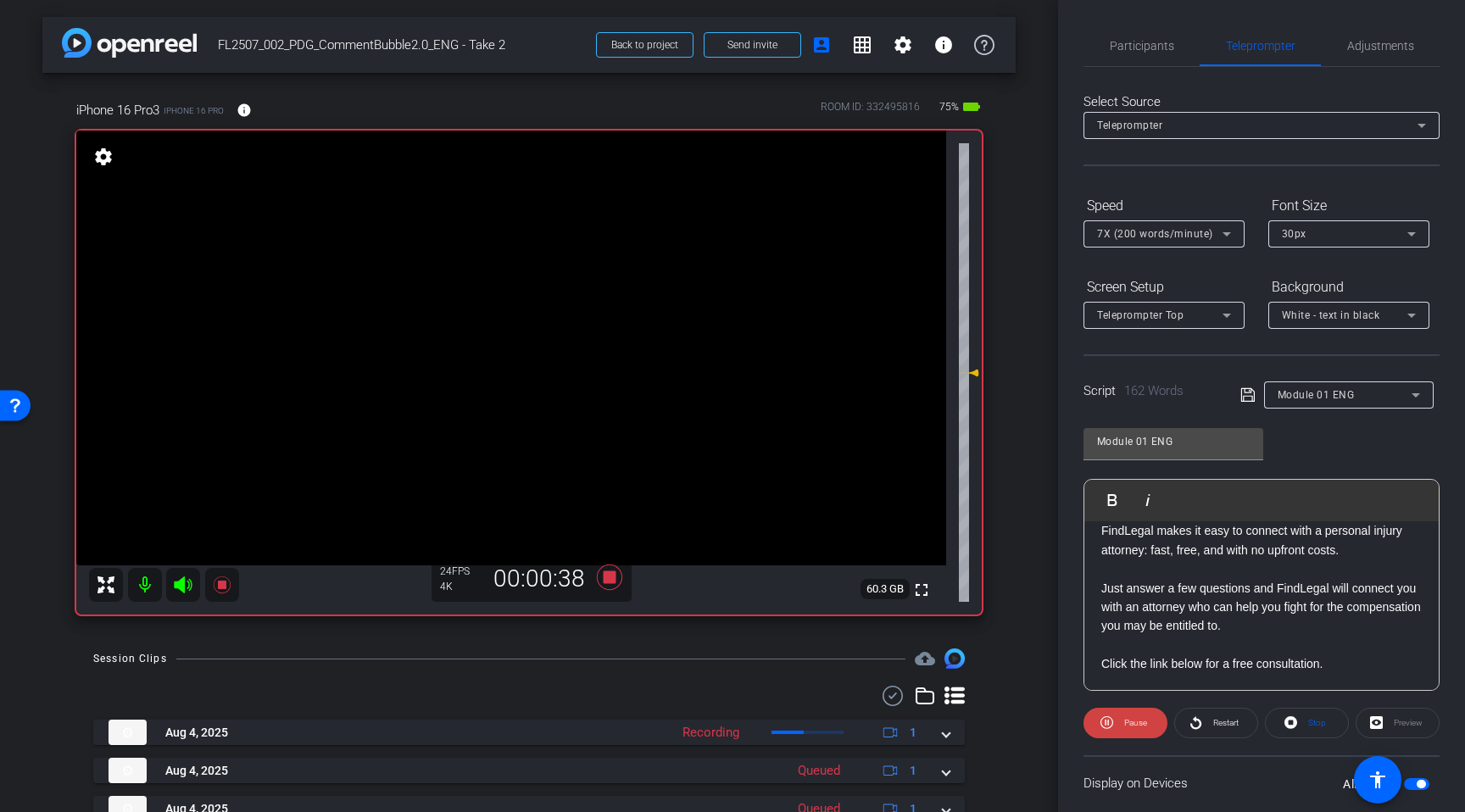 scroll, scrollTop: 488, scrollLeft: 0, axis: vertical 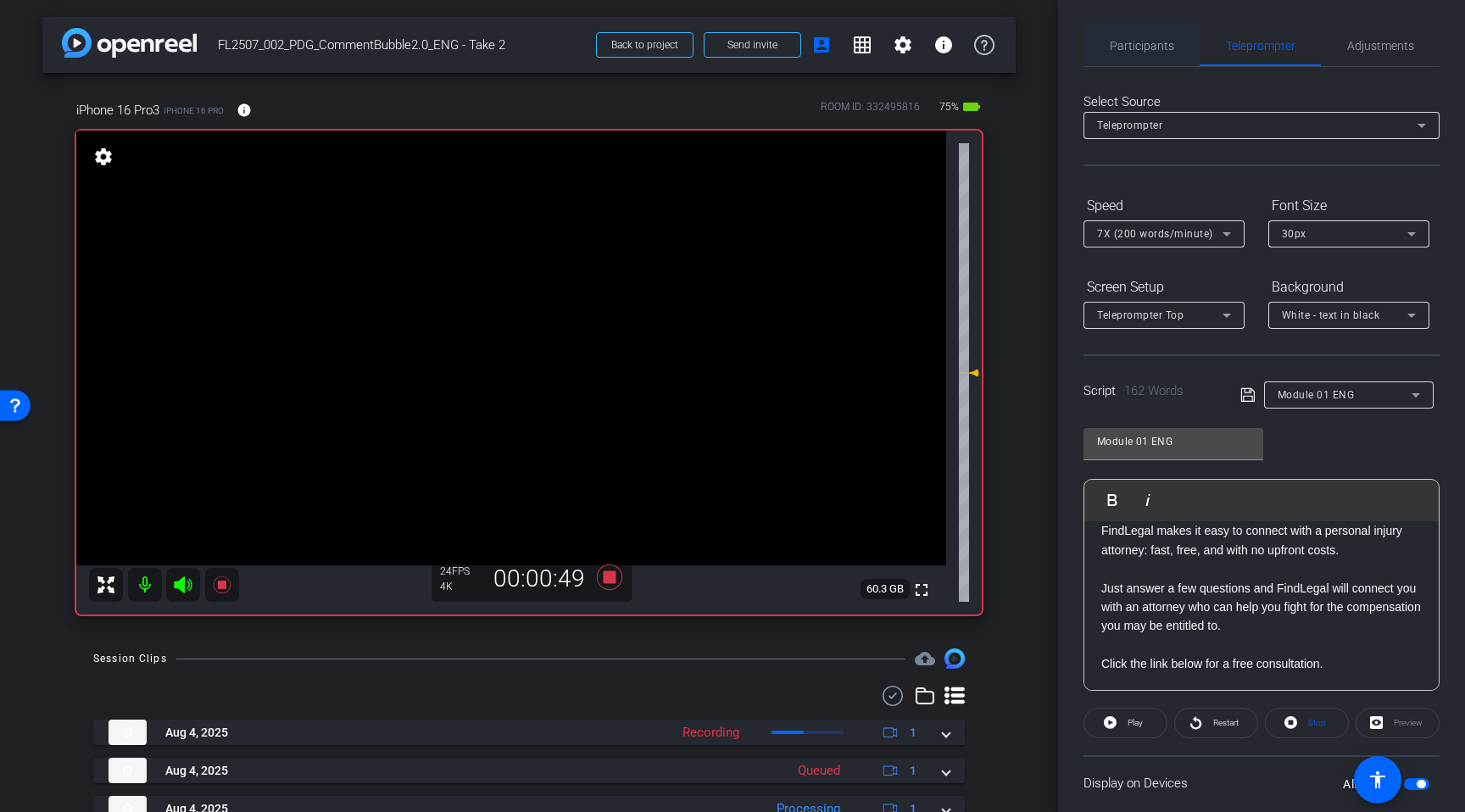 click on "Participants" at bounding box center (1142, 46) 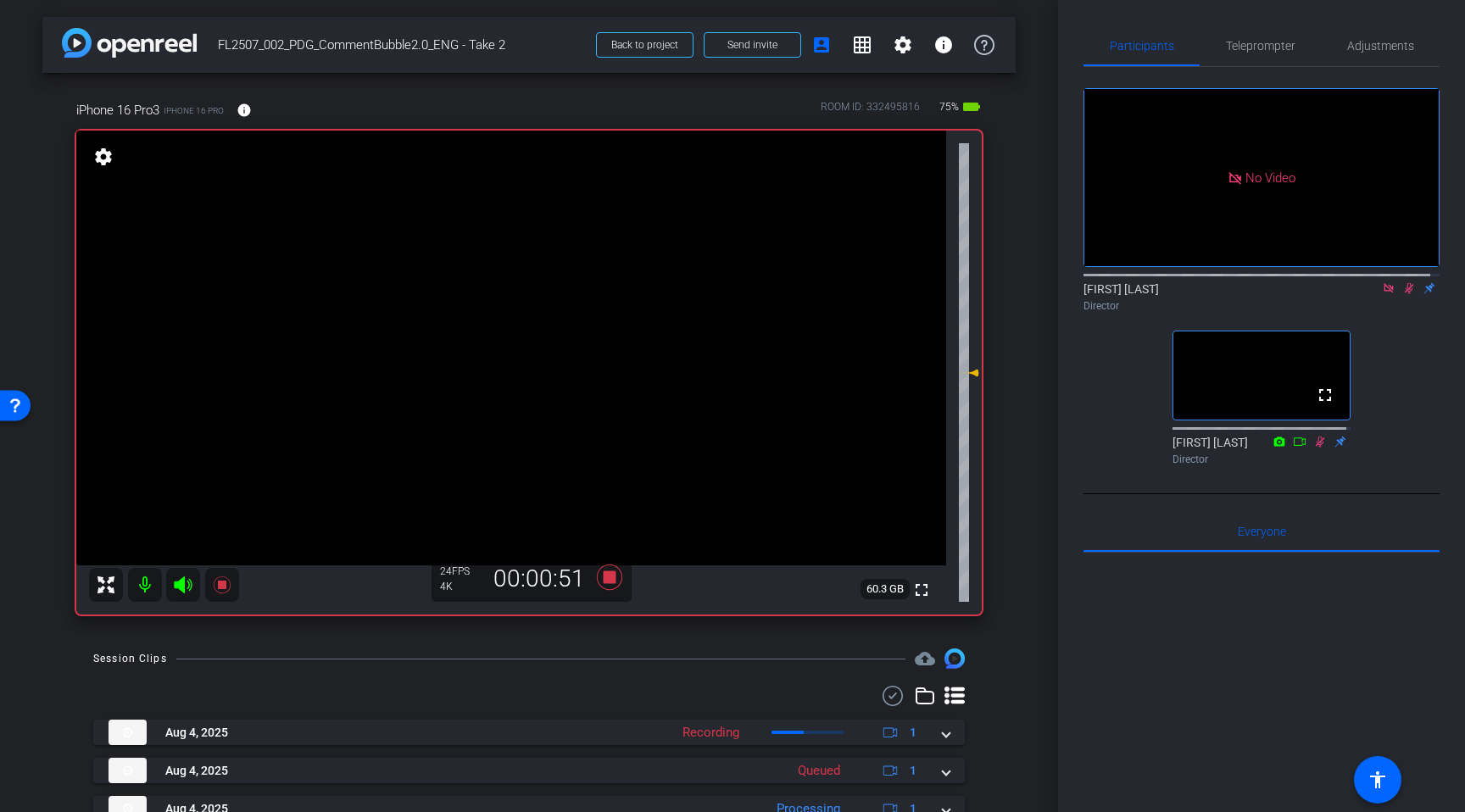 click 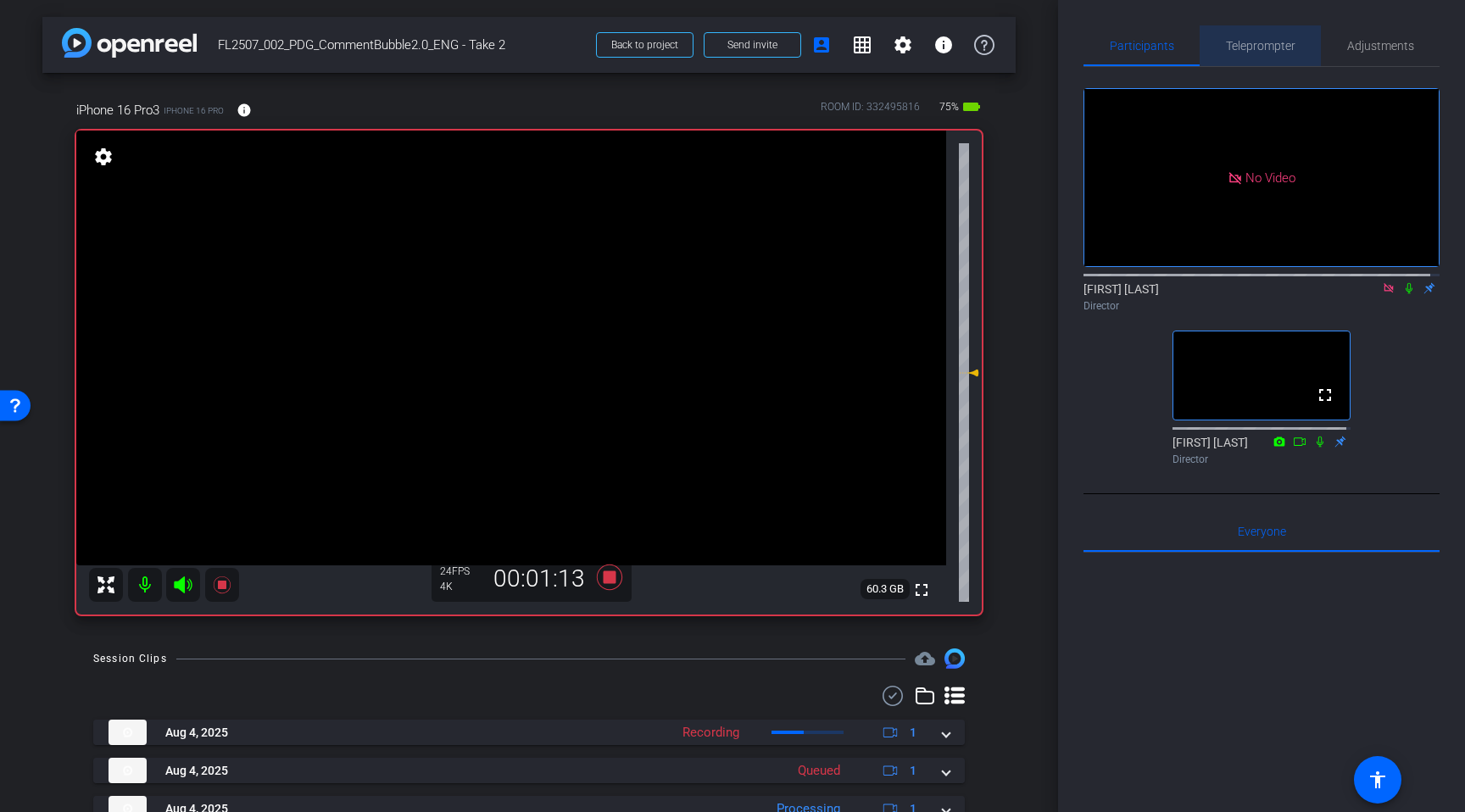 click on "Teleprompter" at bounding box center [1261, 46] 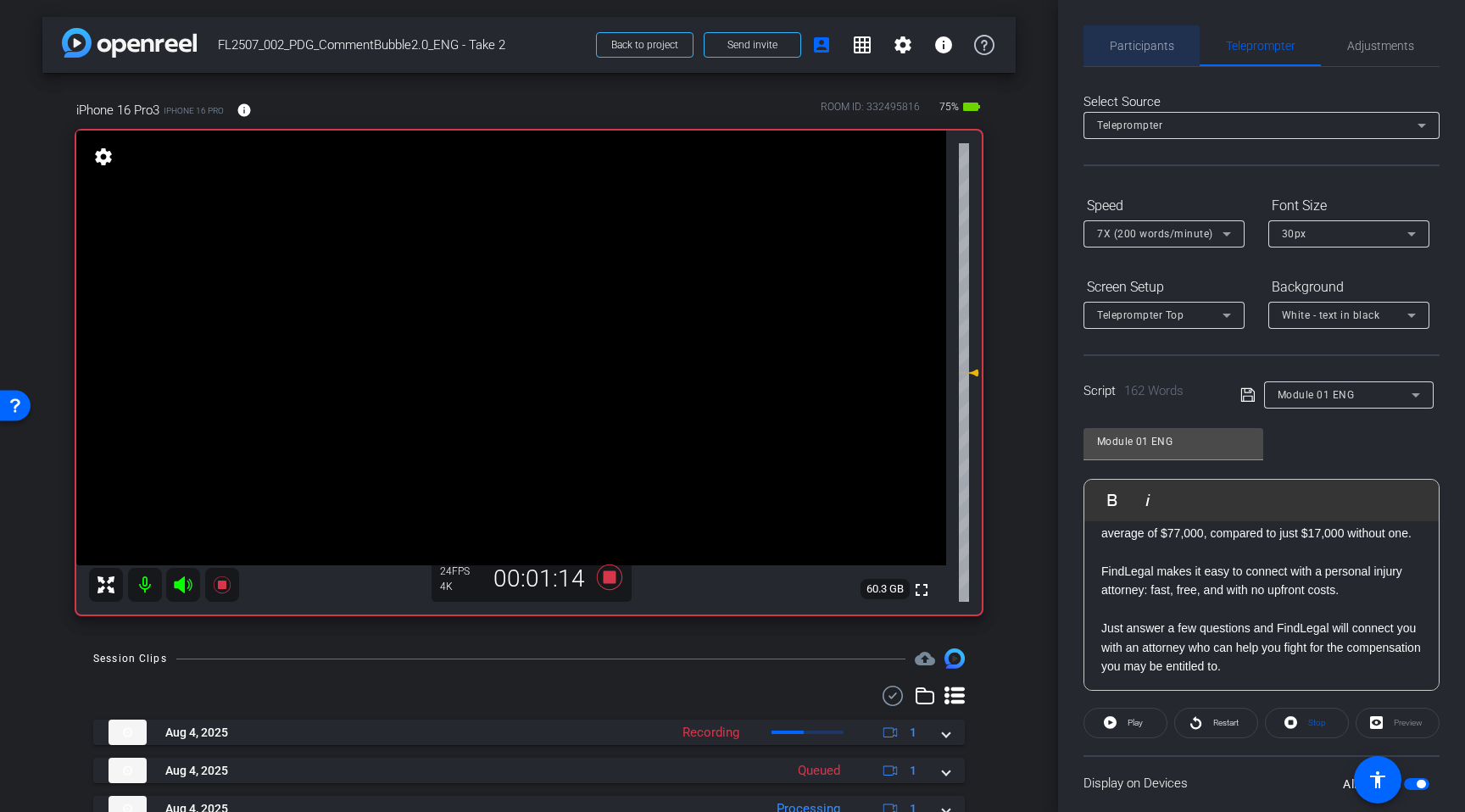 click on "Participants" at bounding box center (1142, 46) 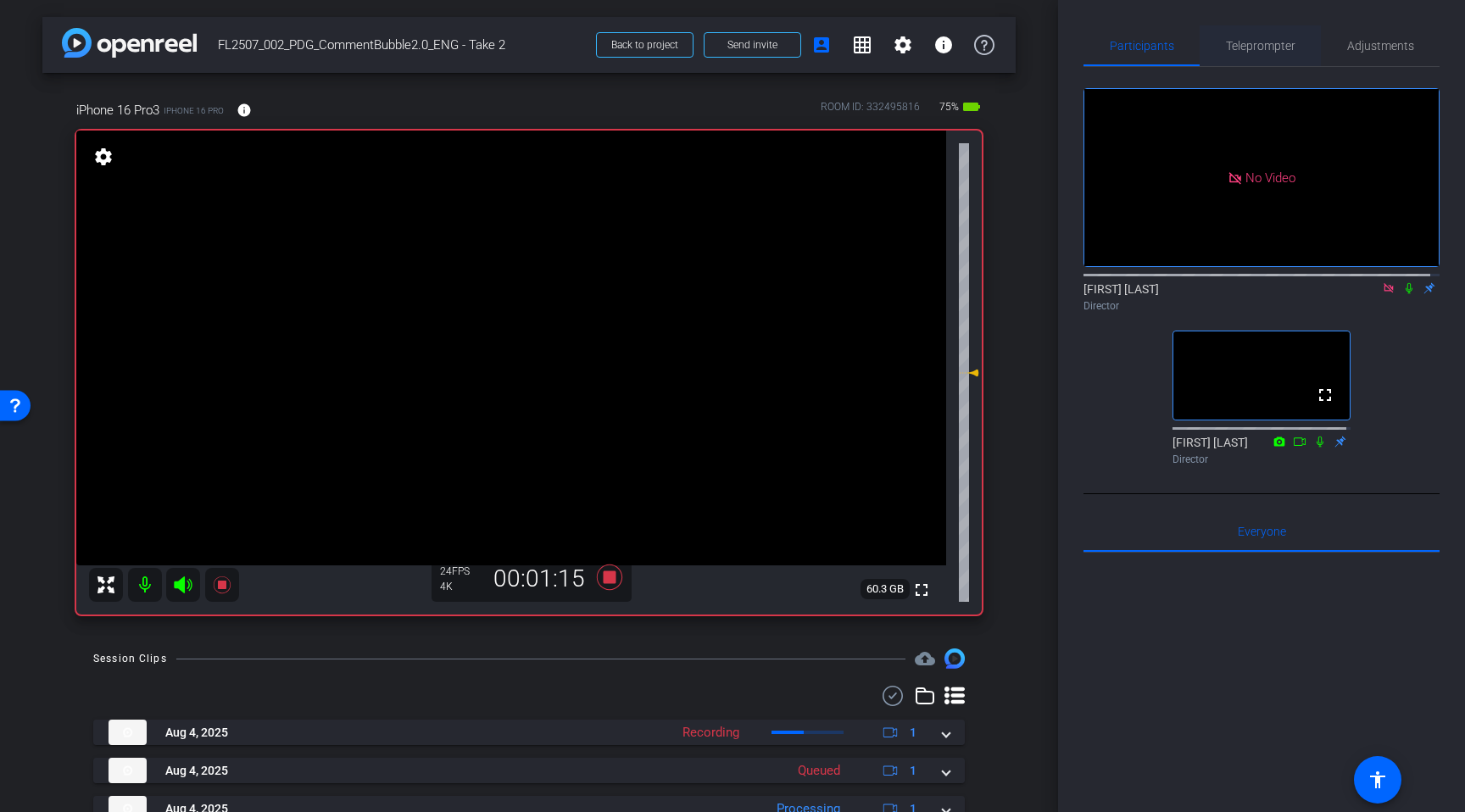 click on "Teleprompter" at bounding box center (1261, 46) 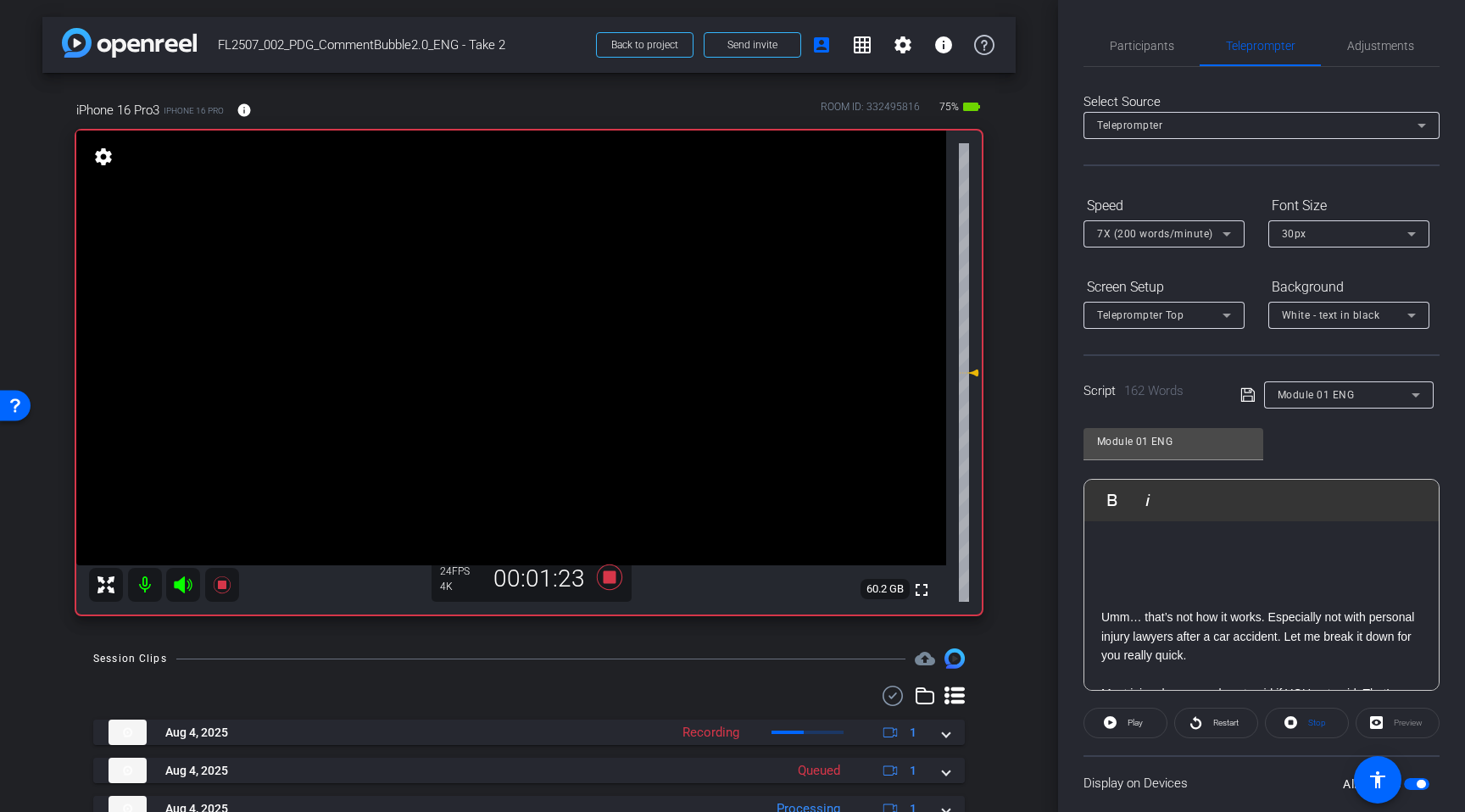 scroll, scrollTop: 125, scrollLeft: 0, axis: vertical 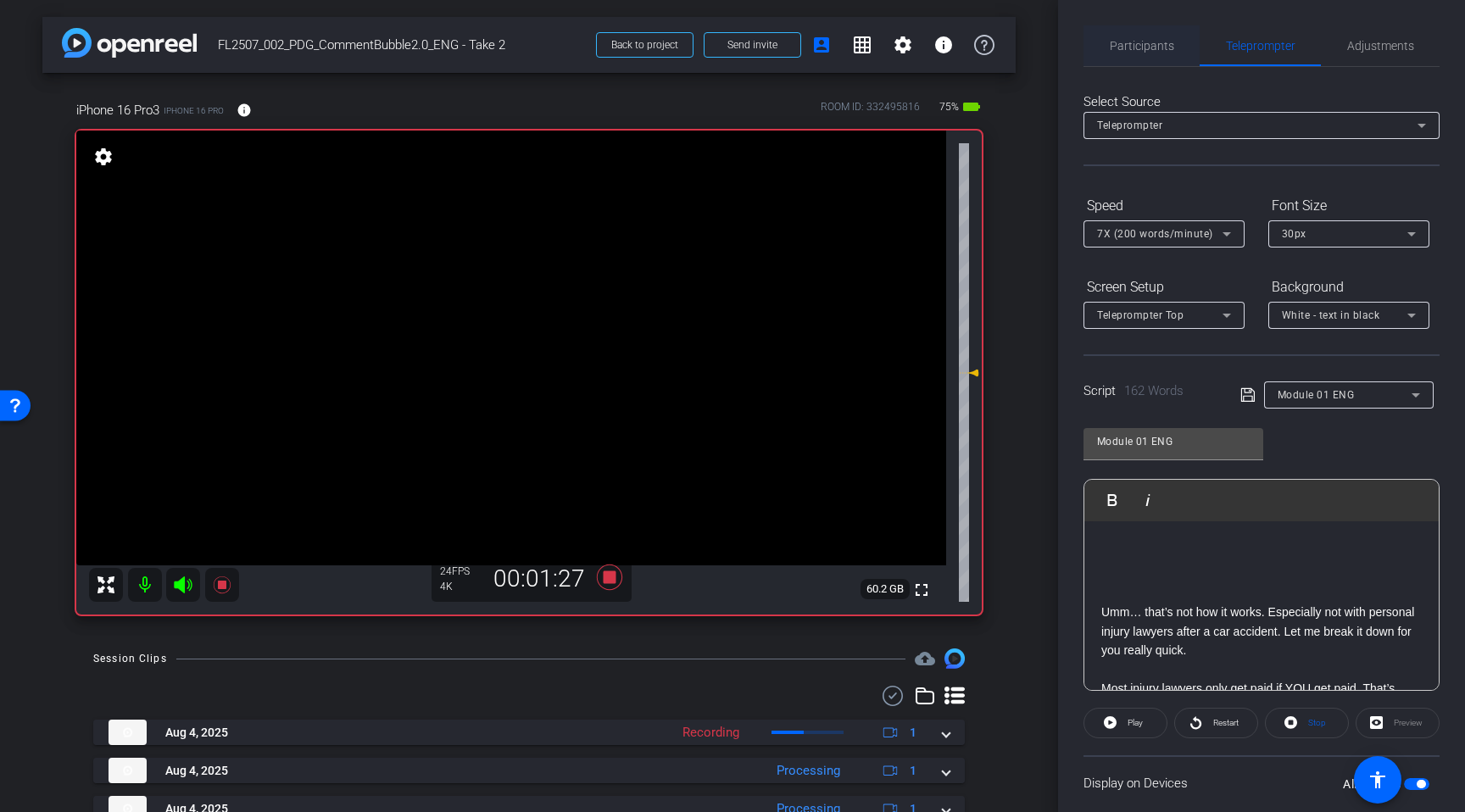 click on "Participants" at bounding box center [1142, 46] 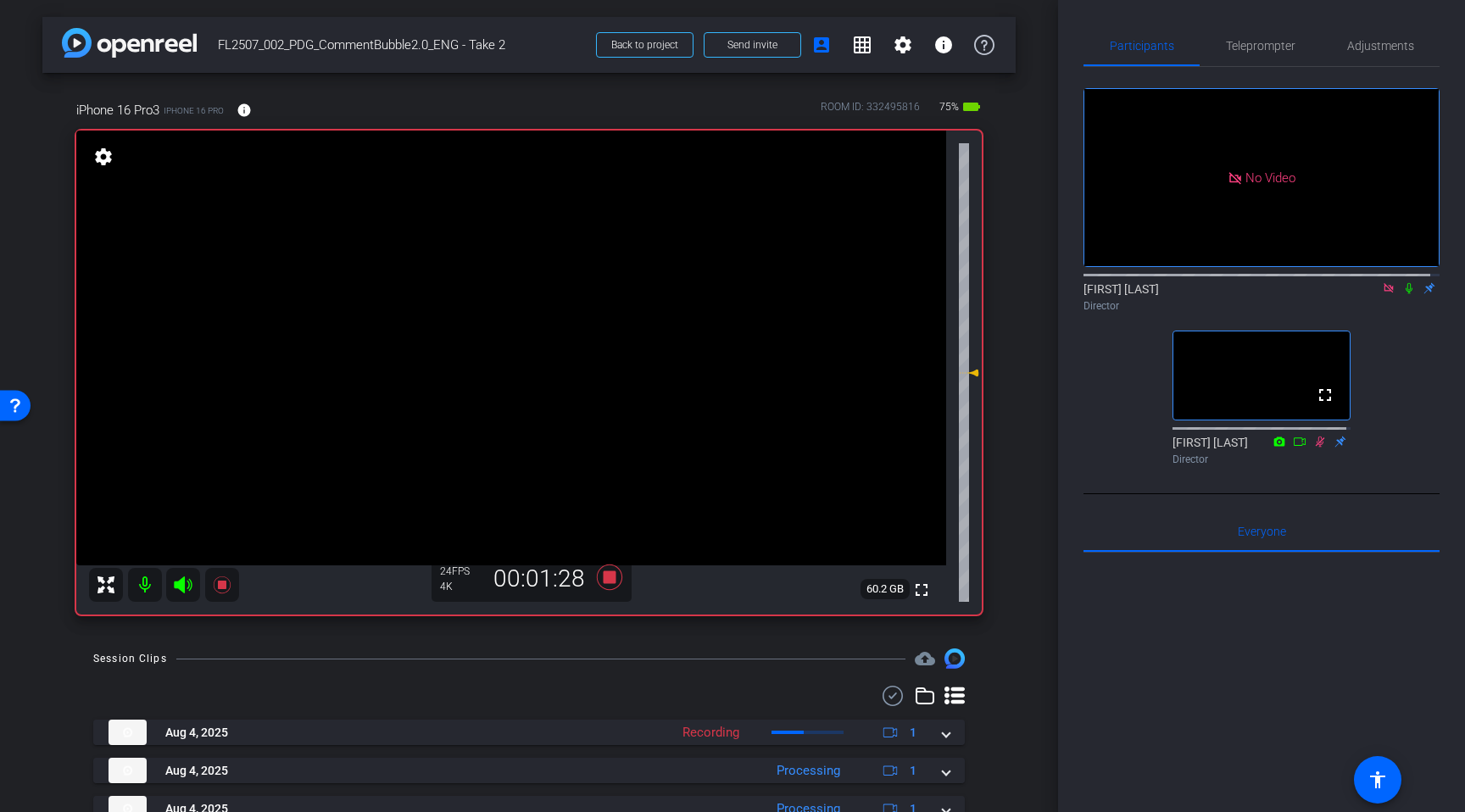 click 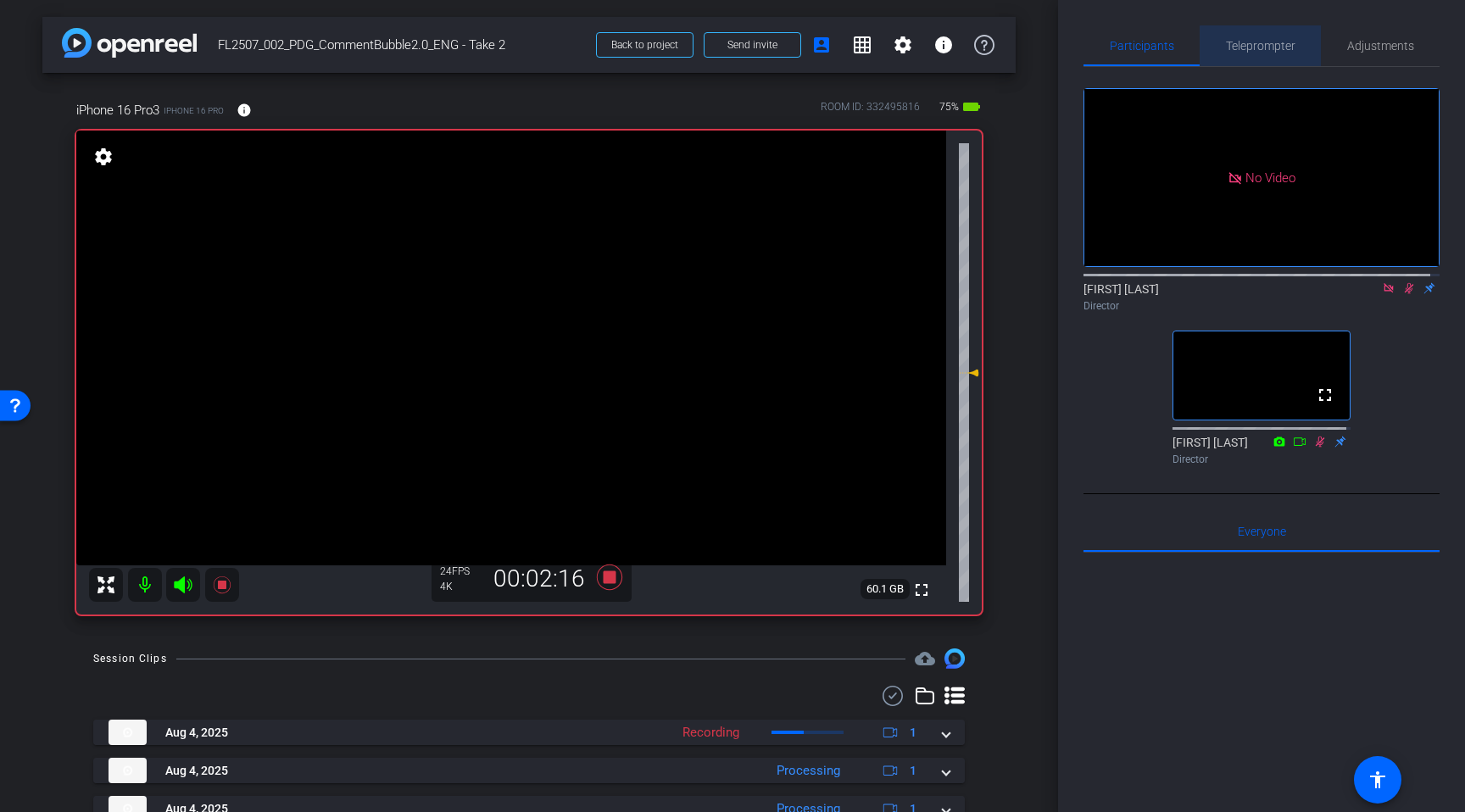 click on "Teleprompter" at bounding box center [1261, 46] 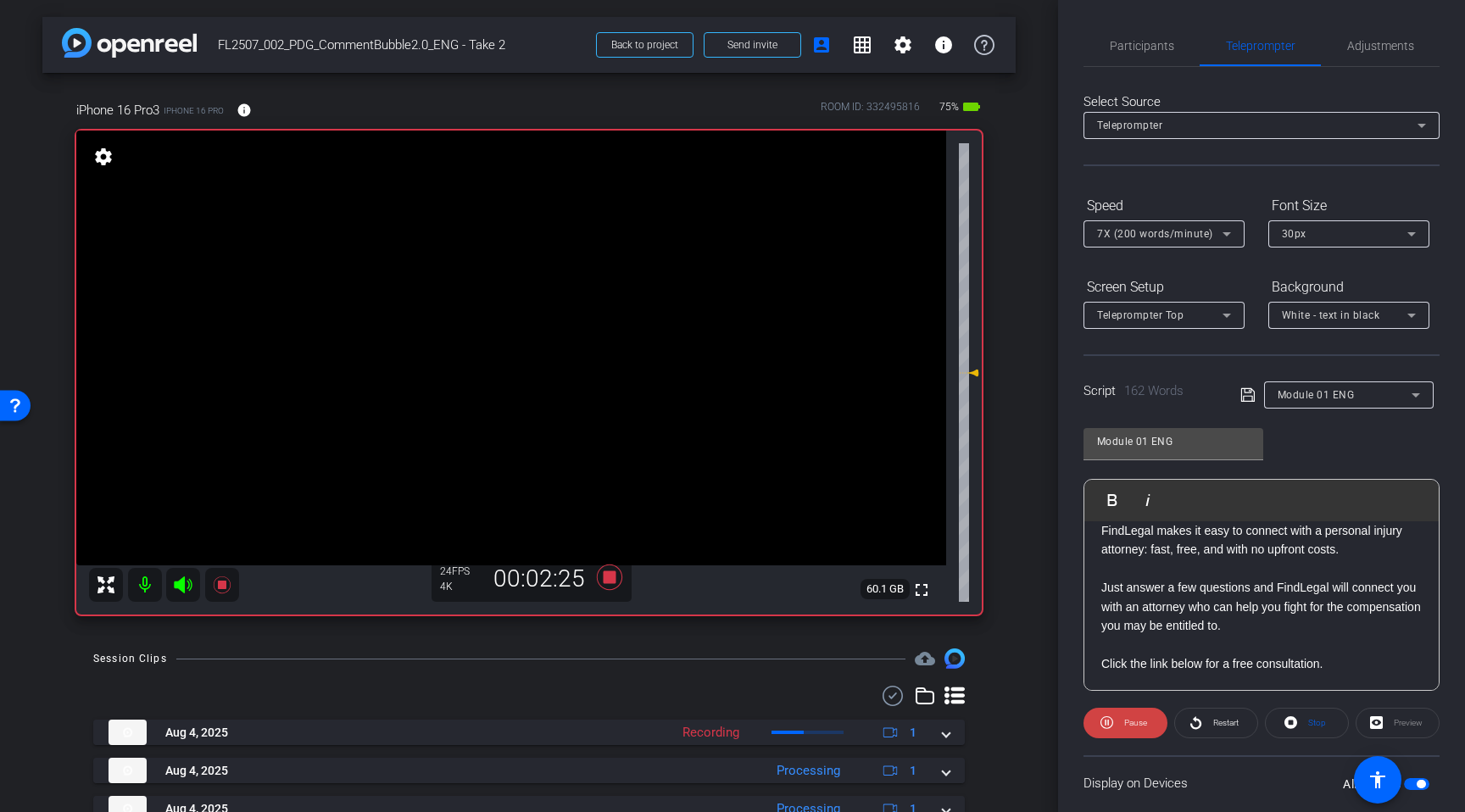 scroll, scrollTop: 566, scrollLeft: 0, axis: vertical 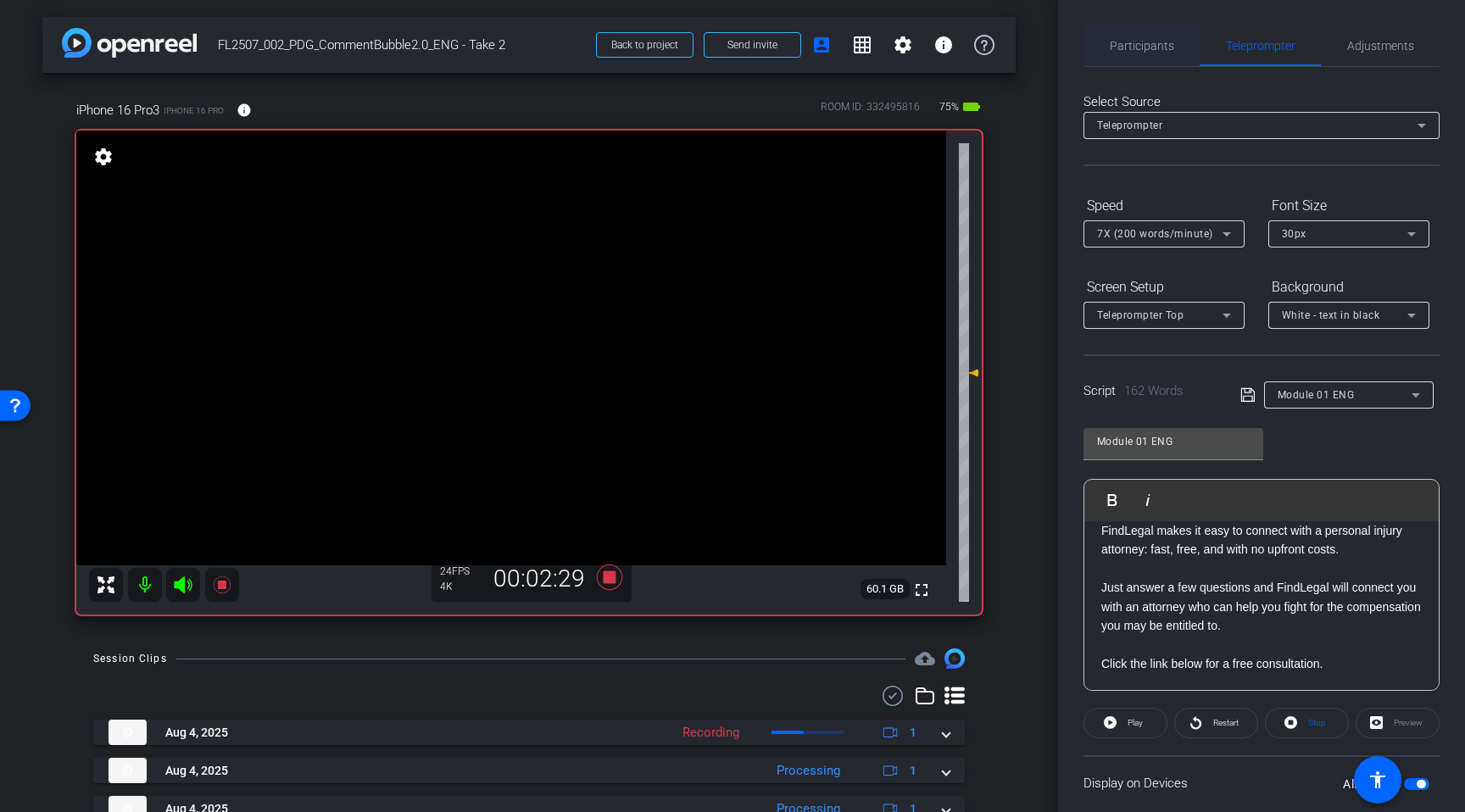 click on "Participants" at bounding box center (1142, 46) 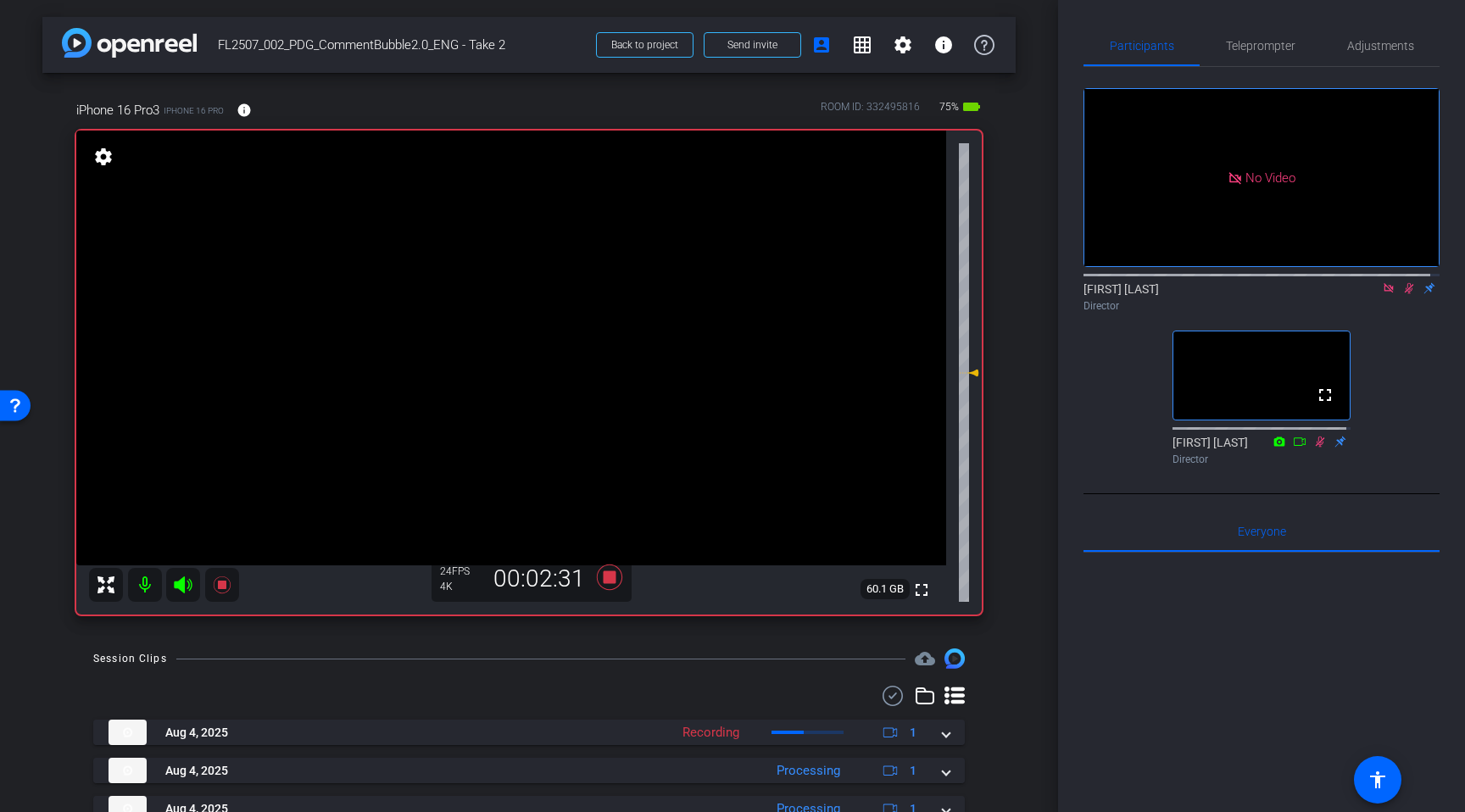 click 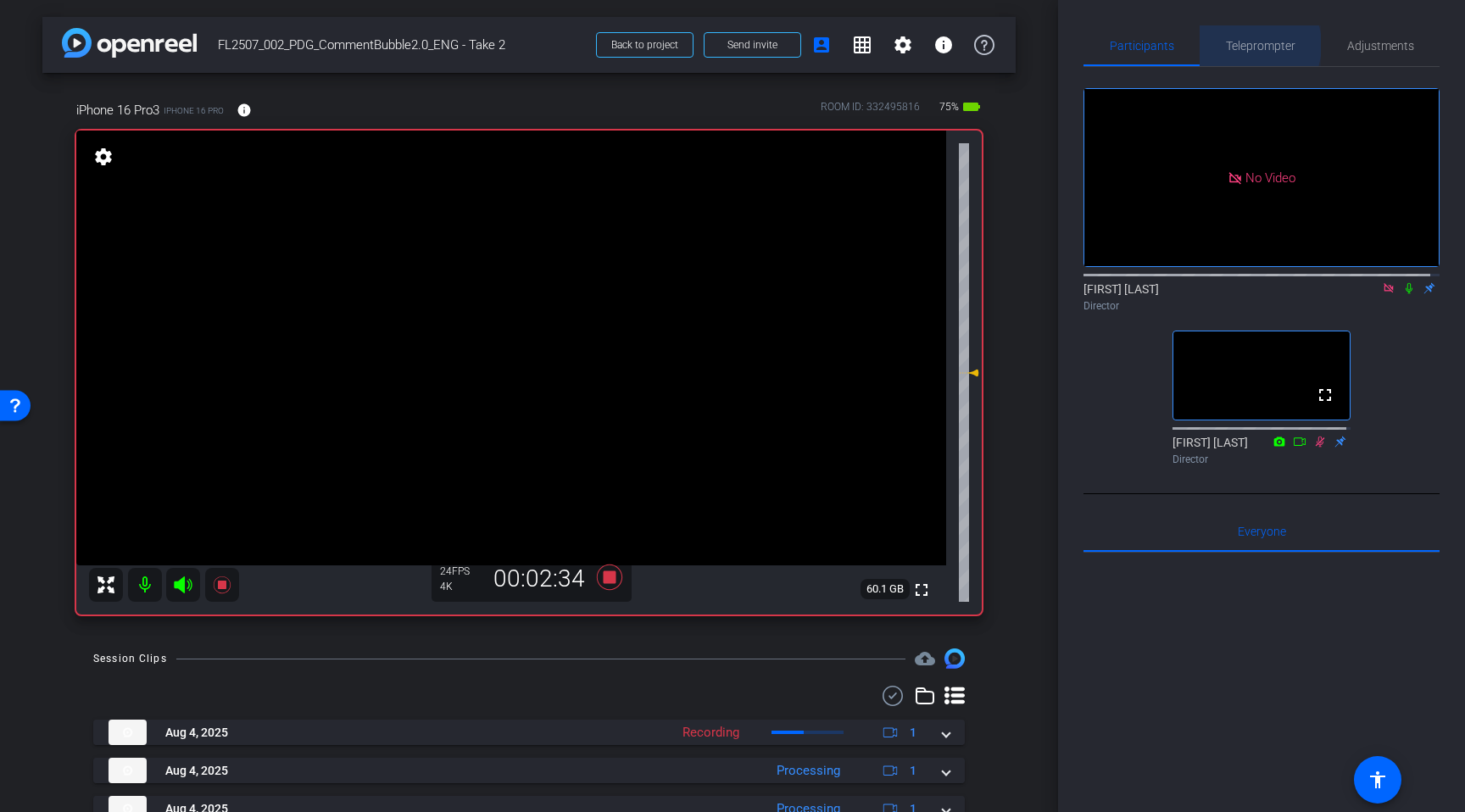click on "Teleprompter" at bounding box center [1261, 46] 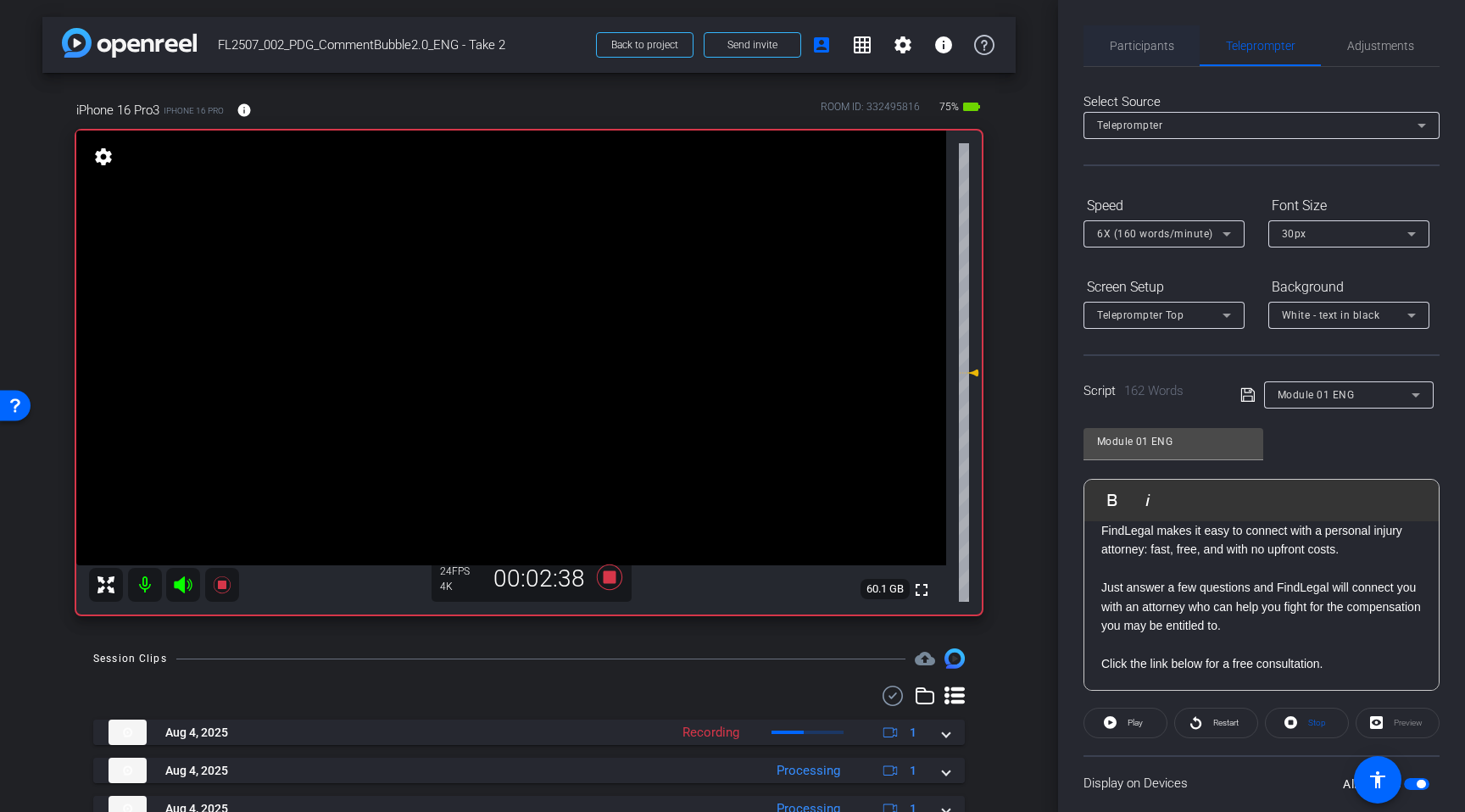 click on "Participants" at bounding box center [1141, 46] 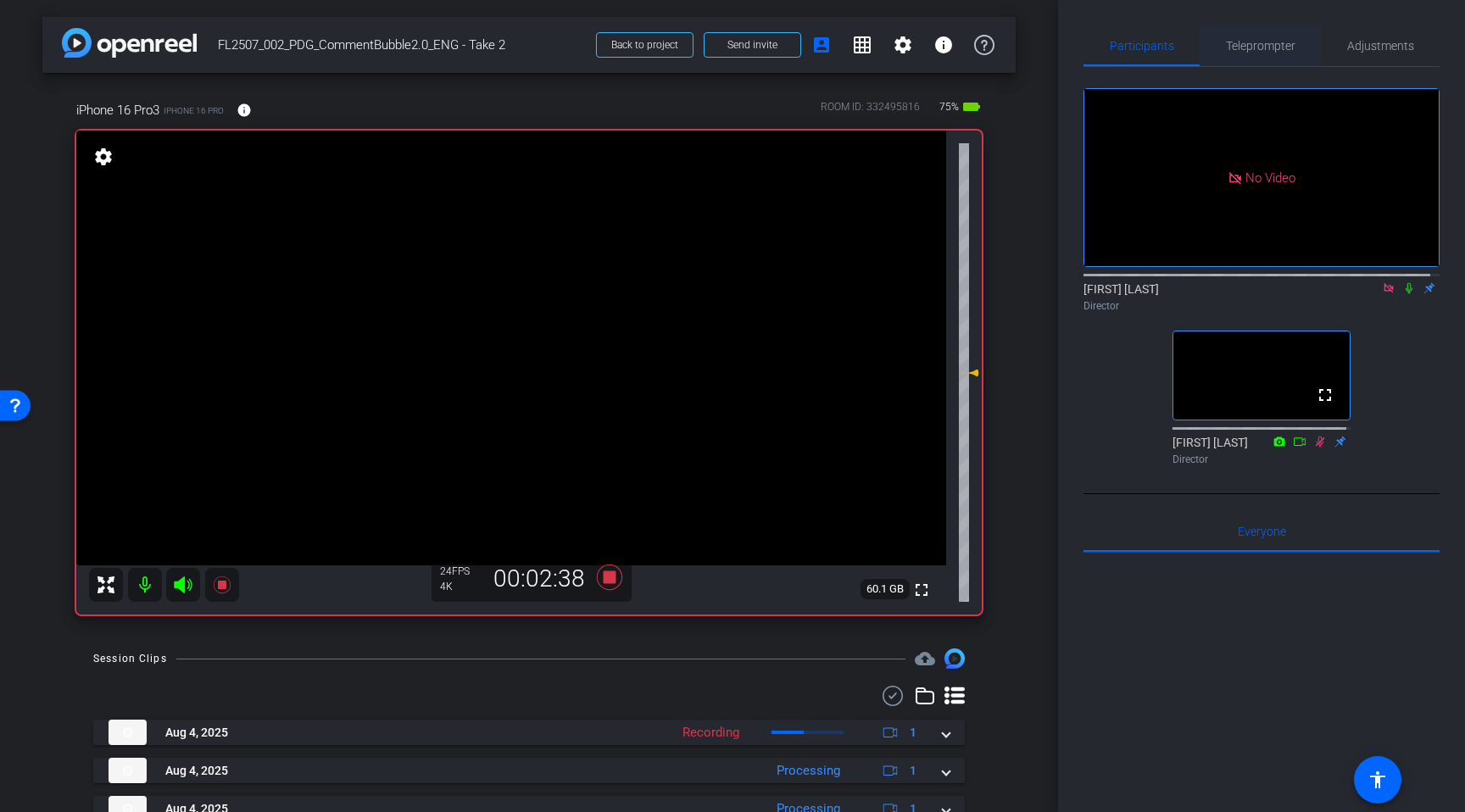 click on "Teleprompter" at bounding box center (1261, 46) 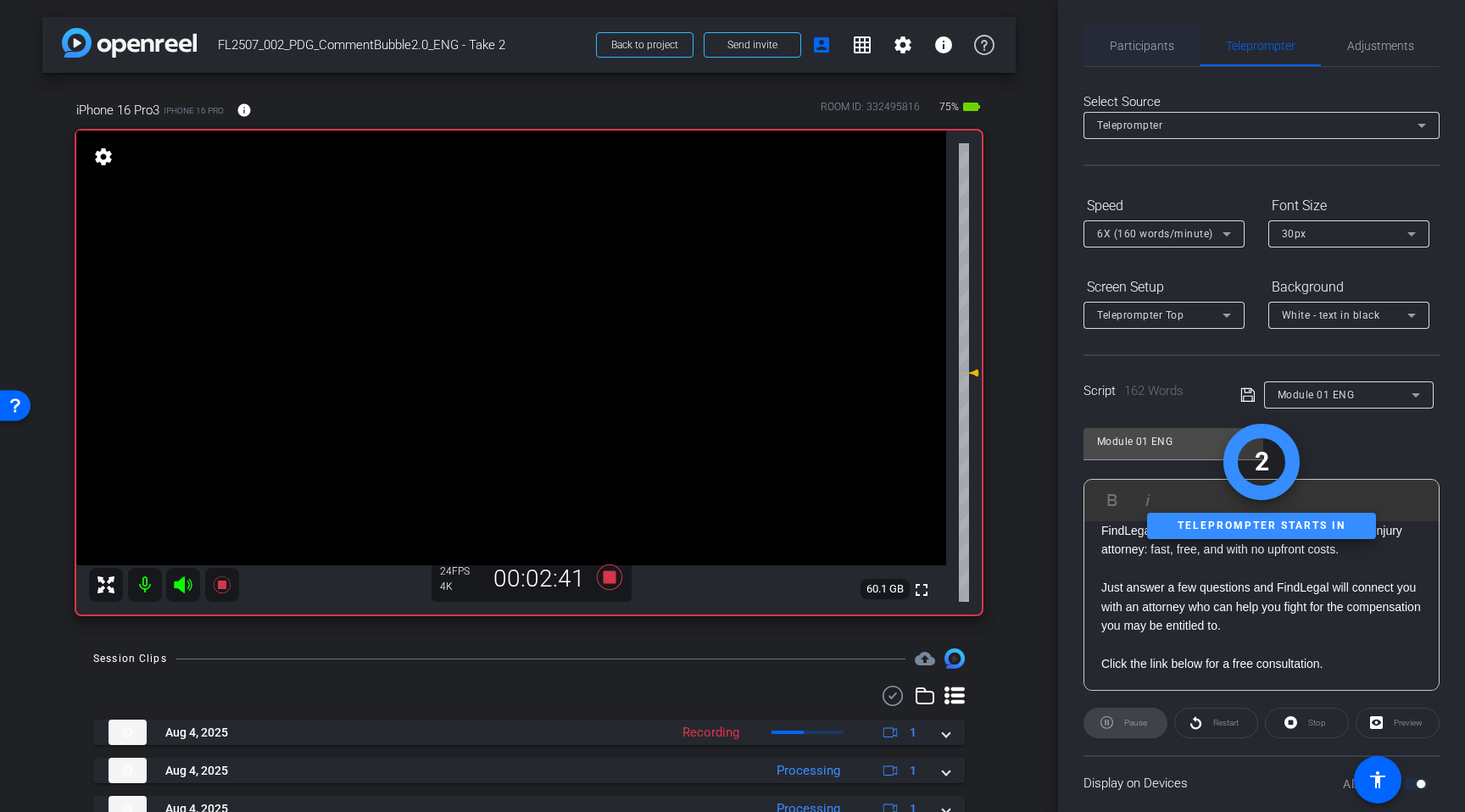 click on "Participants" at bounding box center (1142, 46) 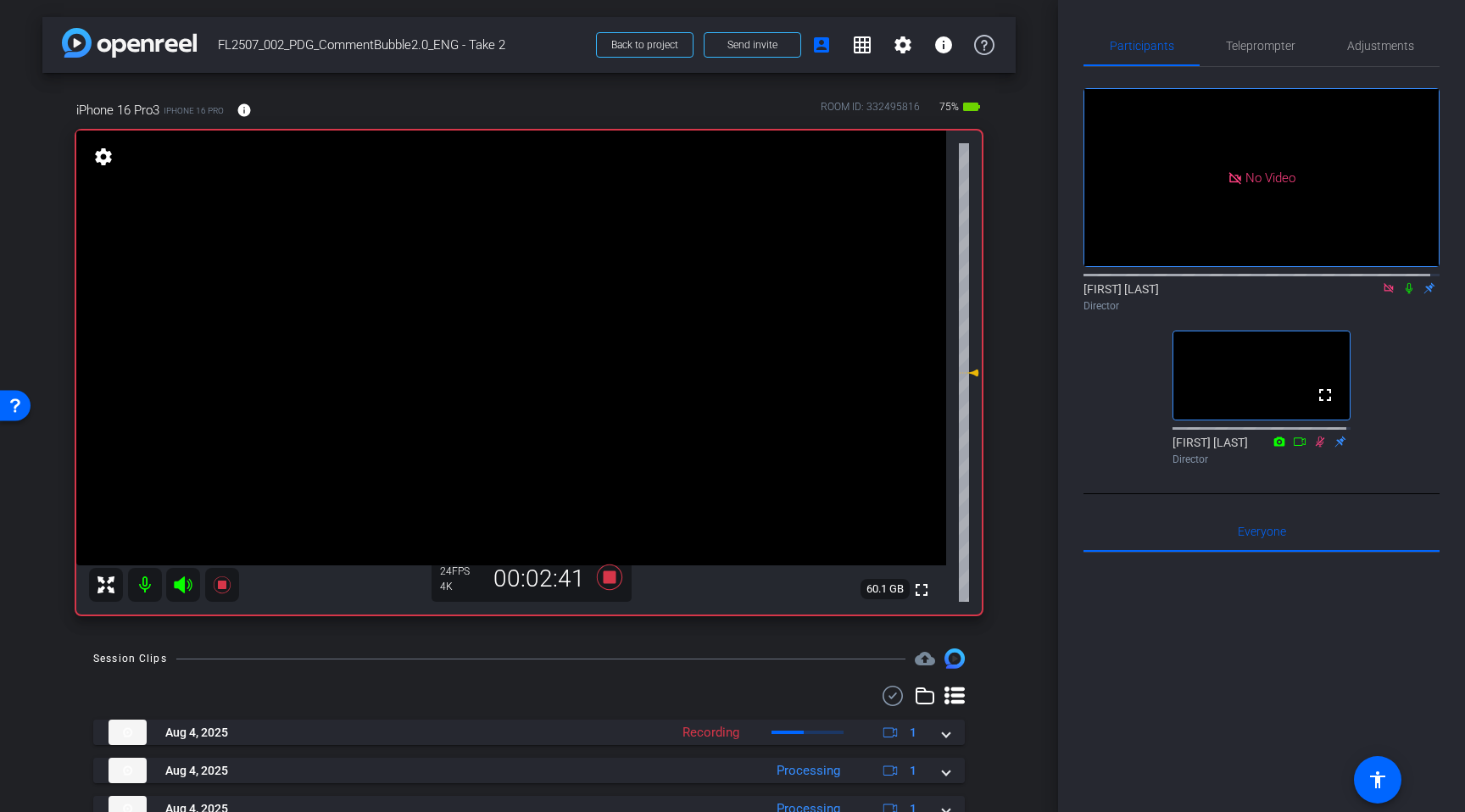 click on "Adam Palcher
Director" 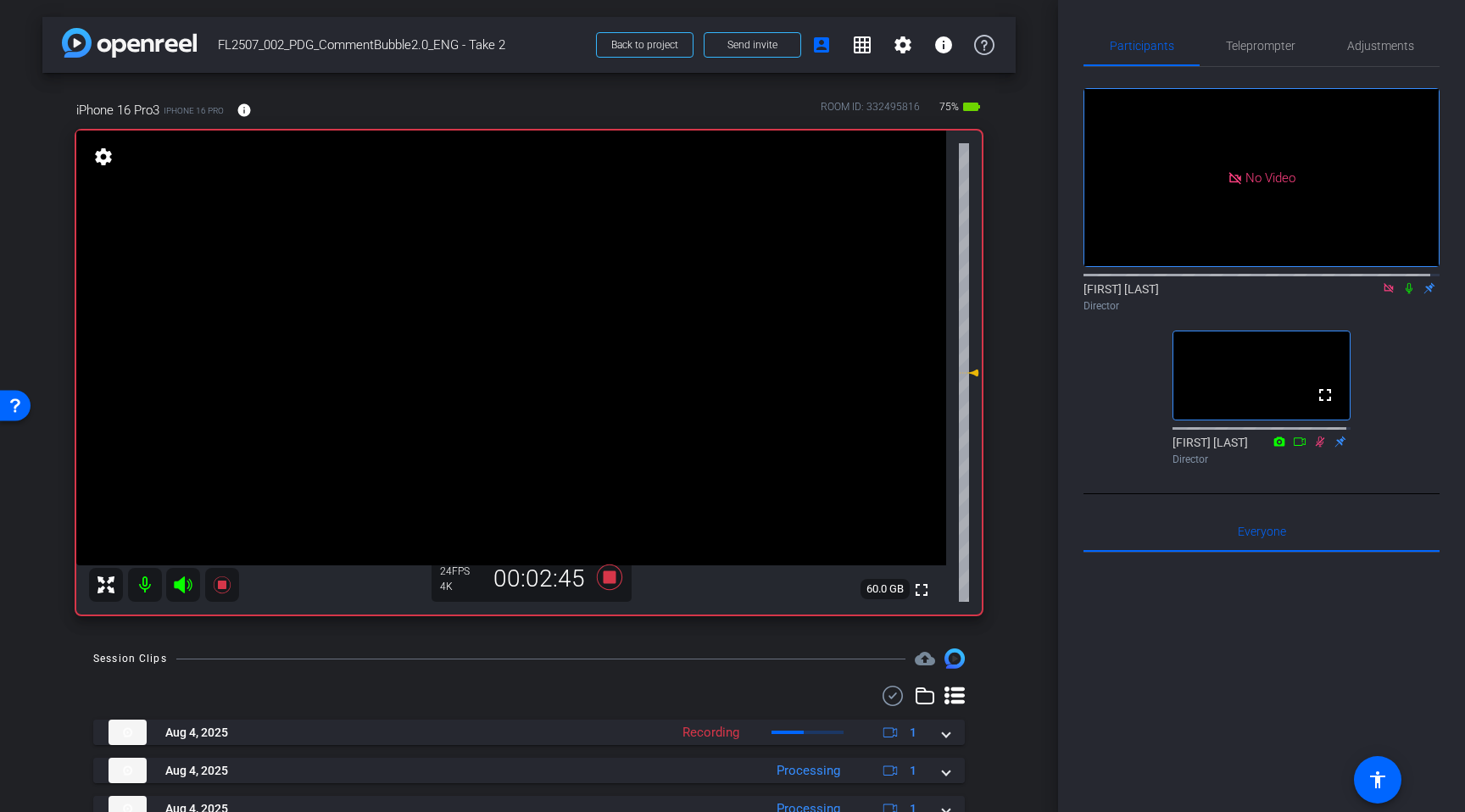 click 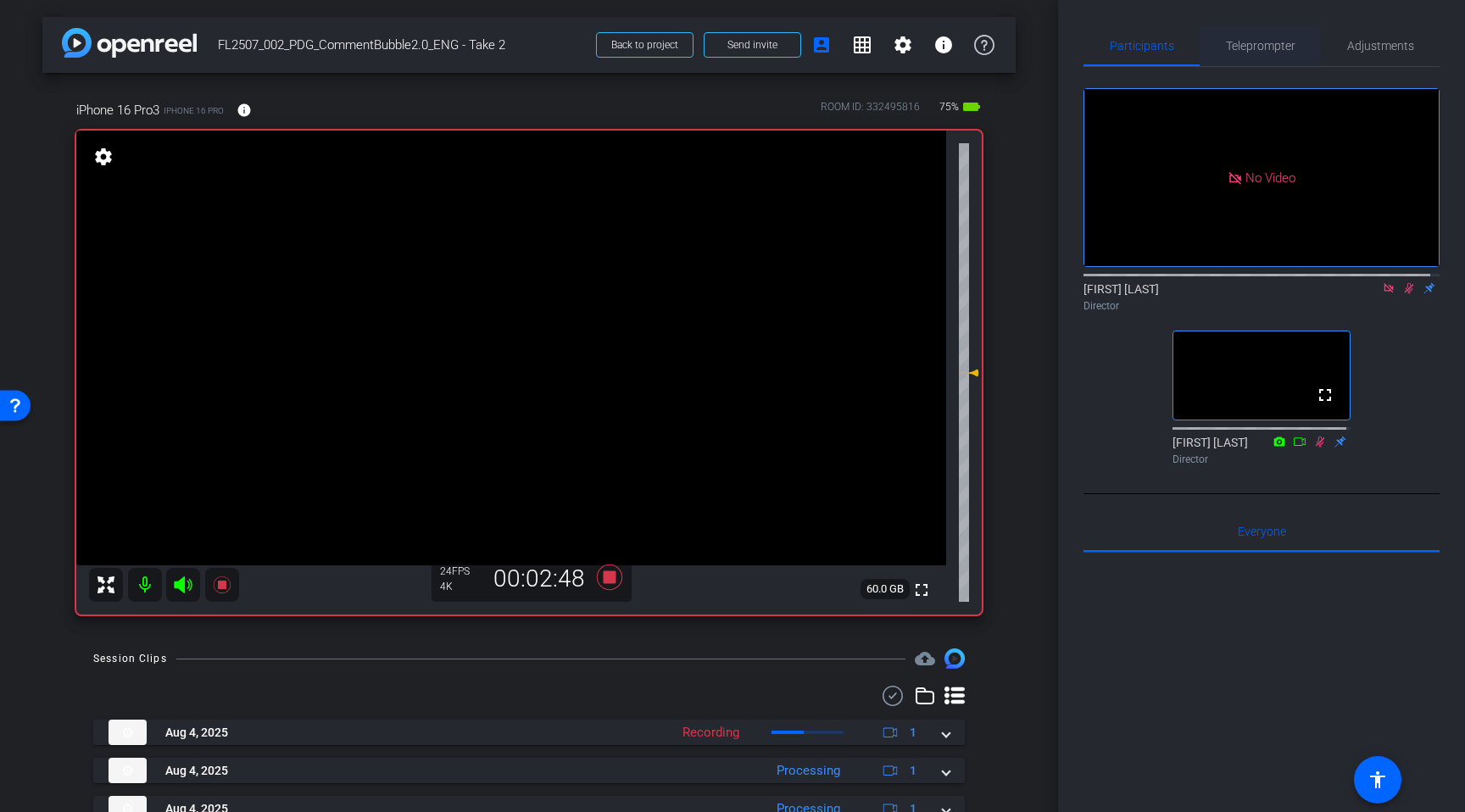 click on "Teleprompter" at bounding box center [1261, 46] 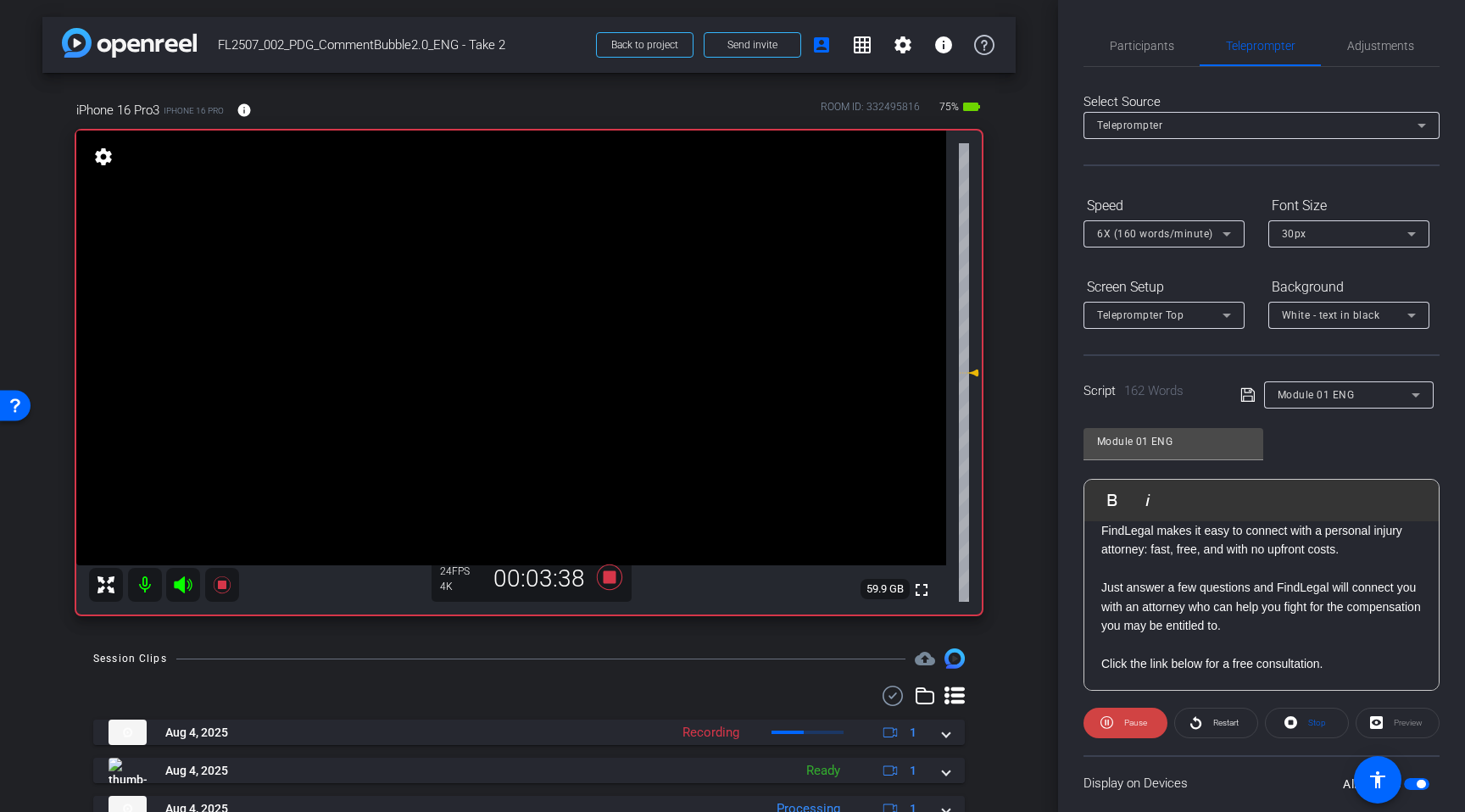 scroll, scrollTop: 566, scrollLeft: 0, axis: vertical 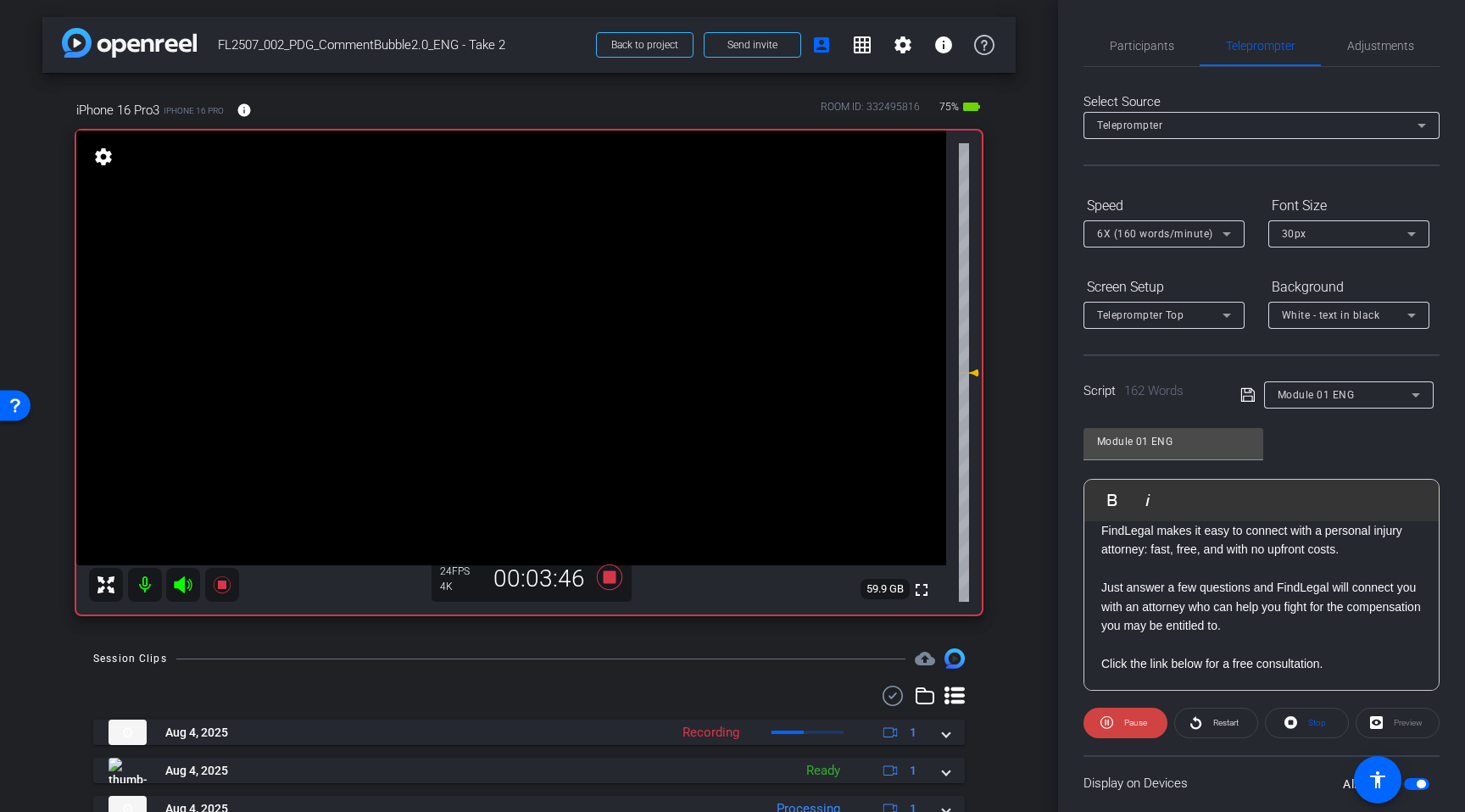 click 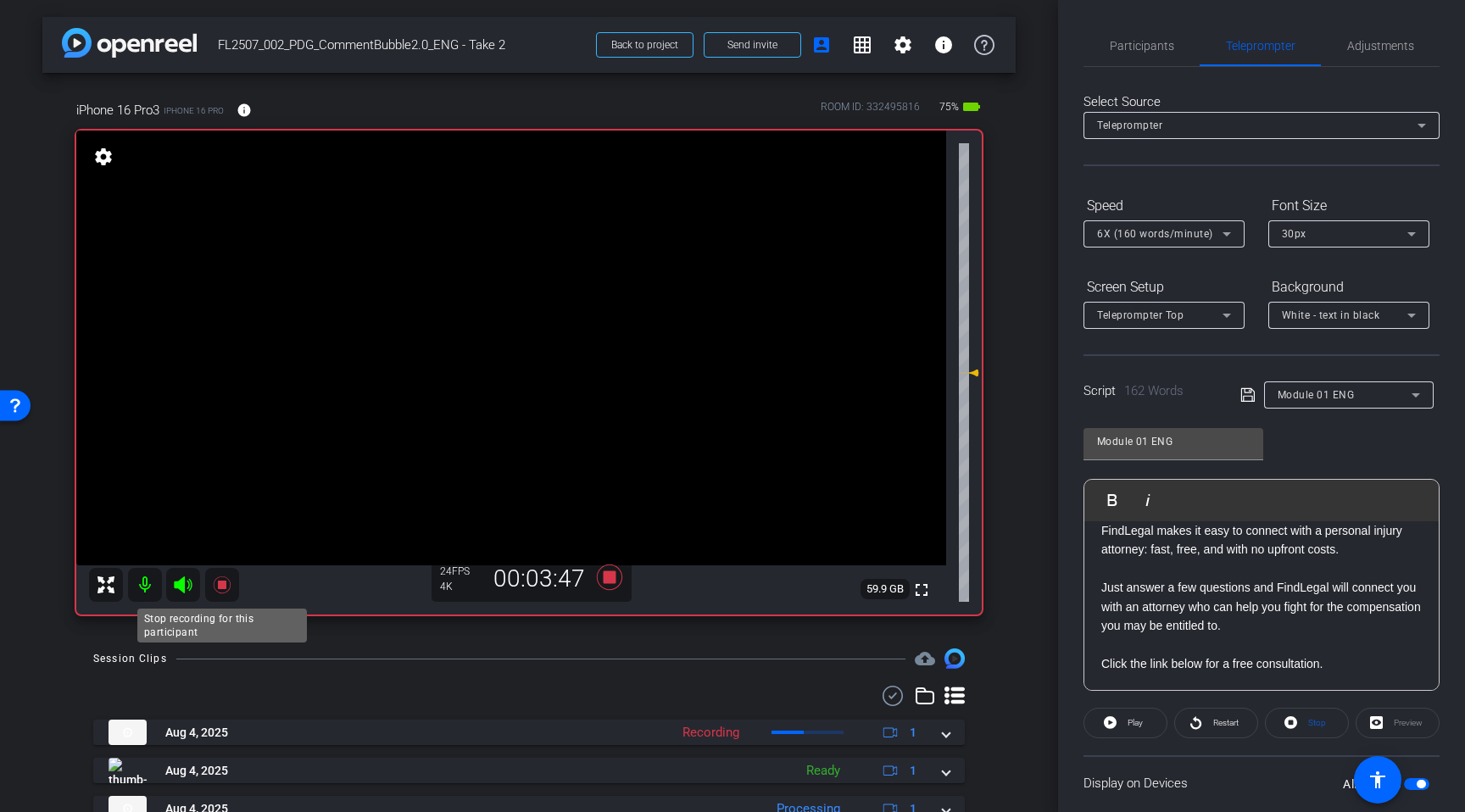 click 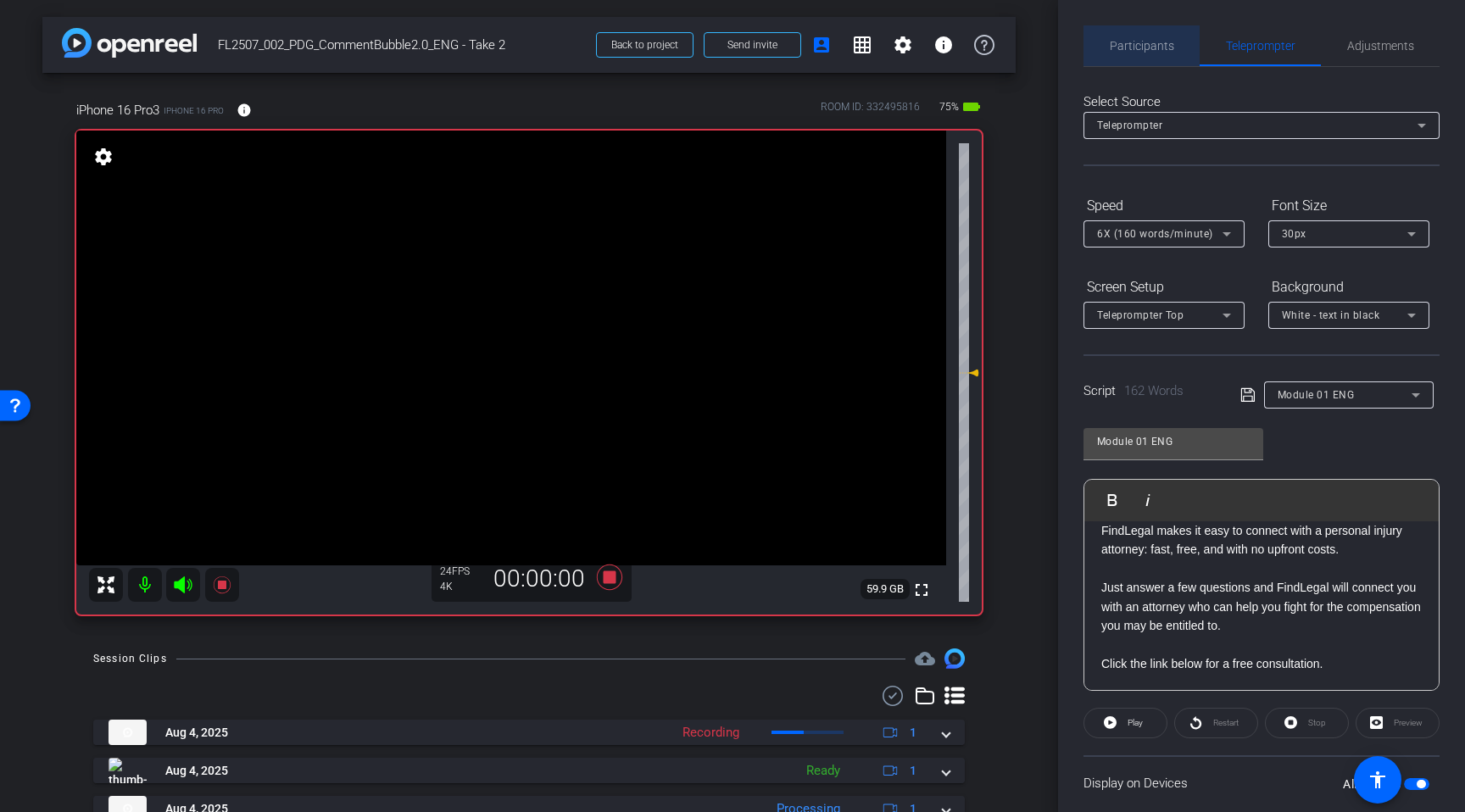 click on "Participants" at bounding box center (1142, 46) 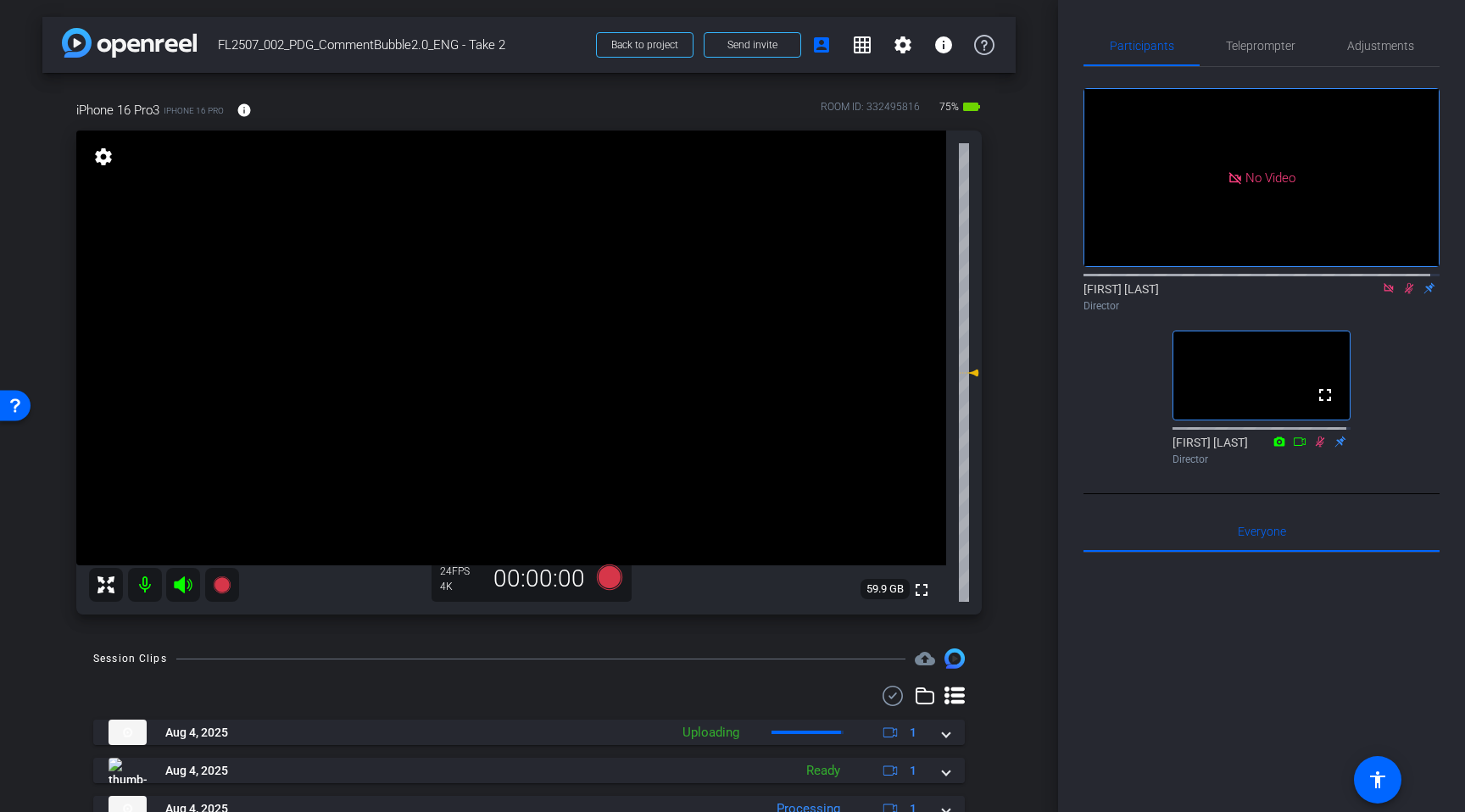 click 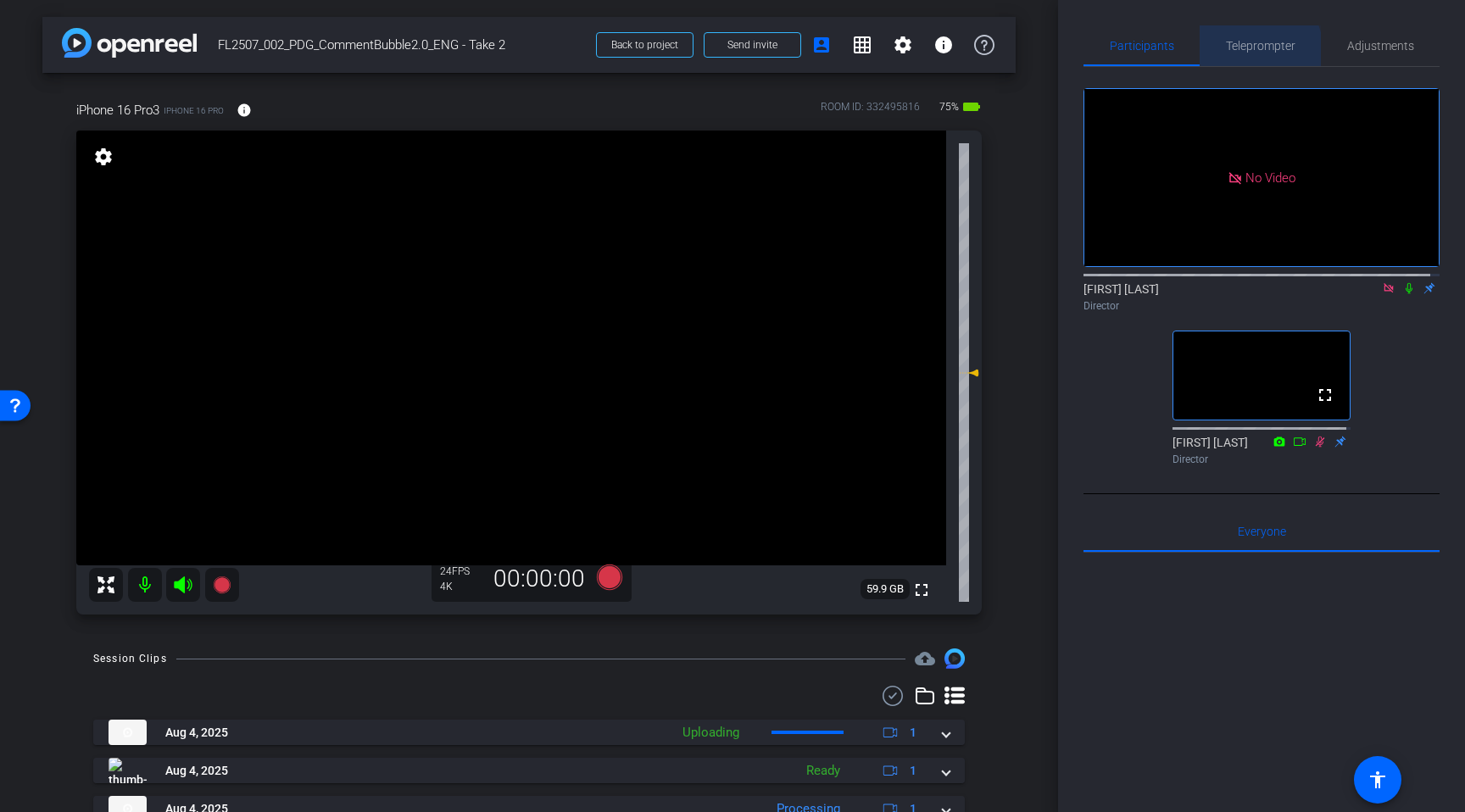 click on "Teleprompter" at bounding box center [1261, 46] 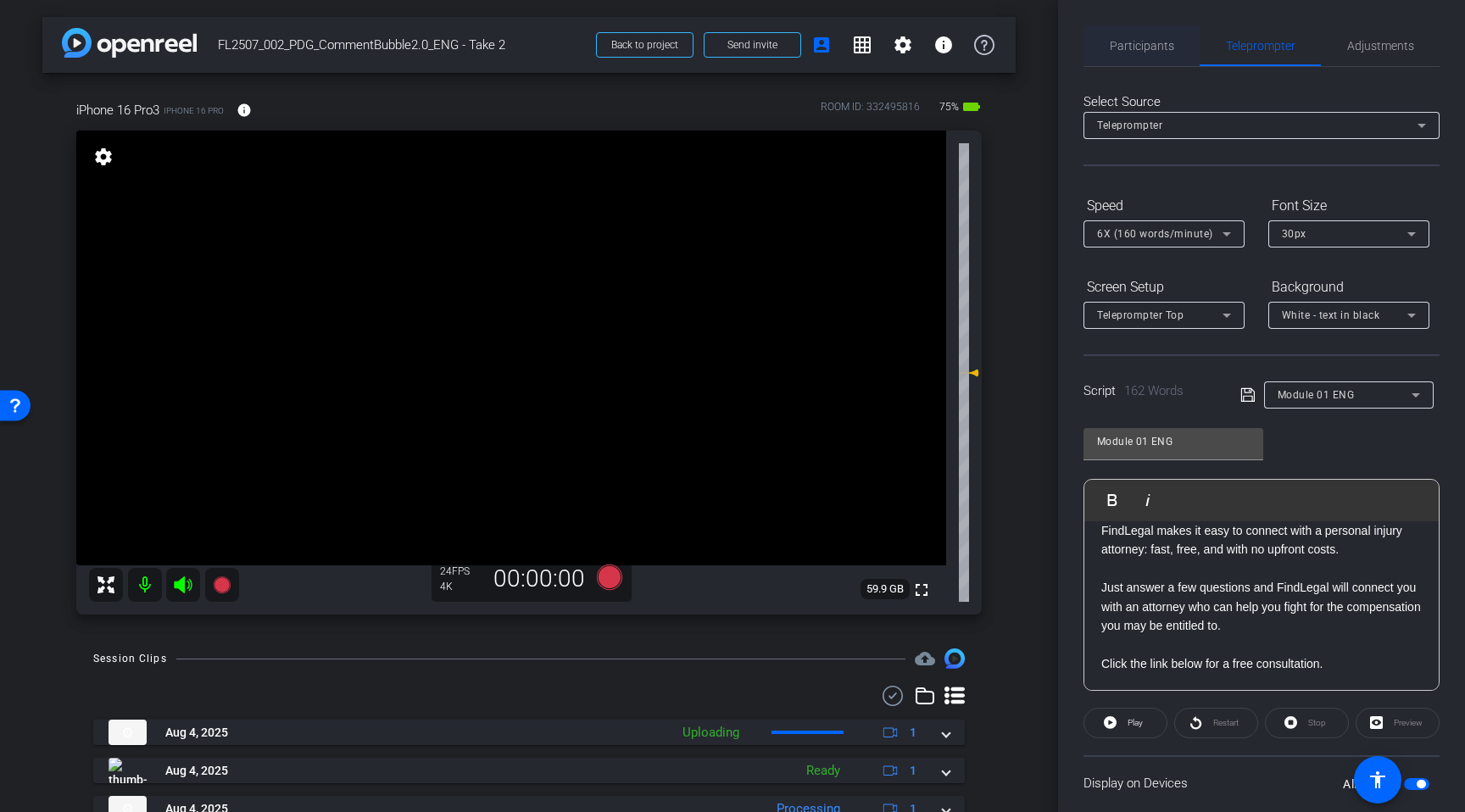 click on "Participants" at bounding box center (1142, 46) 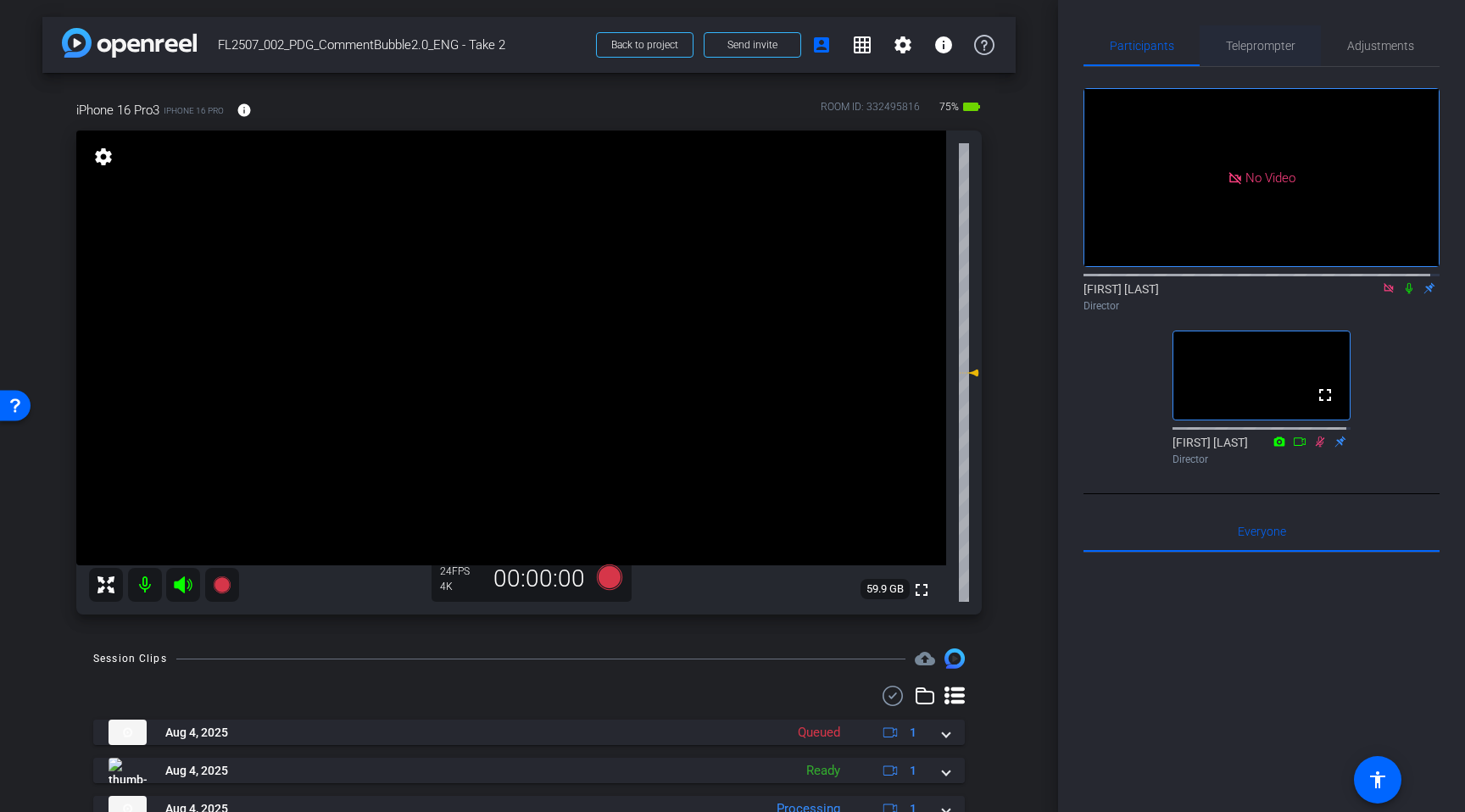 click on "Teleprompter" at bounding box center [1261, 46] 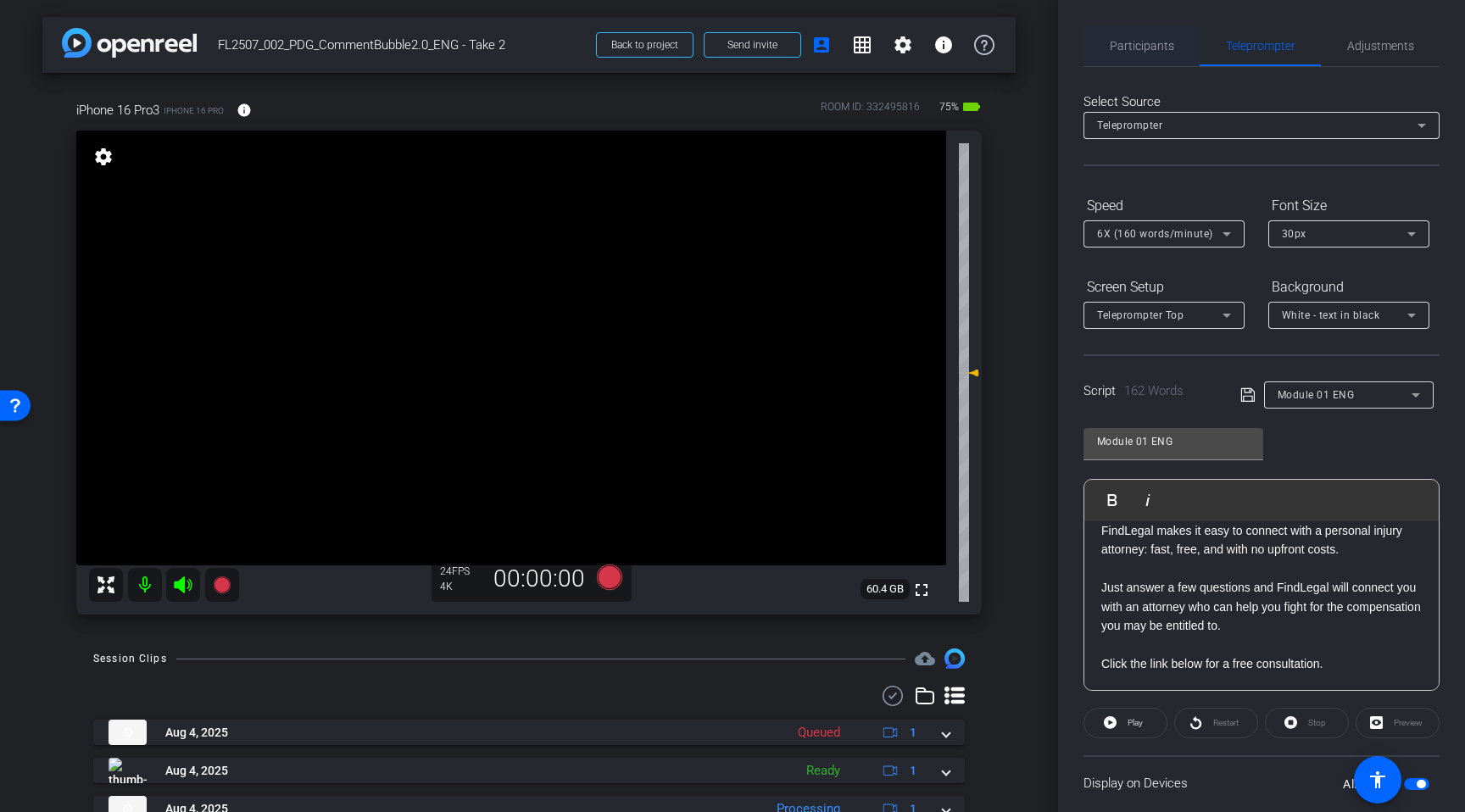 click on "Participants" at bounding box center (1142, 46) 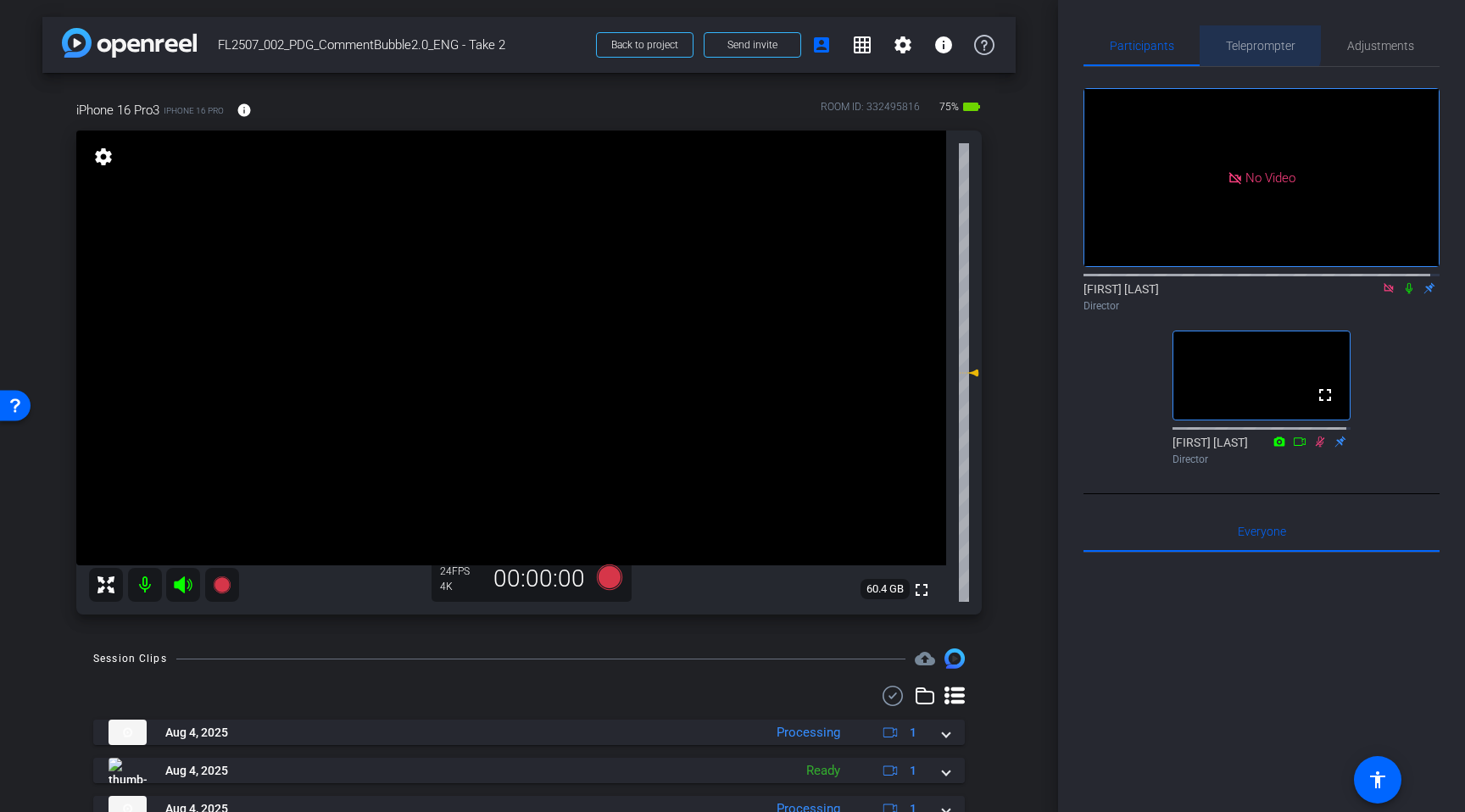 click on "Teleprompter" at bounding box center [1261, 46] 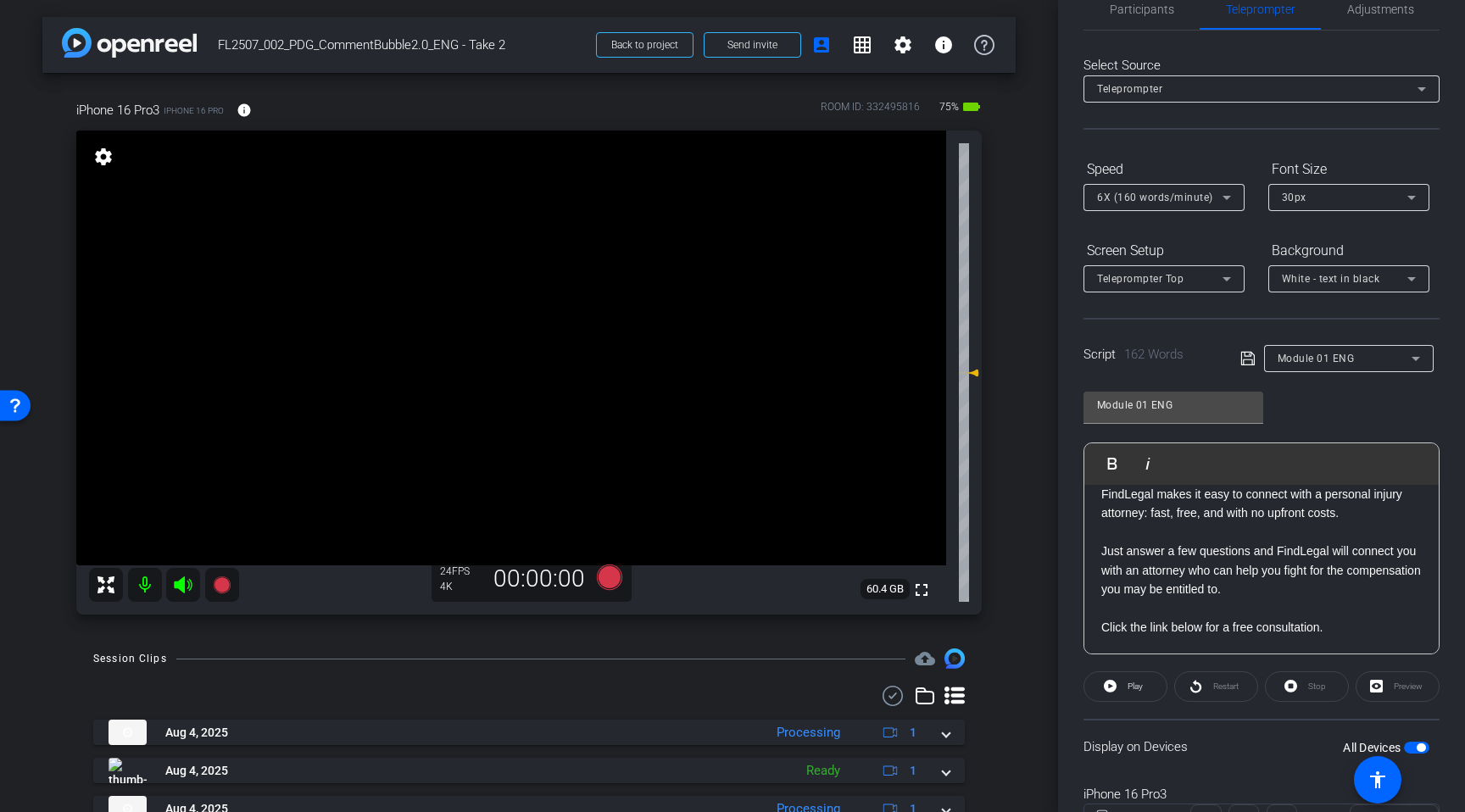 scroll, scrollTop: 33, scrollLeft: 0, axis: vertical 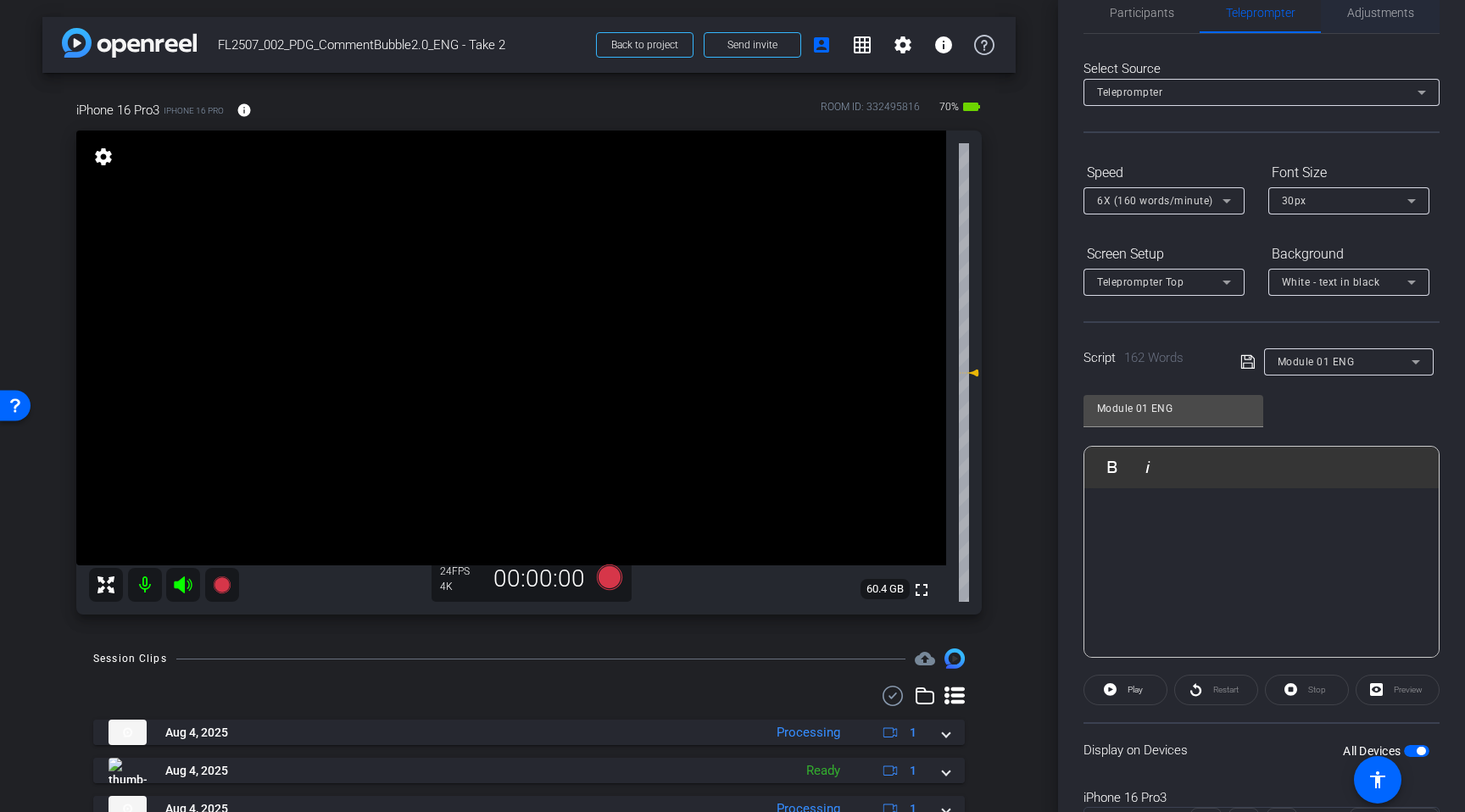 click on "Adjustments" at bounding box center (1380, 13) 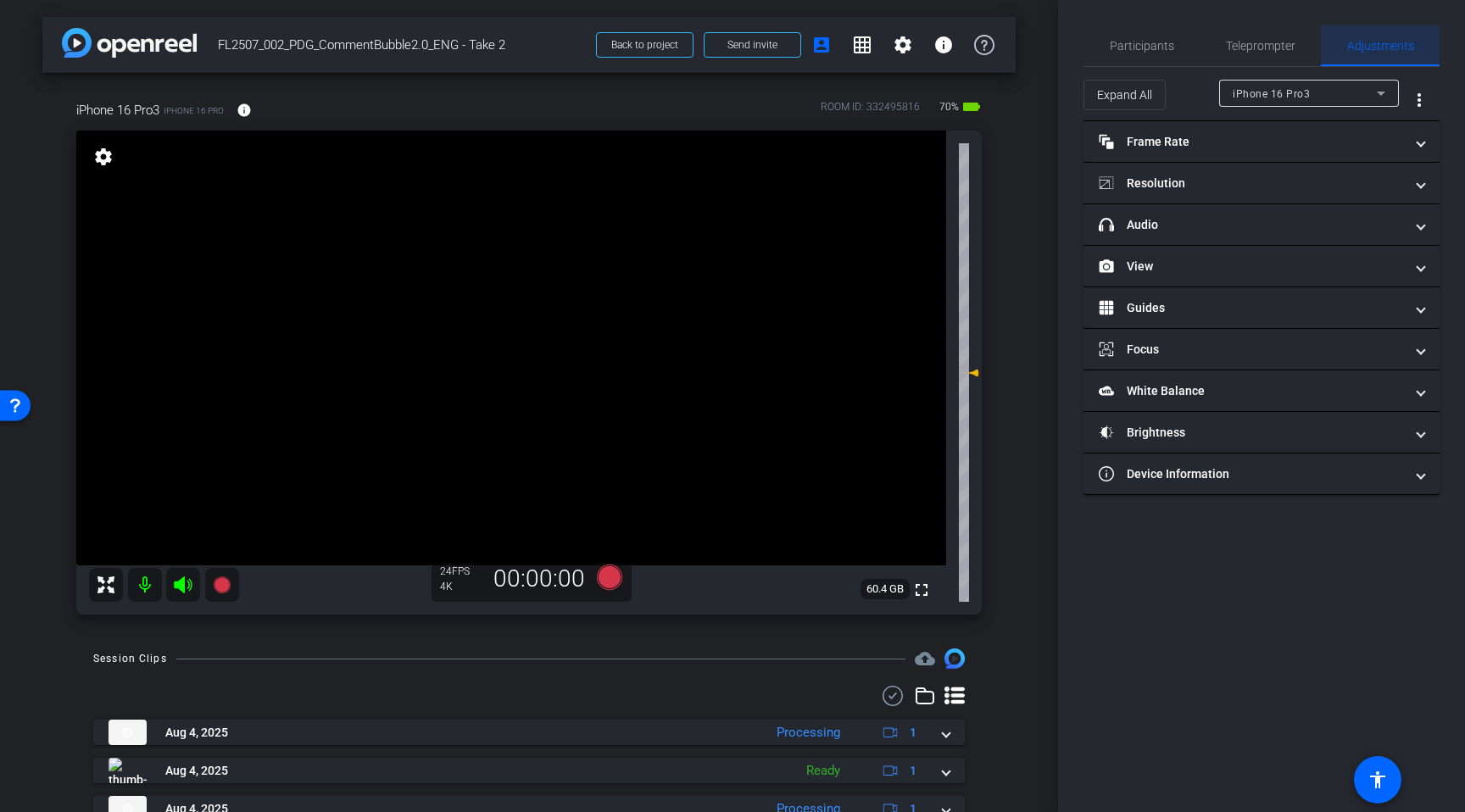scroll, scrollTop: 0, scrollLeft: 0, axis: both 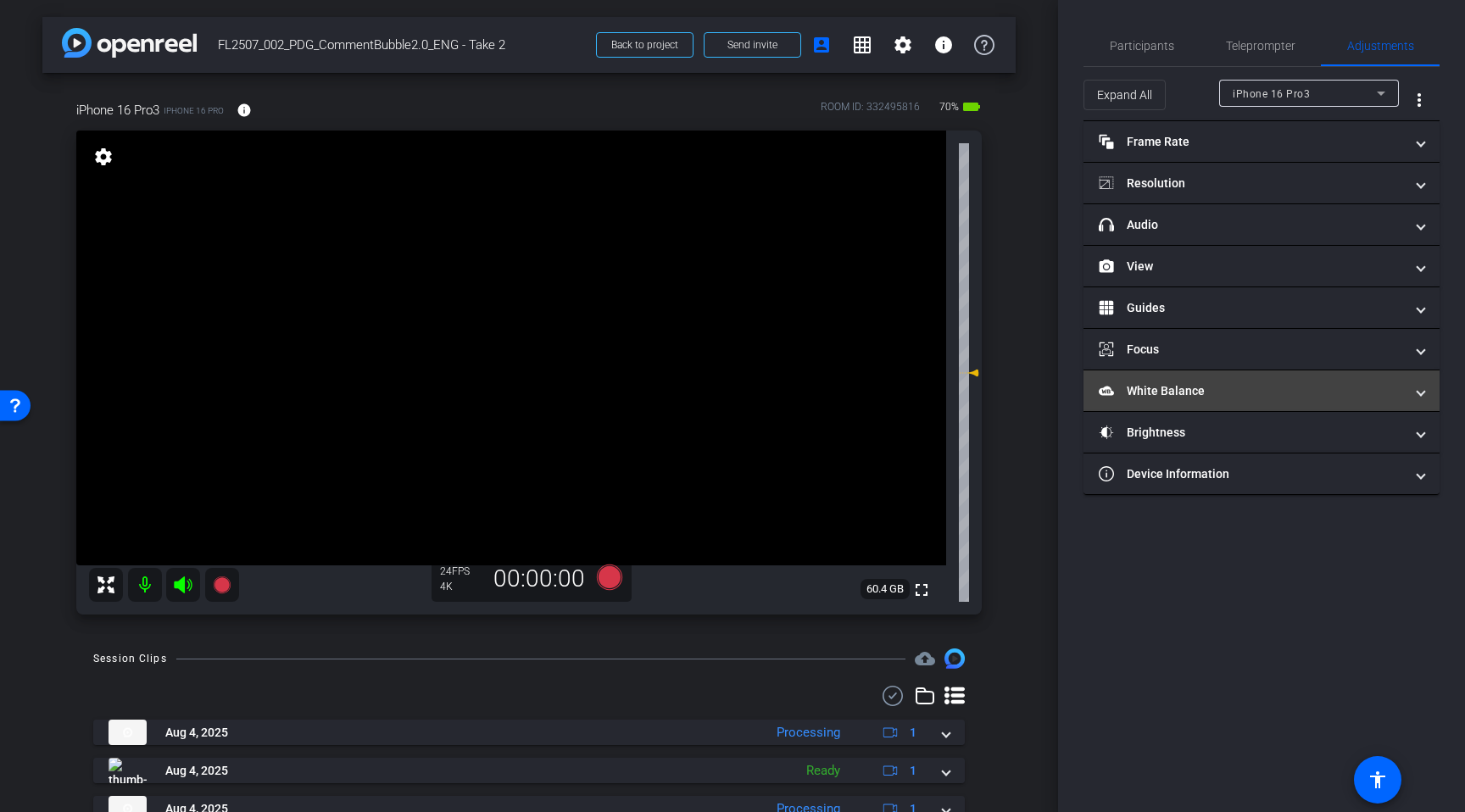 click on "White Balance
White Balance" at bounding box center (1251, 391) 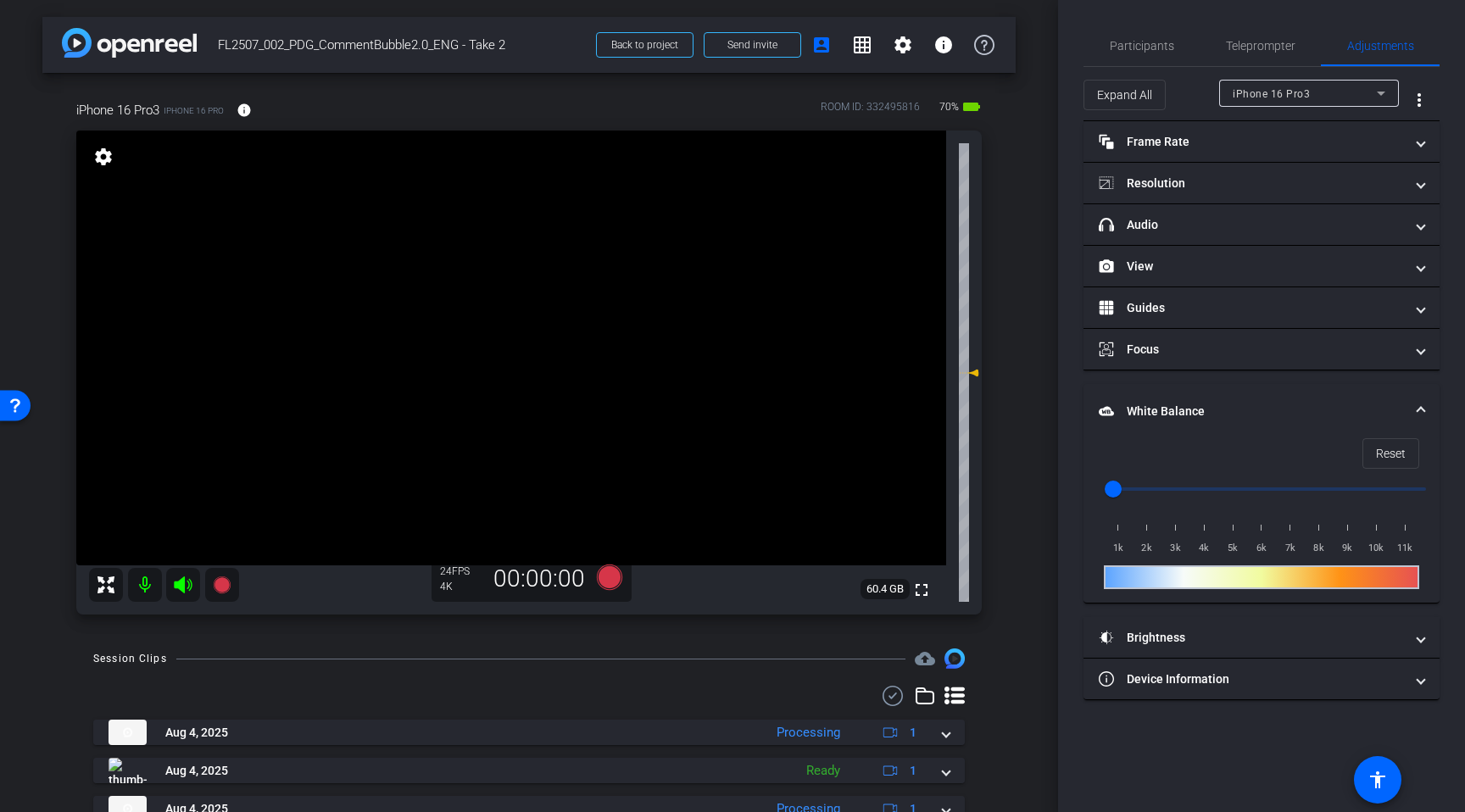 click on "White Balance
White Balance" at bounding box center [1262, 411] 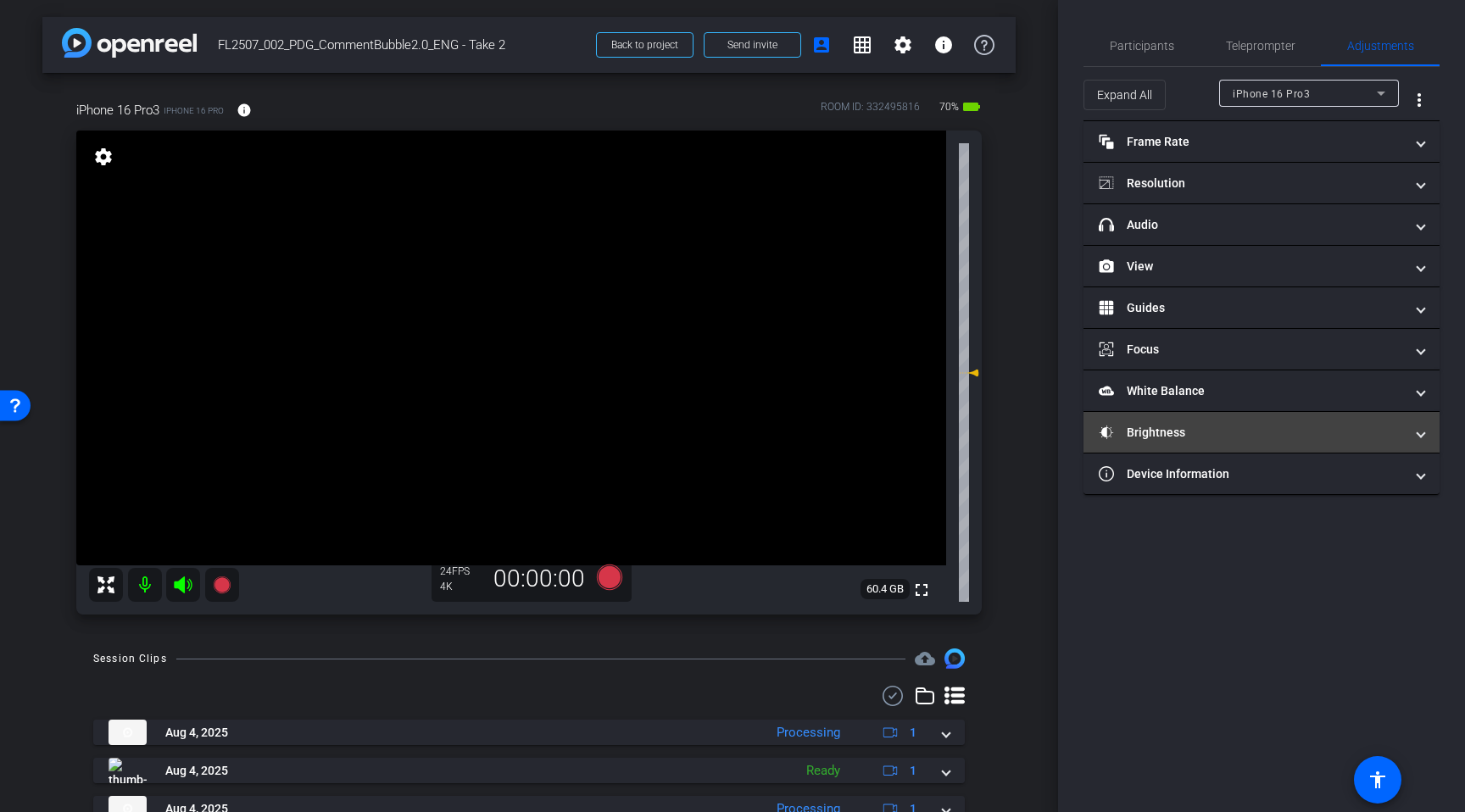 click on "Brightness" at bounding box center [1251, 432] 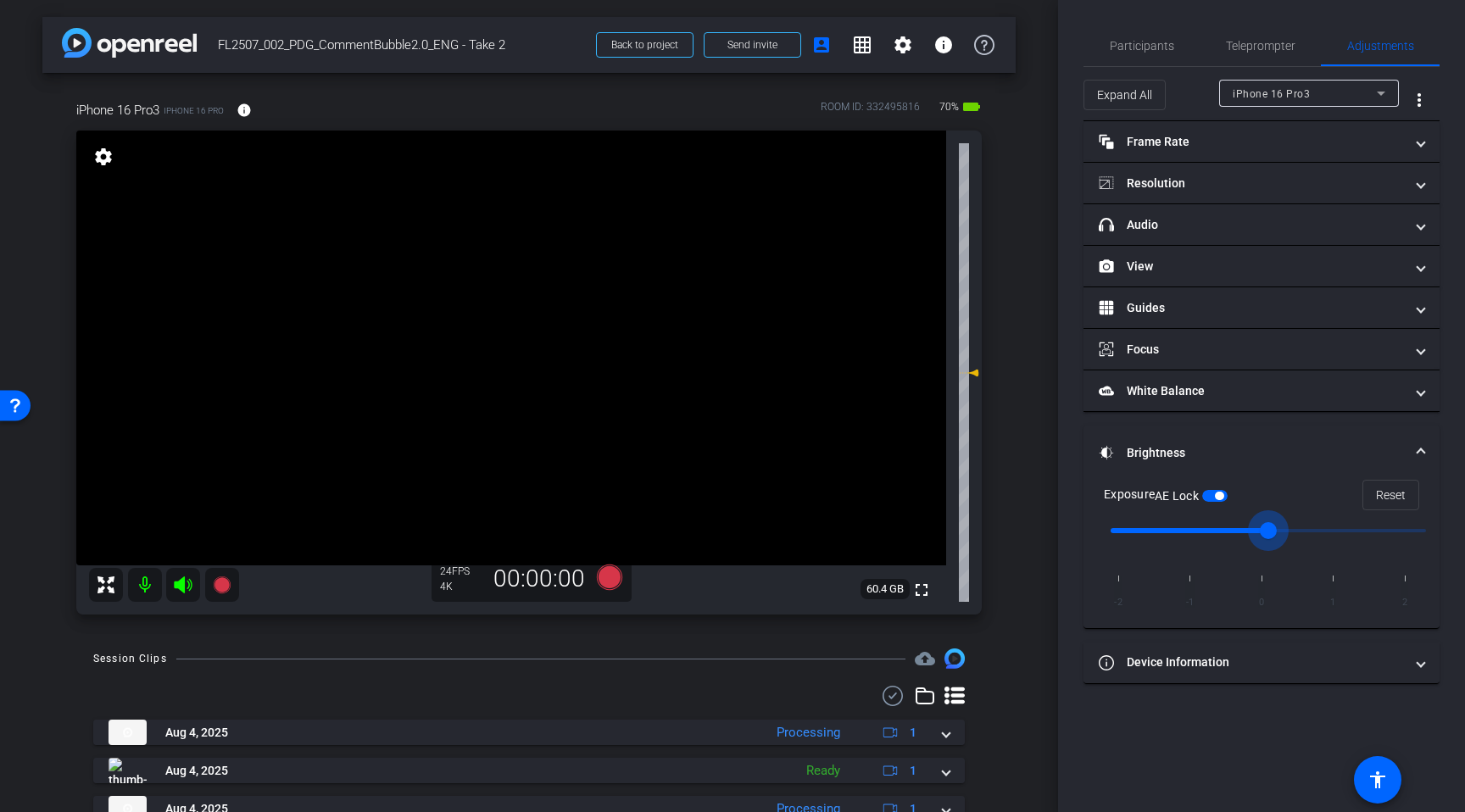 drag, startPoint x: 1195, startPoint y: 532, endPoint x: 1244, endPoint y: 540, distance: 49.648766 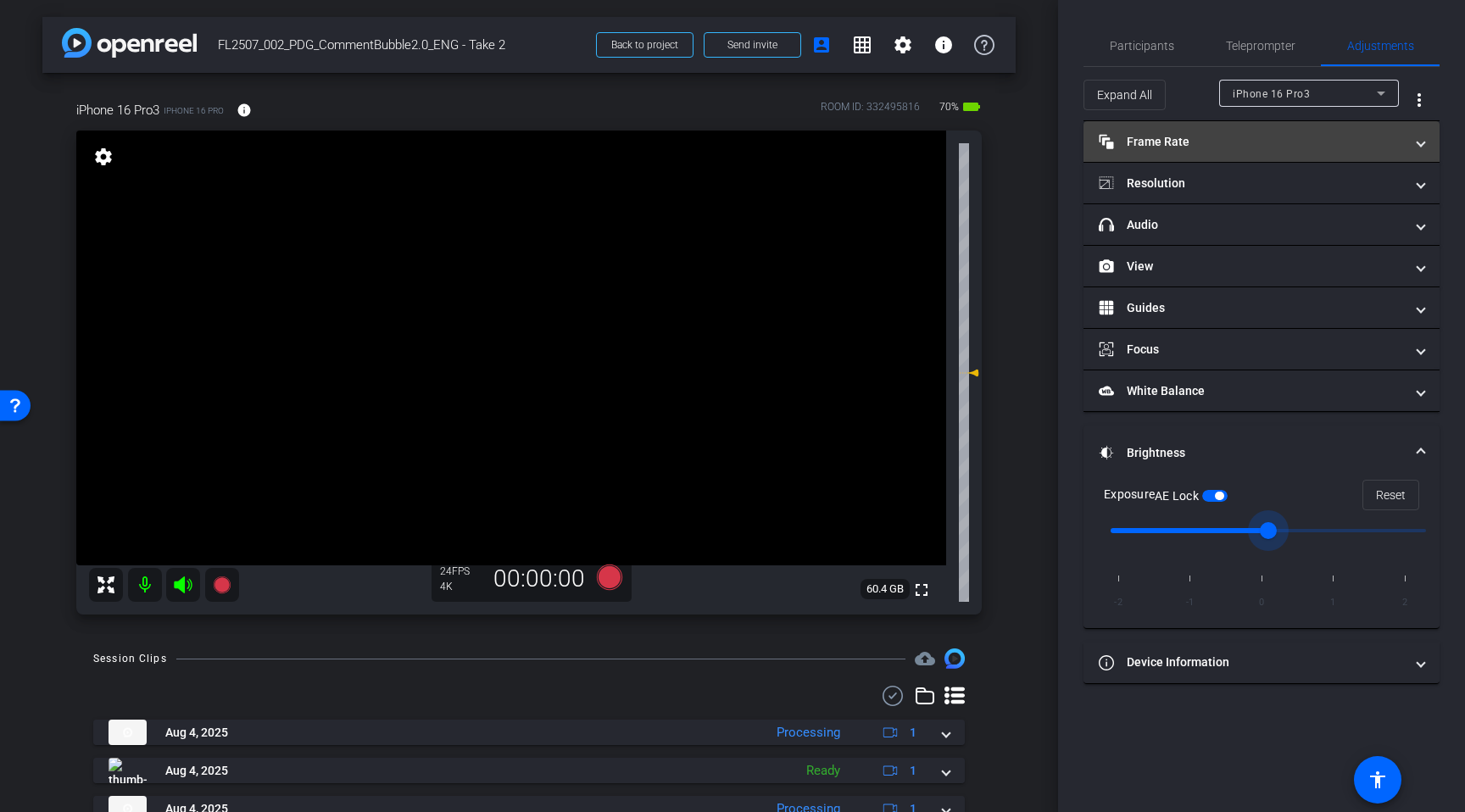 click on "Frame Rate
Frame Rate" at bounding box center [1251, 142] 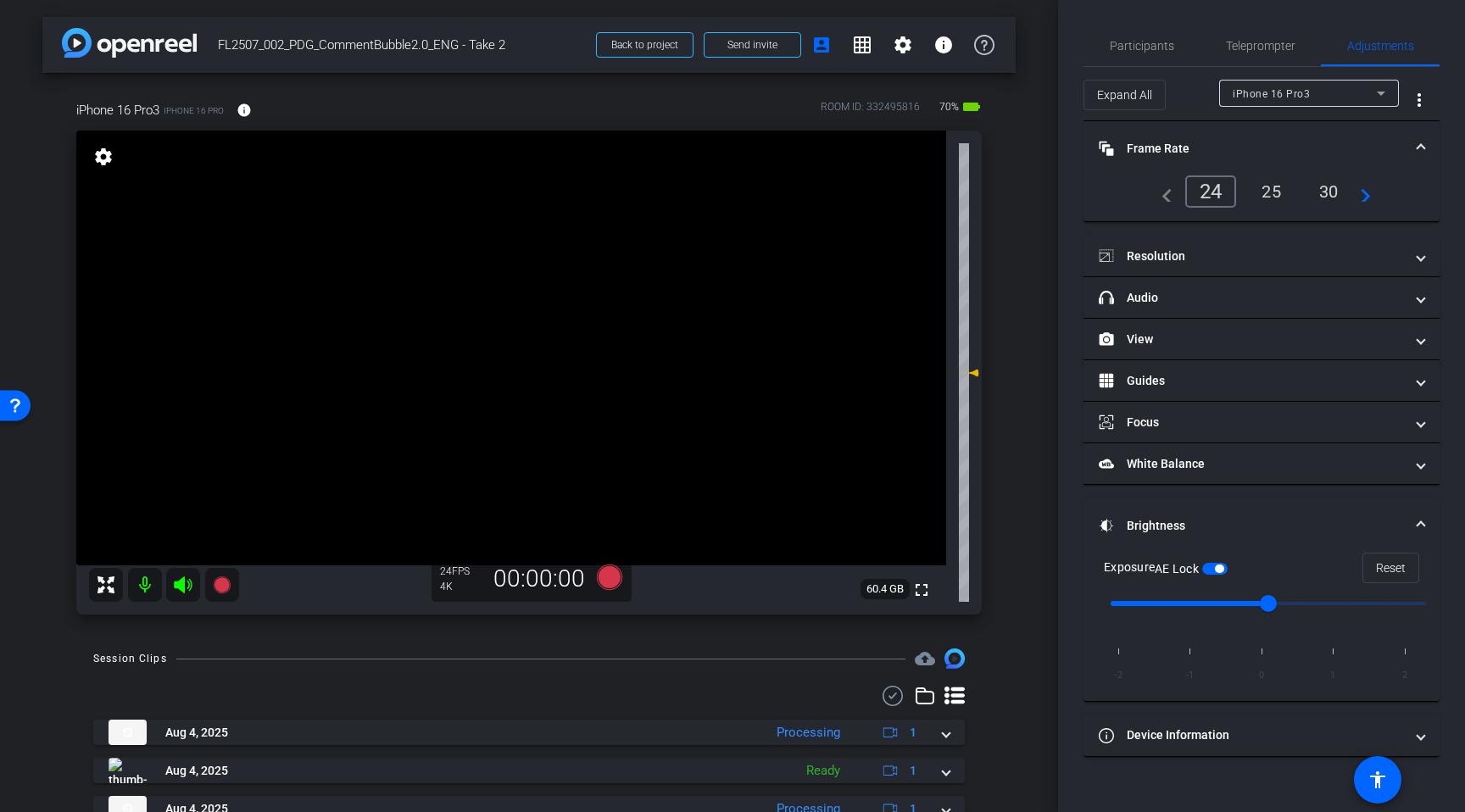 click on "Frame Rate
Frame Rate" at bounding box center [1251, 148] 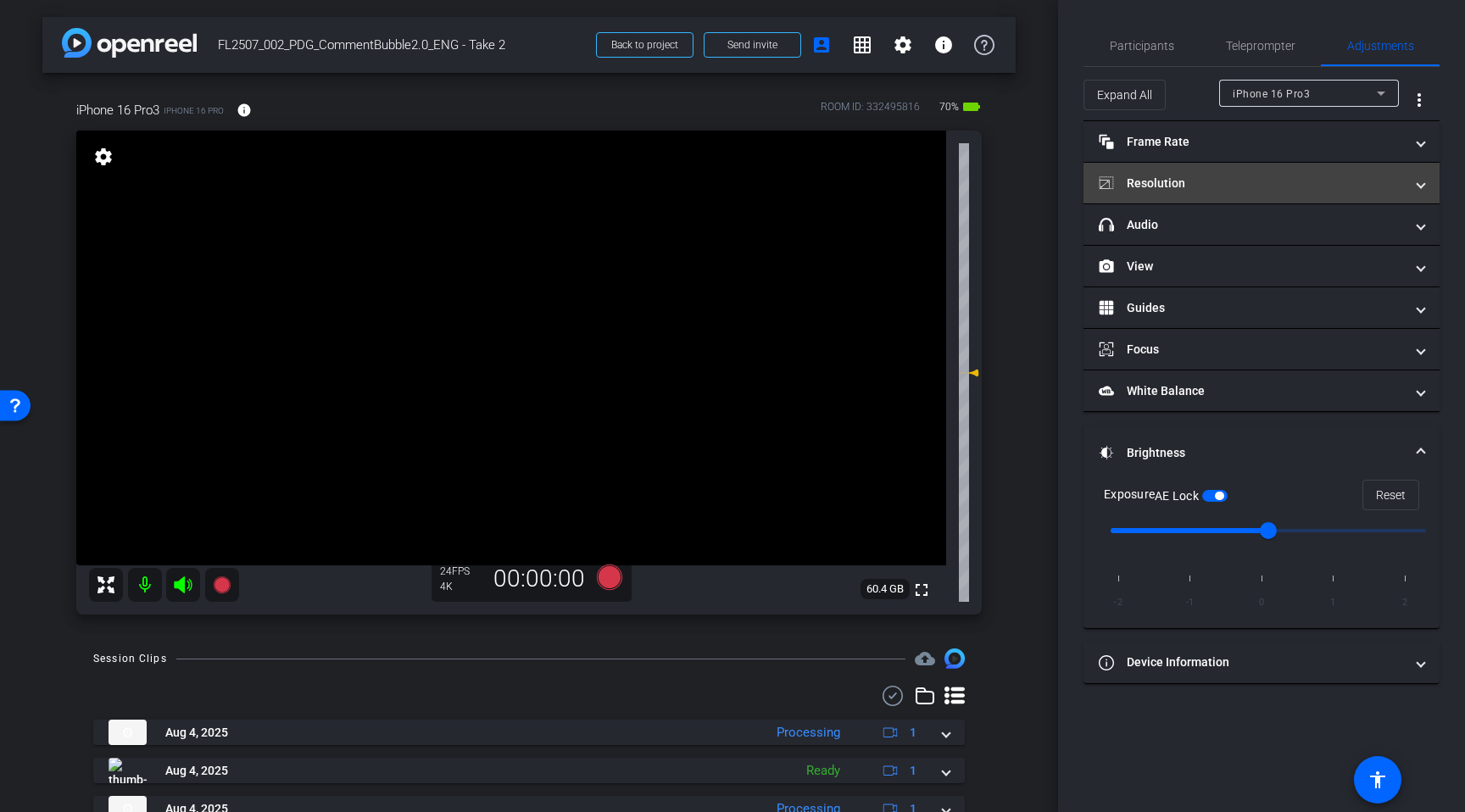 click on "Resolution" at bounding box center [1262, 183] 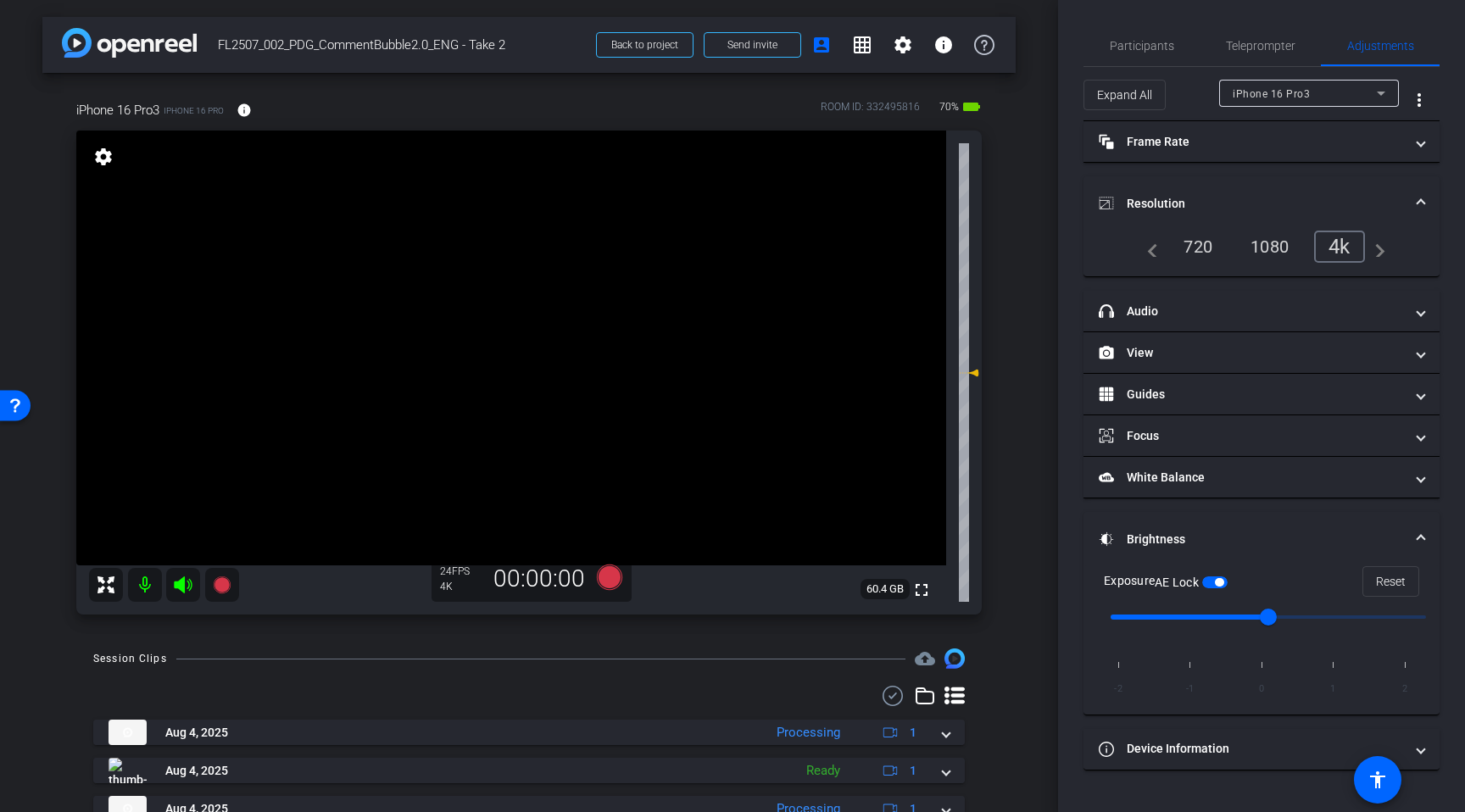 click on "Resolution" at bounding box center [1262, 203] 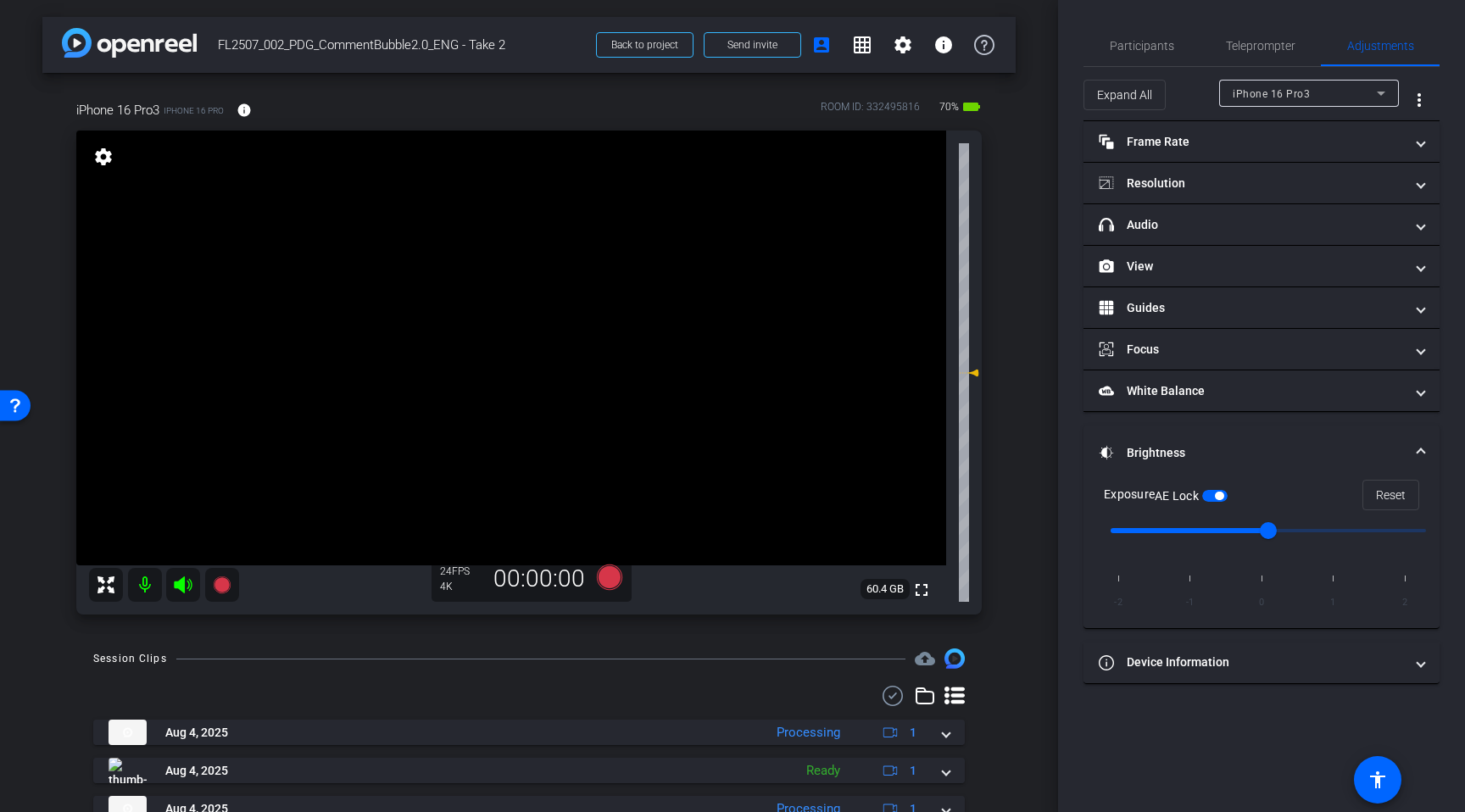 click on "Brightness" at bounding box center (1262, 453) 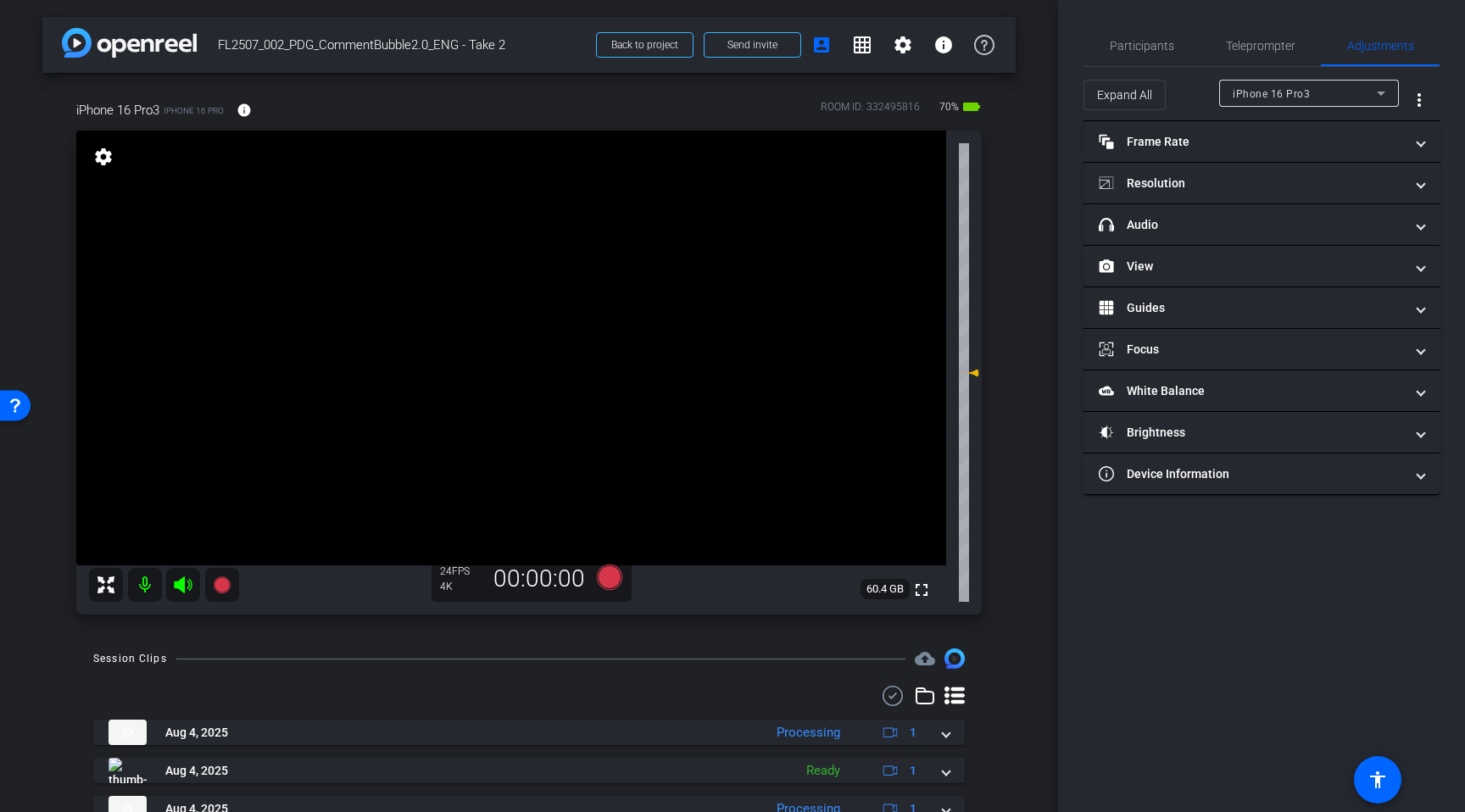 click on "Participants Teleprompter Adjustments  [FIRST] [LAST]
Director   [FIRST] [LAST]
Director   Everyone  0 Mark all read To: Everyone Mark all read Select Source Teleprompter Speed 6X (160 words/minute) Font Size 30px Screen Setup Teleprompter Top Background White - text in black  Script  162 Words
Module 01 ENG Module 01 ENG               Play        Play from this location               Play Selected        Play and display the selected text only Bold Italic Umm… that’s not how it works. Especially not with personal injury lawyers after a car accident. Let me break it down for you really quick. Most injury lawyers only get paid if YOU get paid. That’s called a contingency fee. If you don’t win, they don’t get paid. Simple as that. 3 and a half time more" 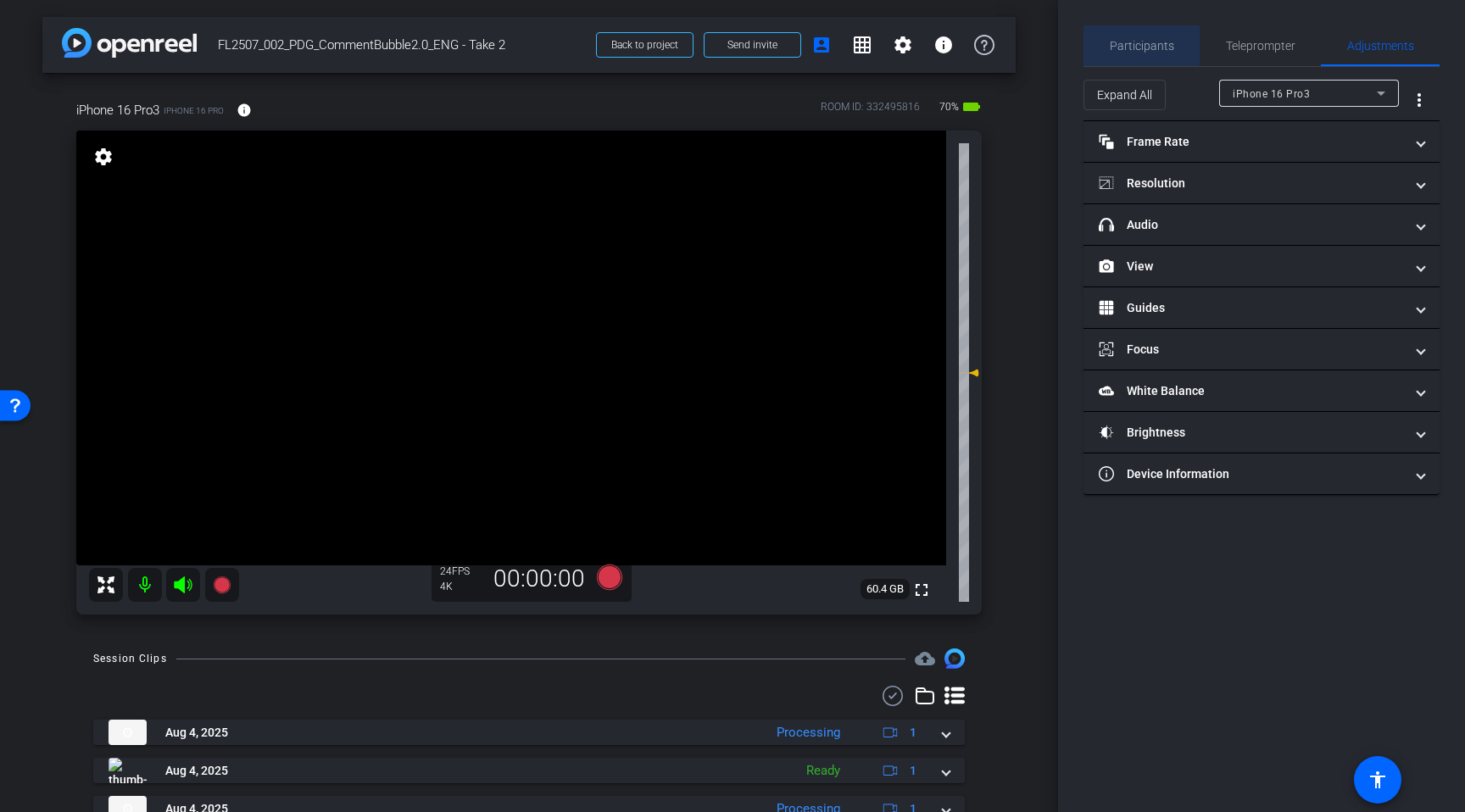 click on "Participants" at bounding box center (1142, 46) 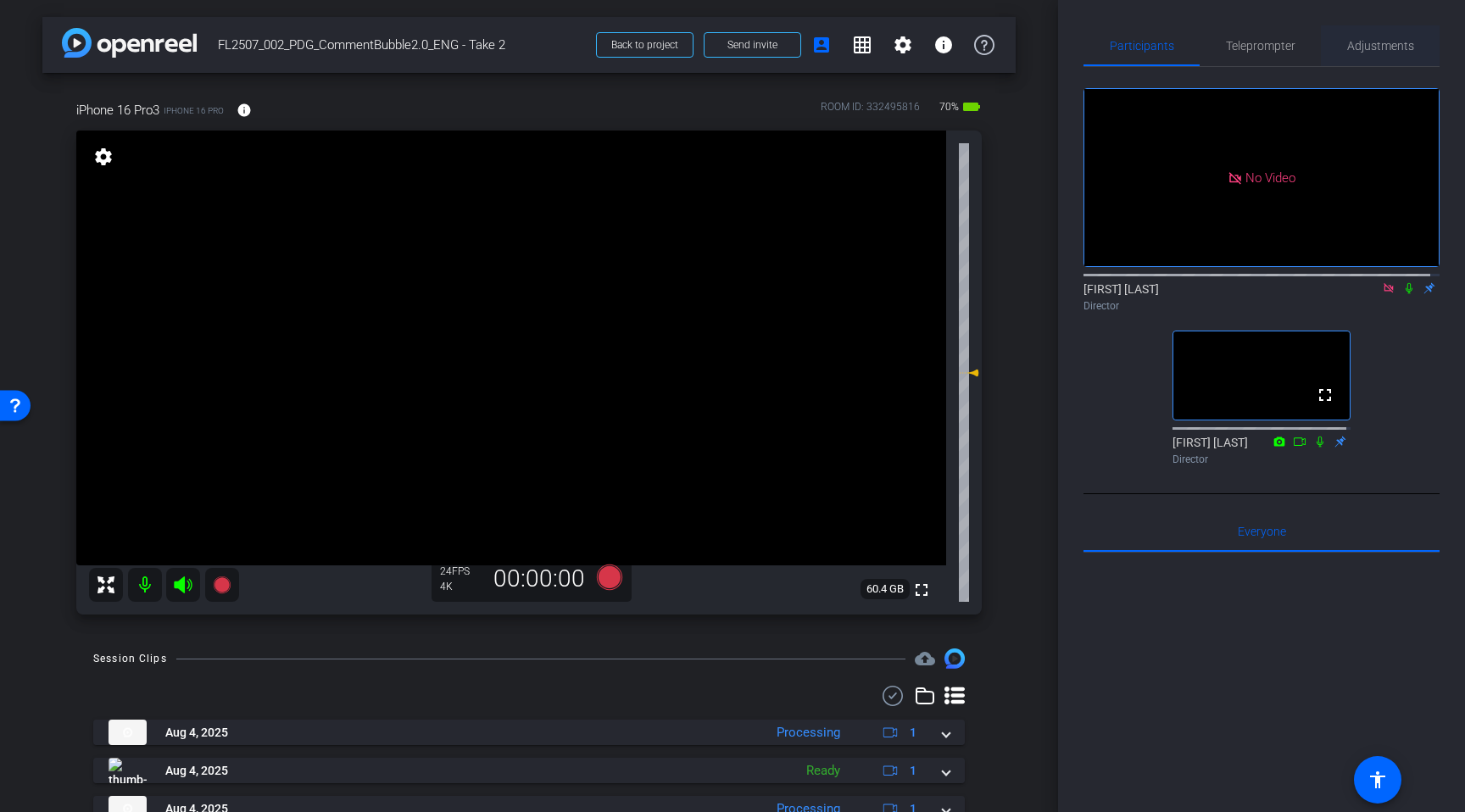 click on "Adjustments" at bounding box center (1380, 46) 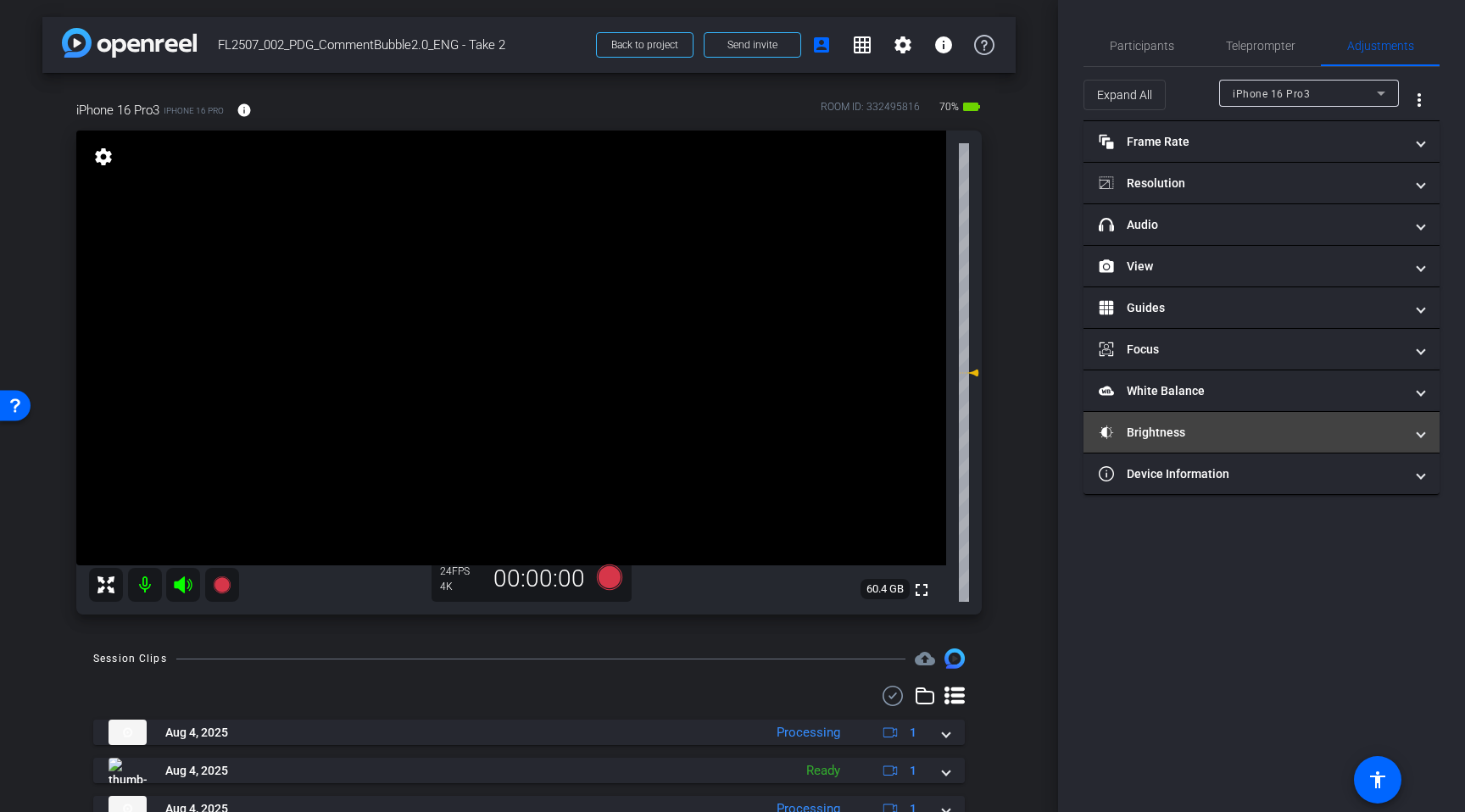 click on "Brightness" at bounding box center [1262, 432] 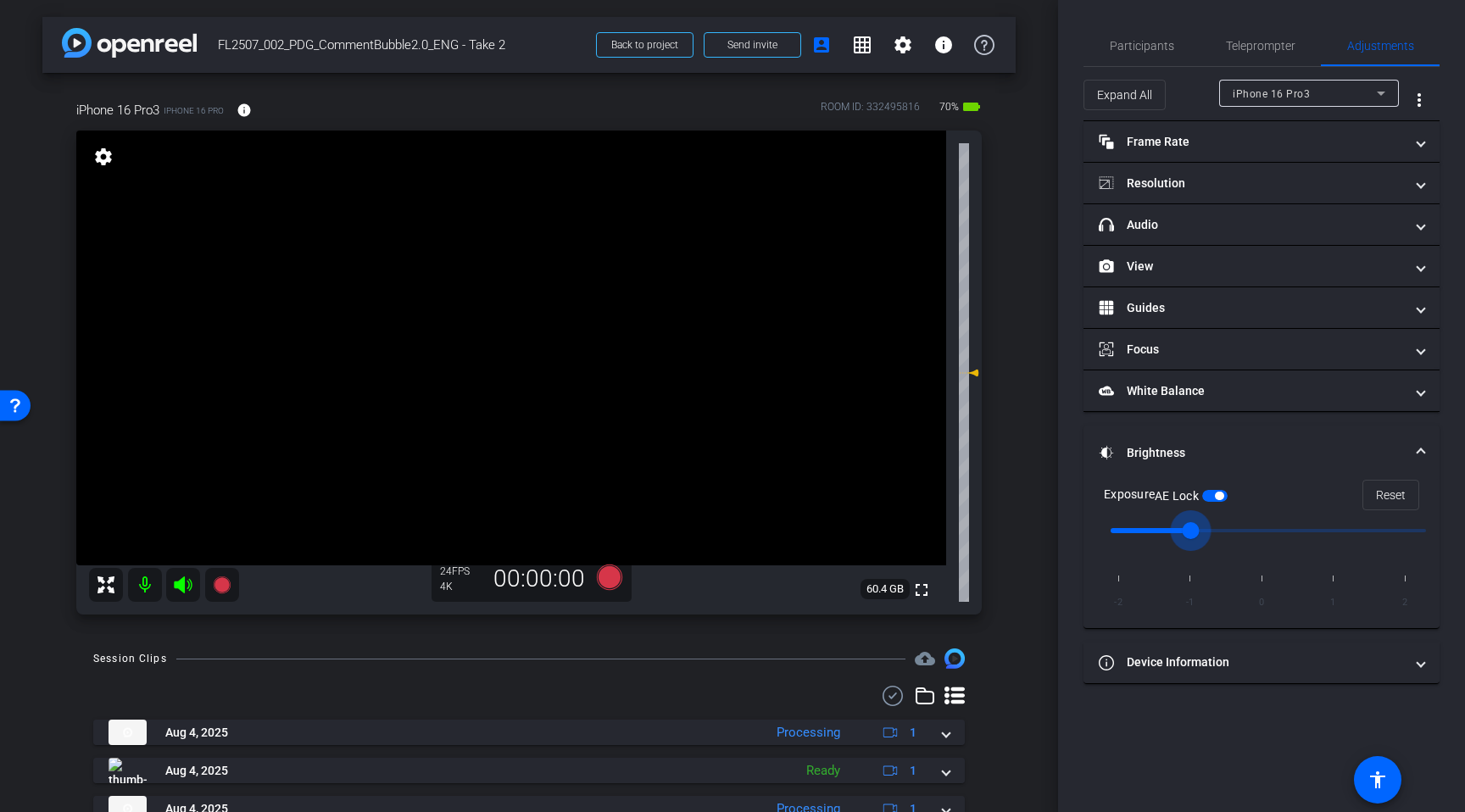 click at bounding box center (1268, 531) 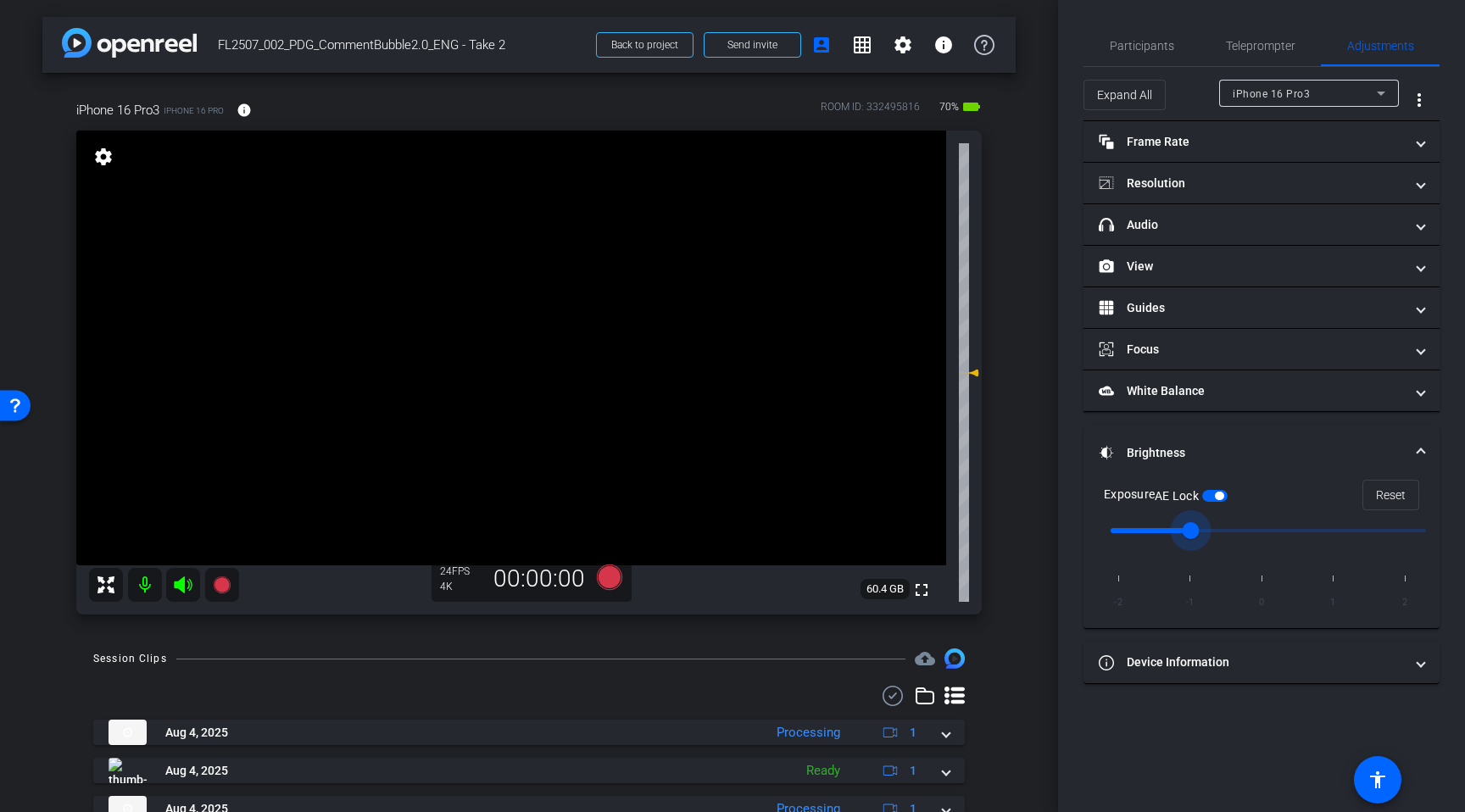 click at bounding box center [1268, 531] 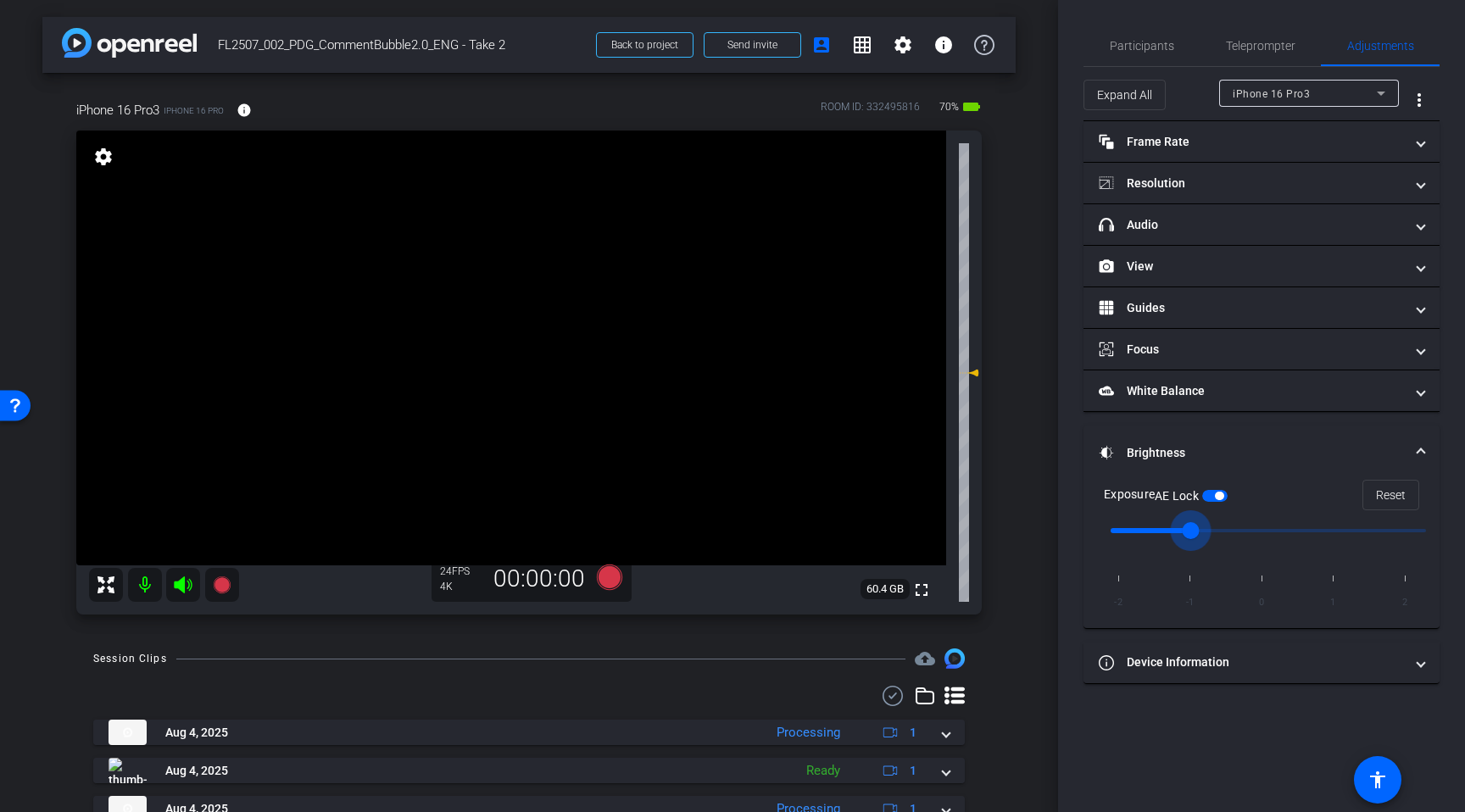 click at bounding box center [1268, 531] 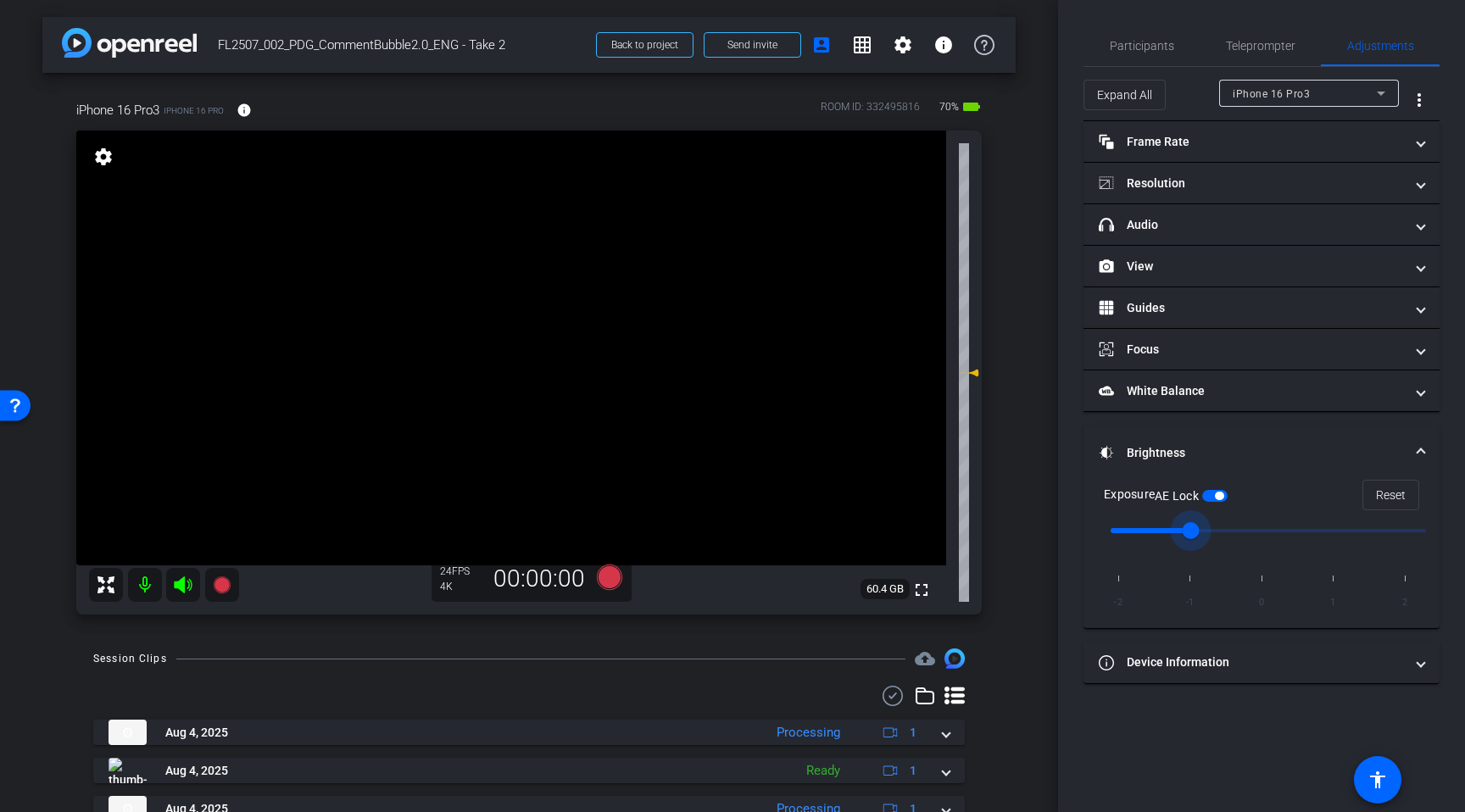 type on "0" 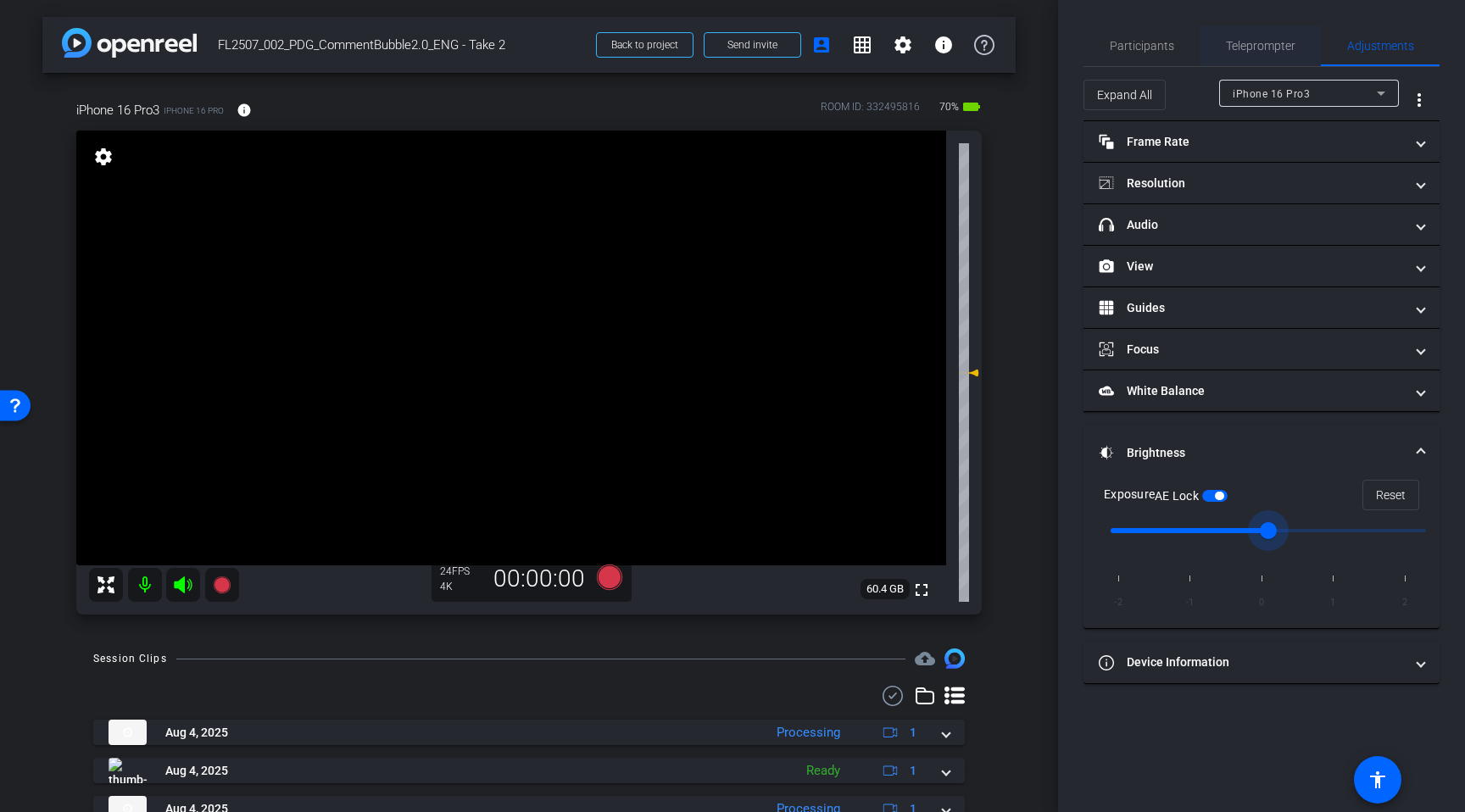 click on "Teleprompter" at bounding box center (1261, 46) 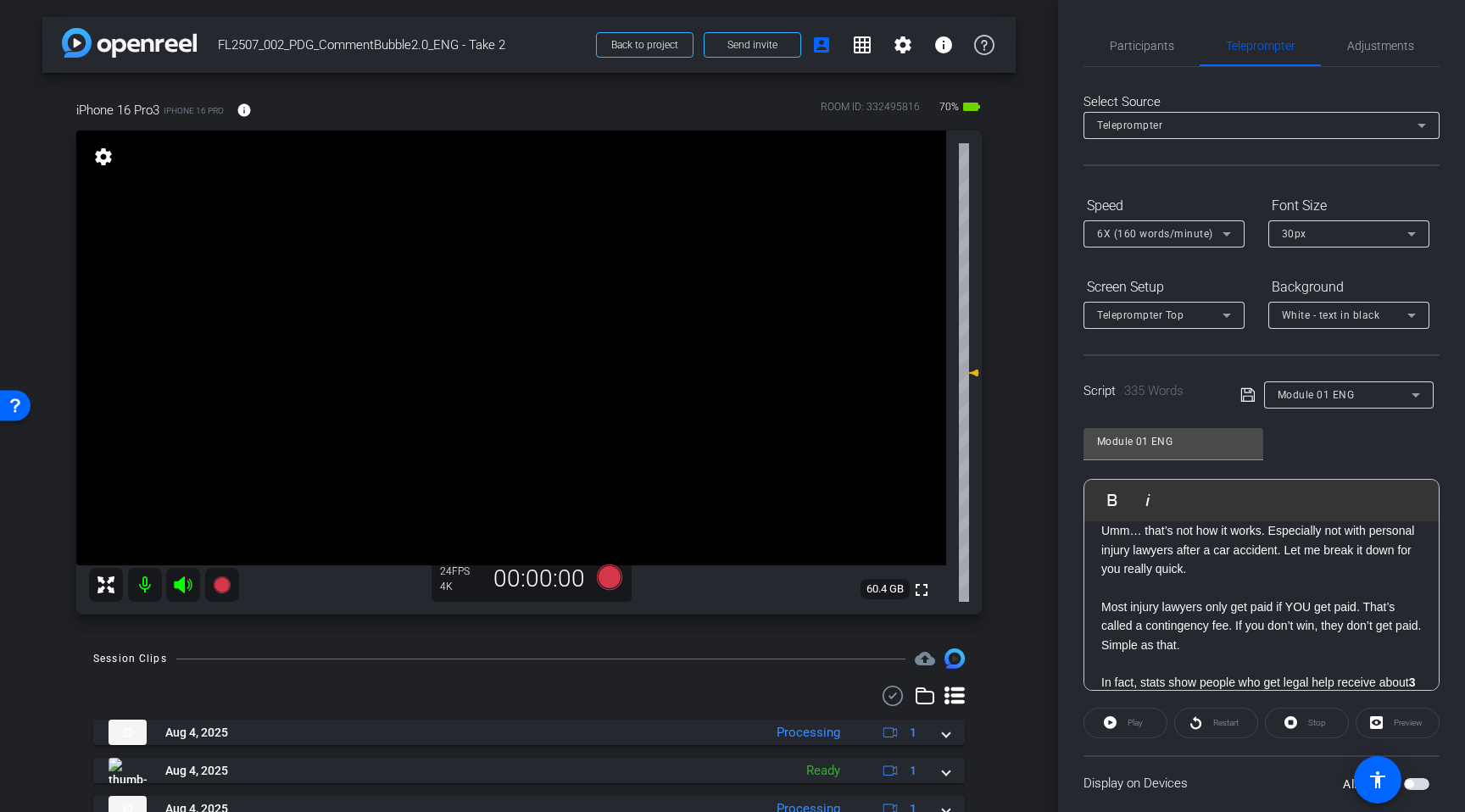 scroll, scrollTop: 881, scrollLeft: 0, axis: vertical 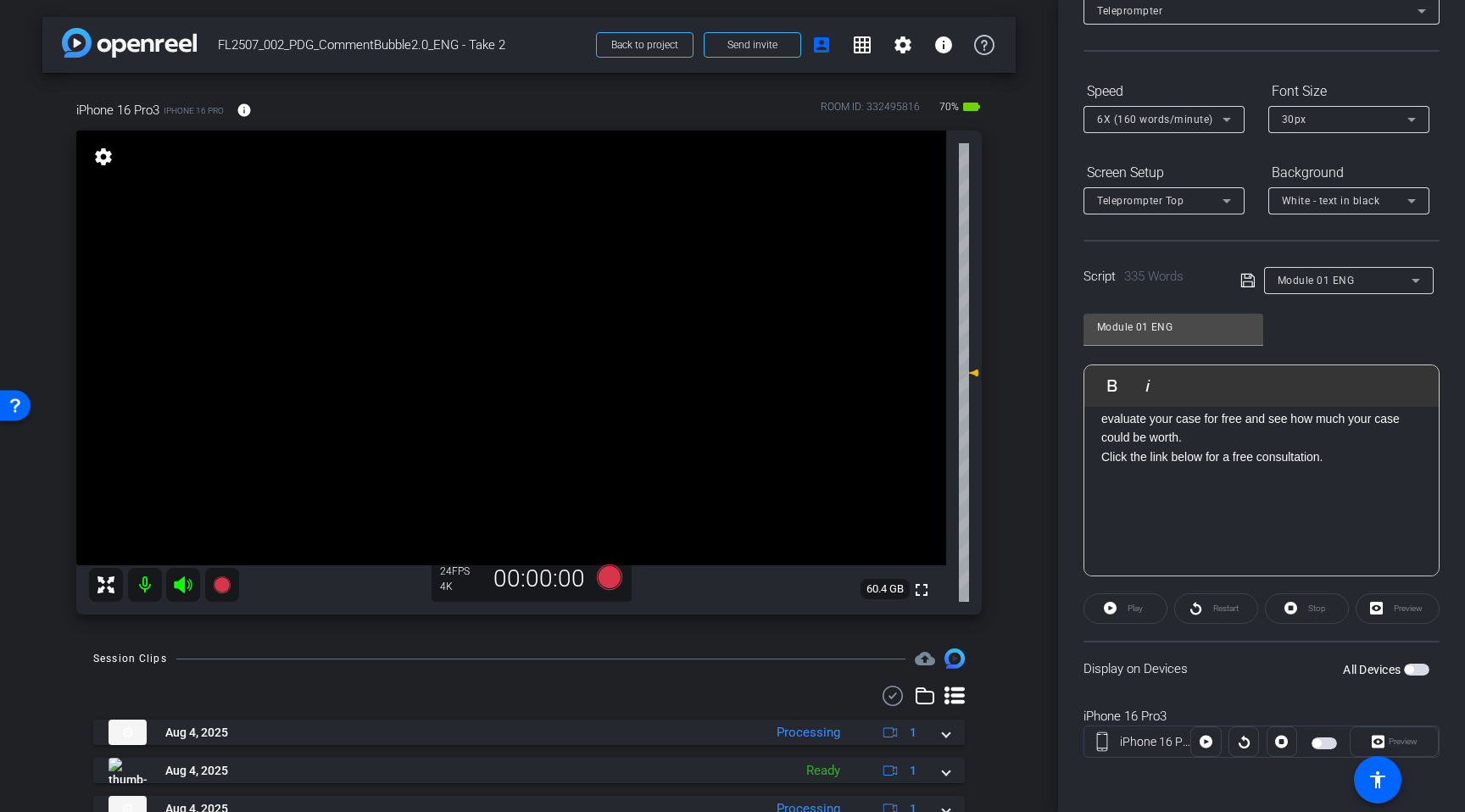 click on "That’s a common concern, but here’s what many people don’t realize: in many cases, hiring a lawyer doesn’t require any upfront attorney fees.   Many people assume hiring a lawyer is costly, but in many personal injury cases, you don’t pay attorney fees unless your case settles or you win.   Insurance companies sometimes offer less than a case may be worth, a study shows an experienced lawyer may be able help you get a much higher payout, sometimes as much as 3.5 times more.   So even if money’s tight, having legal help can make a huge difference in pursuing the compensation you may be entitled to.   Worried about costs? Don’t be. FindLegal makes it easy to connect with   attorneys who work on your terms. No fees unless your case settles or wins. Take a few seconds to answer a few quick questions to find out if an attorney can evaluate your case for free and see how much your case could be worth. Click the link below for a free consultation. 3 and a half time more" 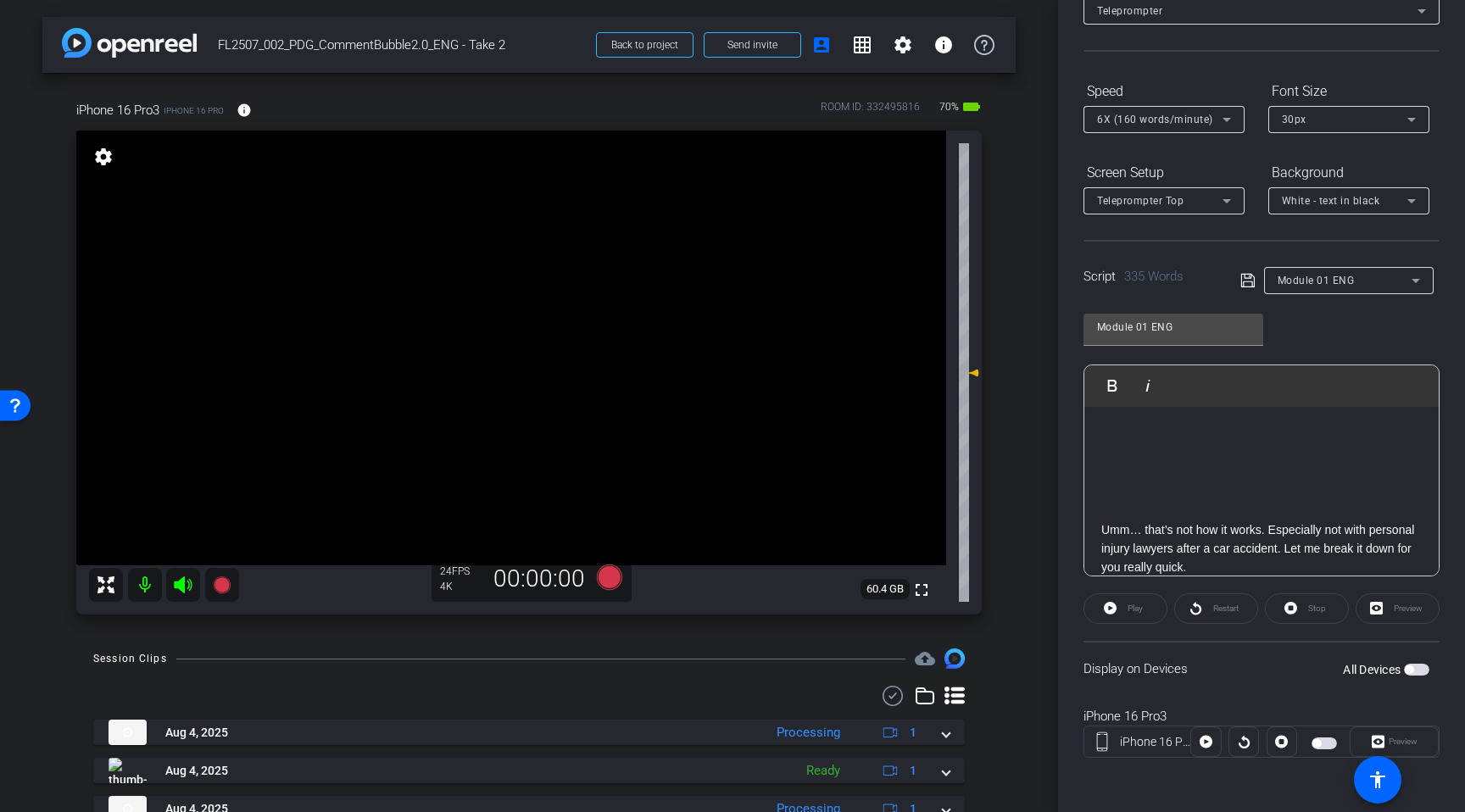 scroll, scrollTop: 453, scrollLeft: 0, axis: vertical 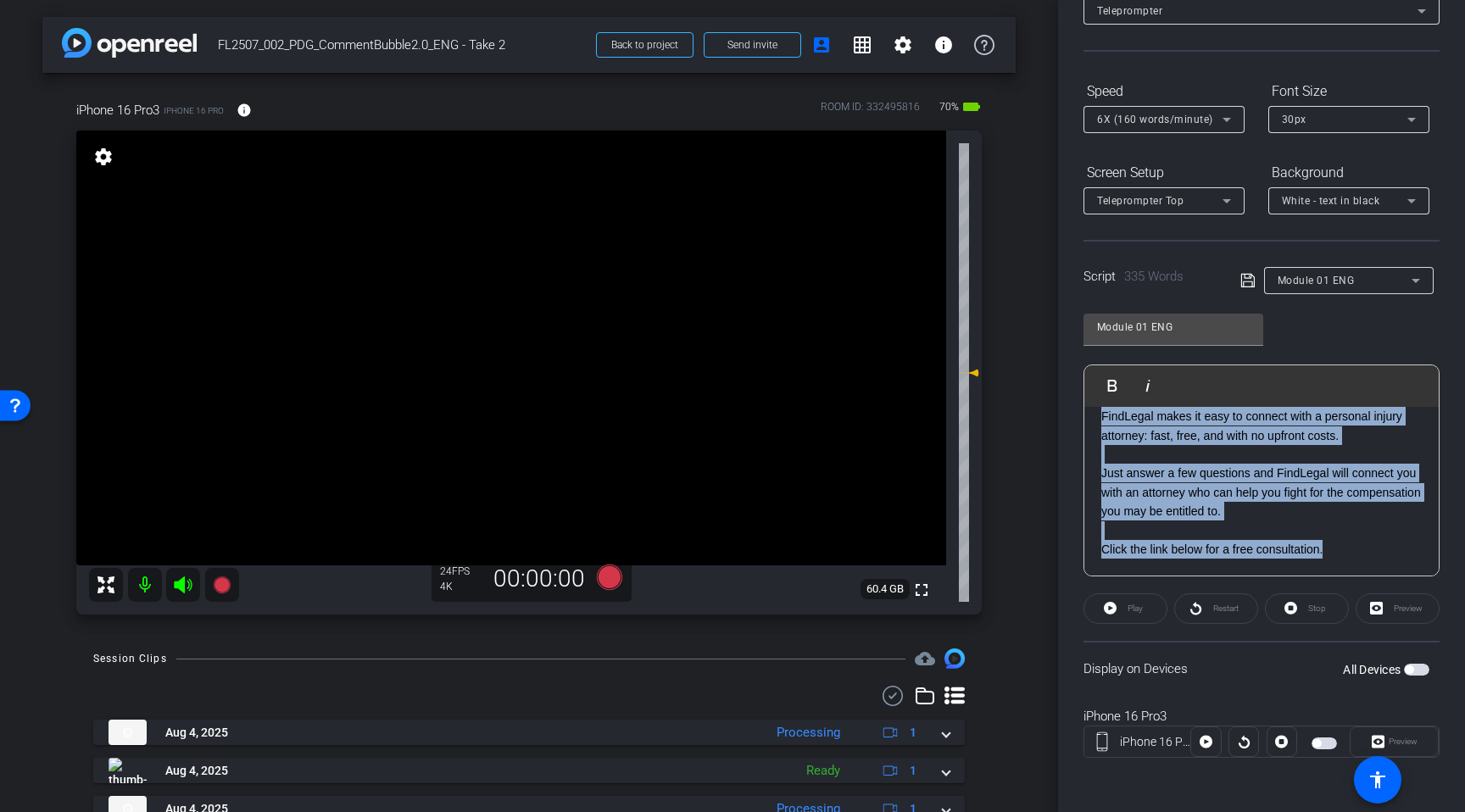 drag, startPoint x: 1103, startPoint y: 477, endPoint x: 1300, endPoint y: 730, distance: 320.65246 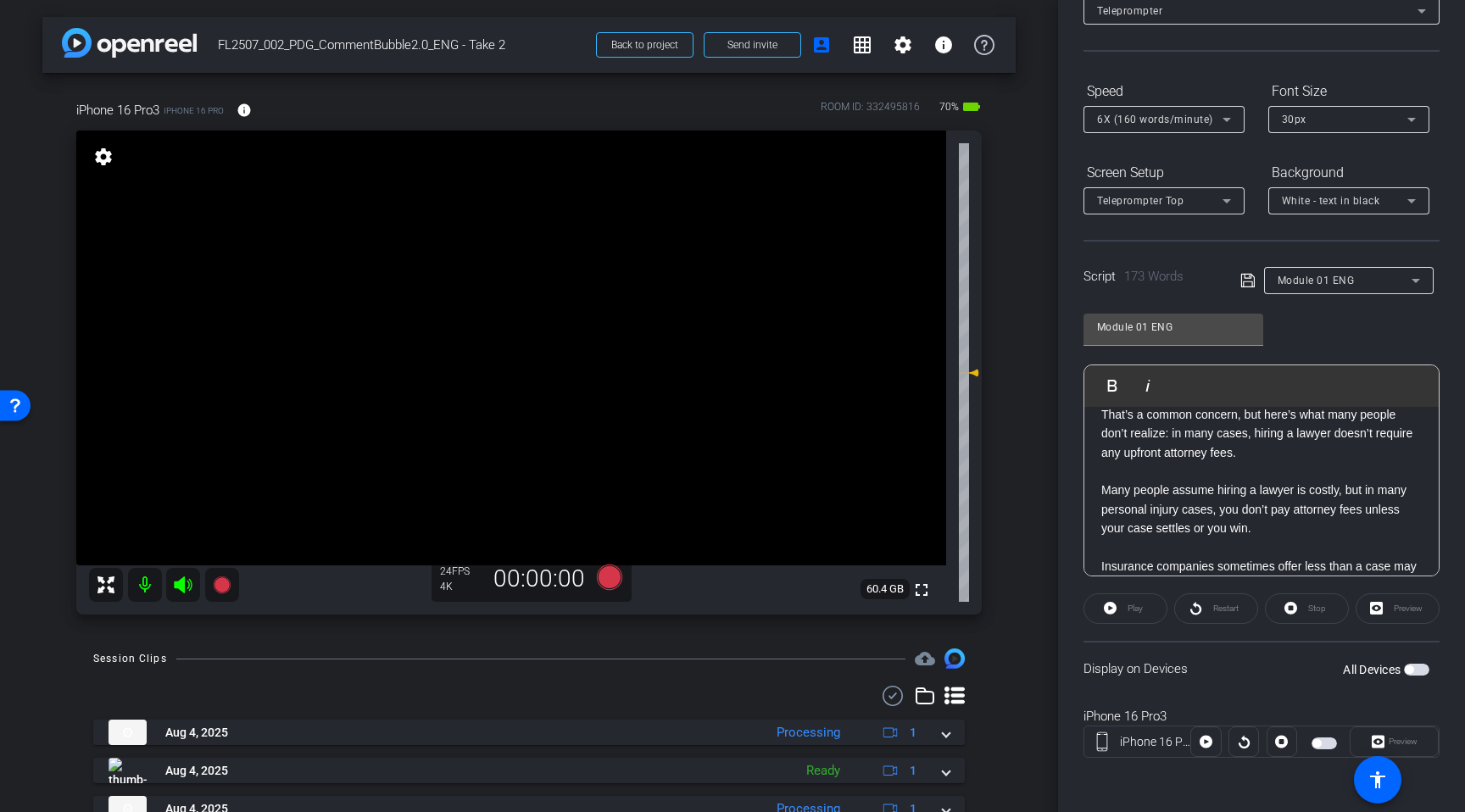 scroll, scrollTop: 0, scrollLeft: 0, axis: both 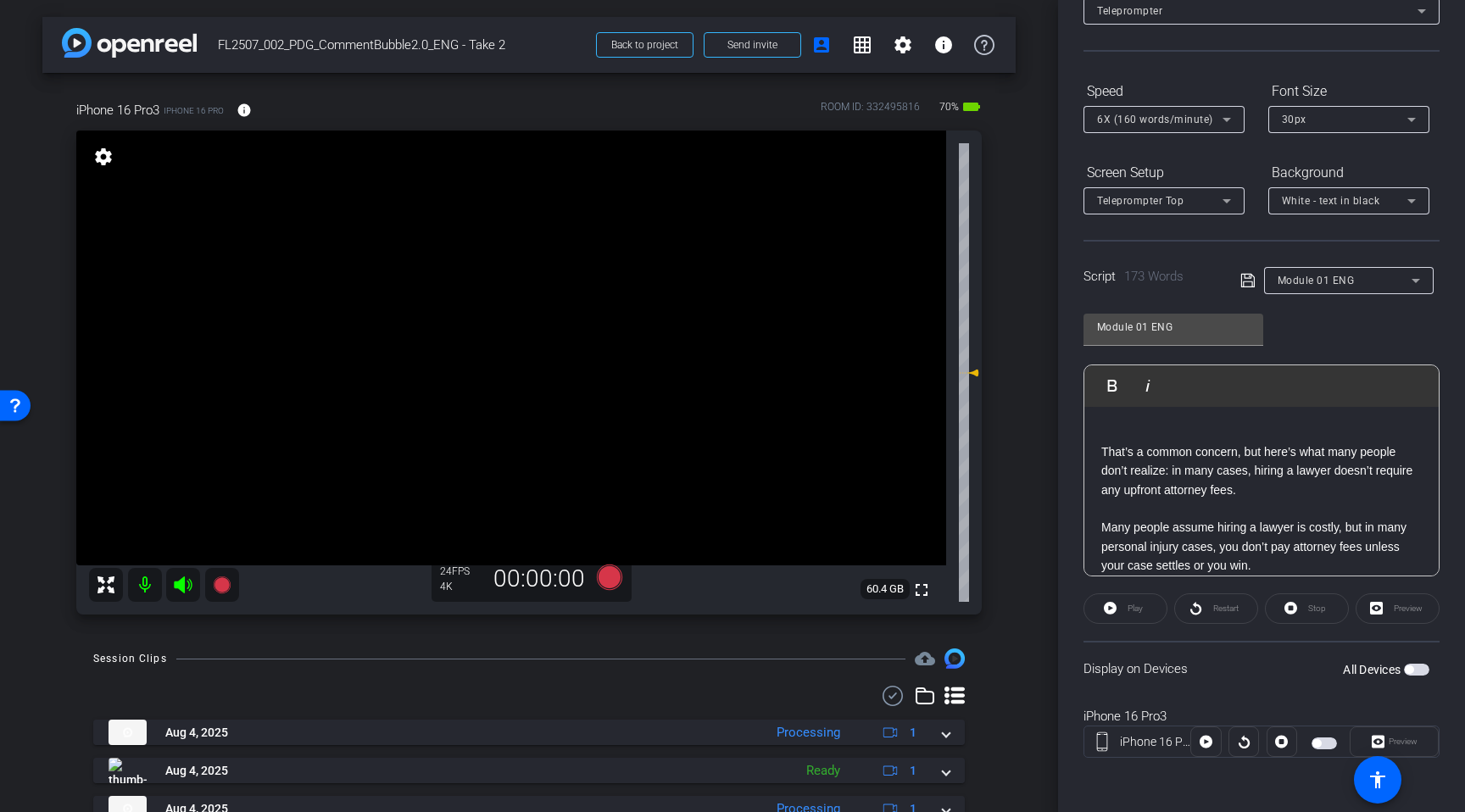 click 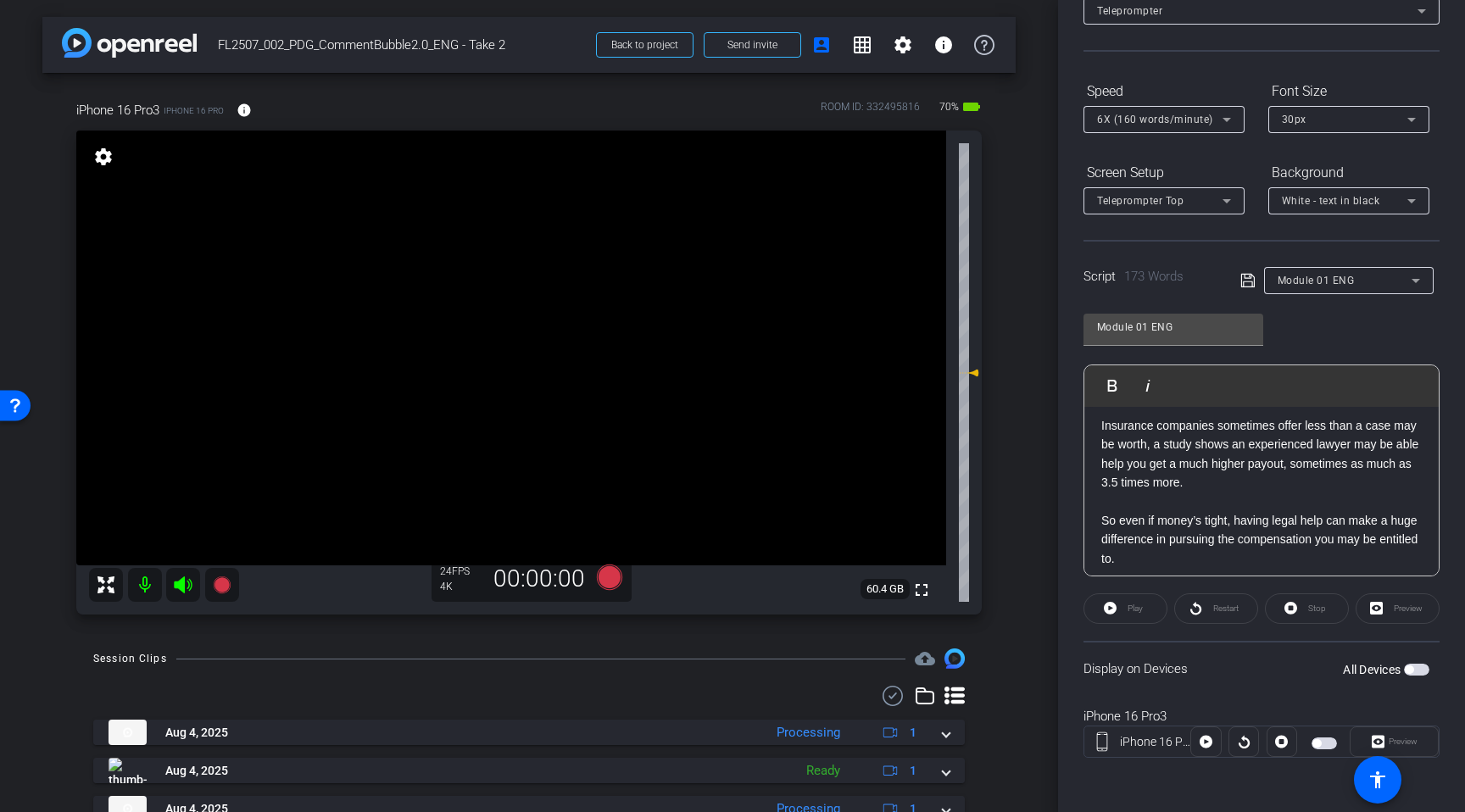scroll, scrollTop: 248, scrollLeft: 0, axis: vertical 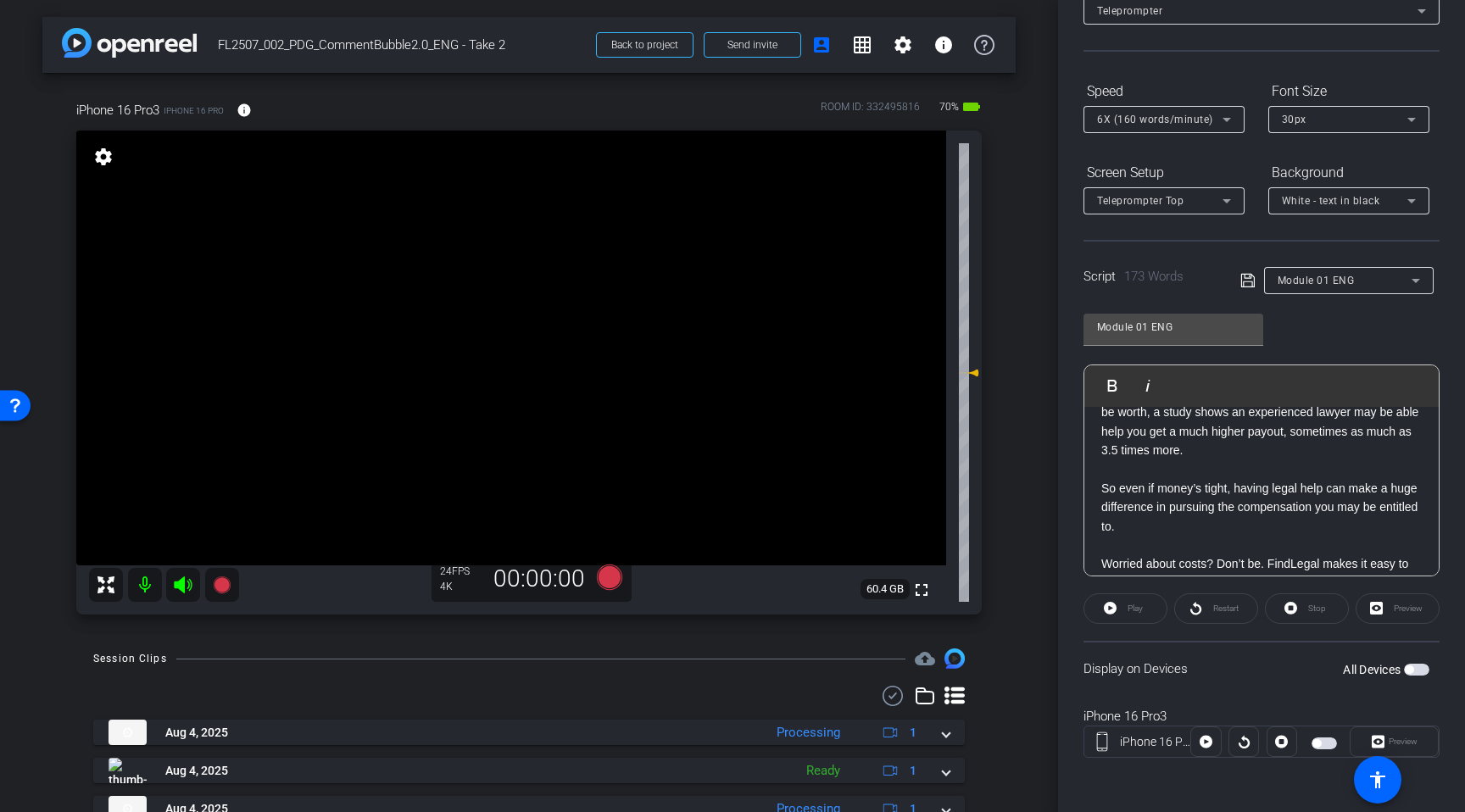 click on "Insurance companies sometimes offer less than a case may be worth, a study shows an experienced lawyer may be able help you get a much higher payout, sometimes as much as 3.5 times more." 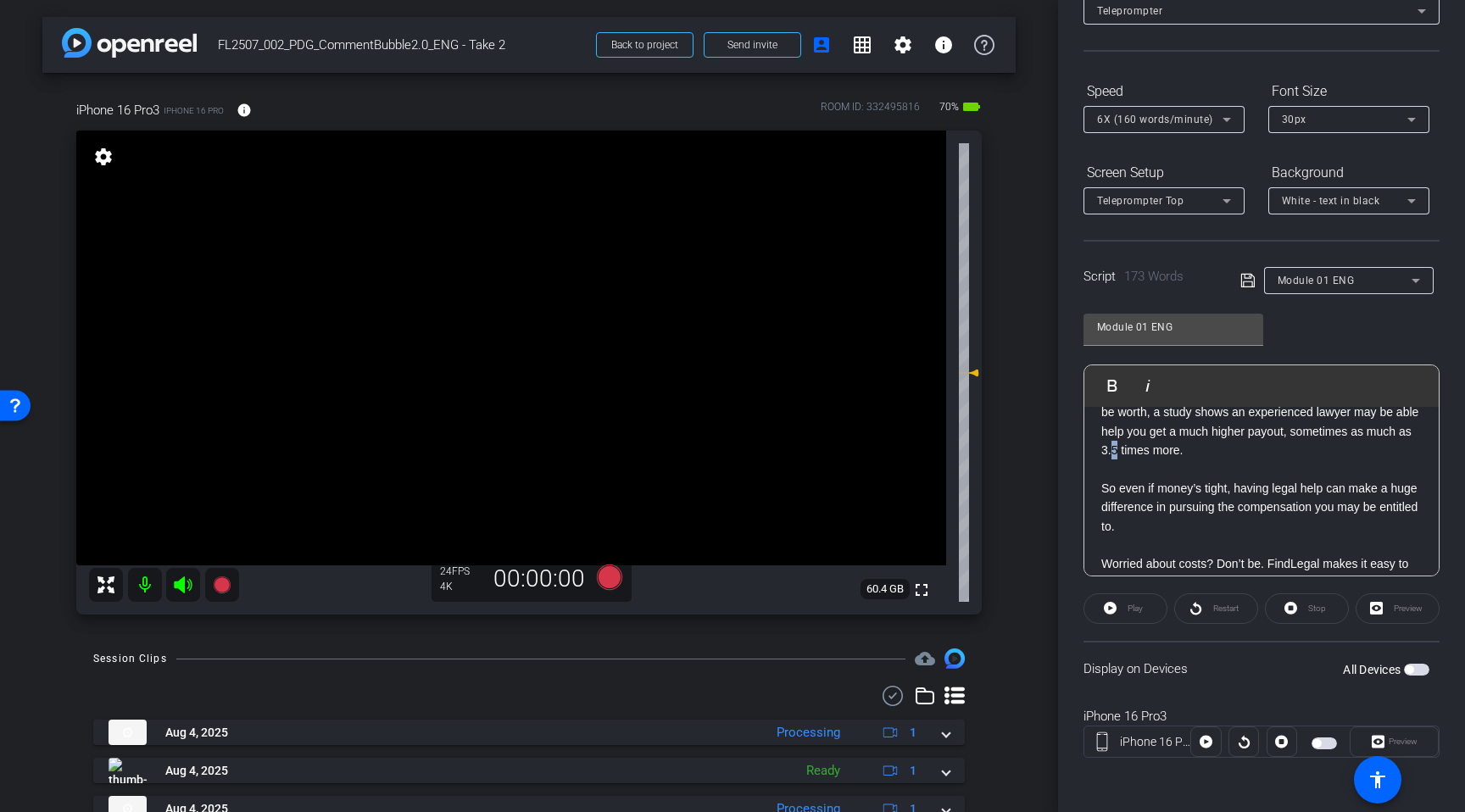 drag, startPoint x: 1234, startPoint y: 454, endPoint x: 1242, endPoint y: 459, distance: 9.433981 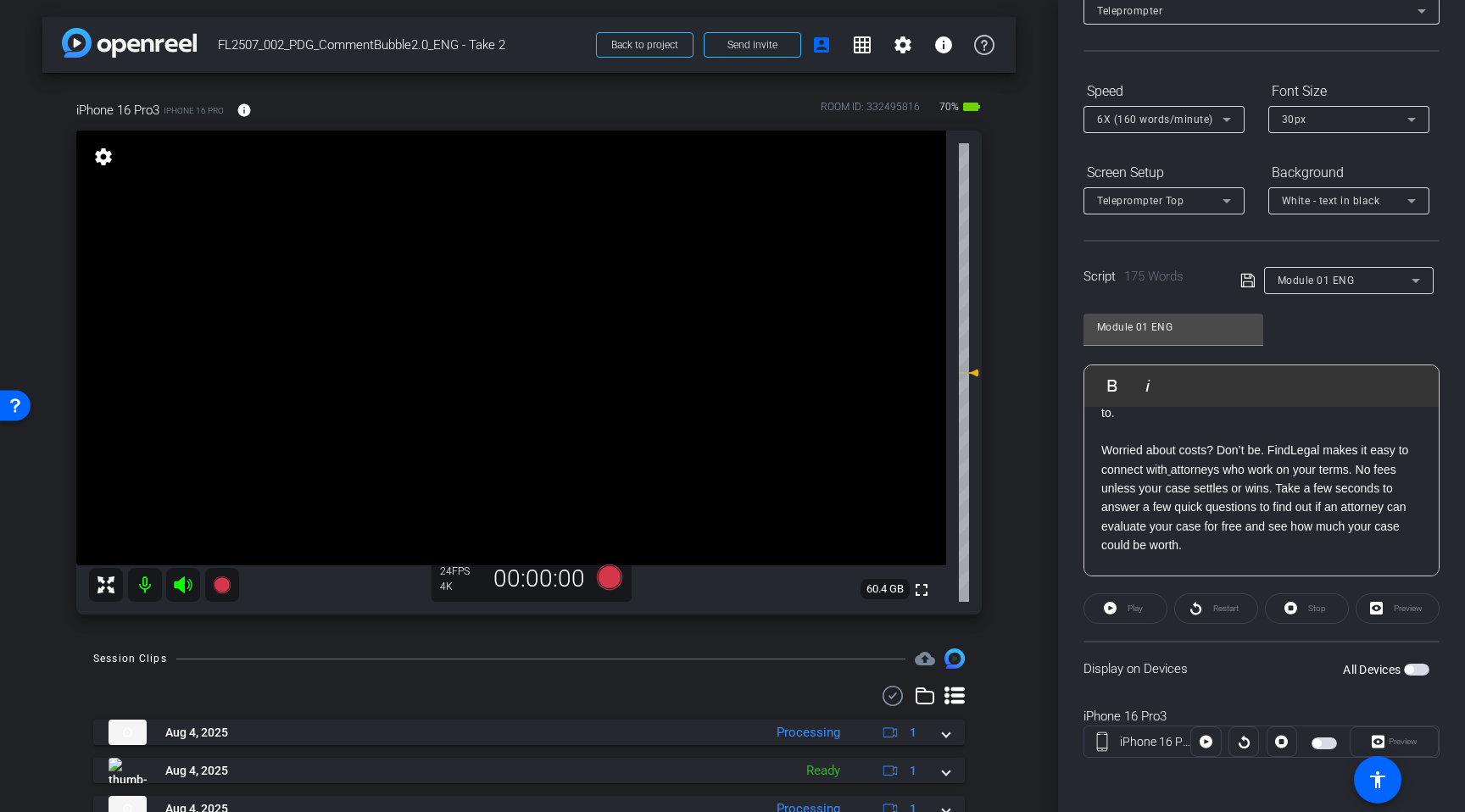 scroll, scrollTop: 363, scrollLeft: 0, axis: vertical 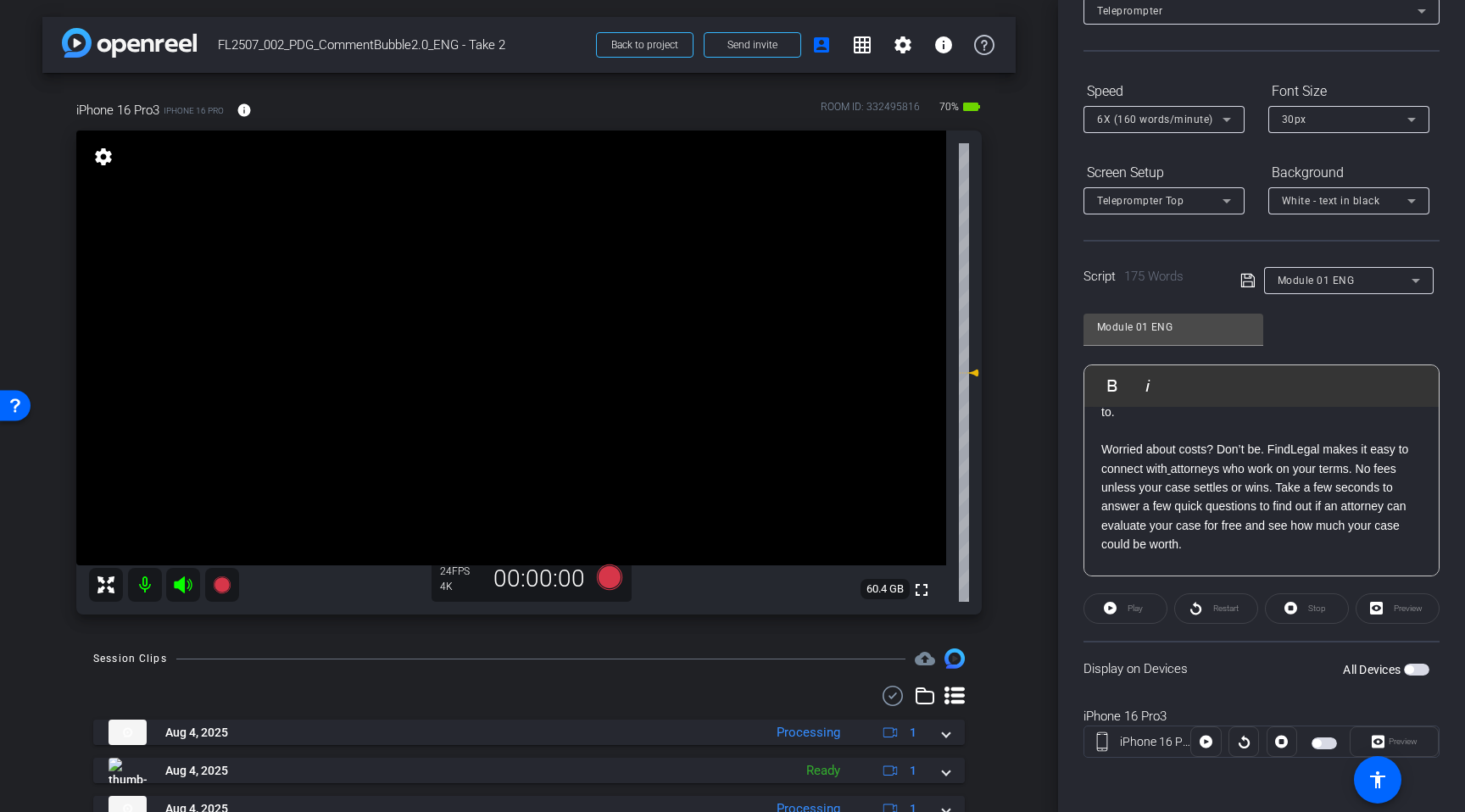 click on "Worried about costs? Don’t be. FindLegal makes it easy to connect with   attorneys who work on your terms. No fees unless your case settles or wins. Take a few seconds to answer a few quick questions to find out if an attorney can evaluate your case for free and see how much your case could be worth." 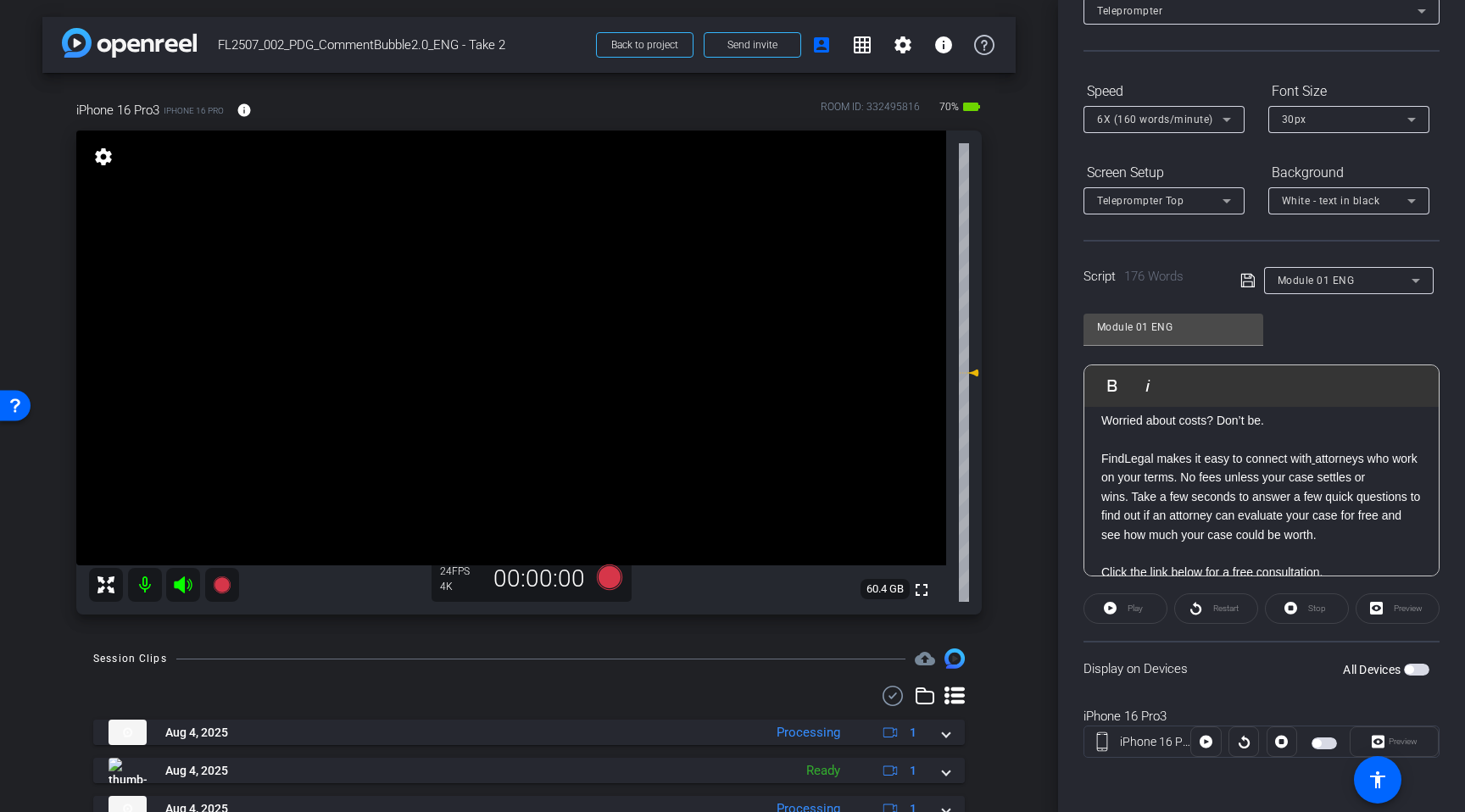 scroll, scrollTop: 396, scrollLeft: 0, axis: vertical 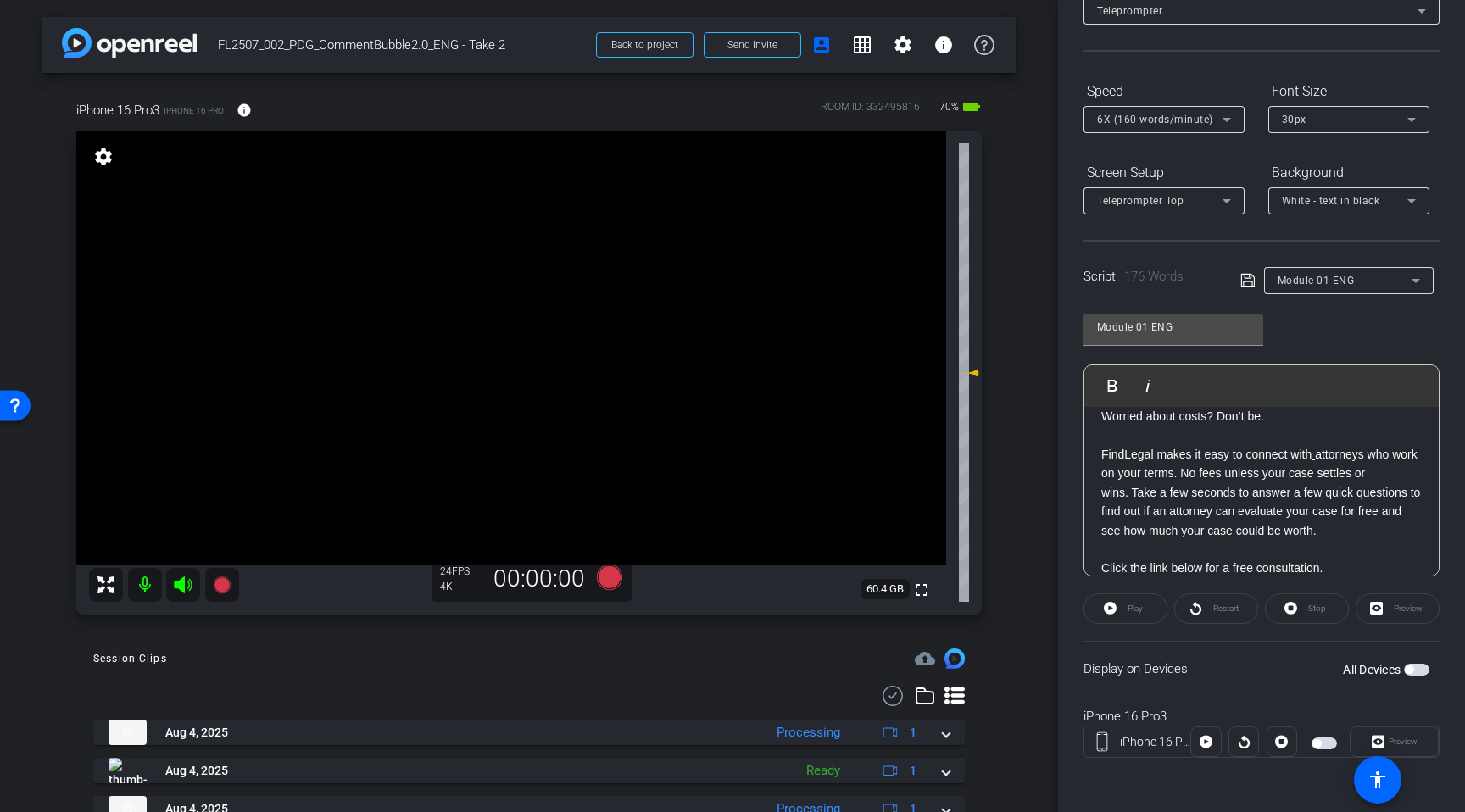 click on "FindLegal makes it easy to connect with   attorneys who work on your terms. No fees unless your case settles or wins. Take a few seconds to answer a few quick questions to find out if an attorney can evaluate your case for free and see how much your case could be worth." 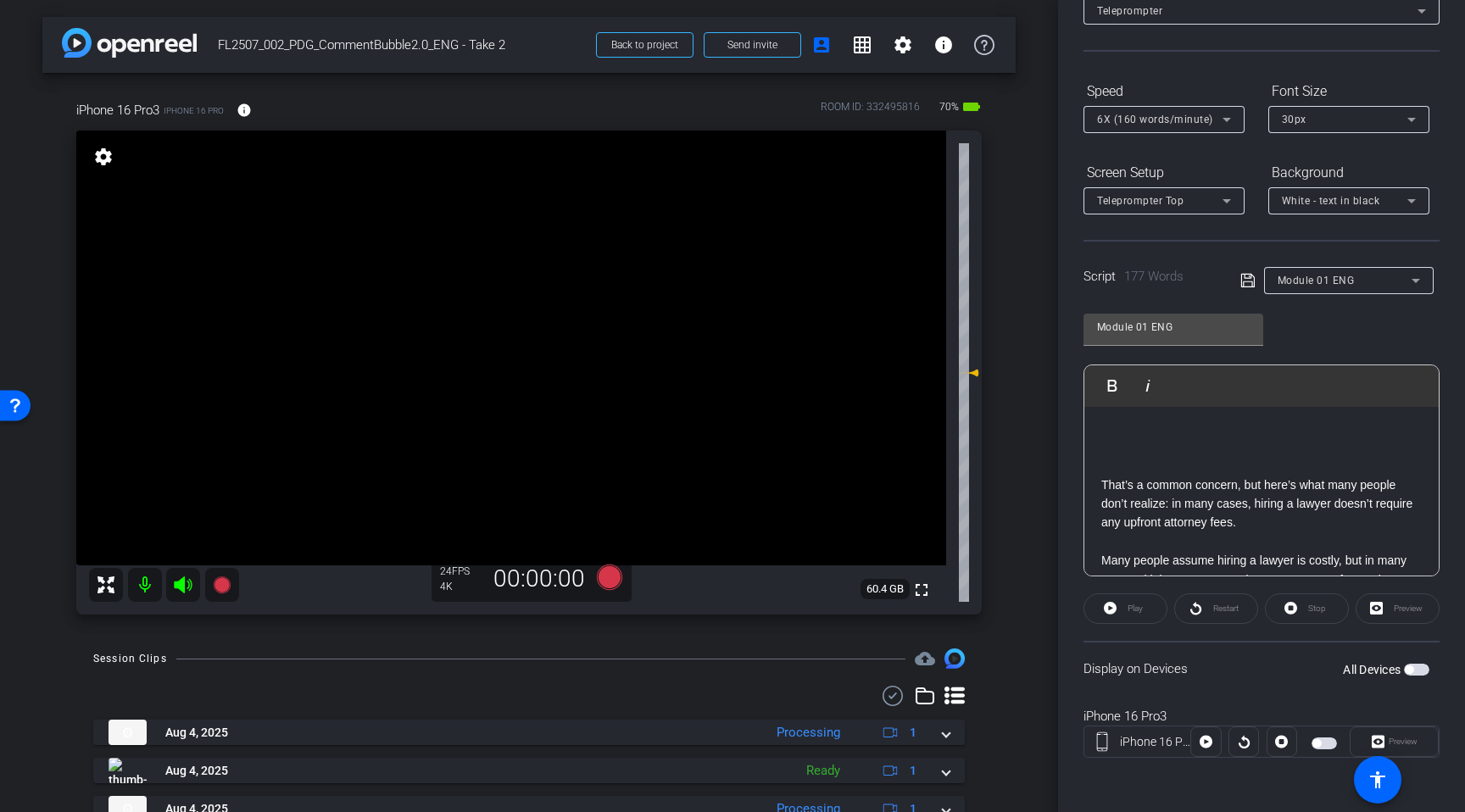 scroll, scrollTop: 0, scrollLeft: 0, axis: both 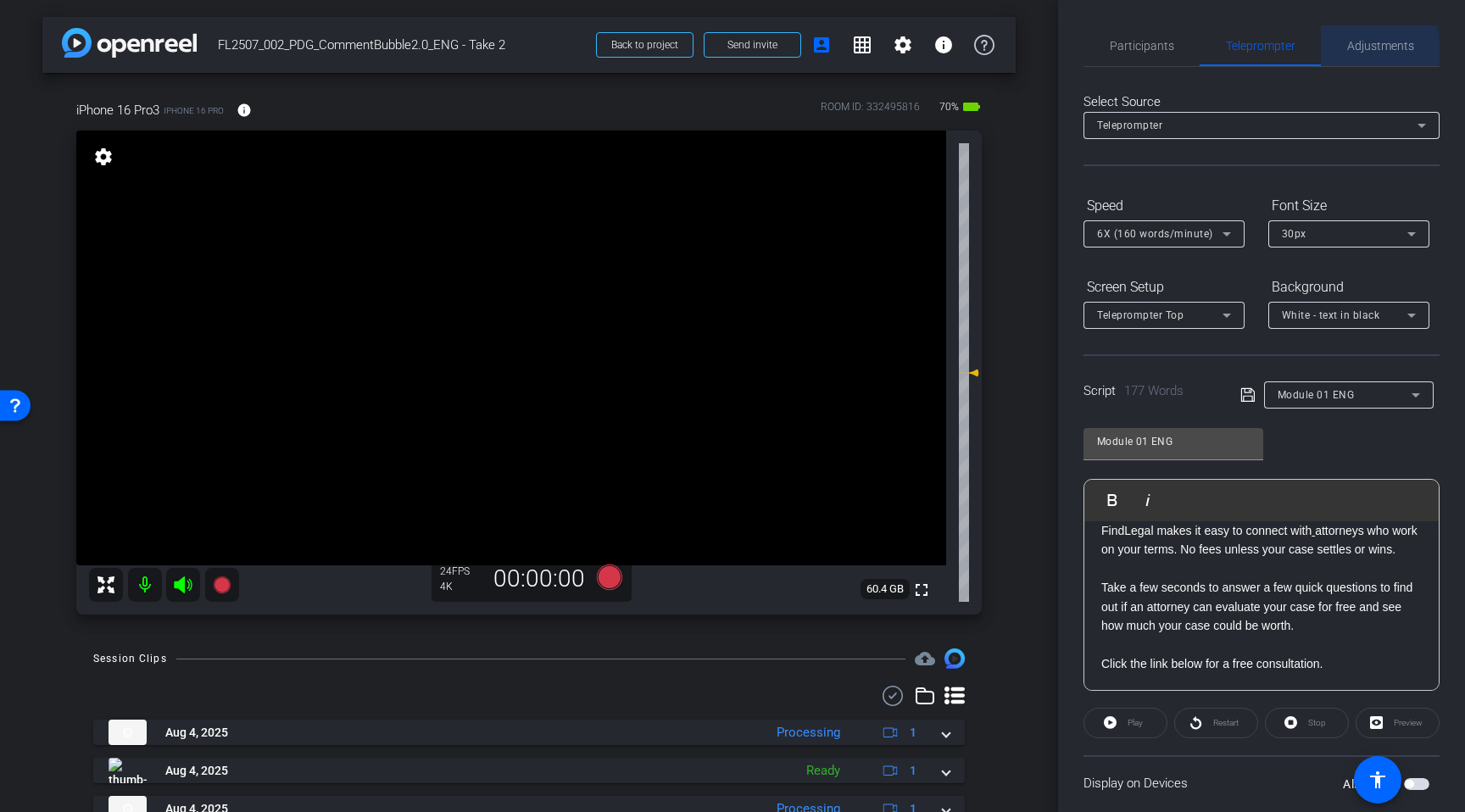 click on "Adjustments" at bounding box center [1380, 46] 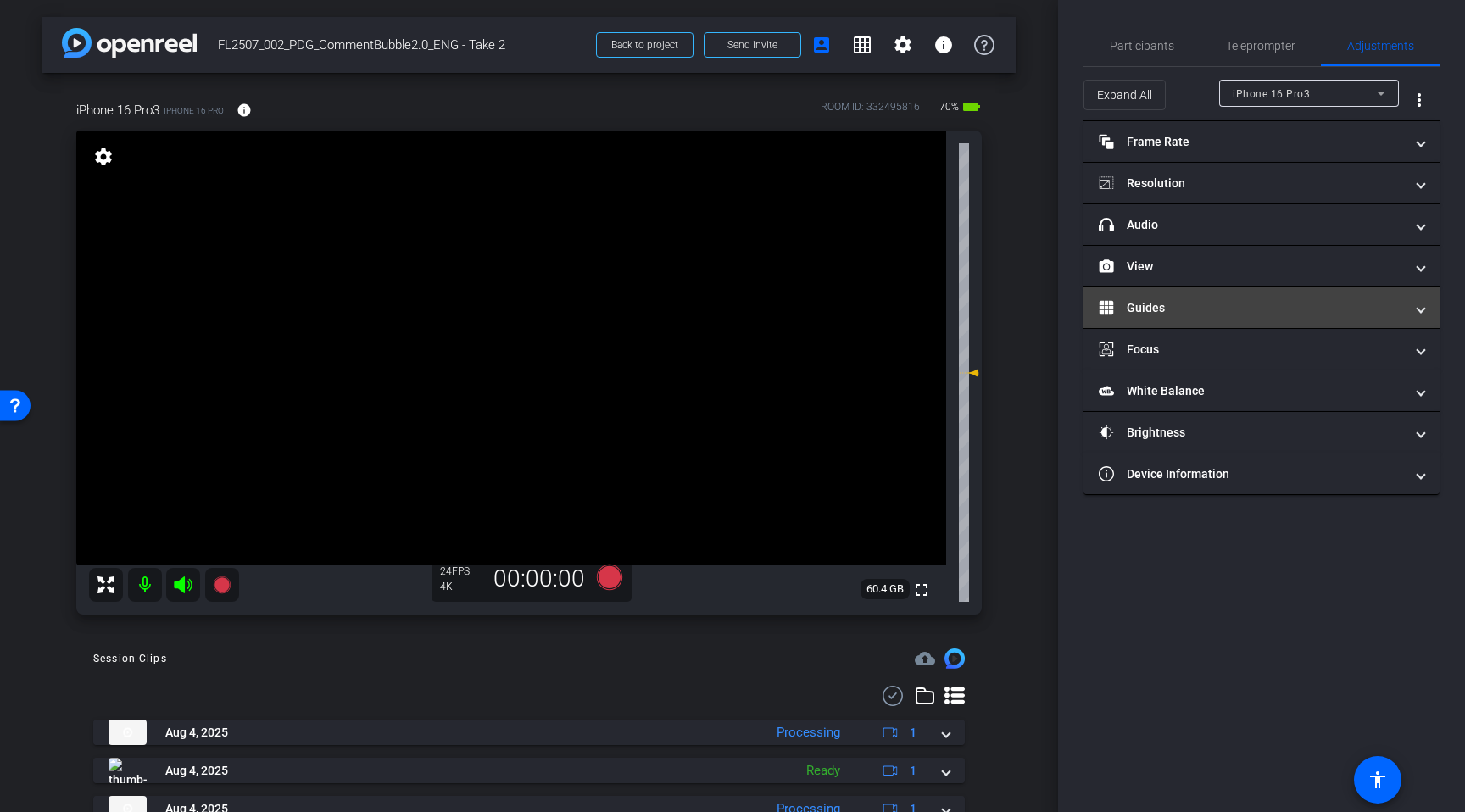 click on "Guides" at bounding box center [1251, 308] 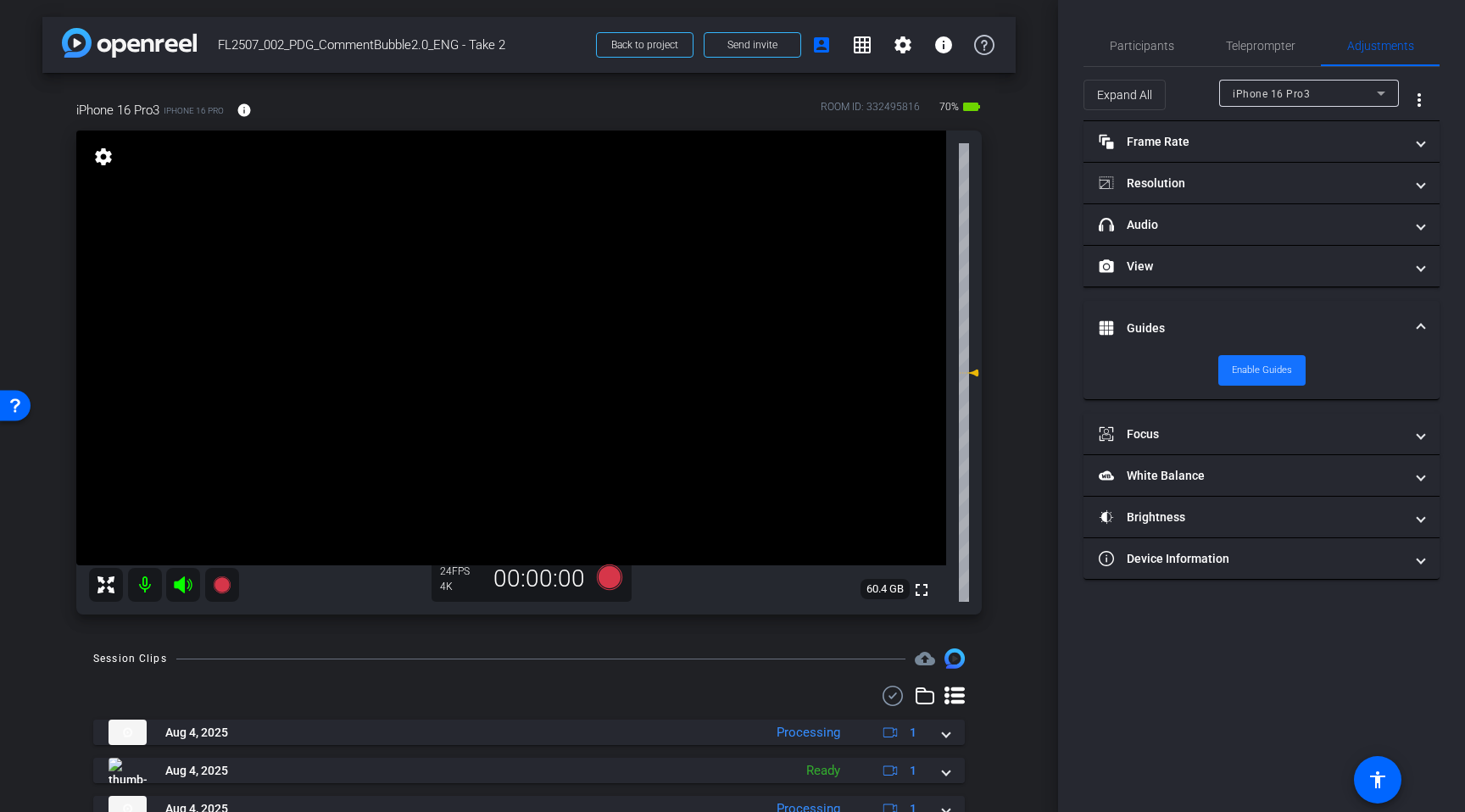 click on "Enable Guides" at bounding box center (1262, 370) 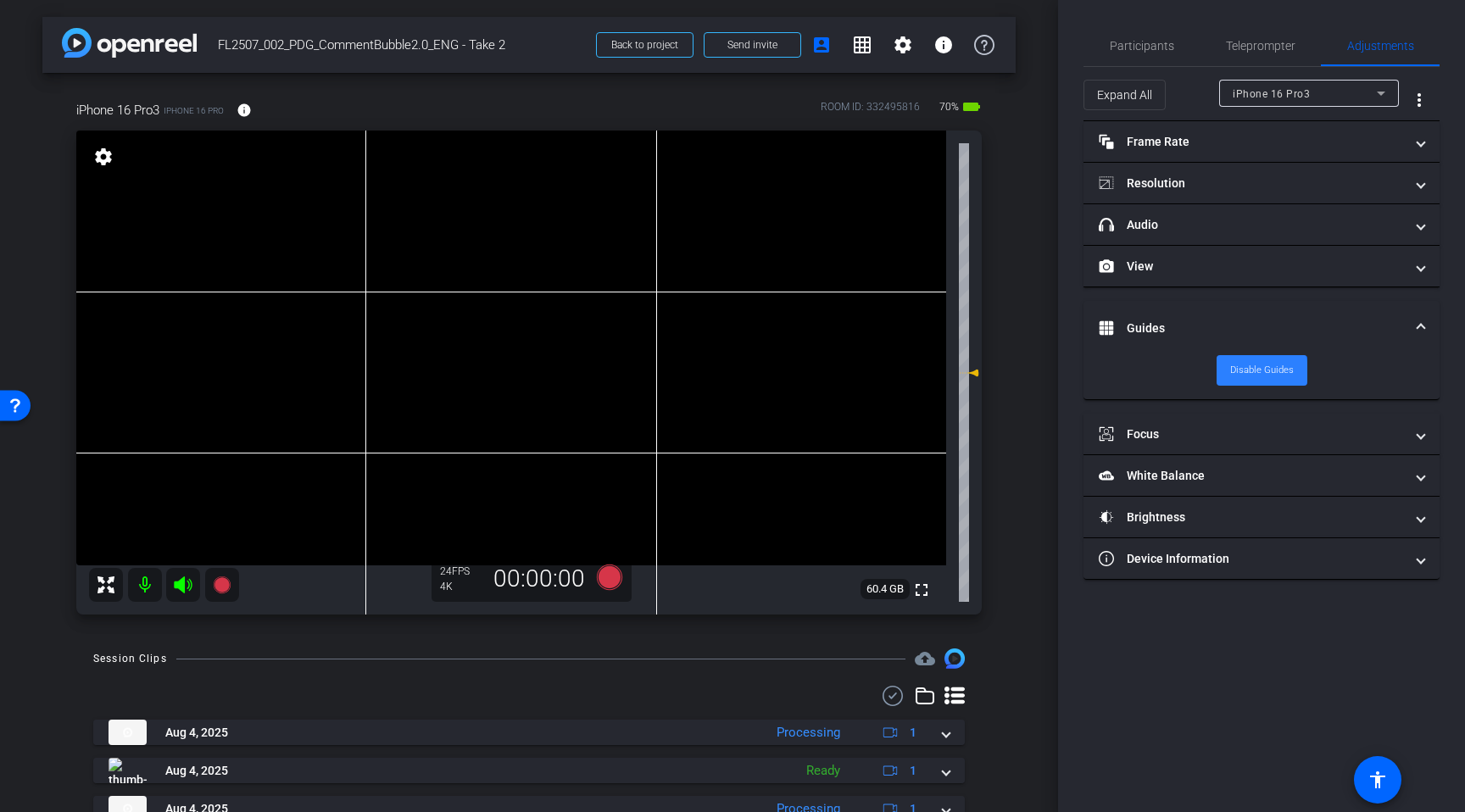 click on "Disable Guides" at bounding box center (1262, 370) 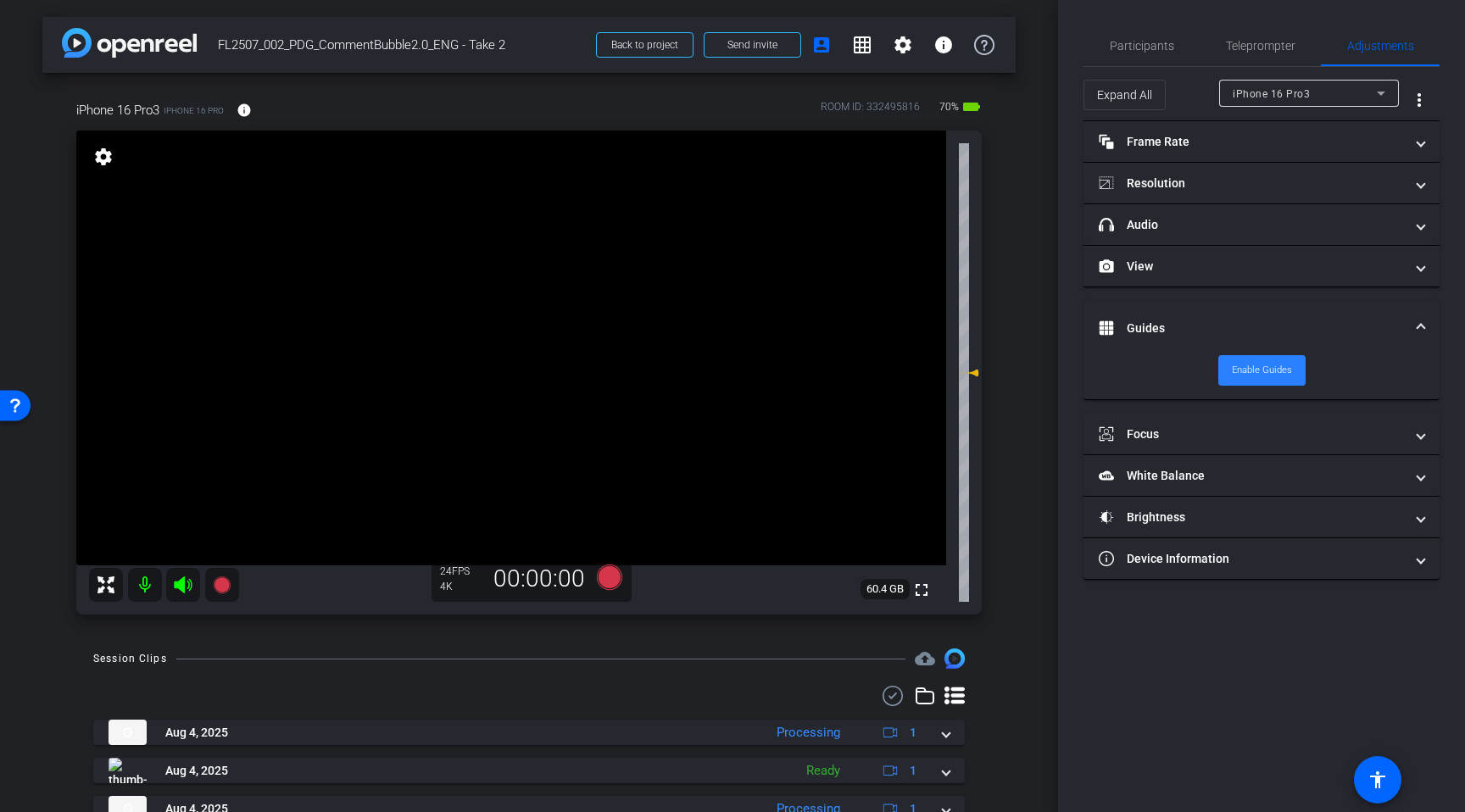 click on "Enable Guides" at bounding box center (1262, 370) 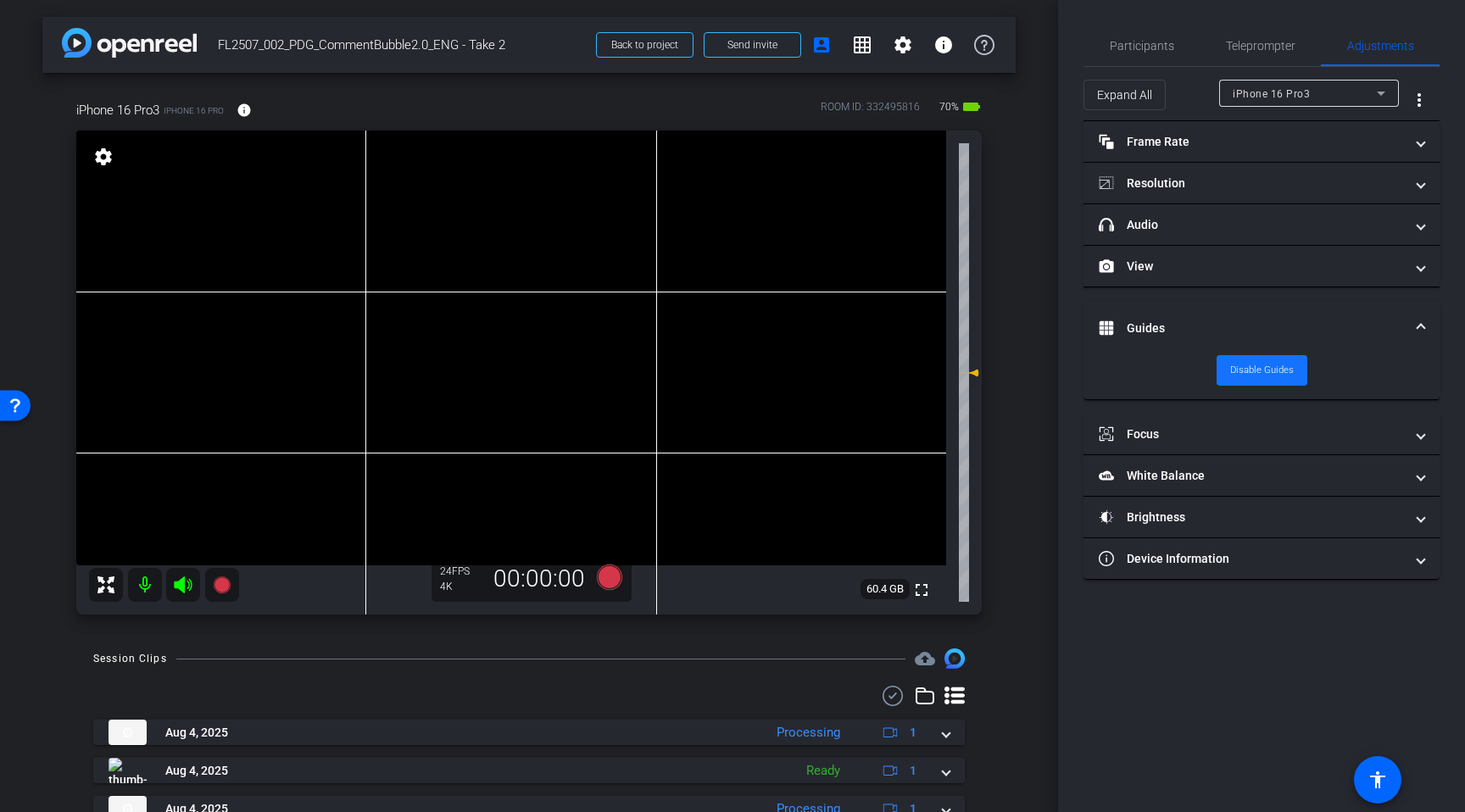 click on "Disable Guides" at bounding box center [1262, 370] 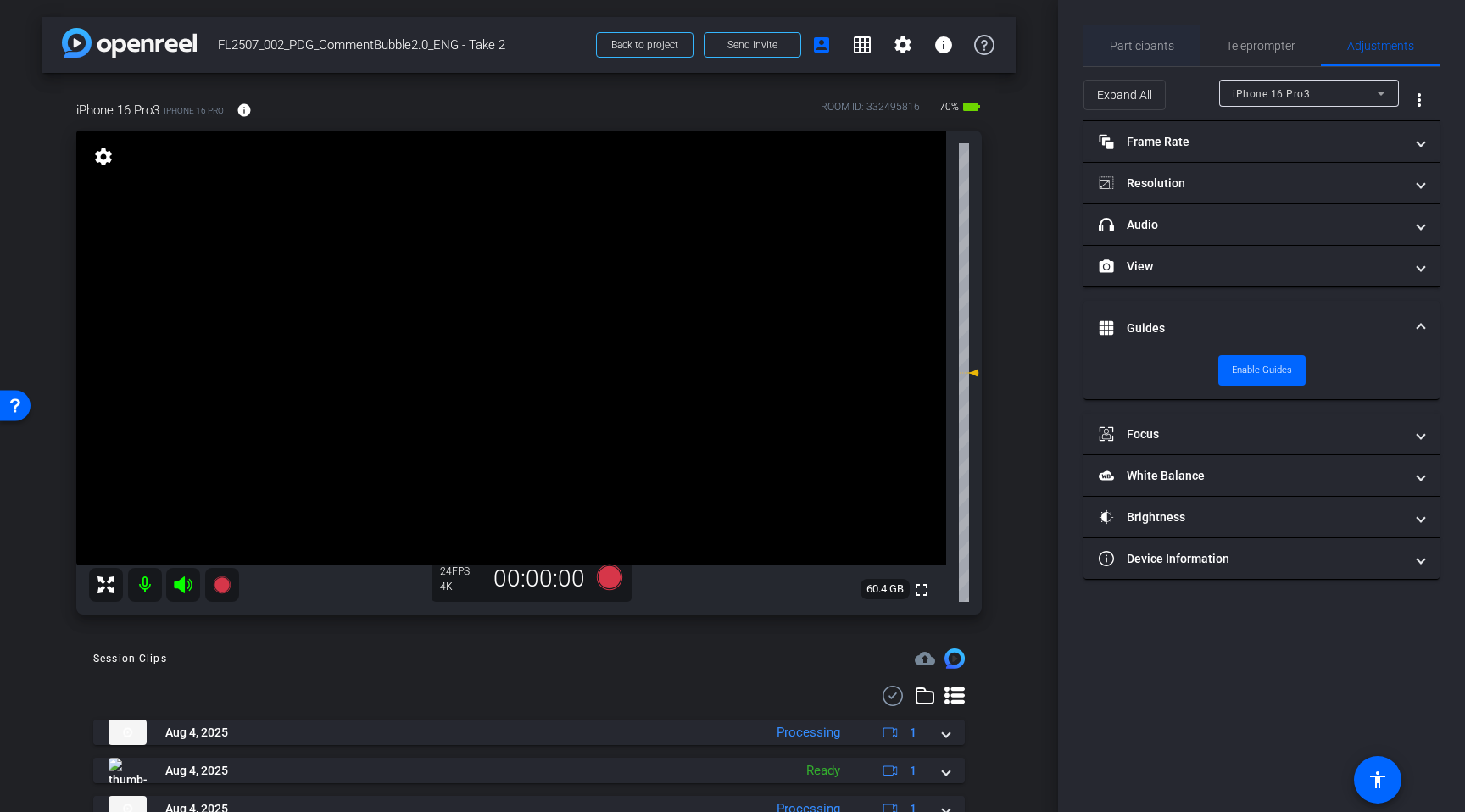 click on "Participants" at bounding box center (1142, 46) 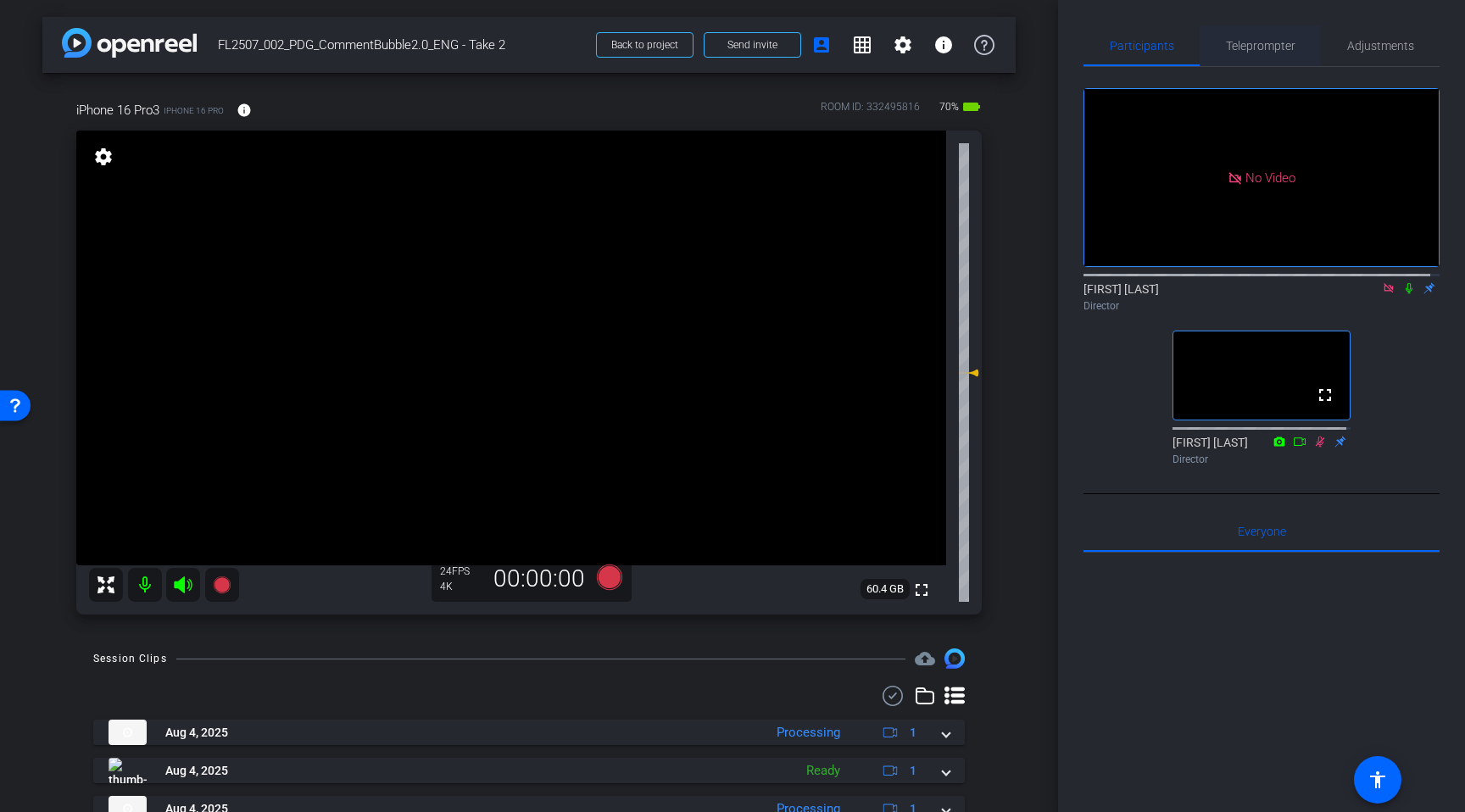 click on "Teleprompter" at bounding box center [1261, 46] 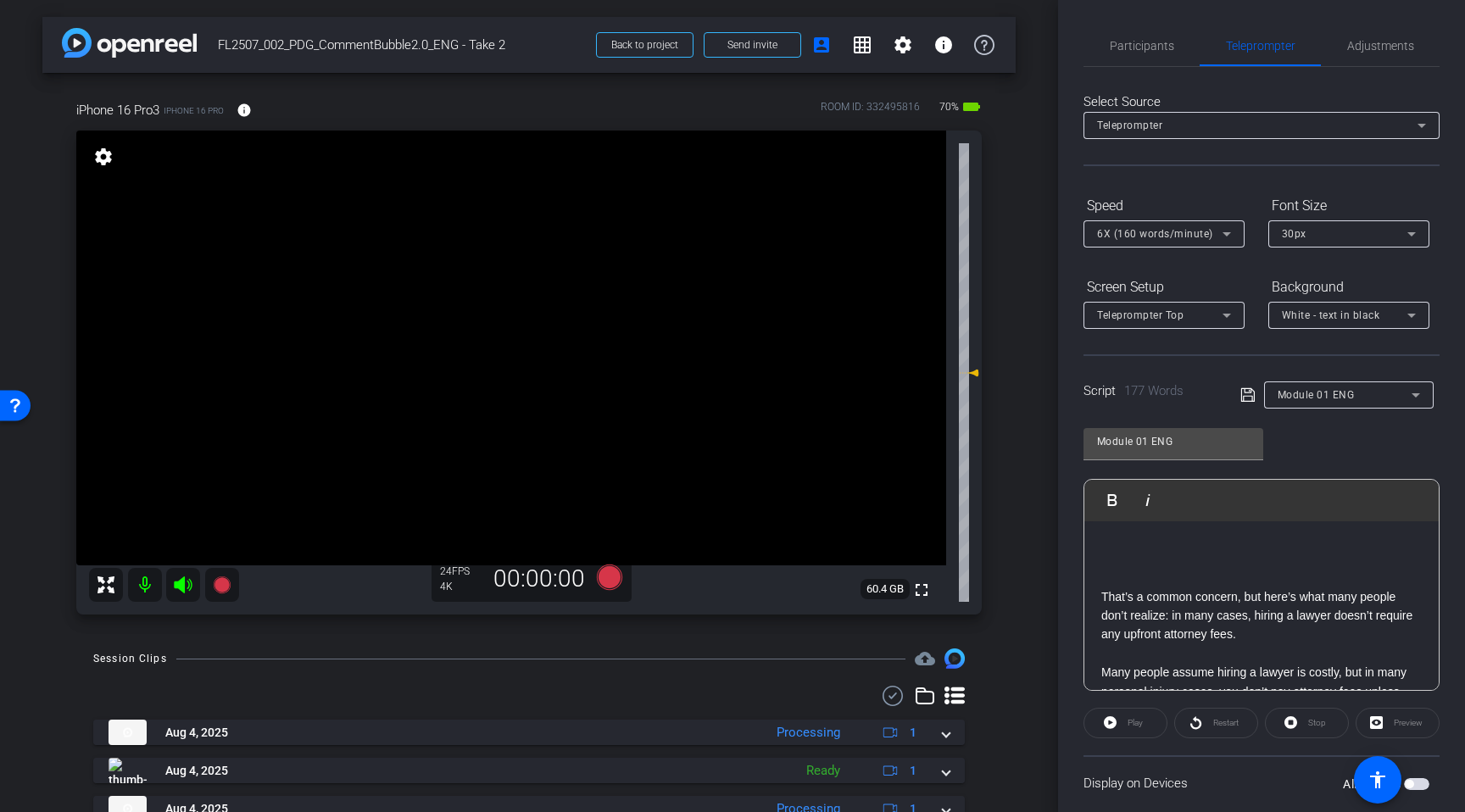 scroll, scrollTop: 0, scrollLeft: 0, axis: both 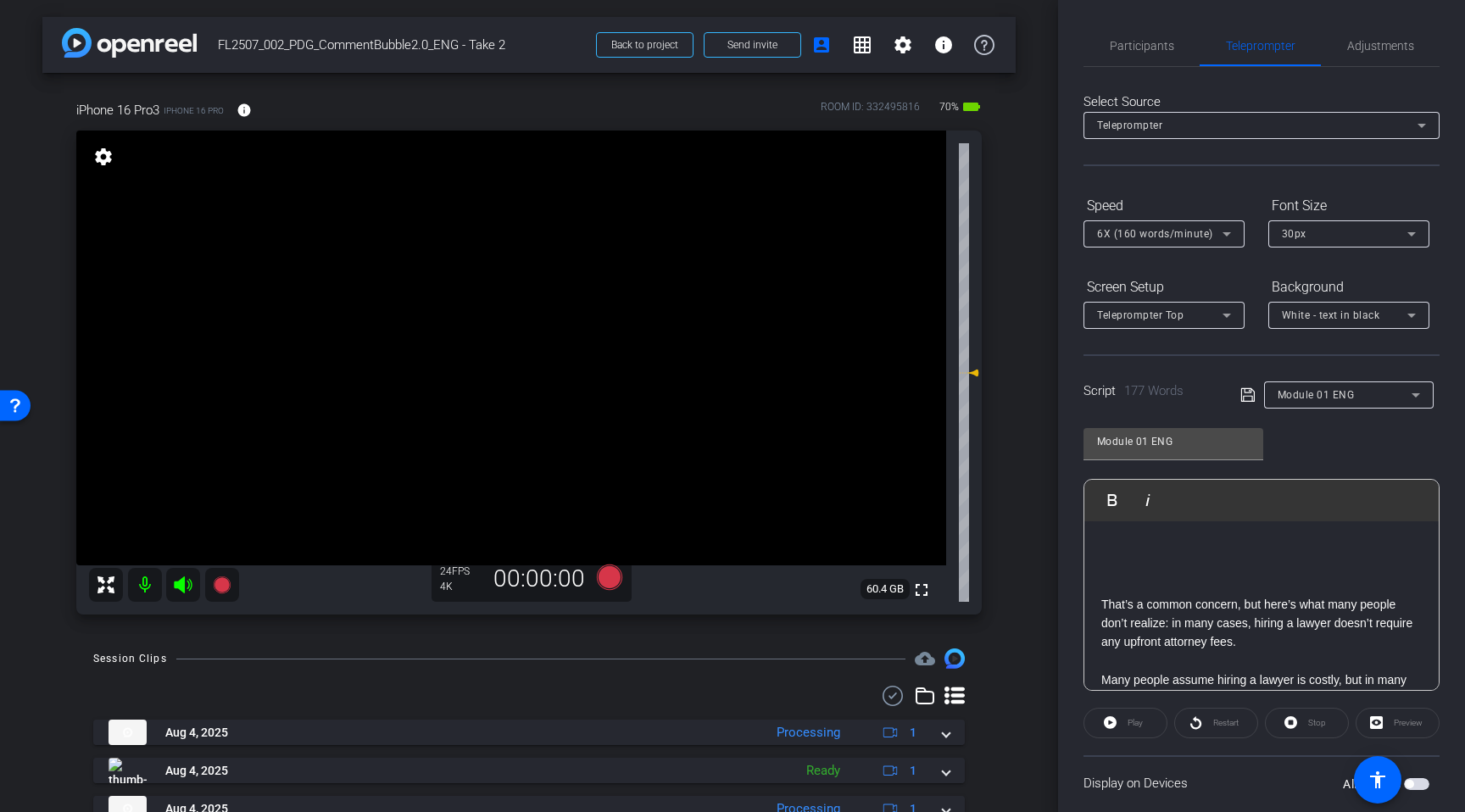 click on "Module 01 ENG               Play        Play from this location               Play Selected        Play and display the selected text only Bold Italic That’s a common concern, but here’s what many people don’t realize: in many cases, hiring a lawyer doesn’t require any upfront attorney fees.   Many people assume hiring a lawyer is costly, but in many personal injury cases, you don’t pay attorney fees unless your case settles or you win.   Insurance companies sometimes offer less than a case may be worth, a study shows an experienced lawyer may be able help you get a much higher payout, sometimes as much as 3. and half times more.   So even if money’s tight, having legal help can make a huge difference in pursuing the compensation you may be entitled to.   Worried about costs? Don’t be.  FindLegal makes it easy to connect with   attorneys who work on your terms. No fees unless your case settles or wins.  Click the link below for a free consultation. Enter script here..." 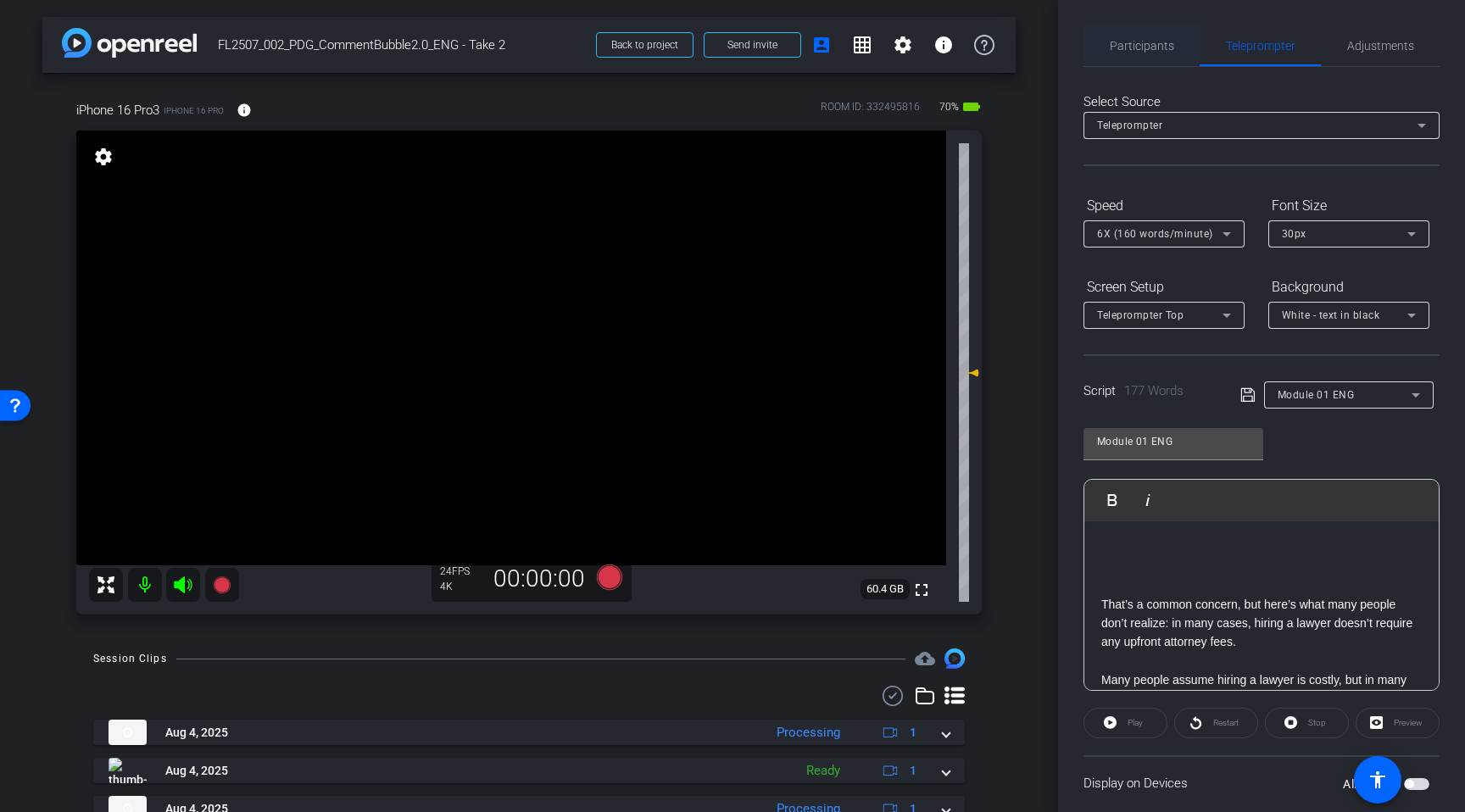 click on "Participants" at bounding box center [1142, 46] 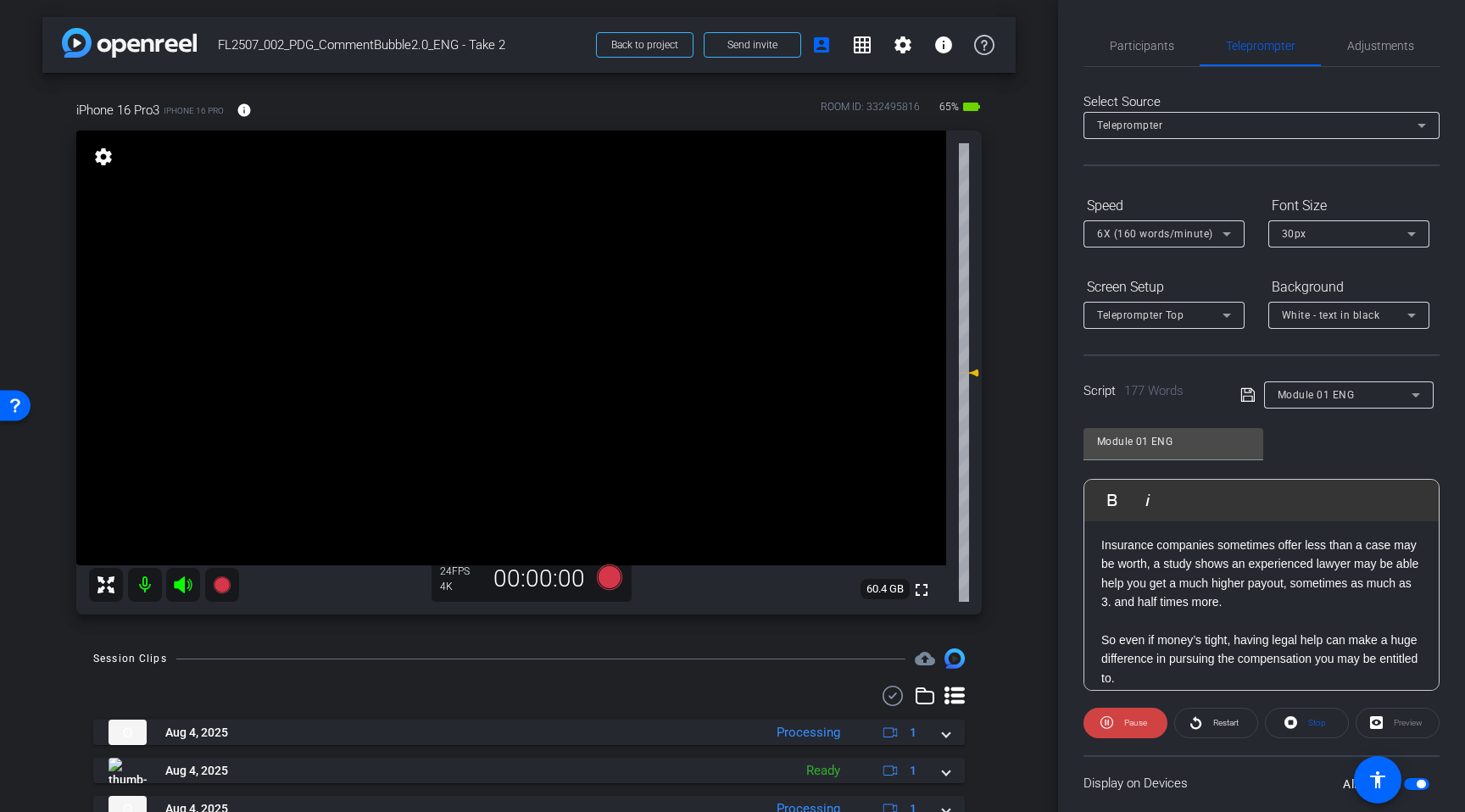 scroll, scrollTop: 214, scrollLeft: 0, axis: vertical 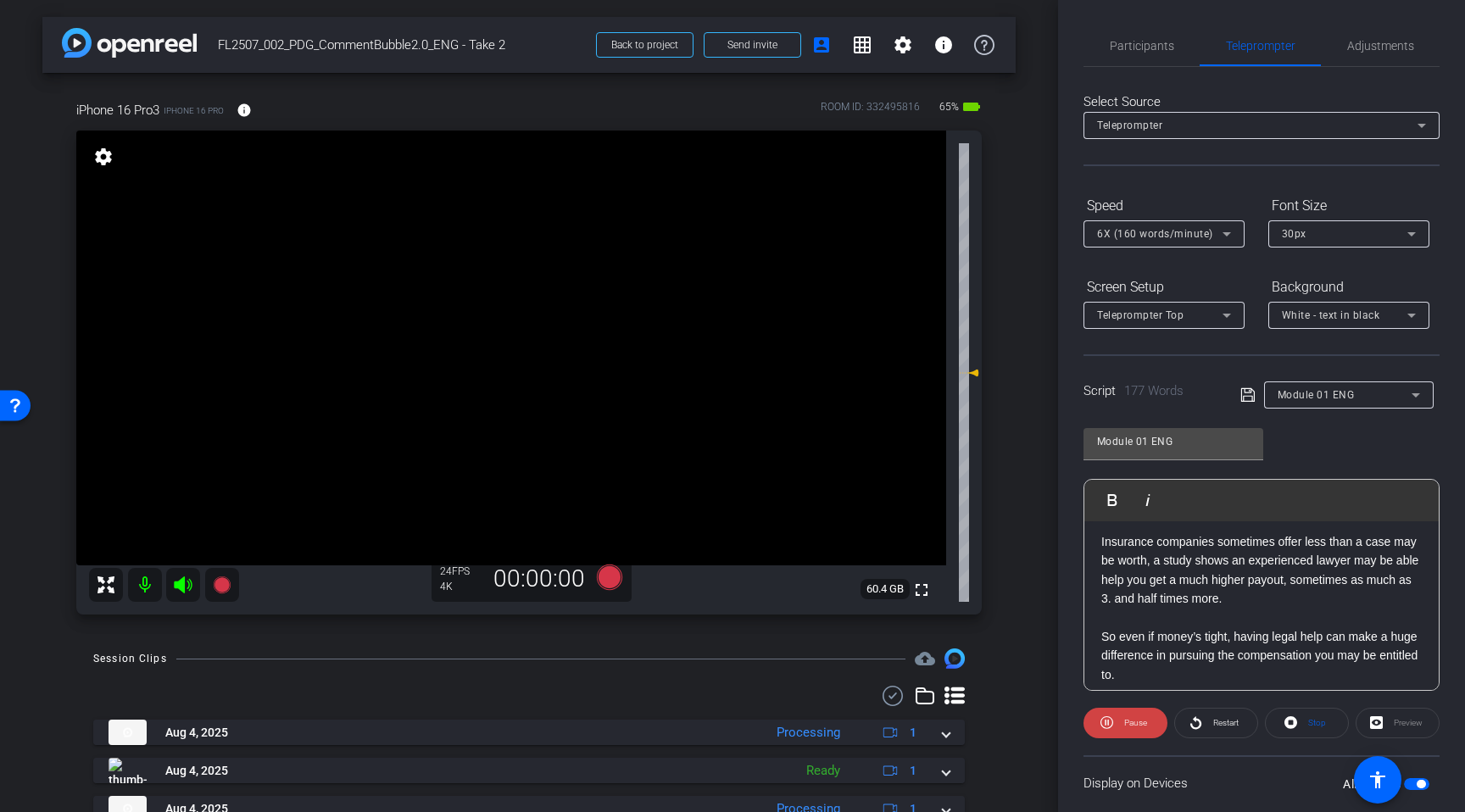 click on "Speed 6X (160 words/minute) Font Size 30px Screen Setup Teleprompter Top Background White - text in black  Script  177 Words
Module 01 ENG Module 01 ENG               Play        Play from this location               Play Selected        Play and display the selected text only Bold Italic That’s a common concern, but here’s what many people don’t realize: in many cases, hiring a lawyer doesn’t require any upfront attorney fees.   Many people assume hiring a lawyer is costly, but in many personal injury cases, you don’t pay attorney fees unless your case settles or you win.   Insurance companies sometimes offer less than a case may be worth, a study shows an experienced lawyer may be able help you get a much higher payout, sometimes as much as 3. and half times more.   So even if money’s tight, having legal help can make a huge difference in pursuing the compensation you may be entitled to.   Worried about costs? Don’t be.  FindLegal makes it easy to connect with" 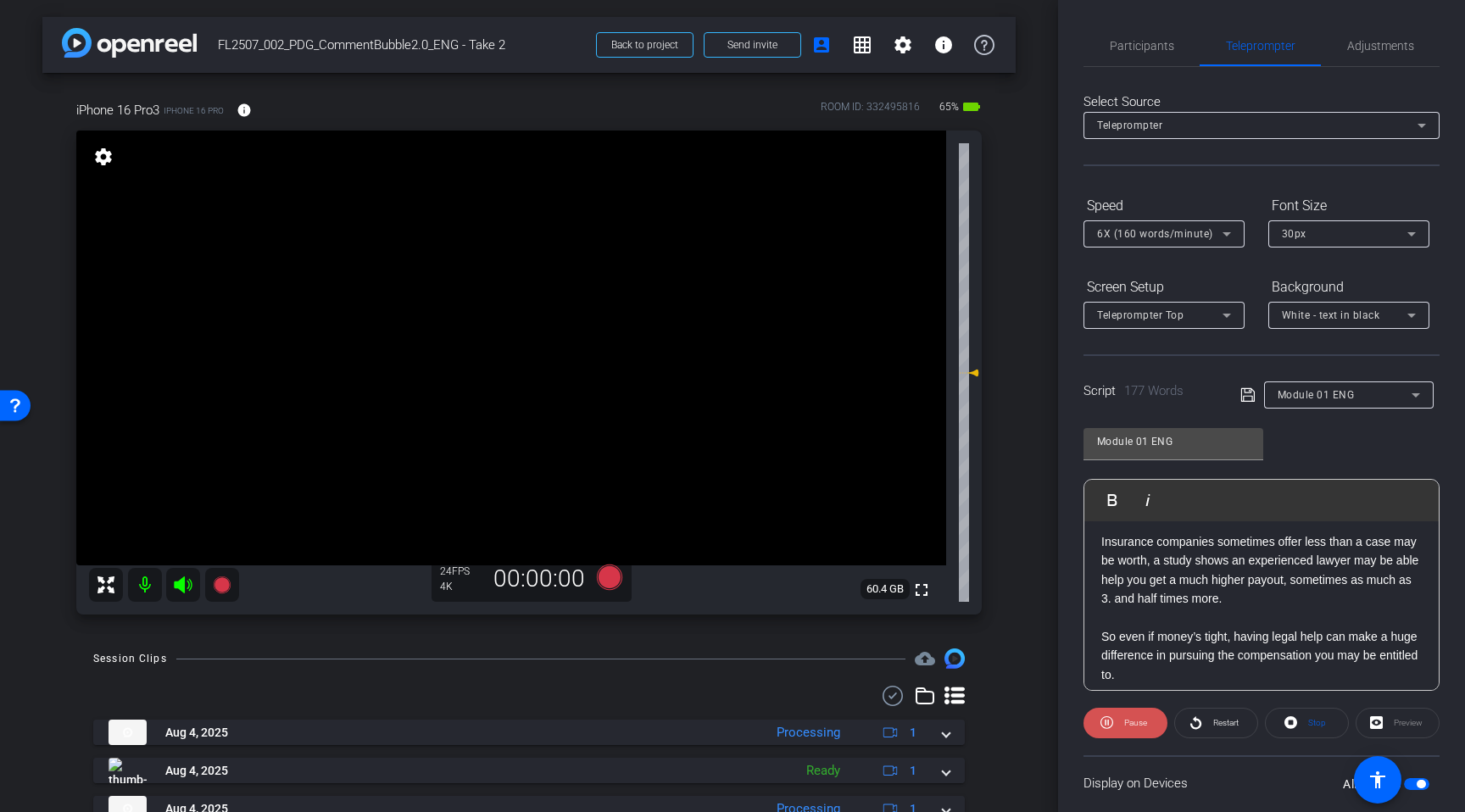 click 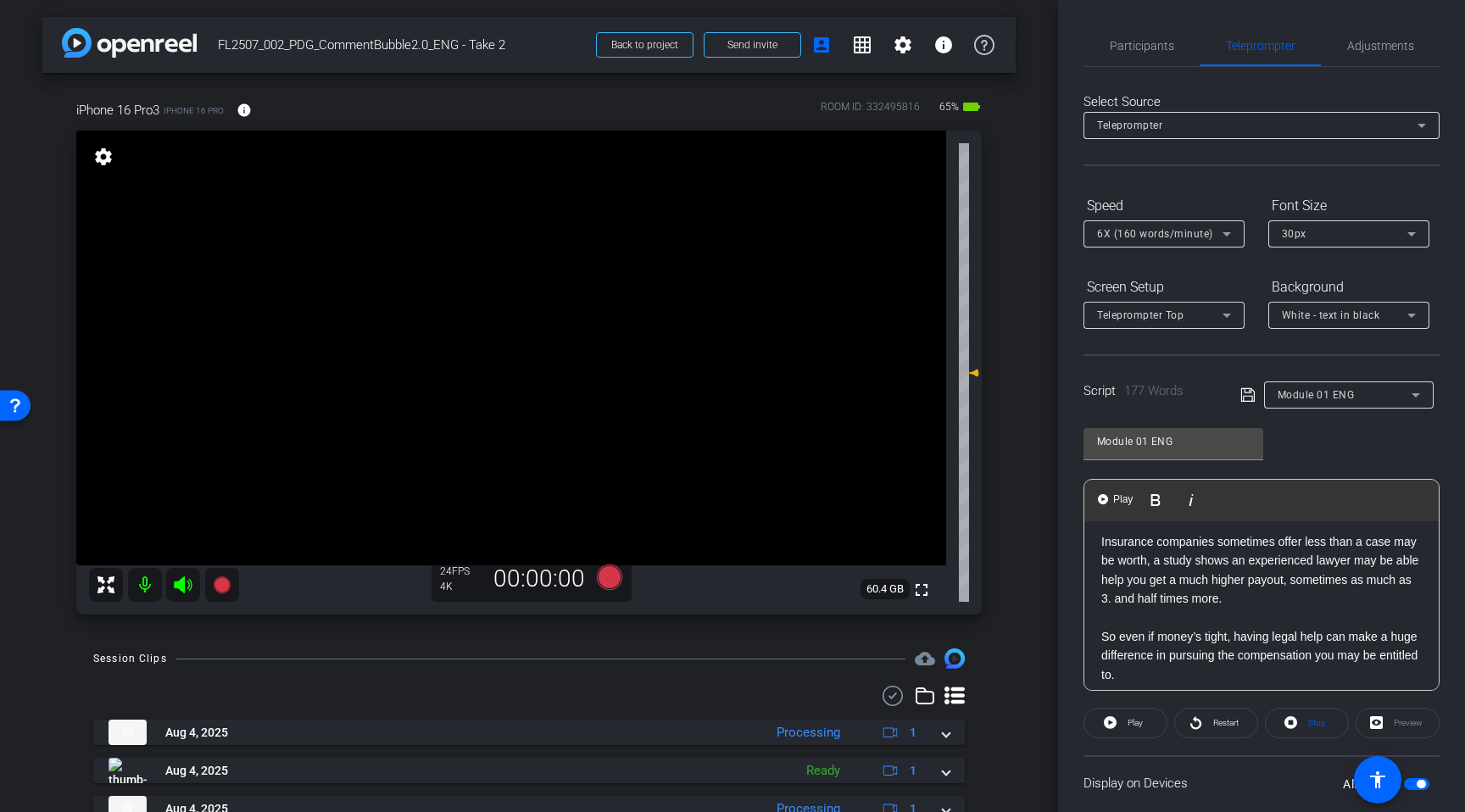 click on "Insurance companies sometimes offer less than a case may be worth, a study shows an experienced lawyer may be able help you get a much higher payout, sometimes as much as 3. and half times more." 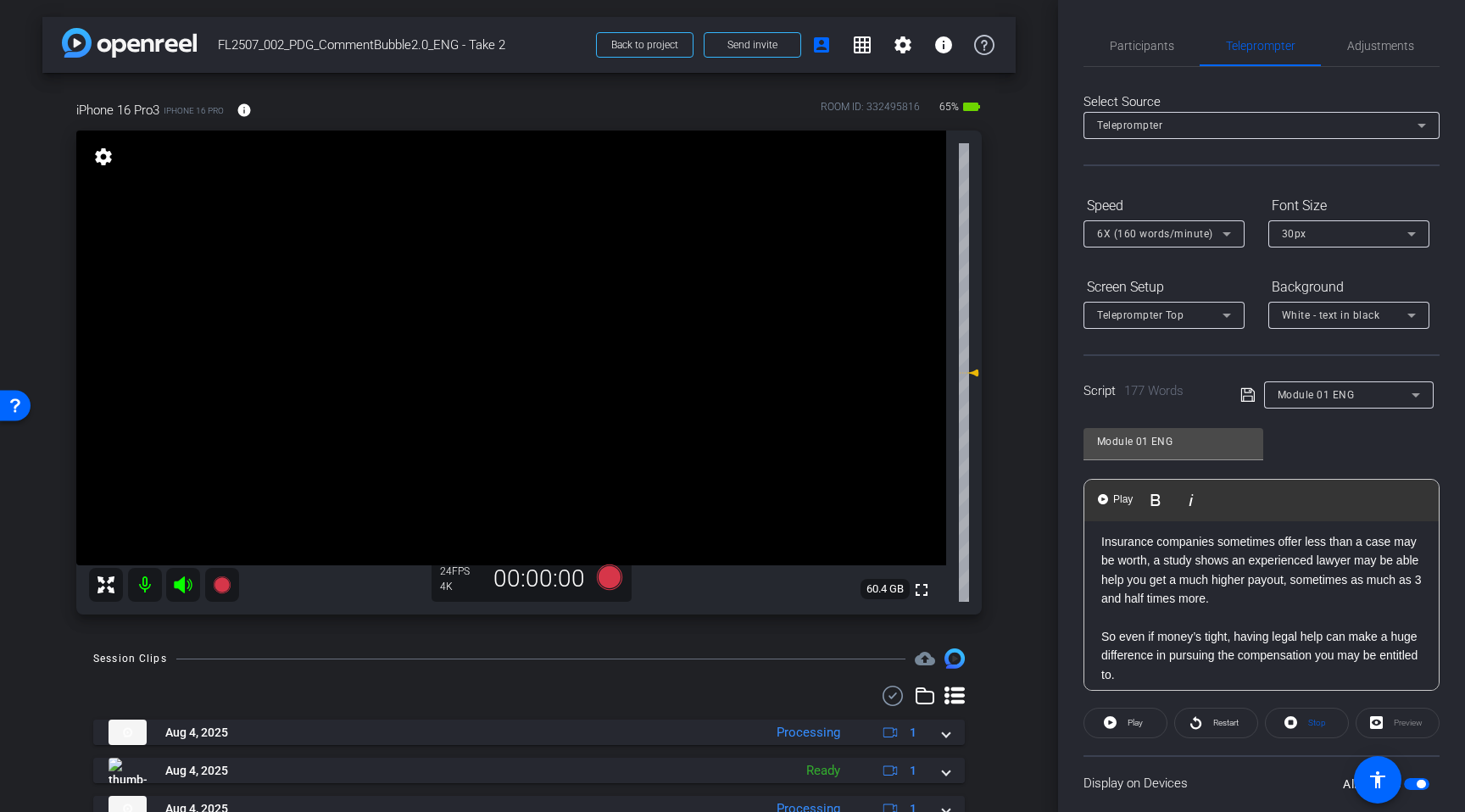 click on "Insurance companies sometimes offer less than a case may be worth, a study shows an experienced lawyer may be able help you get a much higher payout, sometimes as much as 3 and half times more." 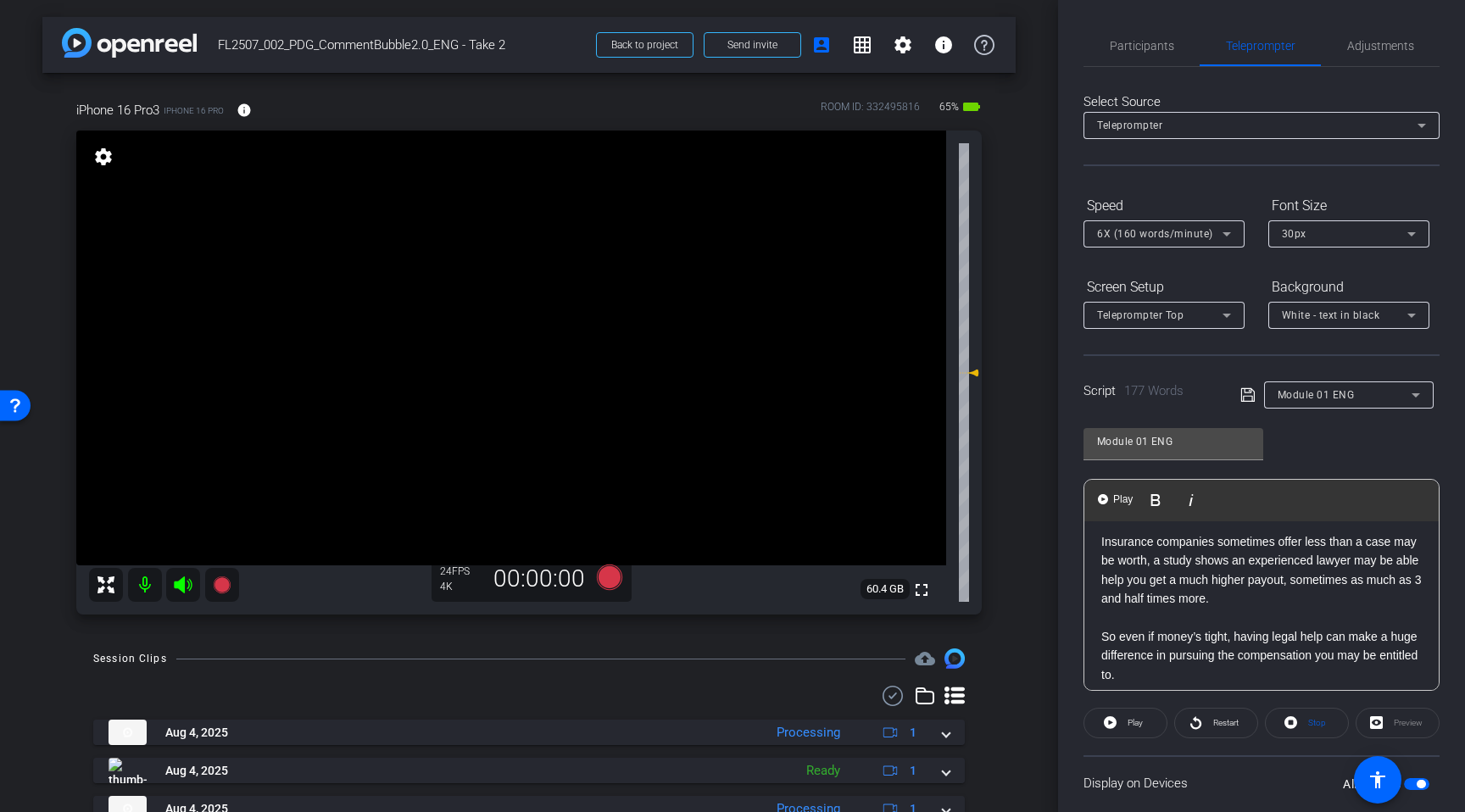 click on "Insurance companies sometimes offer less than a case may be worth, a study shows an experienced lawyer may be able help you get a much higher payout, sometimes as much as 3 and half times more." 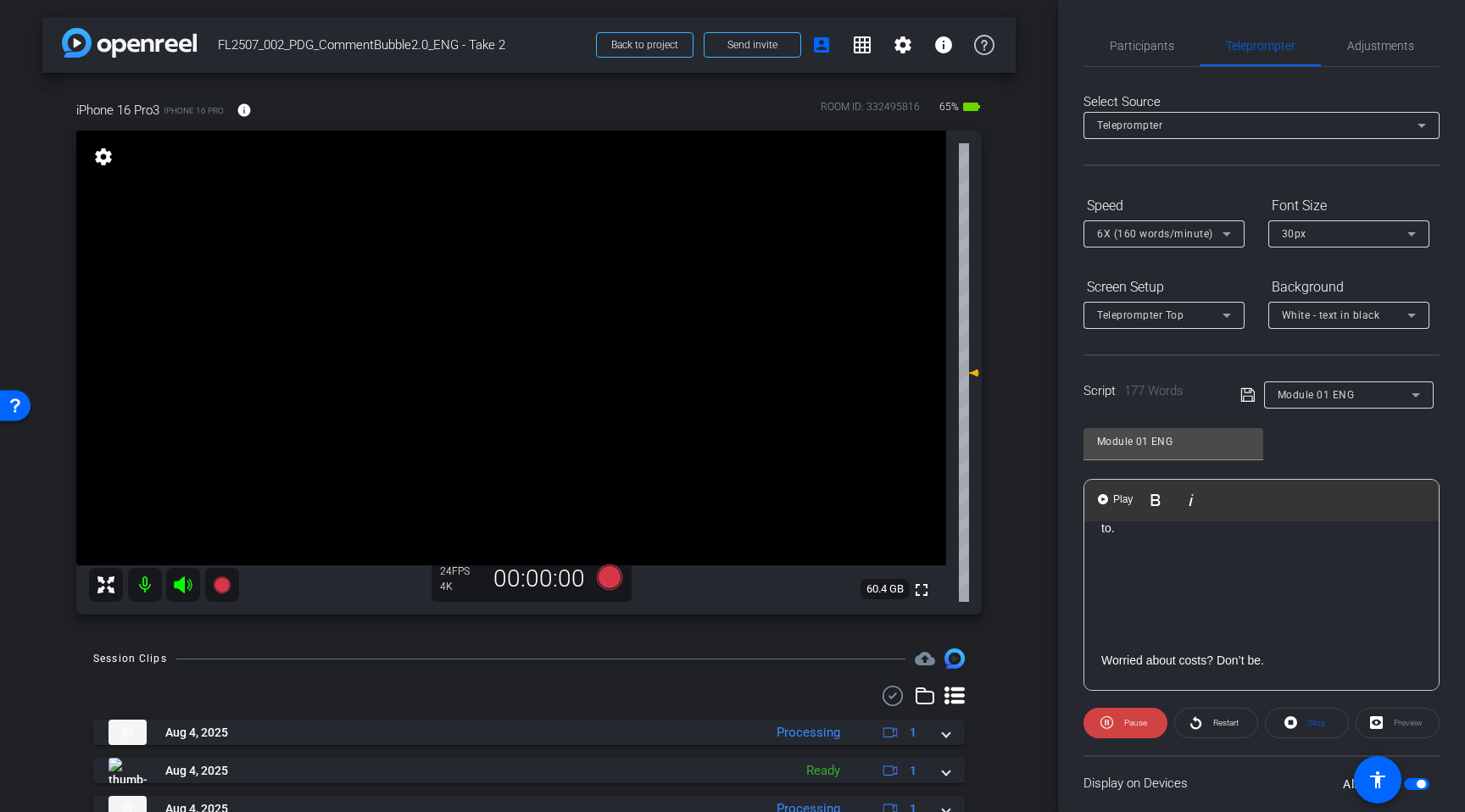 scroll, scrollTop: 353, scrollLeft: 0, axis: vertical 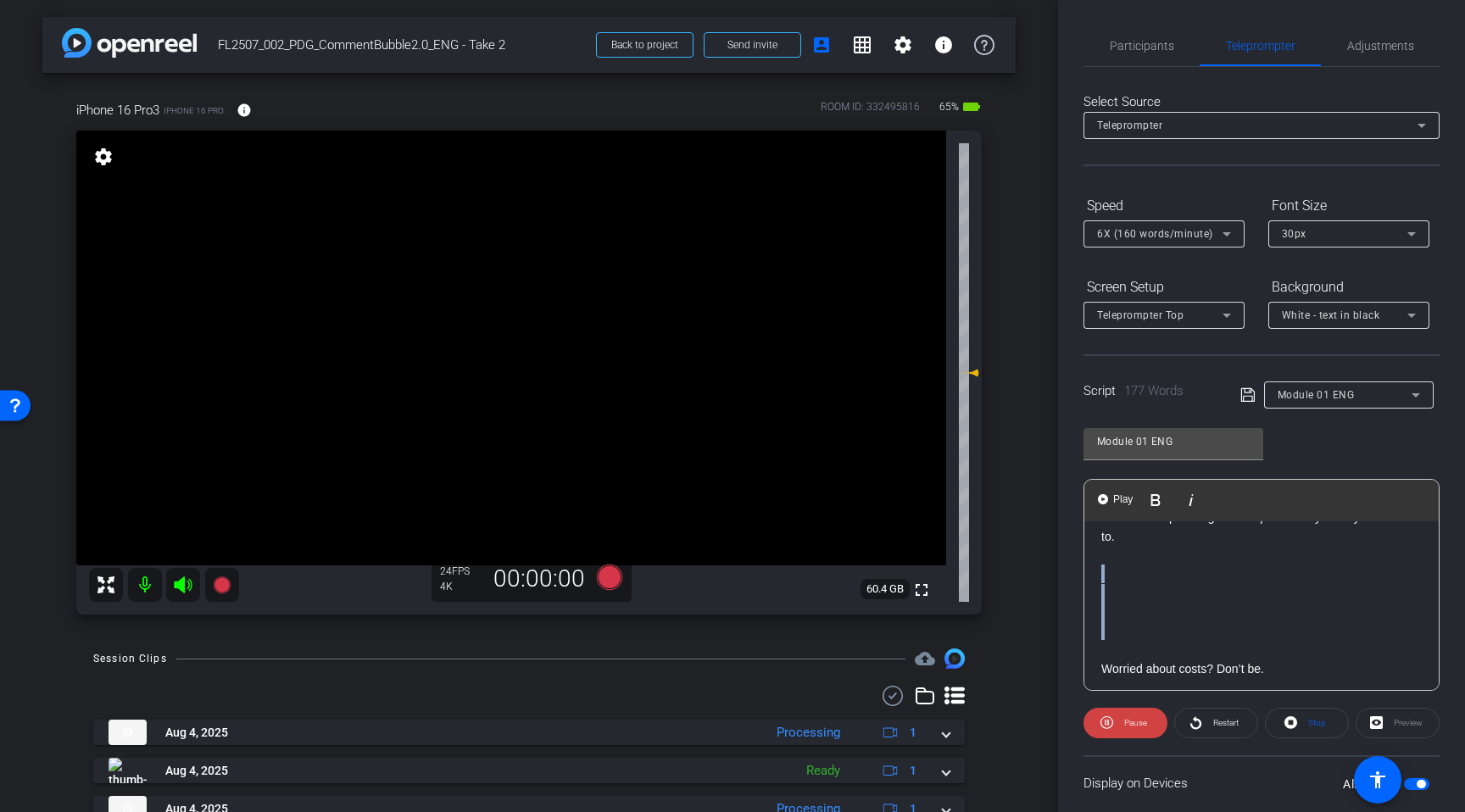 drag, startPoint x: 1145, startPoint y: 656, endPoint x: 1082, endPoint y: 565, distance: 110.67972 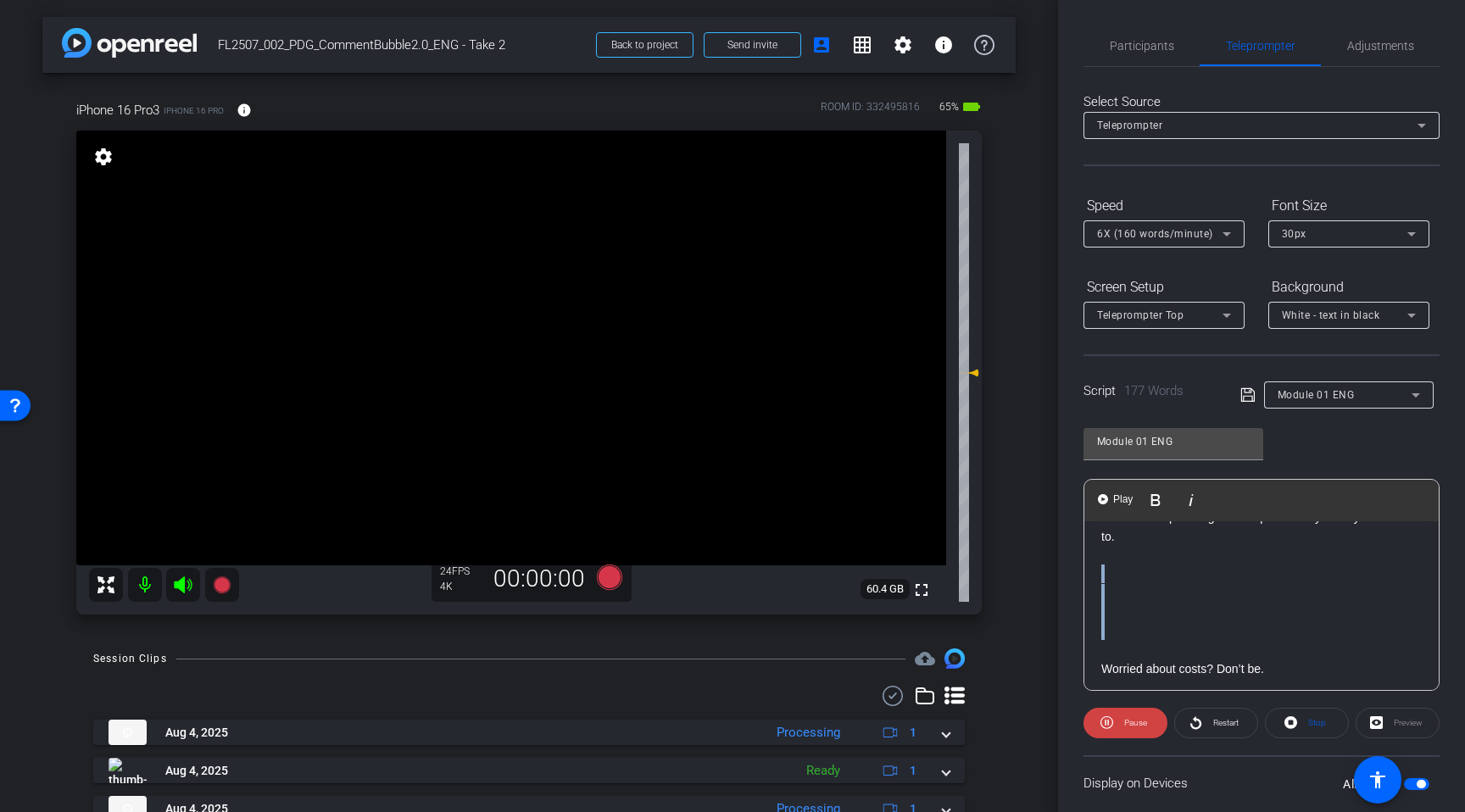 click on "Participants Teleprompter Adjustments  [FIRST] [LAST]
Director   [FIRST] [LAST]
Director   Everyone  0 Mark all read To: Everyone Mark all read Select Source Teleprompter Speed 6X (160 words/minute) Font Size 30px Screen Setup Teleprompter Top Background White - text in black  Script  177 Words
Module 01 ENG Module 01 ENG               Play        Play from this location               Play Selected        Play and display the selected text only Bold Italic That’s a common concern, but here’s what many people don’t realize: in many cases, hiring a lawyer doesn’t require any upfront attorney fees.   Many people assume hiring a lawyer is costly, but in many personal injury cases, you don’t pay attorney fees unless your case settles or you win." 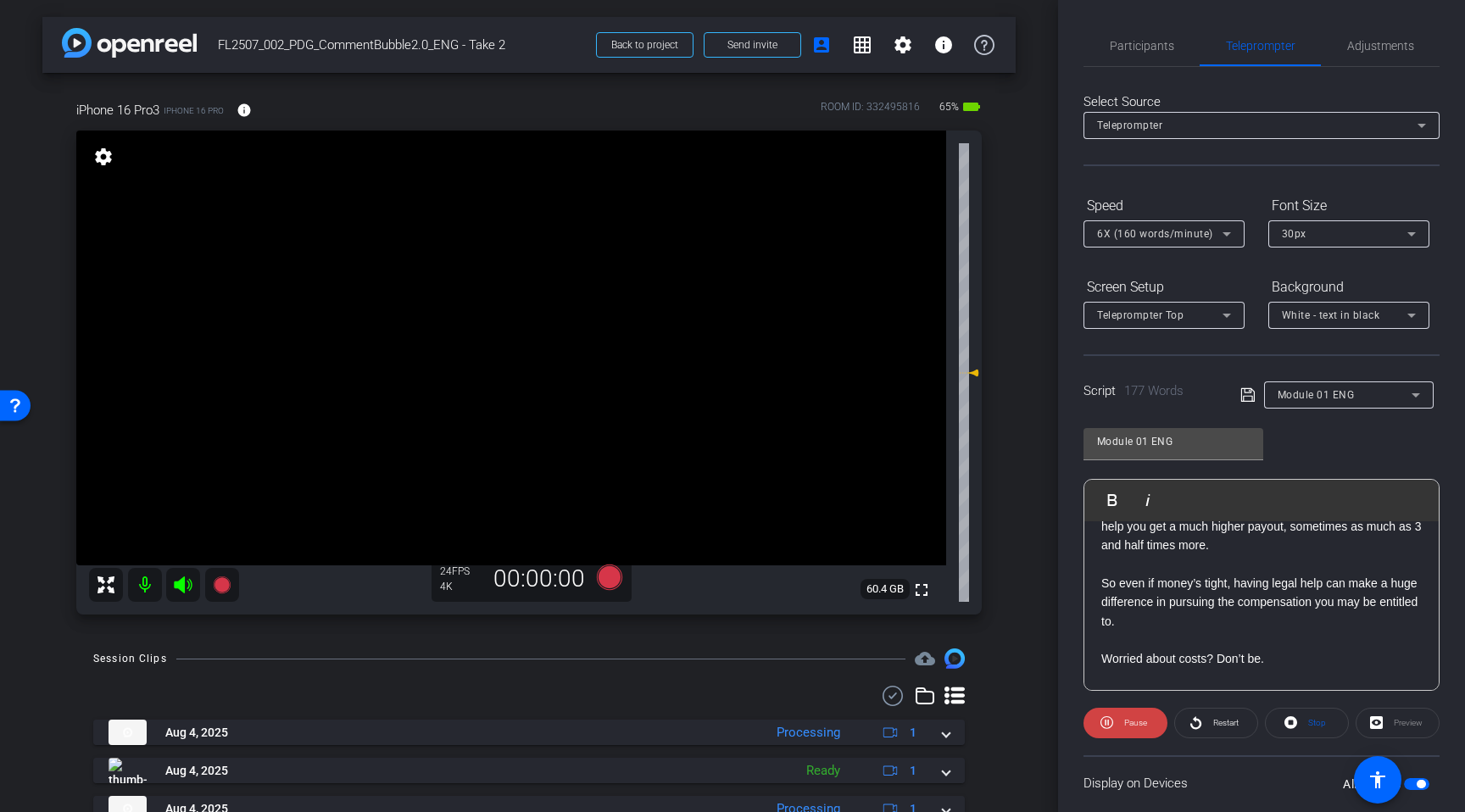 scroll, scrollTop: 266, scrollLeft: 0, axis: vertical 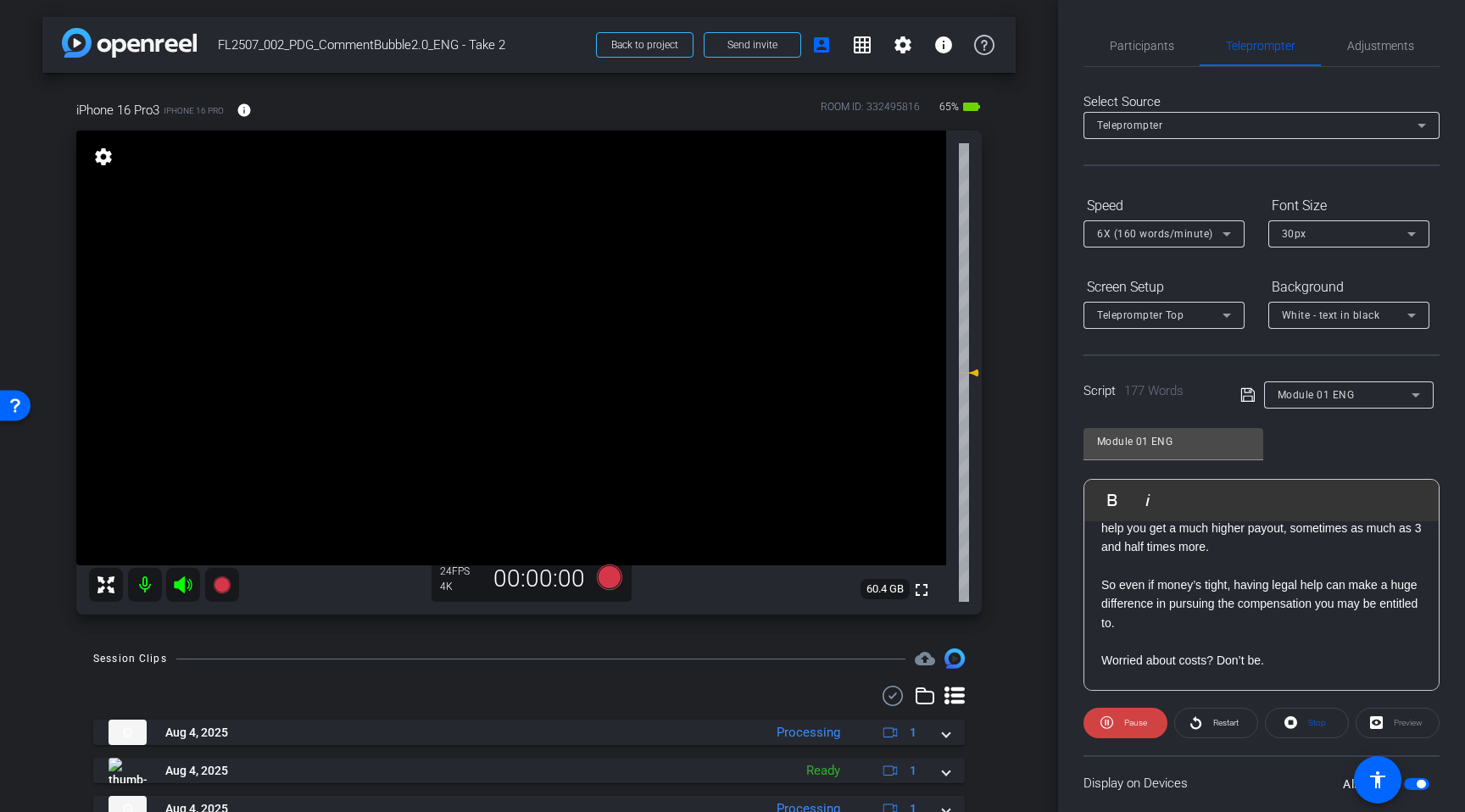 click on "So even if money’s tight, having legal help can make a huge difference in pursuing the compensation you may be entitled to." 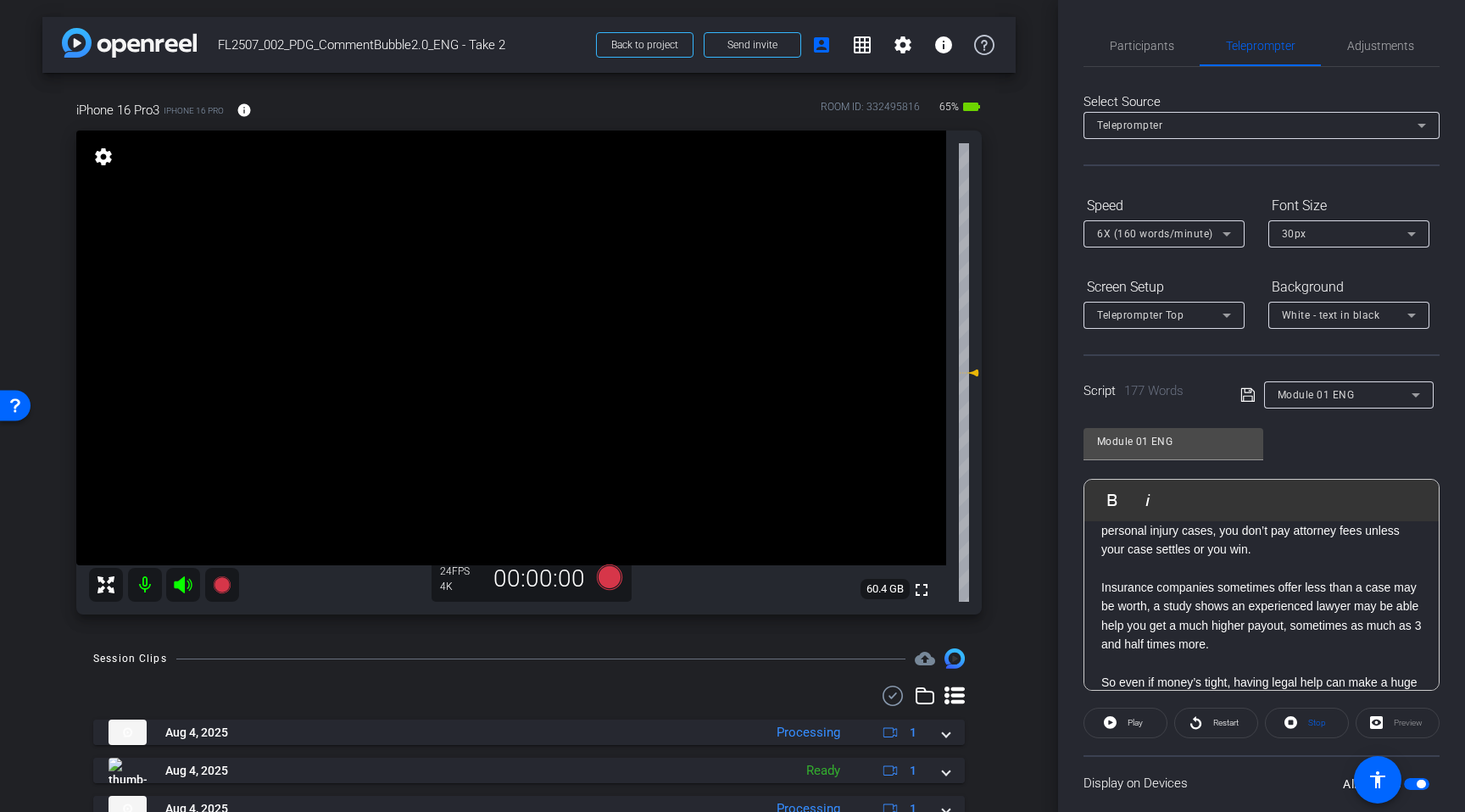 scroll, scrollTop: 165, scrollLeft: 0, axis: vertical 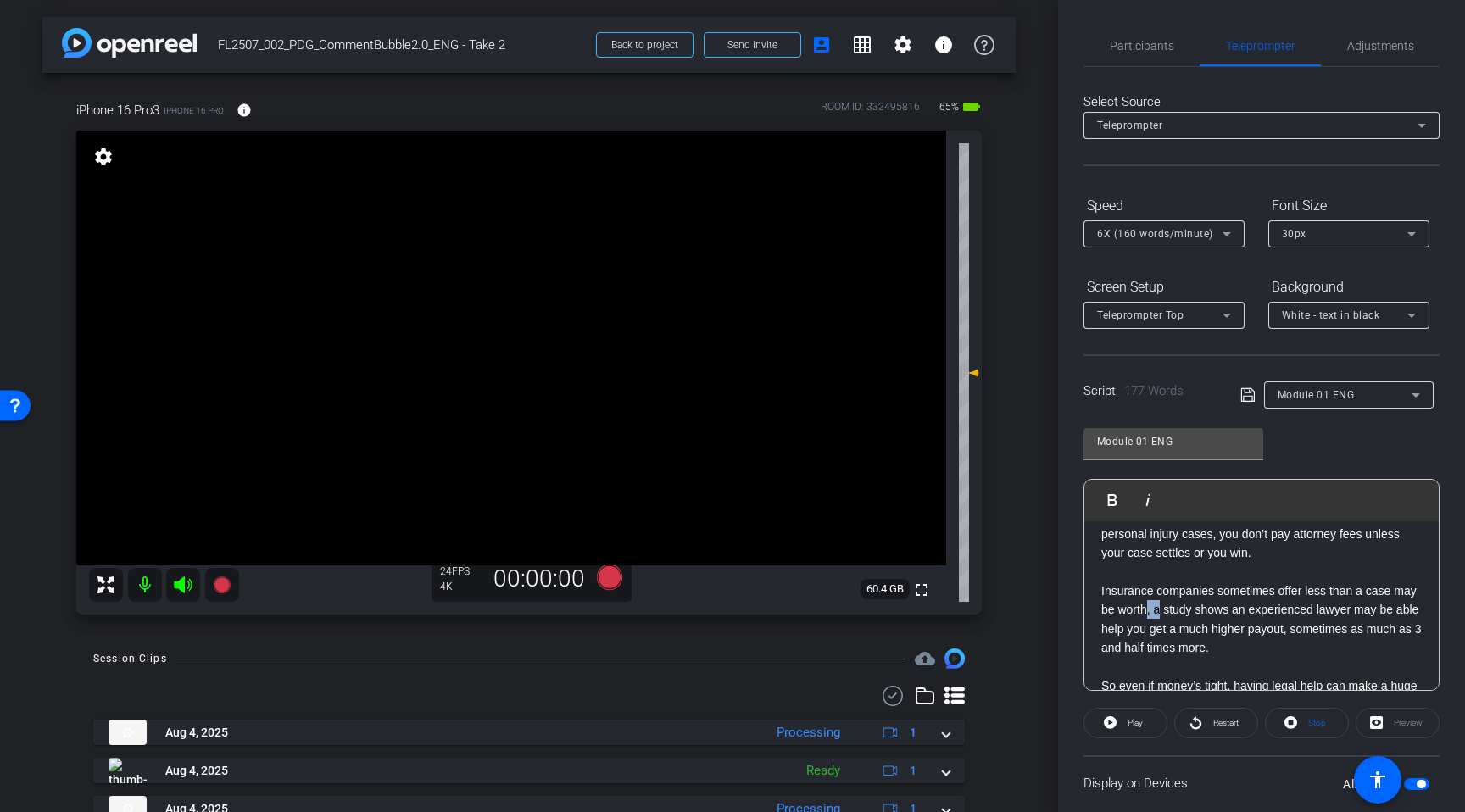 drag, startPoint x: 1186, startPoint y: 610, endPoint x: 1173, endPoint y: 615, distance: 13.928388 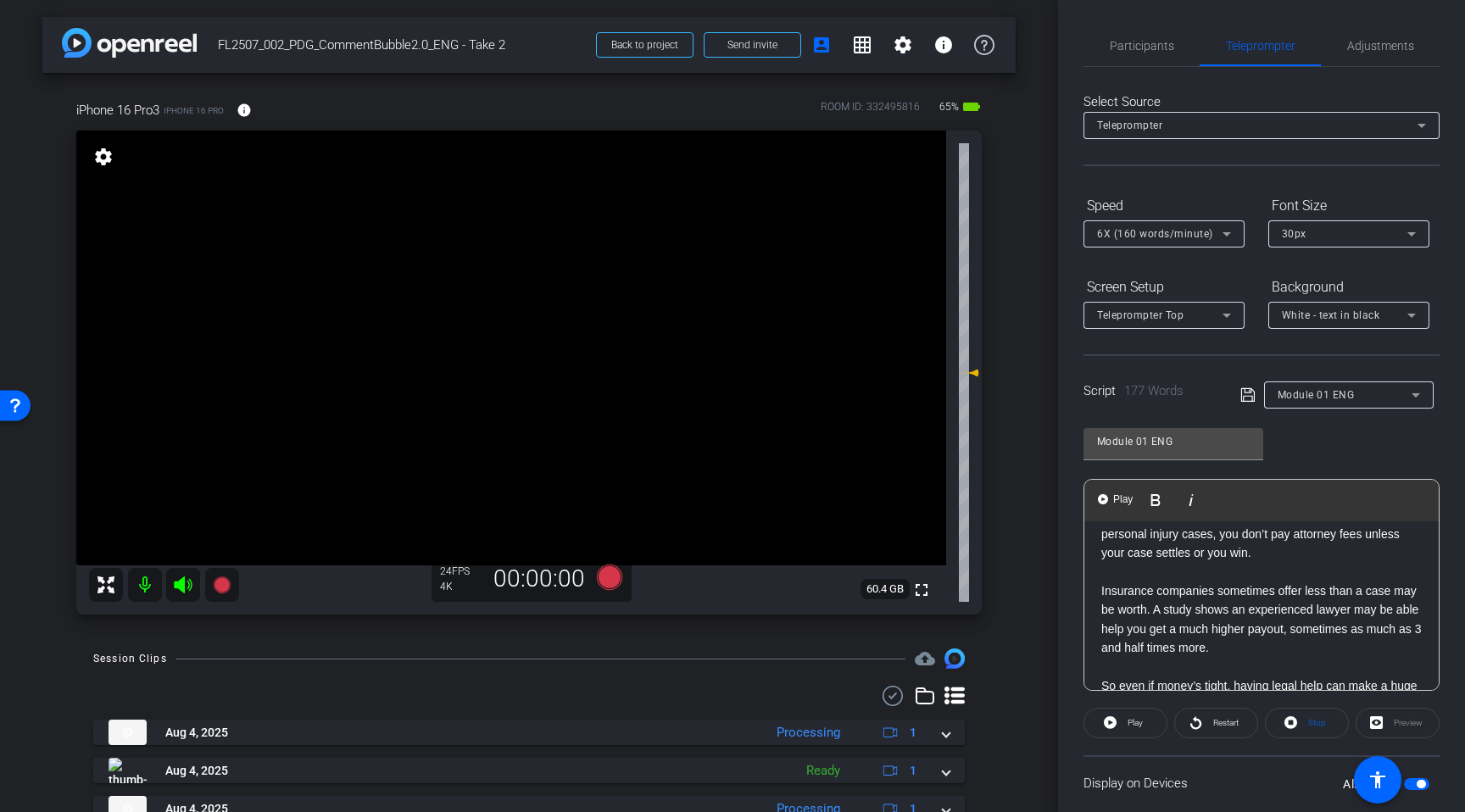 click on "Insurance companies sometimes offer less than a case may be worth. A study shows an experienced lawyer may be able help you get a much higher payout, sometimes as much as 3 and half times more." 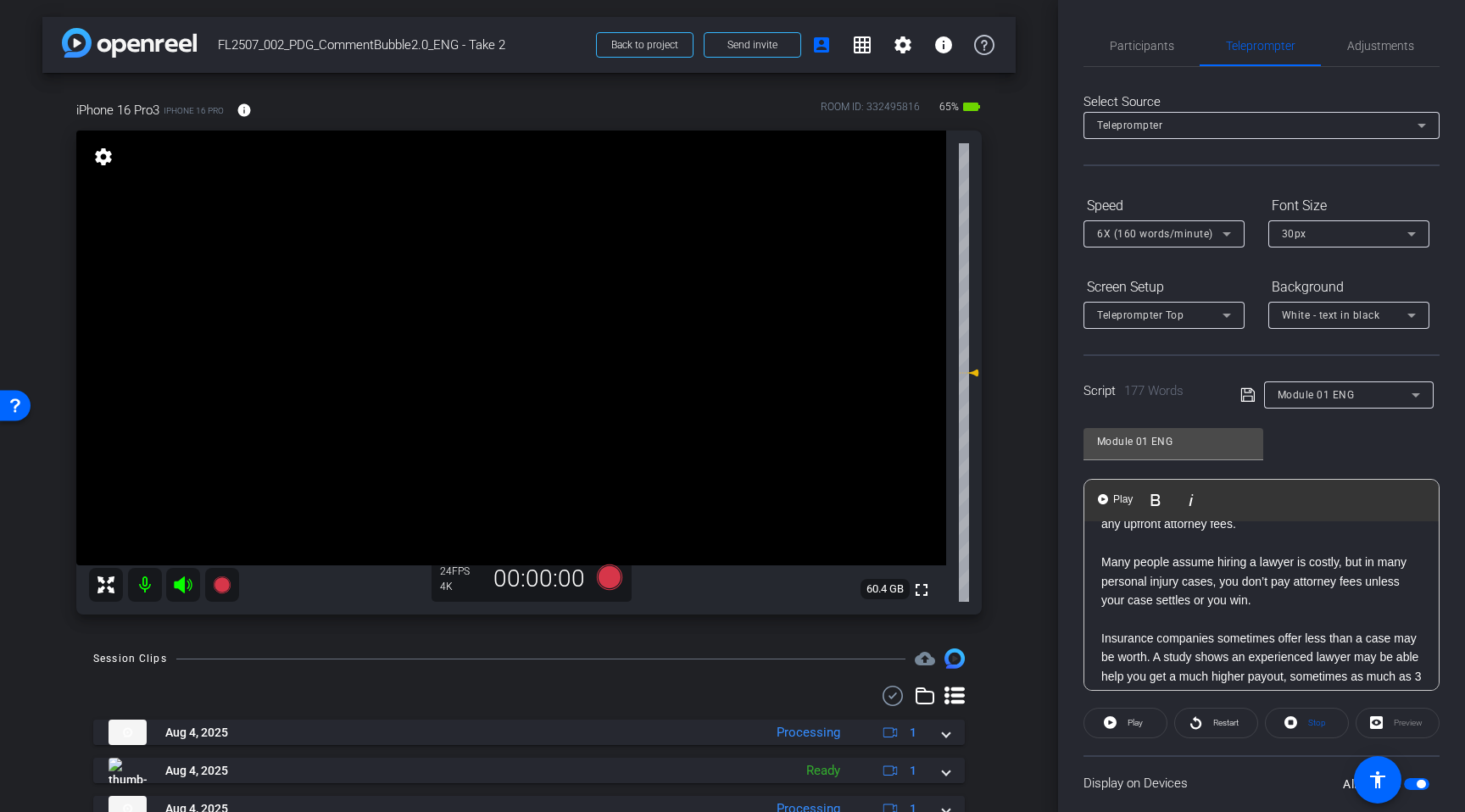 scroll, scrollTop: 114, scrollLeft: 0, axis: vertical 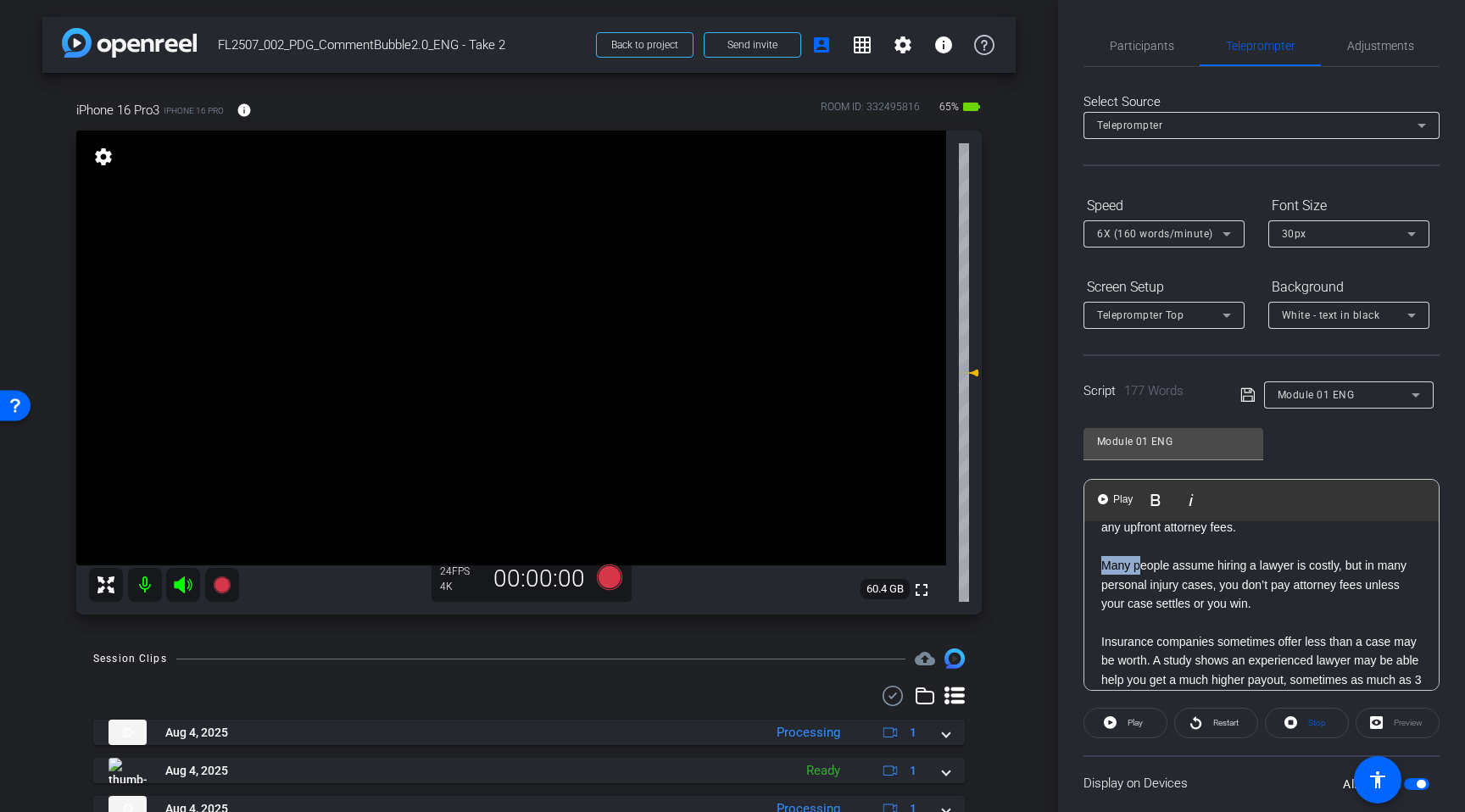 drag, startPoint x: 1140, startPoint y: 567, endPoint x: 1103, endPoint y: 570, distance: 37.121422 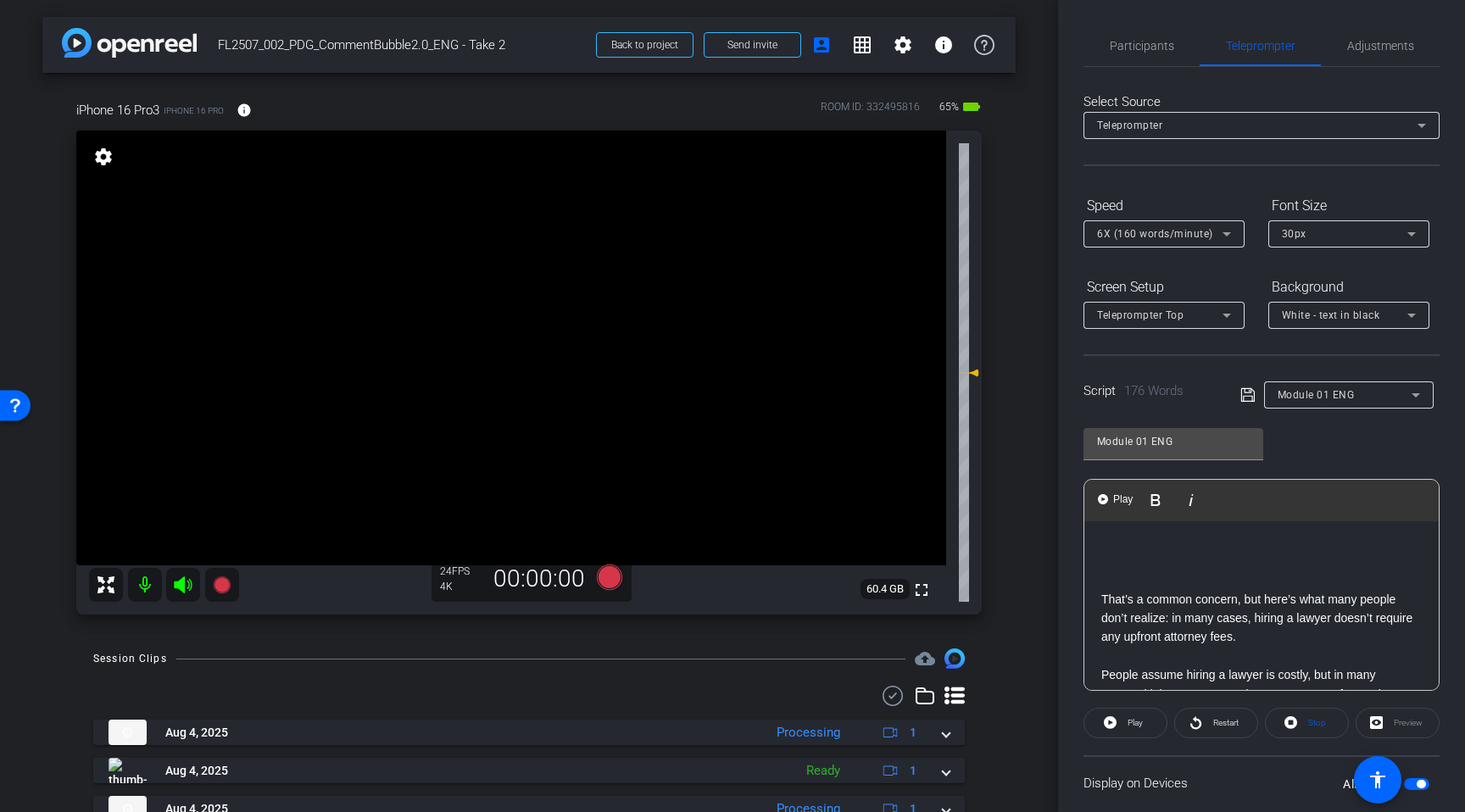 scroll, scrollTop: 0, scrollLeft: 0, axis: both 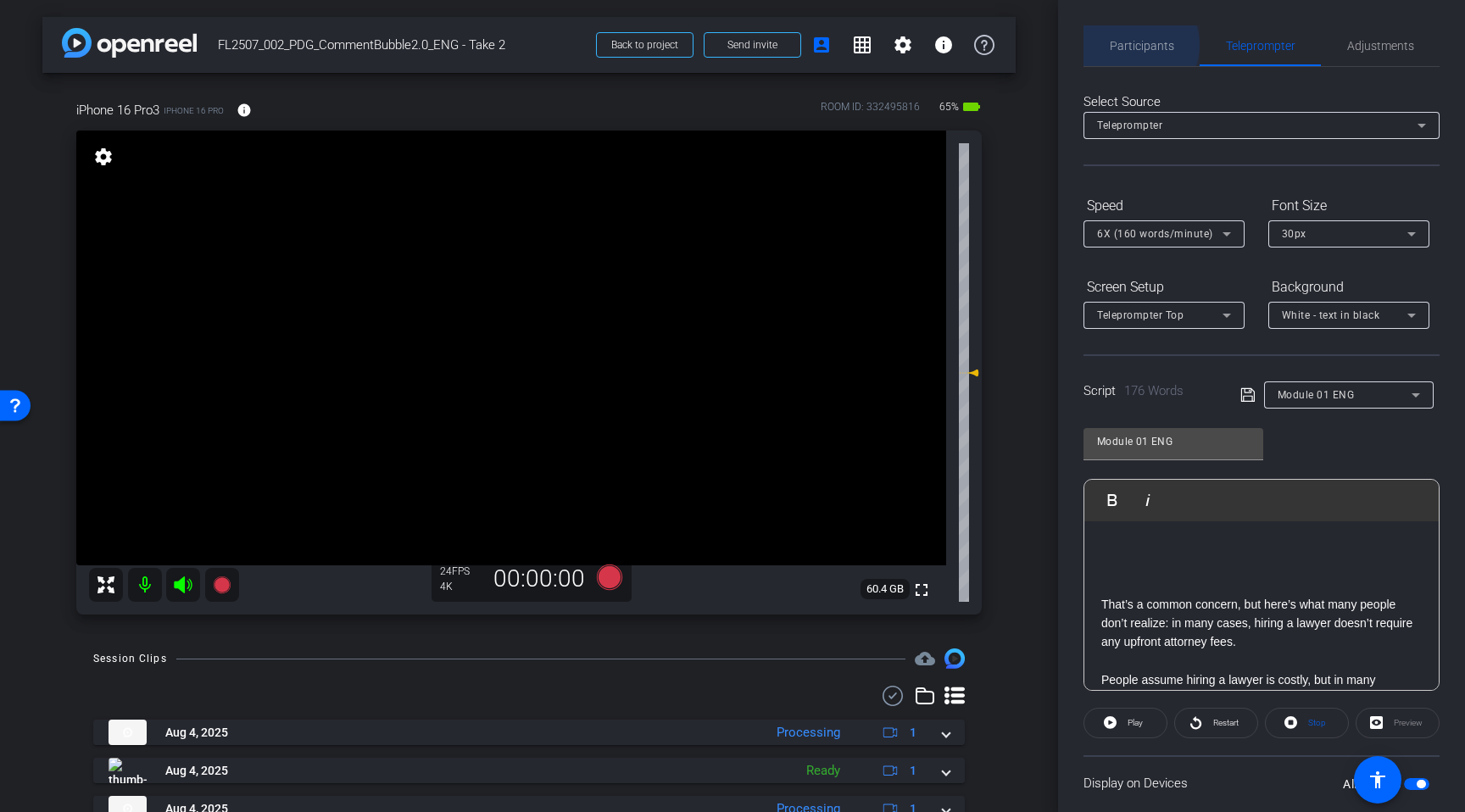 click on "Participants" at bounding box center (1142, 46) 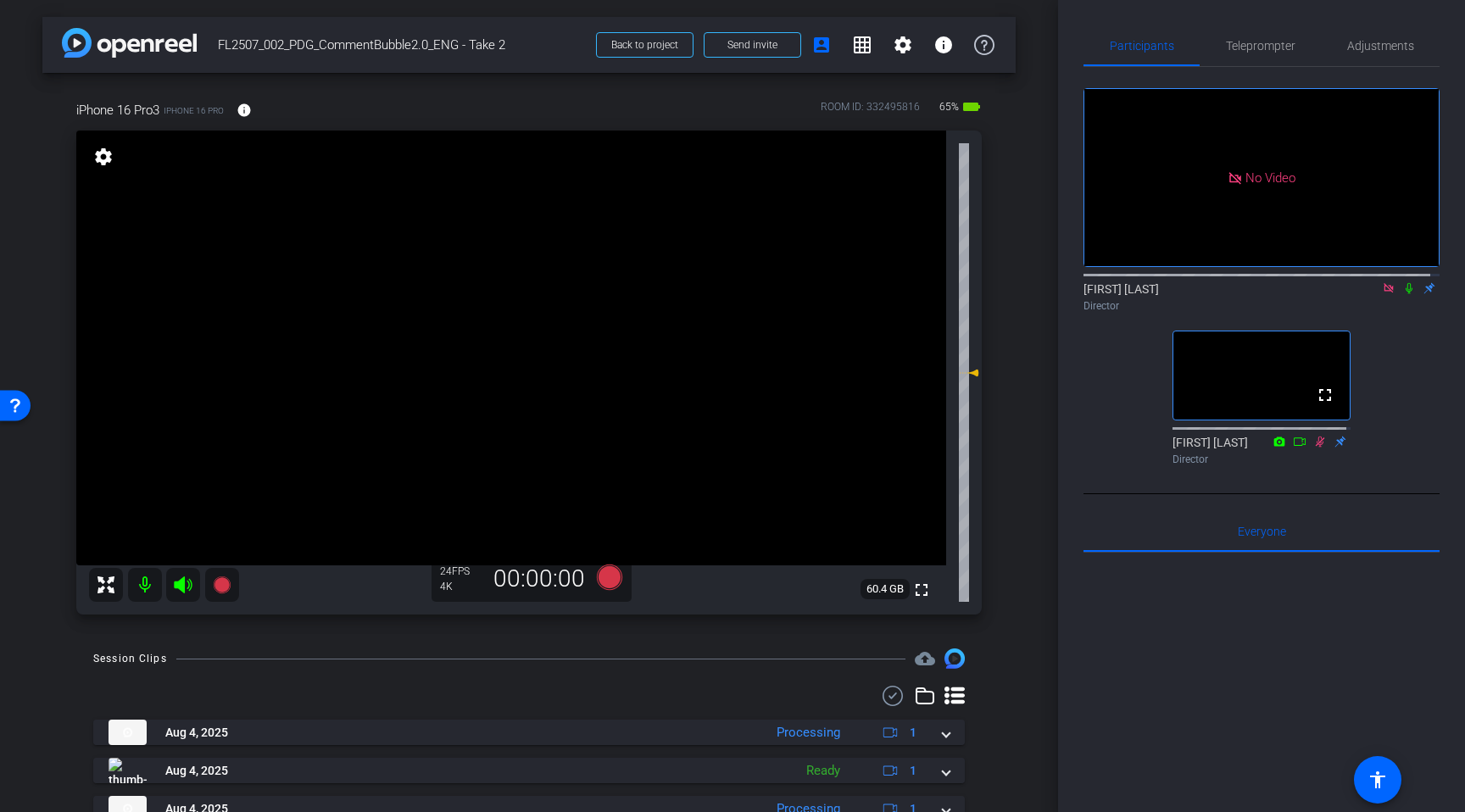 click 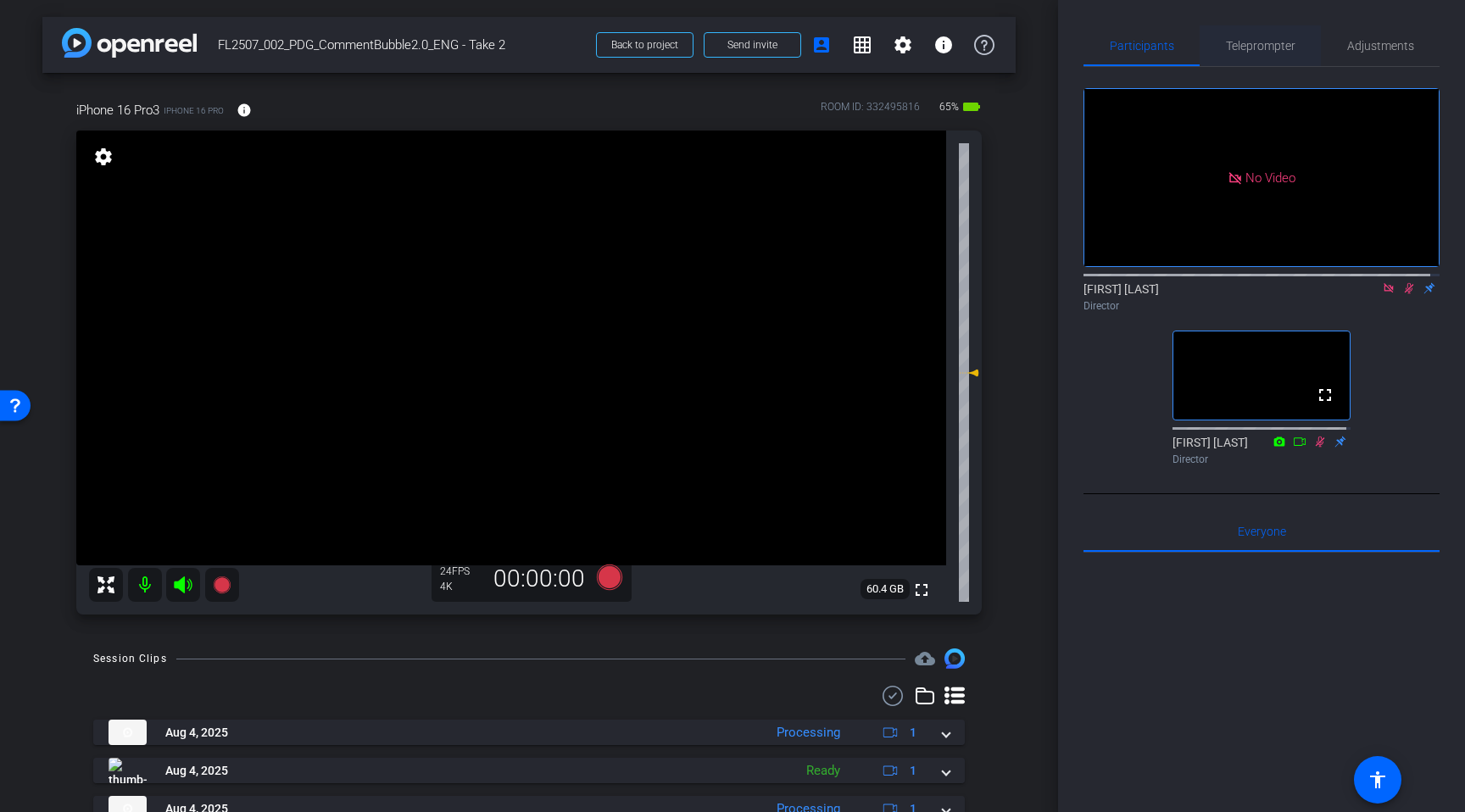 click on "Teleprompter" at bounding box center [1261, 46] 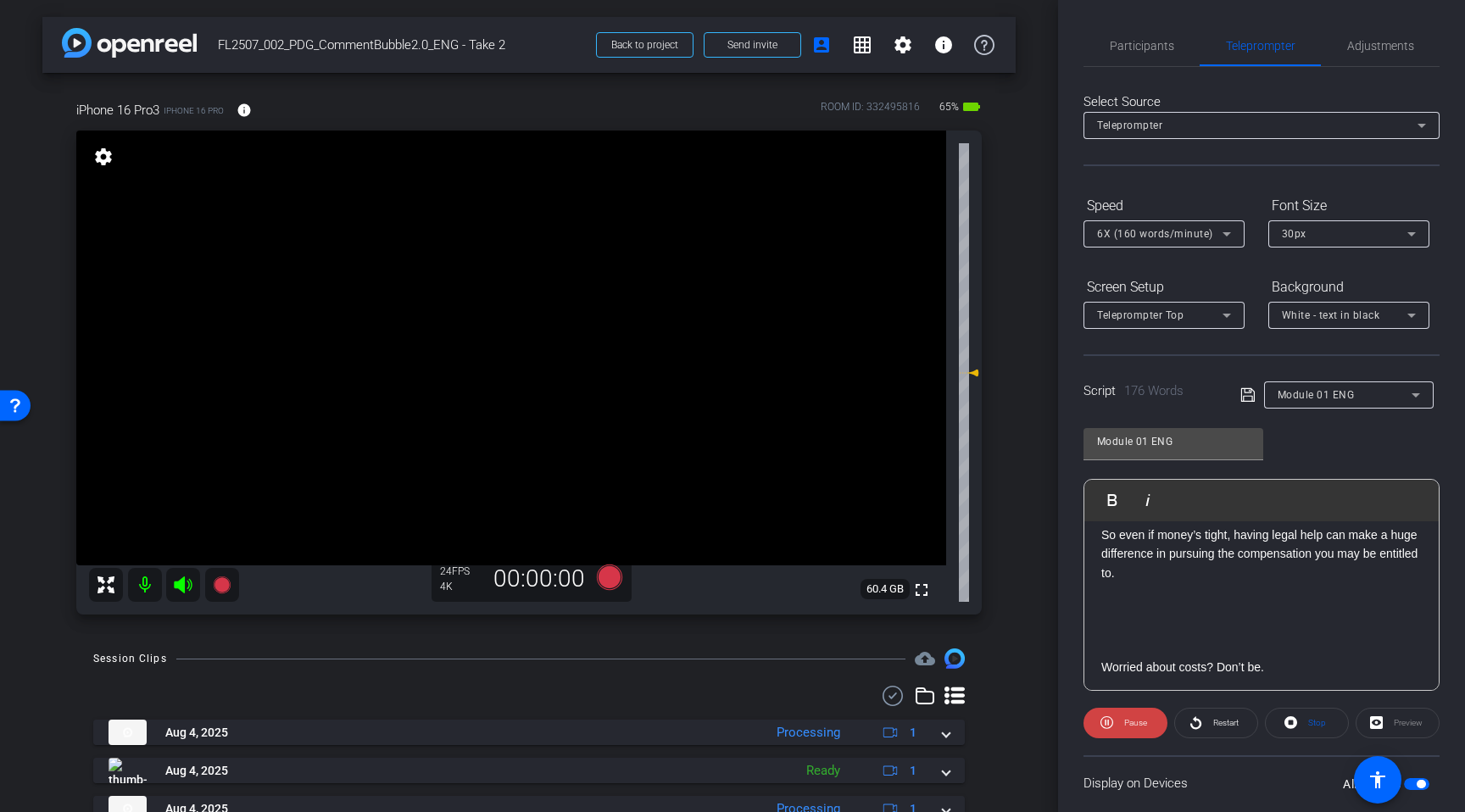 scroll, scrollTop: 317, scrollLeft: 0, axis: vertical 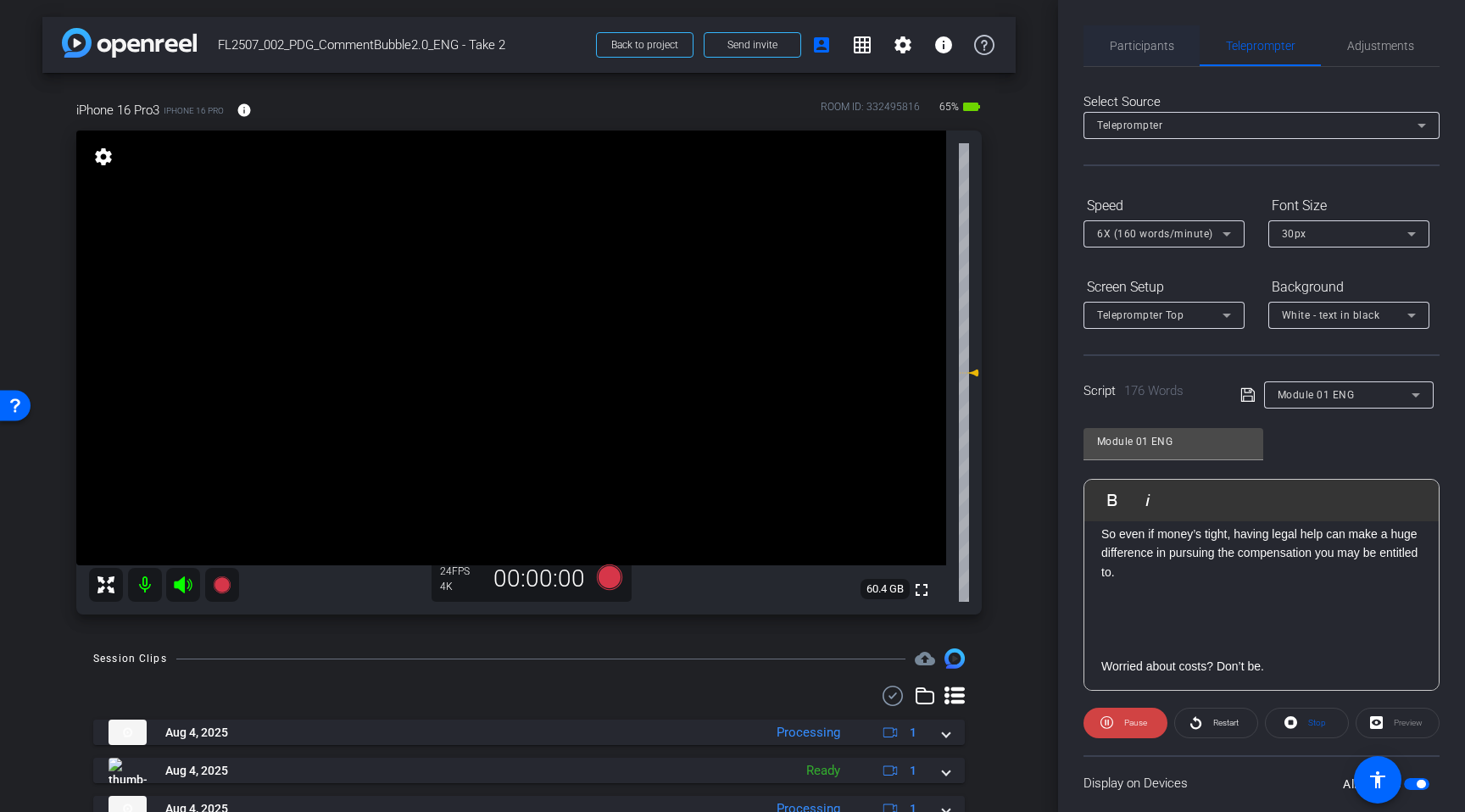 click on "Participants" at bounding box center [1142, 46] 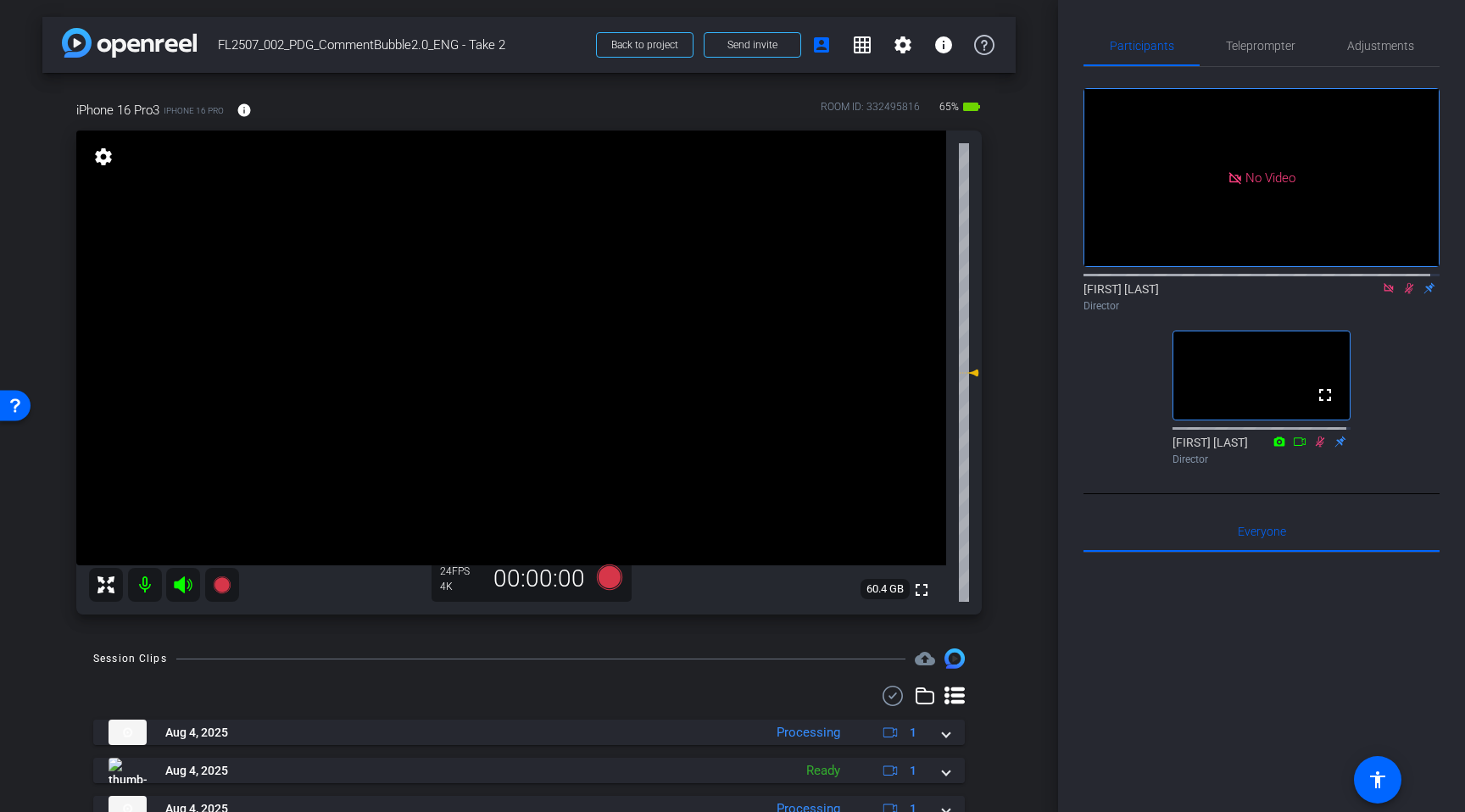 click 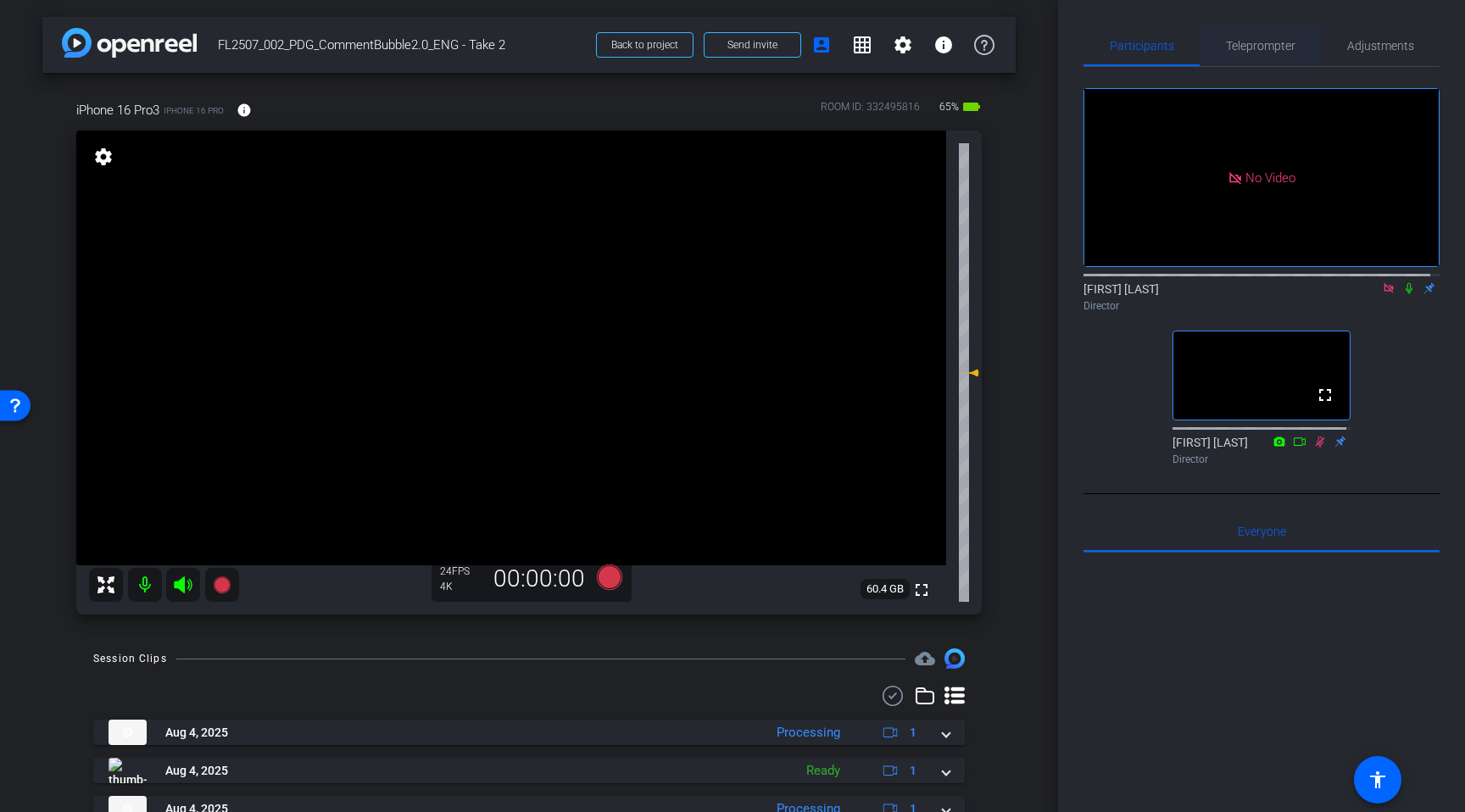click on "Teleprompter" at bounding box center [1261, 46] 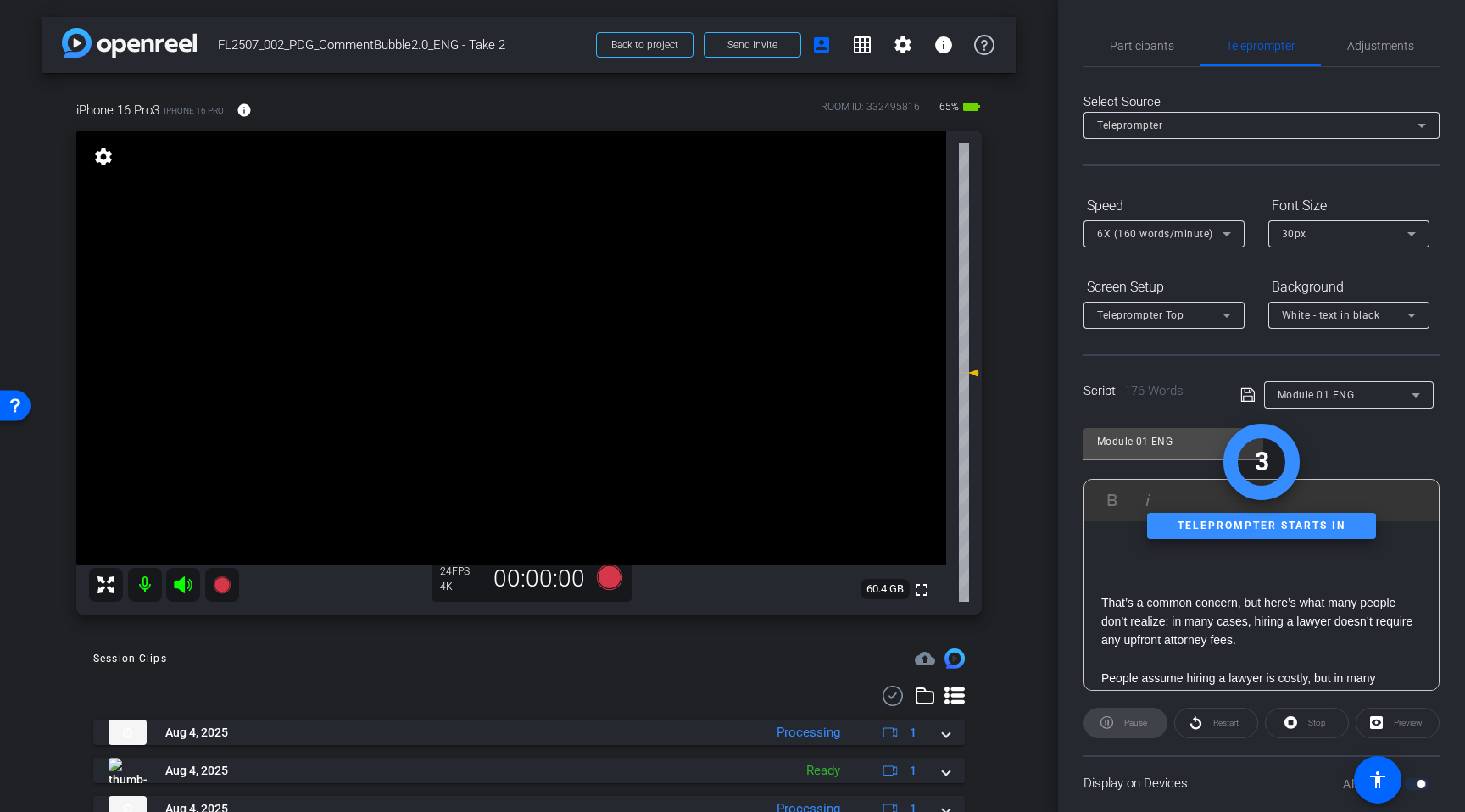 scroll, scrollTop: 0, scrollLeft: 0, axis: both 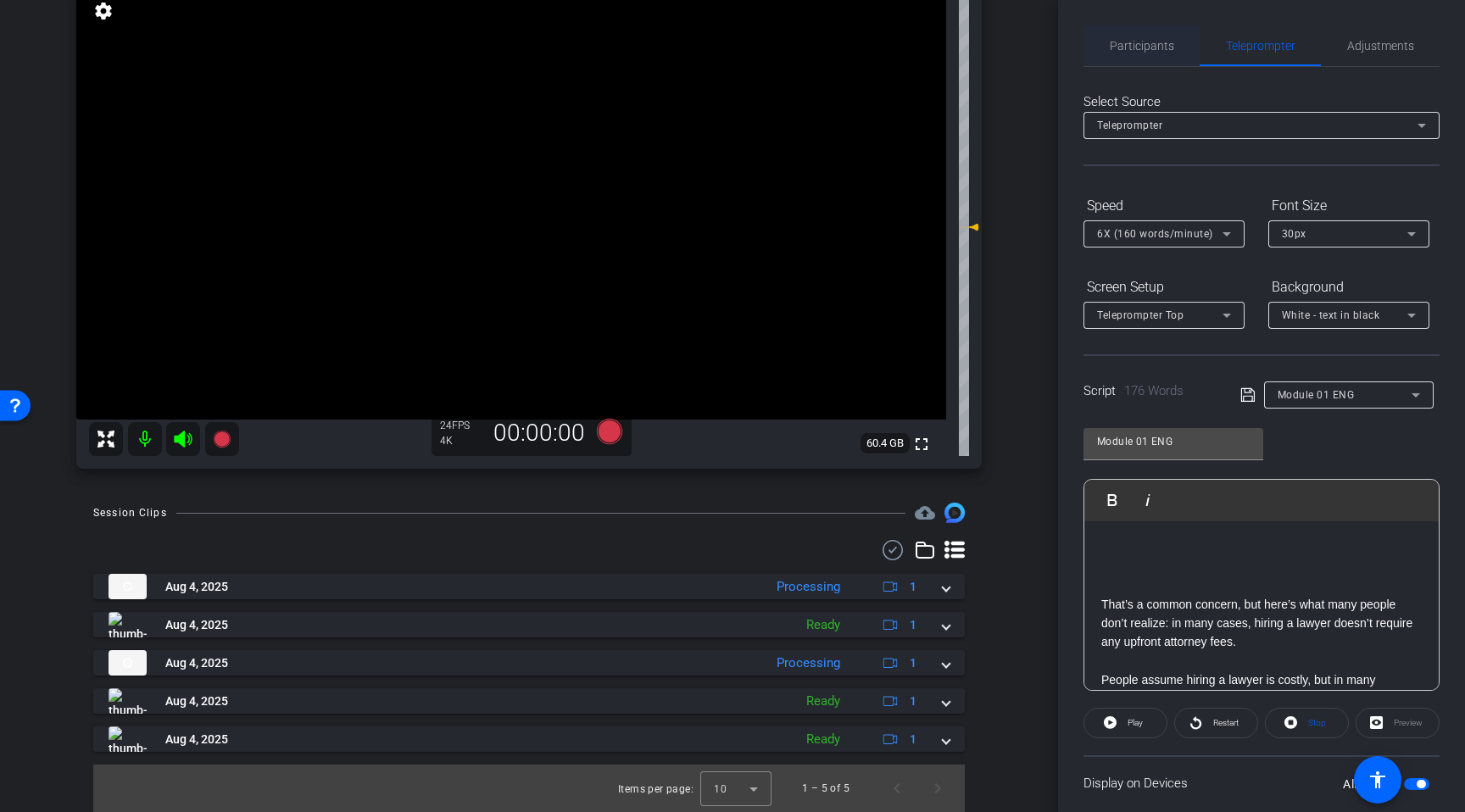 click on "Participants" at bounding box center [1142, 46] 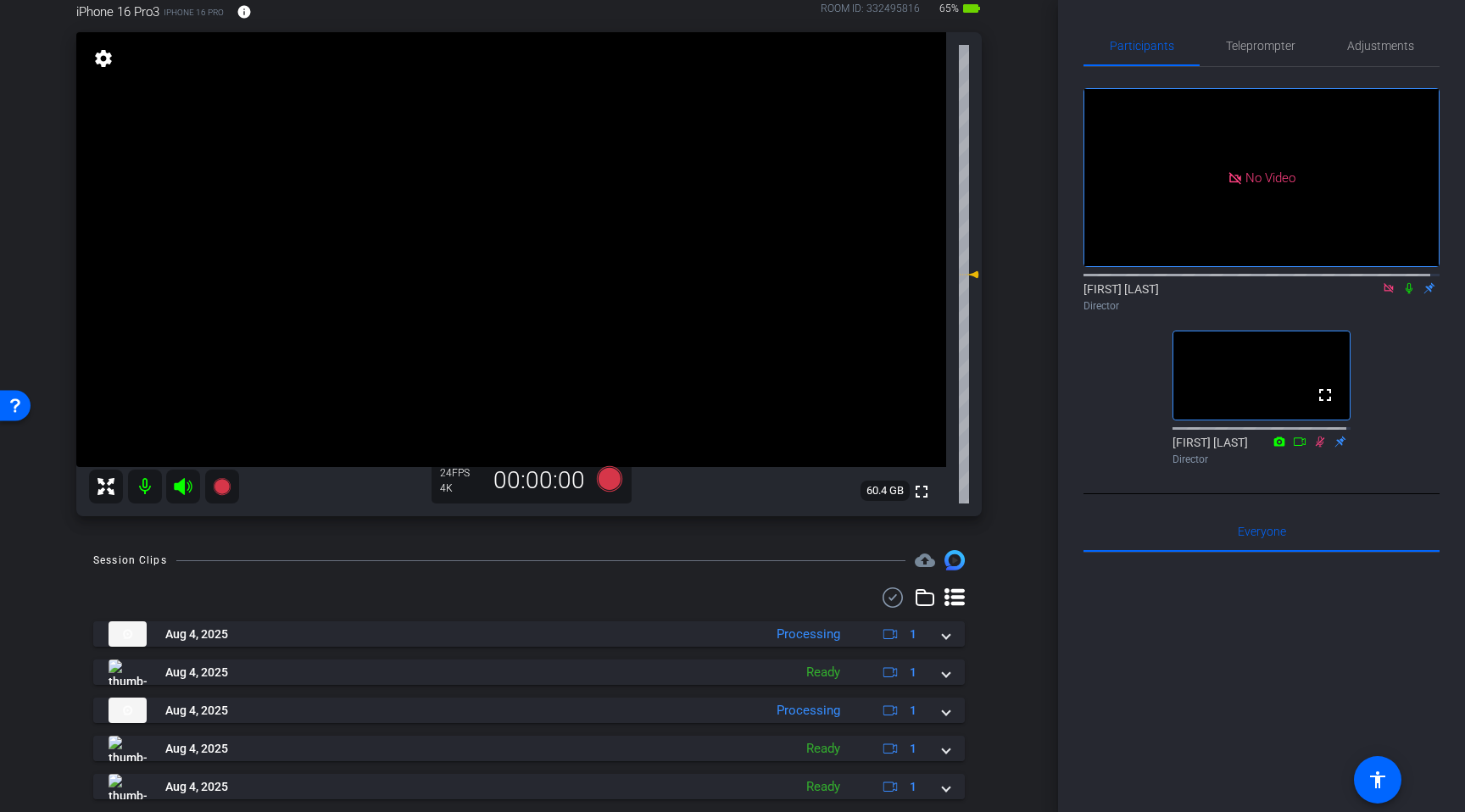 scroll, scrollTop: 96, scrollLeft: 0, axis: vertical 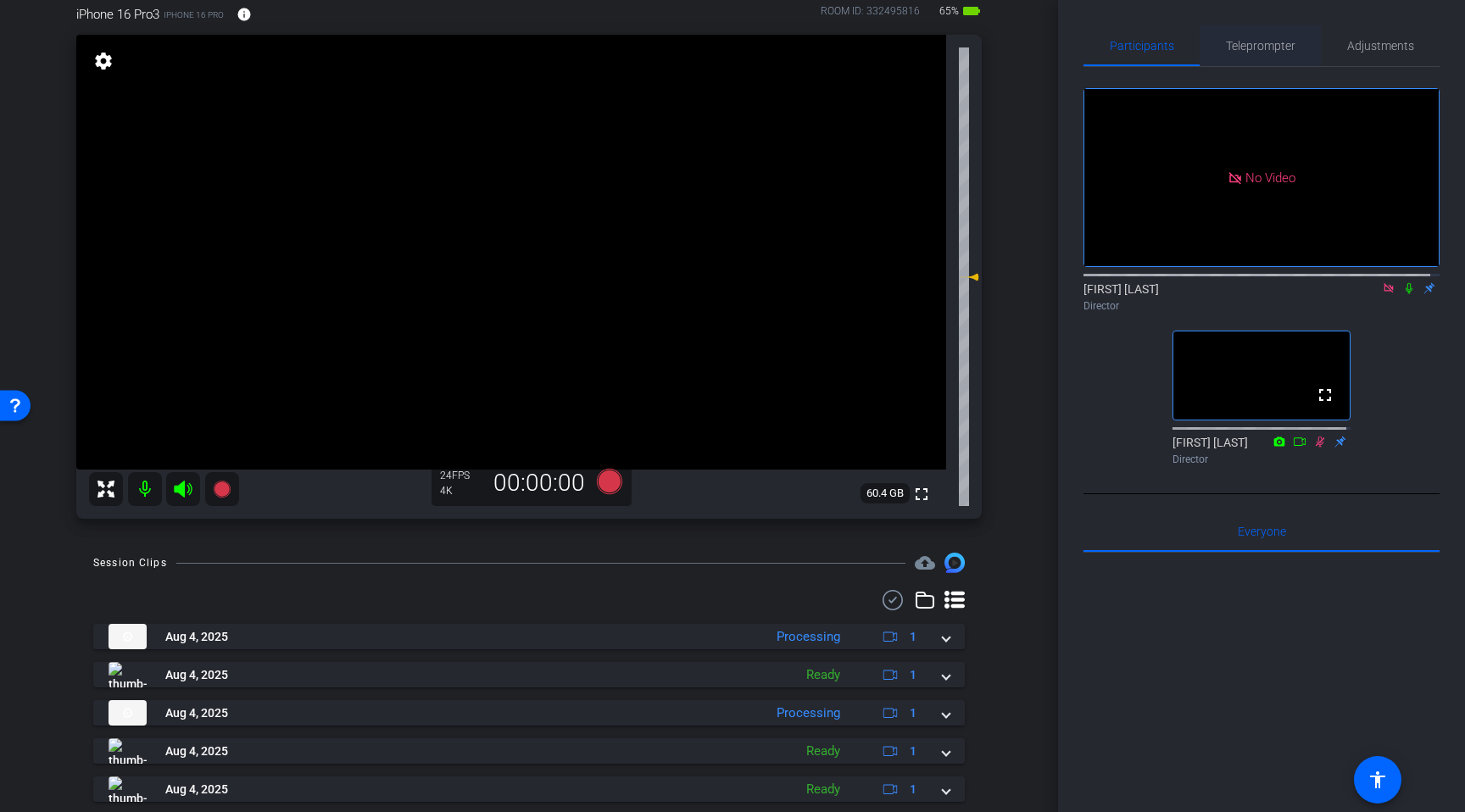 click on "Teleprompter" at bounding box center (1261, 46) 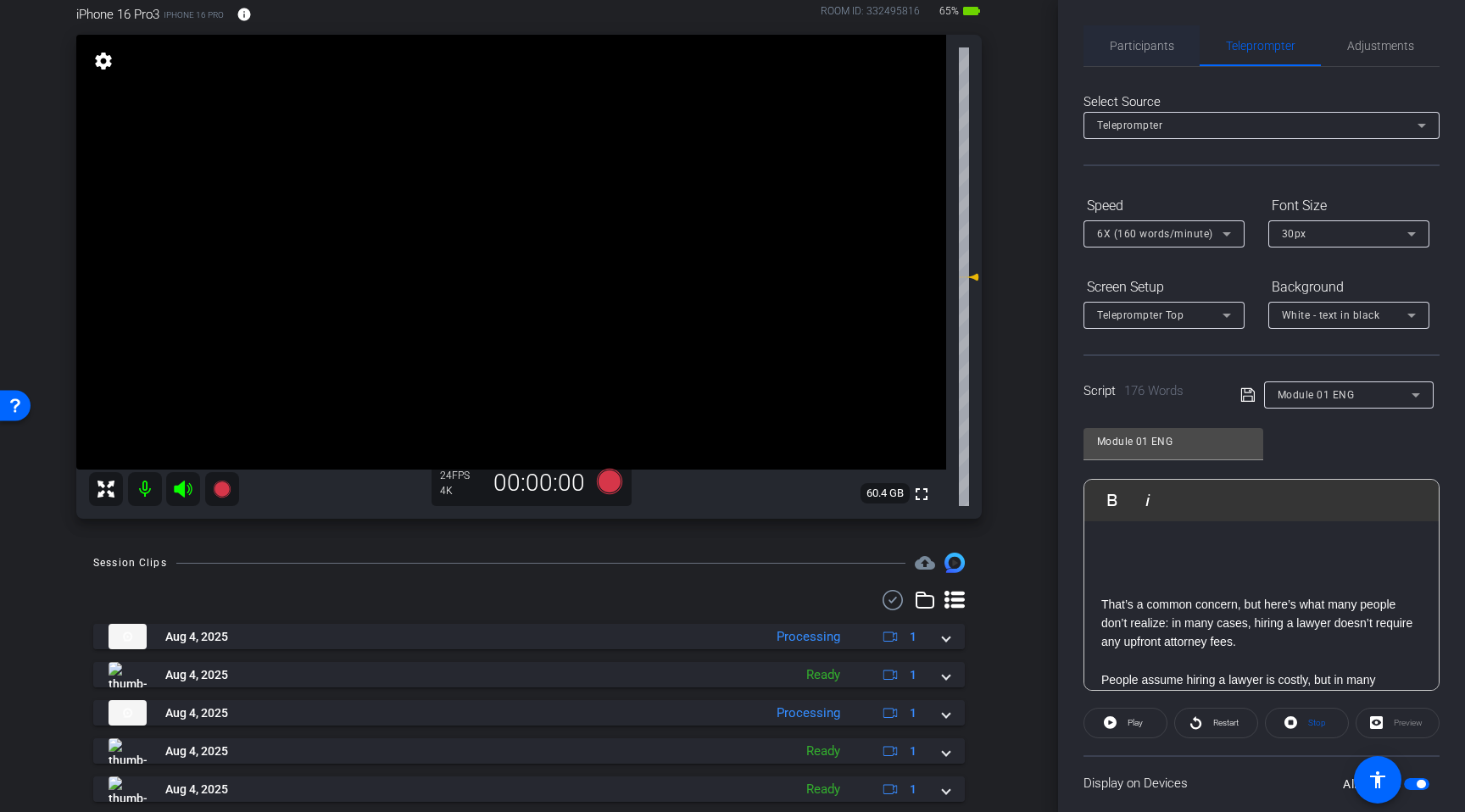 click on "Participants" at bounding box center [1142, 46] 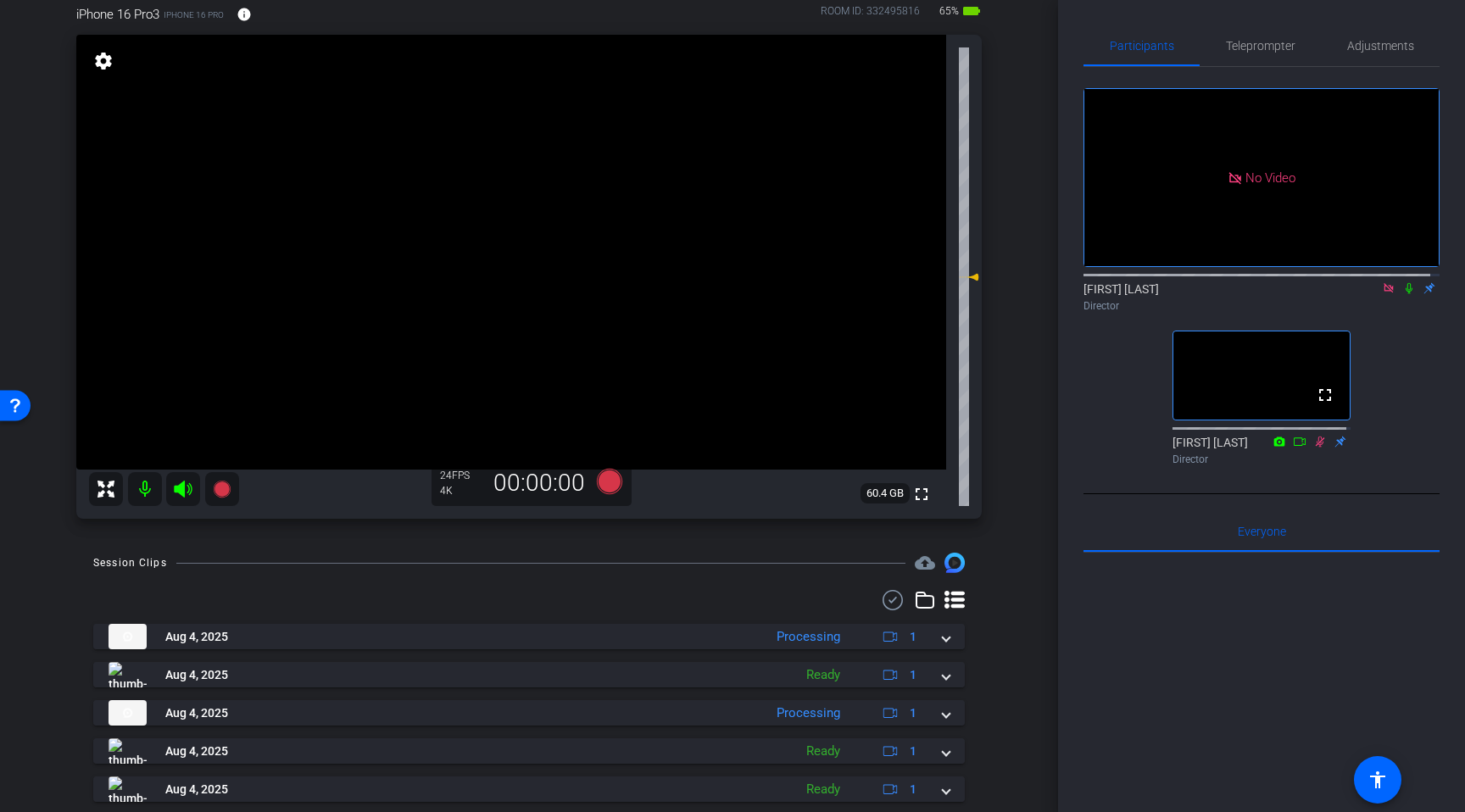 click 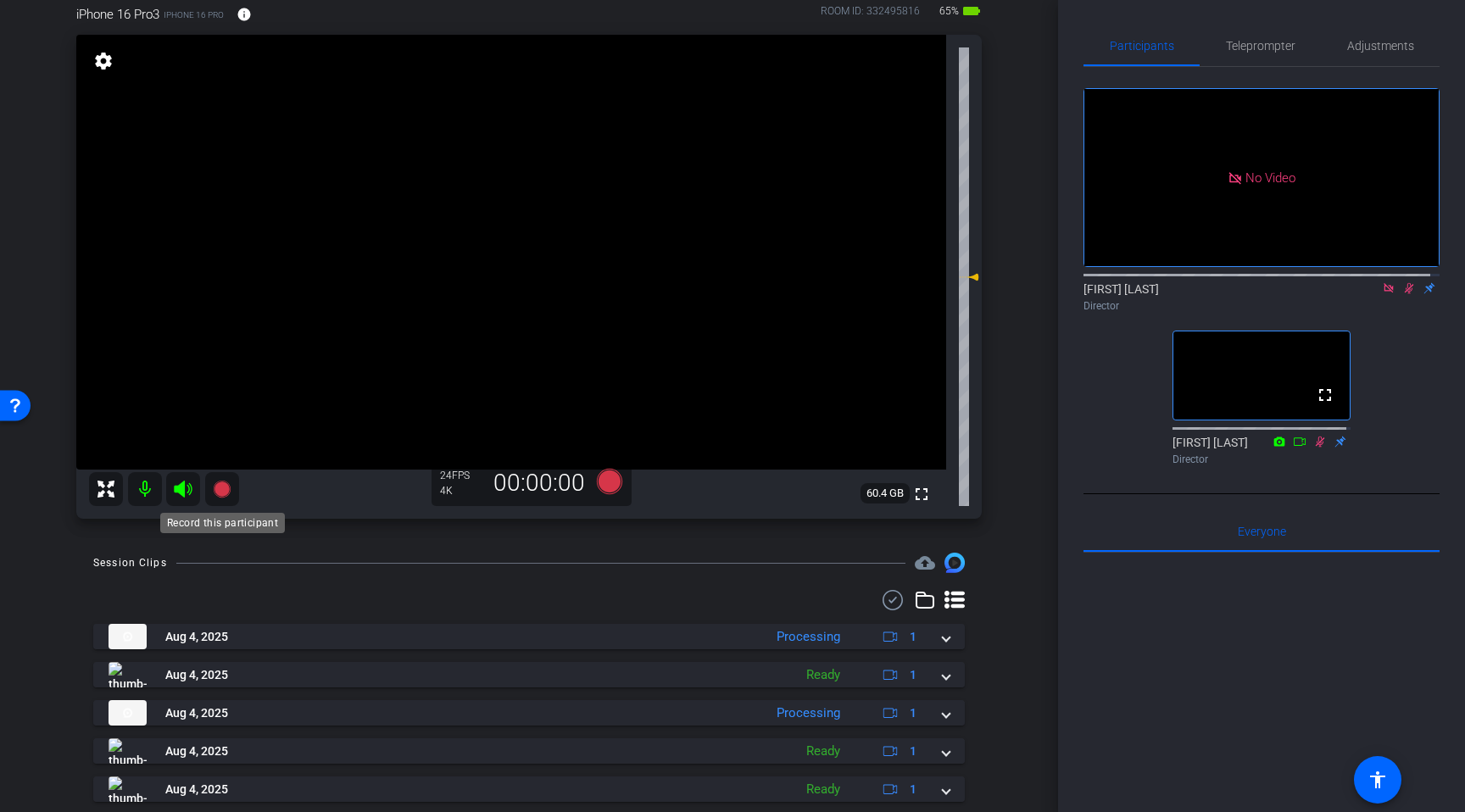 click 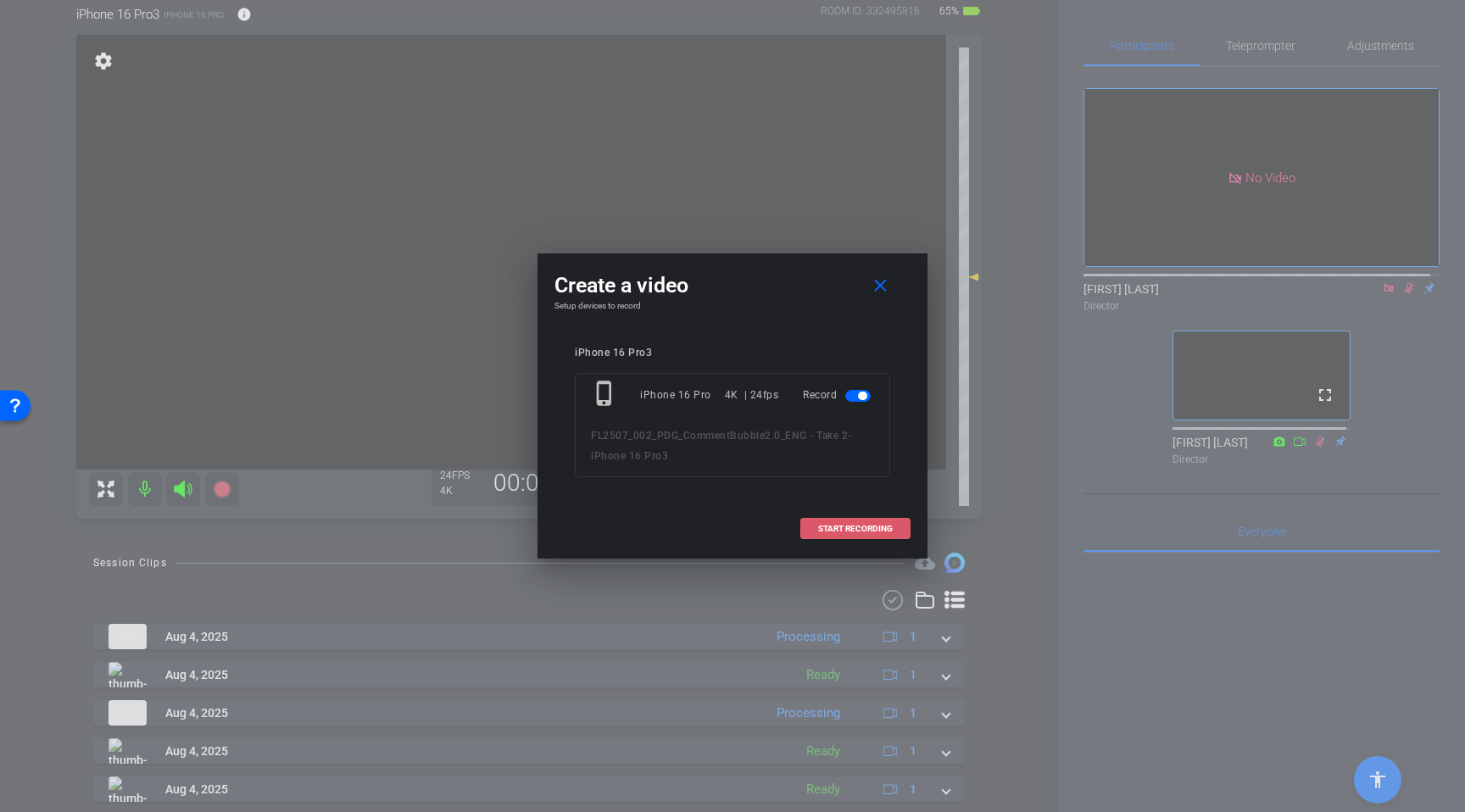 click on "START RECORDING" at bounding box center [855, 528] 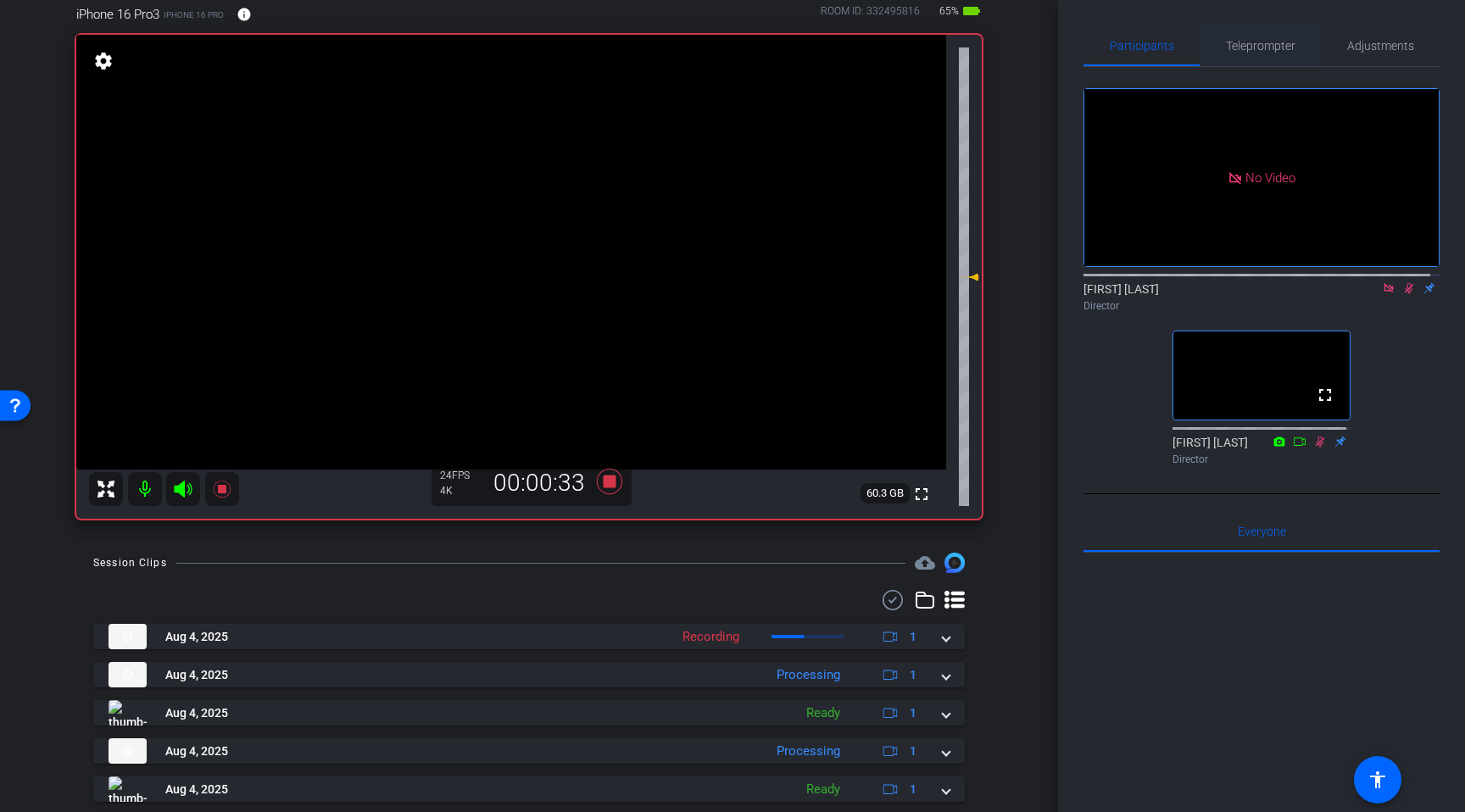 click on "Teleprompter" at bounding box center (1261, 46) 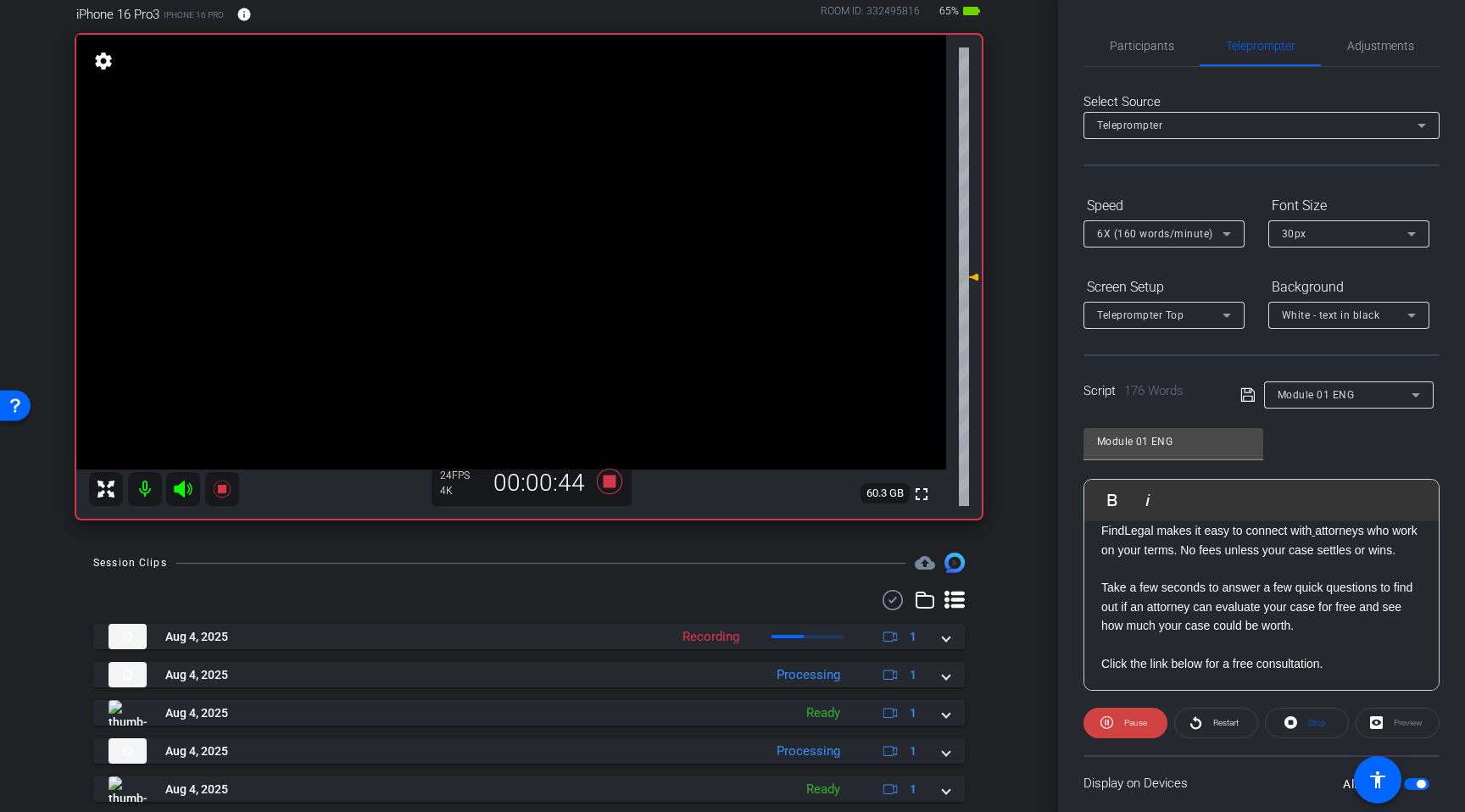 scroll, scrollTop: 509, scrollLeft: 0, axis: vertical 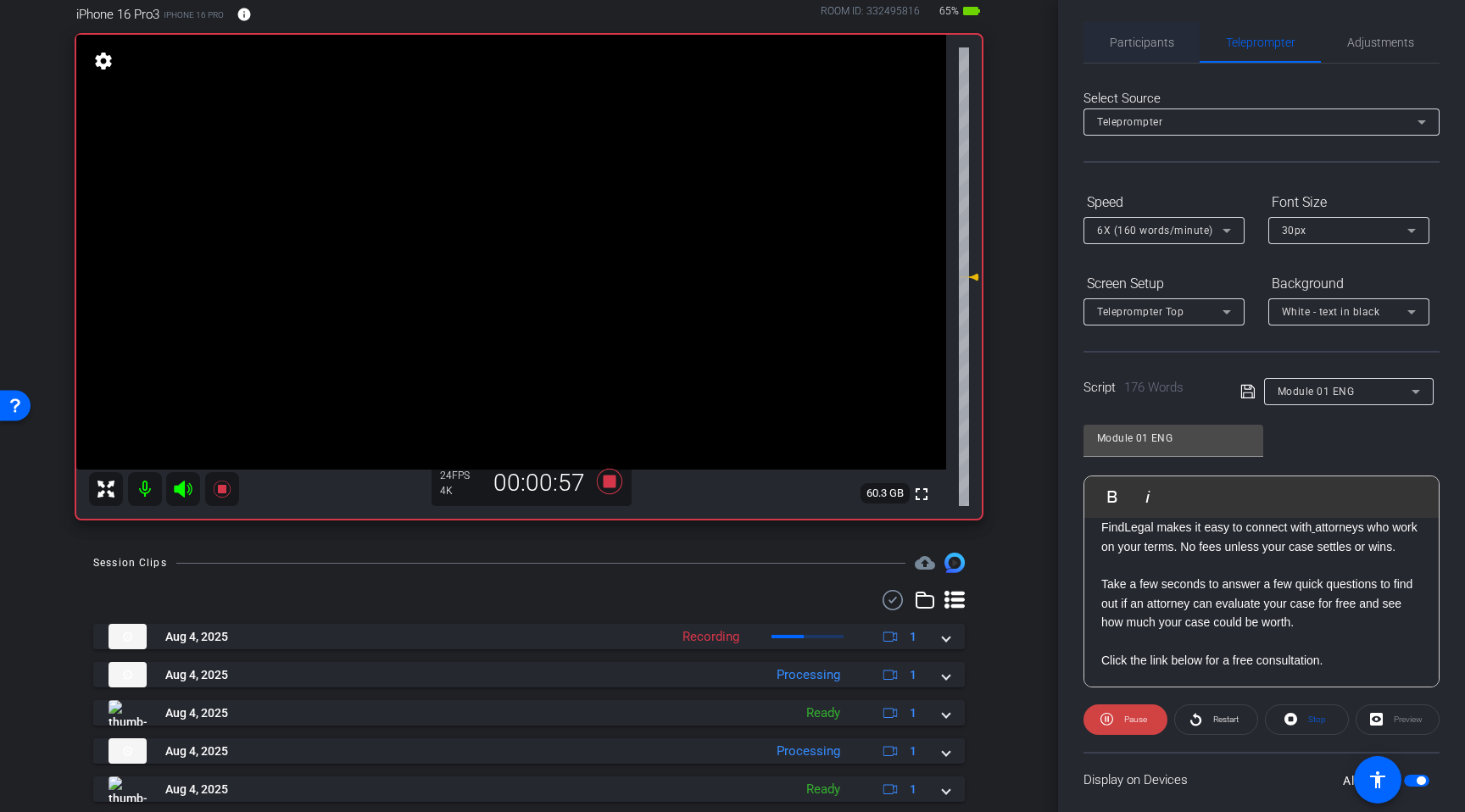 click on "Participants" at bounding box center (1142, 42) 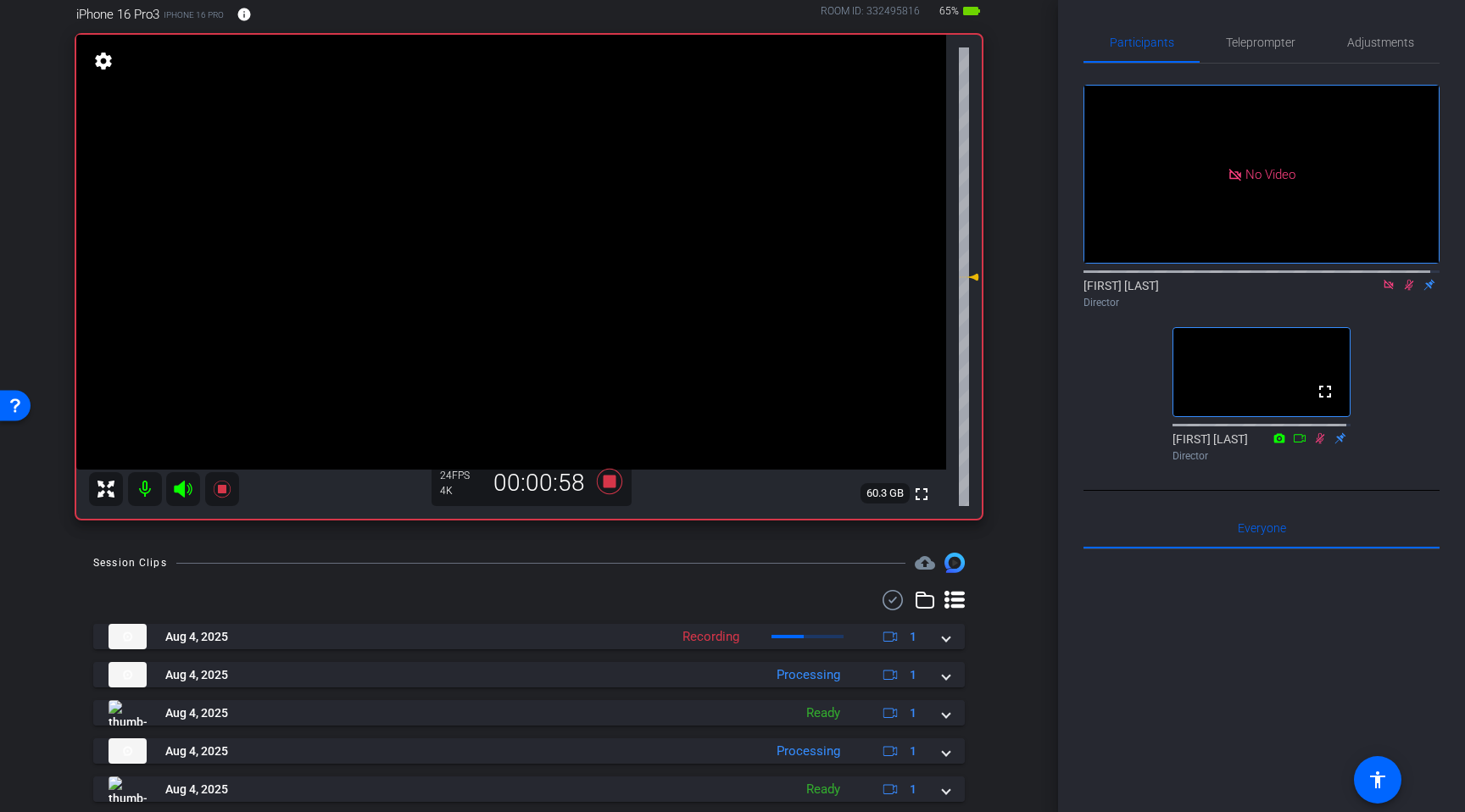 click 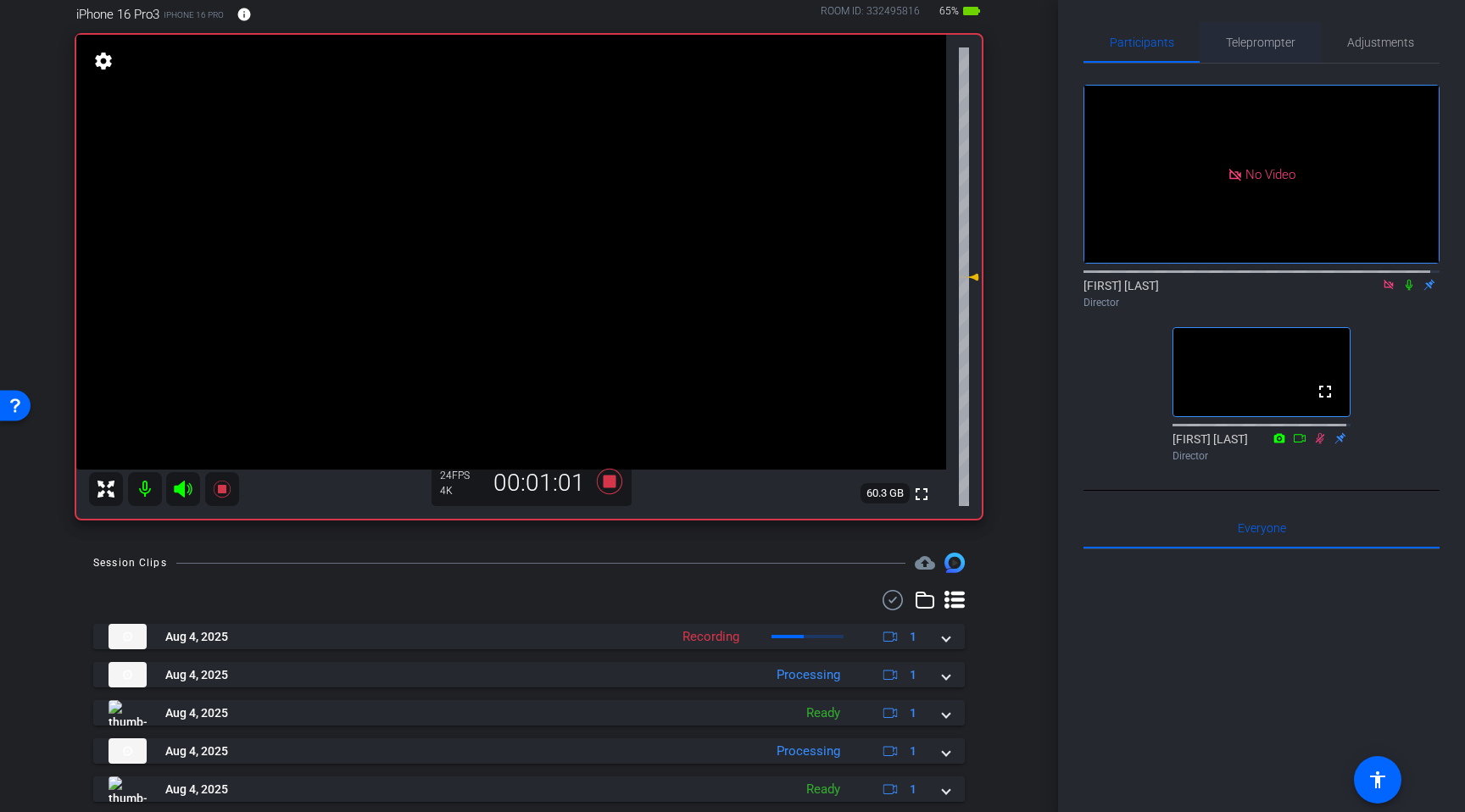click on "Teleprompter" at bounding box center [1261, 42] 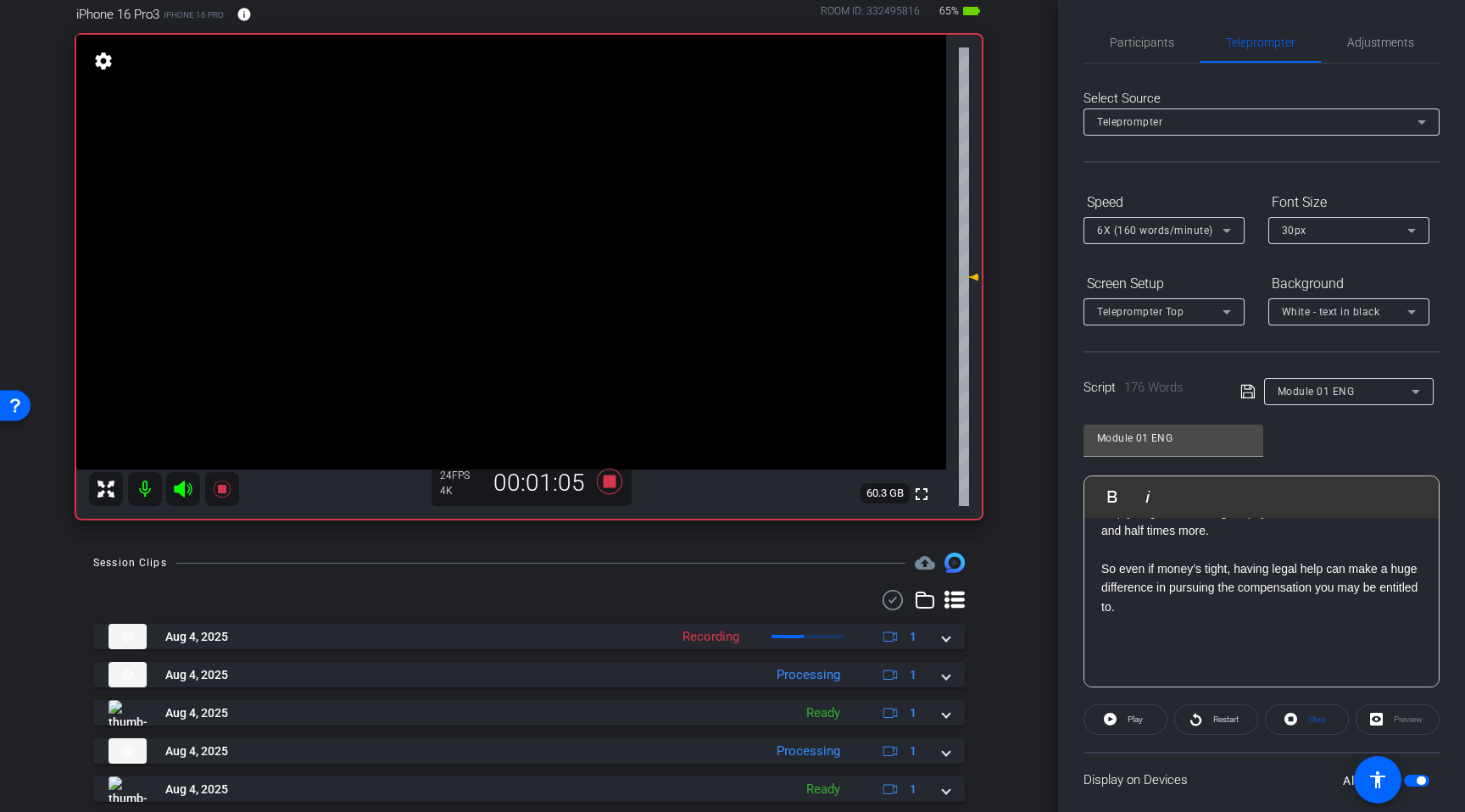 scroll, scrollTop: 0, scrollLeft: 0, axis: both 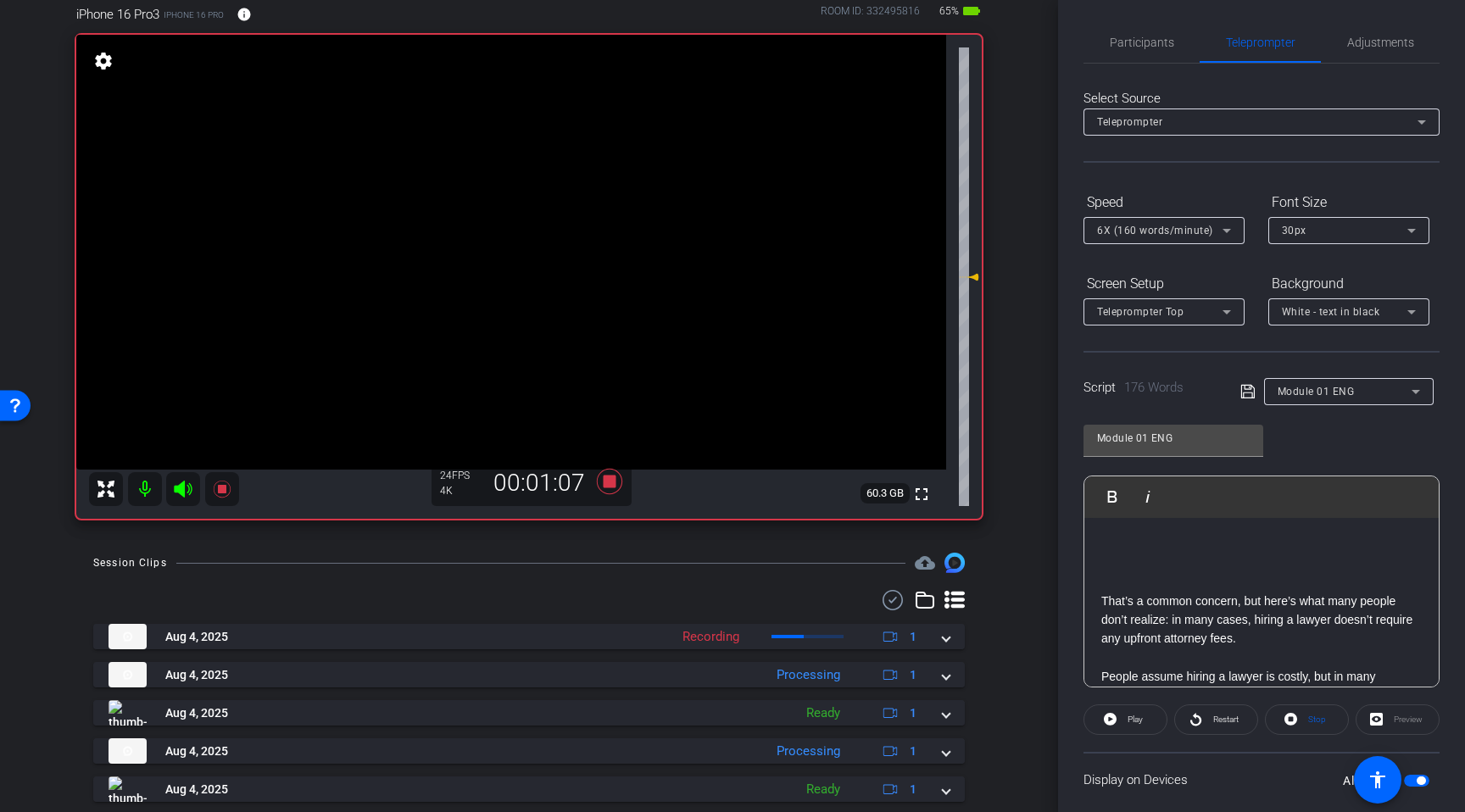 click 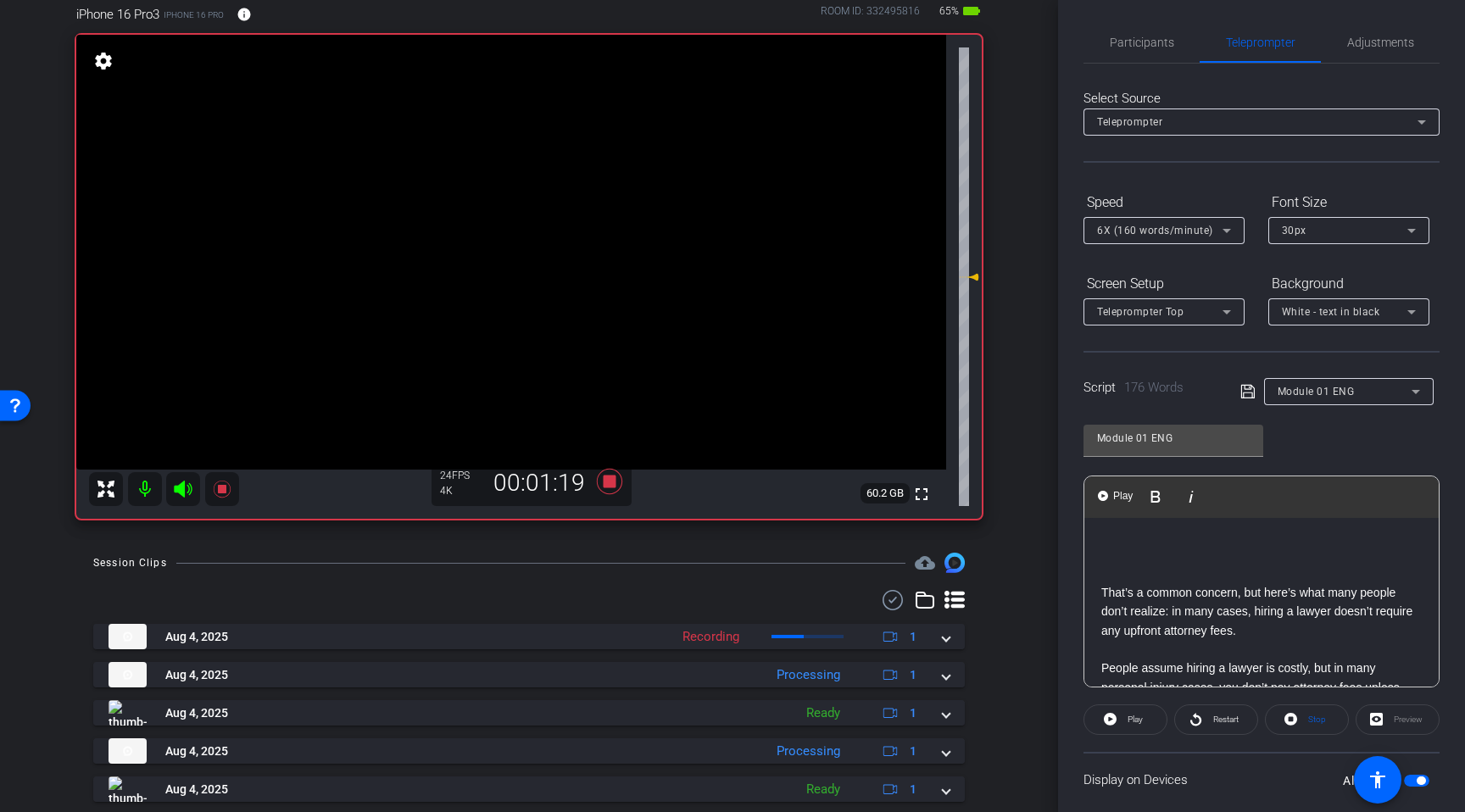 scroll, scrollTop: 0, scrollLeft: 0, axis: both 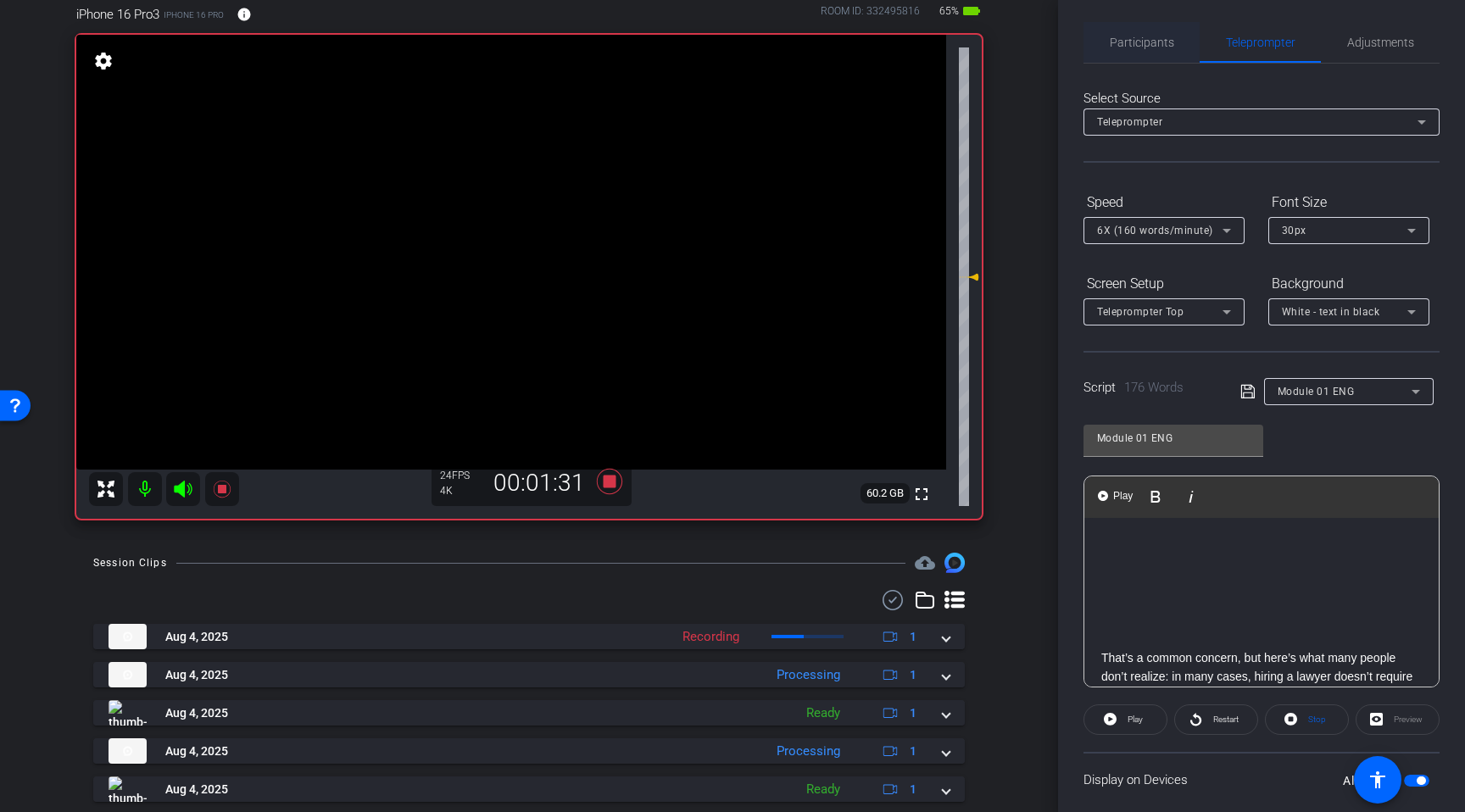 click on "Participants" at bounding box center (1142, 42) 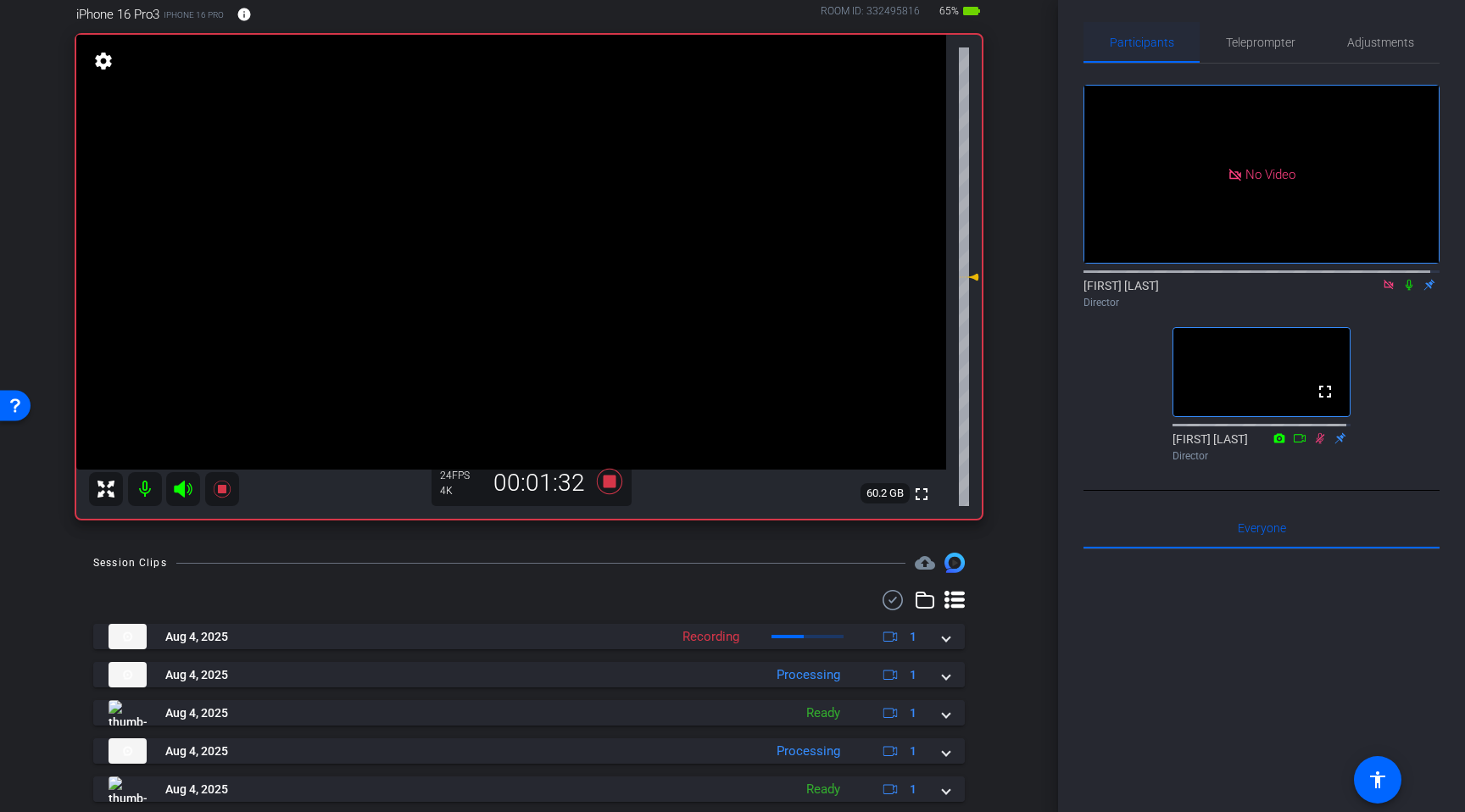 click on "Participants" at bounding box center [1142, 42] 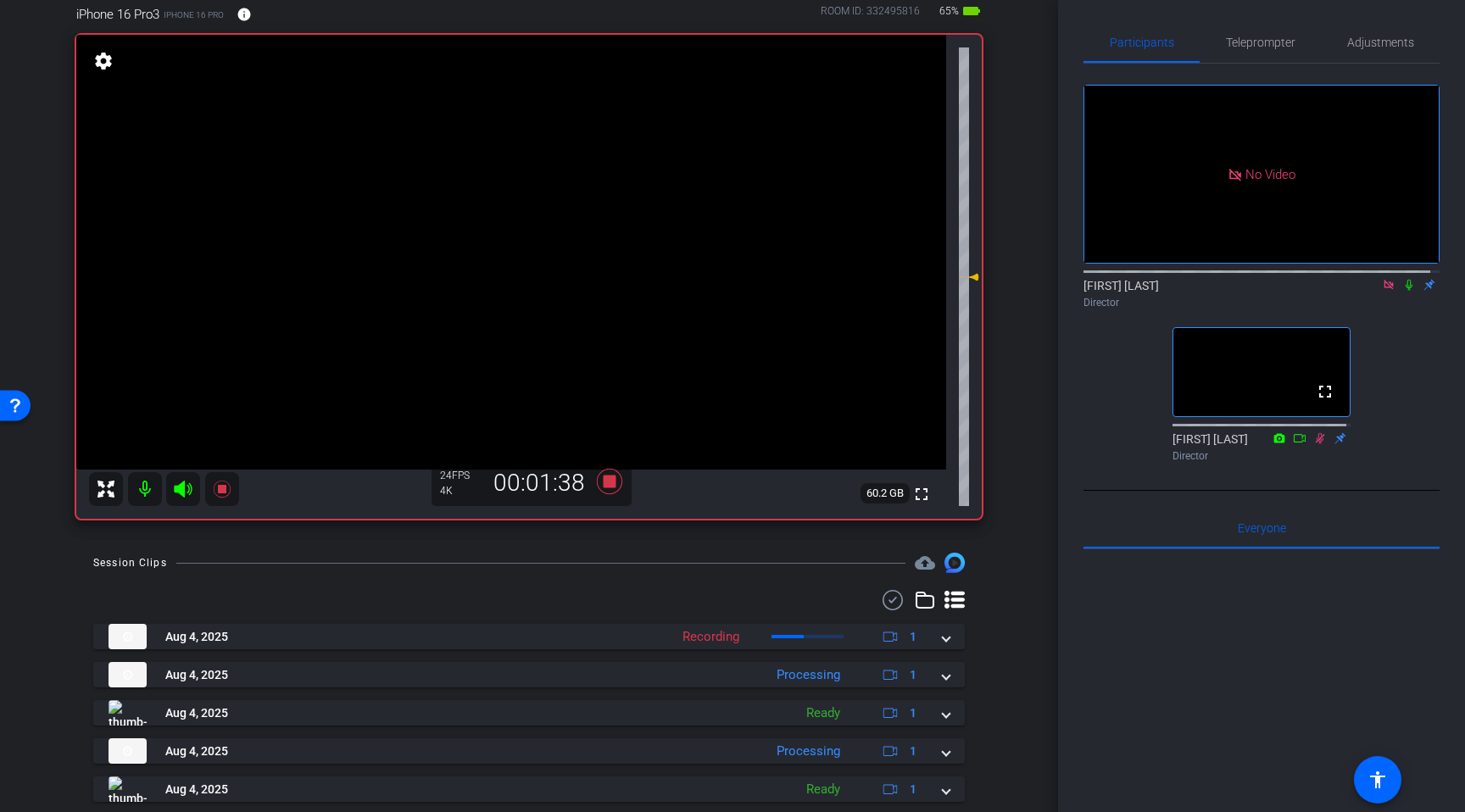 click 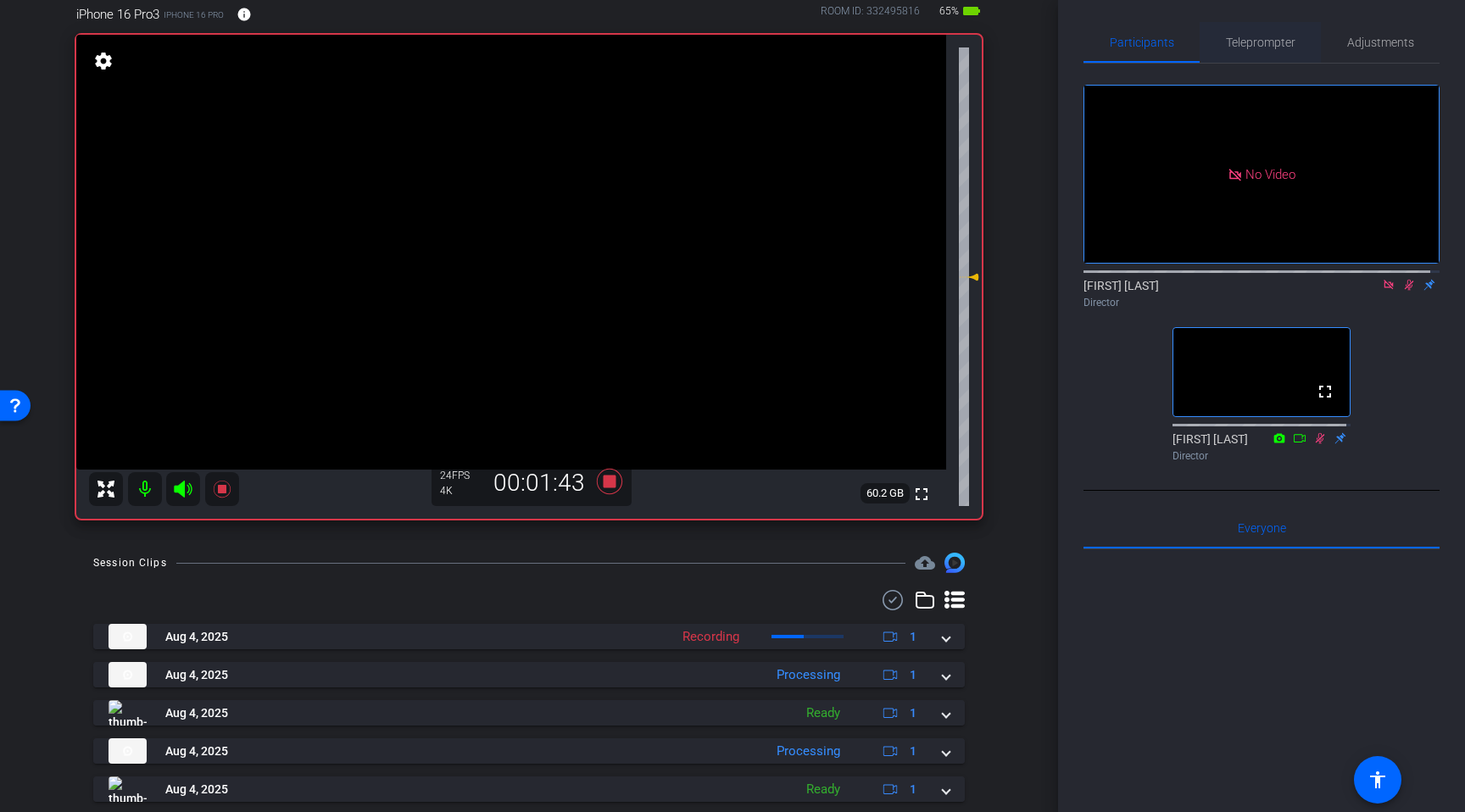 click on "Teleprompter" at bounding box center [1261, 42] 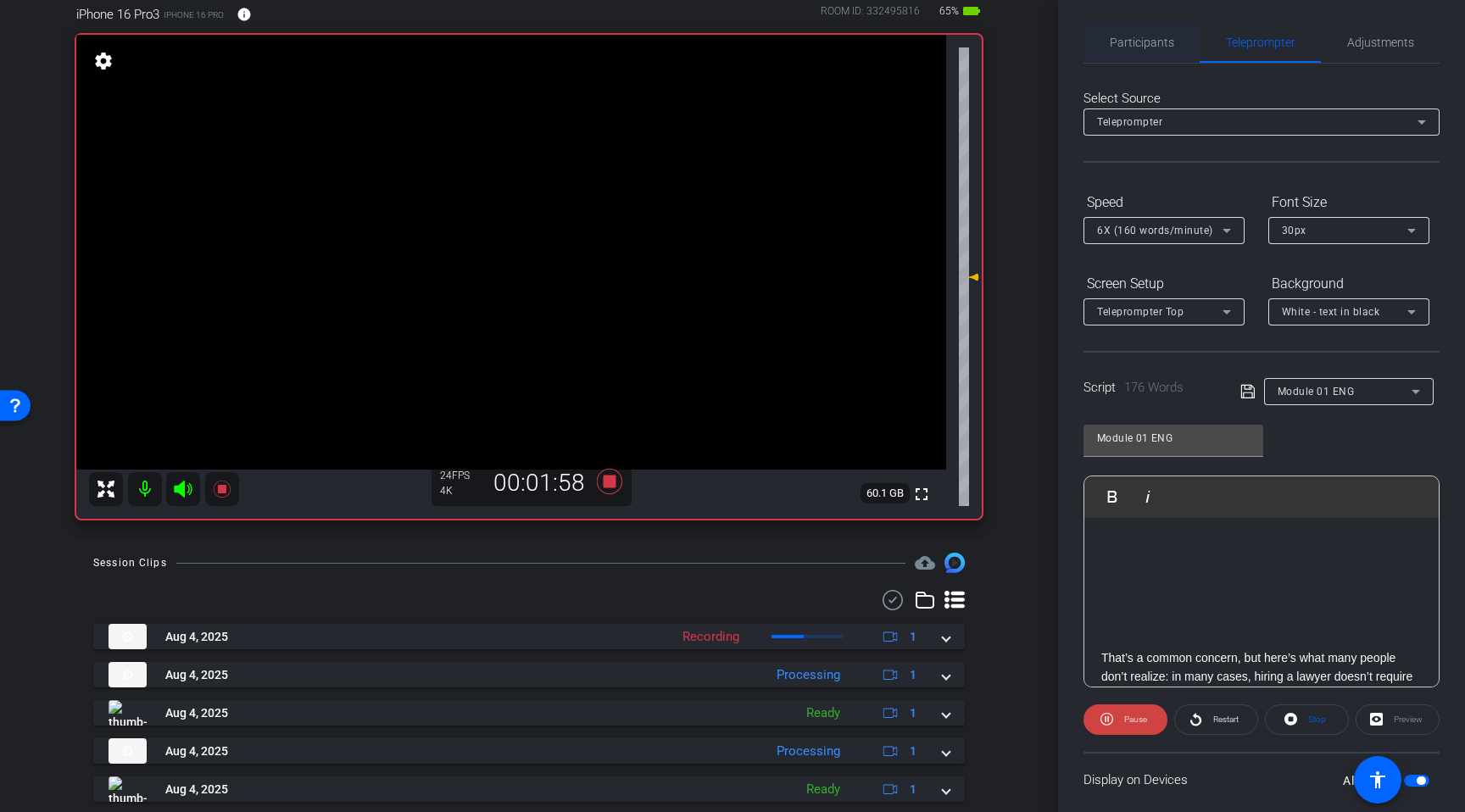 click on "Participants" at bounding box center [1142, 42] 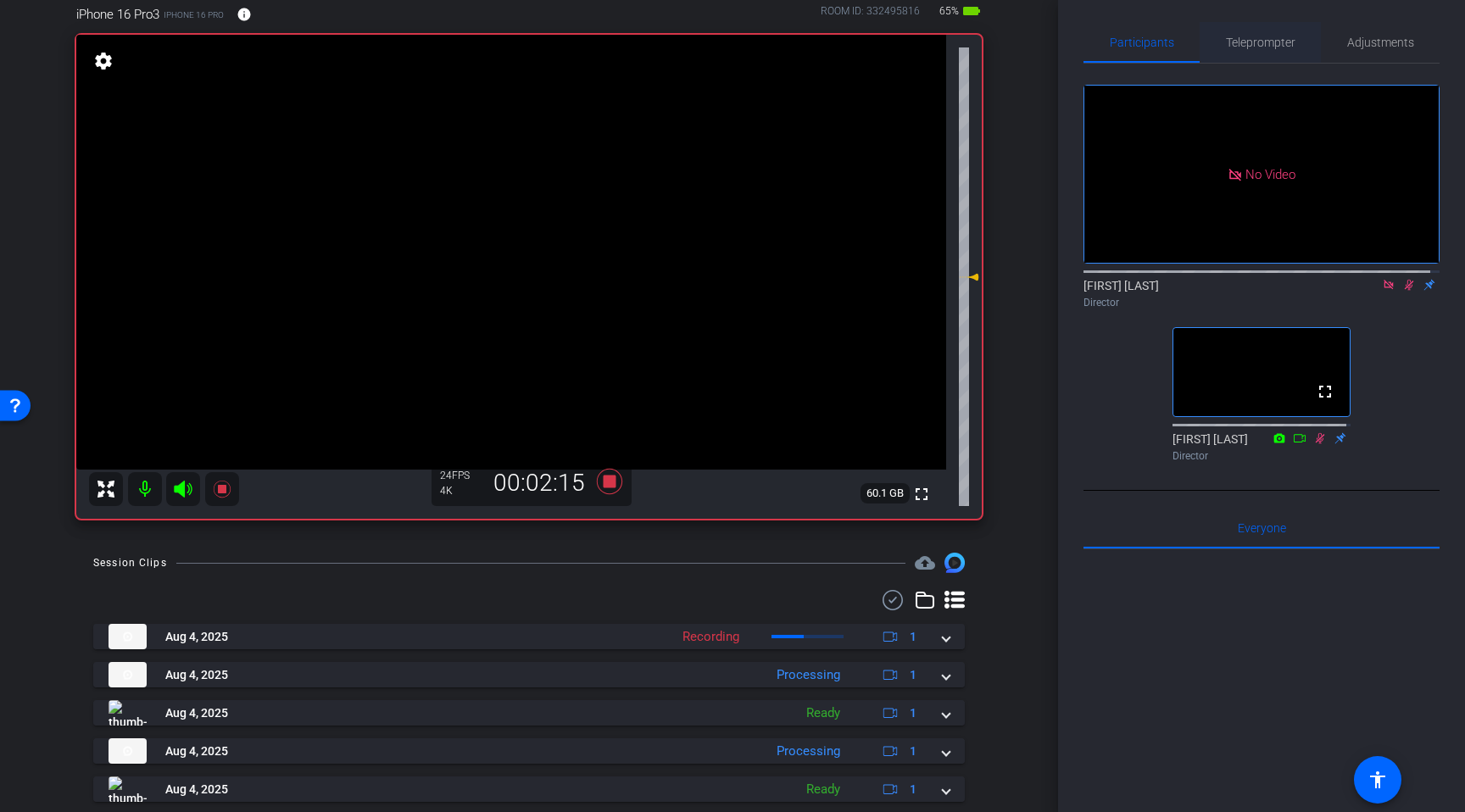 click on "Teleprompter" at bounding box center (1261, 42) 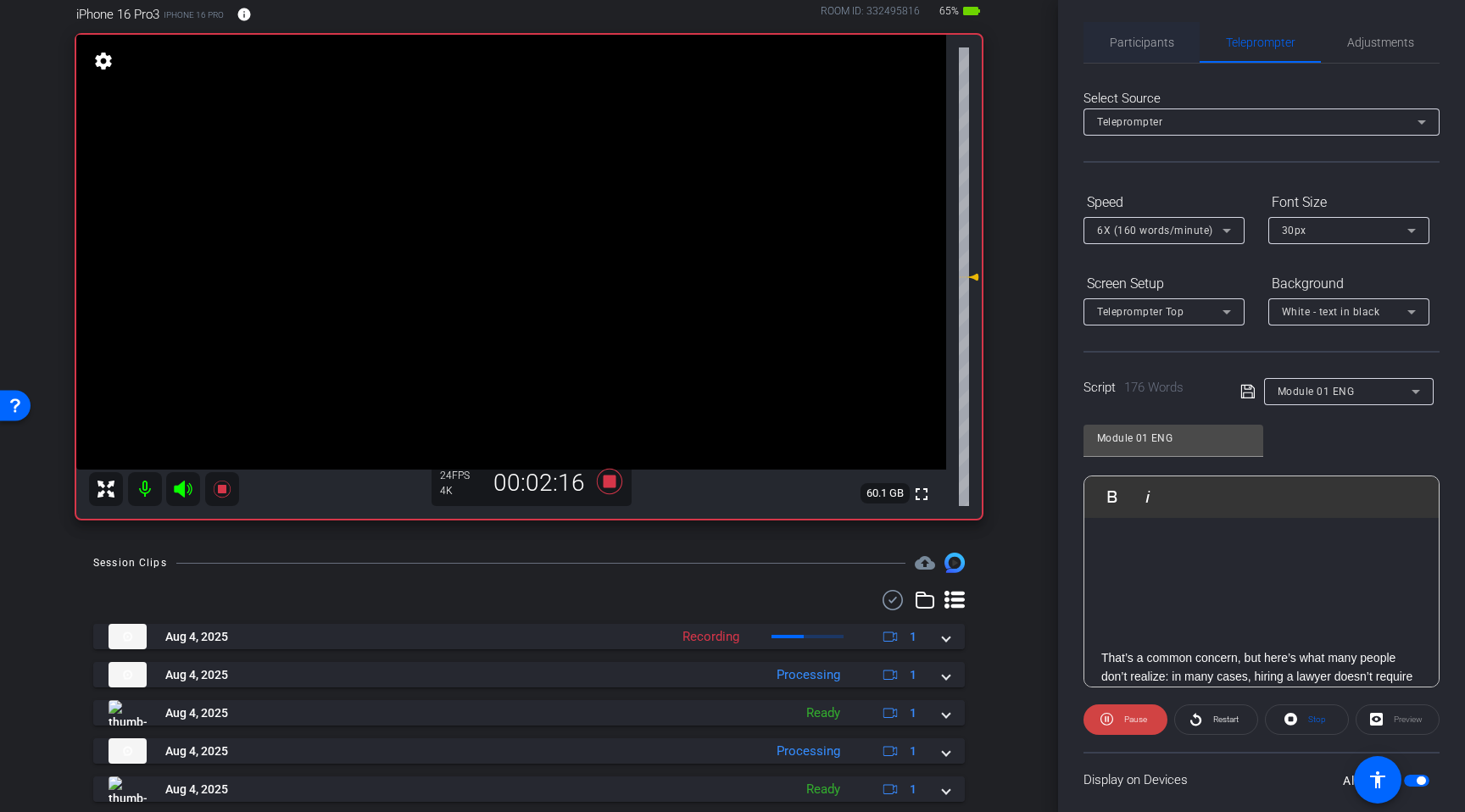 click on "Participants" at bounding box center [1142, 42] 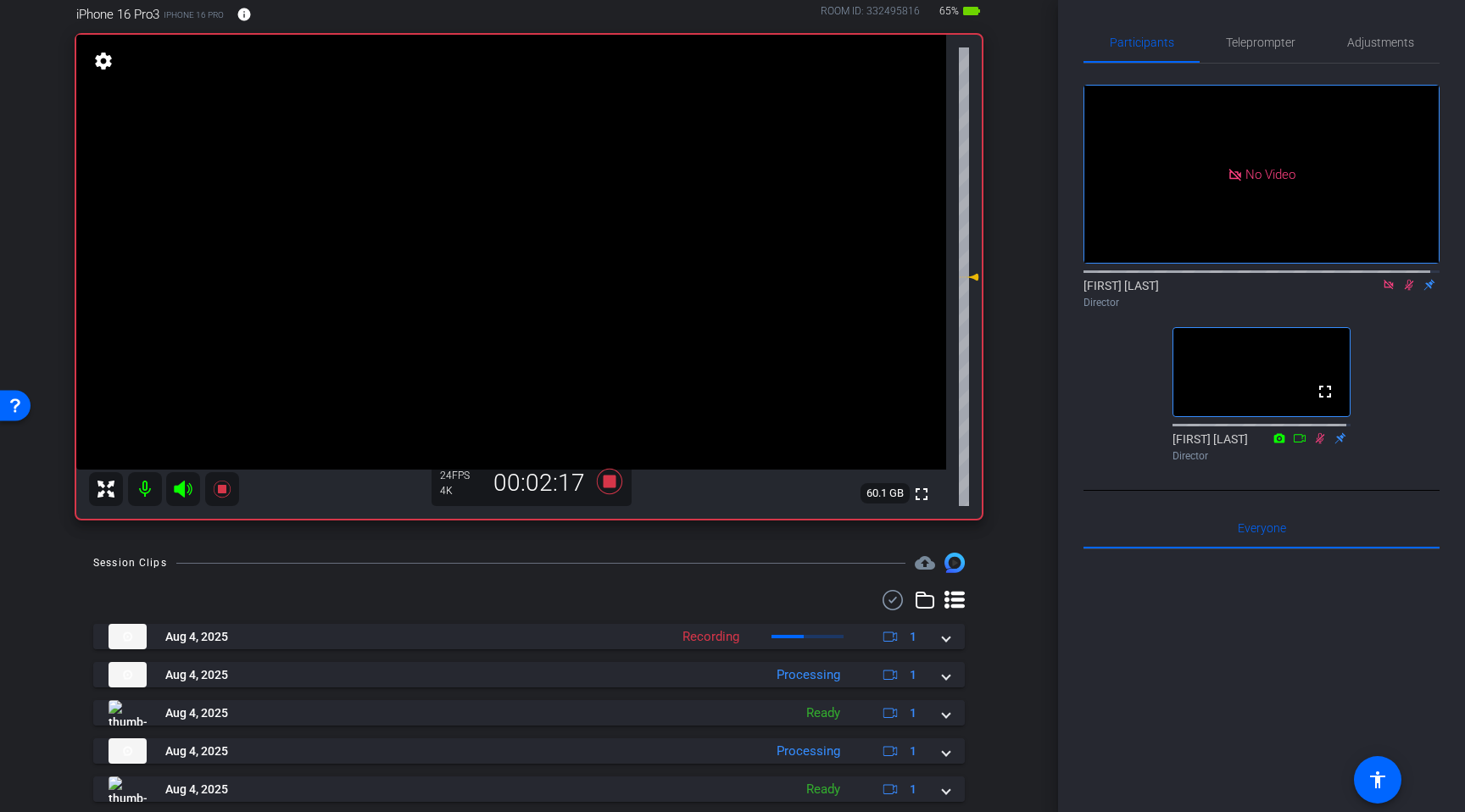 click 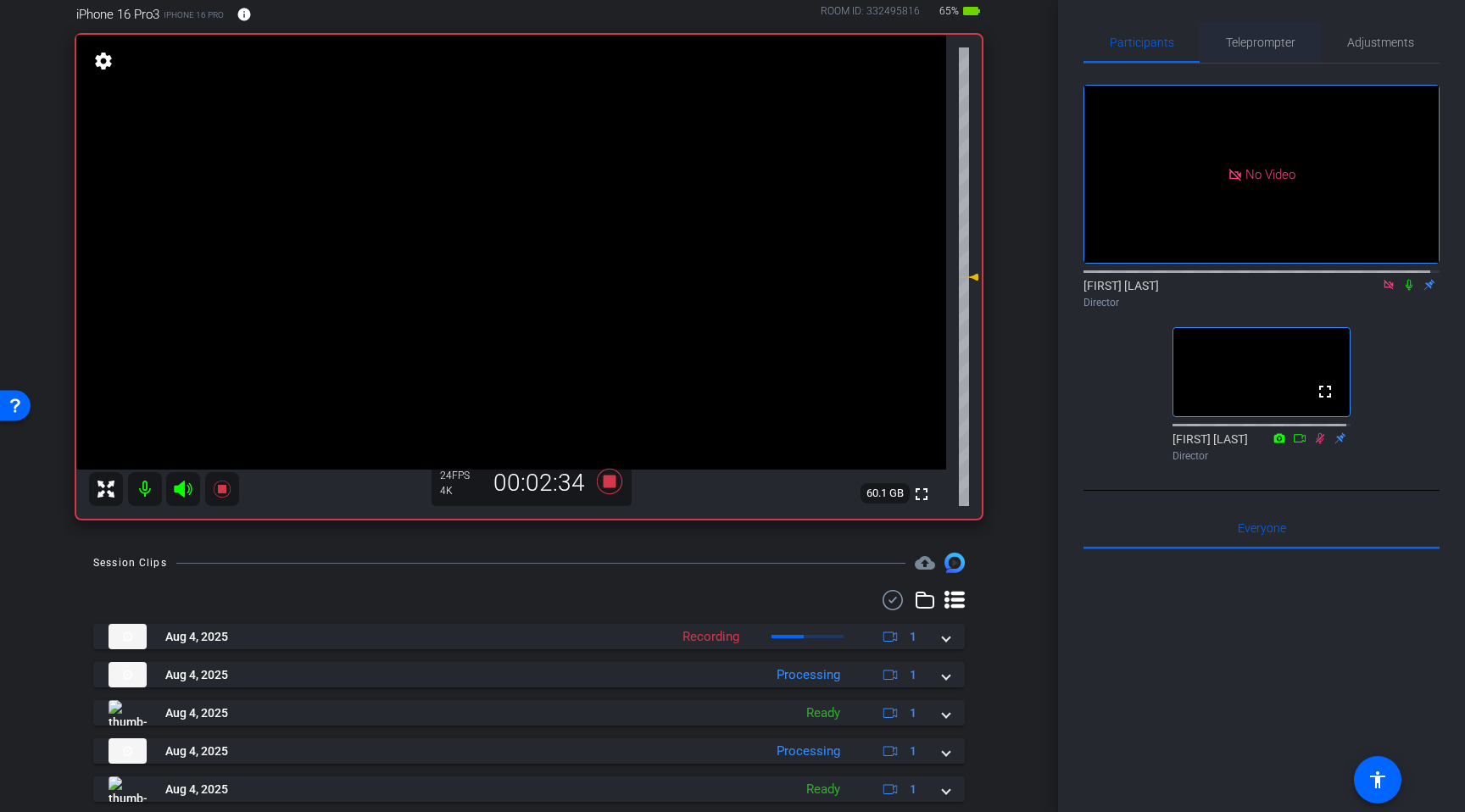 click on "Teleprompter" at bounding box center [1261, 42] 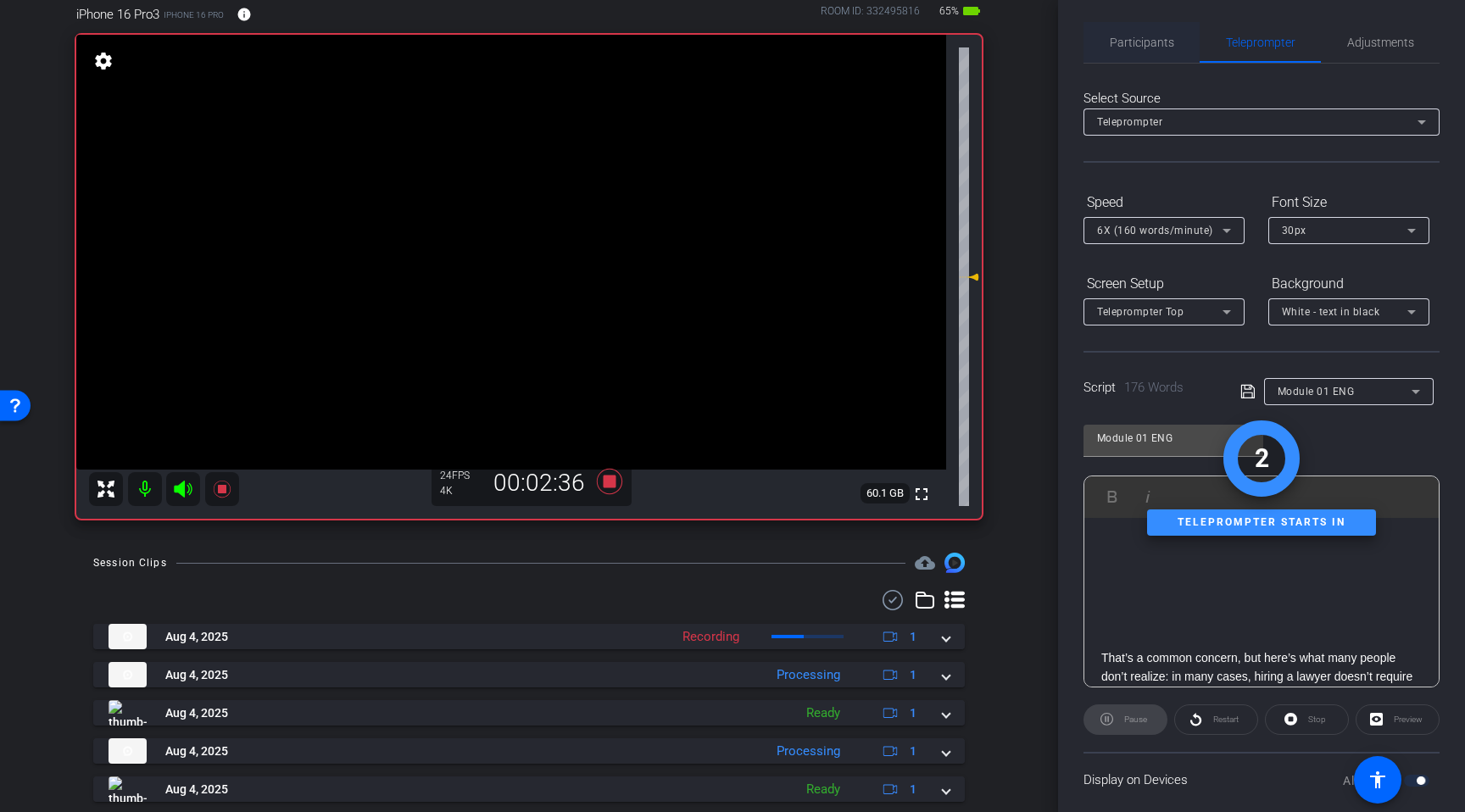 click on "Participants" at bounding box center [1142, 42] 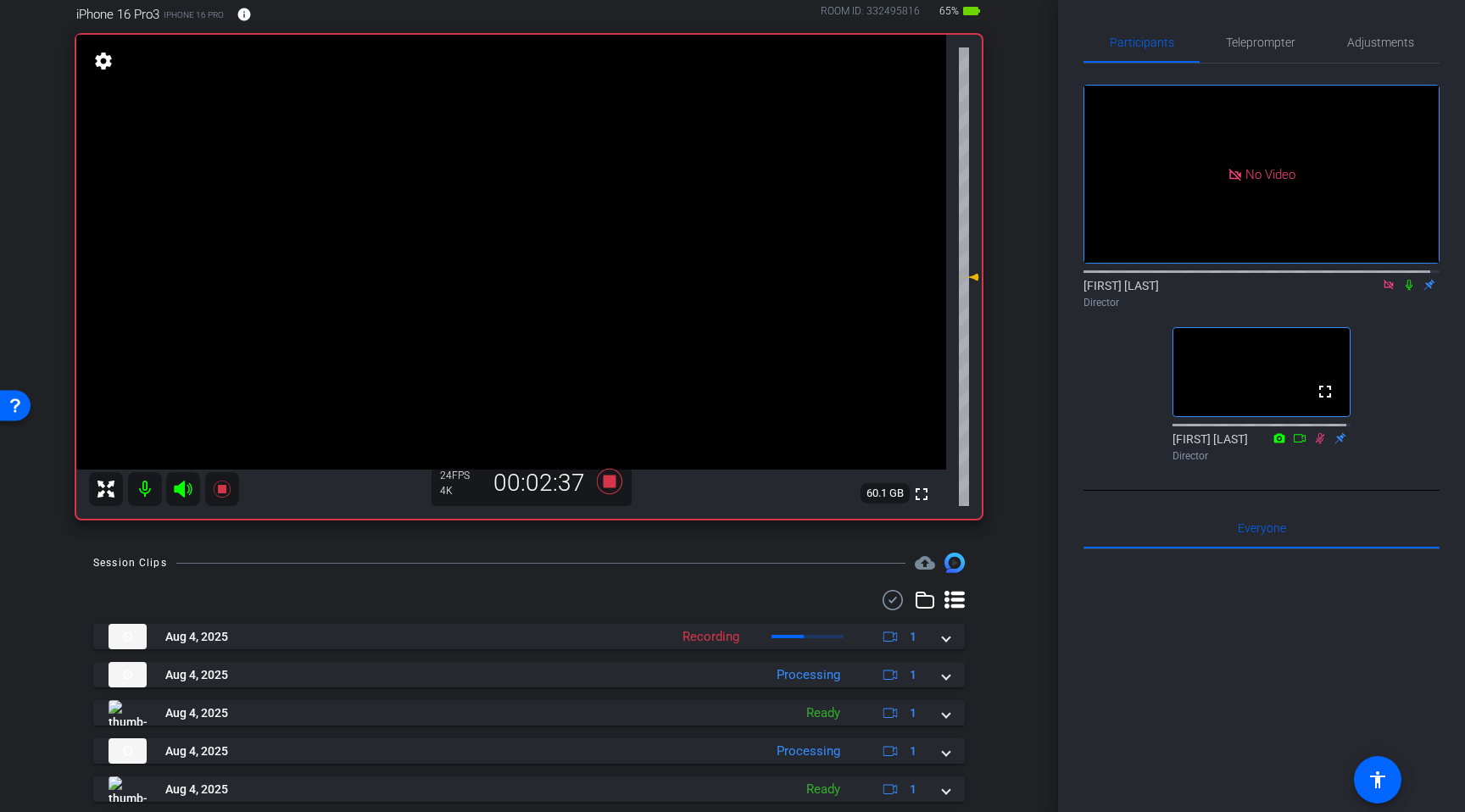 click 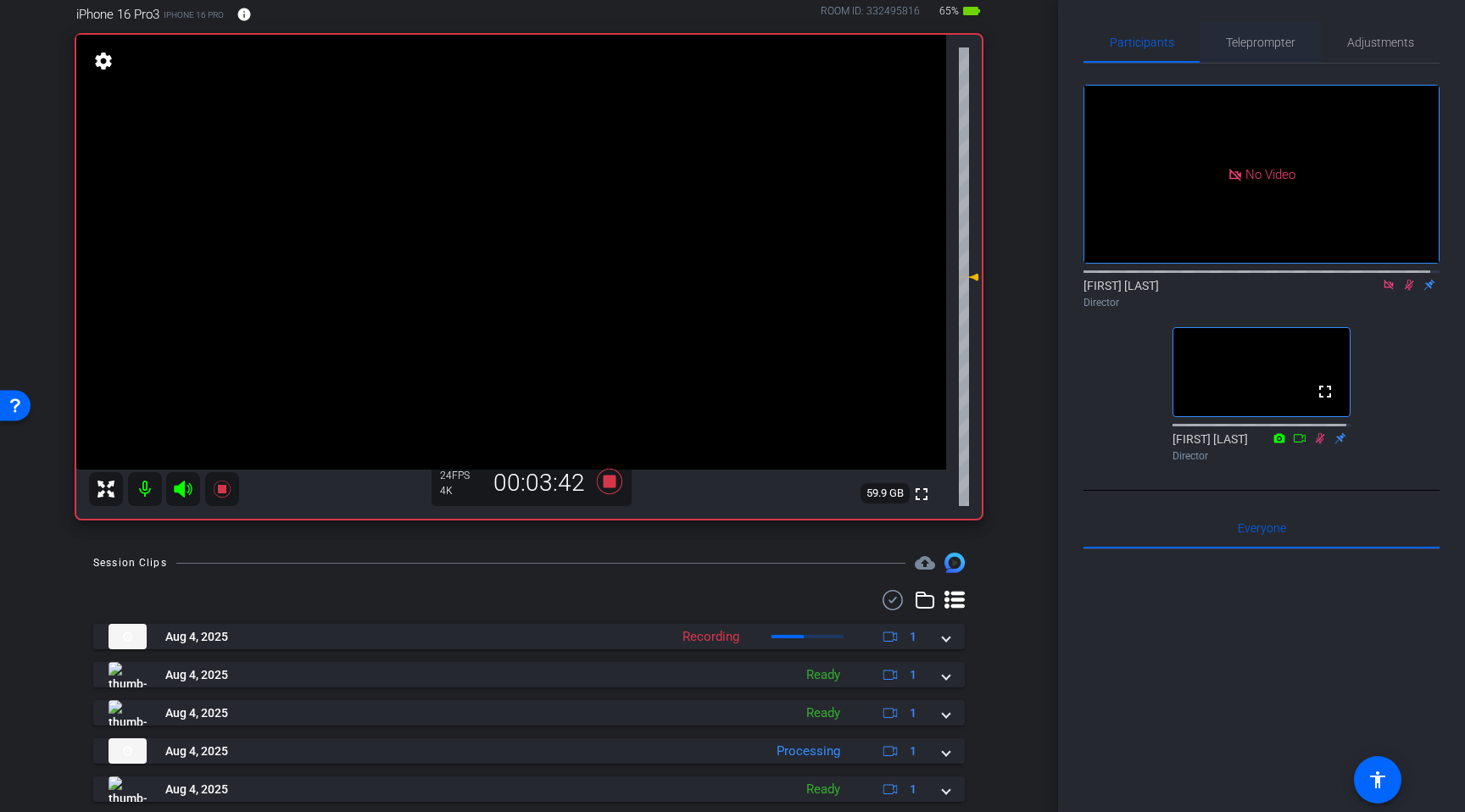 click on "Teleprompter" at bounding box center [1261, 42] 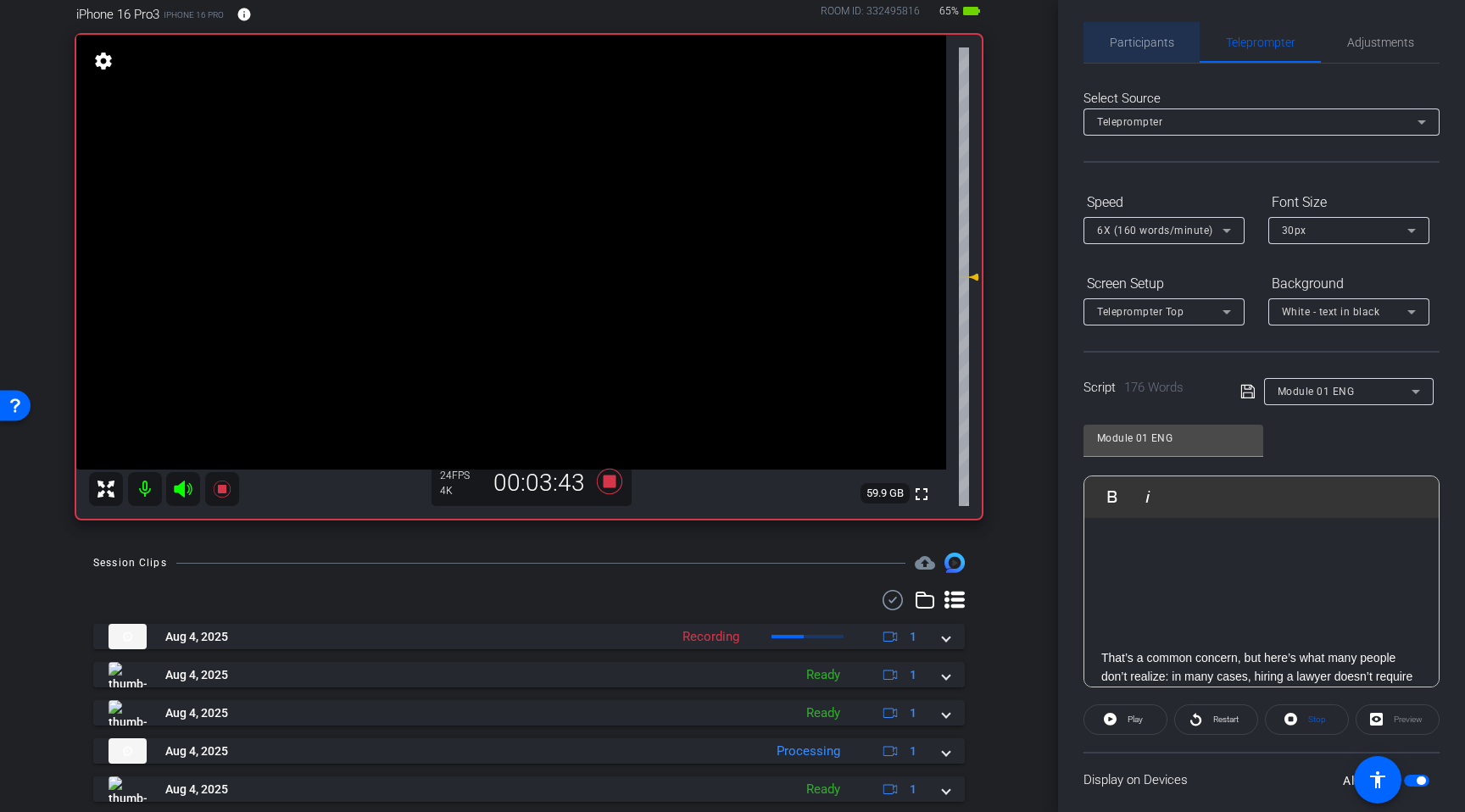 click on "Participants" at bounding box center (1142, 42) 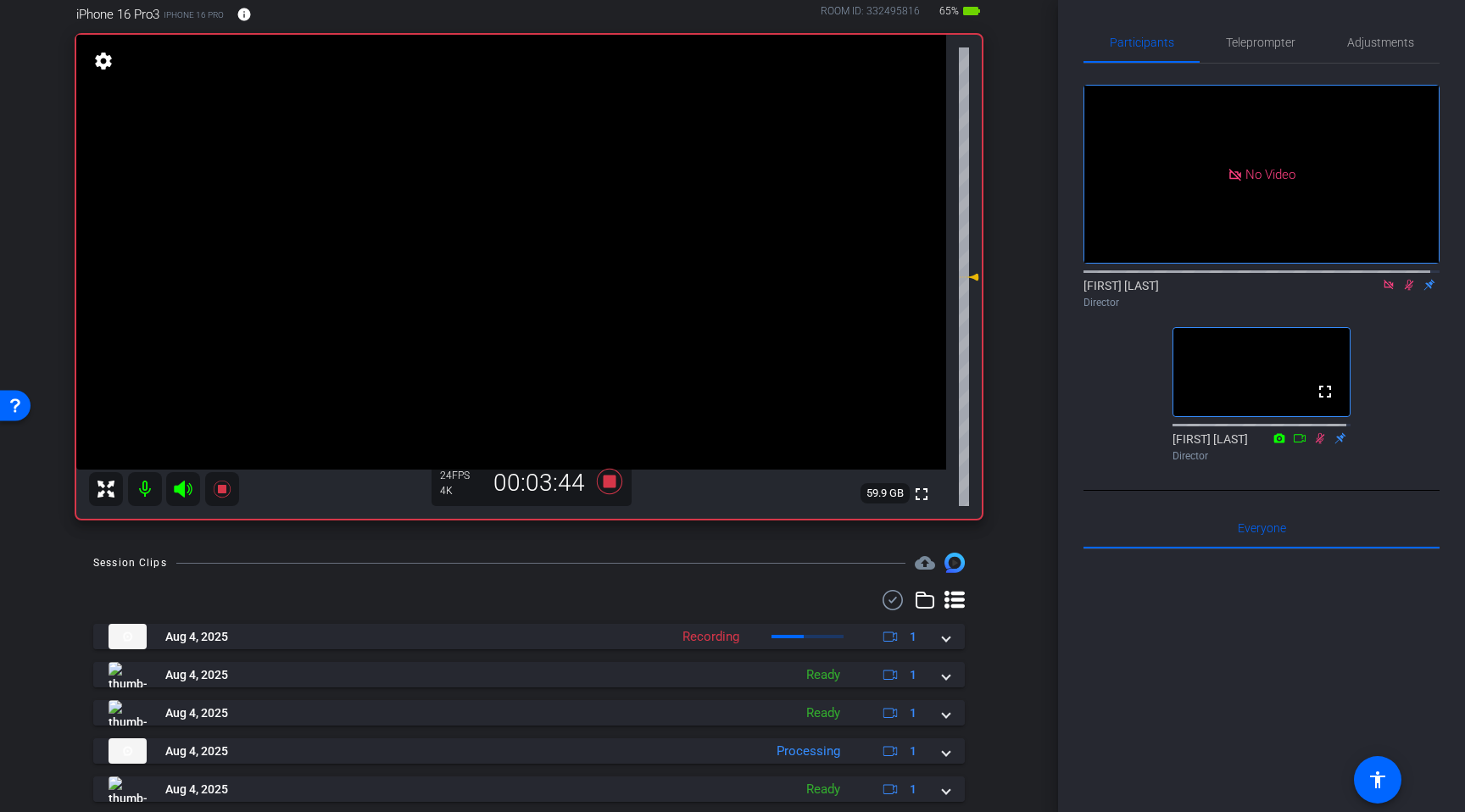 click 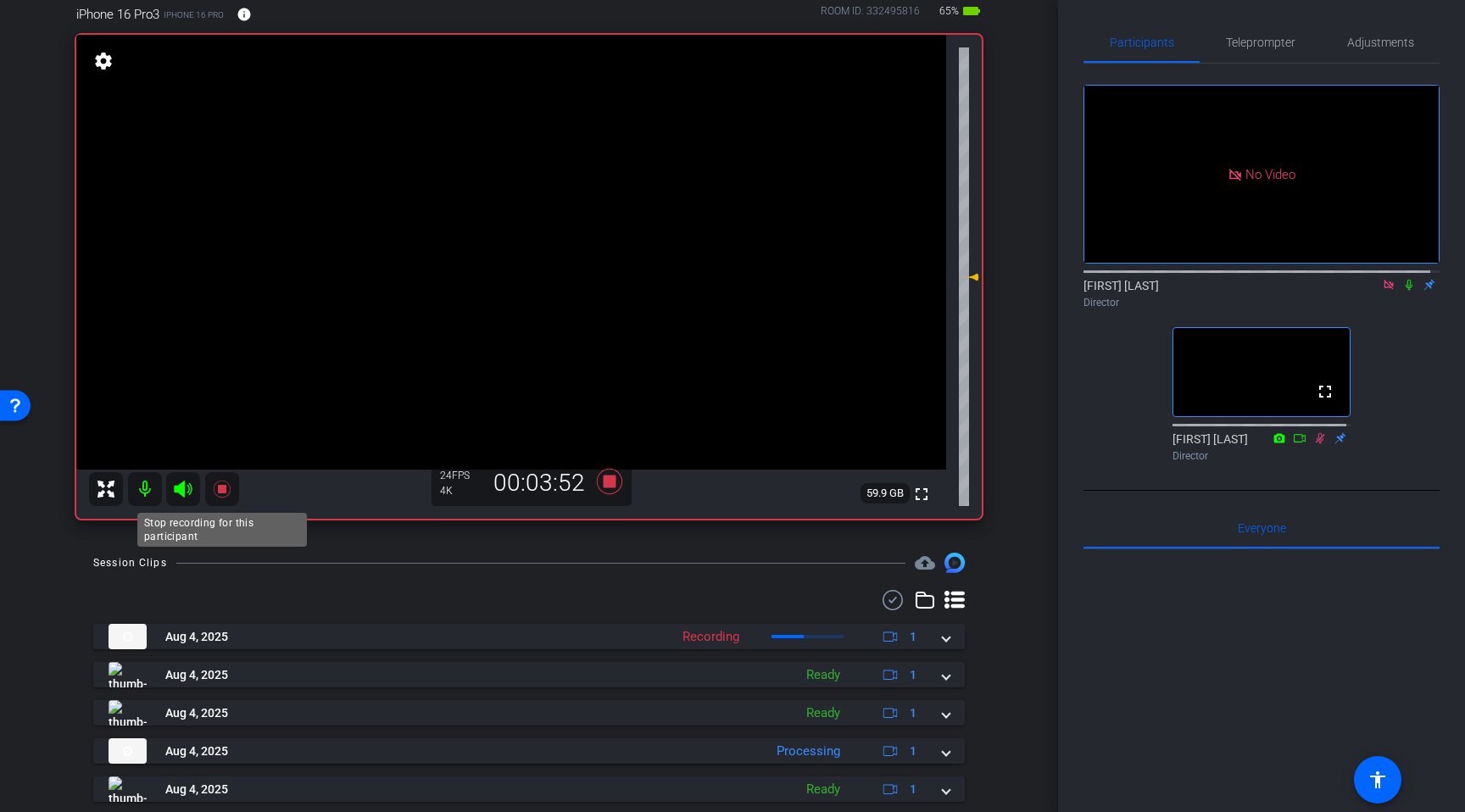 click 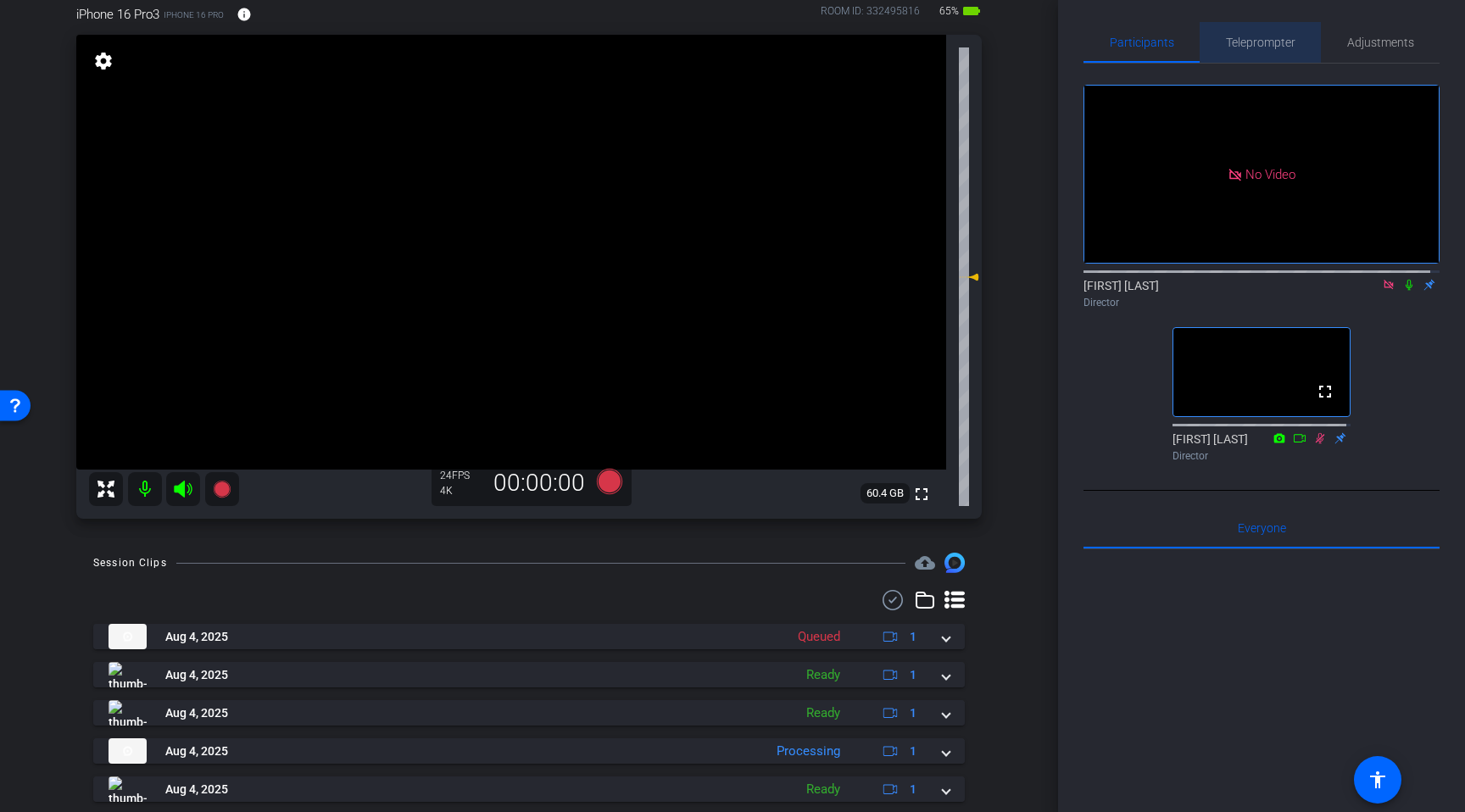 click on "Teleprompter" at bounding box center (1261, 42) 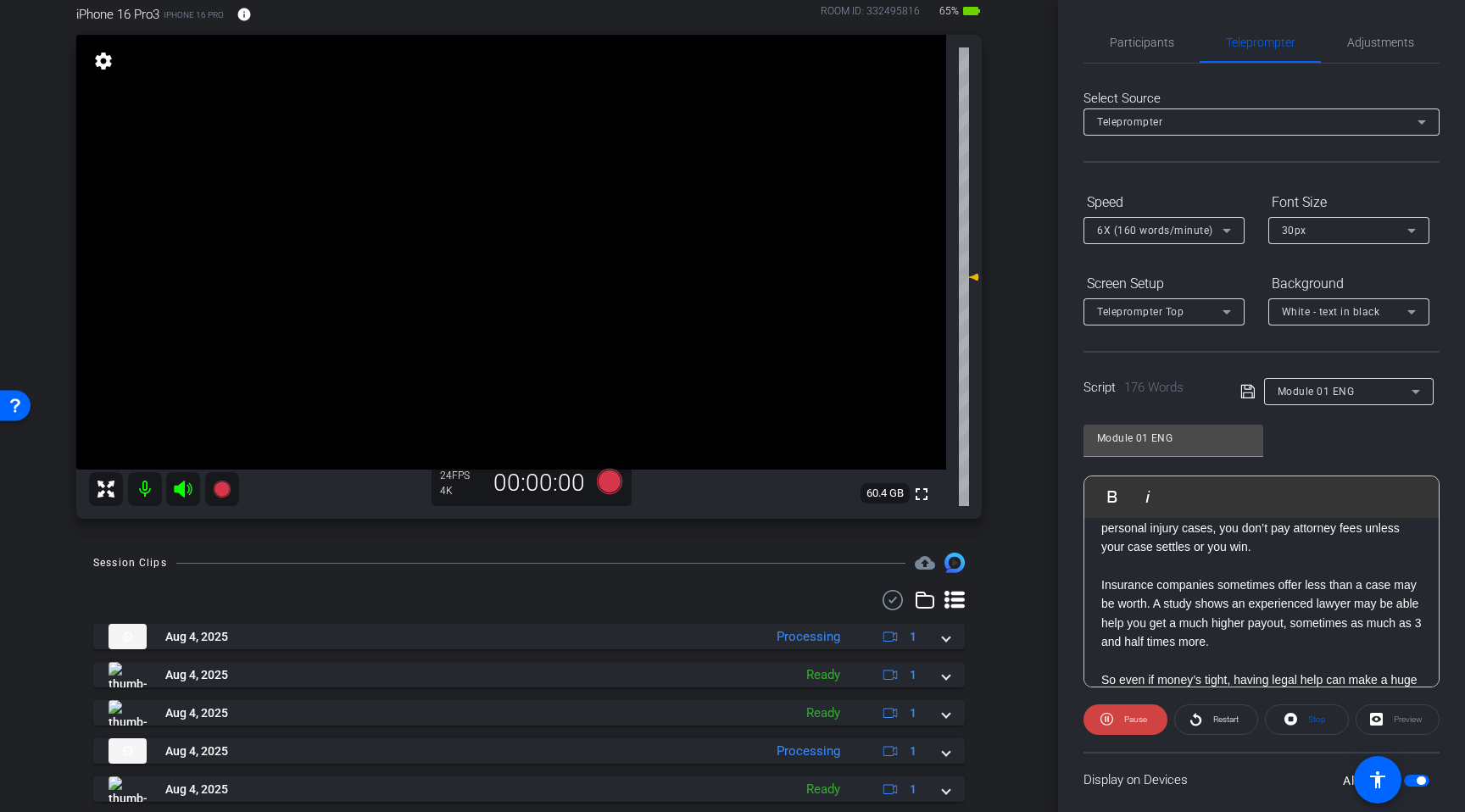 scroll, scrollTop: 228, scrollLeft: 0, axis: vertical 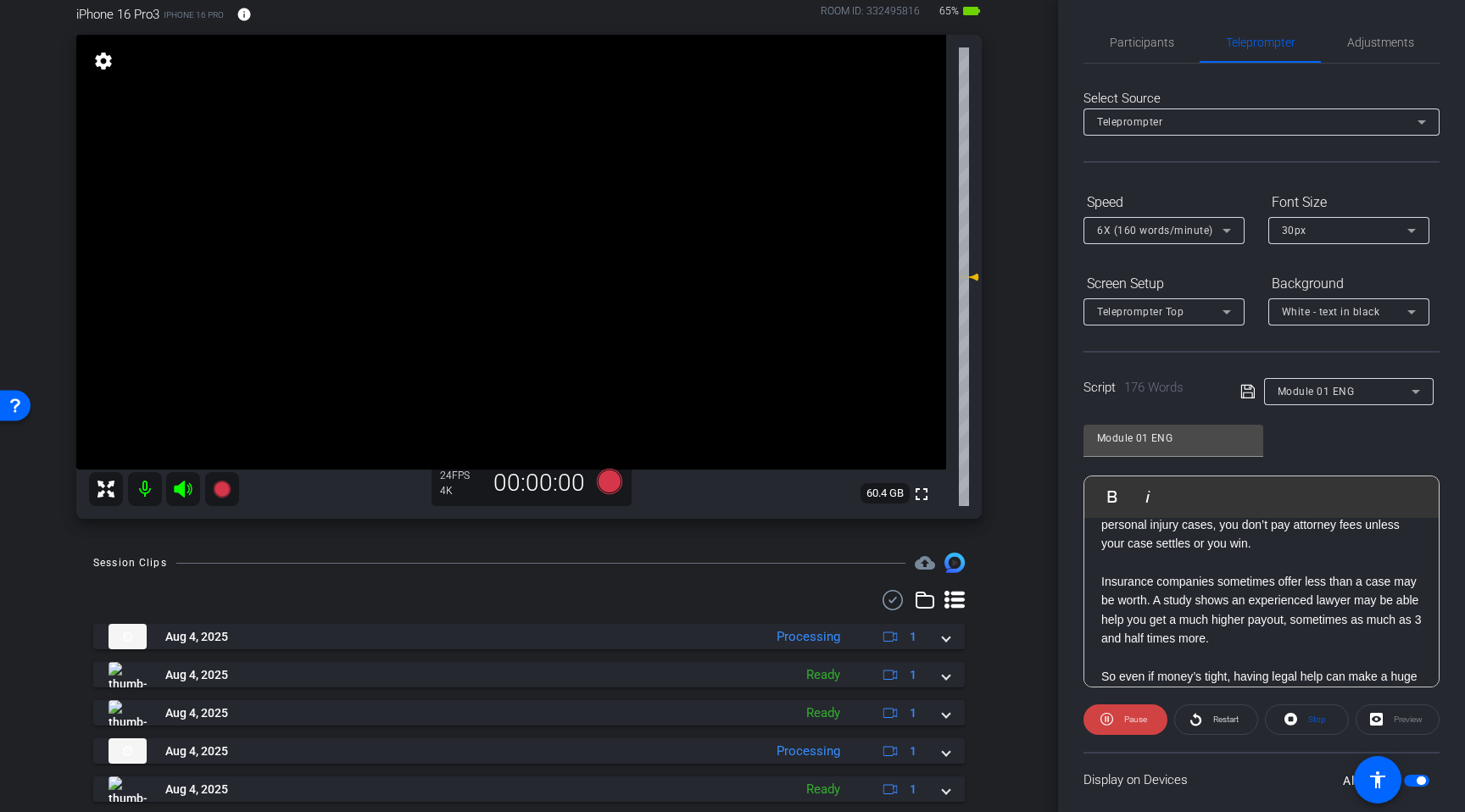 click on "Insurance companies sometimes offer less than a case may be worth. A study shows an experienced lawyer may be able help you get a much higher payout, sometimes as much as 3 and half times more." 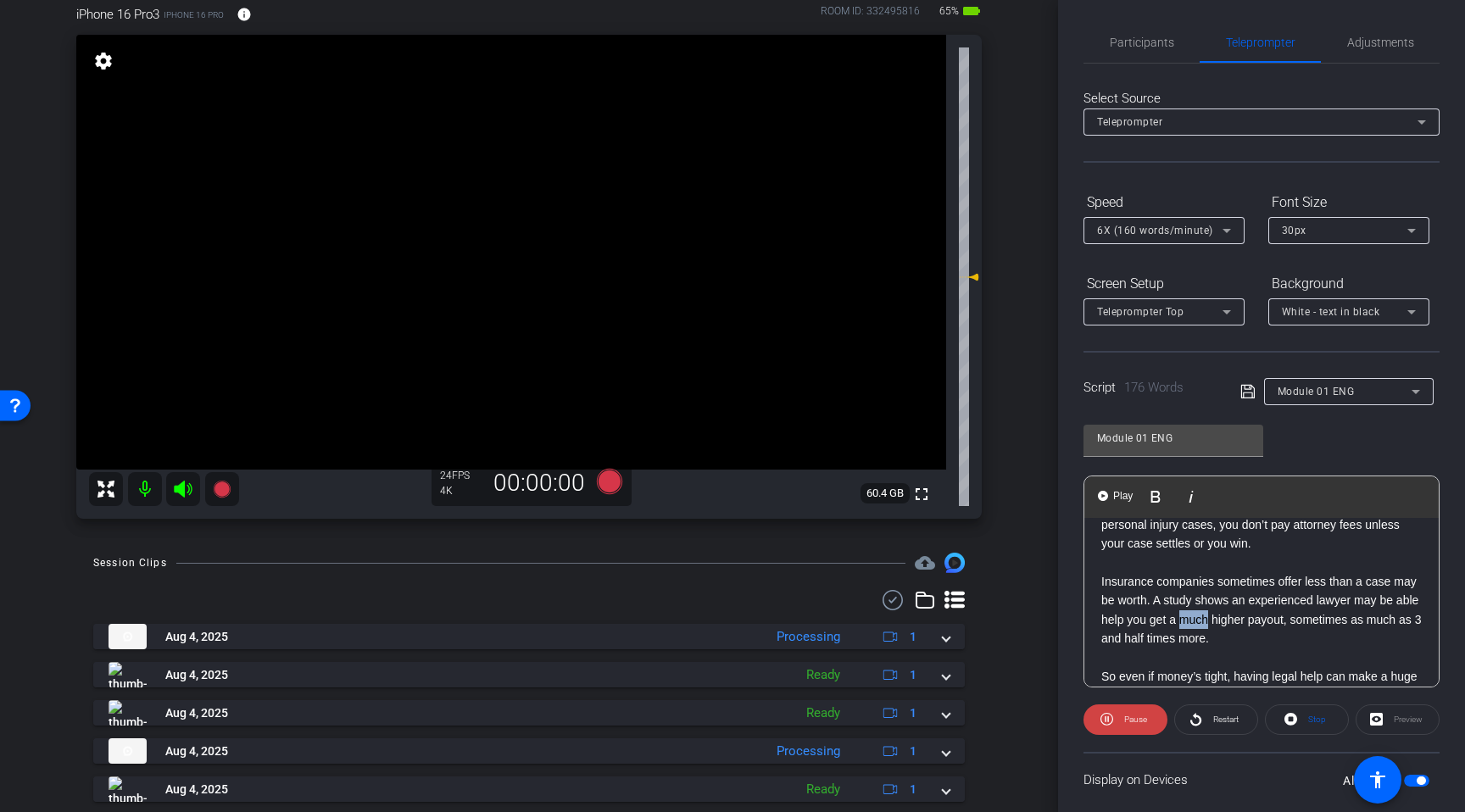click on "Insurance companies sometimes offer less than a case may be worth. A study shows an experienced lawyer may be able help you get a much higher payout, sometimes as much as 3 and half times more." 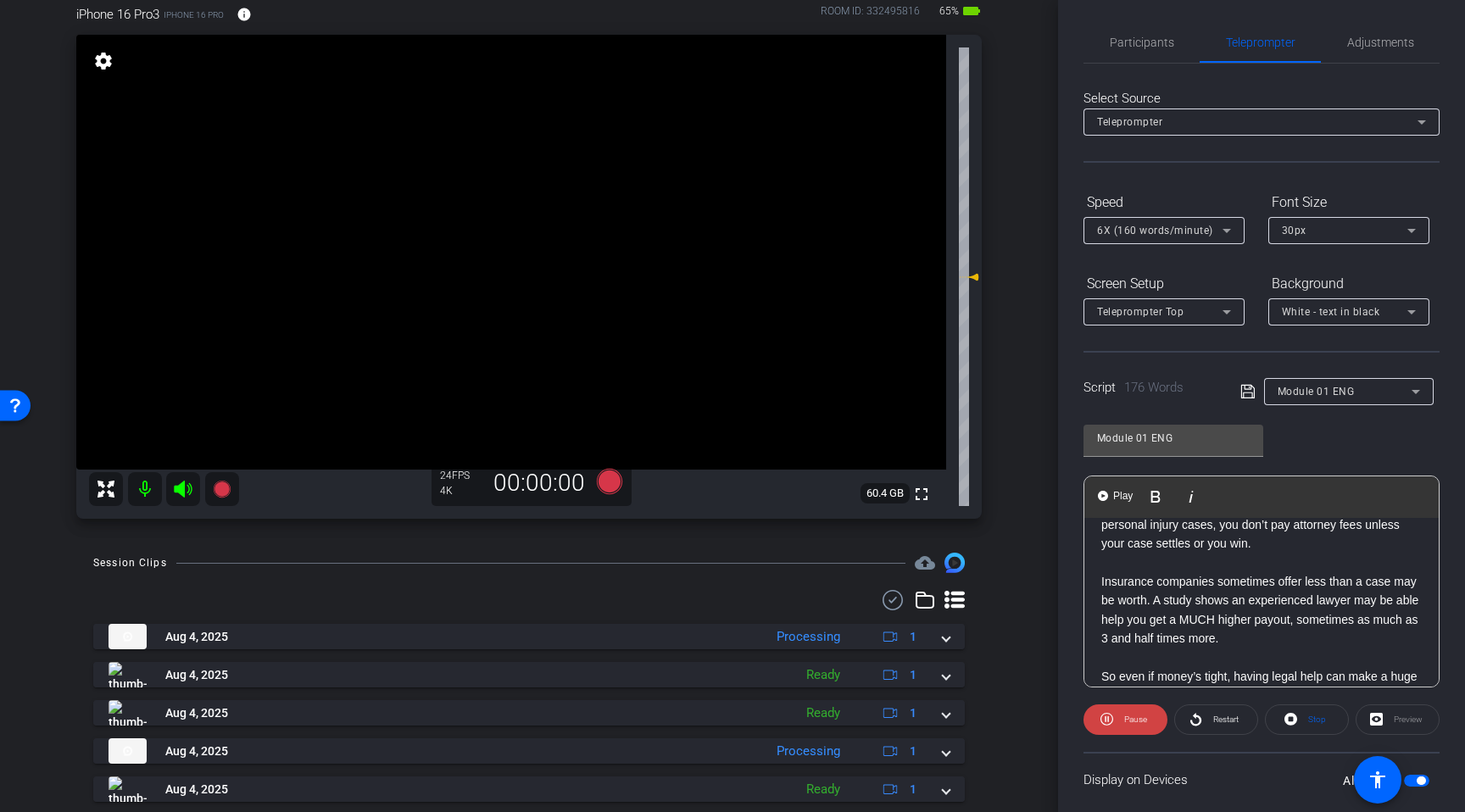 click on "Insurance companies sometimes offer less than a case may be worth. A study shows an experienced lawyer may be able help you get a MUCH higher payout, sometimes as much as 3 and half times more." 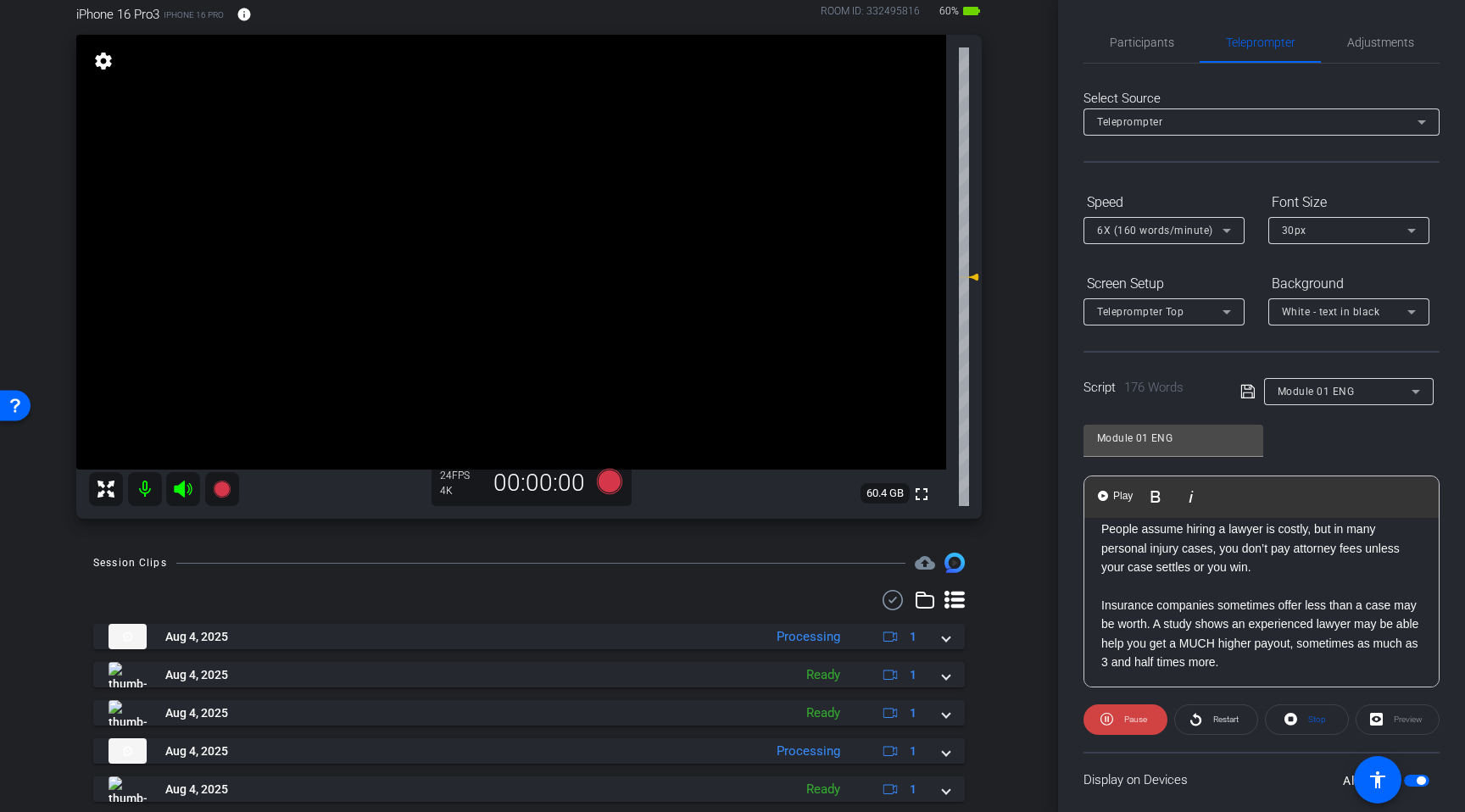scroll, scrollTop: 0, scrollLeft: 0, axis: both 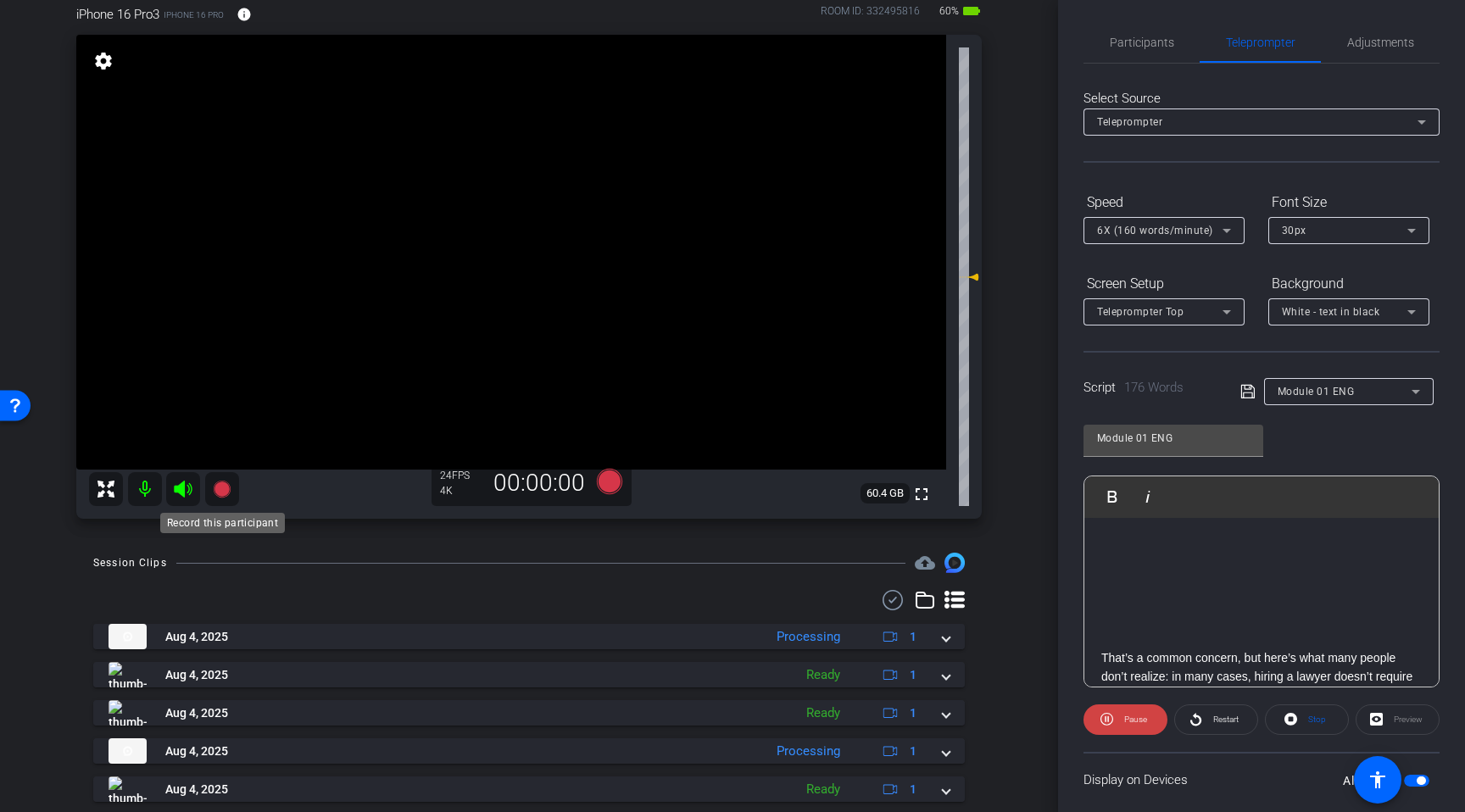 click 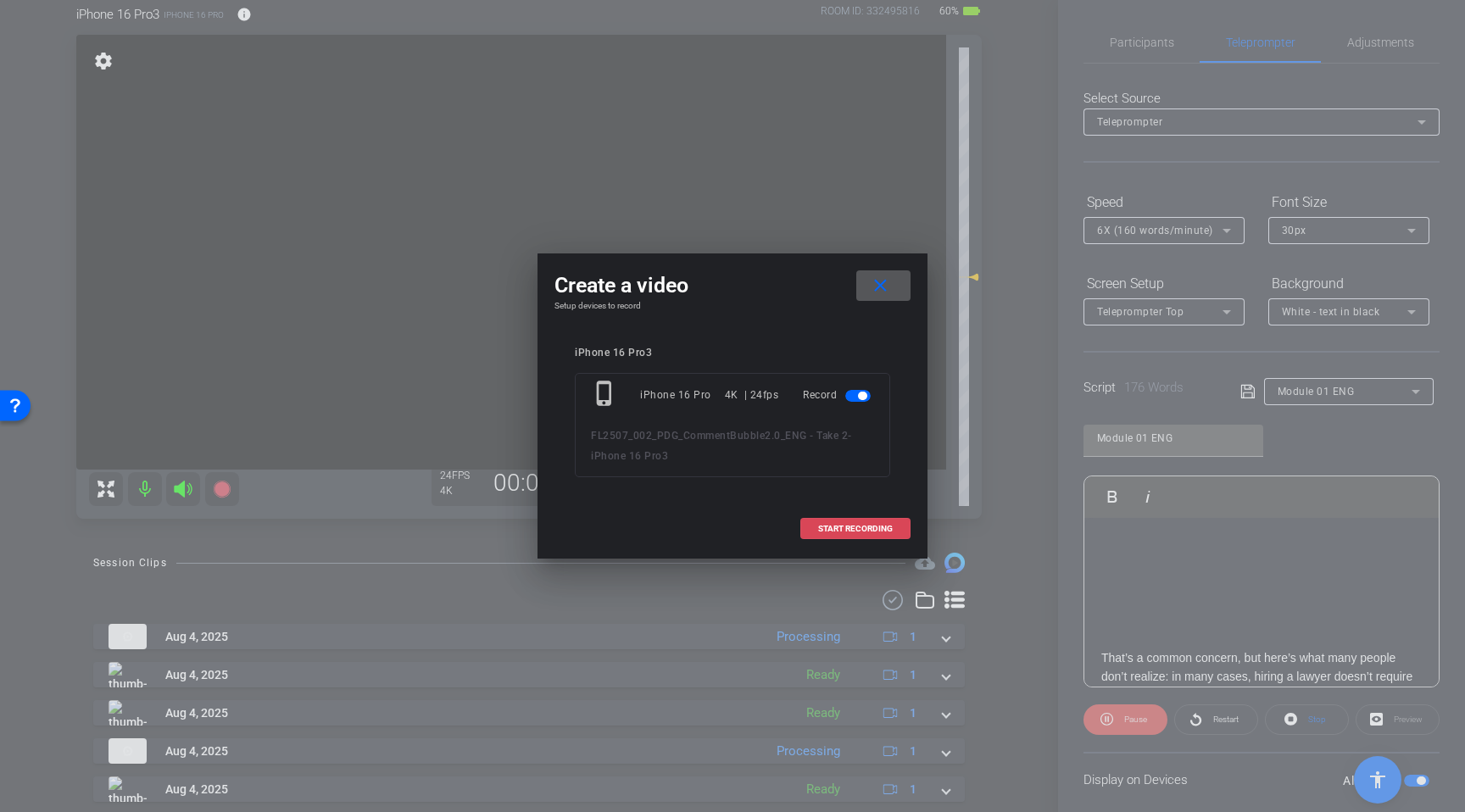 click on "START RECORDING" at bounding box center (855, 529) 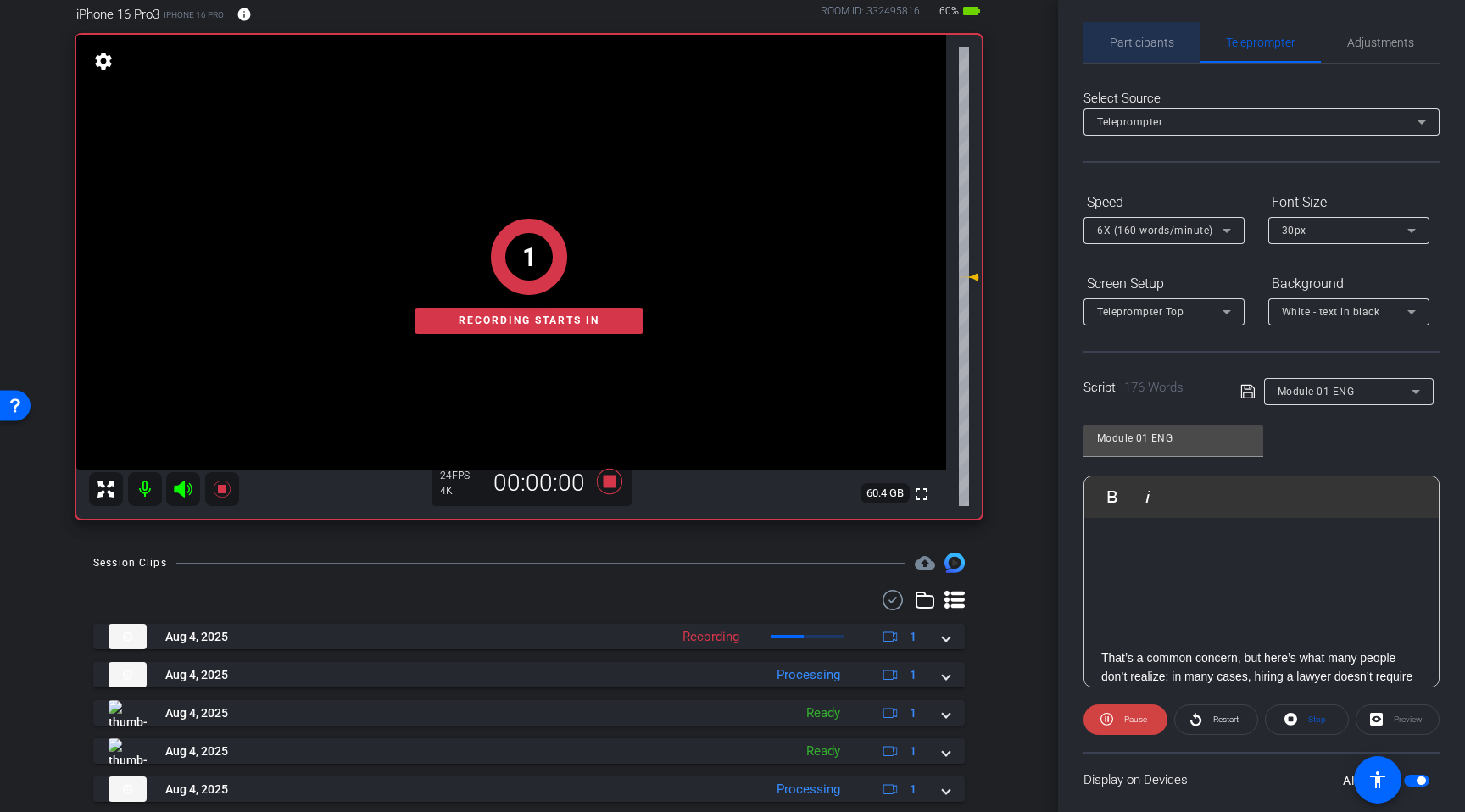 click on "Participants" at bounding box center [1142, 42] 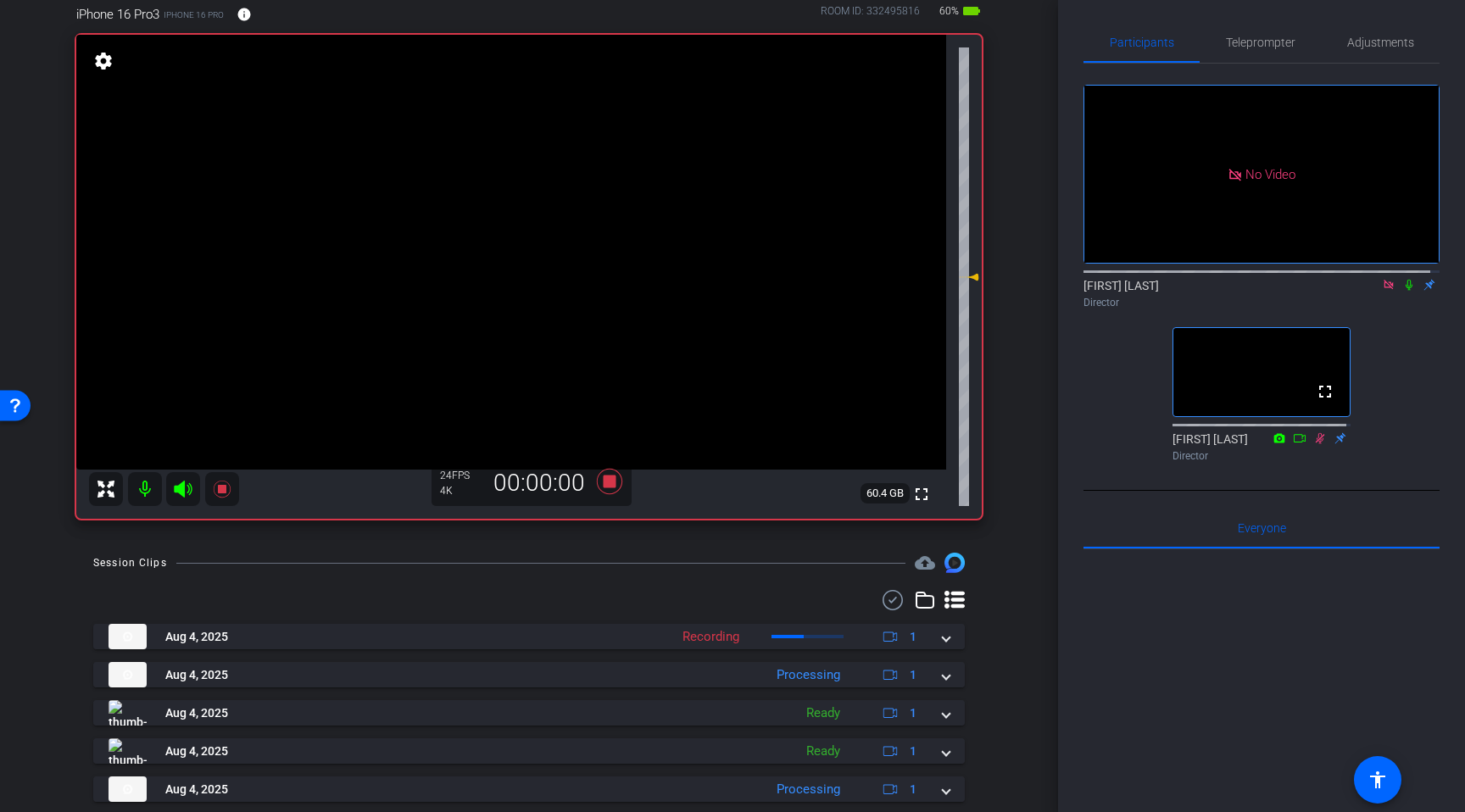 click 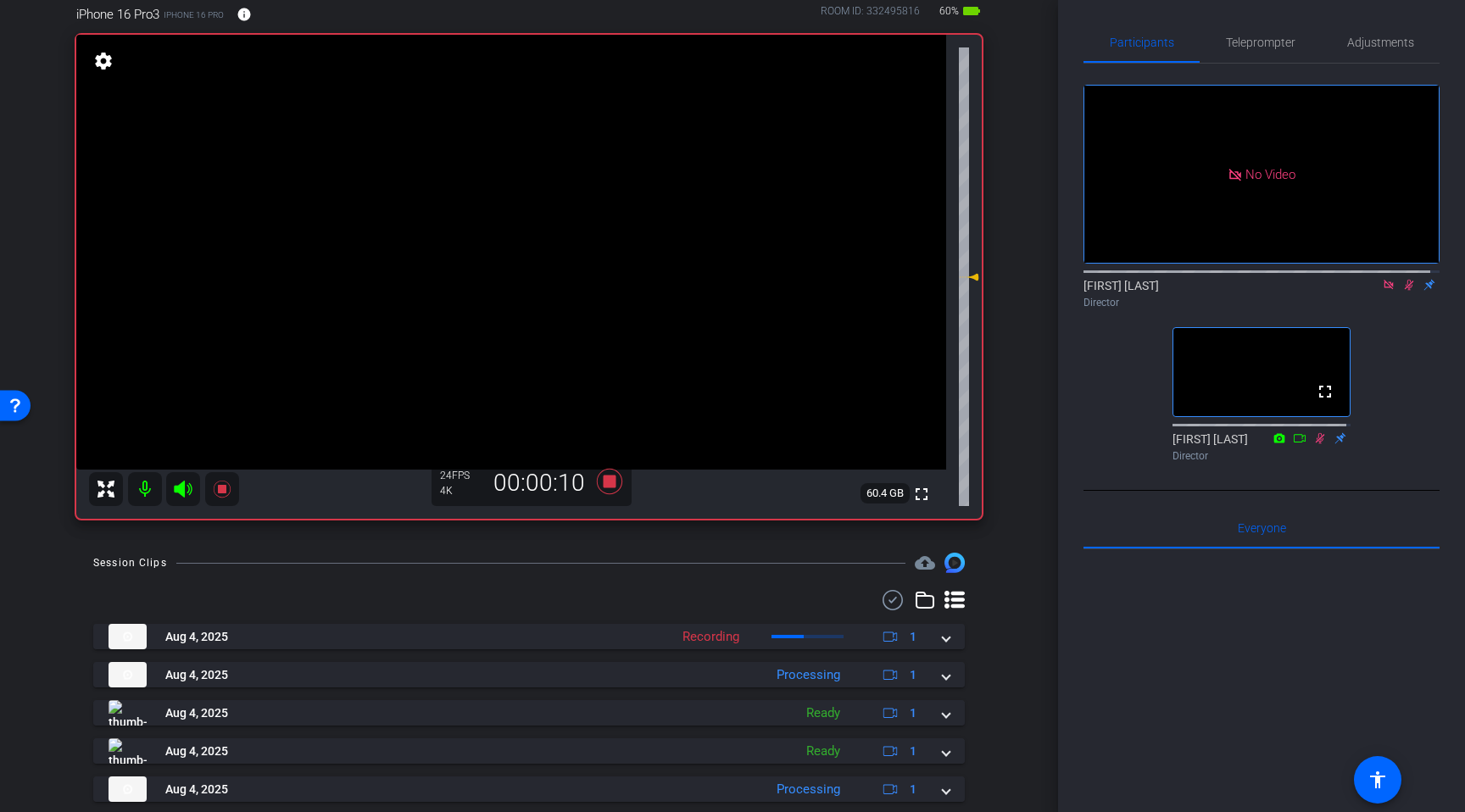 click 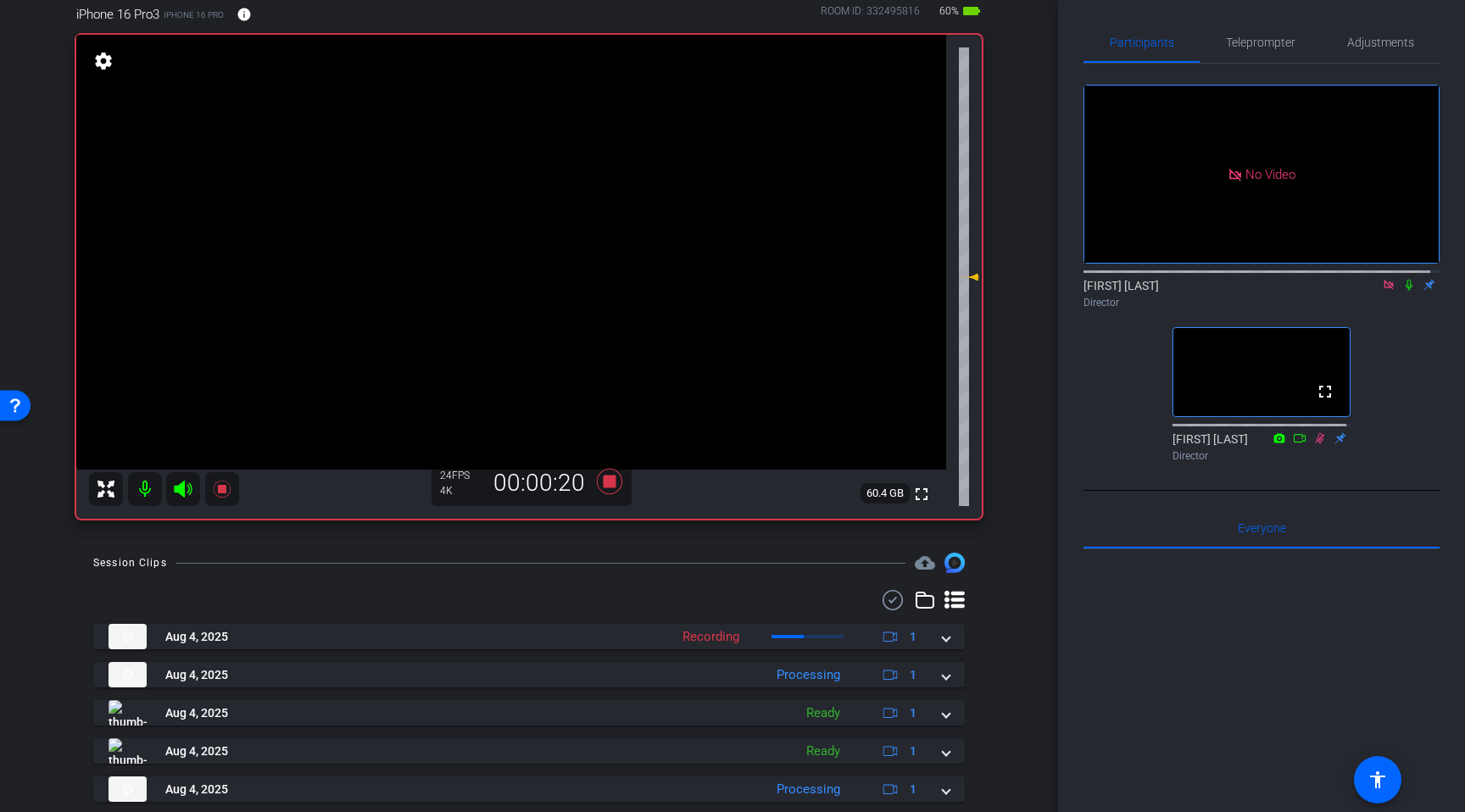 click 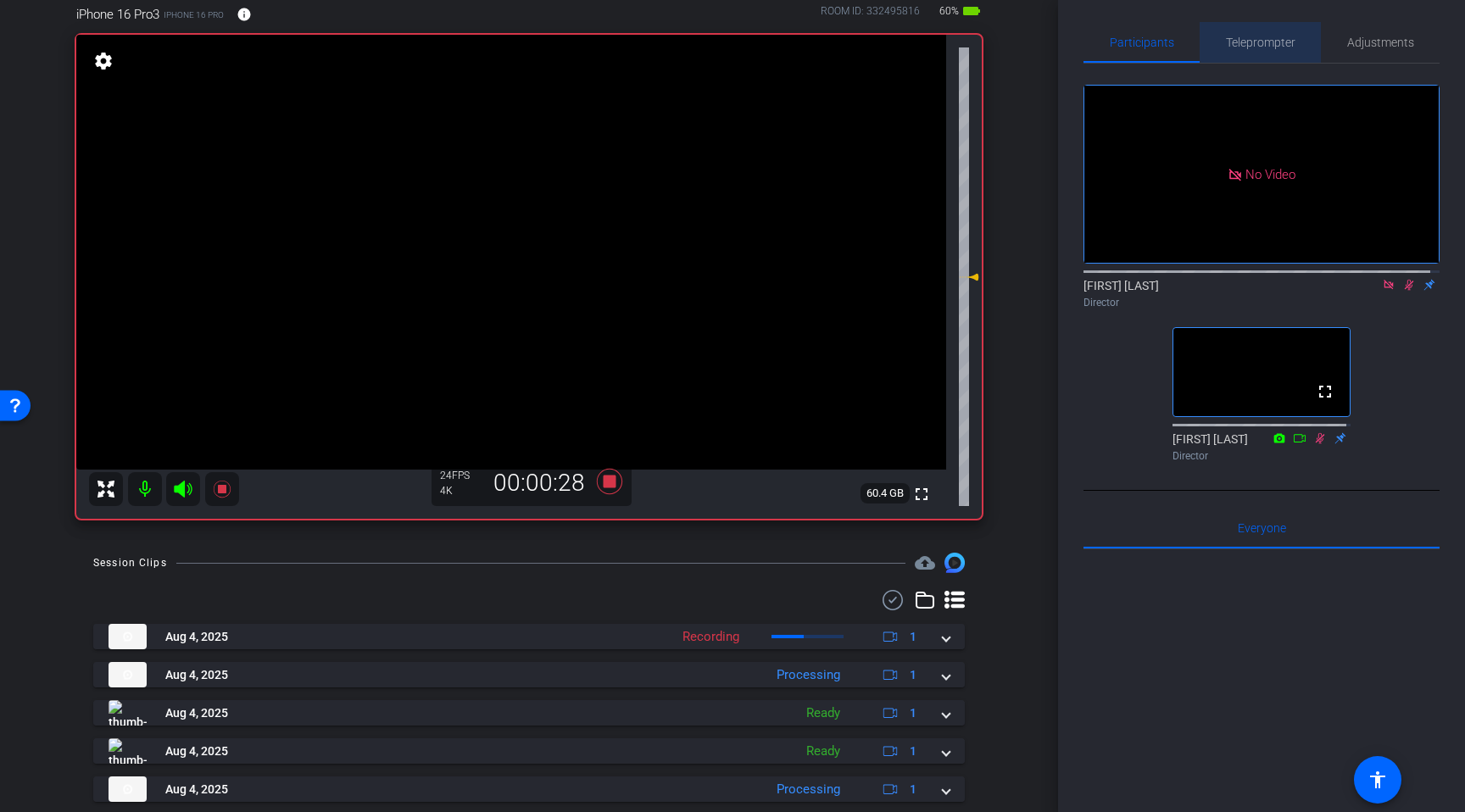 click on "Teleprompter" at bounding box center [1261, 42] 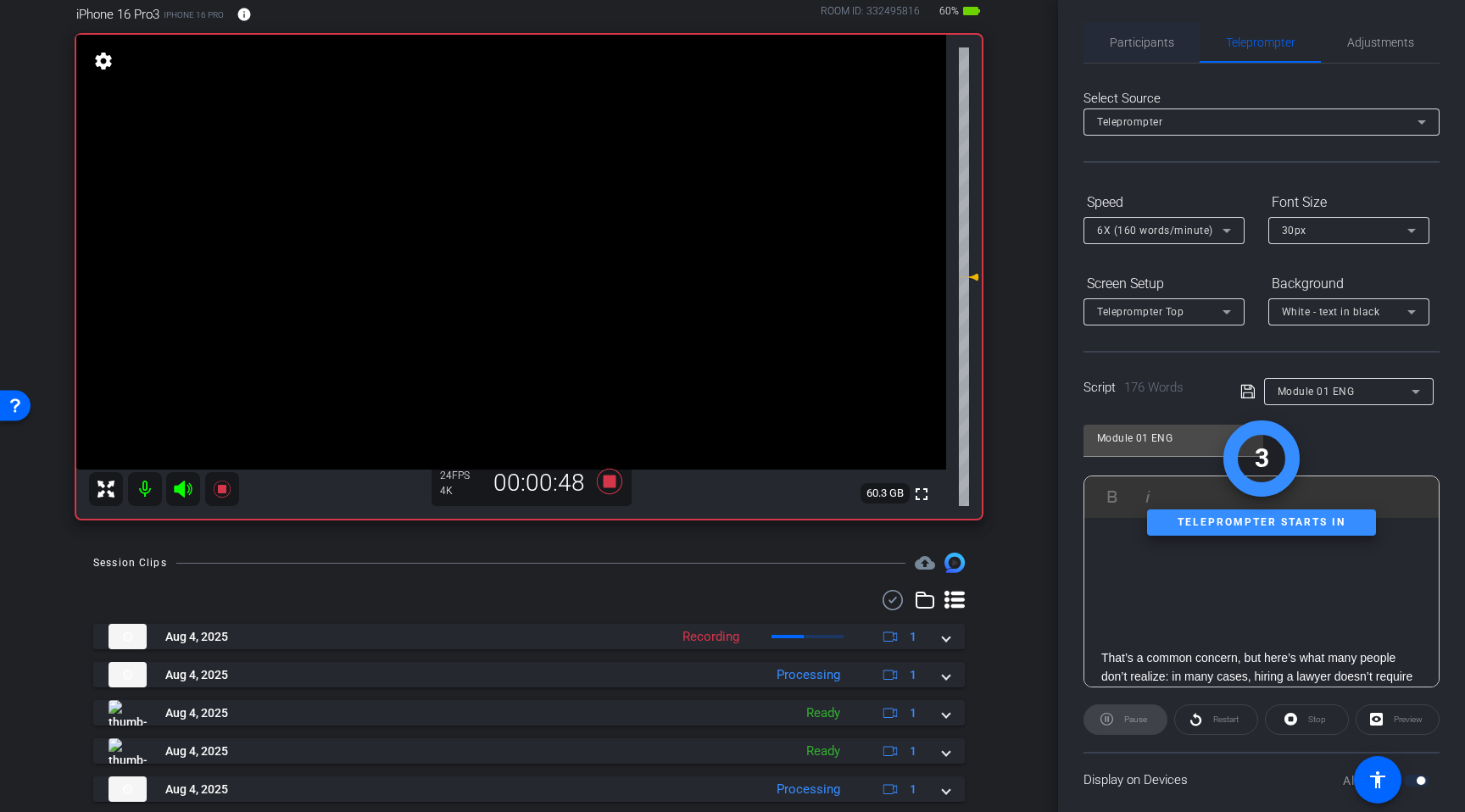 click on "Participants" at bounding box center [1141, 42] 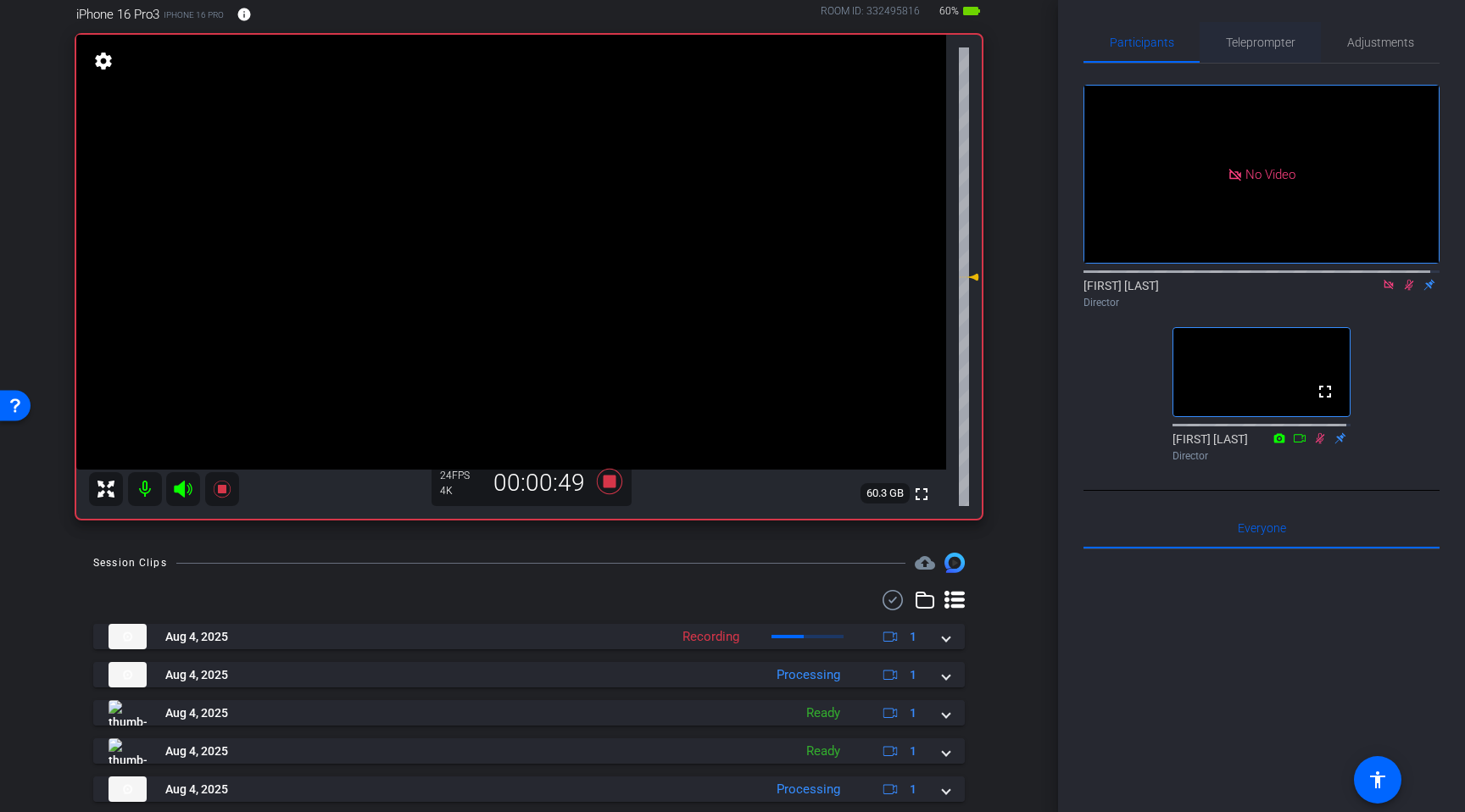 click on "Teleprompter" at bounding box center (1261, 42) 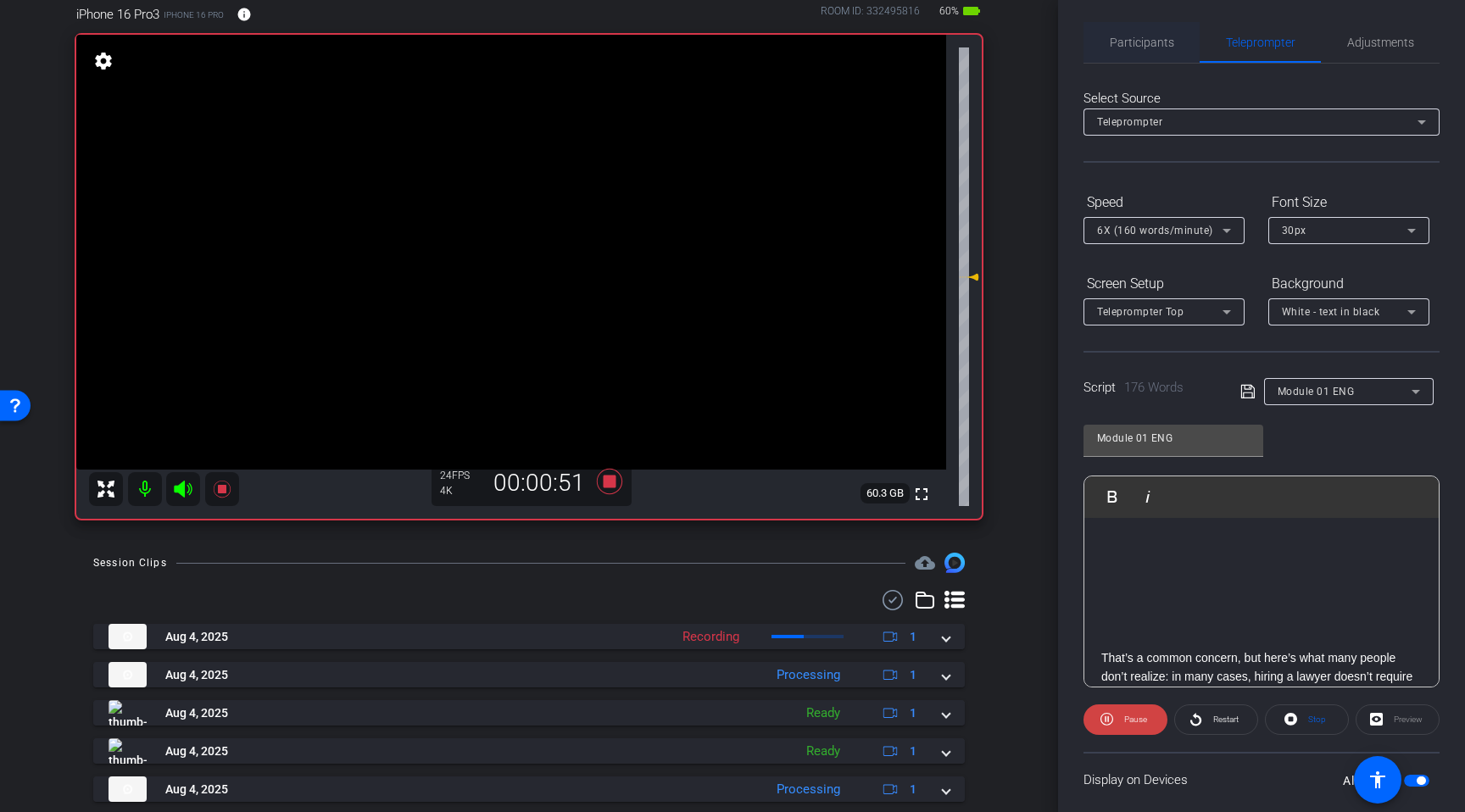 click on "Participants" at bounding box center (1142, 42) 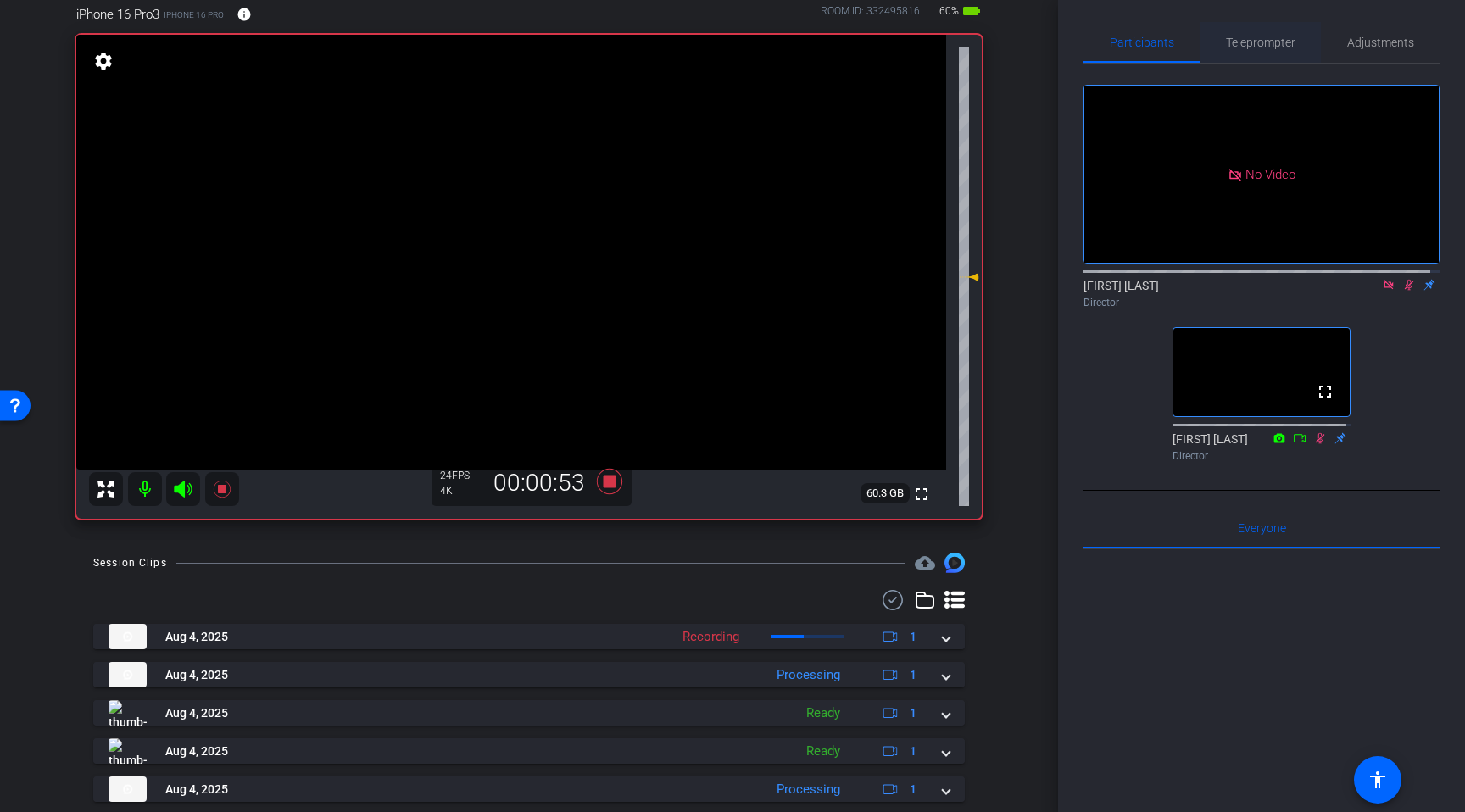 click on "Teleprompter" at bounding box center [1261, 42] 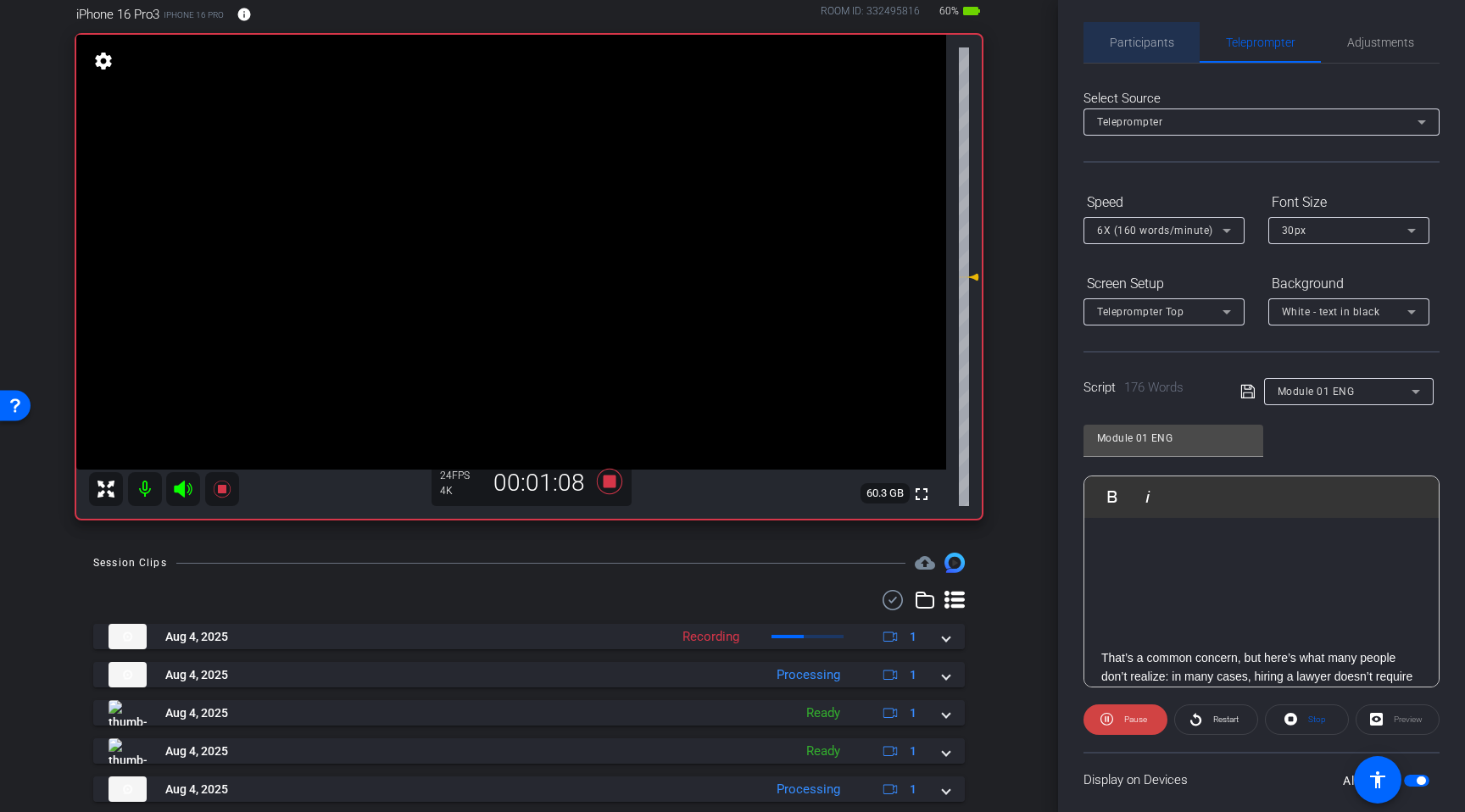 click on "Participants" at bounding box center (1142, 42) 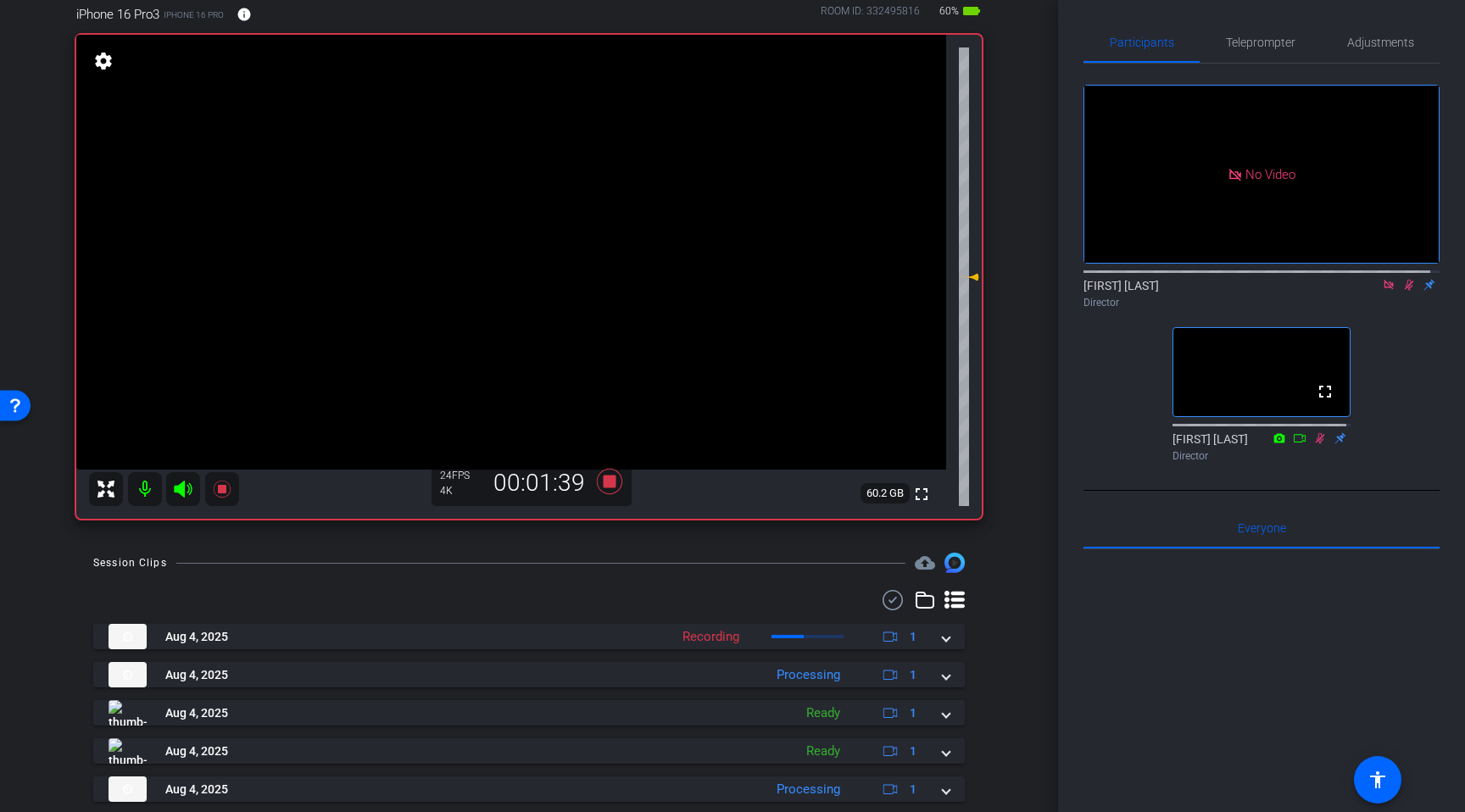 click on "No Video  [FIRST] [LAST]
Director  fullscreen  [FIRST] [LAST]
Director" 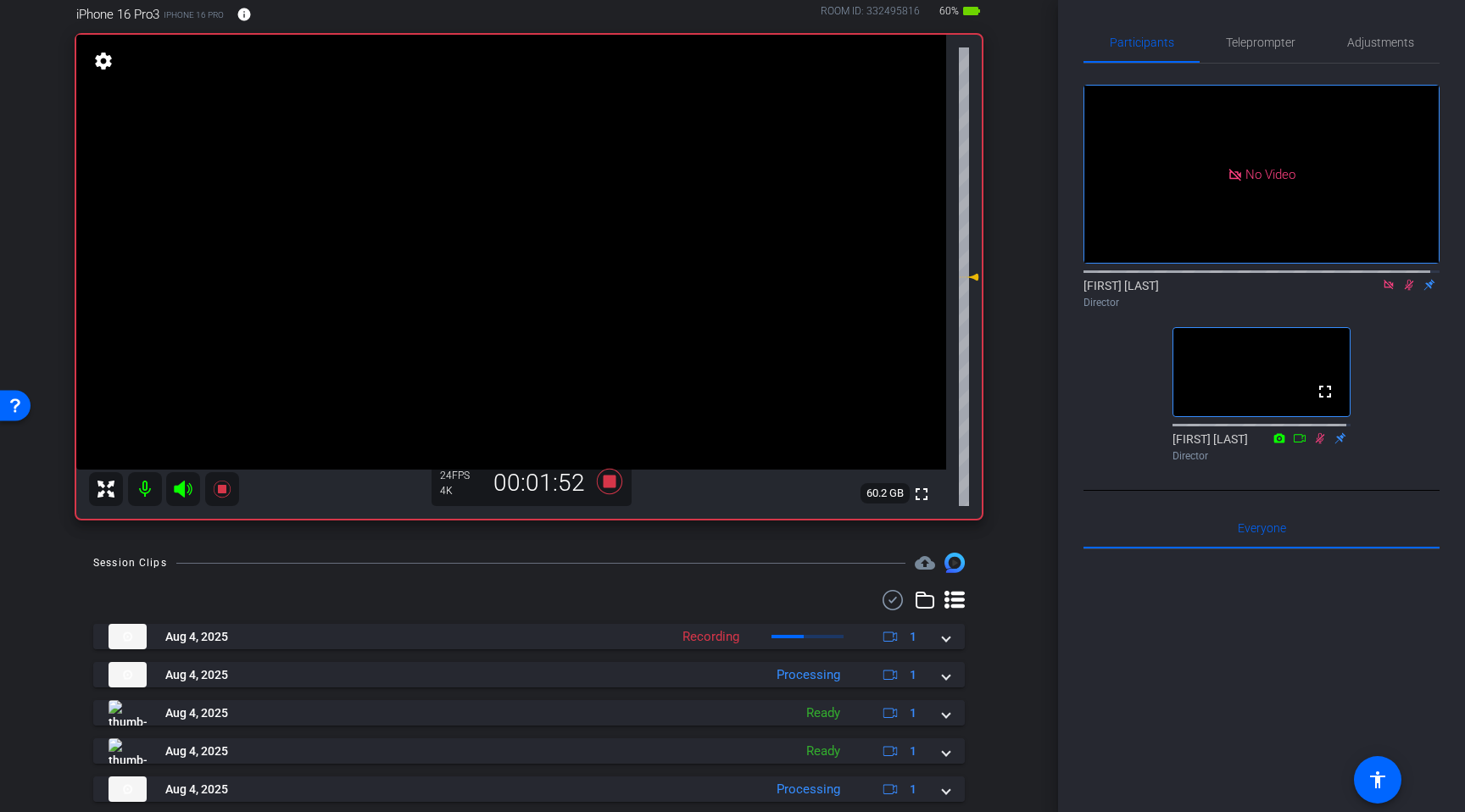 click 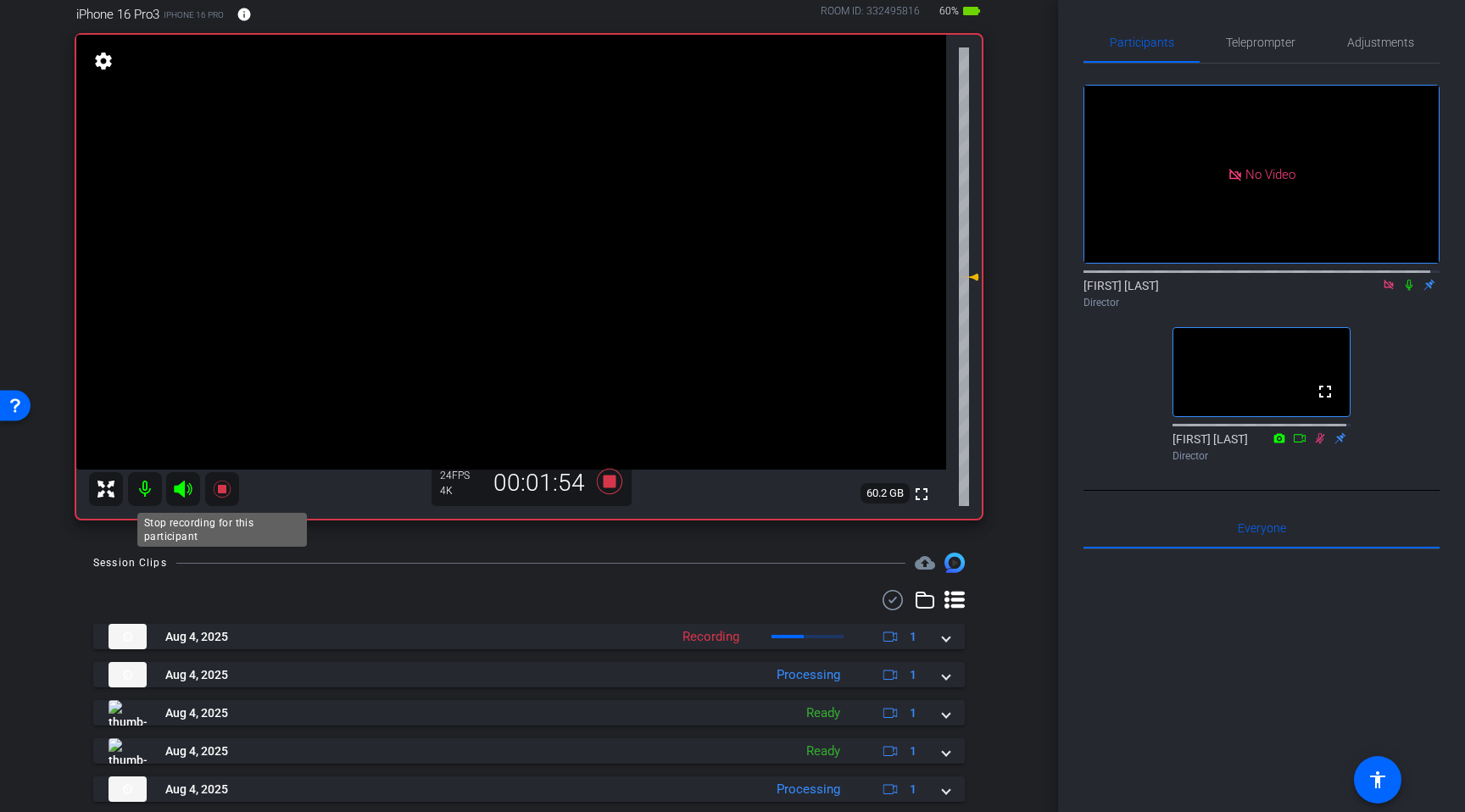 click 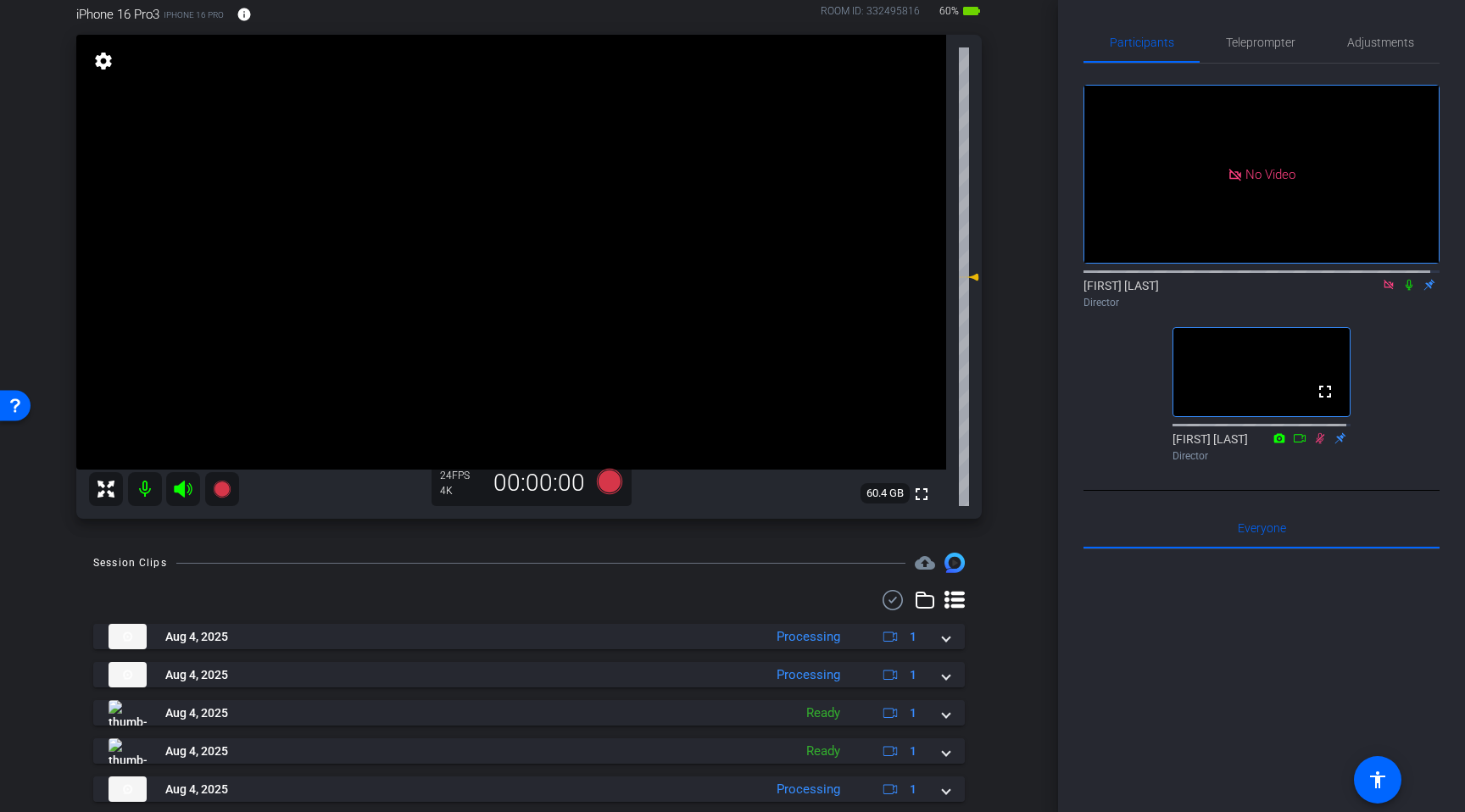 click 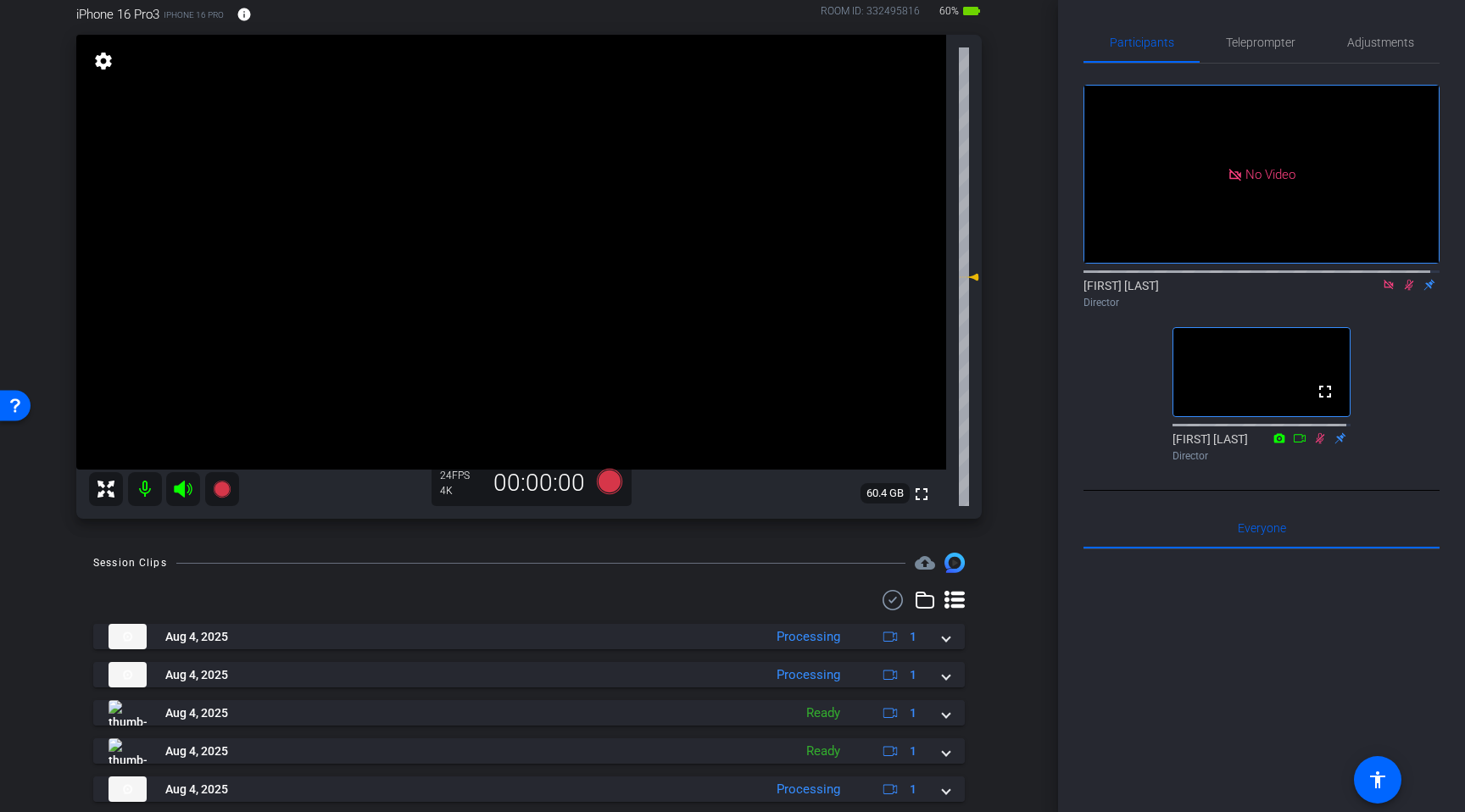 click 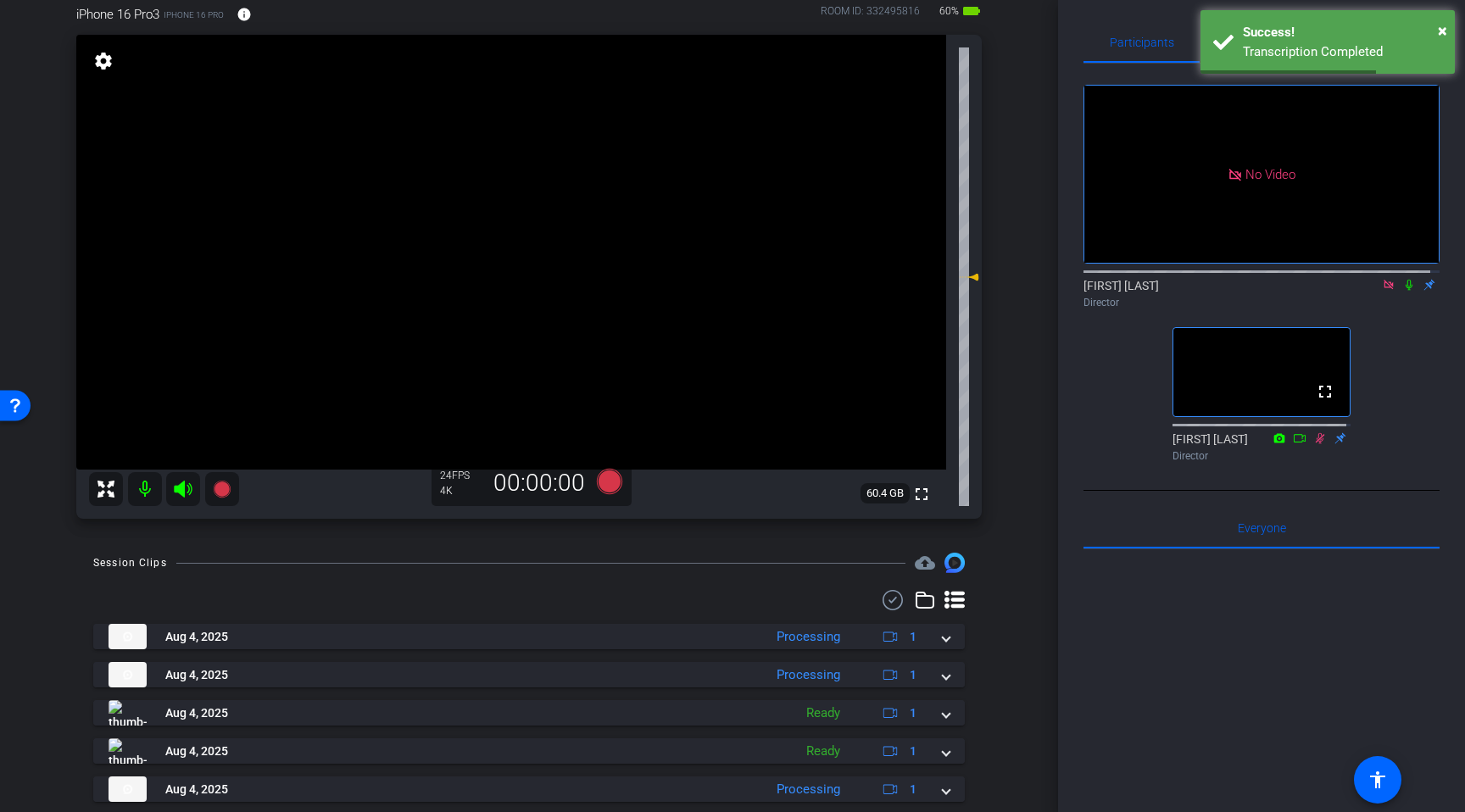 click 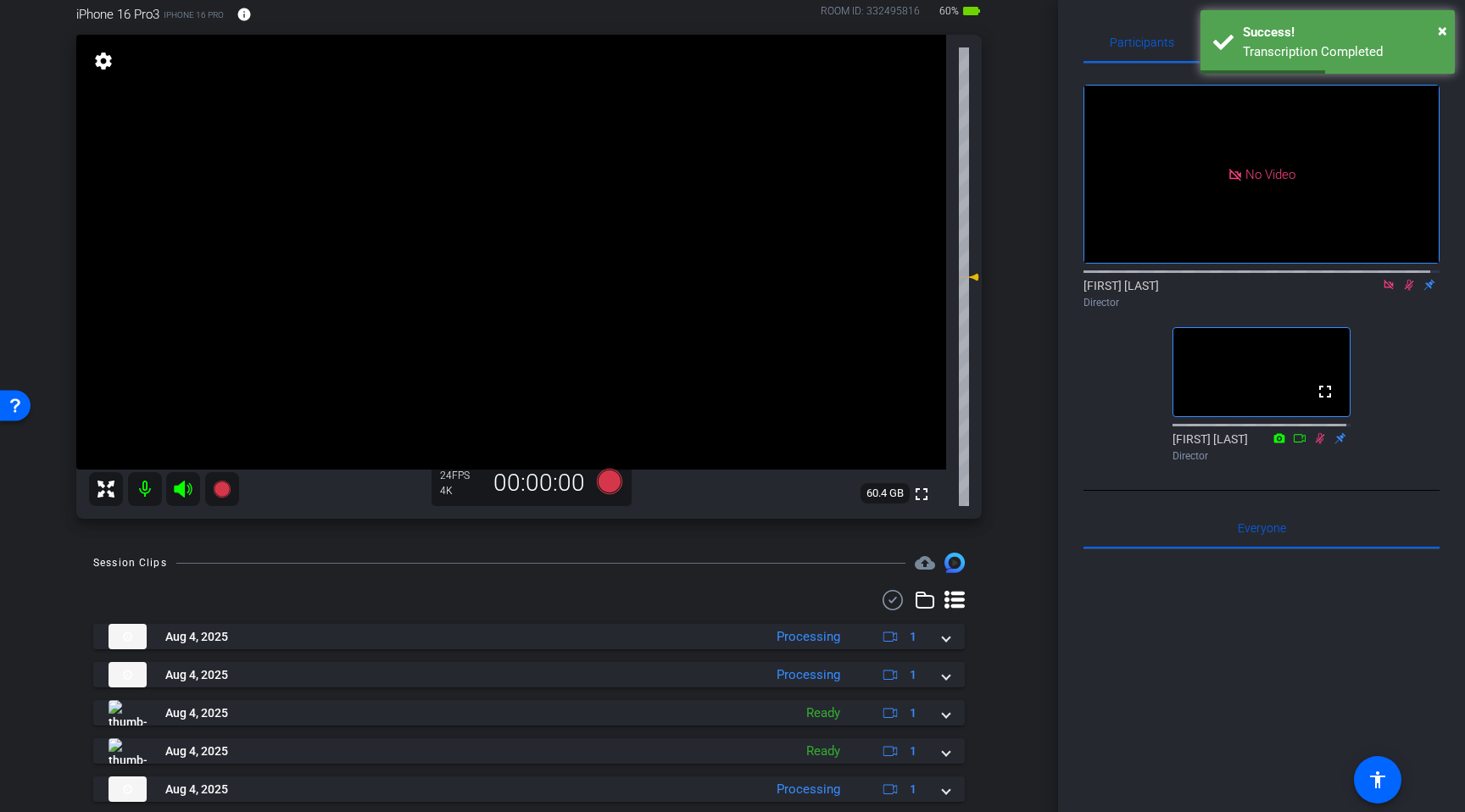 click 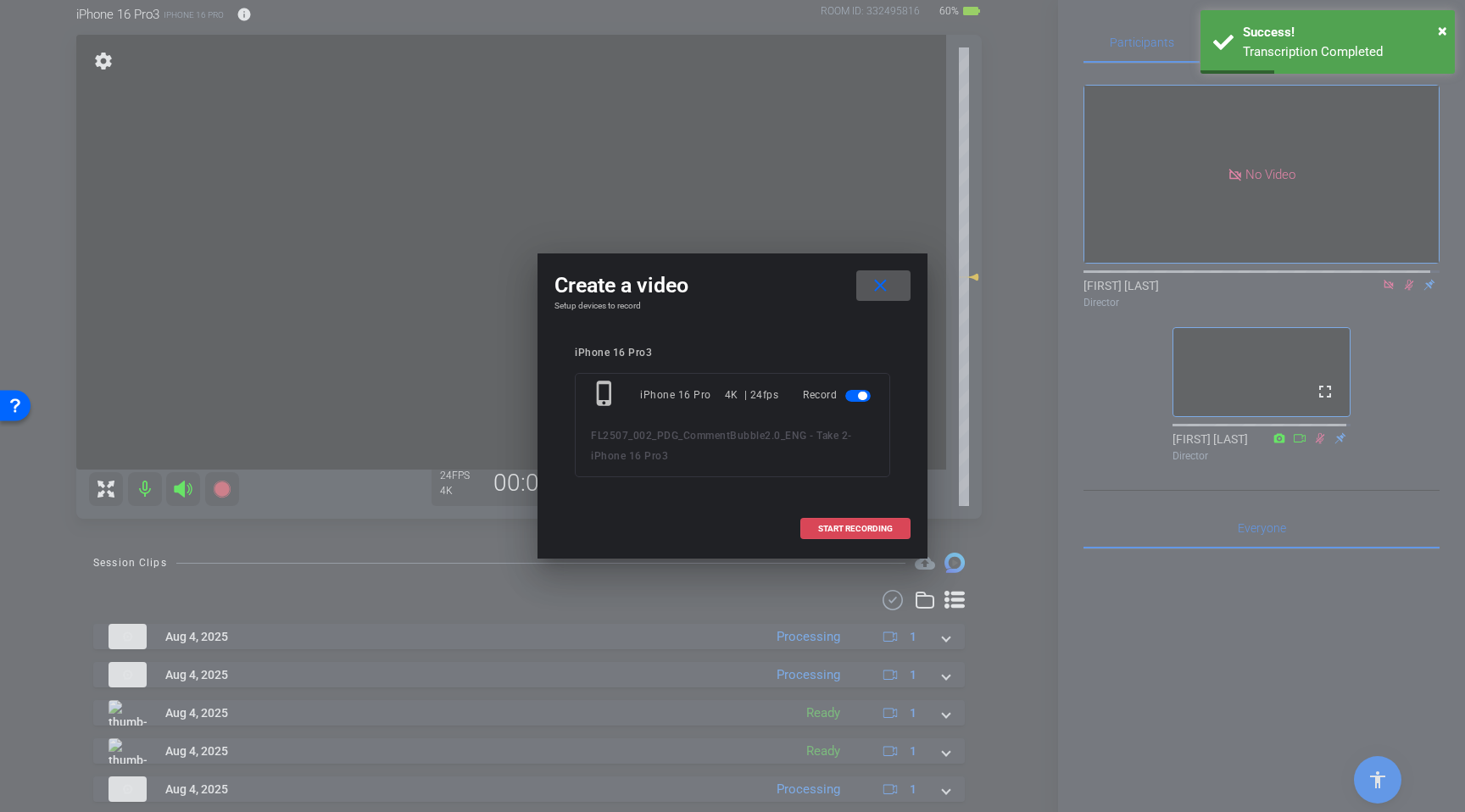 click on "START RECORDING" at bounding box center [855, 529] 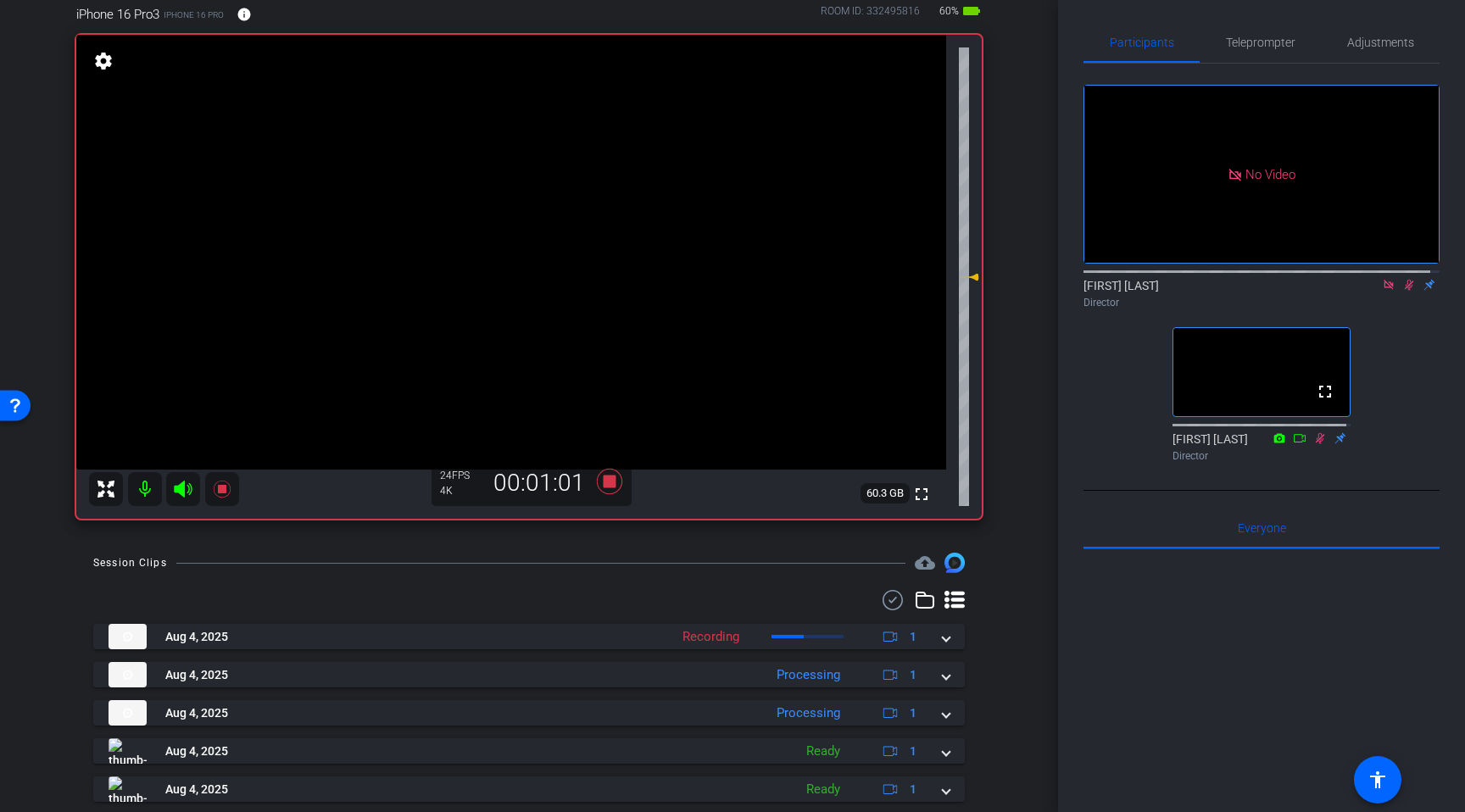 click 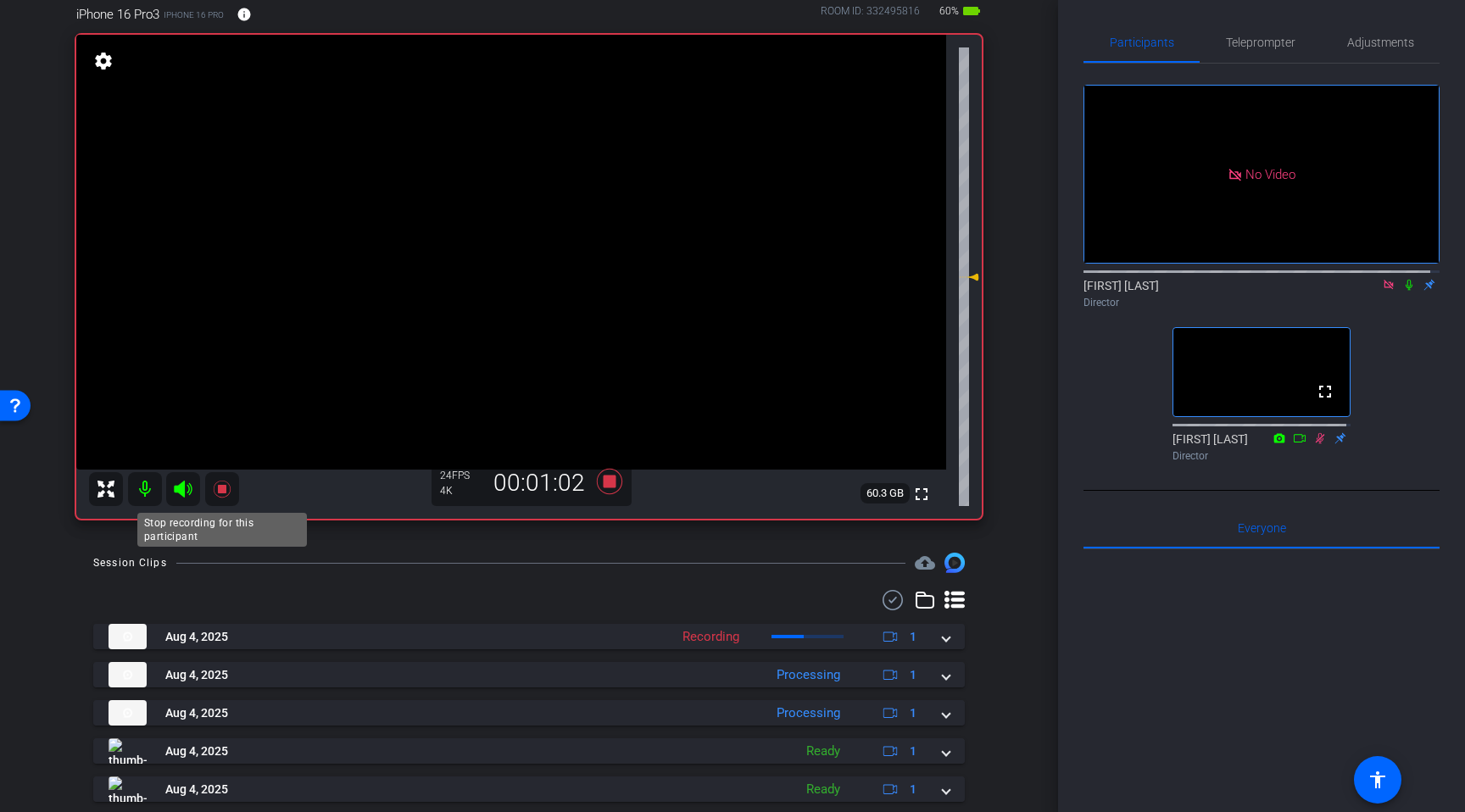 click 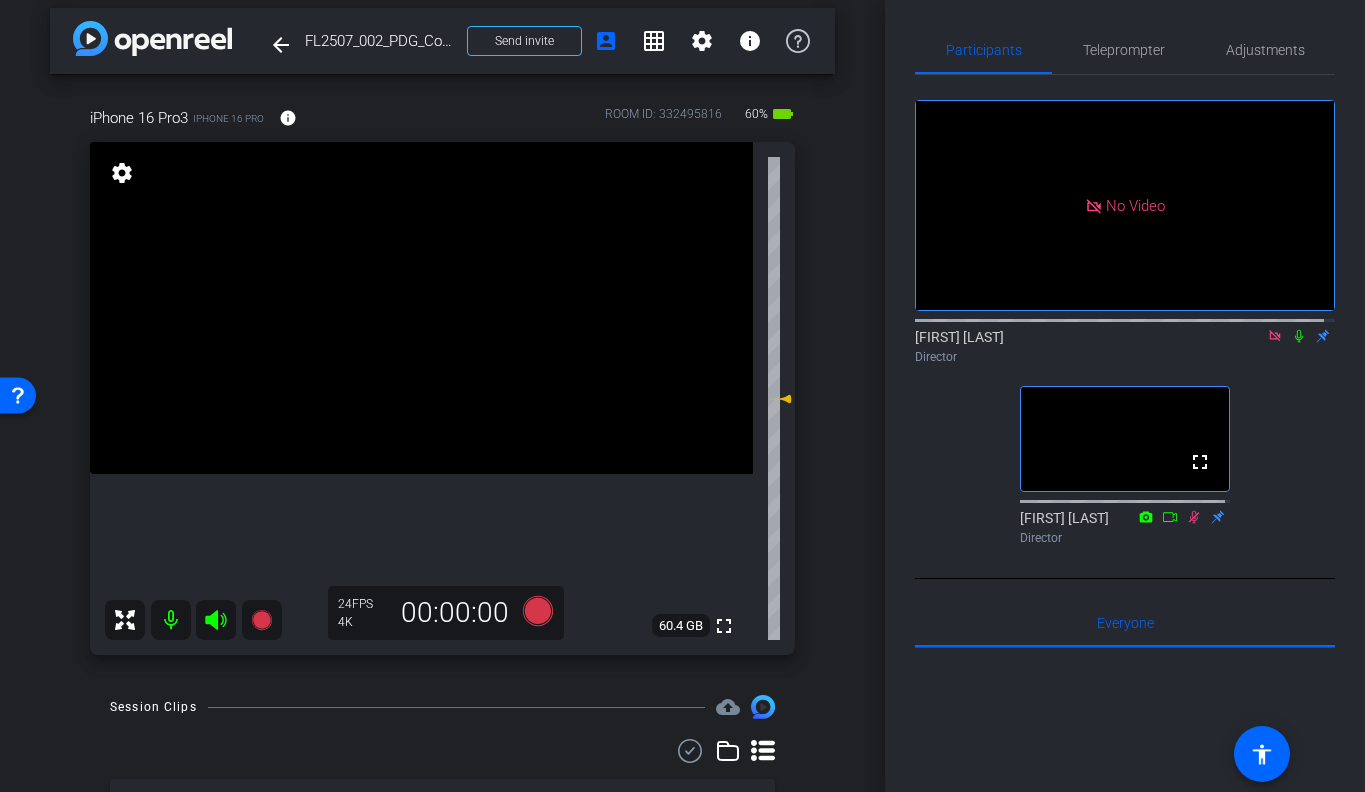 scroll, scrollTop: 0, scrollLeft: 0, axis: both 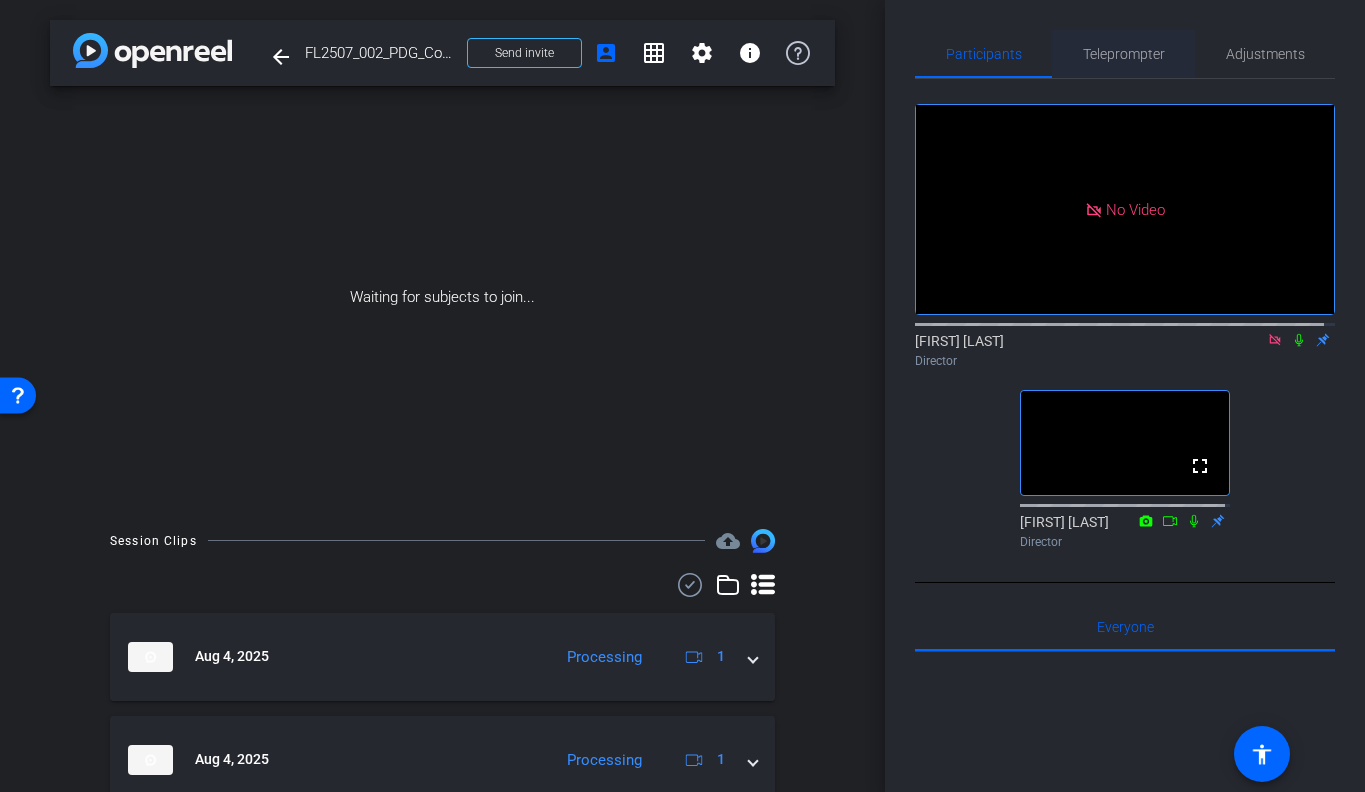 click on "Teleprompter" at bounding box center [1124, 54] 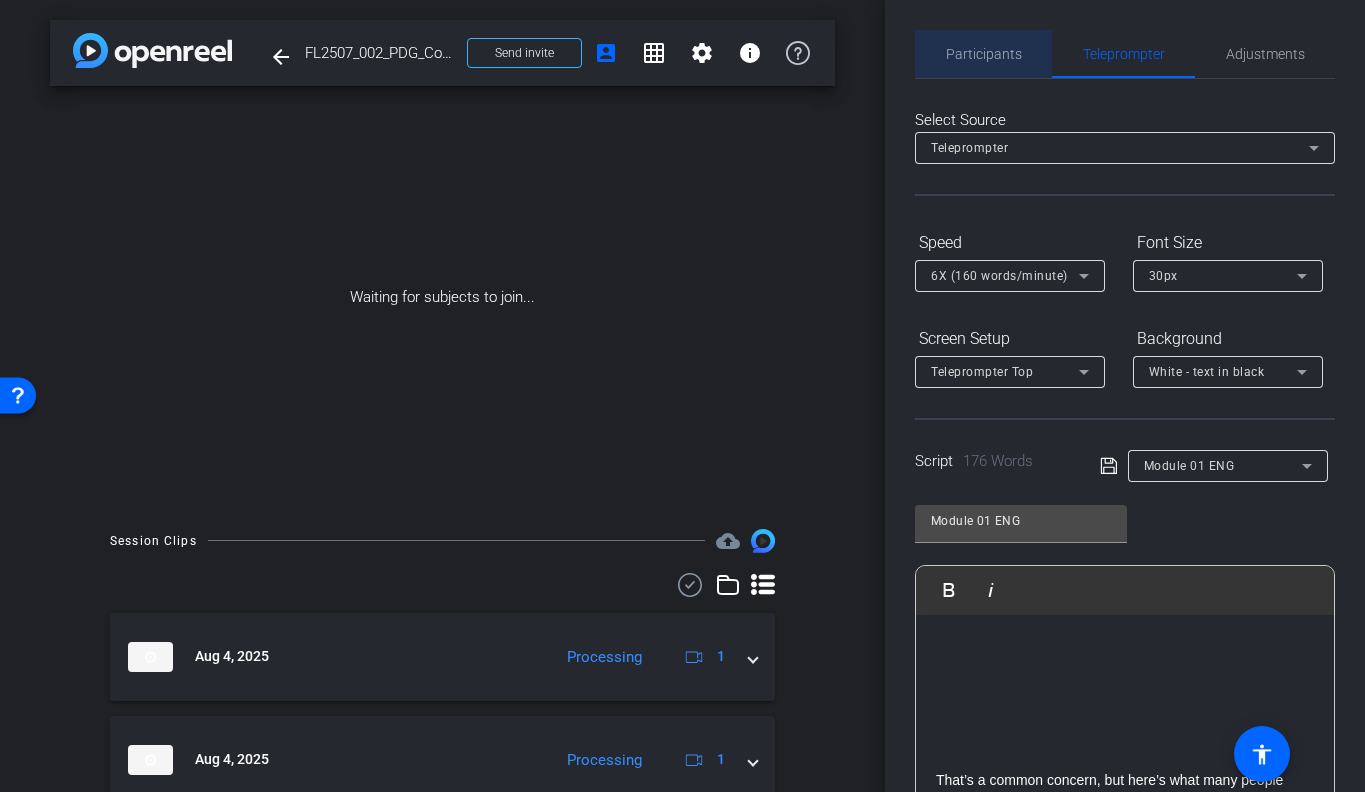 click on "Participants" at bounding box center (984, 54) 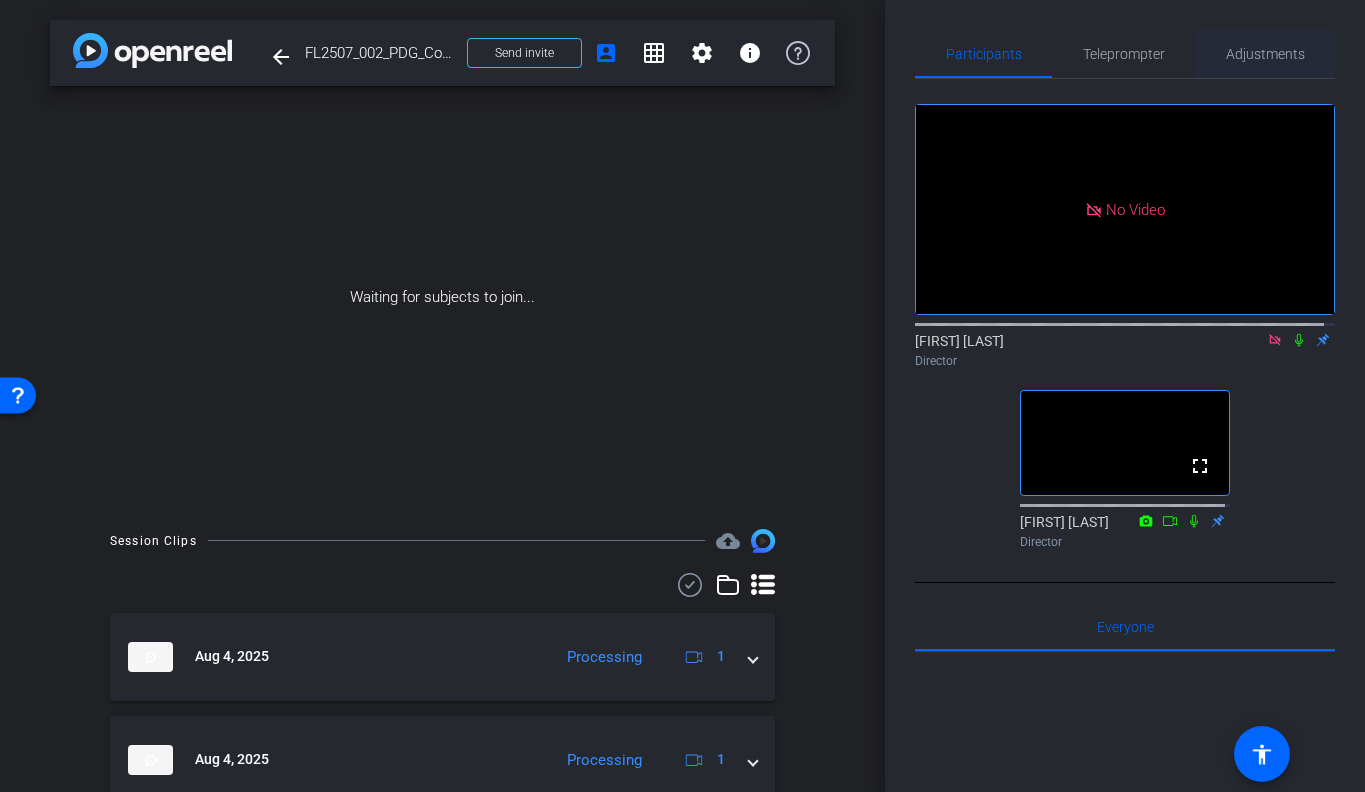 click on "Adjustments" at bounding box center [1265, 54] 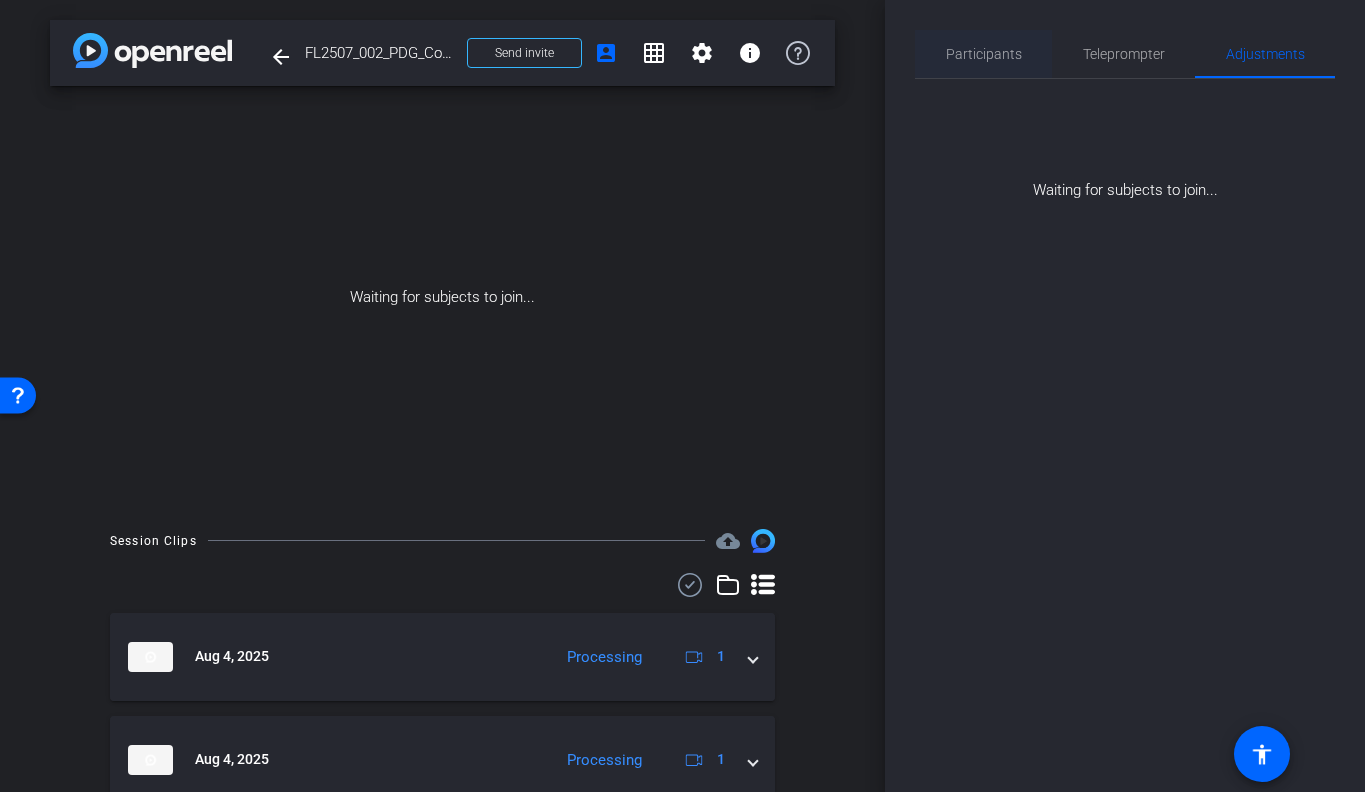 click on "Participants" at bounding box center [984, 54] 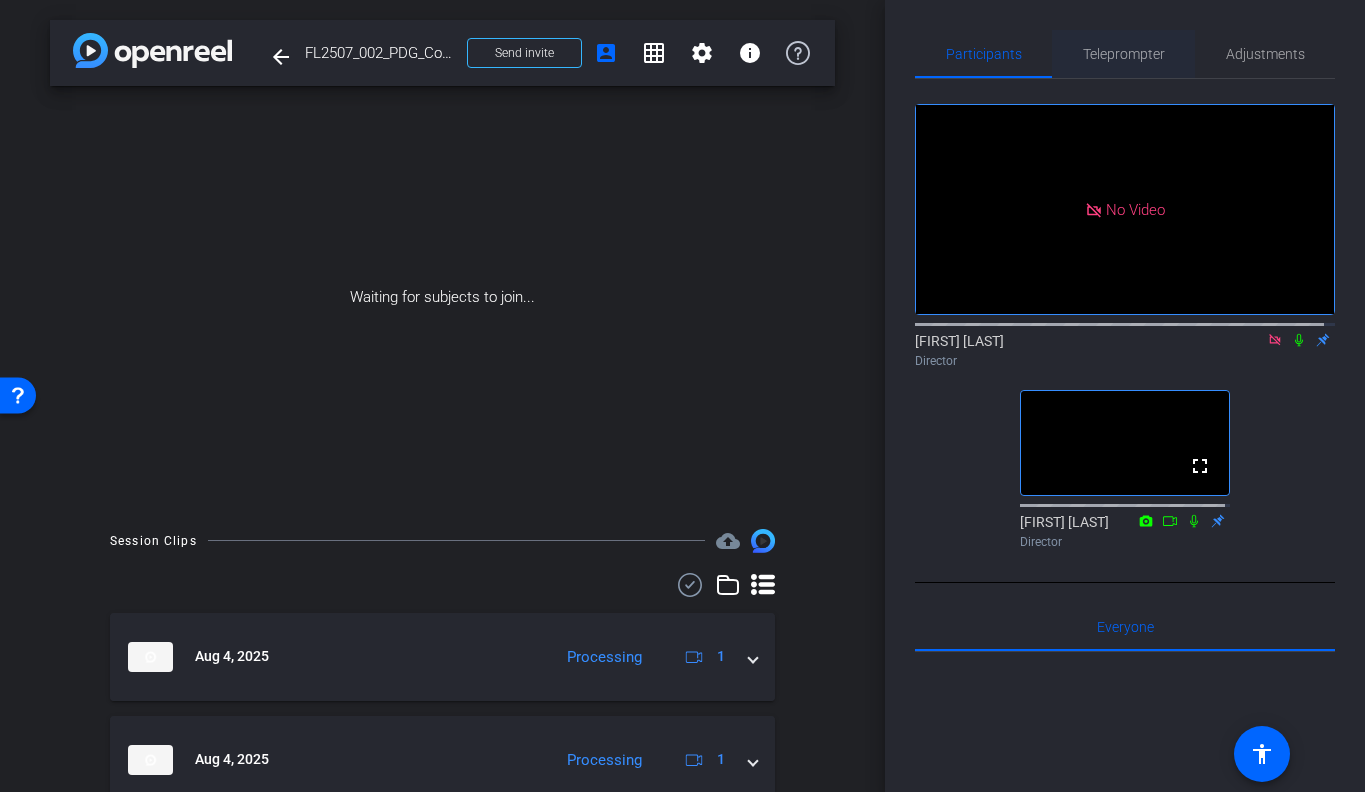 click on "Teleprompter" at bounding box center [1124, 54] 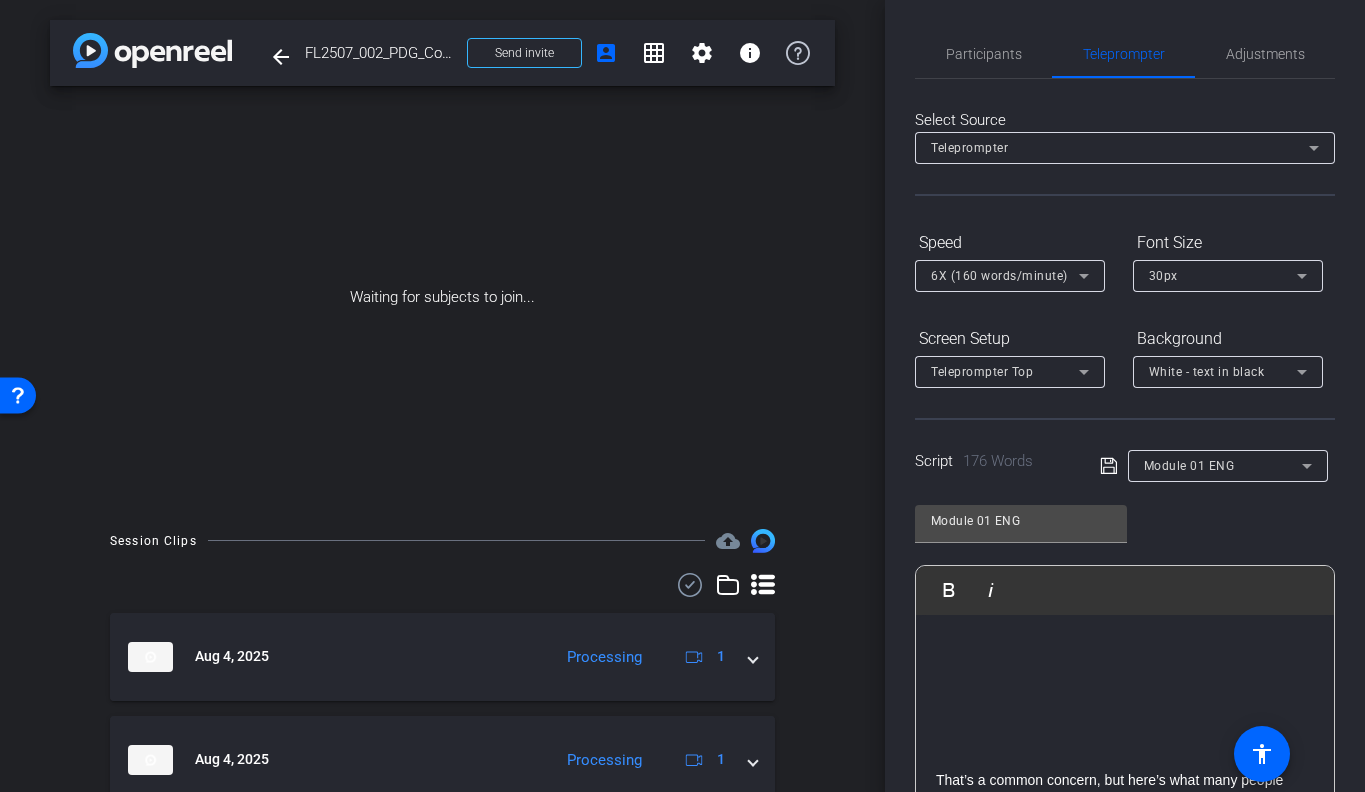 click on "Module 01 ENG               Play        Play from this location               Play Selected        Play and display the selected text only Bold Italic That’s a common concern, but here’s what many people don’t realize: in many cases, hiring a lawyer doesn’t require any upfront attorney fees.   People assume hiring a lawyer is costly, but in many personal injury cases, you don’t pay attorney fees unless your case settles or you win.   Insurance companies sometimes offer less than a case may be worth. A study shows an experienced lawyer may be able help you get a MUCH higher payout, sometimes as much as 3 and half times more.   So even if money’s tight, having legal help can make a huge difference in pursuing the compensation you may be entitled to.   Worried about costs? Don’t be.  FindLegal makes it easy to connect with   attorneys who work on your terms. No fees unless your case settles or wins.  Click the link below for a free consultation. Enter script here..." 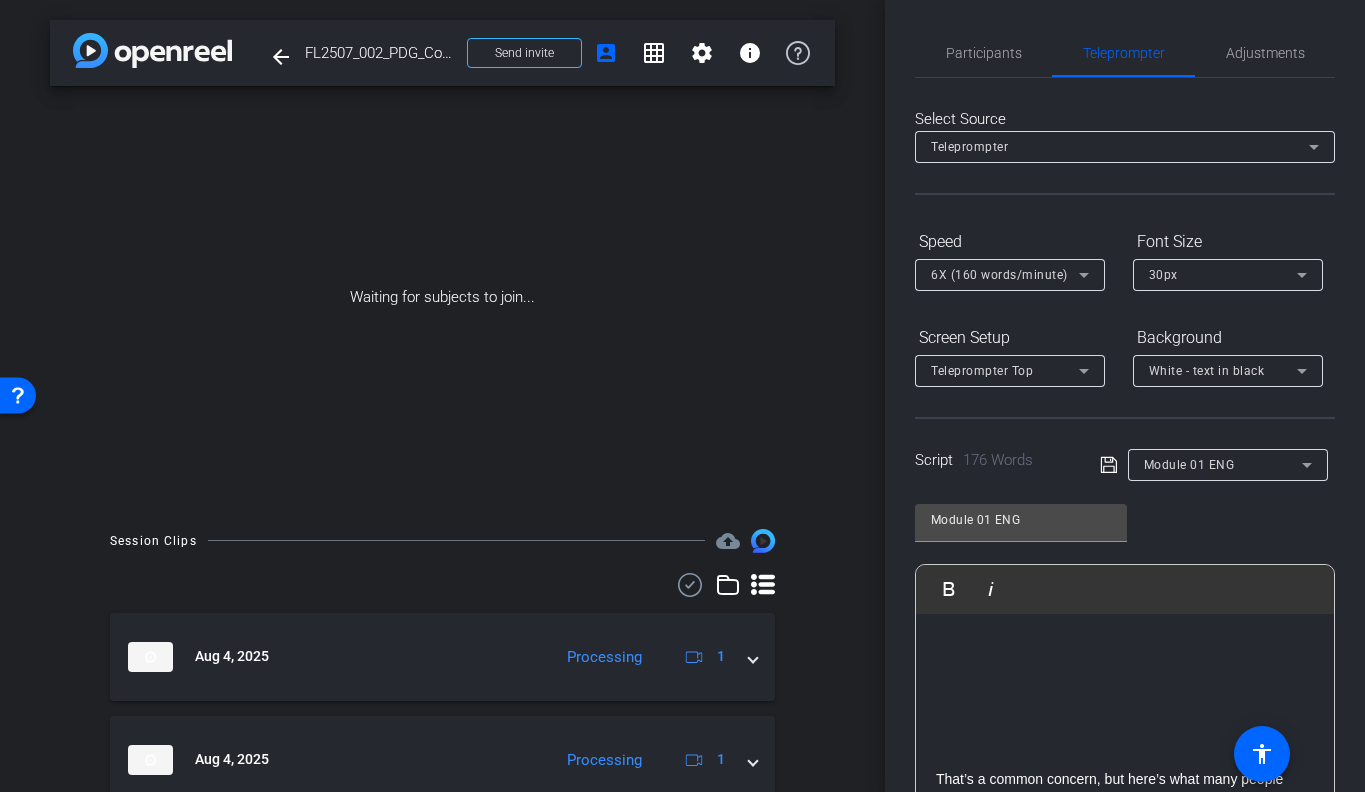 scroll, scrollTop: 0, scrollLeft: 0, axis: both 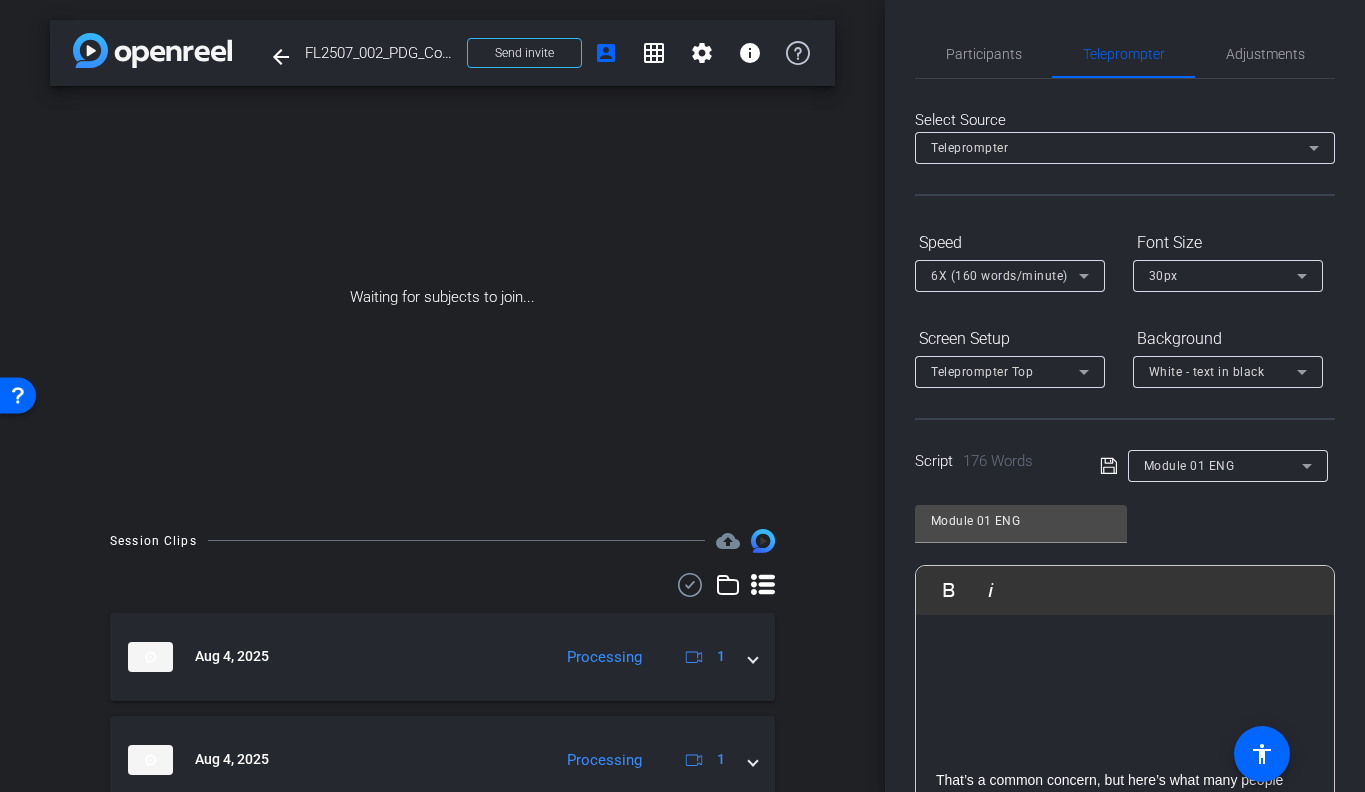 click on "Session Clips   cloud_upload
Aug 4, 2025   Processing
1   Aug 4, 2025   Processing
1   Aug 4, 2025   Processing
1   Aug 4, 2025   Ready
1   Aug 4, 2025   Ready
1   Aug 4, 2025   Processing
1   Aug 4, 2025   Ready
1   Aug 4, 2025   Ready
1  Items per page:  10  1 – 8 of 8" at bounding box center (442, 1011) 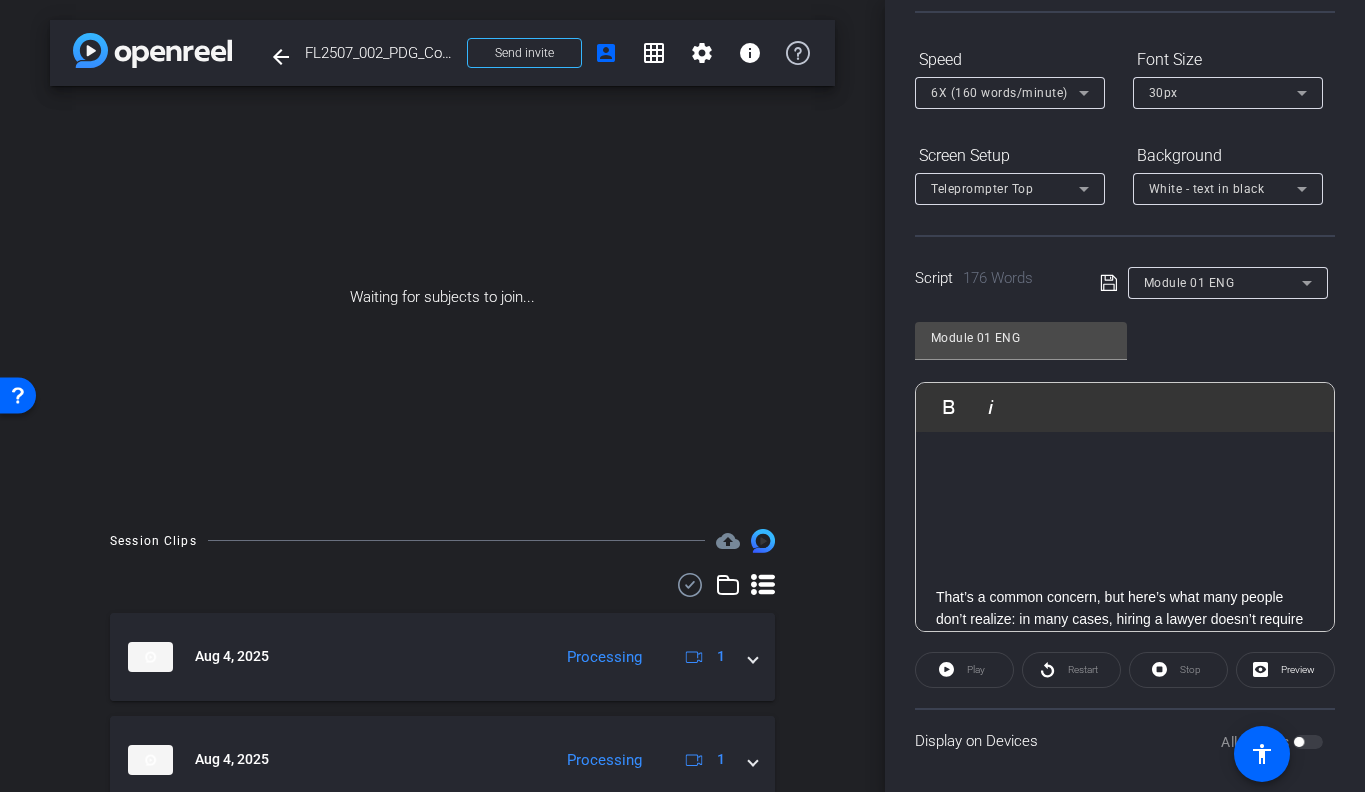 scroll, scrollTop: 193, scrollLeft: 0, axis: vertical 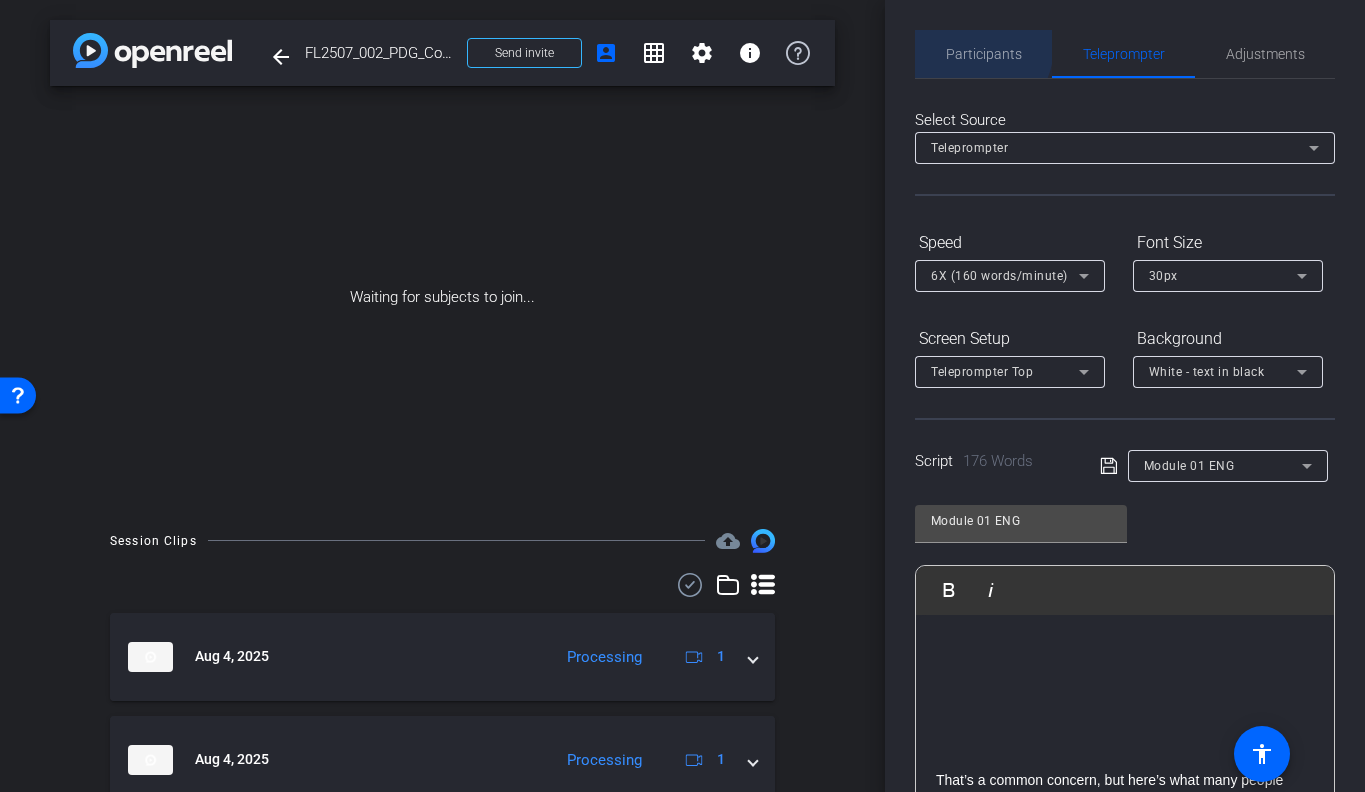 click on "Participants" at bounding box center [984, 54] 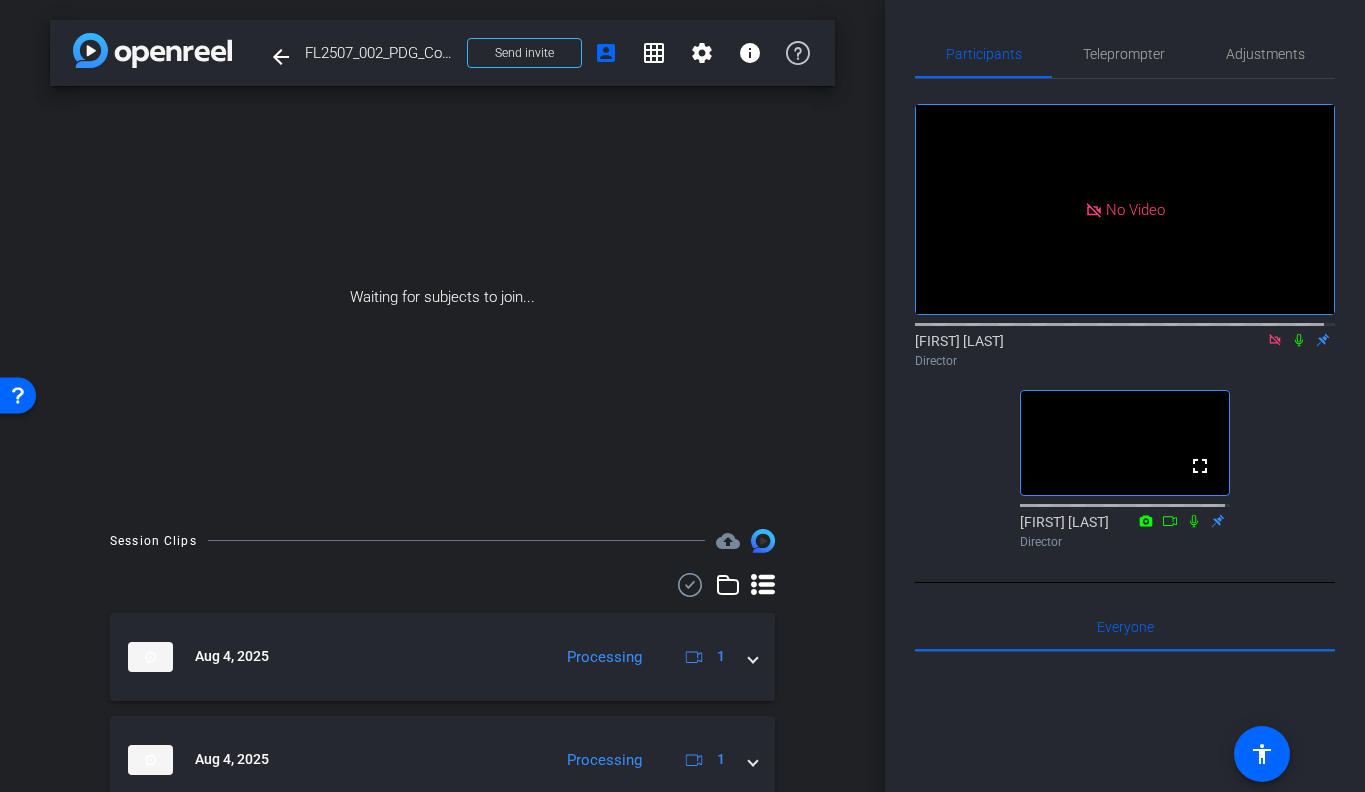 click 